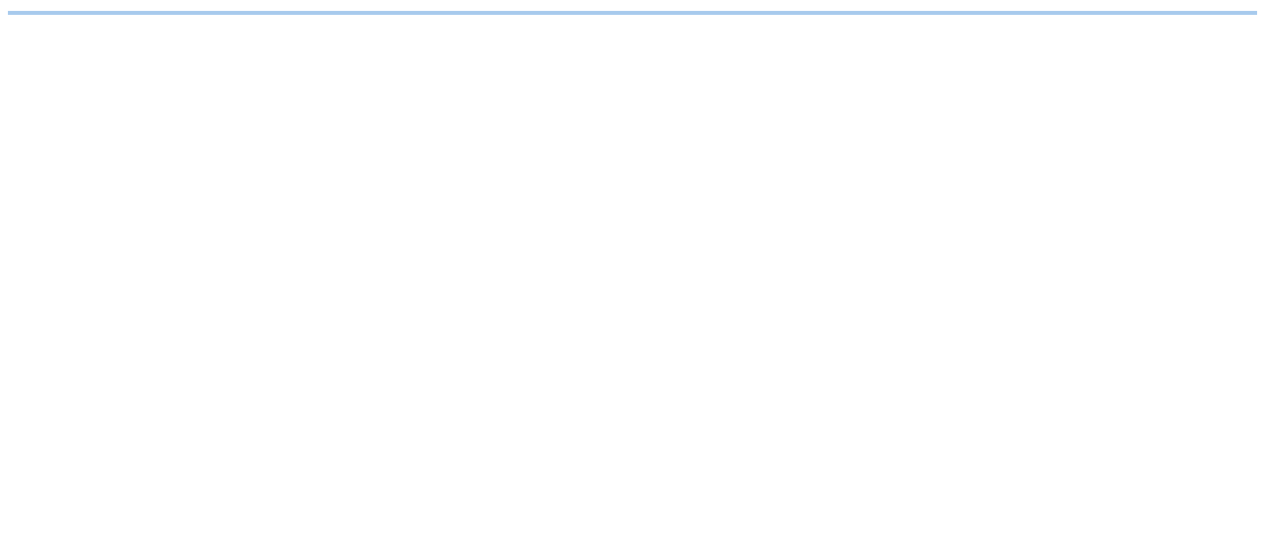 scroll, scrollTop: 0, scrollLeft: 0, axis: both 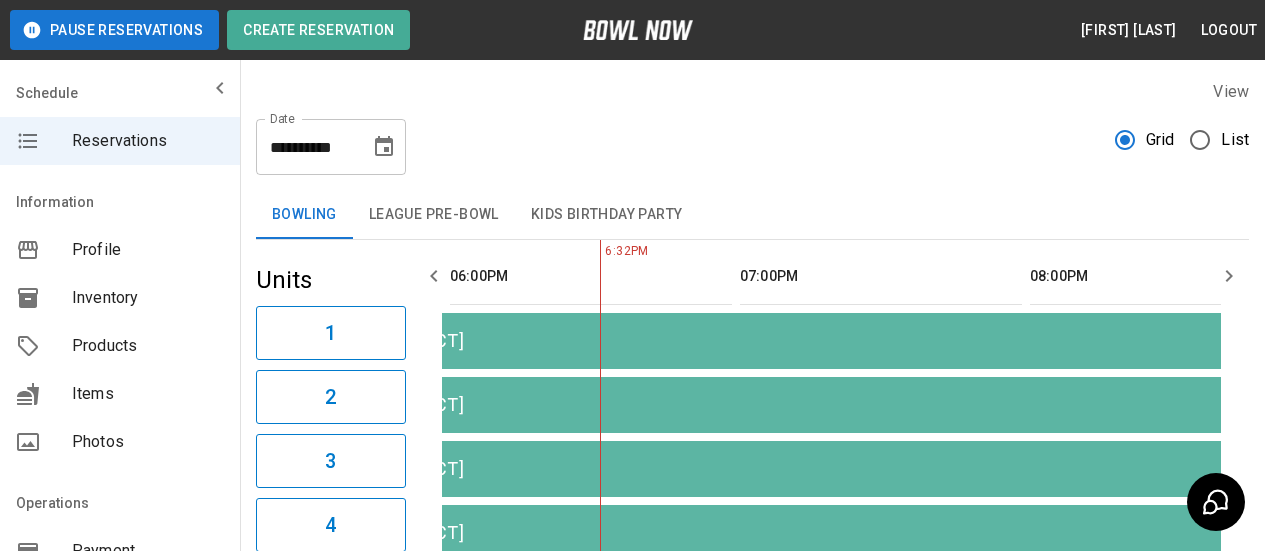 click 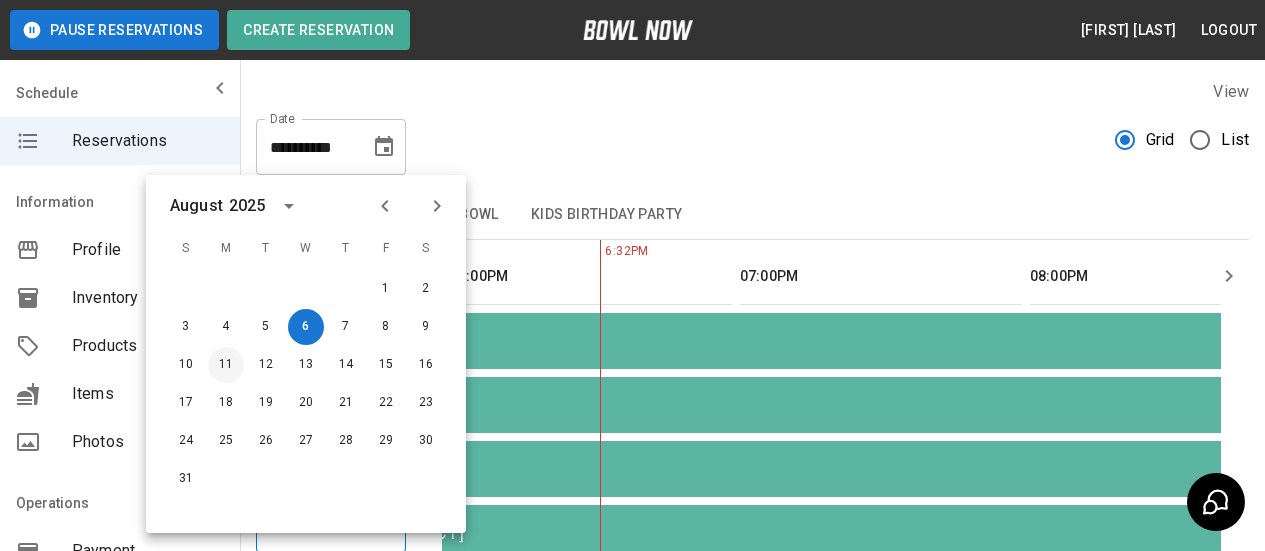 click on "11" at bounding box center (226, 365) 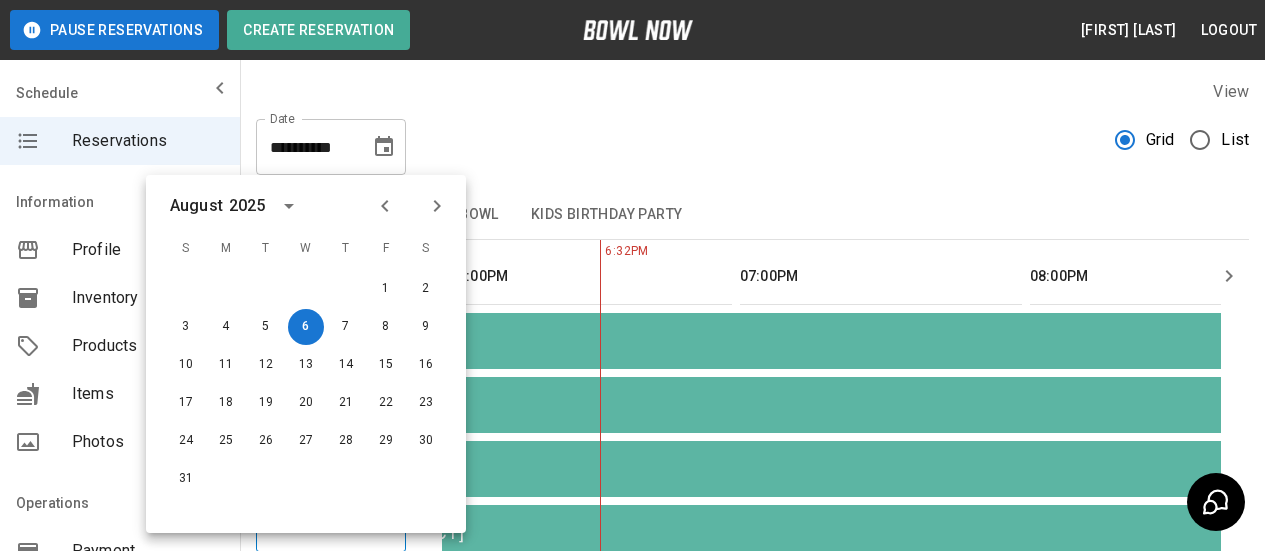 type on "**********" 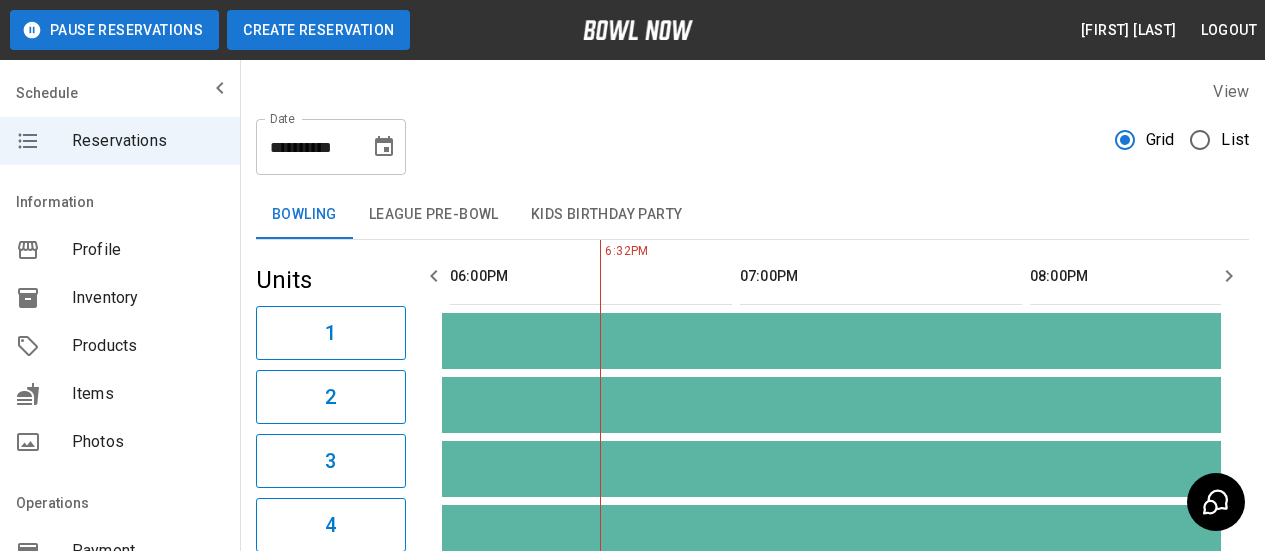 click on "Create Reservation" at bounding box center [318, 30] 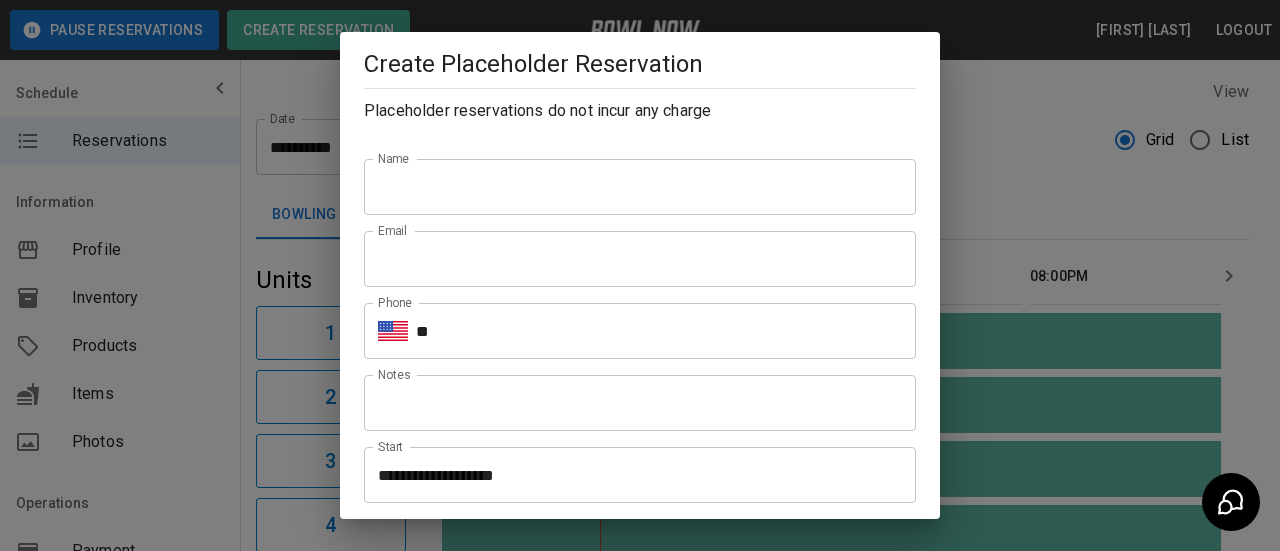click on "Name" at bounding box center [640, 187] 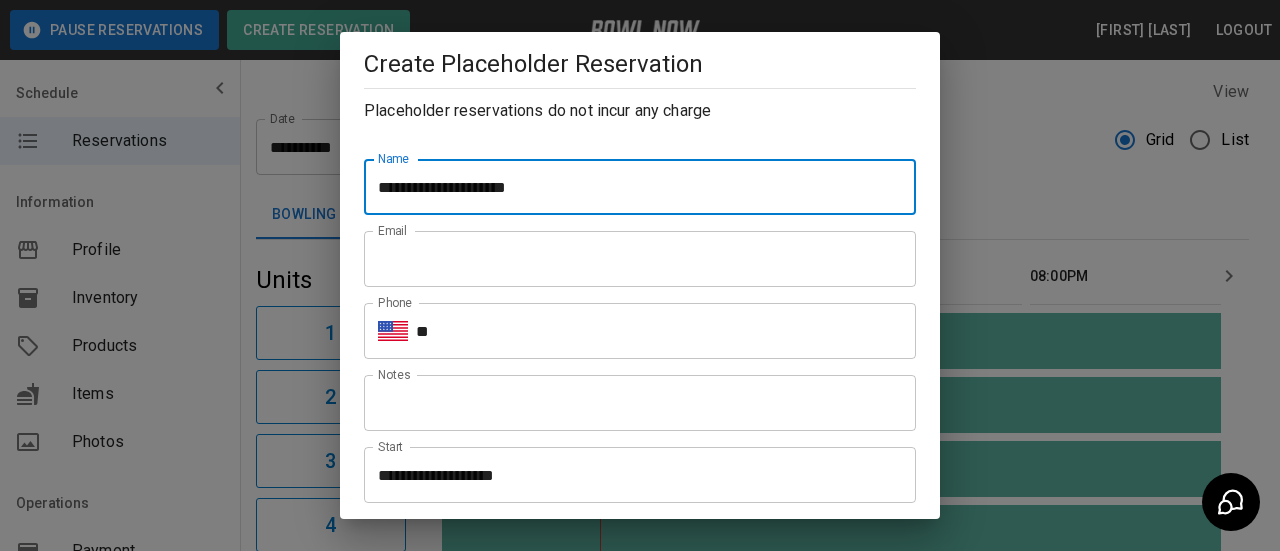 type on "**********" 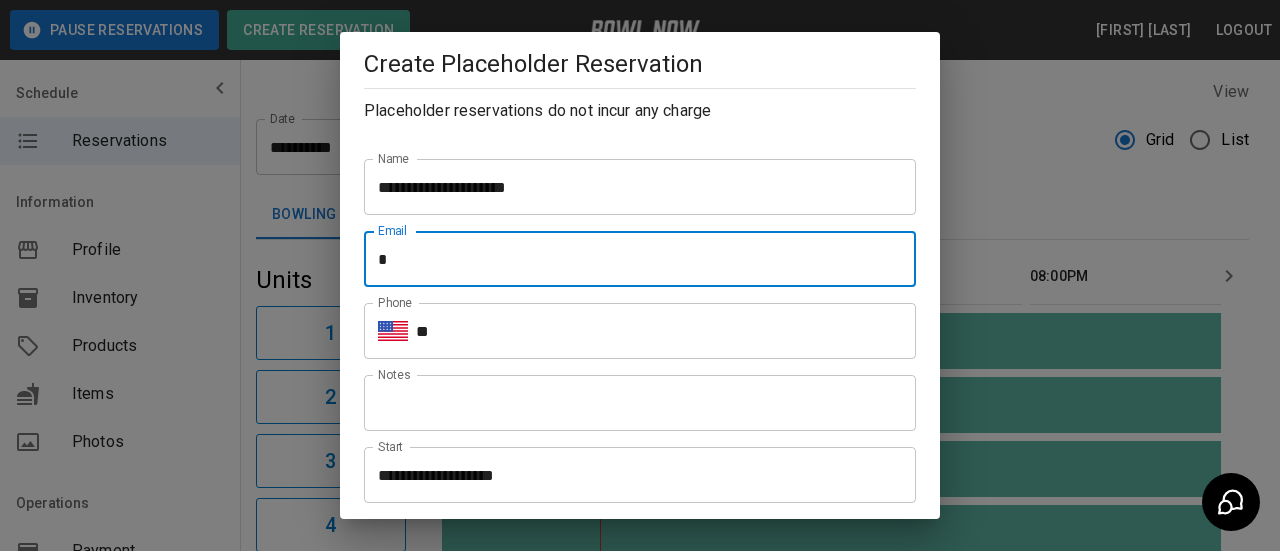 type on "**********" 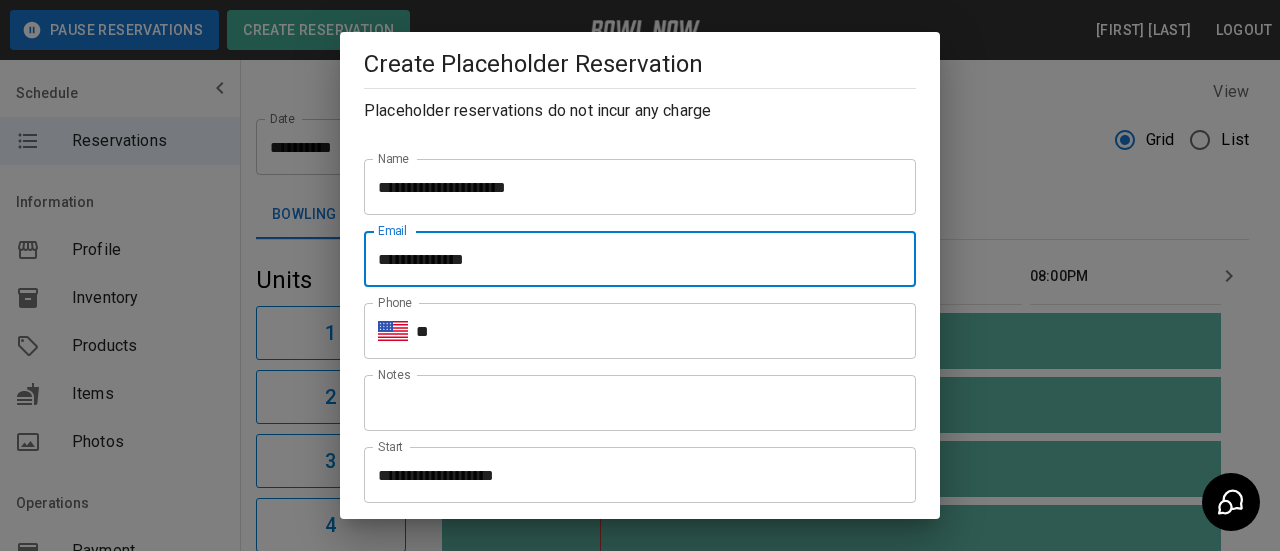 click on "**" at bounding box center [666, 331] 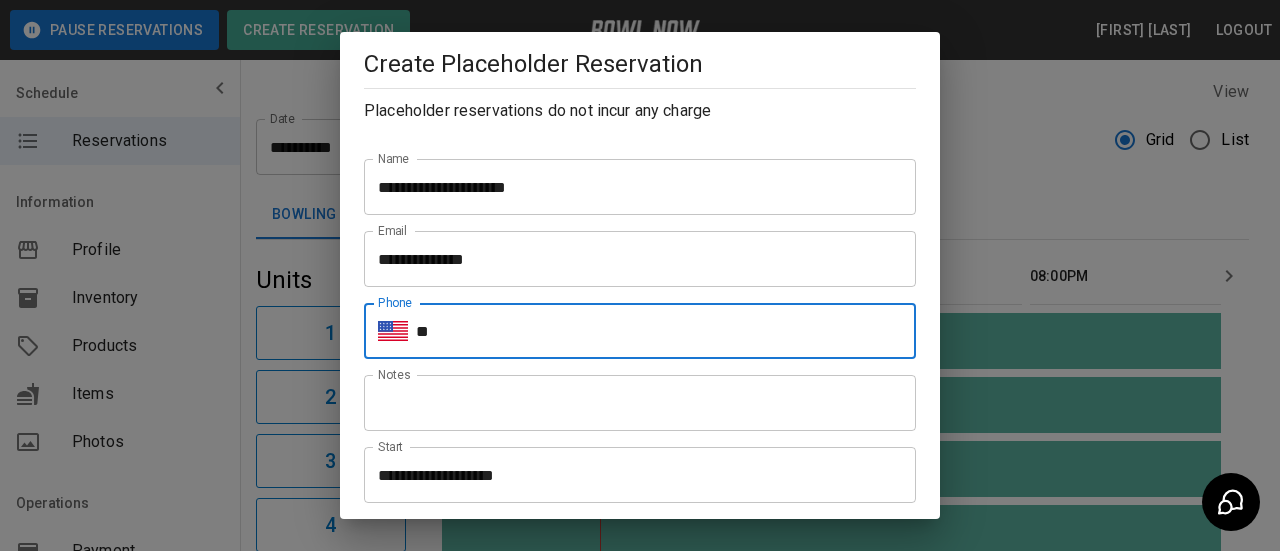 type on "**********" 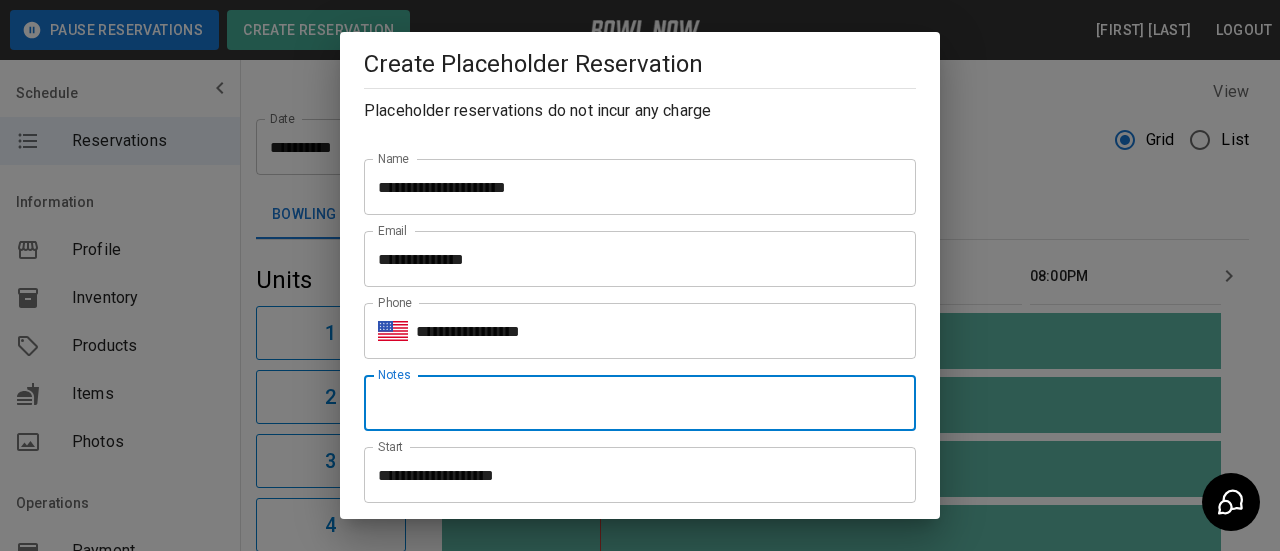 click on "Notes" at bounding box center [640, 403] 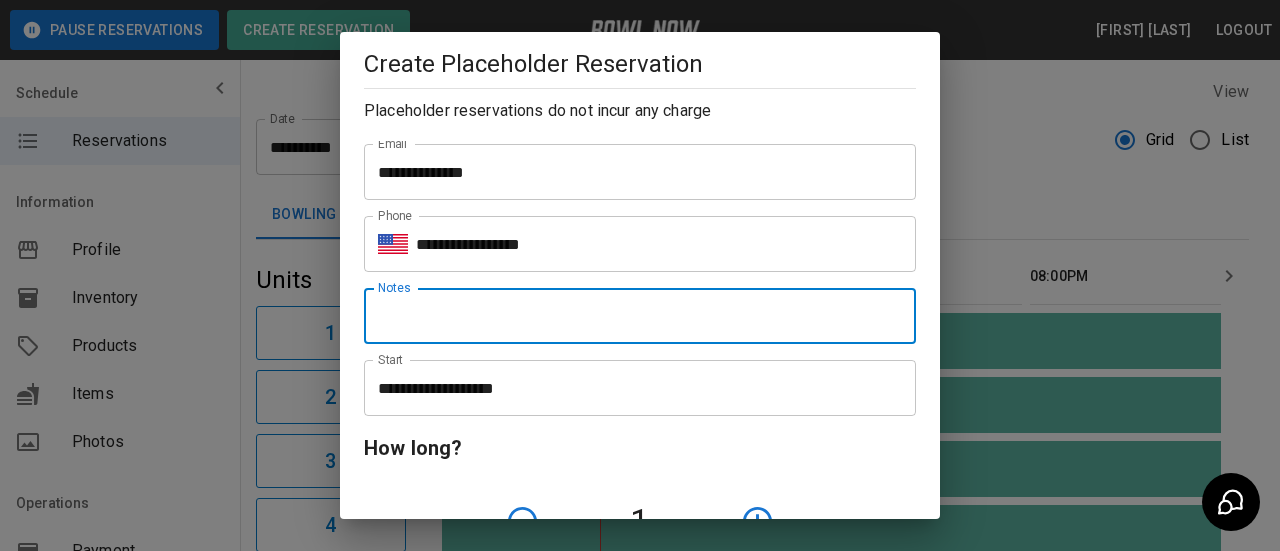 scroll, scrollTop: 200, scrollLeft: 0, axis: vertical 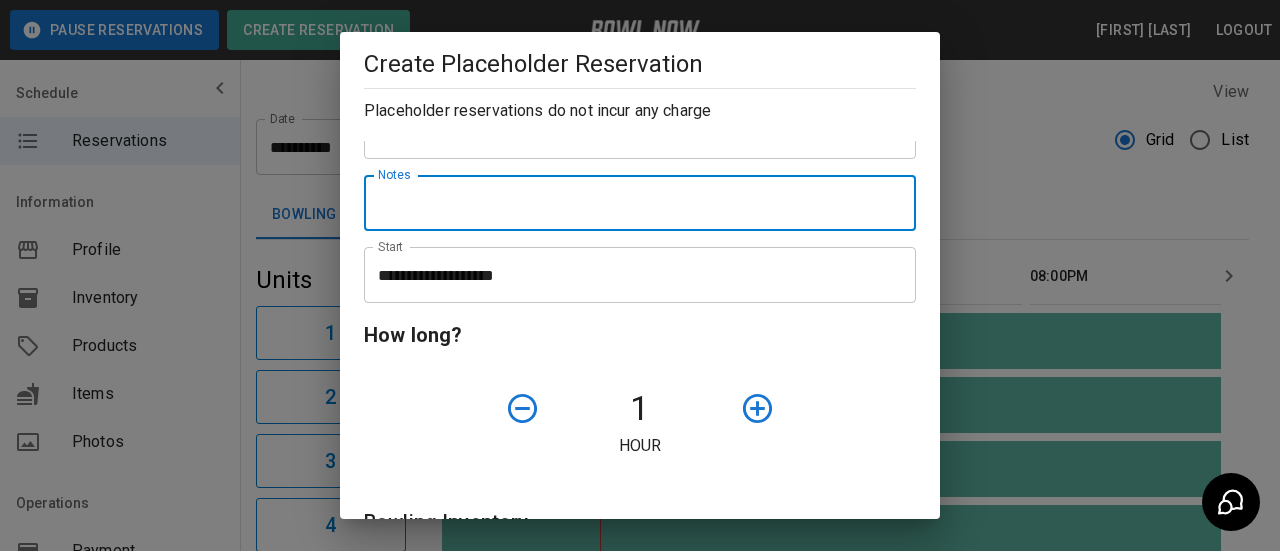 click on "**********" at bounding box center (633, 275) 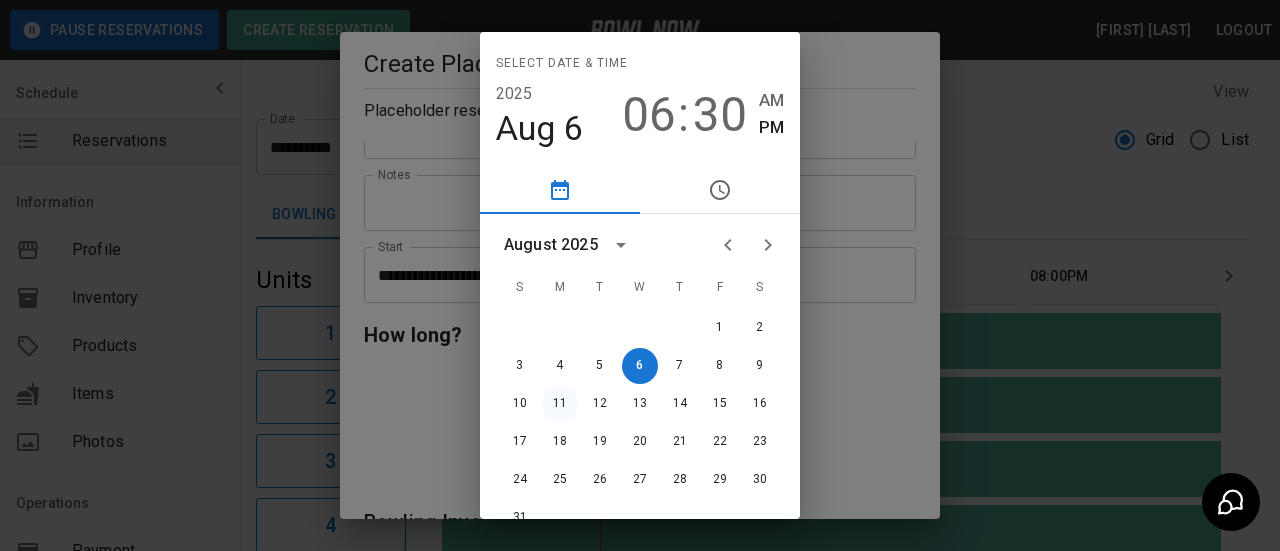 click on "11" at bounding box center (560, 404) 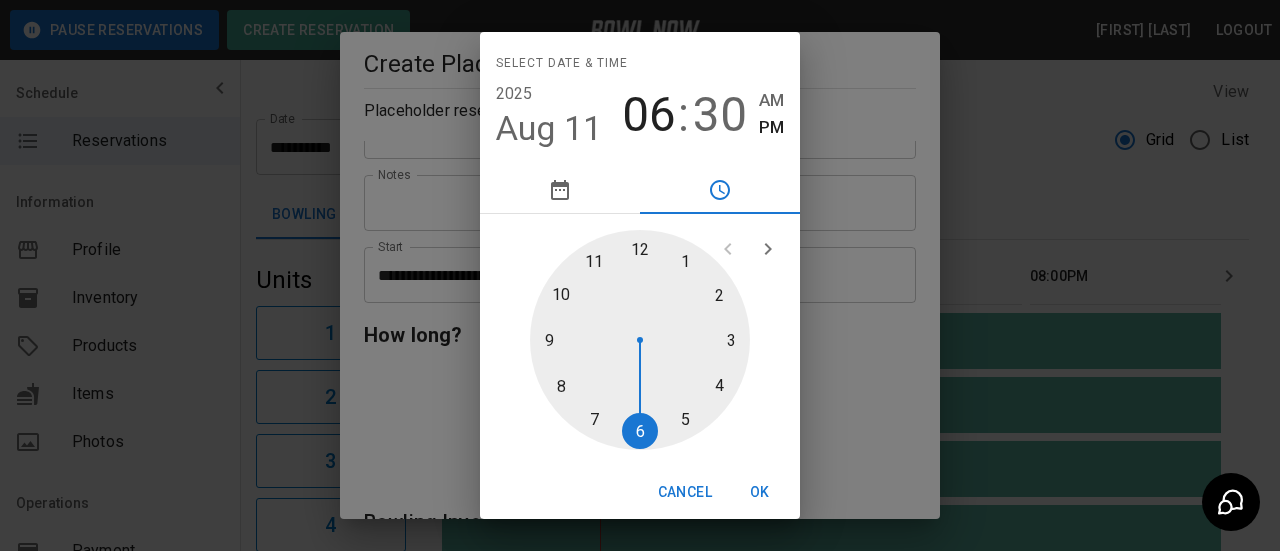 click at bounding box center (640, 340) 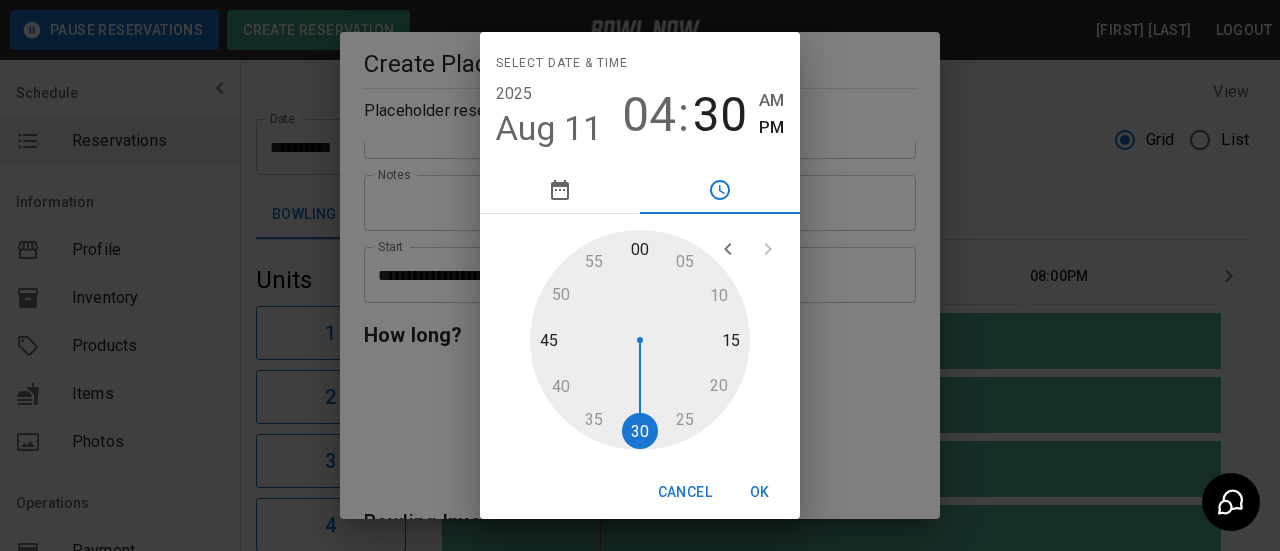 click at bounding box center [640, 340] 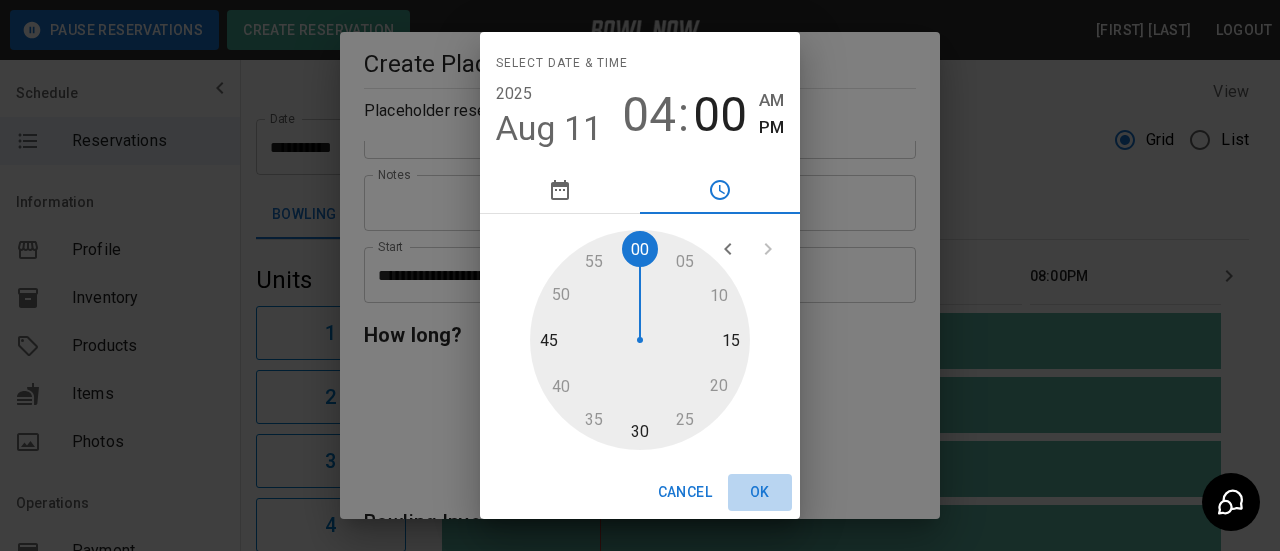click on "OK" at bounding box center [760, 492] 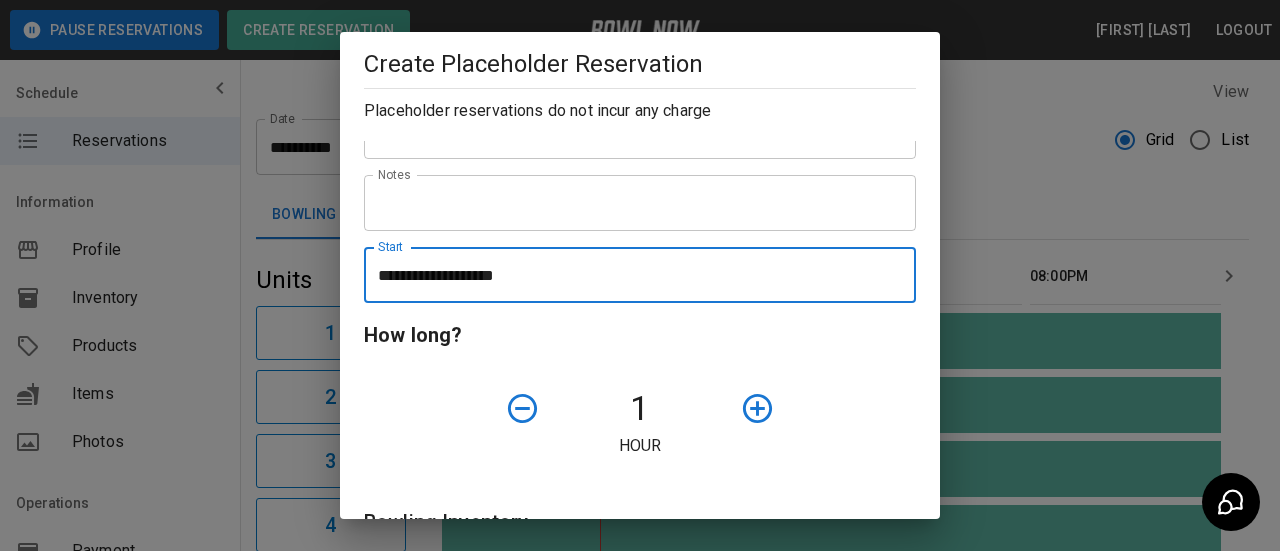 click 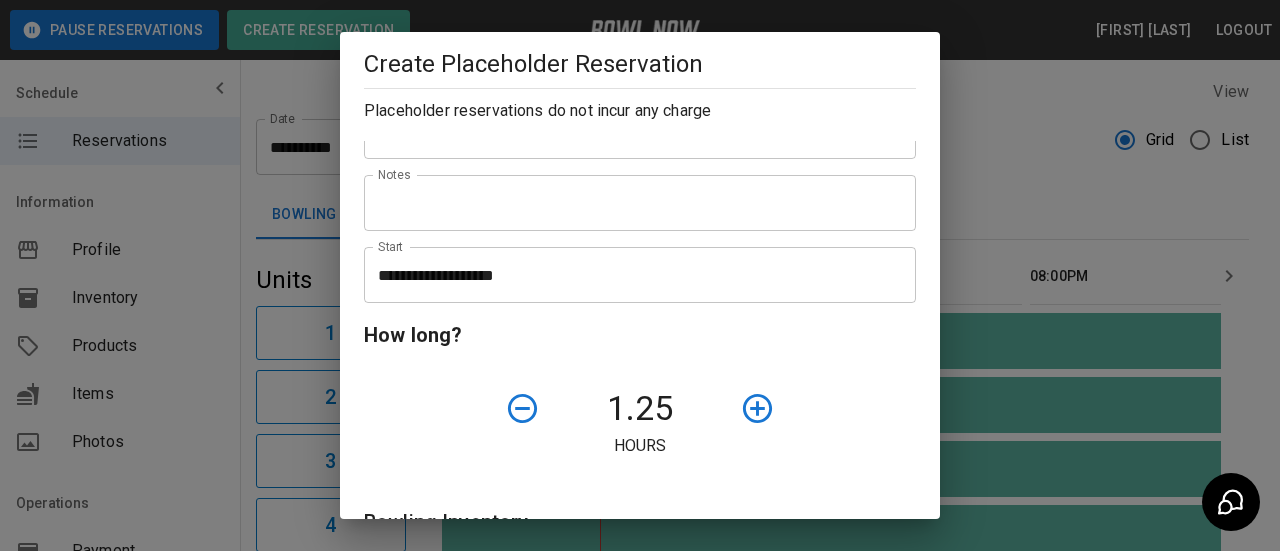 click 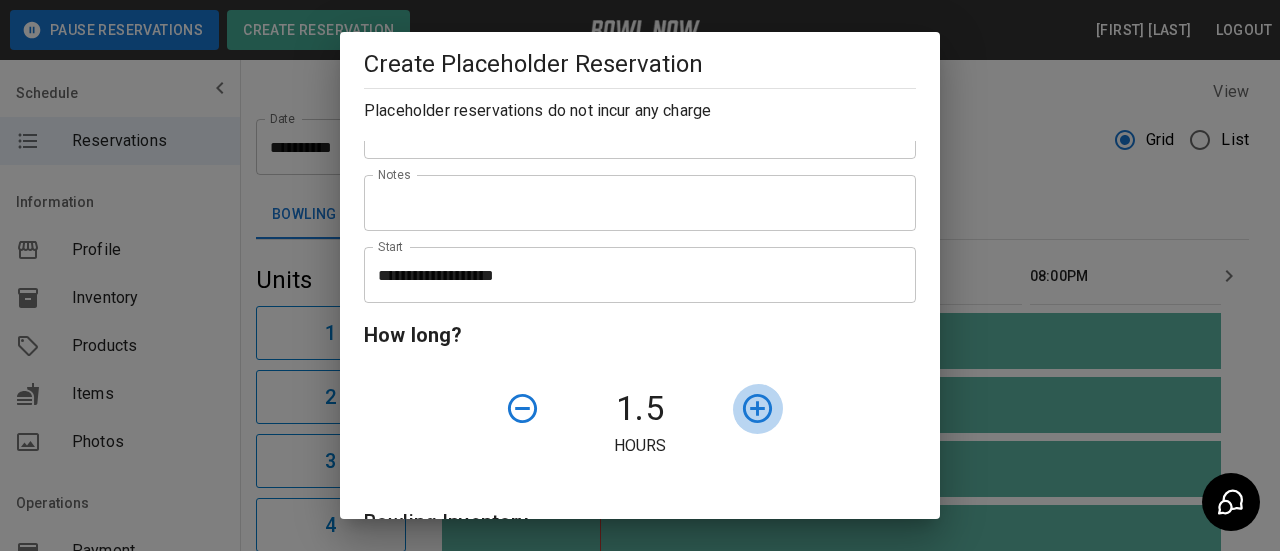 click 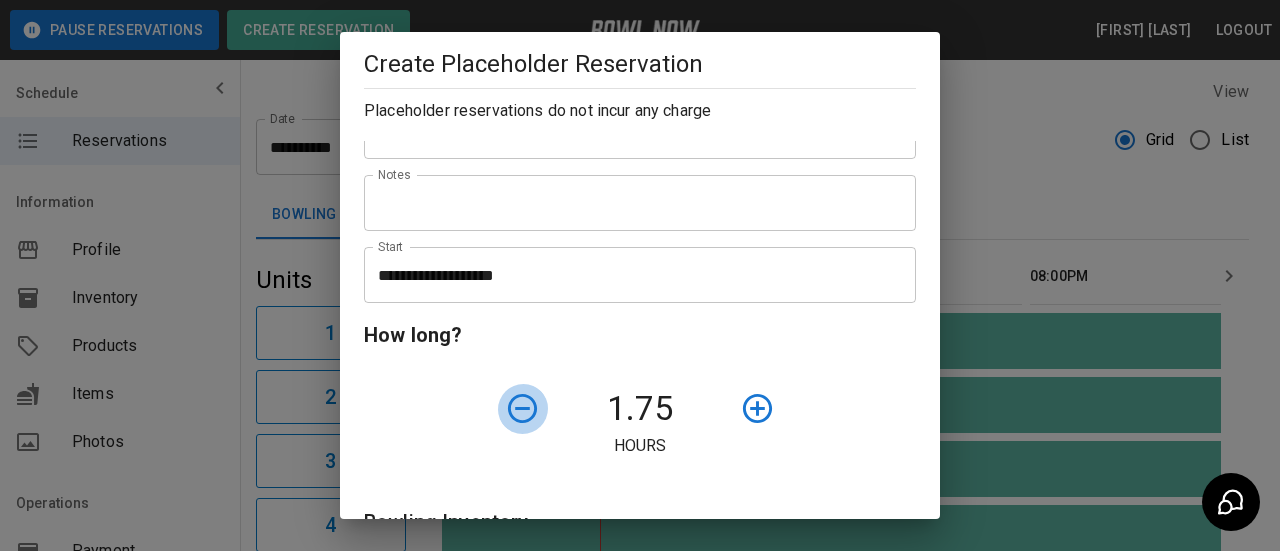 click 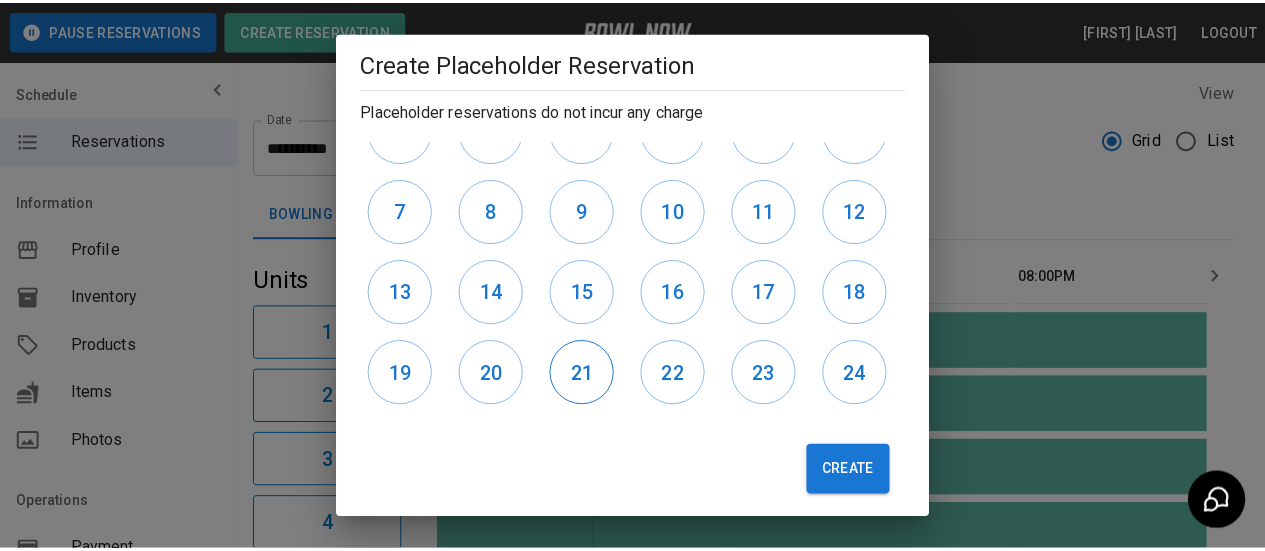 scroll, scrollTop: 661, scrollLeft: 0, axis: vertical 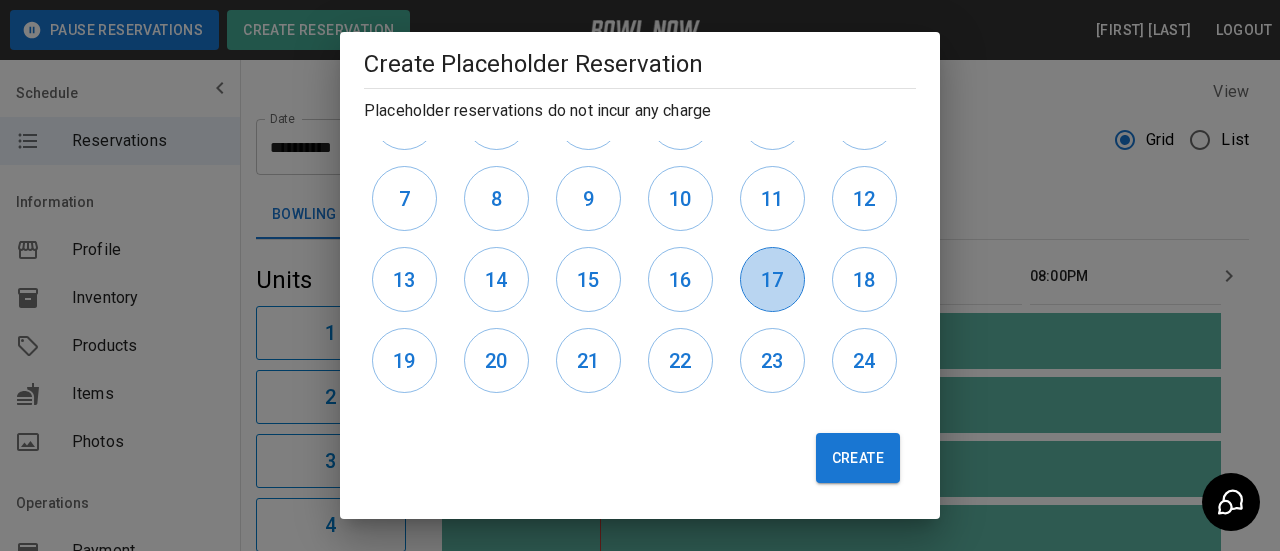 click on "17" at bounding box center [772, 280] 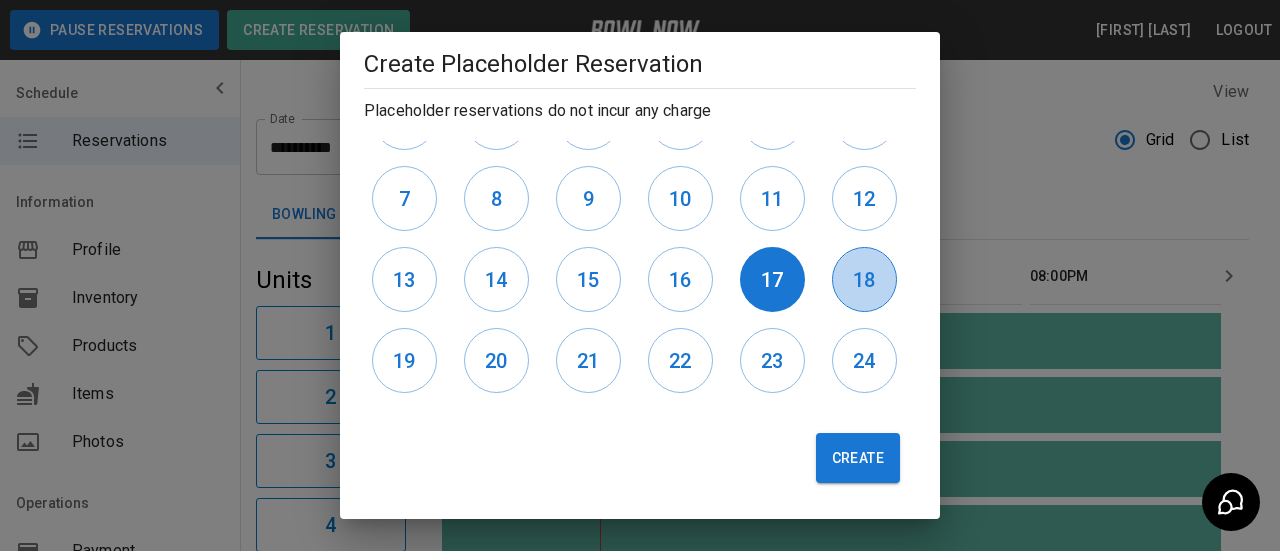 click on "18" at bounding box center [864, 279] 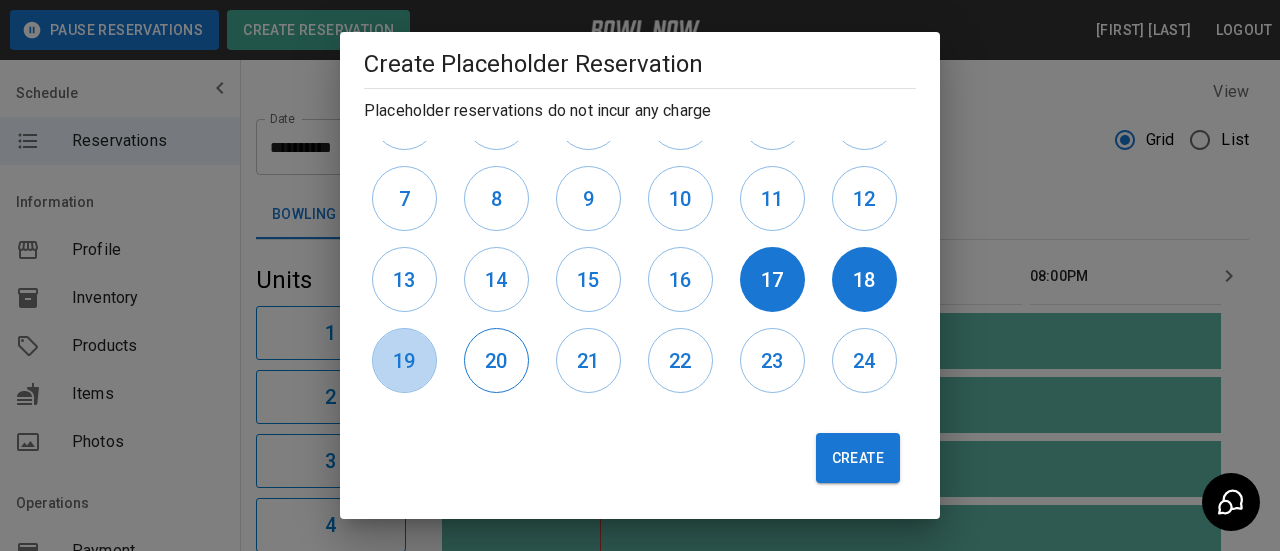 drag, startPoint x: 390, startPoint y: 352, endPoint x: 490, endPoint y: 368, distance: 101.27191 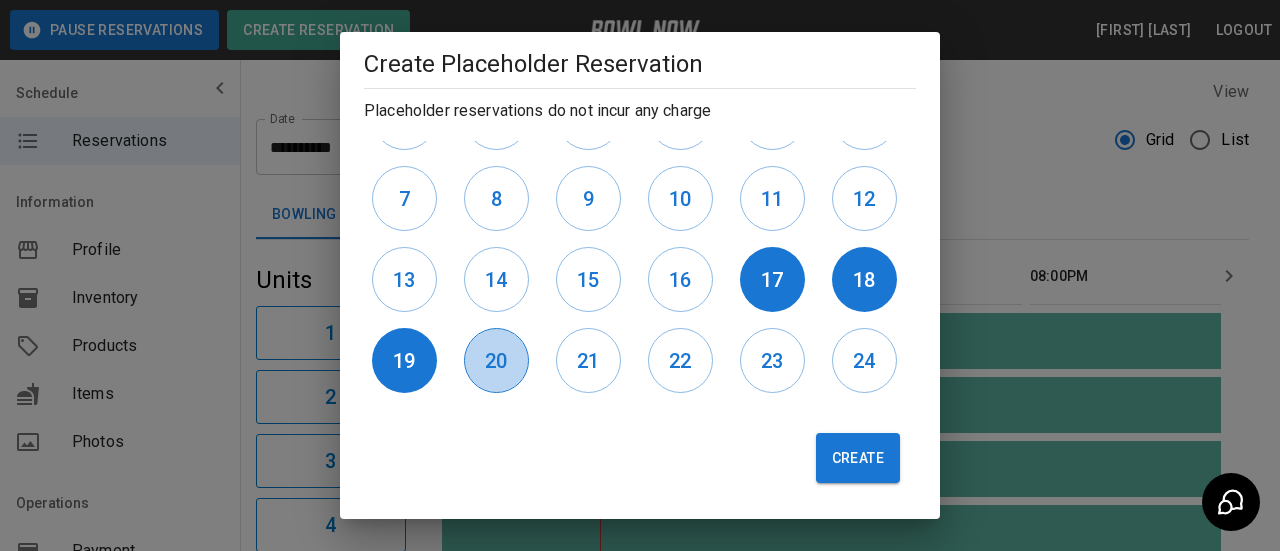 click on "20" at bounding box center (496, 361) 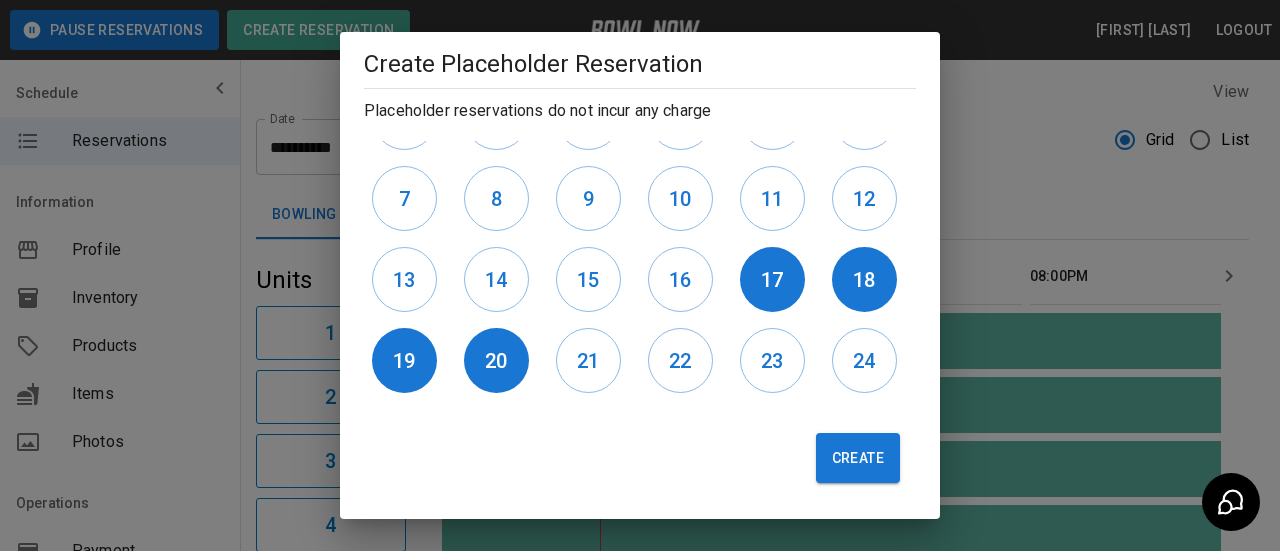 click on "Create" at bounding box center (858, 458) 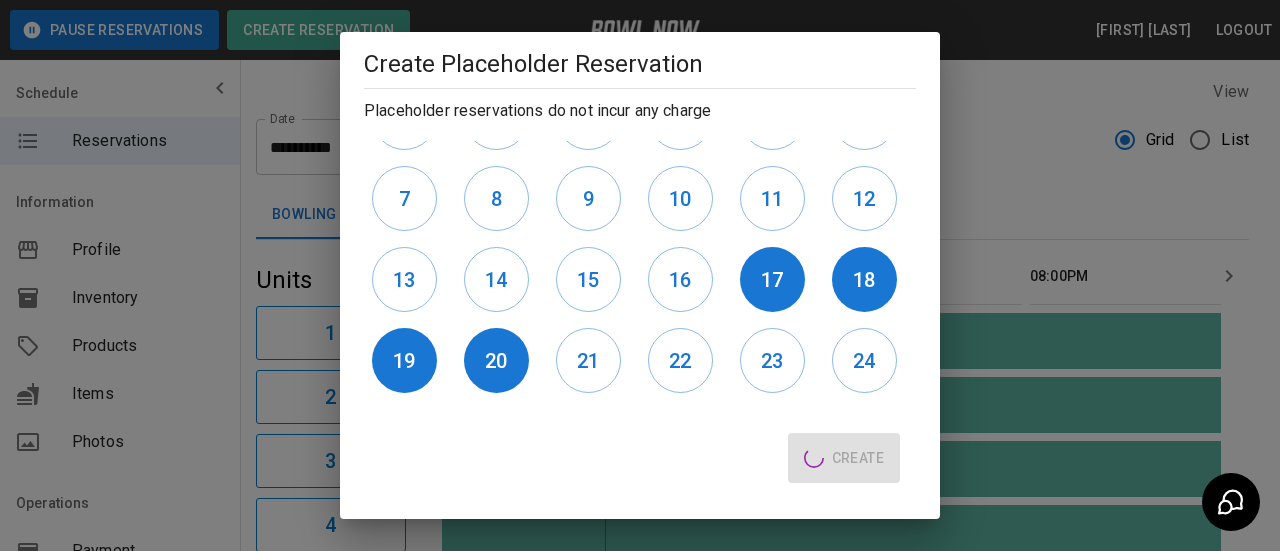 type 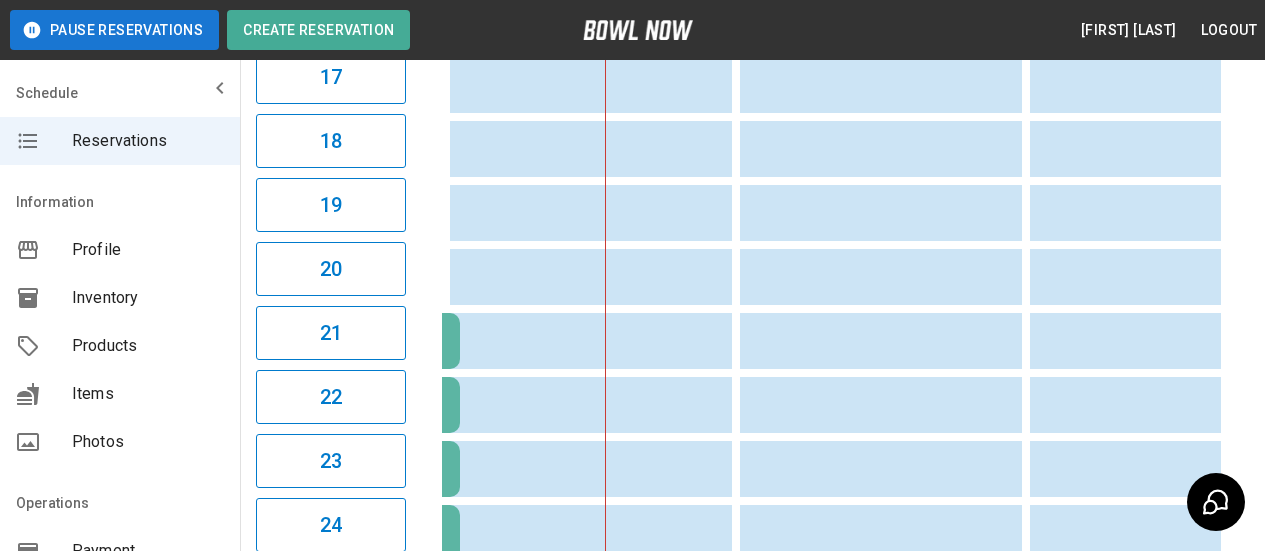 scroll, scrollTop: 1437, scrollLeft: 0, axis: vertical 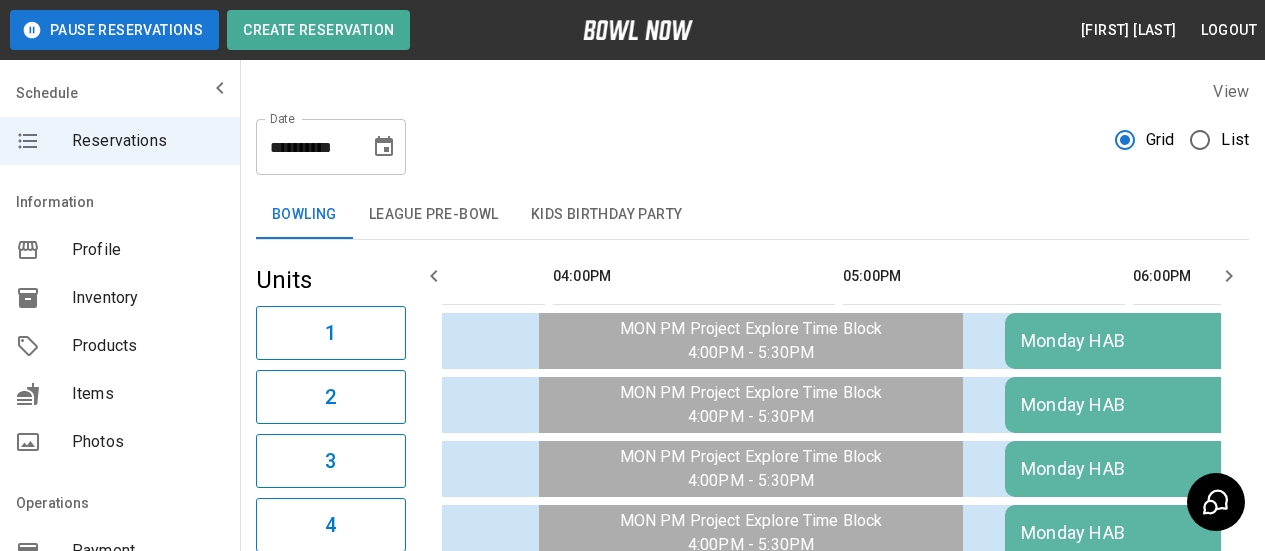 click at bounding box center (384, 147) 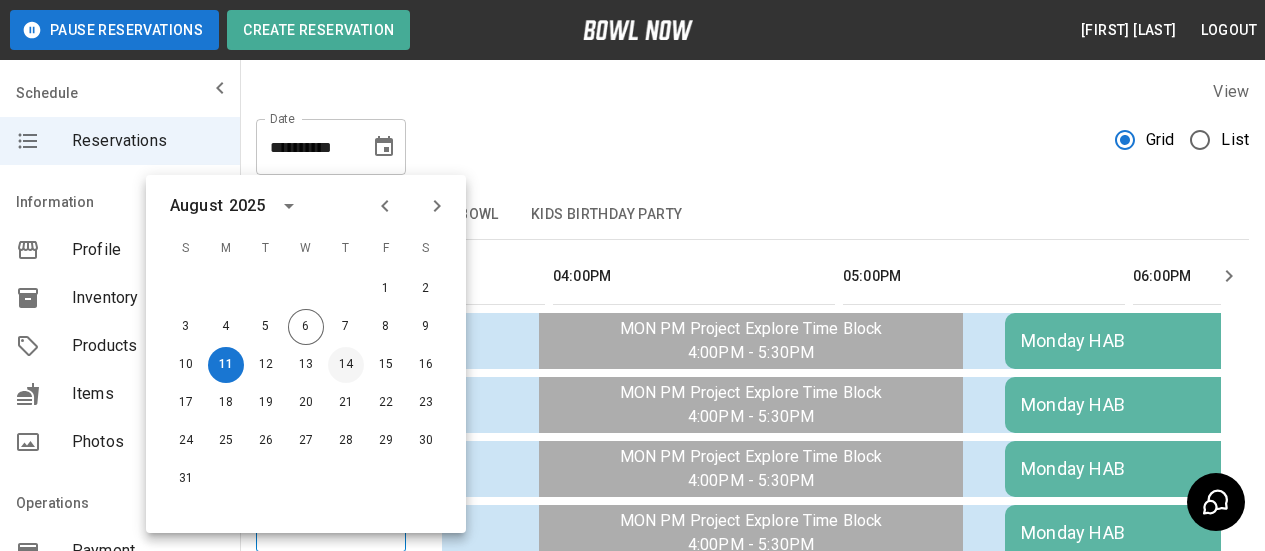 click on "14" at bounding box center (346, 365) 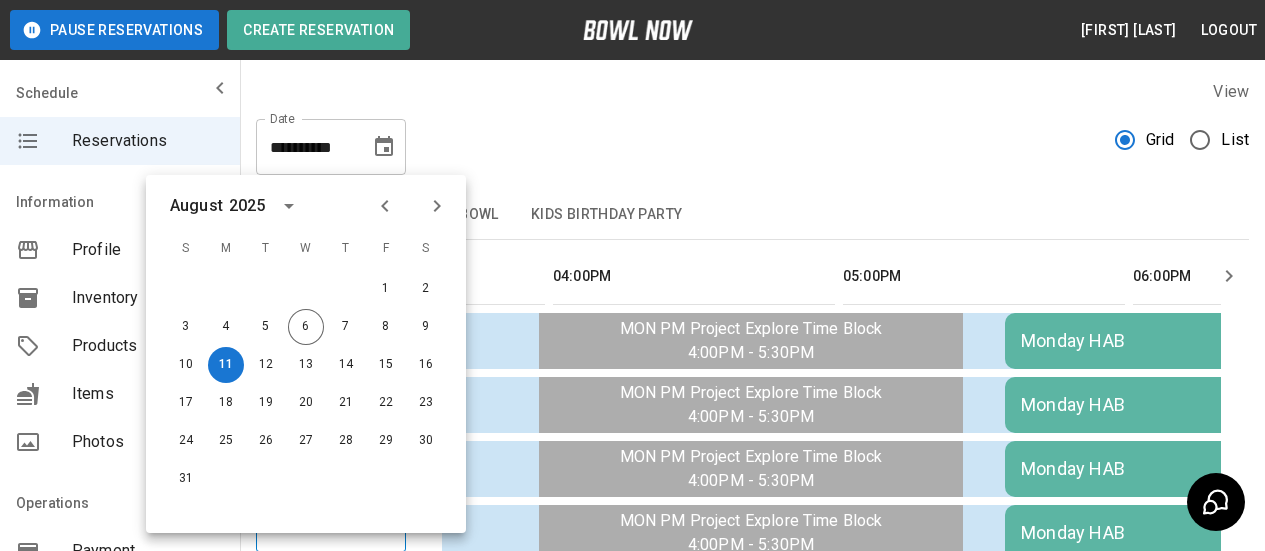 type on "**********" 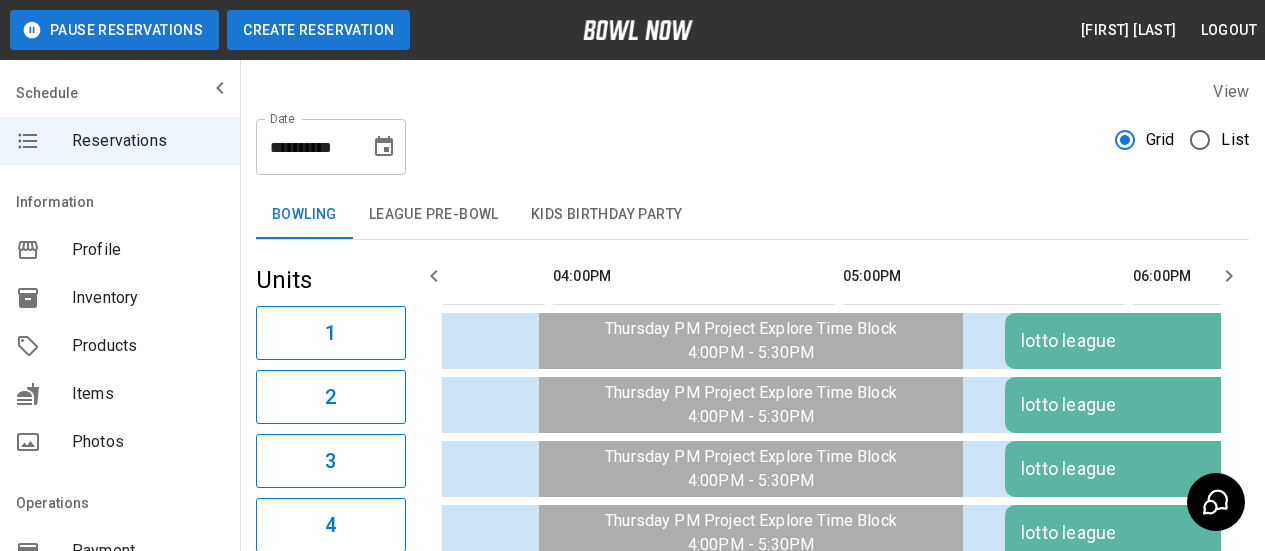 click on "Create Reservation" at bounding box center [318, 30] 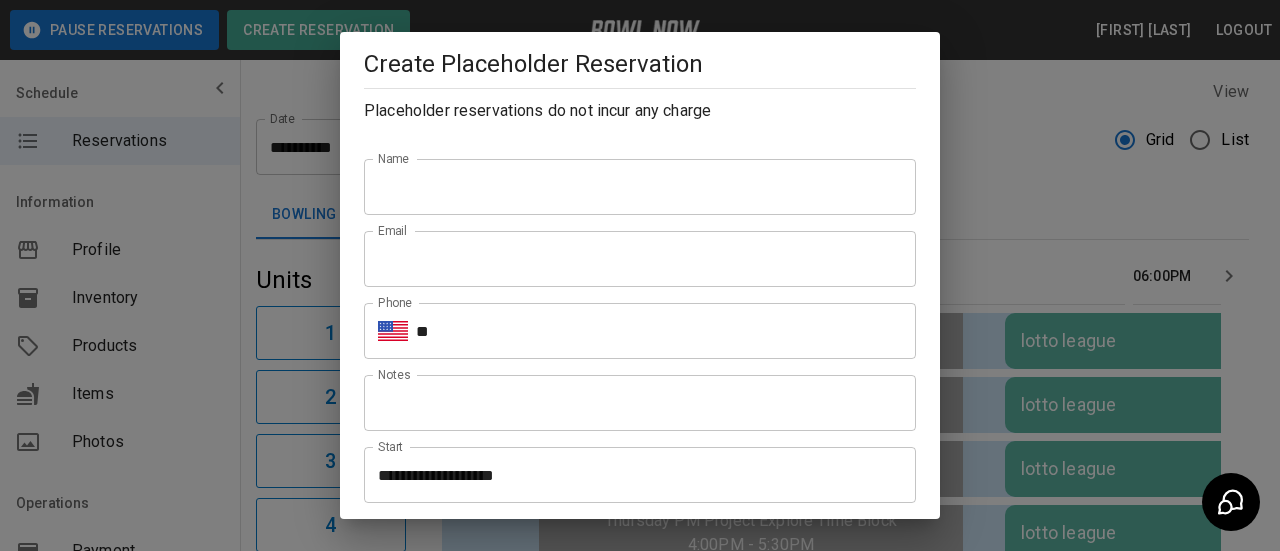 click on "Name" at bounding box center [640, 187] 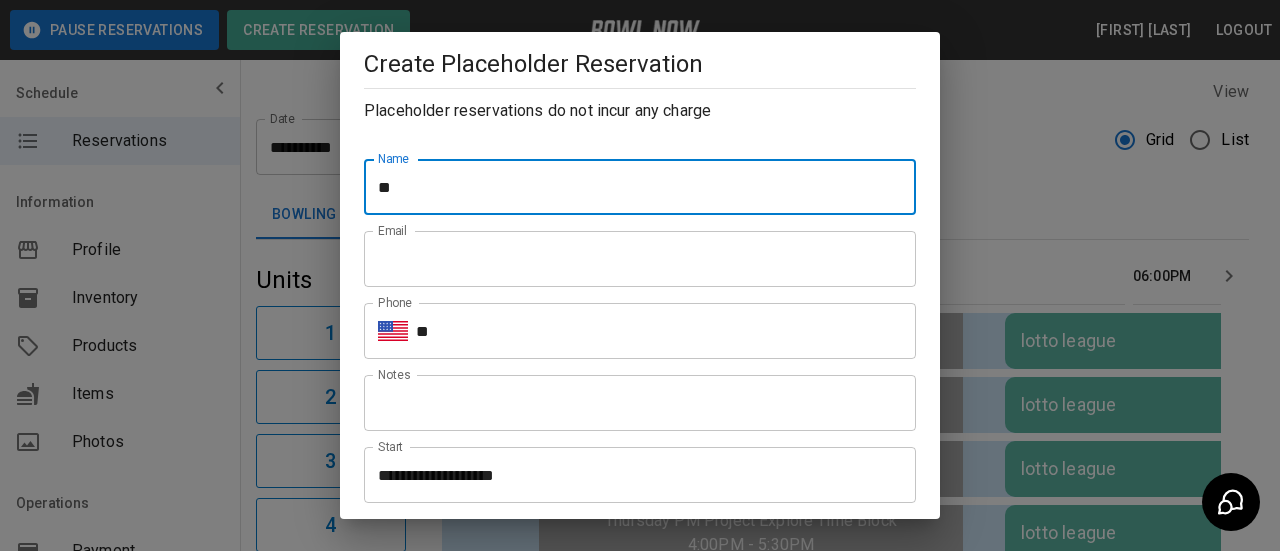 type on "**********" 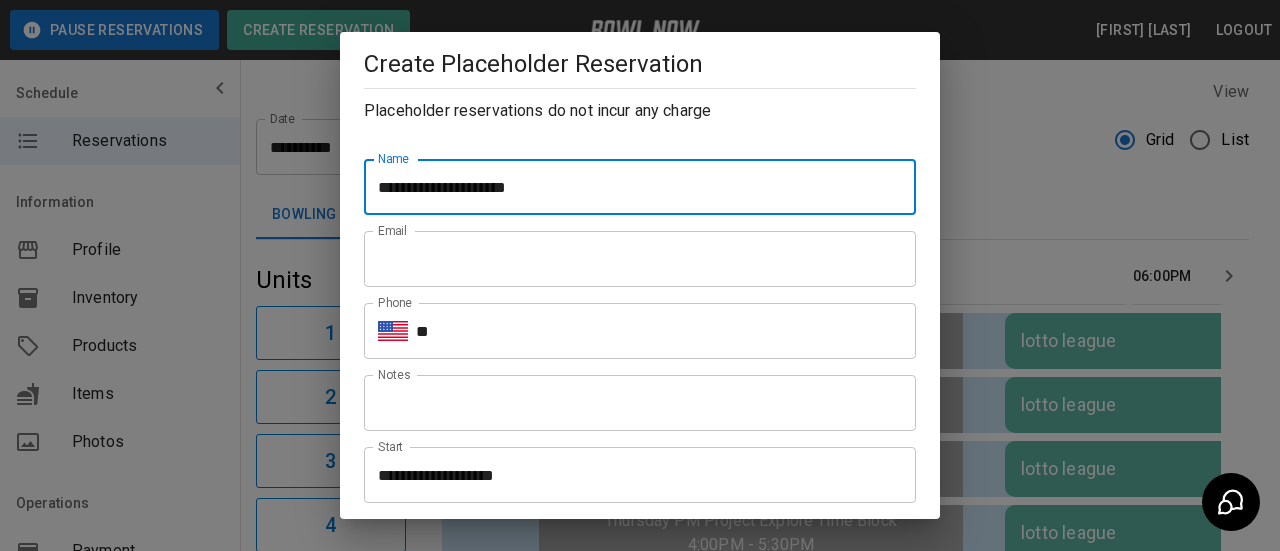 click on "Email" at bounding box center [640, 259] 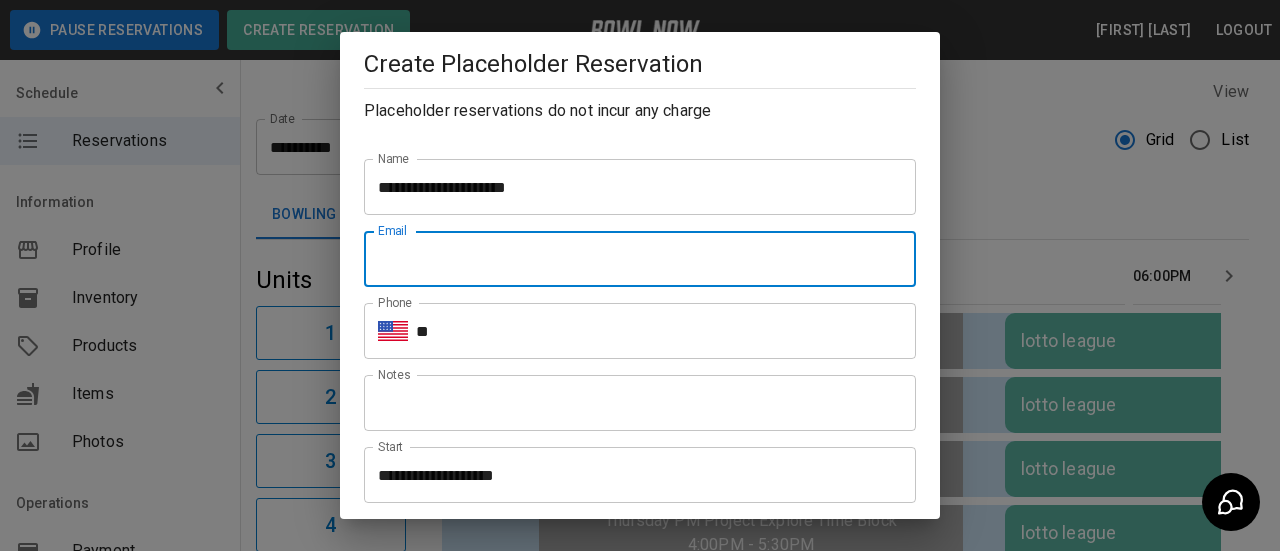 type on "**********" 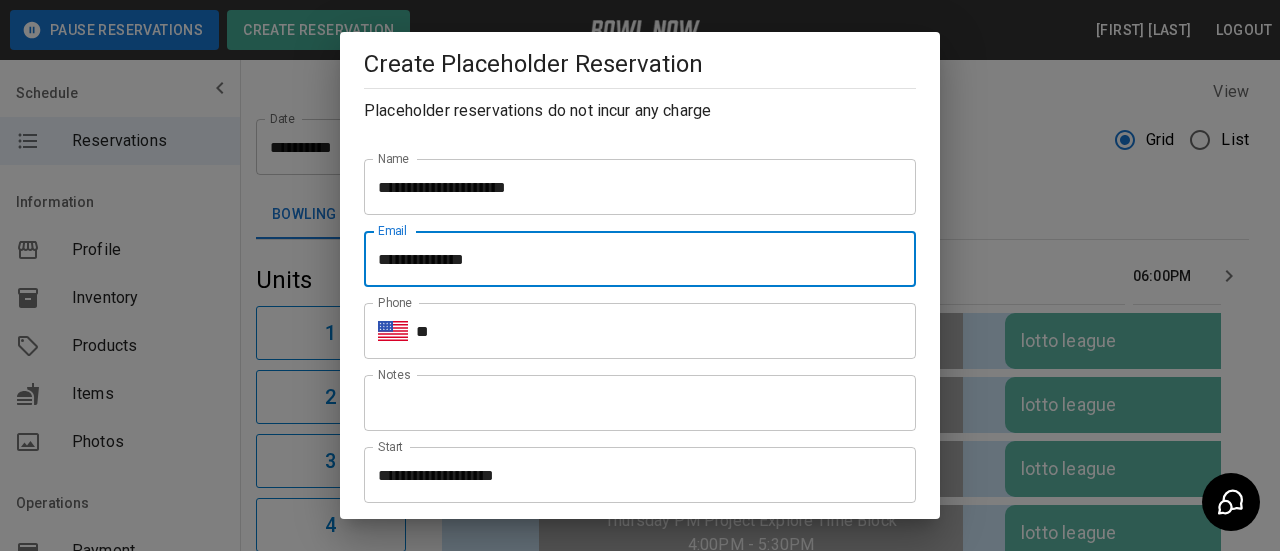 click on "**" at bounding box center (666, 331) 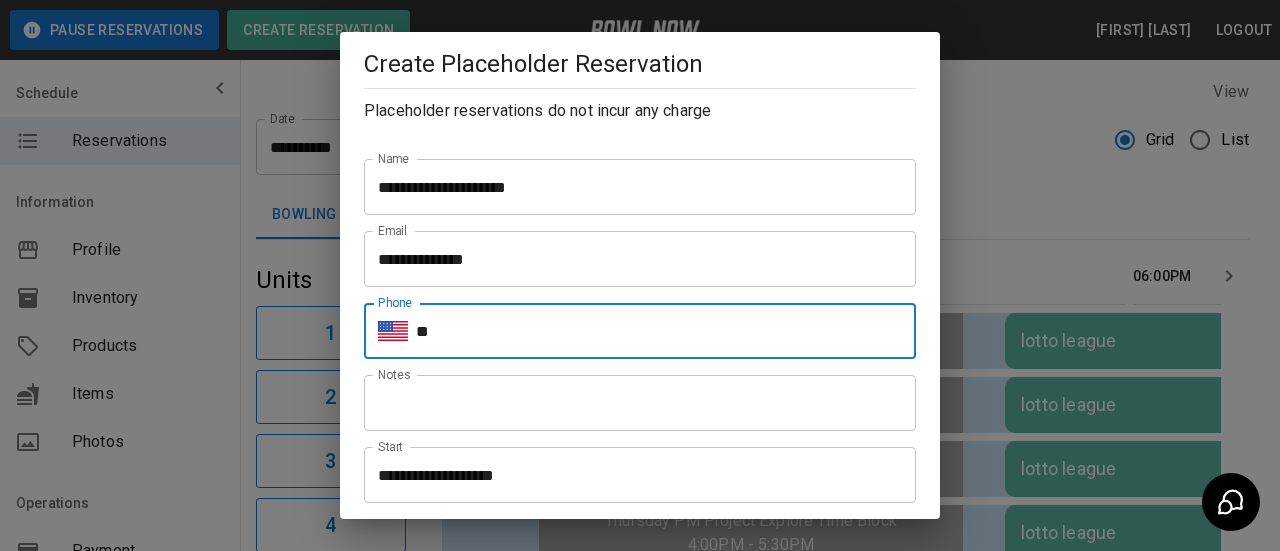 type on "**********" 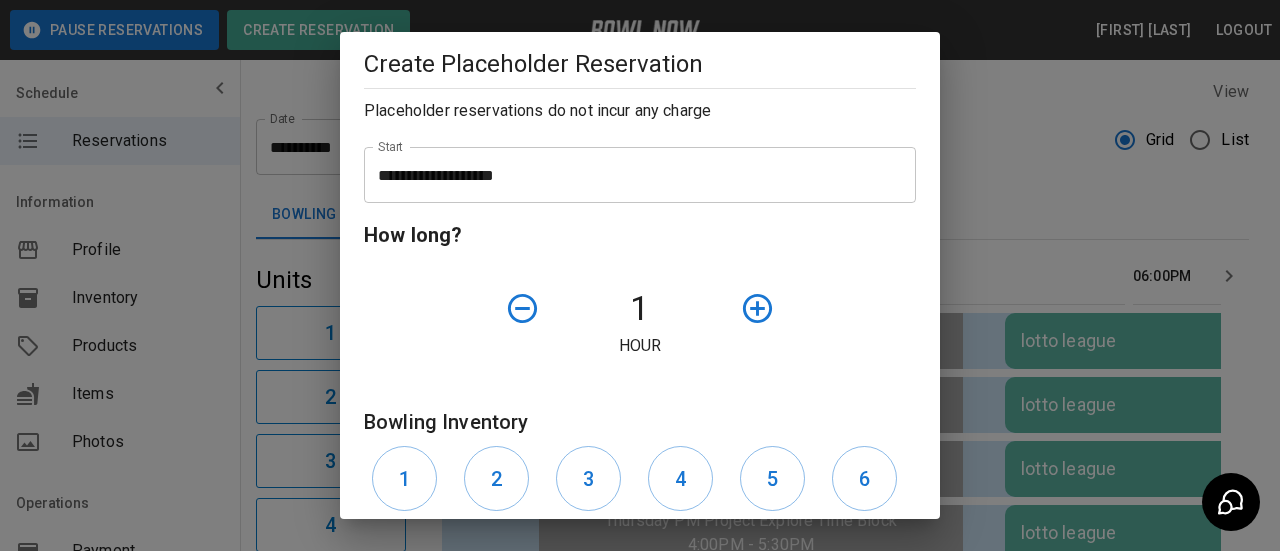 click on "**********" at bounding box center [633, 175] 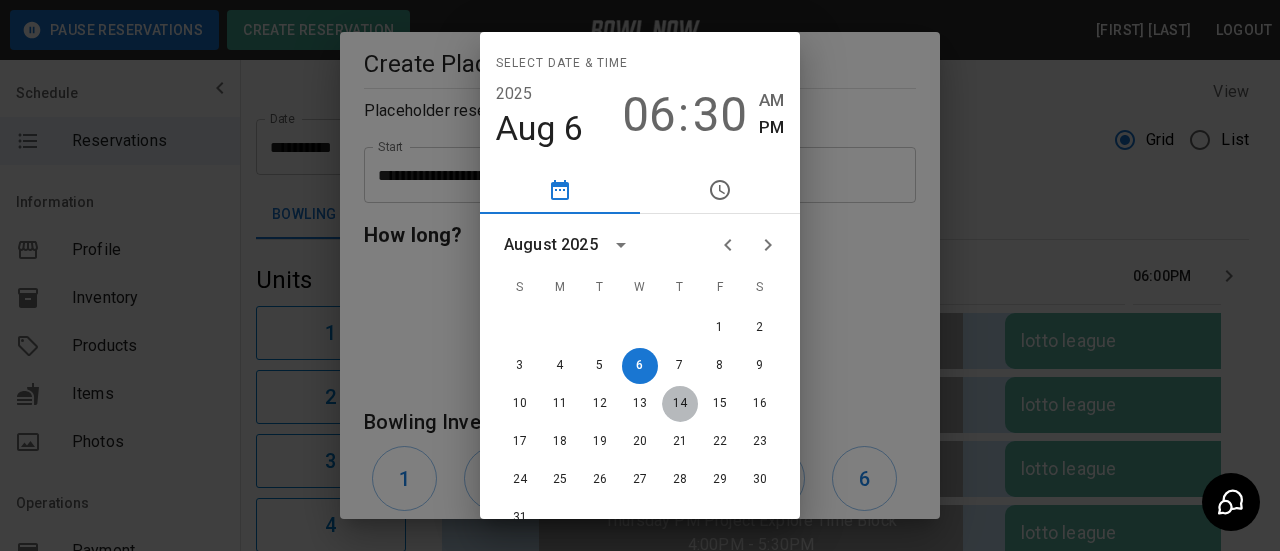 click on "14" at bounding box center [680, 404] 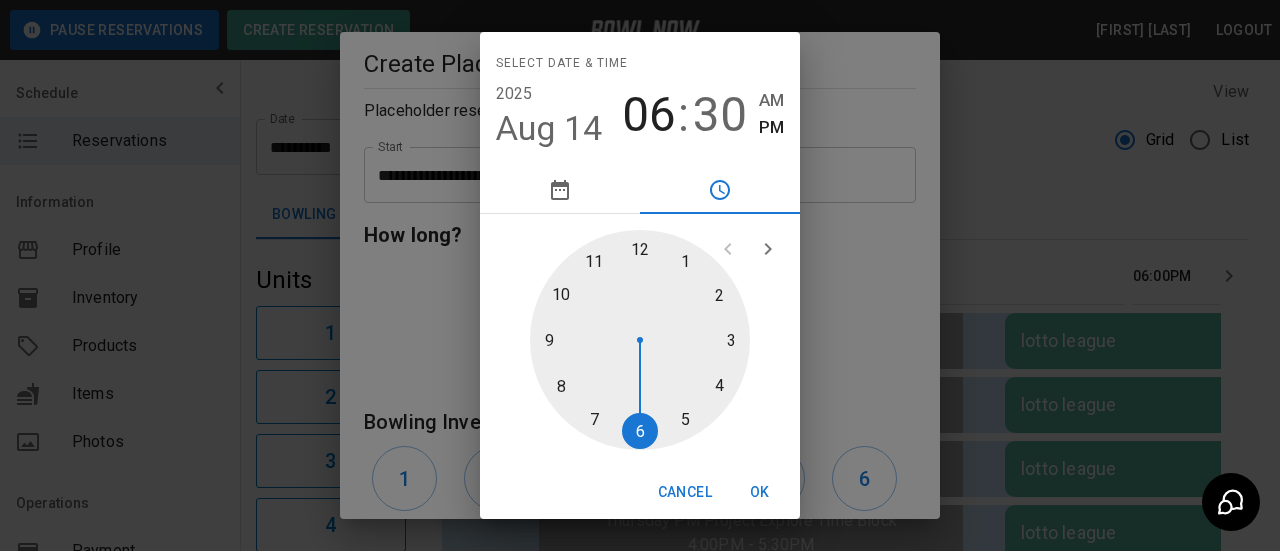 click at bounding box center [640, 340] 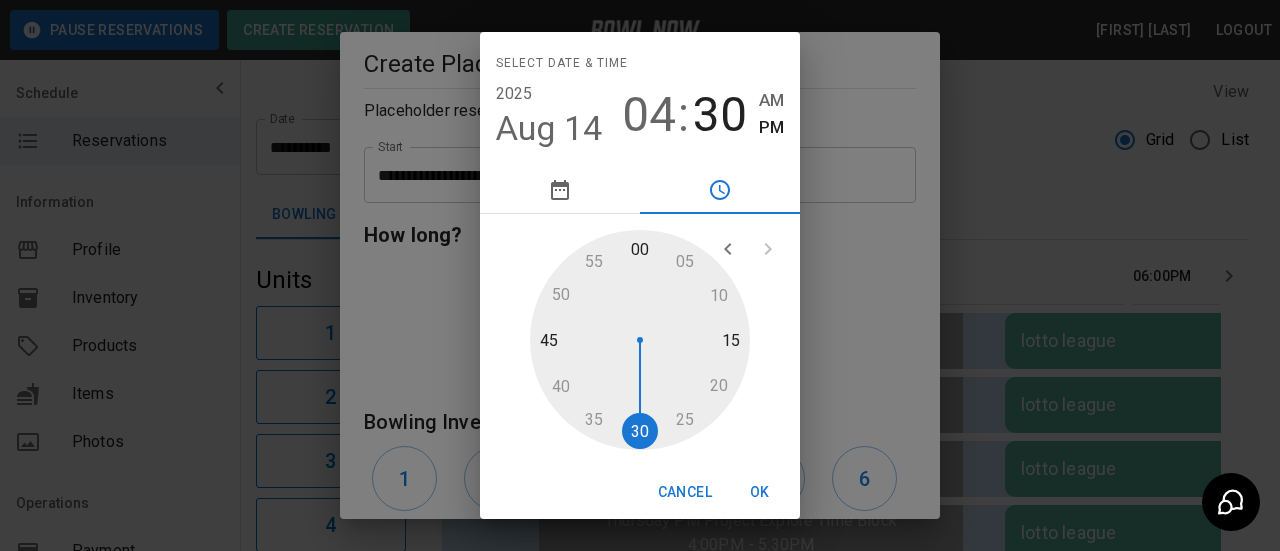 click at bounding box center (640, 340) 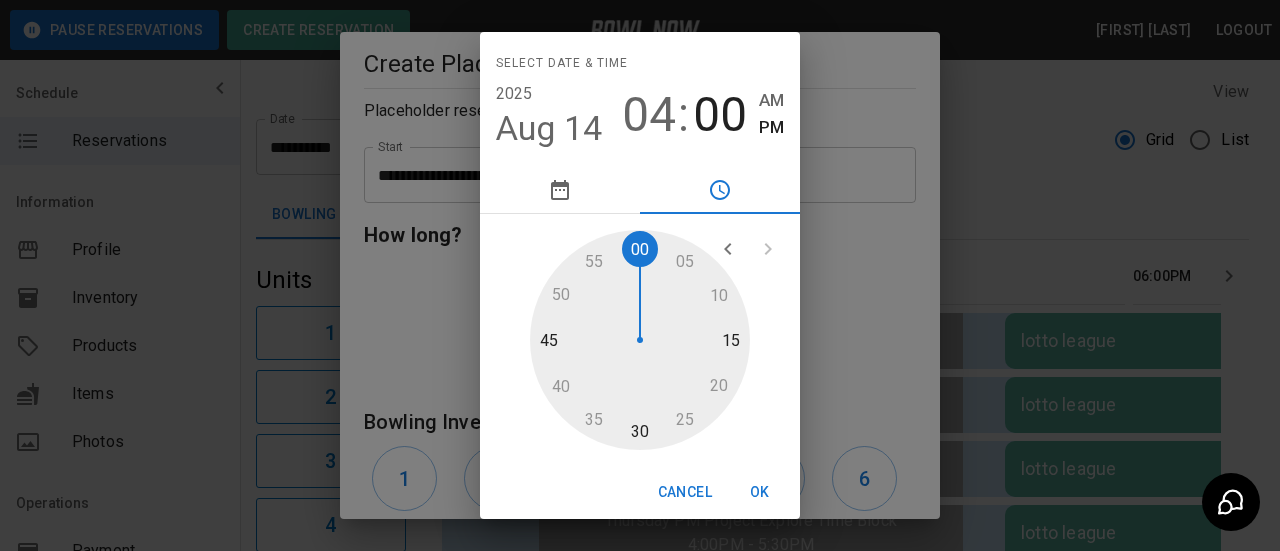 click on "OK" at bounding box center (760, 492) 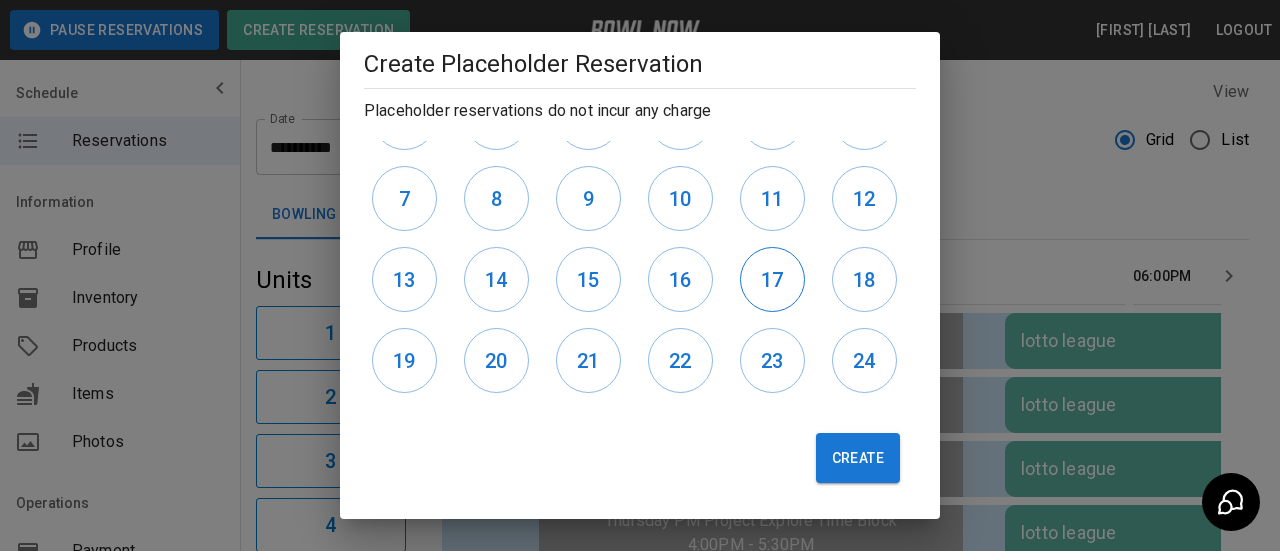 click on "17" at bounding box center (772, 279) 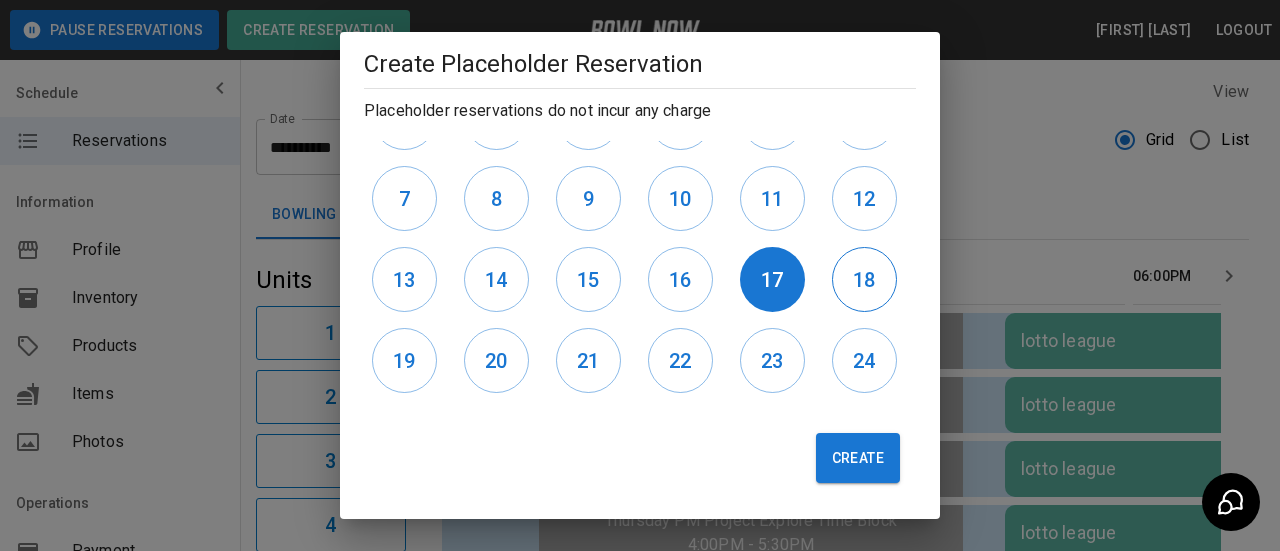 click on "18" at bounding box center (864, 279) 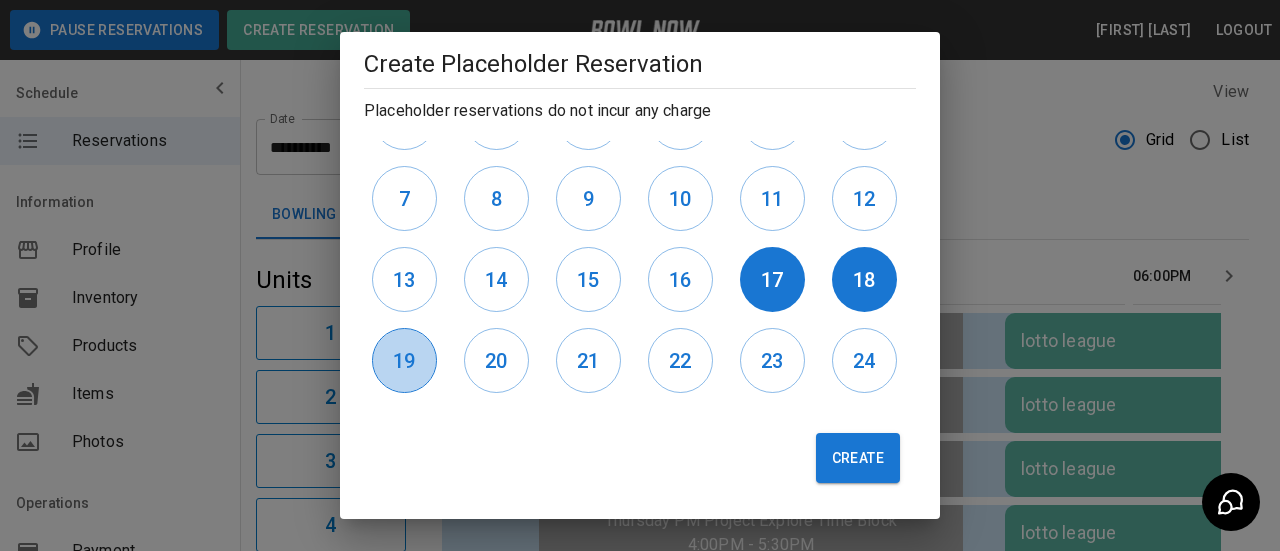 click on "19" at bounding box center (404, 360) 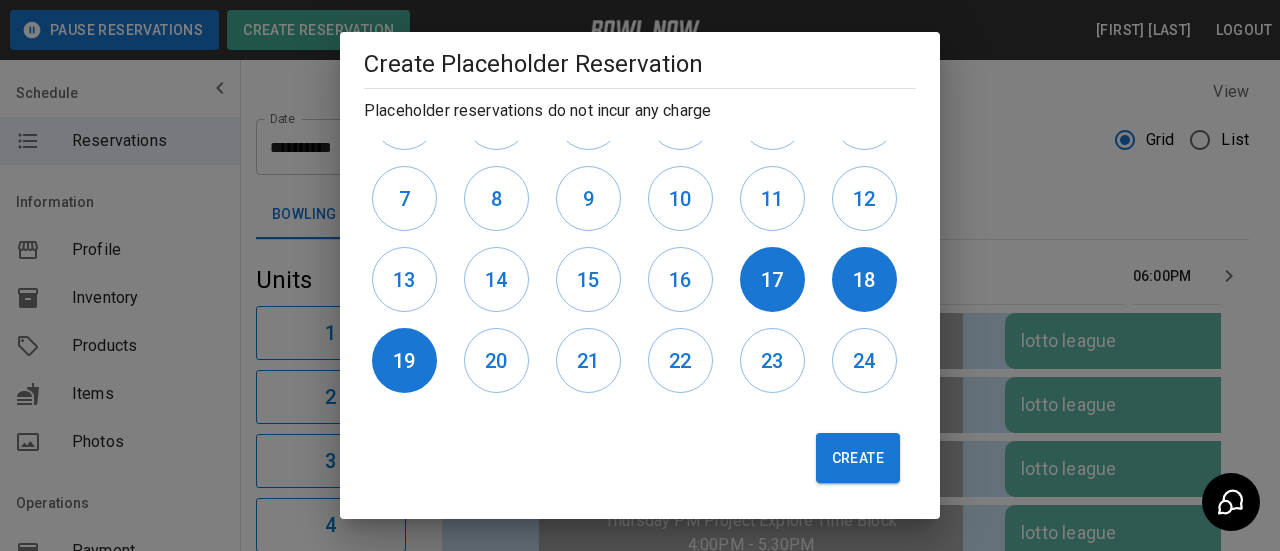 drag, startPoint x: 495, startPoint y: 370, endPoint x: 700, endPoint y: 433, distance: 214.46211 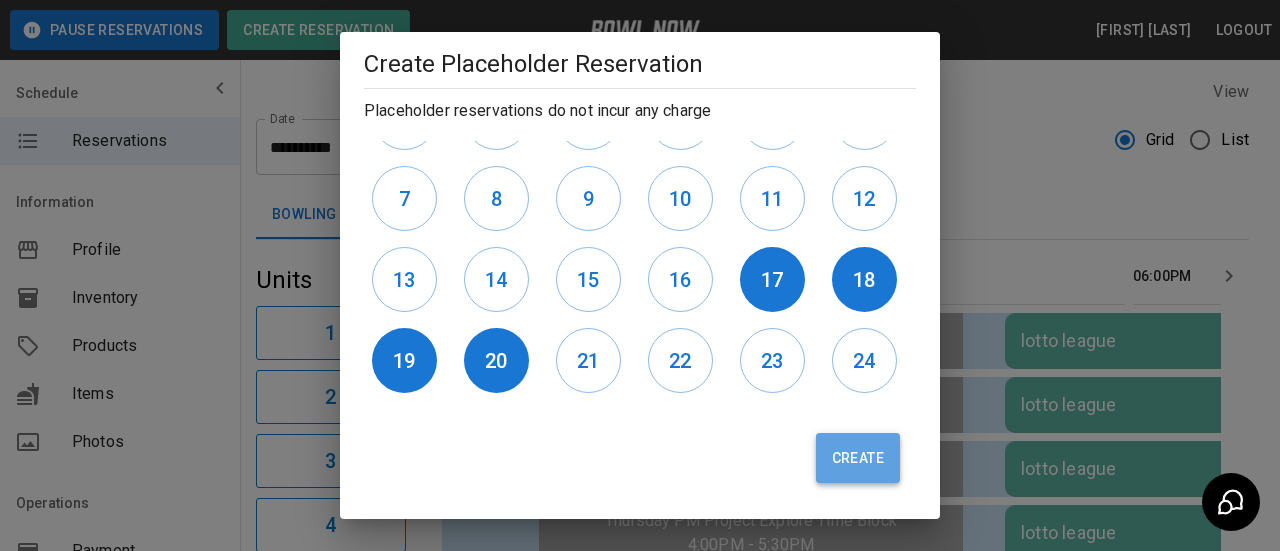 click on "Create" at bounding box center [858, 458] 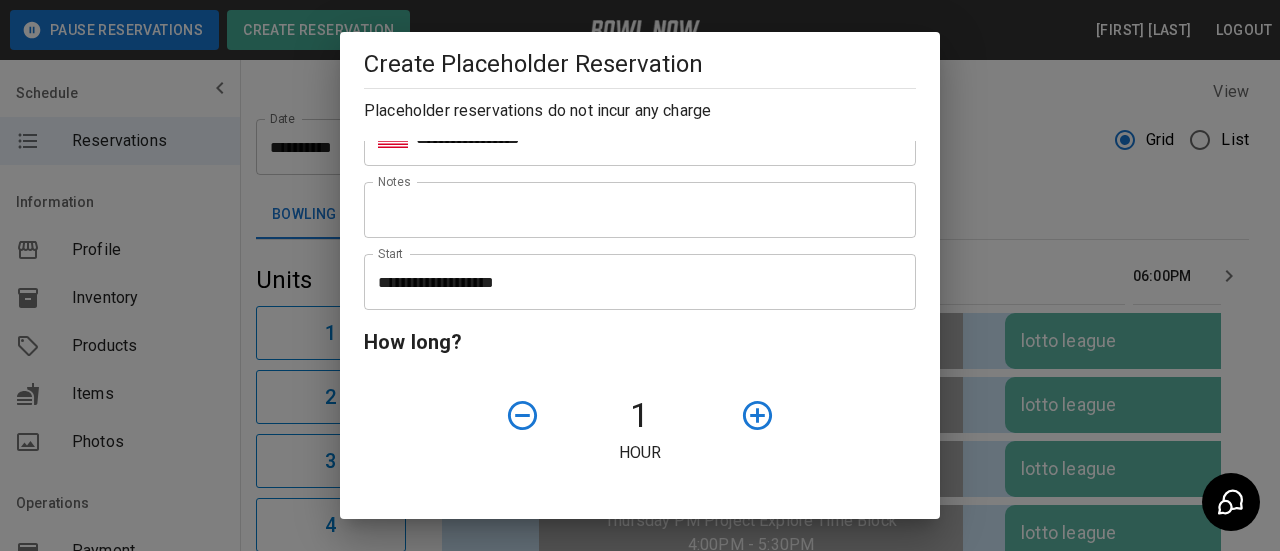 click 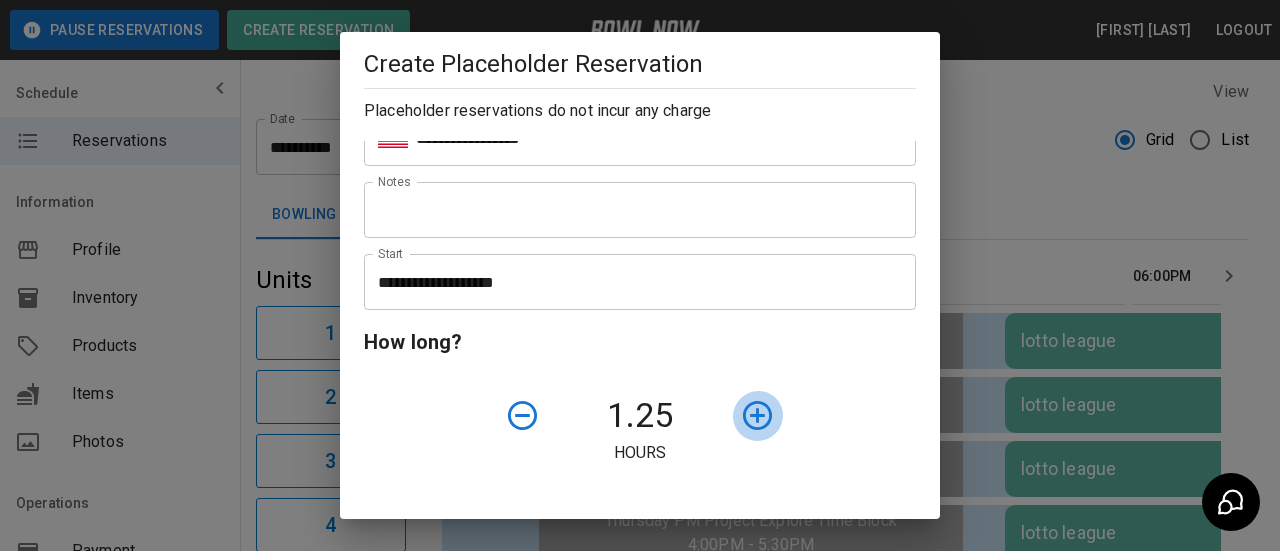 click 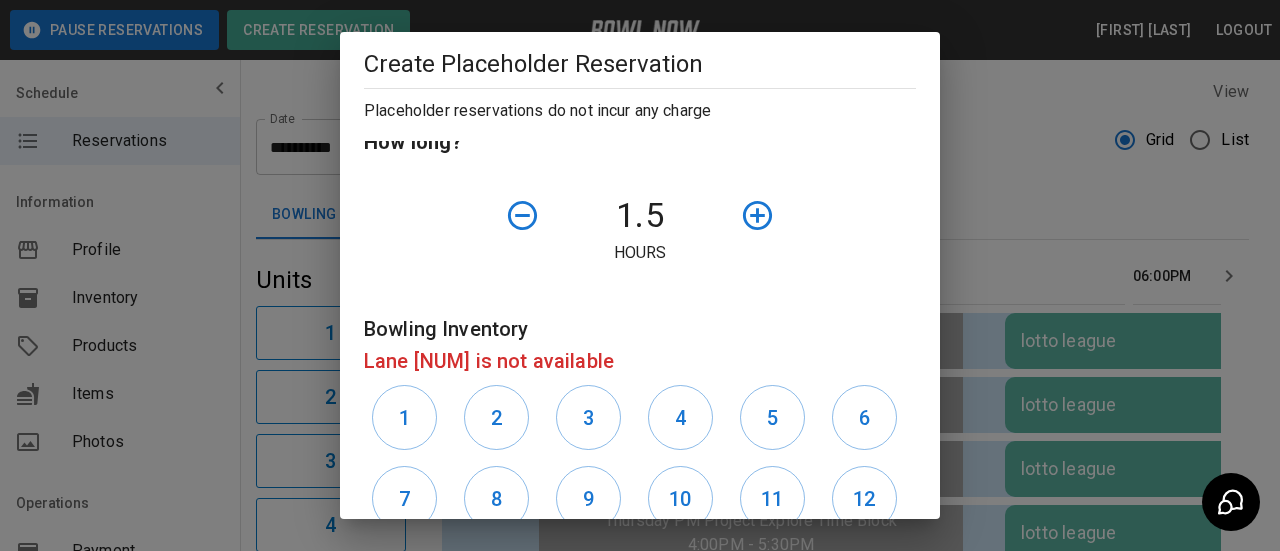 click 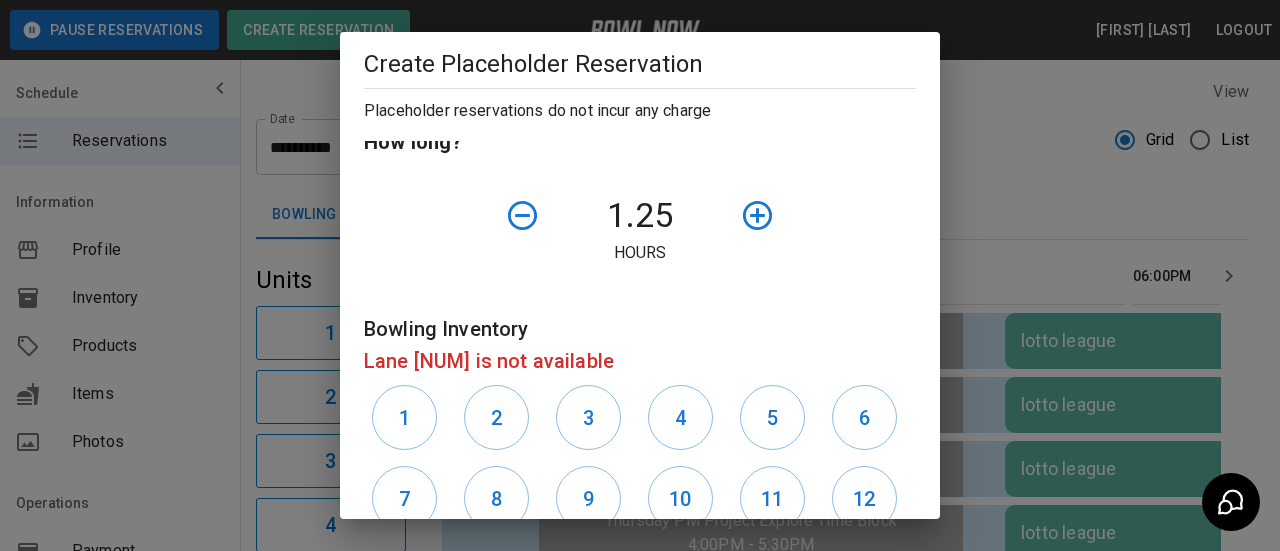 click 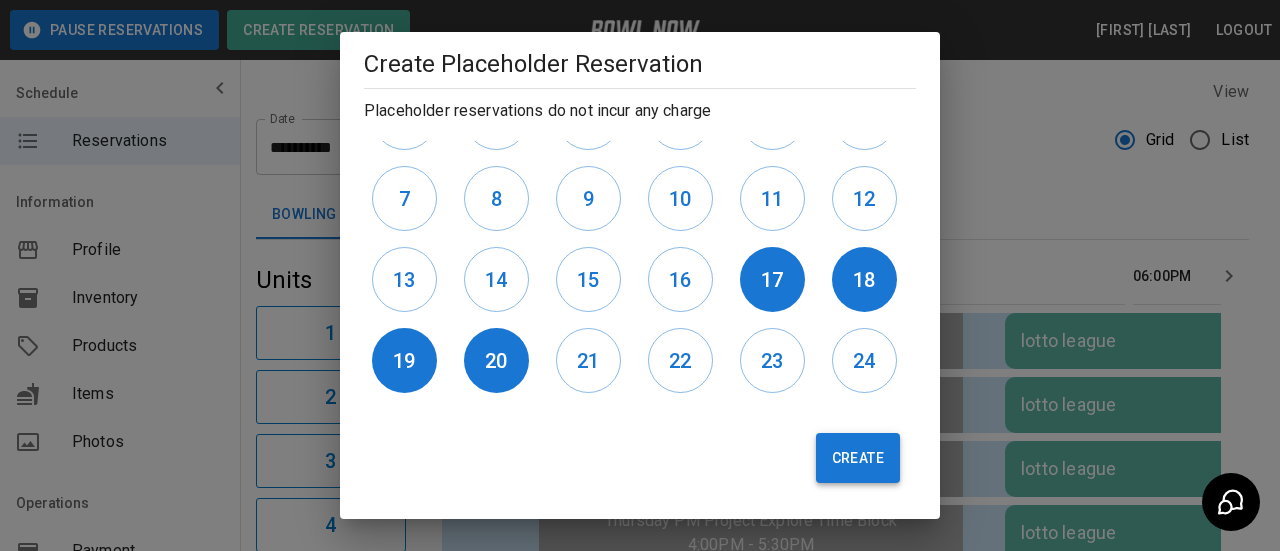 click on "Create" at bounding box center (858, 458) 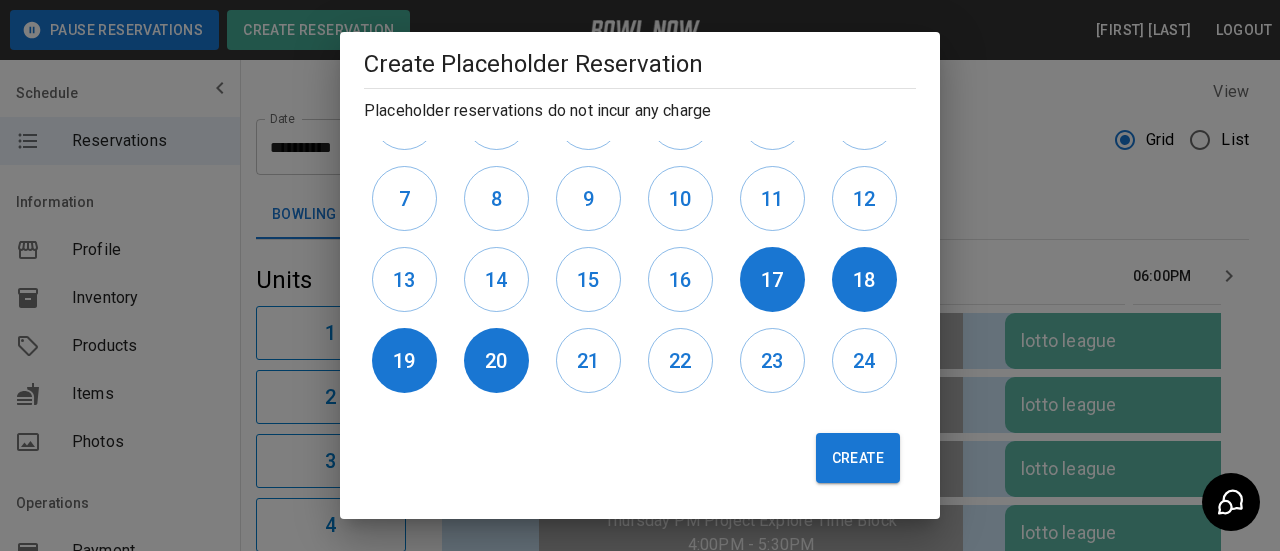 click on "**********" at bounding box center (640, 275) 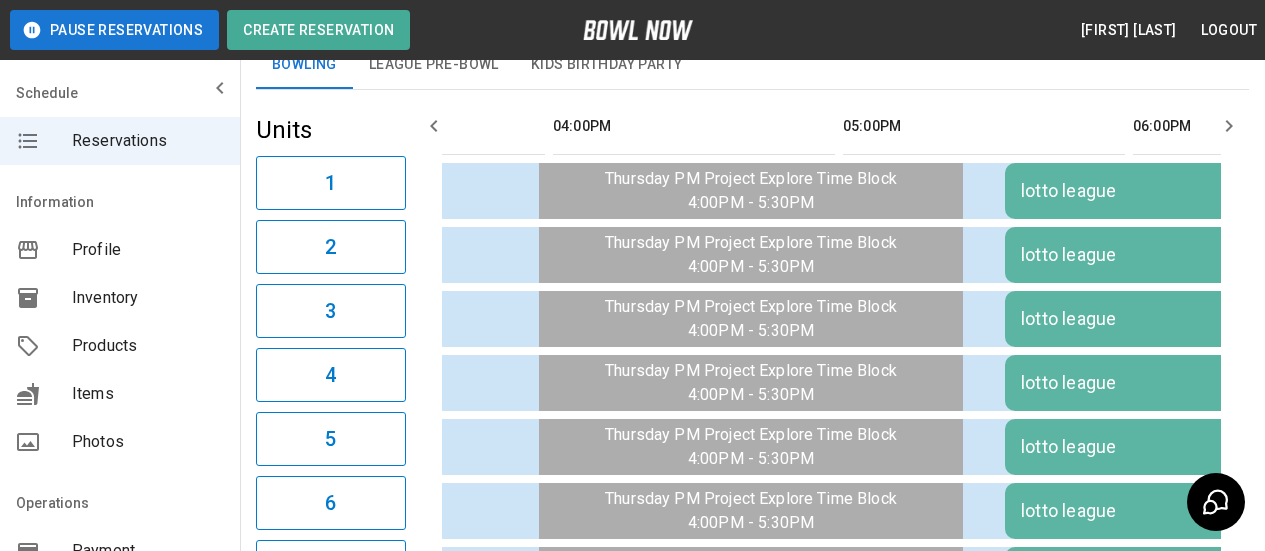 scroll, scrollTop: 0, scrollLeft: 0, axis: both 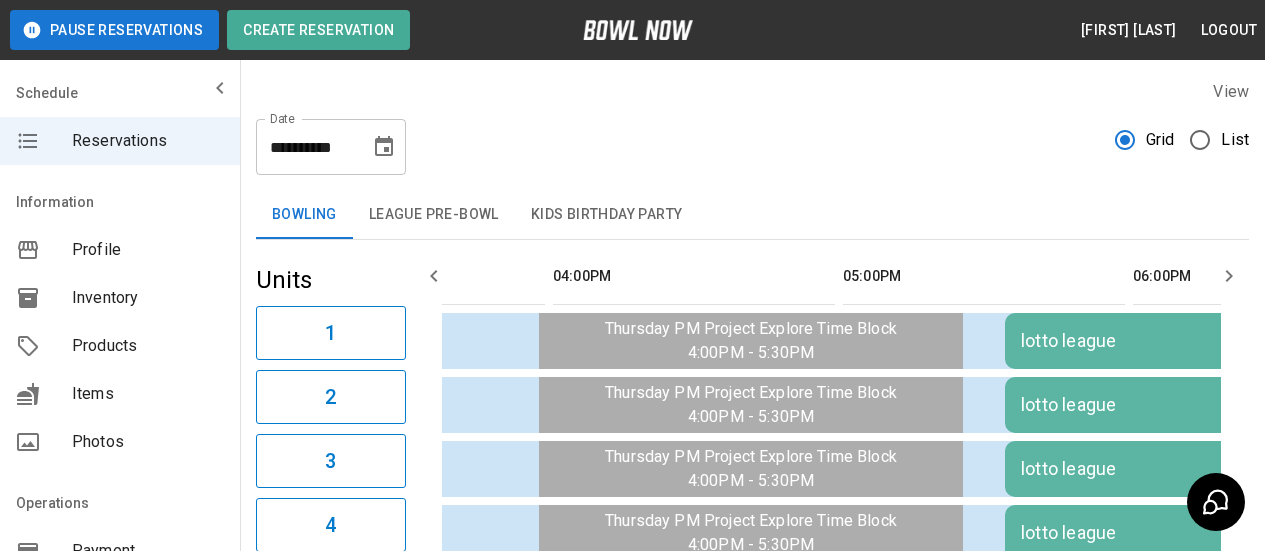 click on "Inventory" at bounding box center [148, 298] 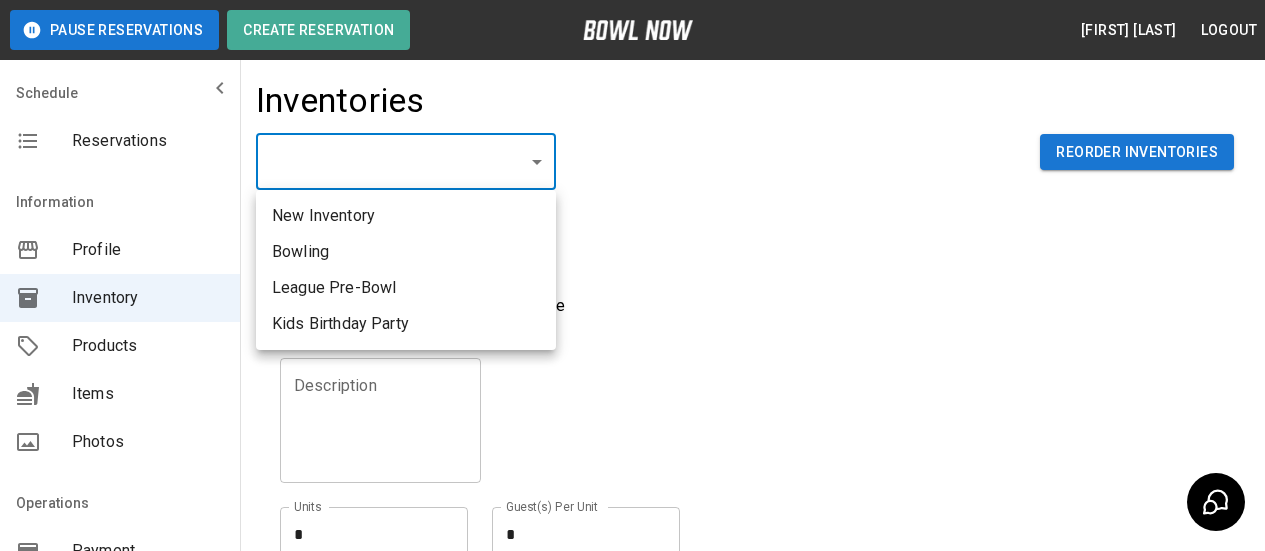 click on "Pause Reservations Create Reservation [FIRST] [LAST] Logout Schedule Reservations Information Profile Inventory Products Items Photos Operations Payment Hours Staff Help Reports Integrations Contacts User Account Inventories ​ ​ Reorder Inventories Details Name Name Active Description Description Units * * Units Guest(s) Per Unit * * Guest(s) Per Unit Reservation Increments ** * Reservation Increments Create © [YEAR] BowlNow, Inc. All Rights Reserved. Privacy Policy   |   Terms and Conditions /businesses/[ID]/inventories [FIRST] [LAST] Logout Reservations Profile Inventory Products Items Photos Payment Hours Staff Help Reports Integrations Contacts Account New Inventory Bowling League Pre-Bowl Kids Birthday Party" at bounding box center (632, 440) 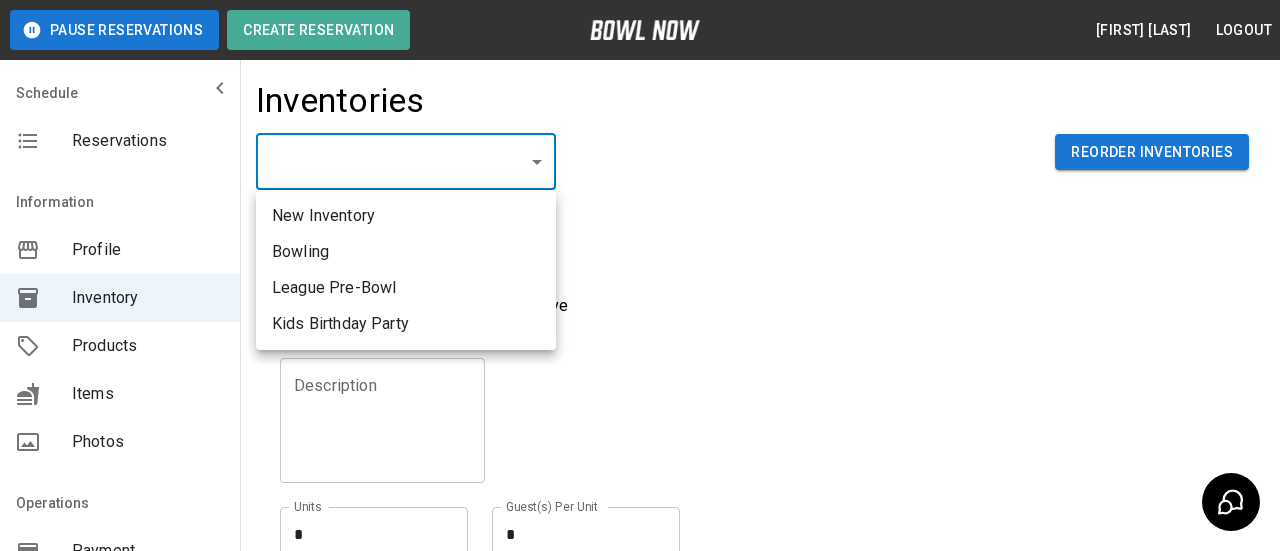 click on "Bowling" at bounding box center (406, 252) 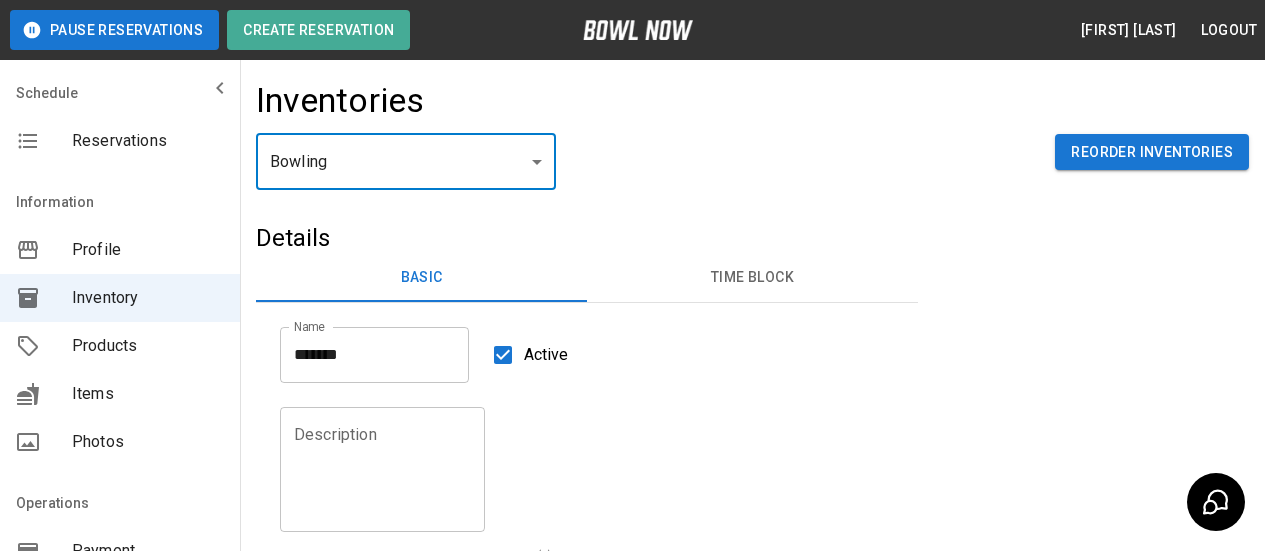 click on "Time Block" at bounding box center (752, 278) 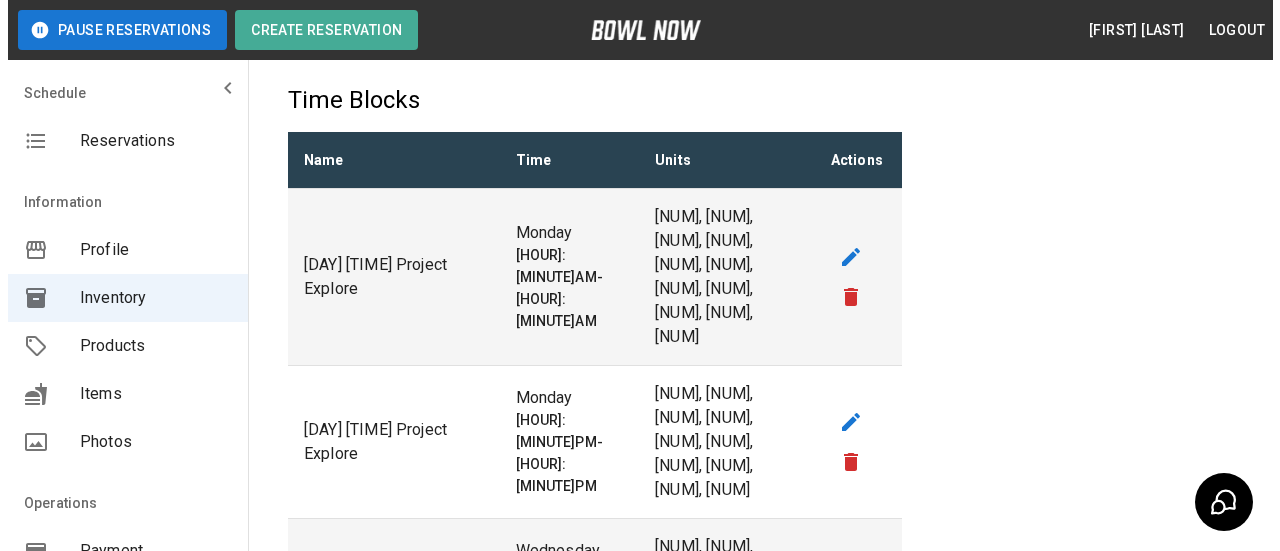 scroll, scrollTop: 500, scrollLeft: 0, axis: vertical 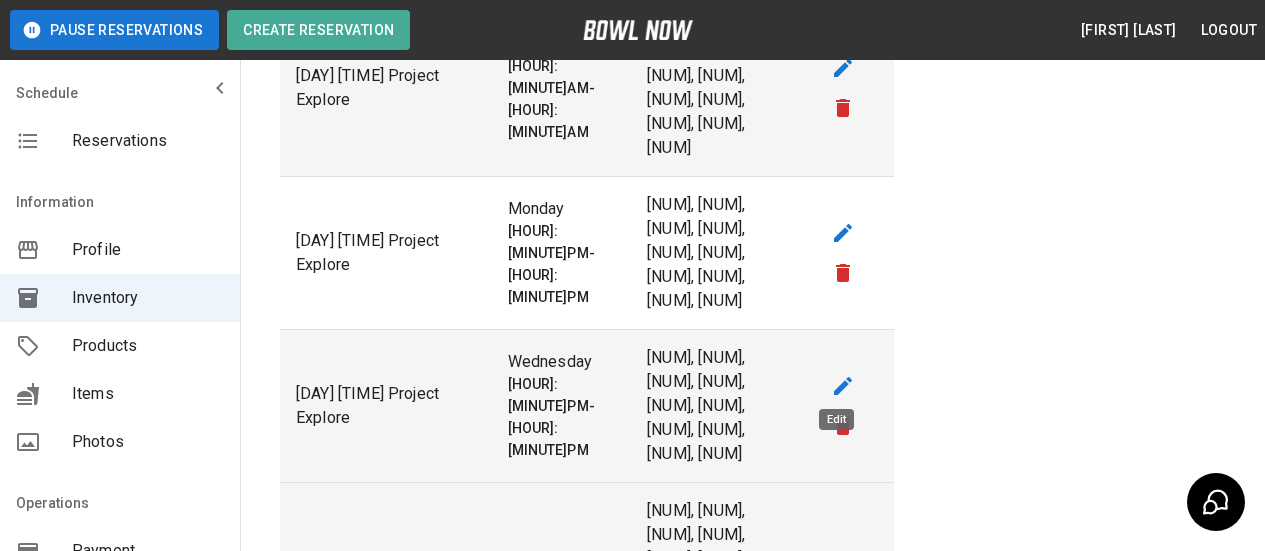 click 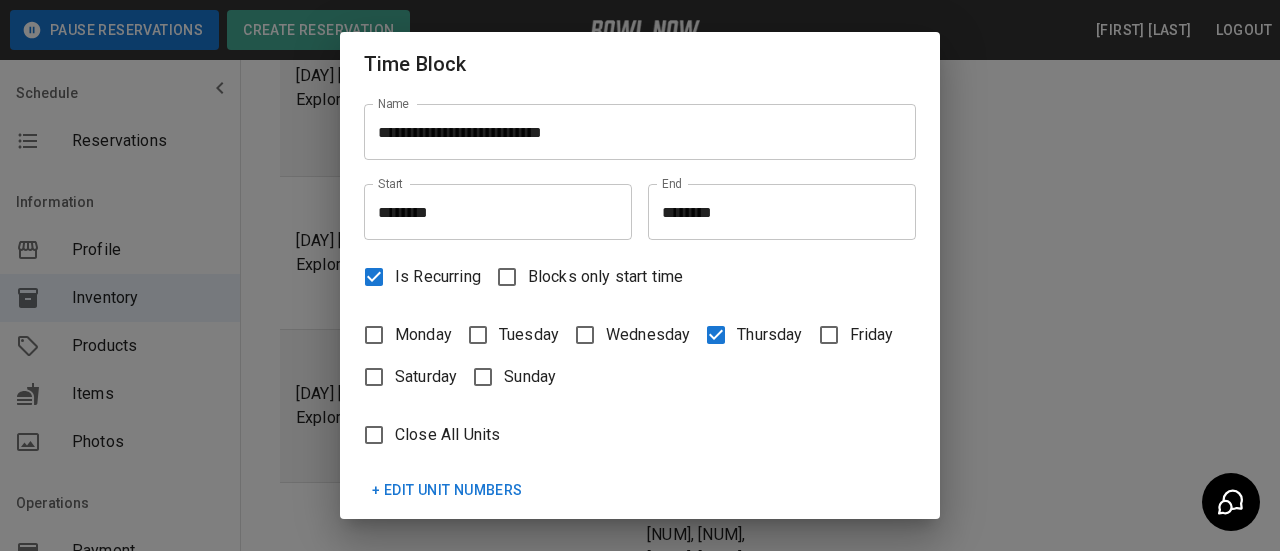 scroll, scrollTop: 299, scrollLeft: 0, axis: vertical 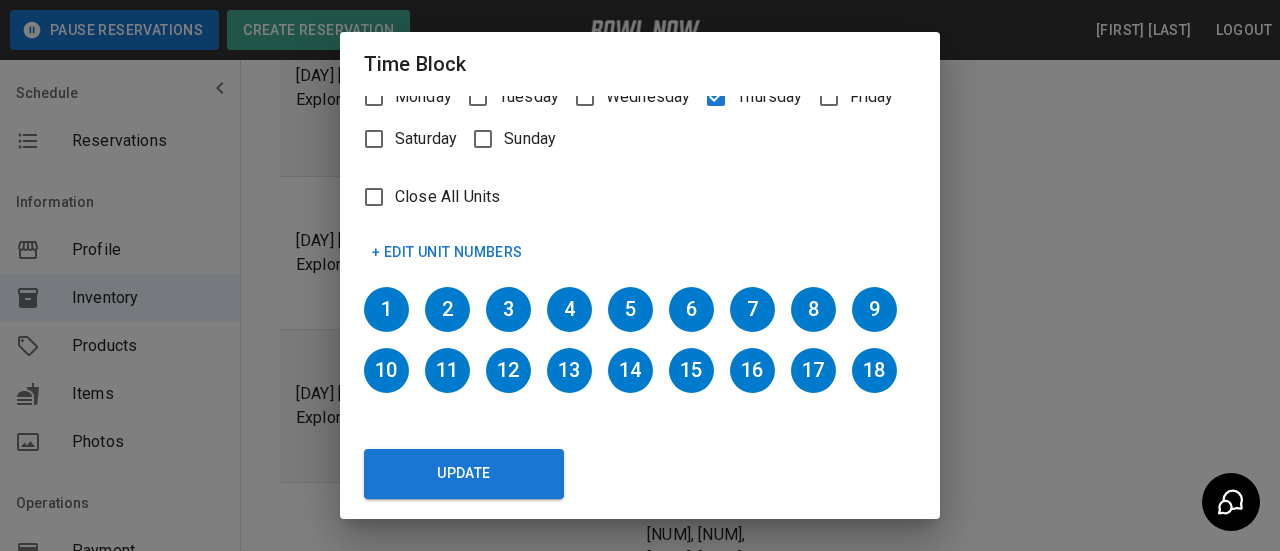 click on "18" at bounding box center [874, 370] 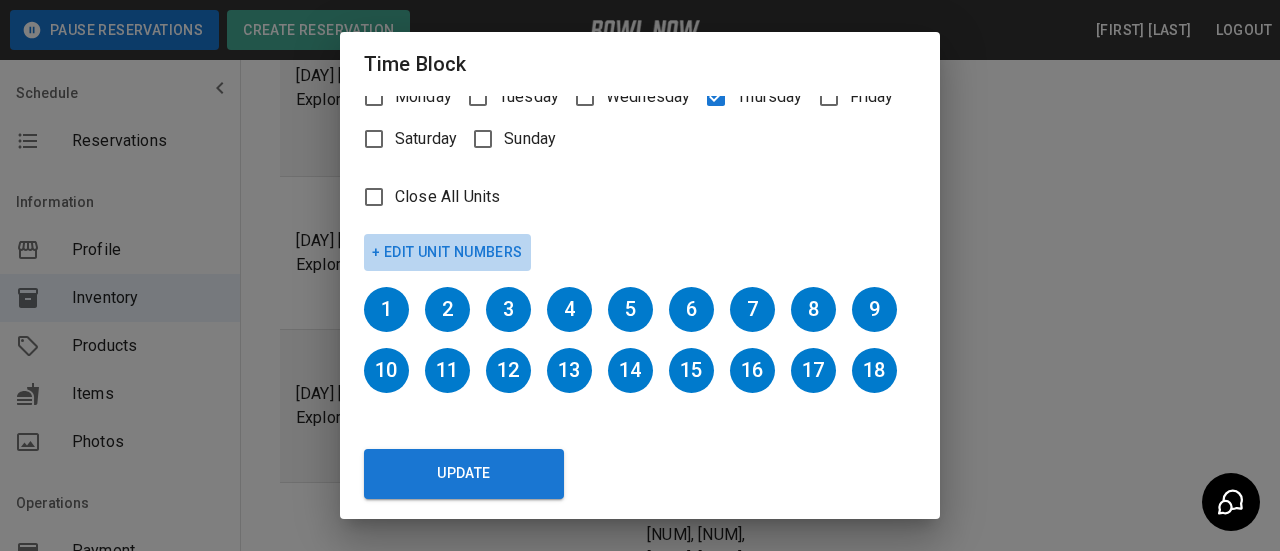 click on "+ Edit Unit Numbers" at bounding box center [447, 252] 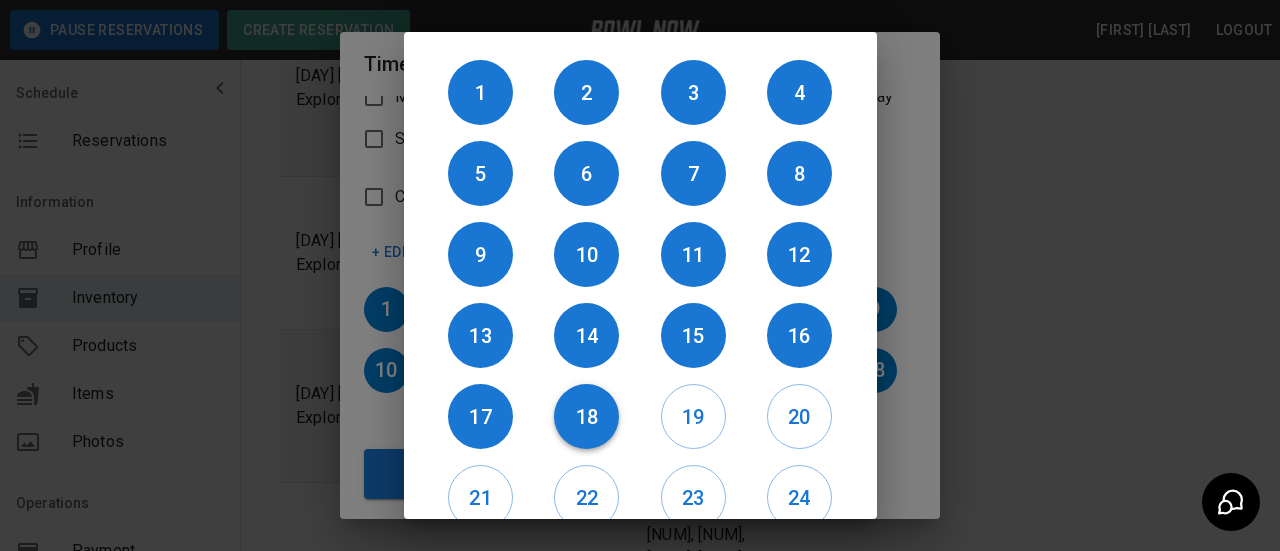 click on "18" at bounding box center (586, 417) 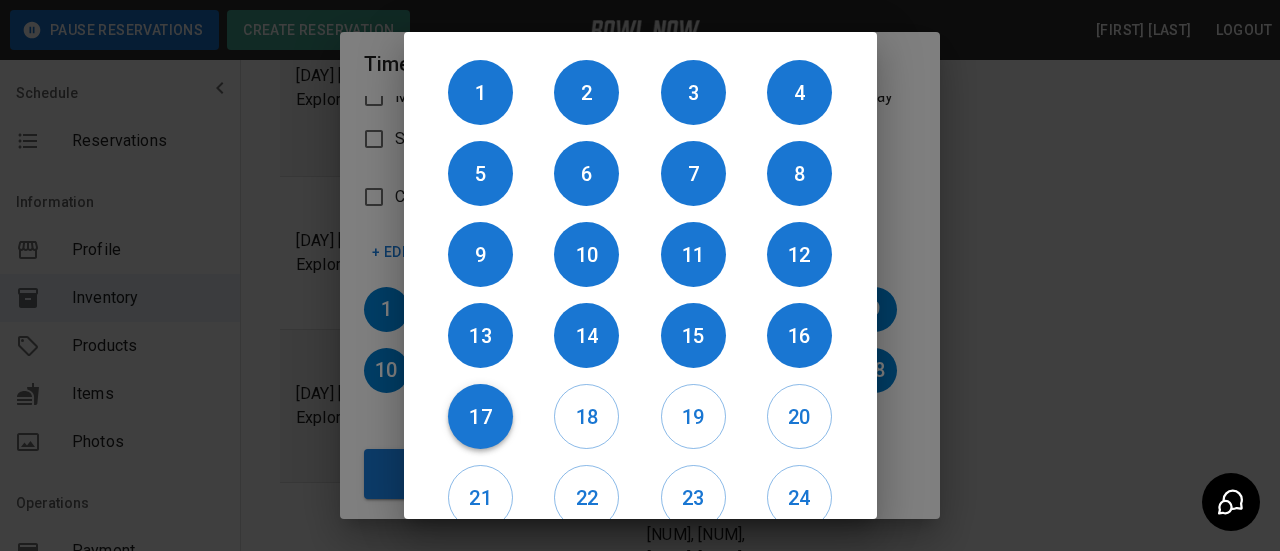 click on "17" at bounding box center (480, 417) 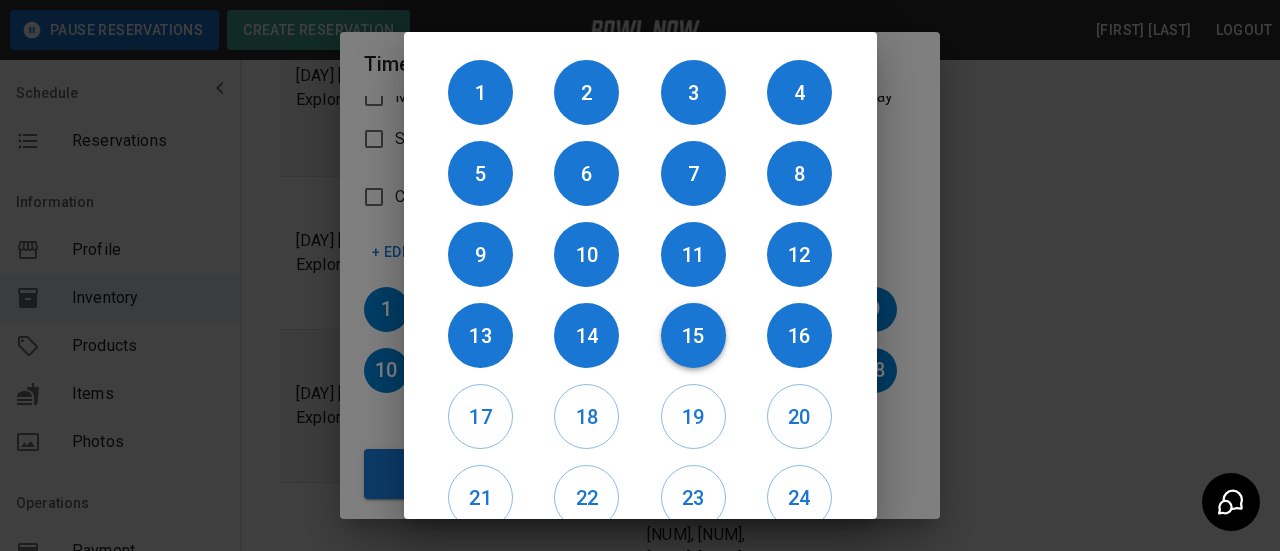 click on "15" at bounding box center [693, 336] 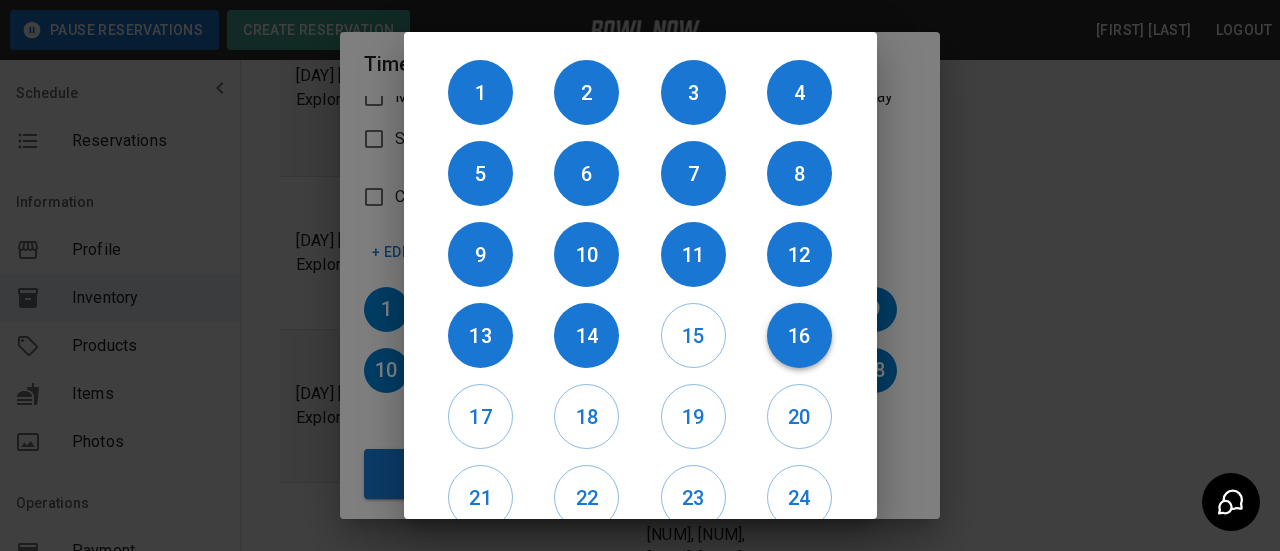 click on "16" at bounding box center [799, 336] 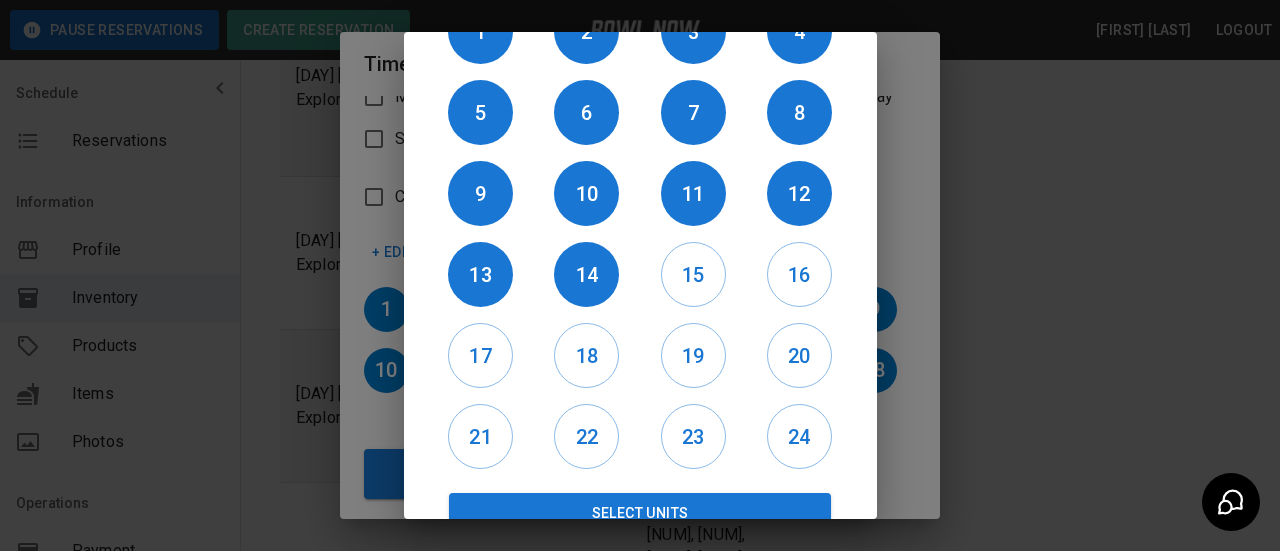 scroll, scrollTop: 95, scrollLeft: 0, axis: vertical 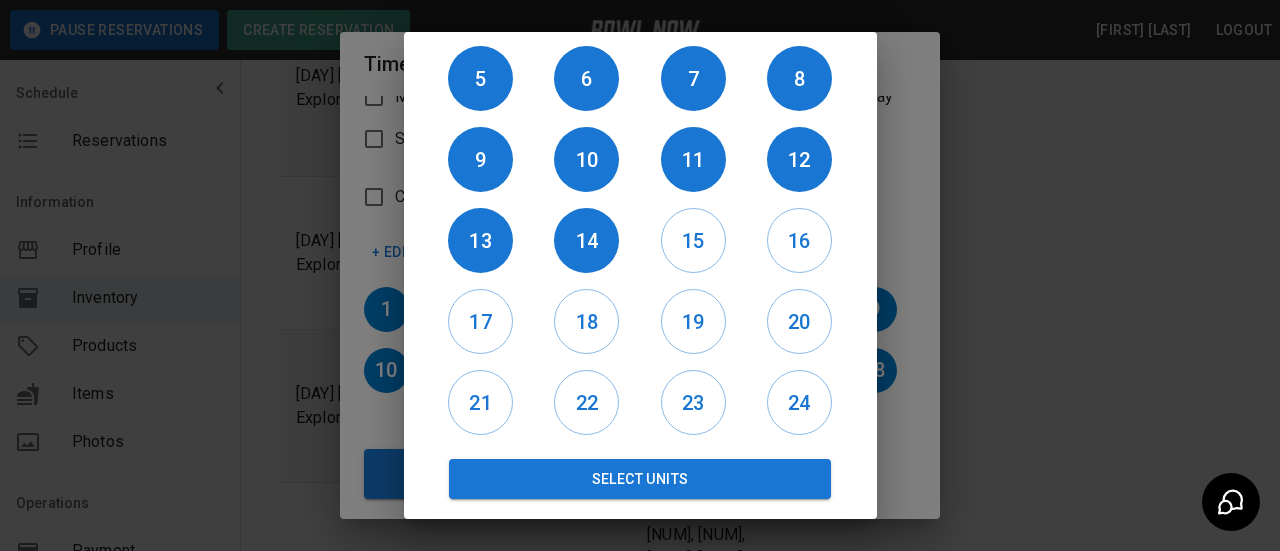 click on "Select Units" at bounding box center (640, 479) 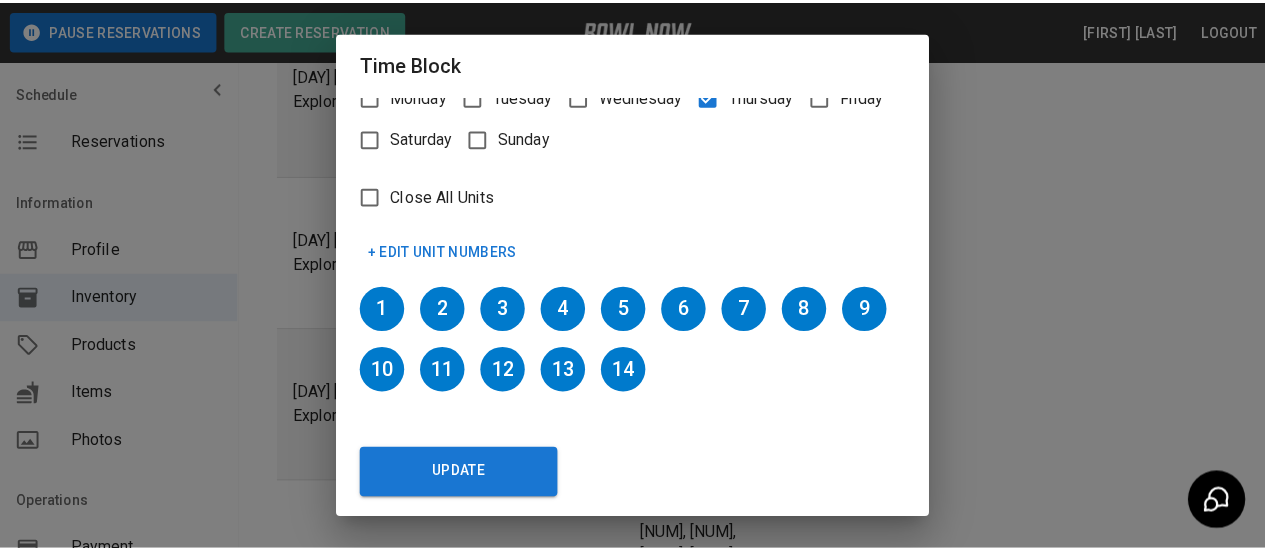 scroll, scrollTop: 238, scrollLeft: 0, axis: vertical 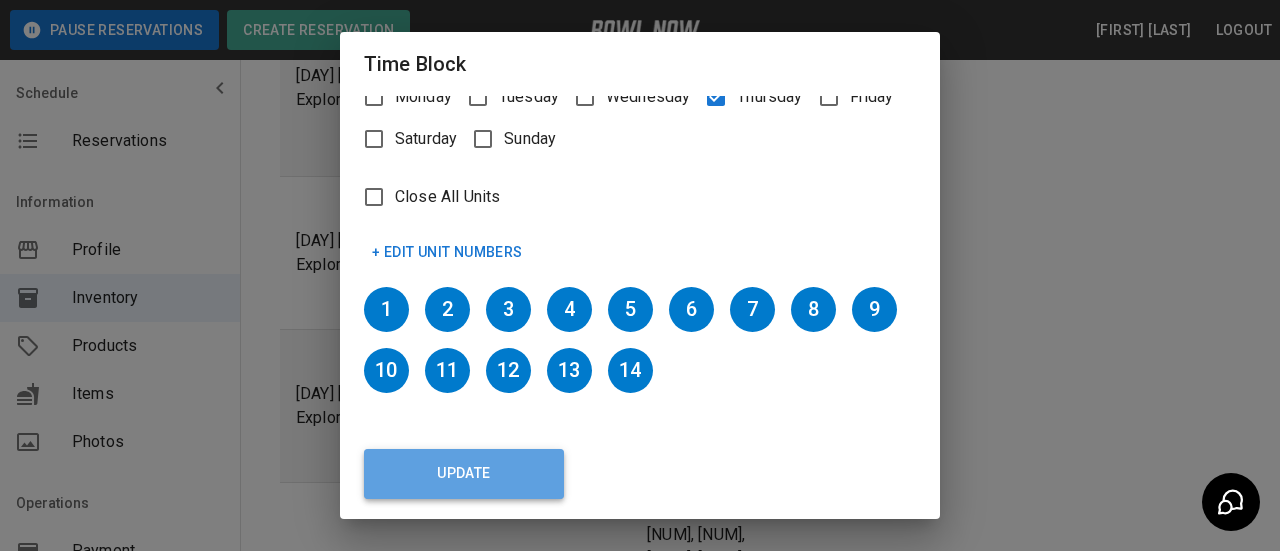 click on "Update" at bounding box center [464, 474] 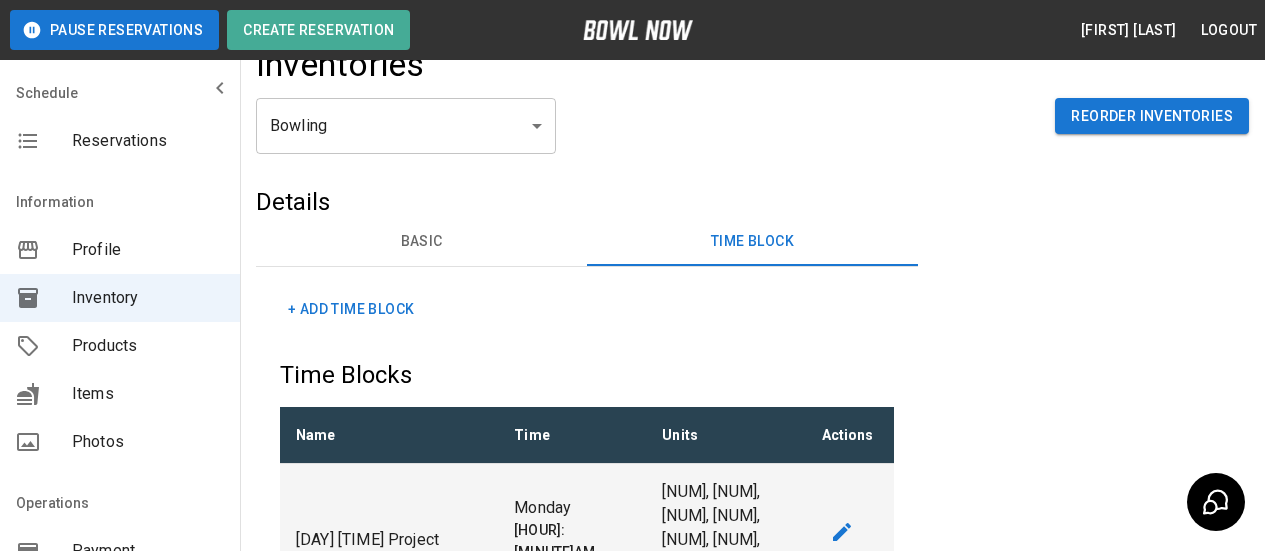 scroll, scrollTop: 0, scrollLeft: 0, axis: both 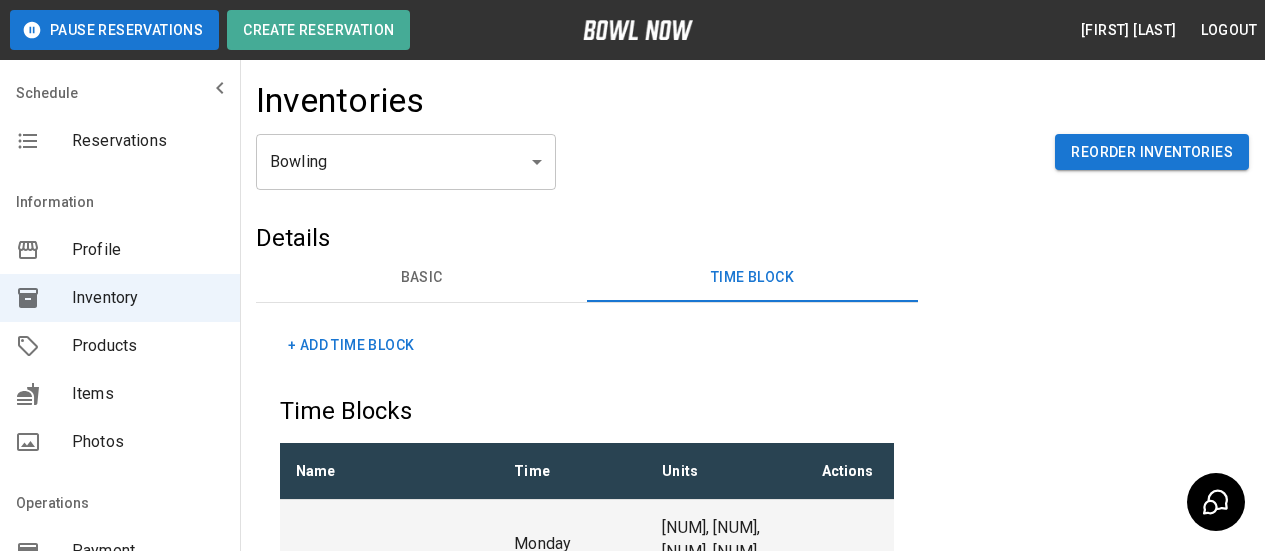 click on "Reservations" at bounding box center [120, 141] 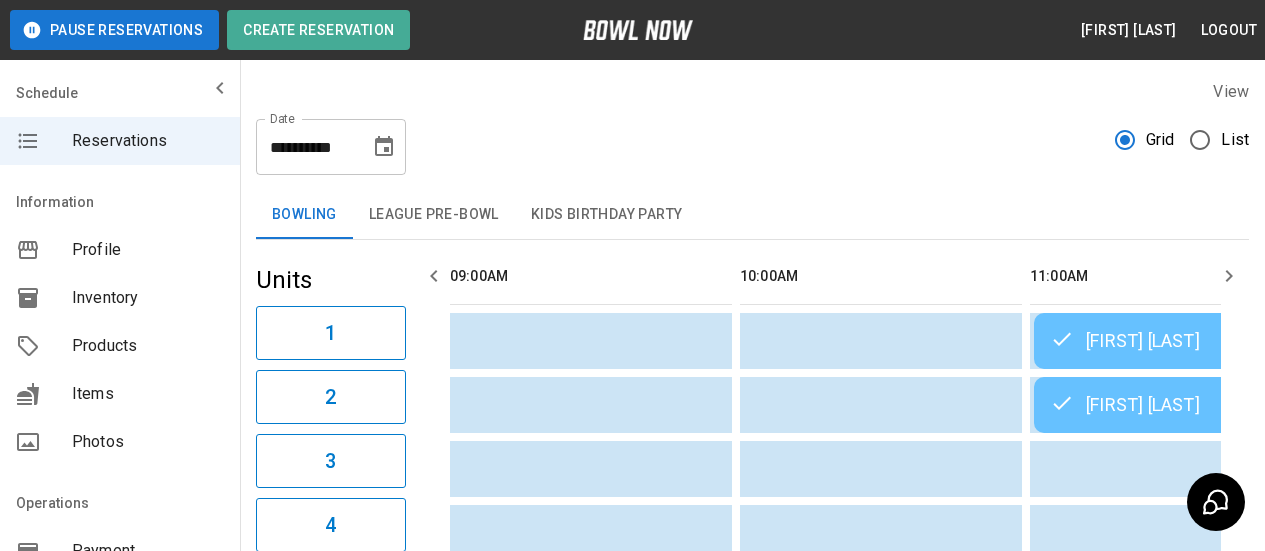 scroll, scrollTop: 0, scrollLeft: 2610, axis: horizontal 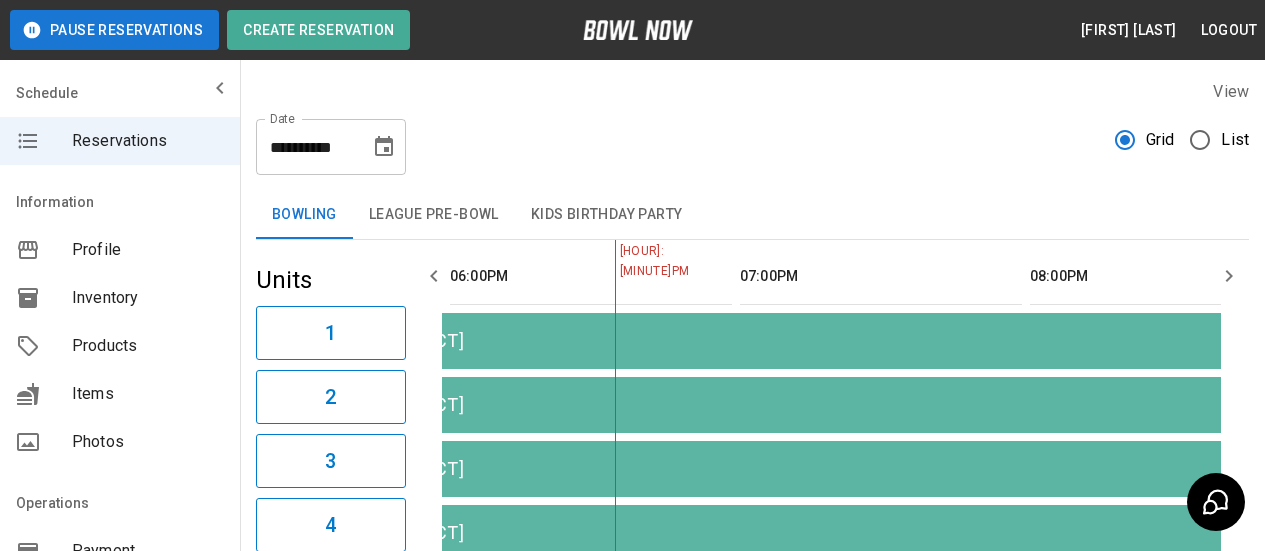 click 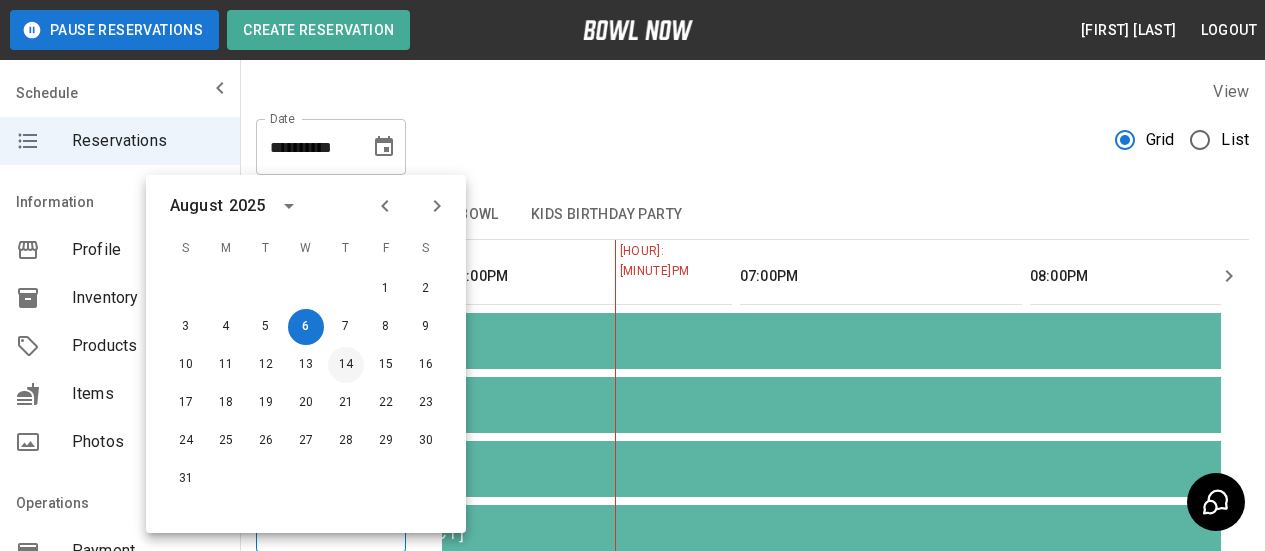 click on "14" at bounding box center [346, 365] 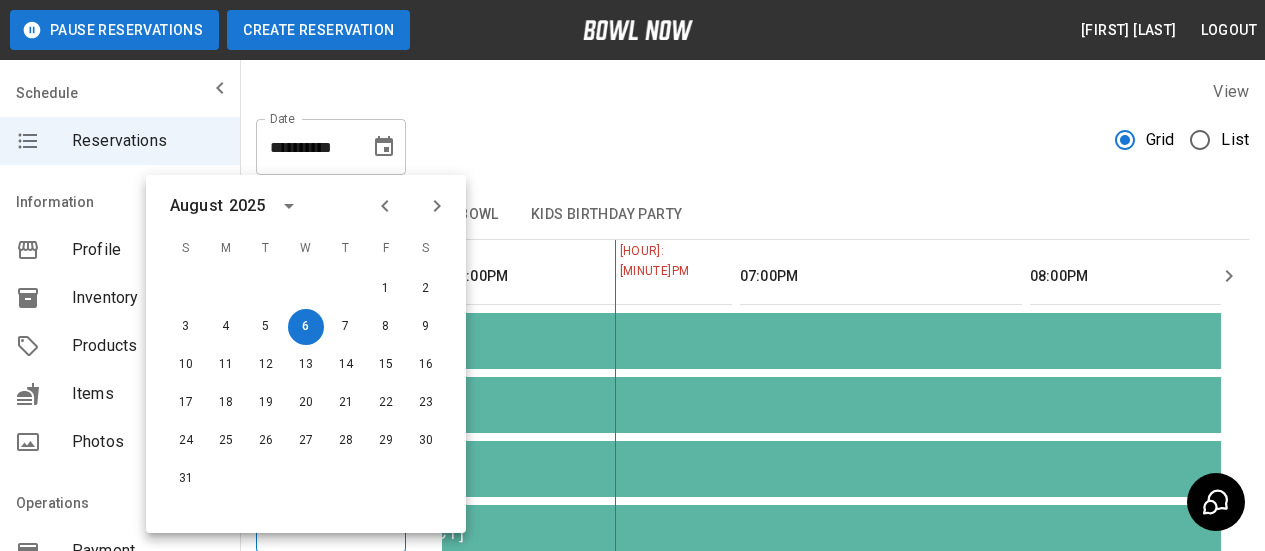 click on "Create Reservation" at bounding box center [318, 30] 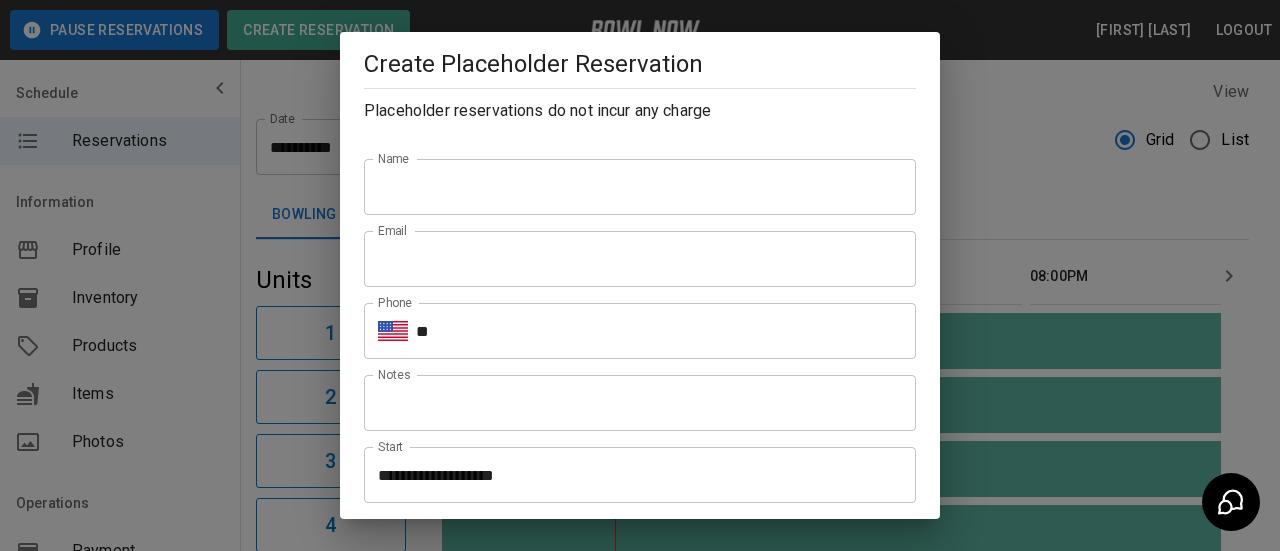 click on "Name" at bounding box center [640, 187] 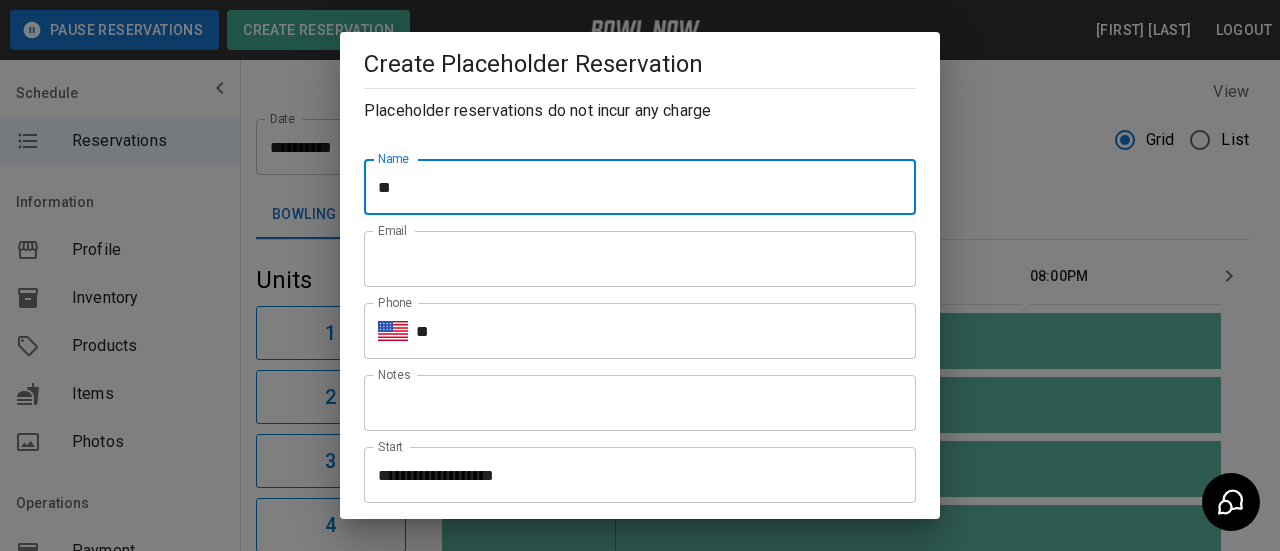 type on "**********" 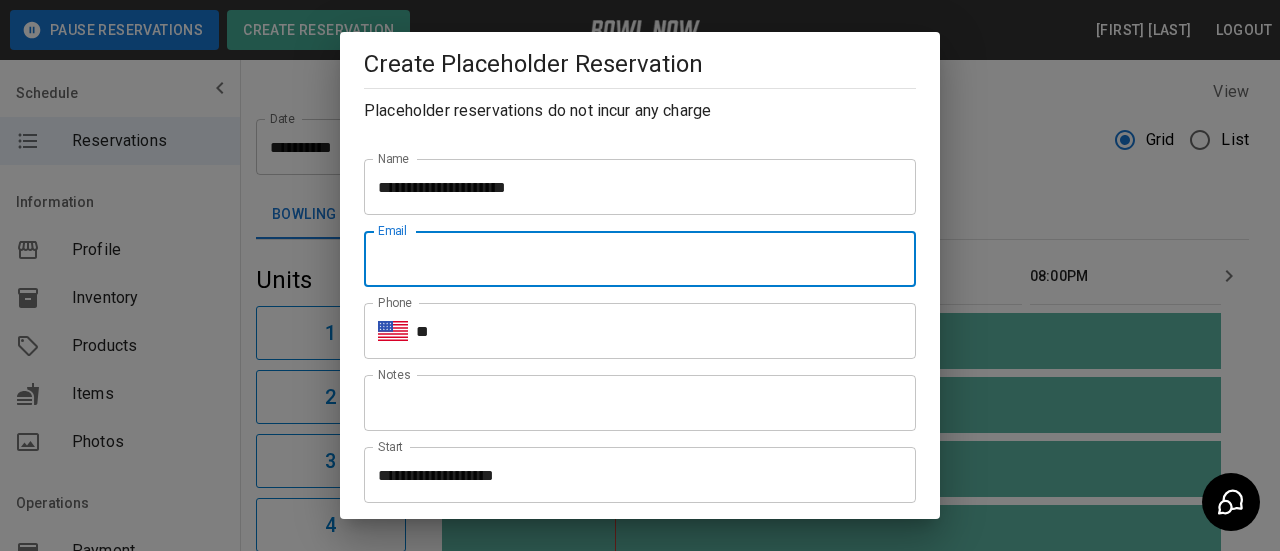click on "Email" at bounding box center [640, 259] 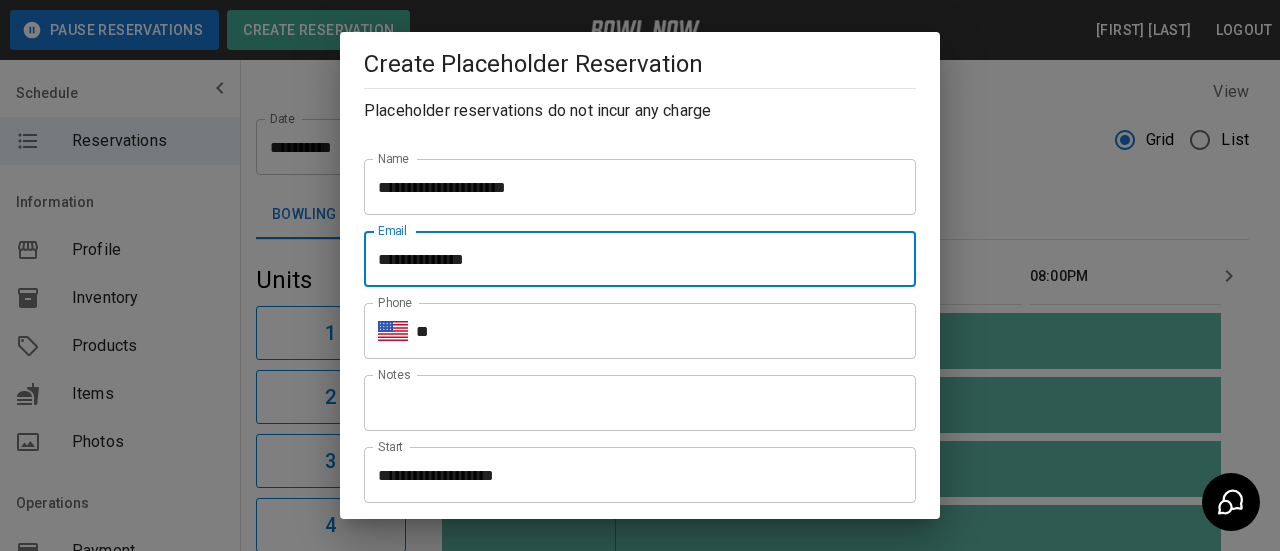 click on "**" at bounding box center (666, 331) 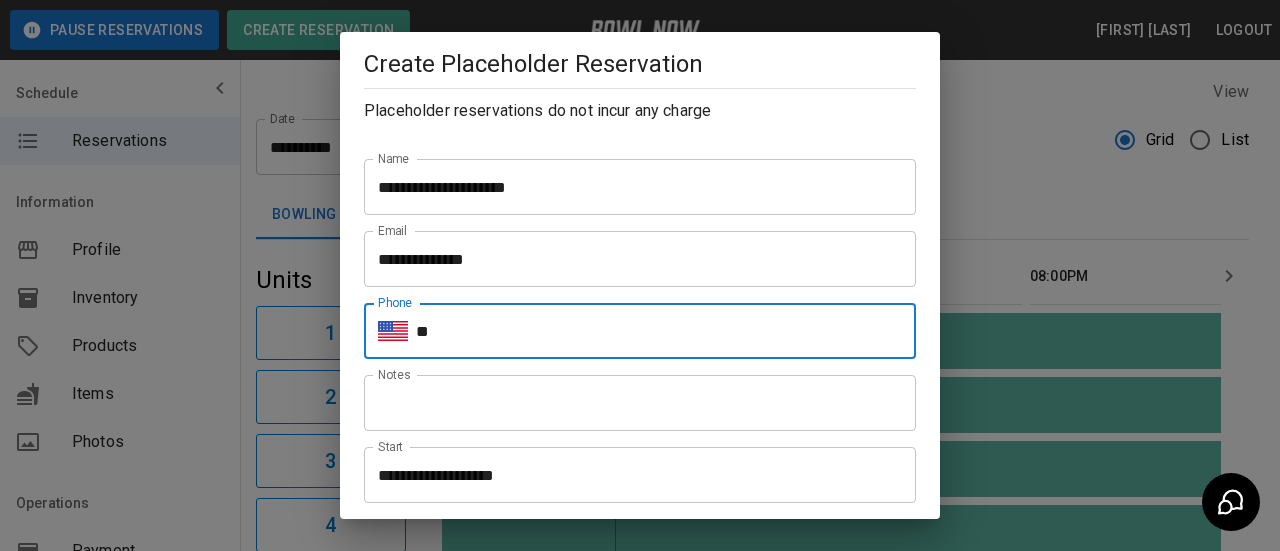 type on "**********" 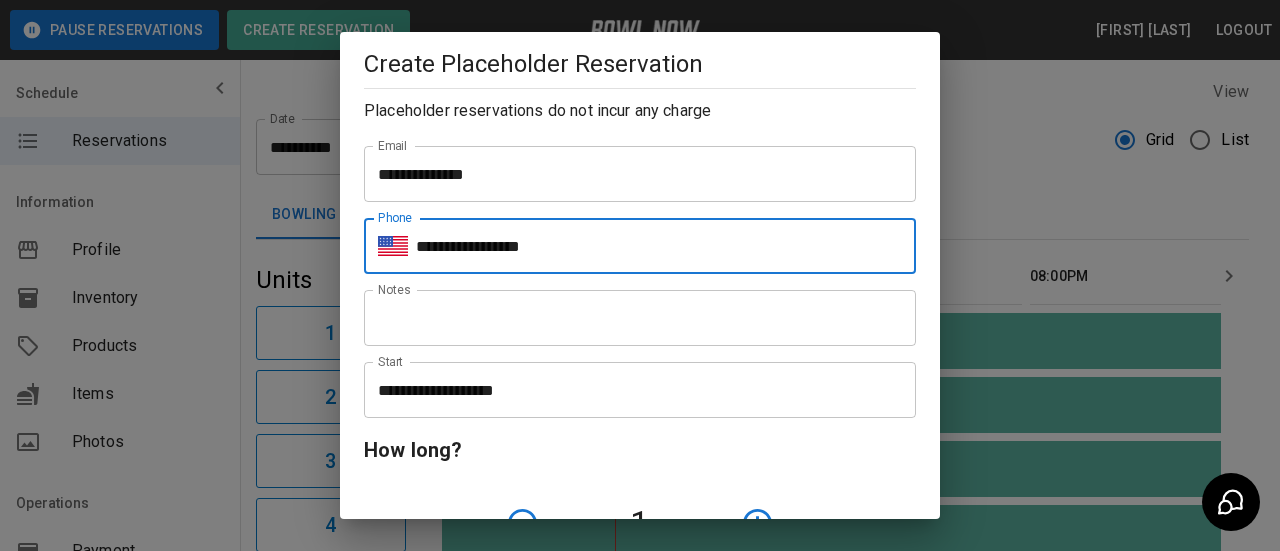 scroll, scrollTop: 200, scrollLeft: 0, axis: vertical 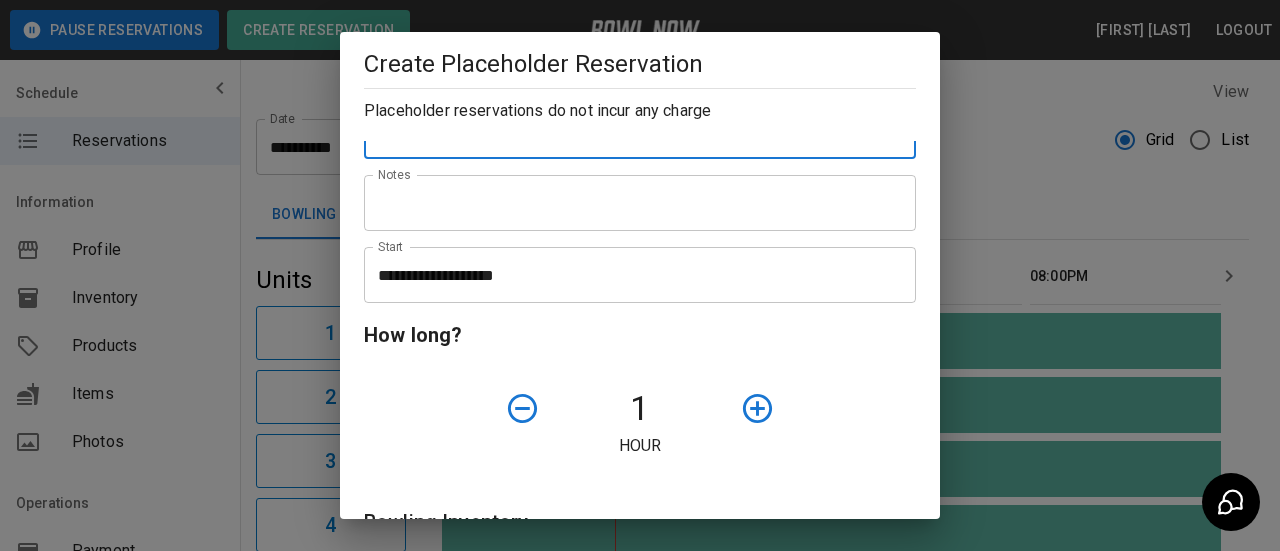 click on "**********" at bounding box center [633, 275] 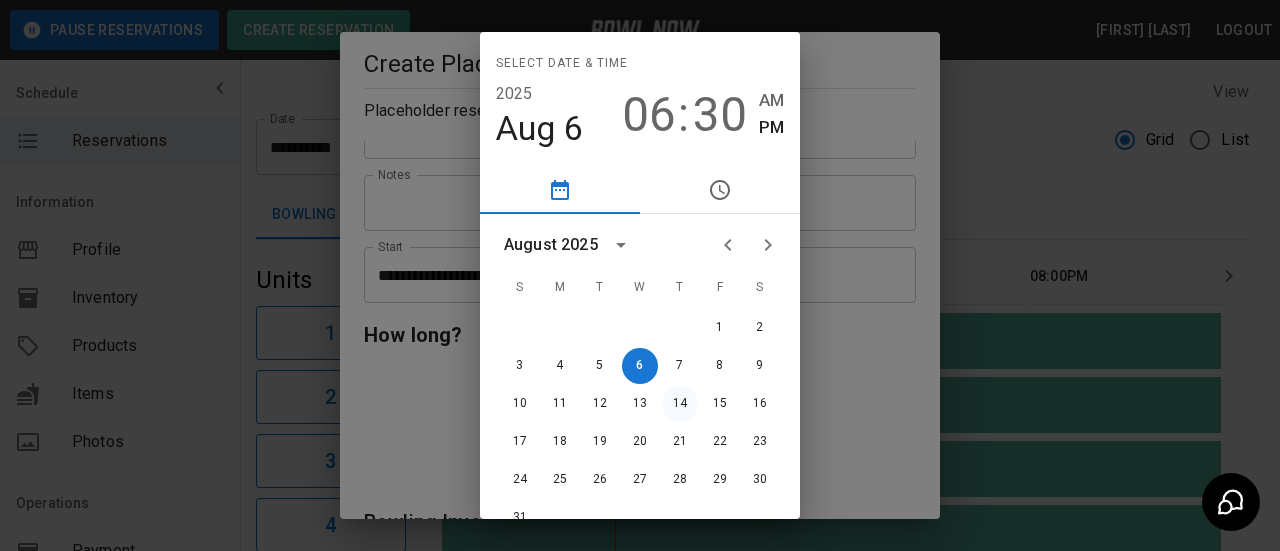 click on "14" at bounding box center (680, 404) 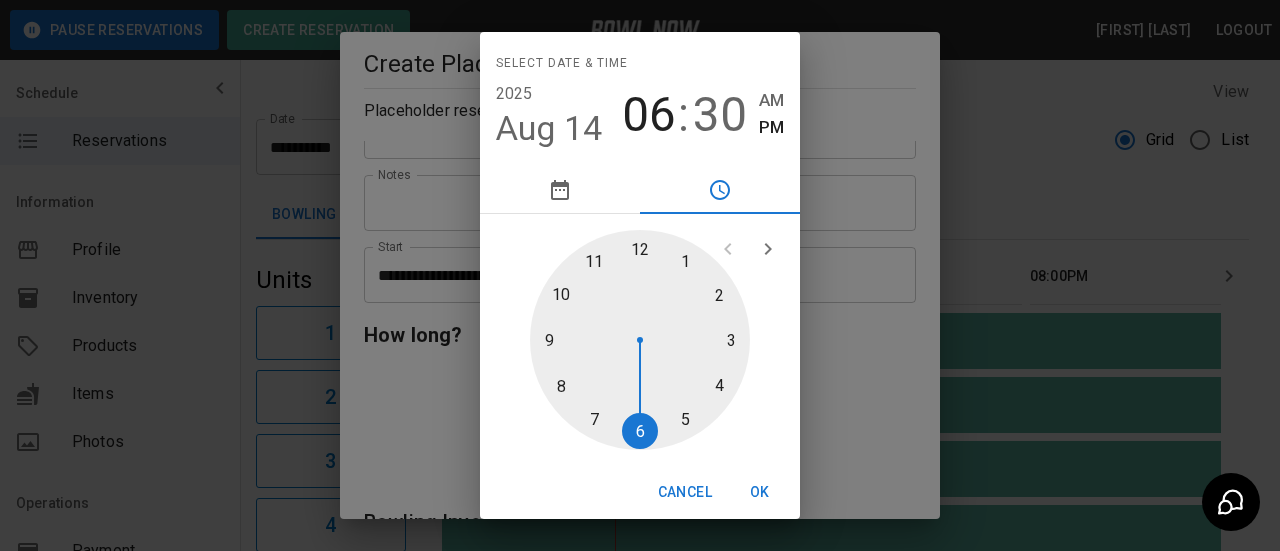 click at bounding box center (640, 340) 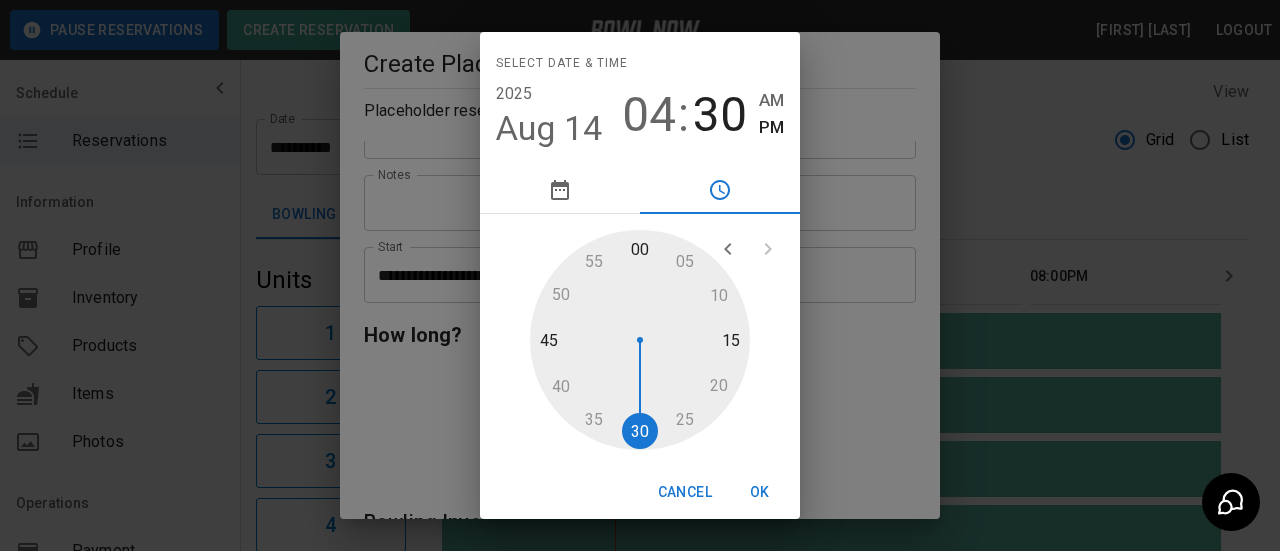 click at bounding box center [640, 340] 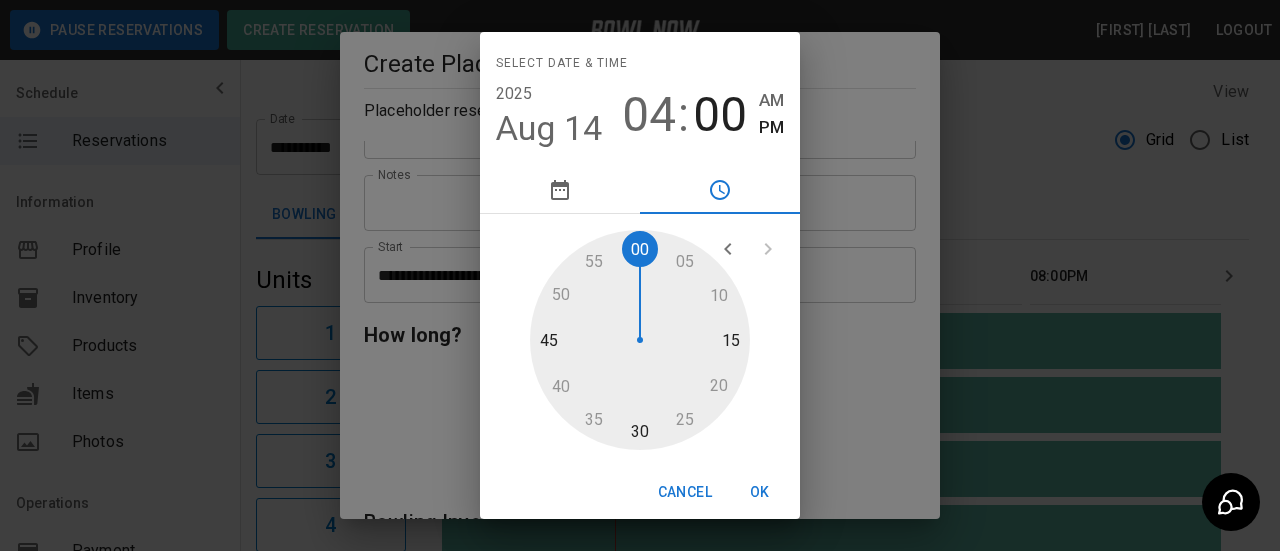 click on "OK" at bounding box center (760, 492) 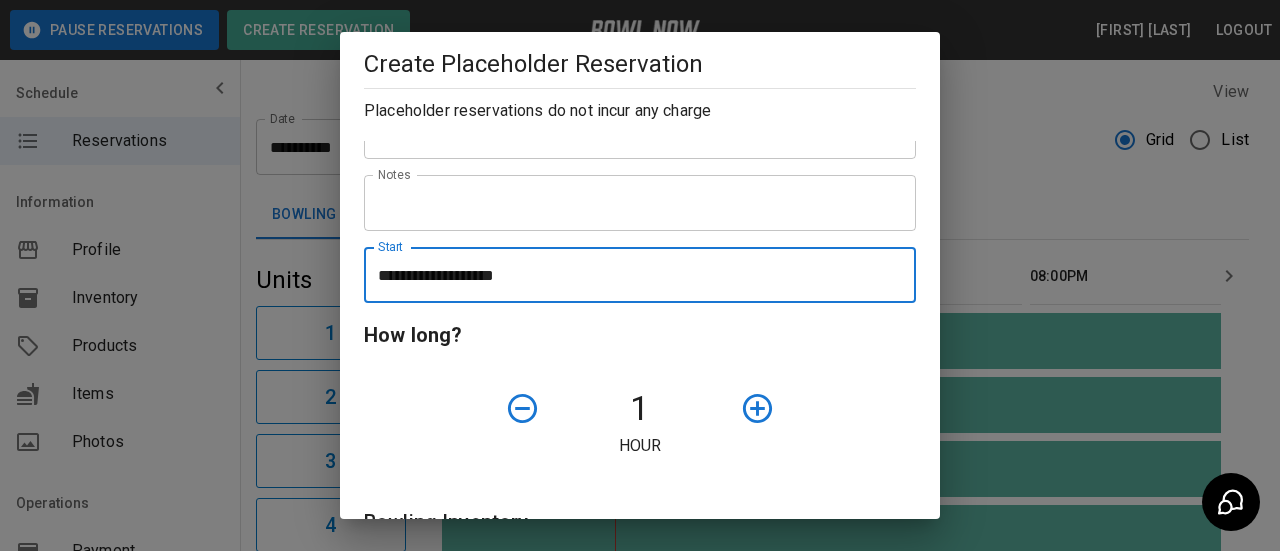 click 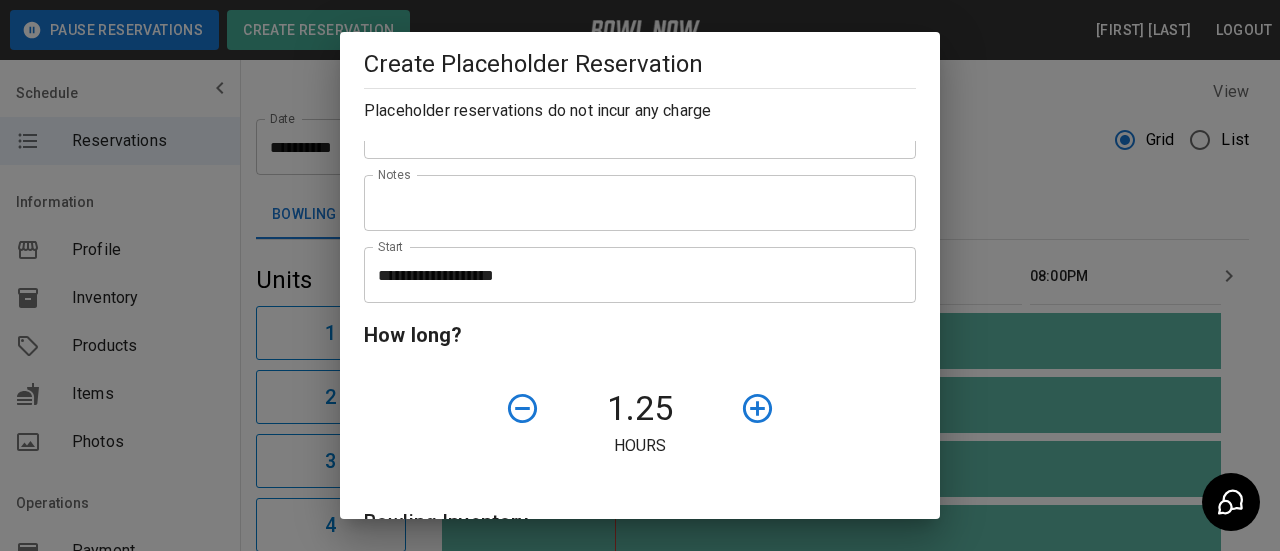 click 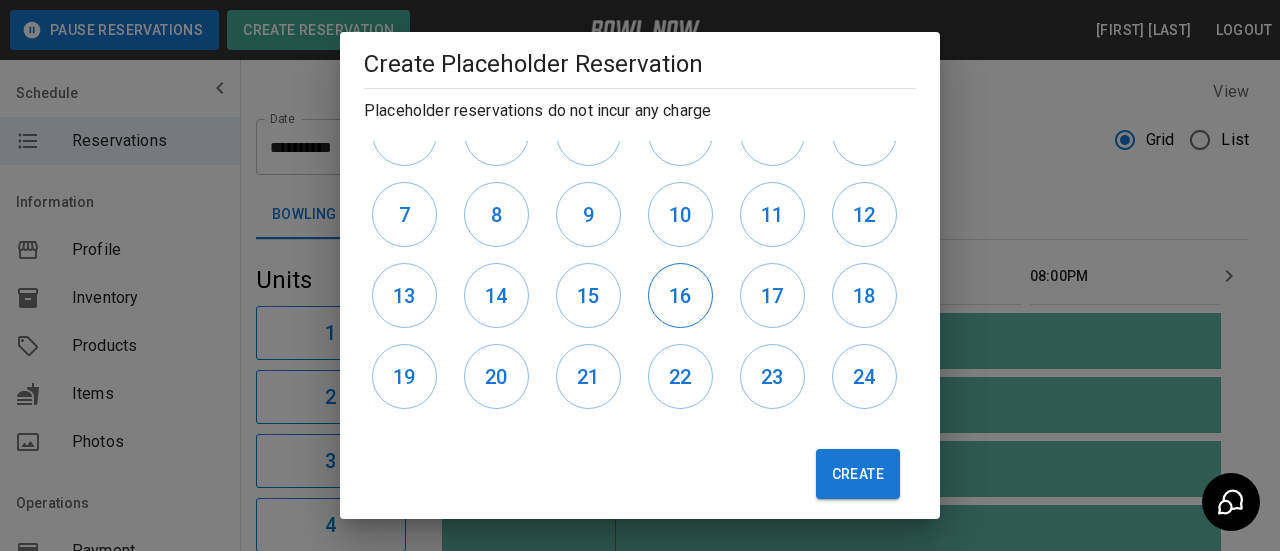 scroll, scrollTop: 661, scrollLeft: 0, axis: vertical 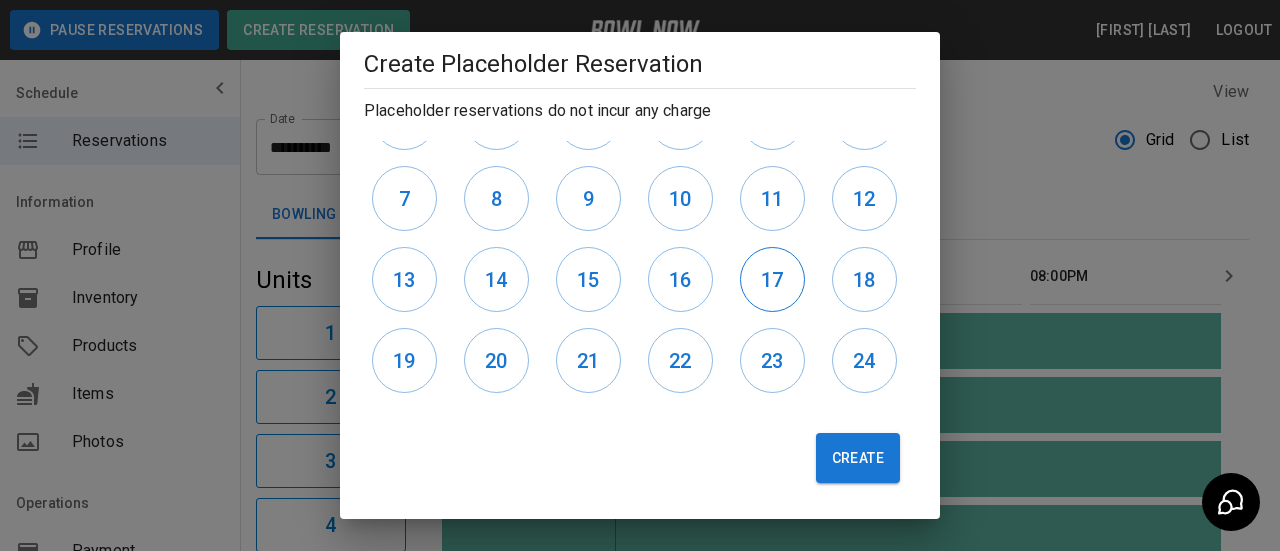 click on "17" at bounding box center [772, 280] 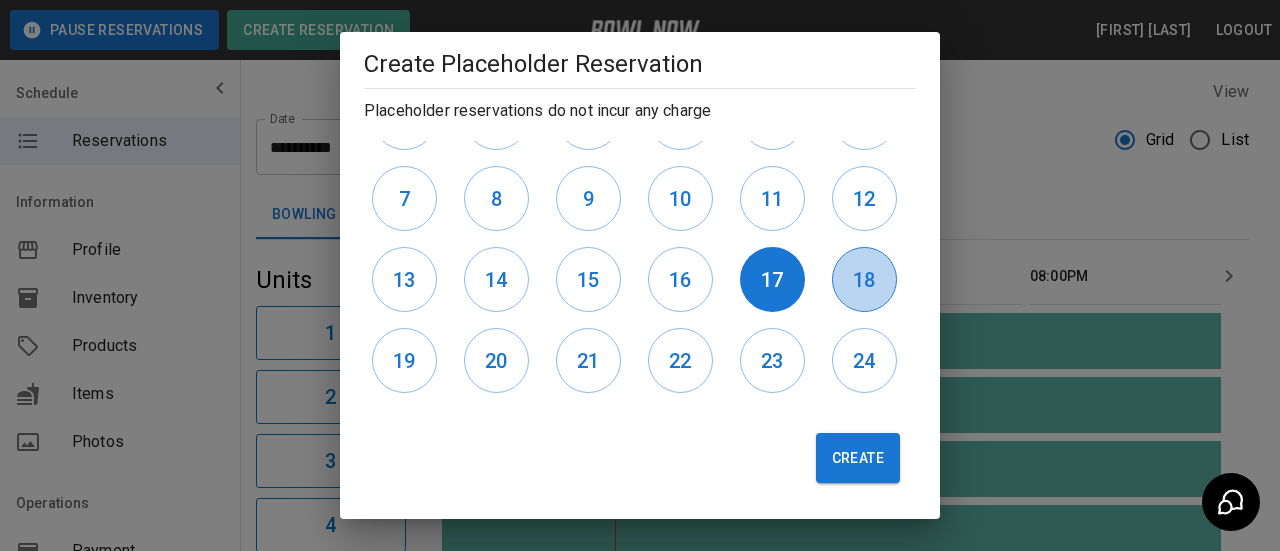 click on "18" at bounding box center (864, 279) 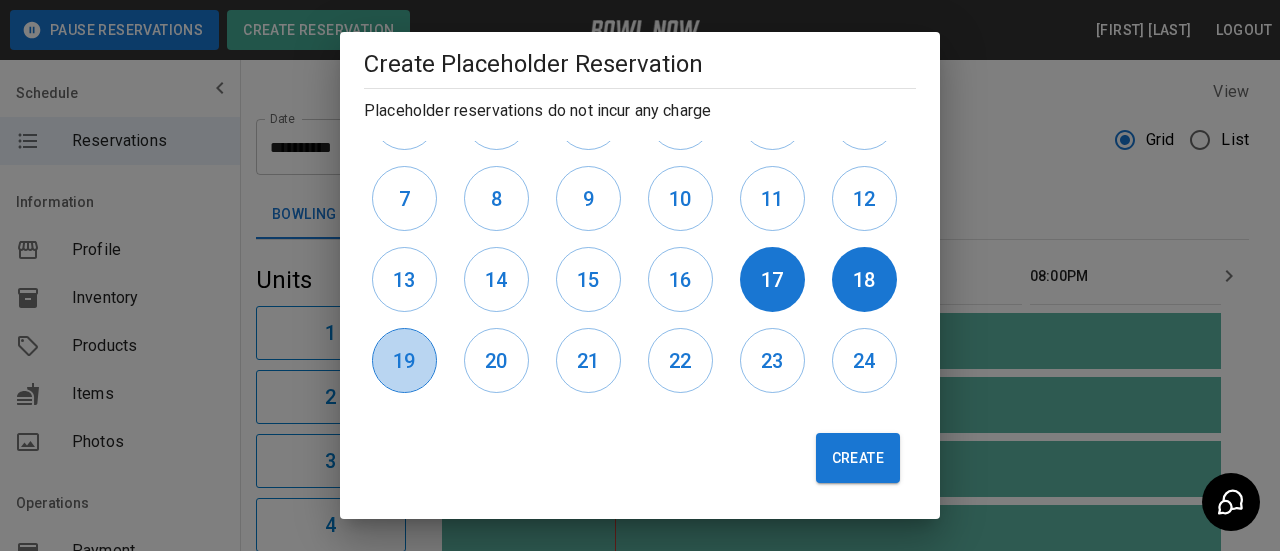 click on "19" at bounding box center [404, 361] 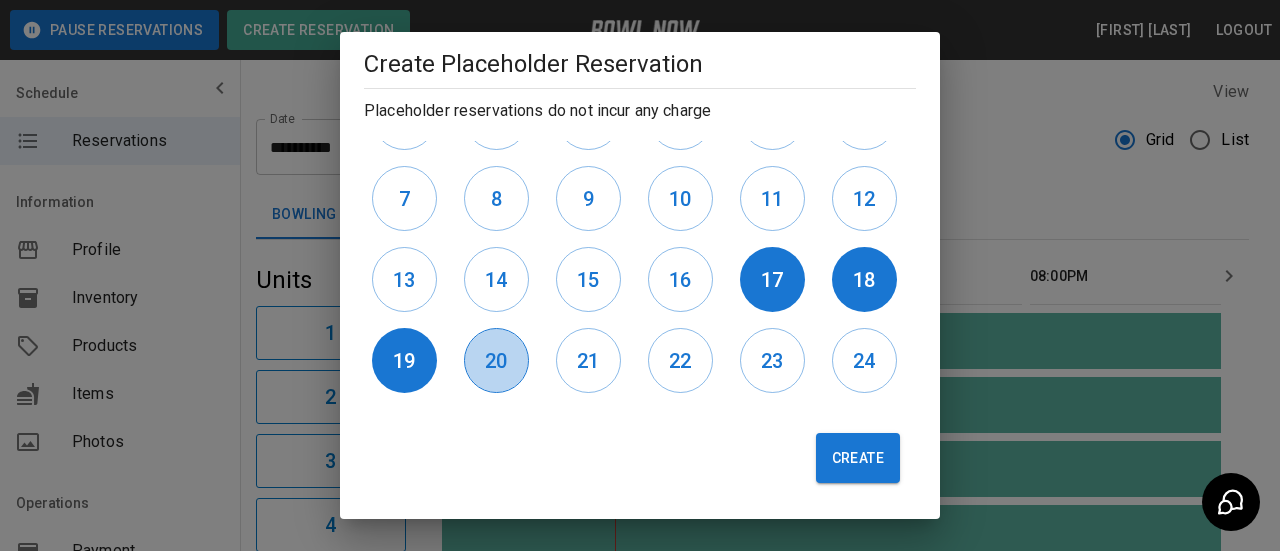 click on "20" at bounding box center [496, 361] 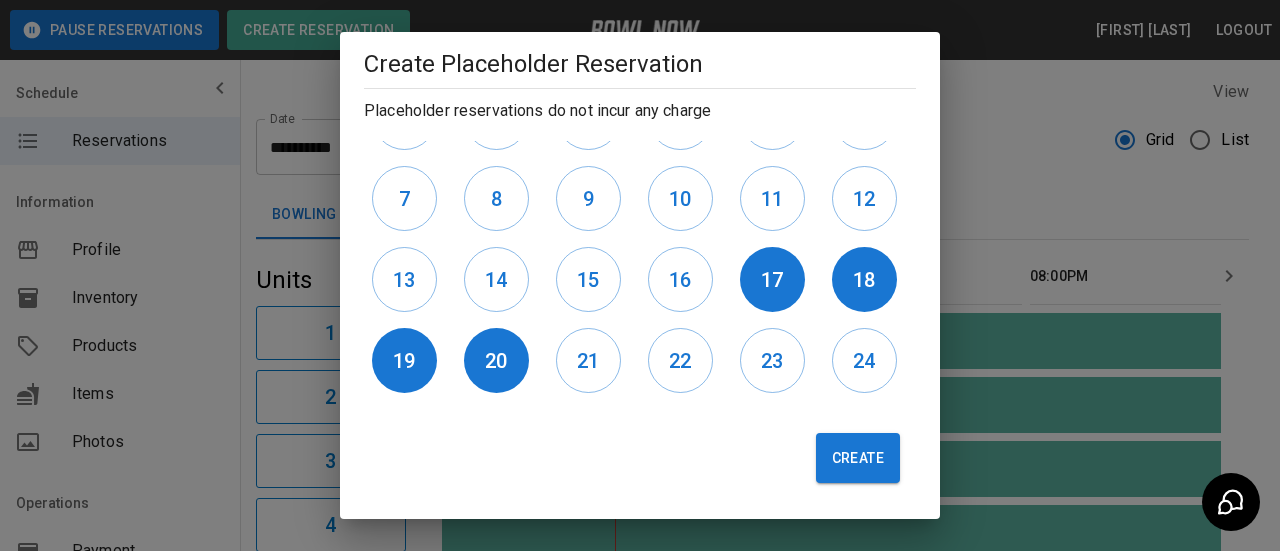 click on "Create" at bounding box center [858, 458] 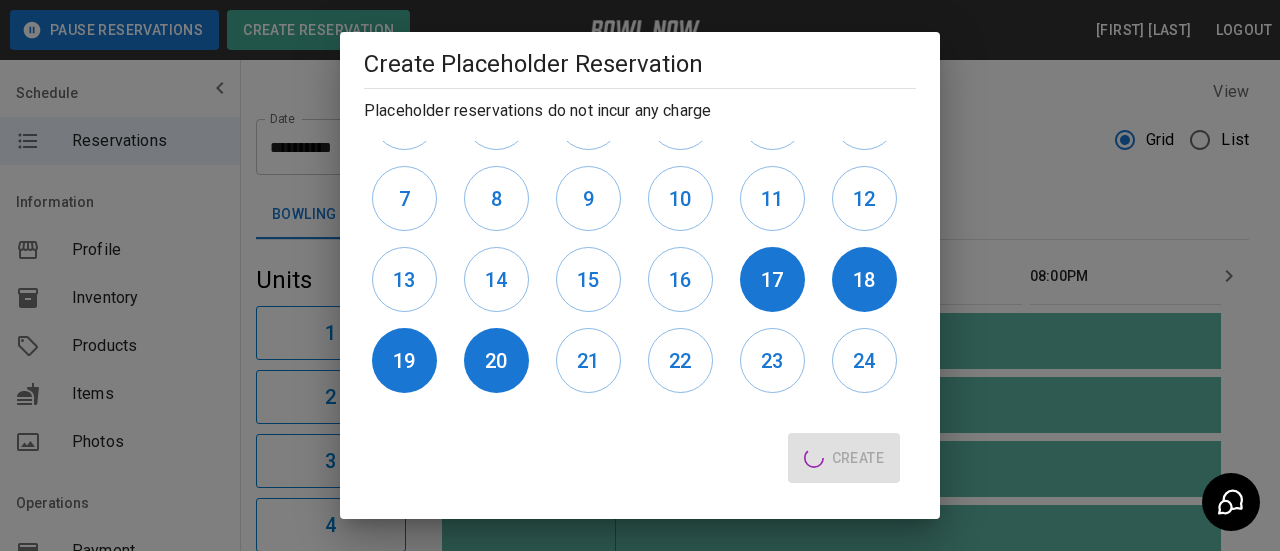 type 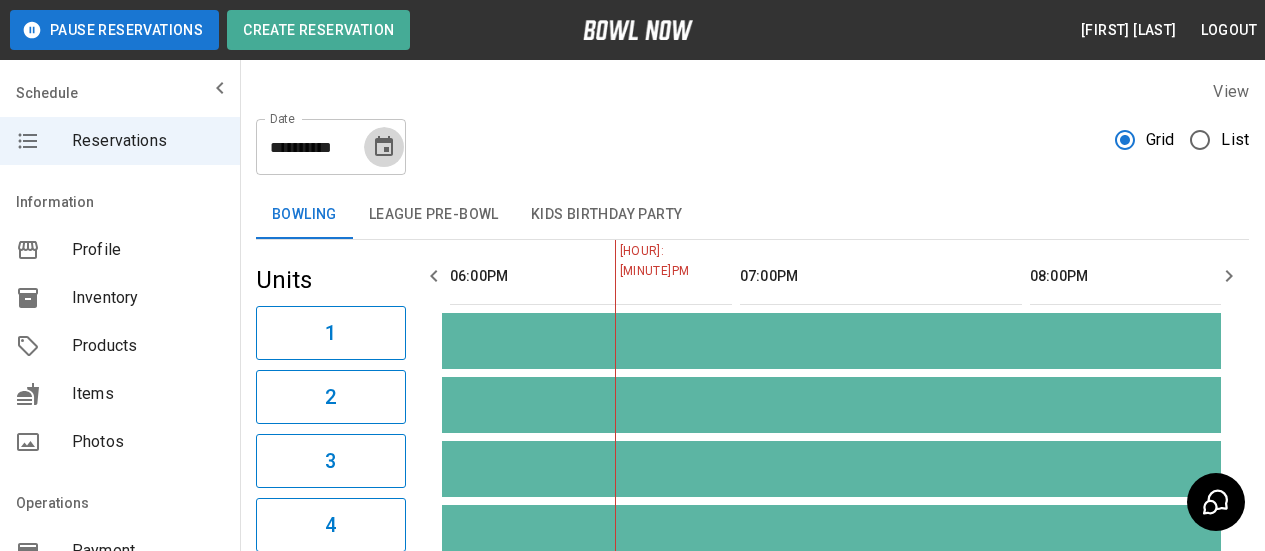click 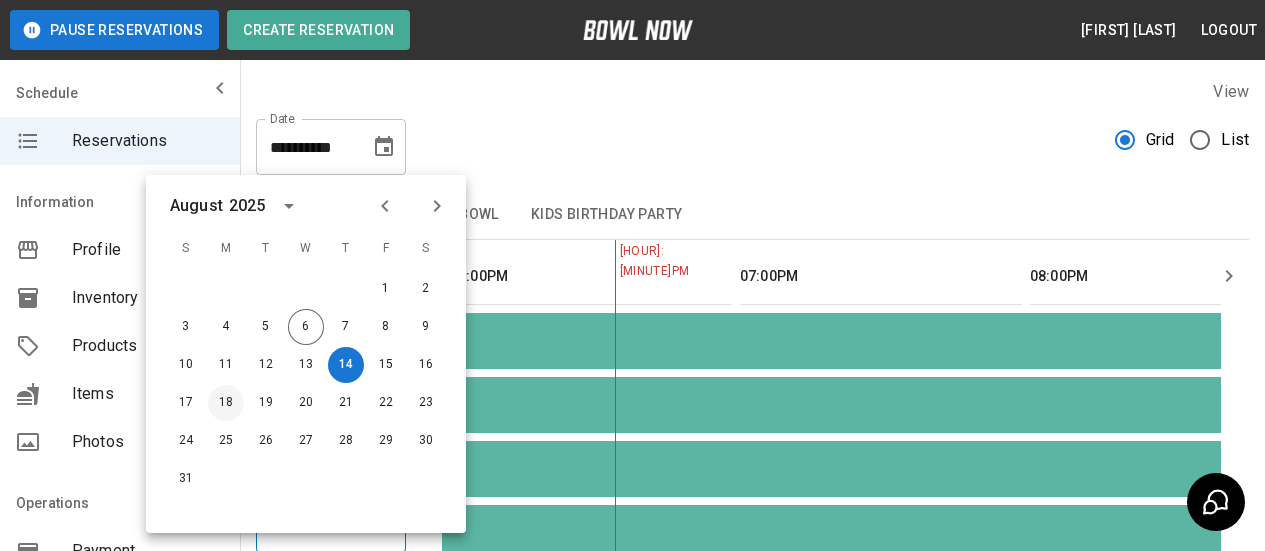 drag, startPoint x: 229, startPoint y: 408, endPoint x: 428, endPoint y: 239, distance: 261.07852 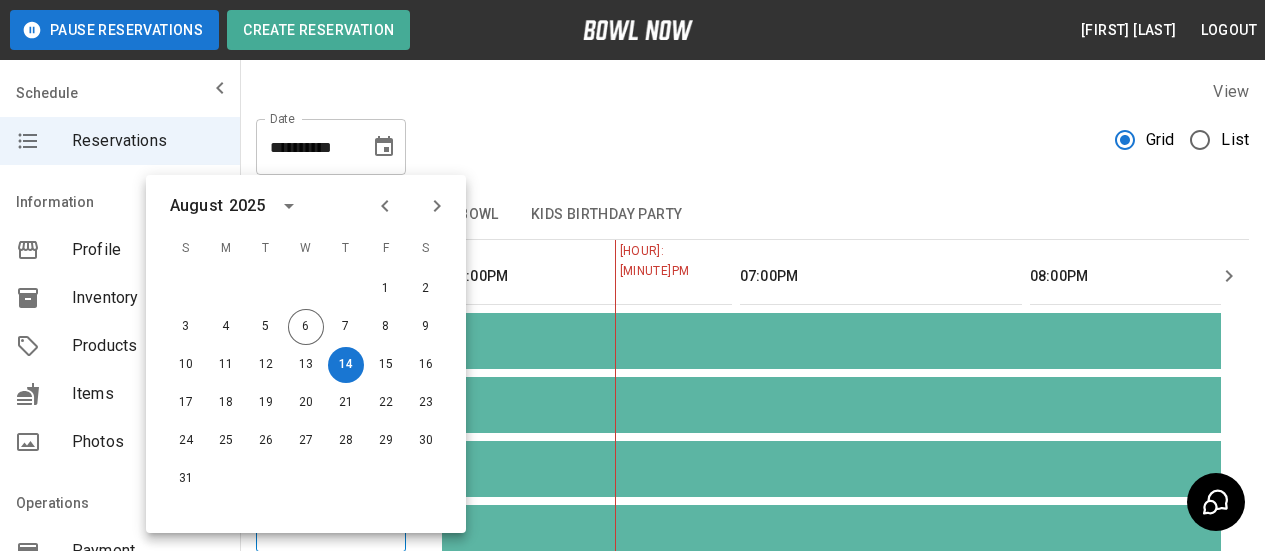 type on "**********" 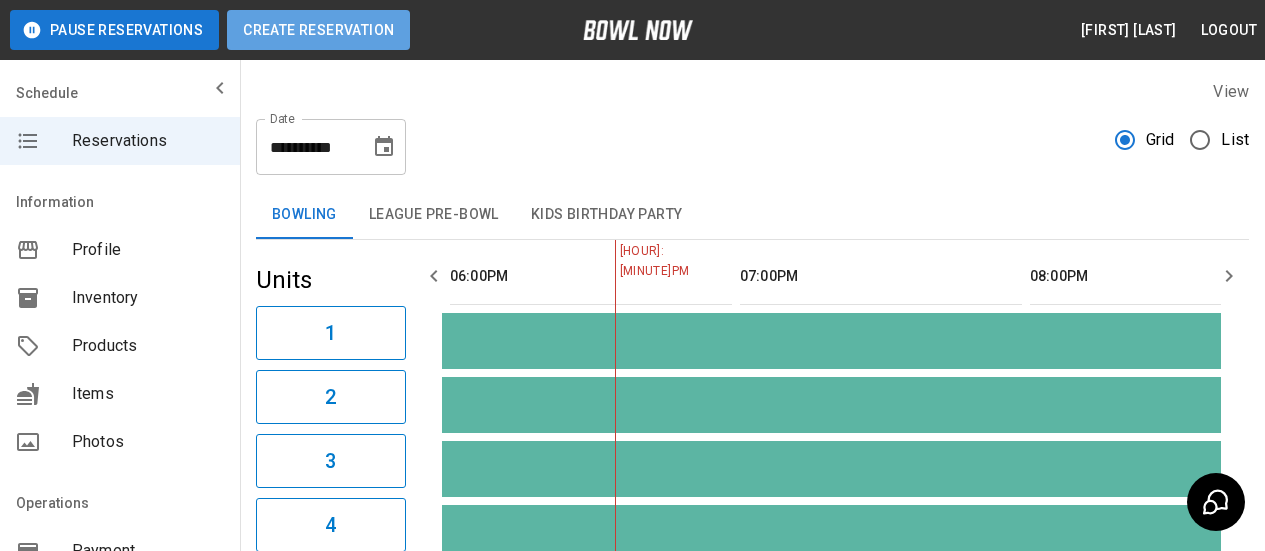 click on "Create Reservation" at bounding box center [318, 30] 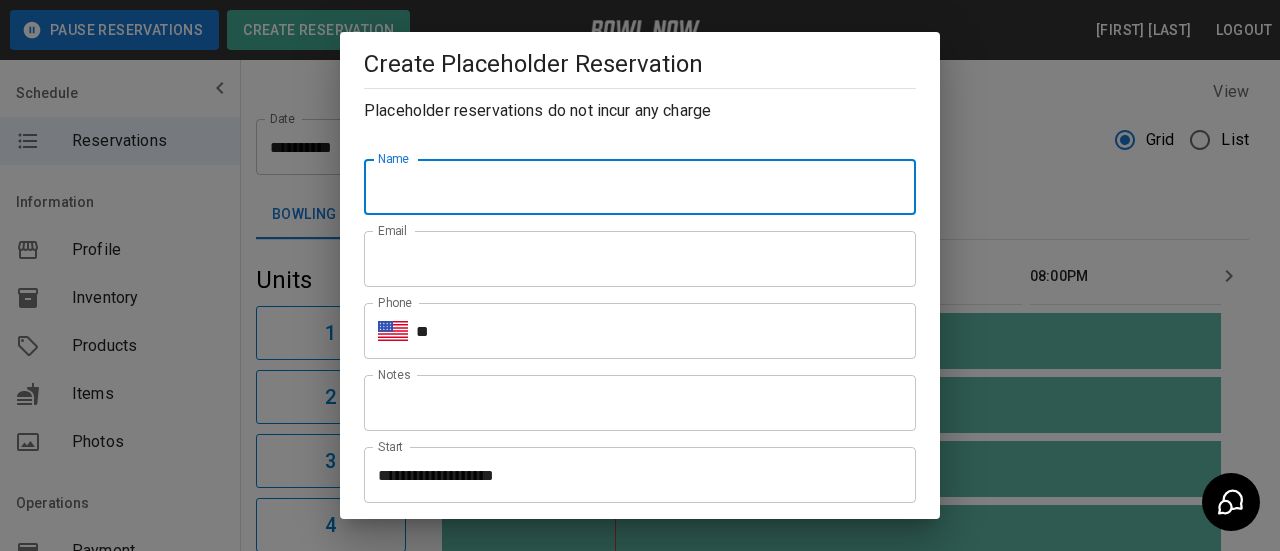 click on "Name" at bounding box center (640, 187) 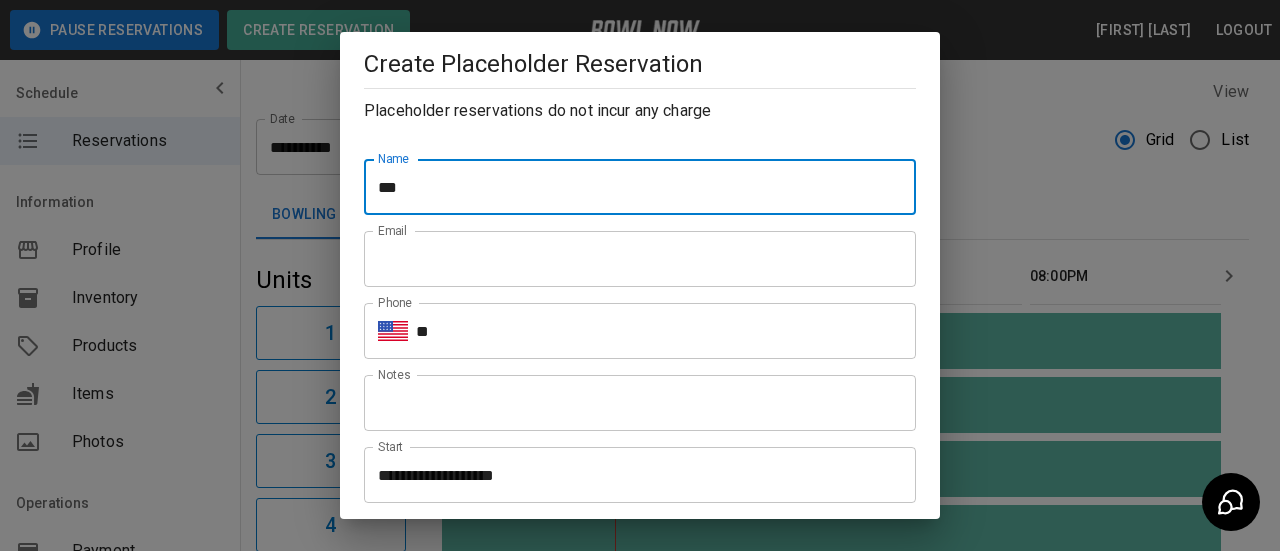 type on "**********" 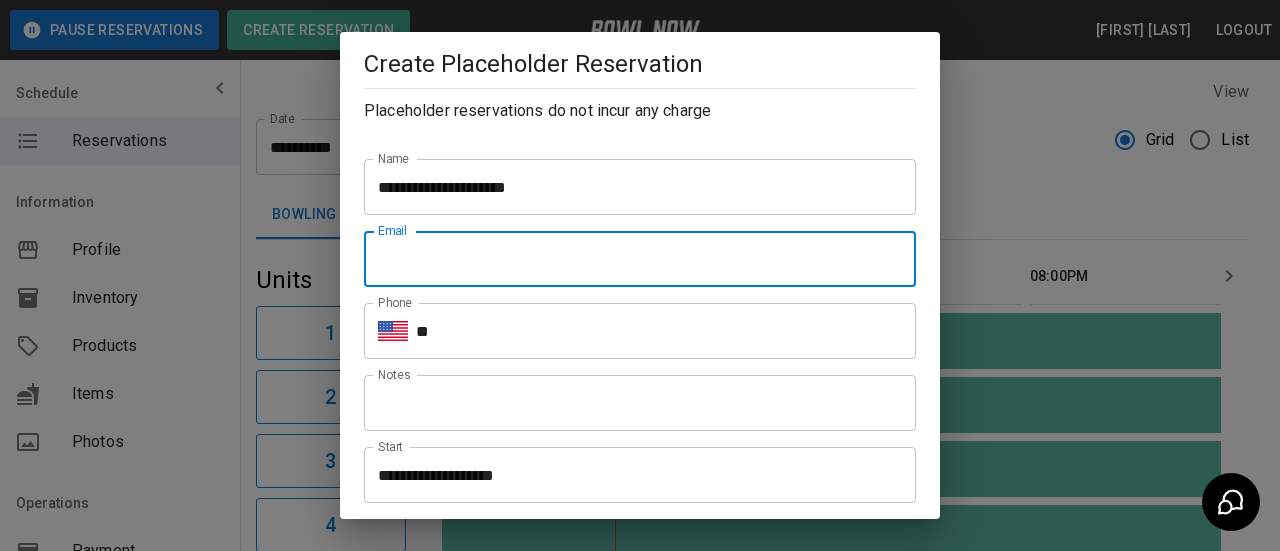 click on "Email" at bounding box center [640, 259] 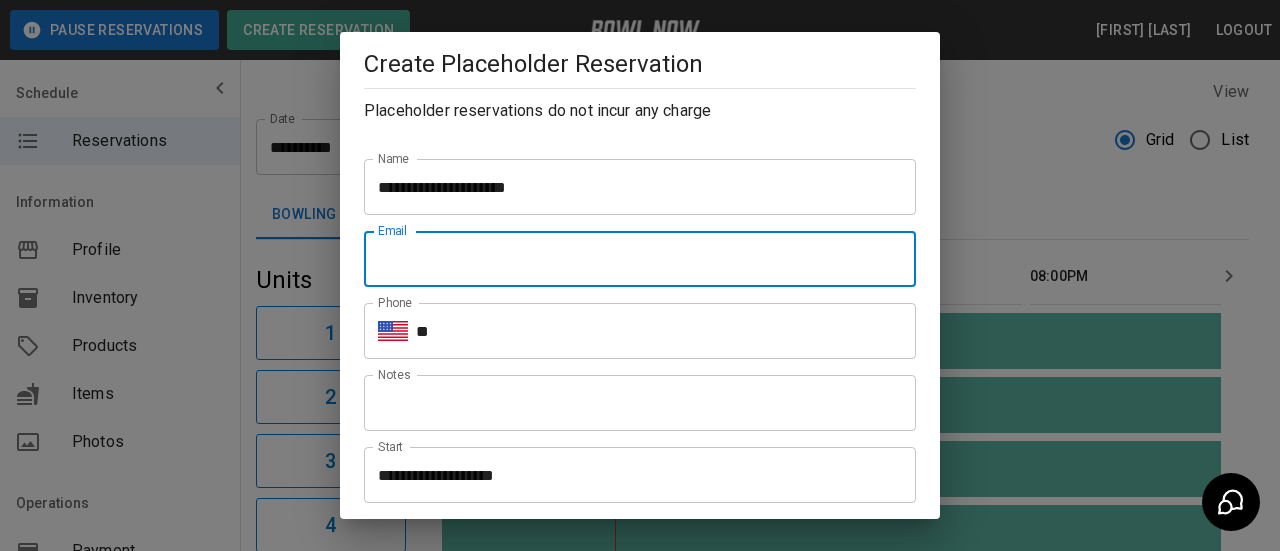 type on "**********" 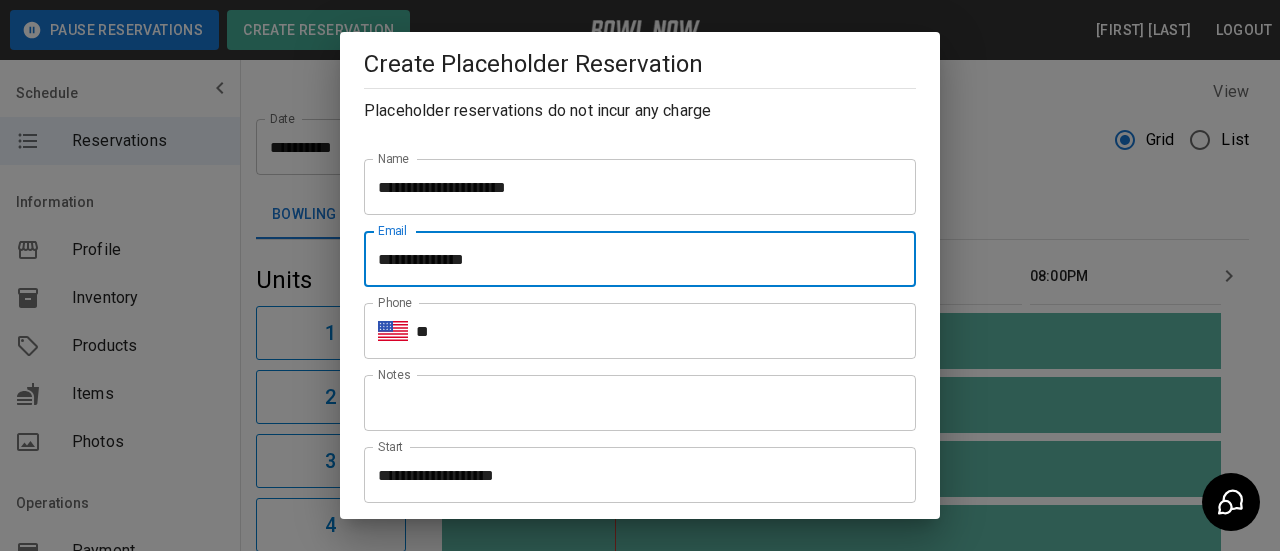 click on "**" at bounding box center (666, 331) 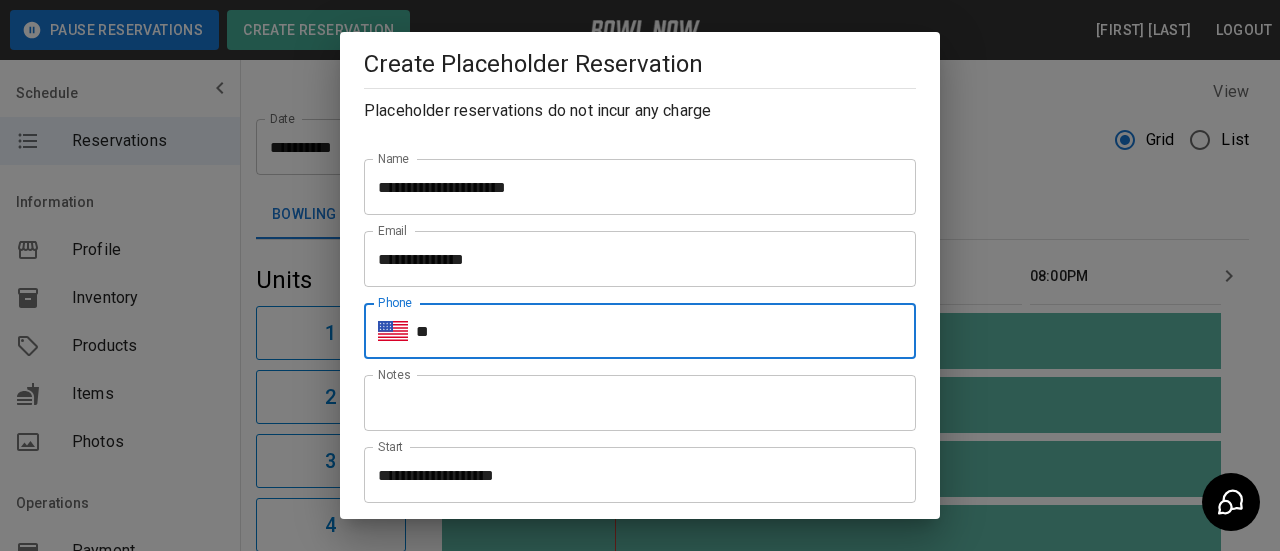 type on "**********" 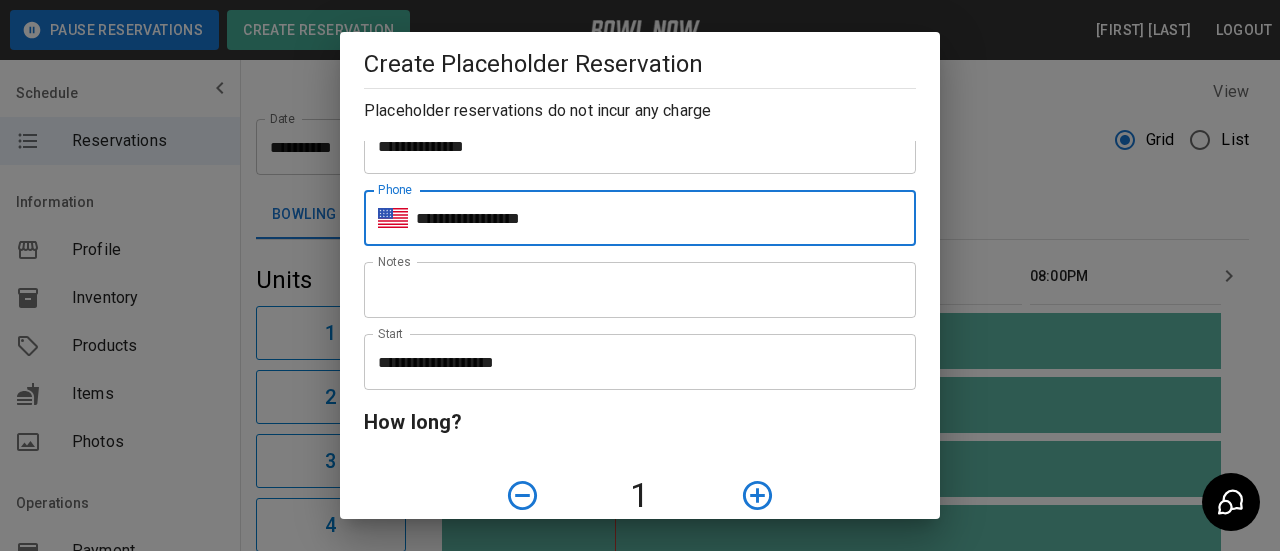scroll, scrollTop: 200, scrollLeft: 0, axis: vertical 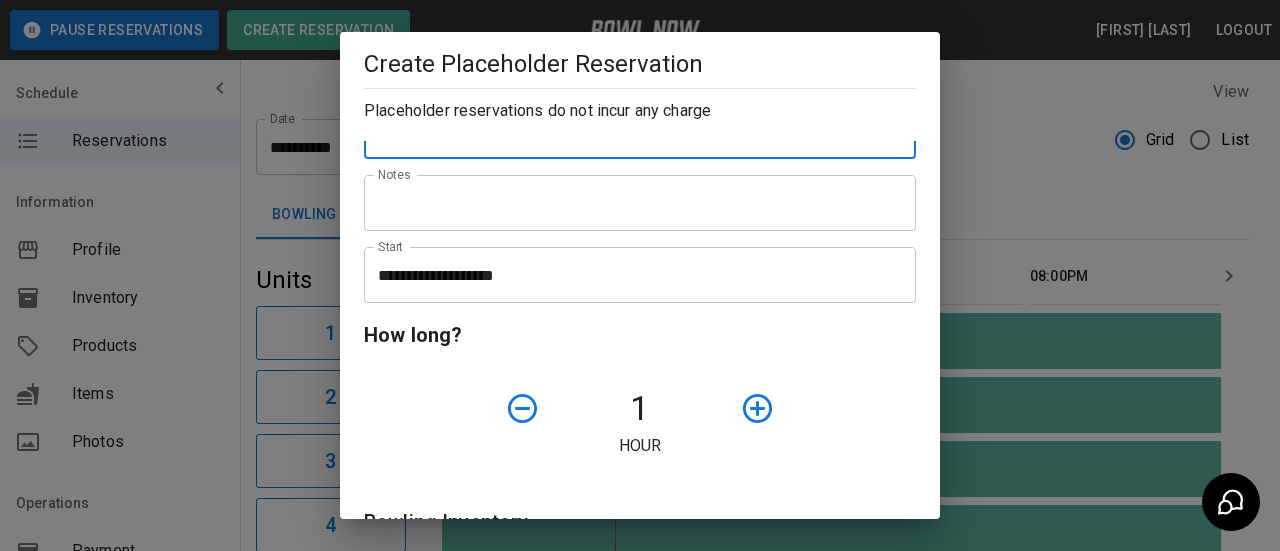 click on "**********" at bounding box center (633, 275) 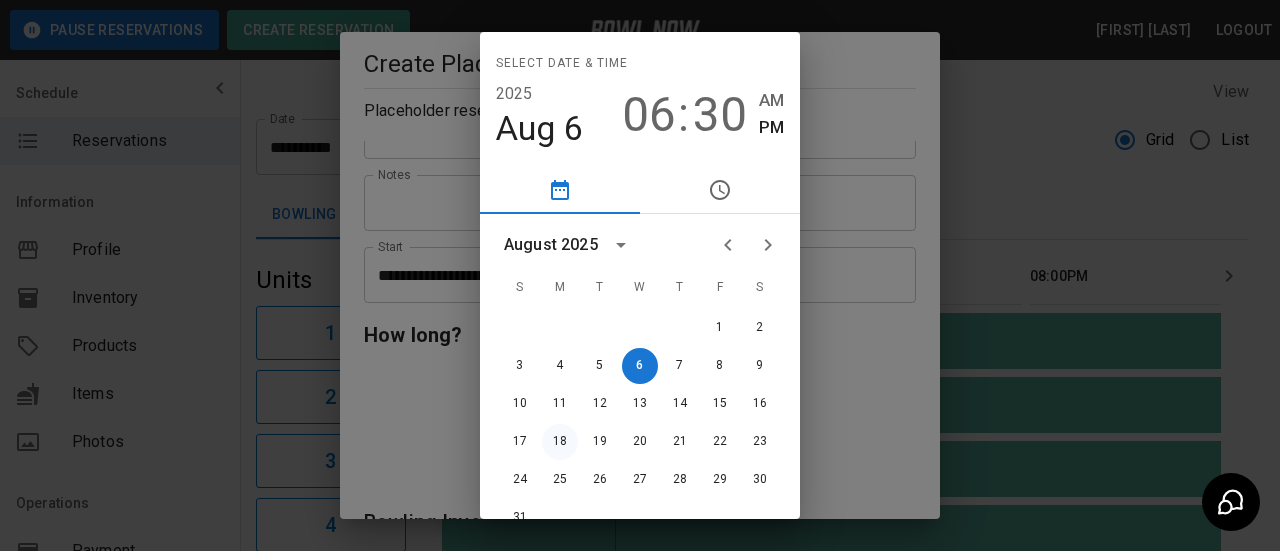 click on "18" at bounding box center [560, 442] 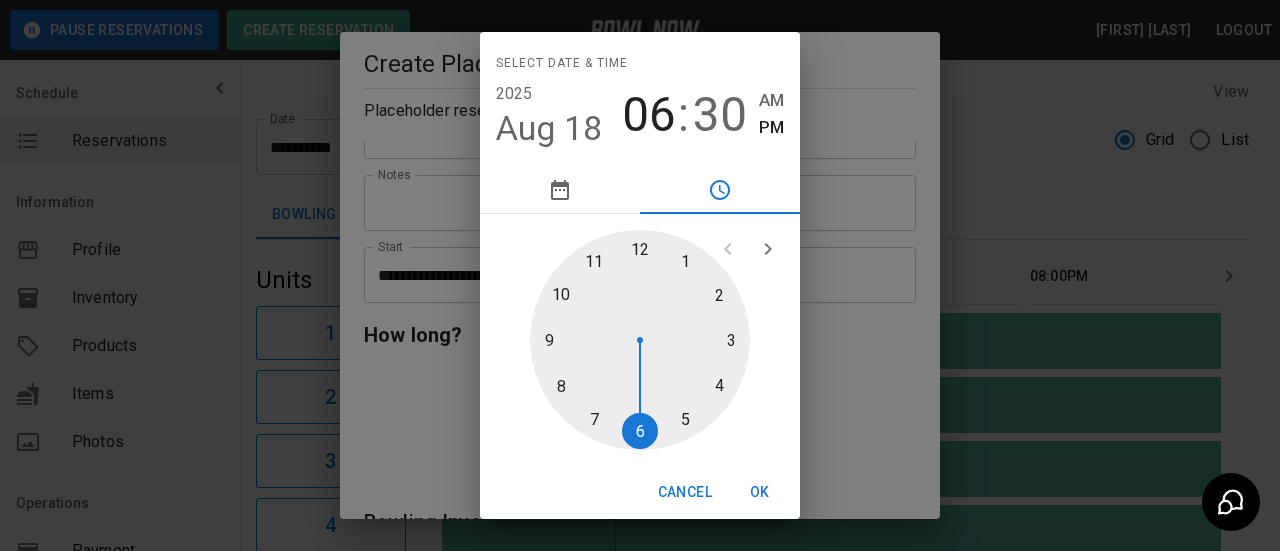 click at bounding box center (640, 340) 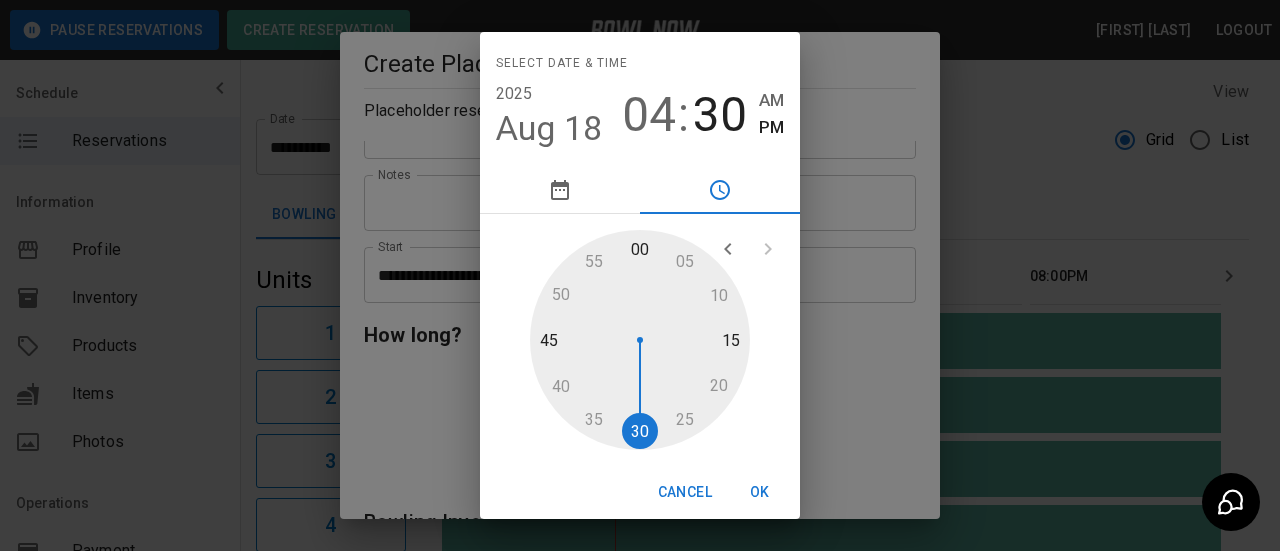 click at bounding box center (640, 340) 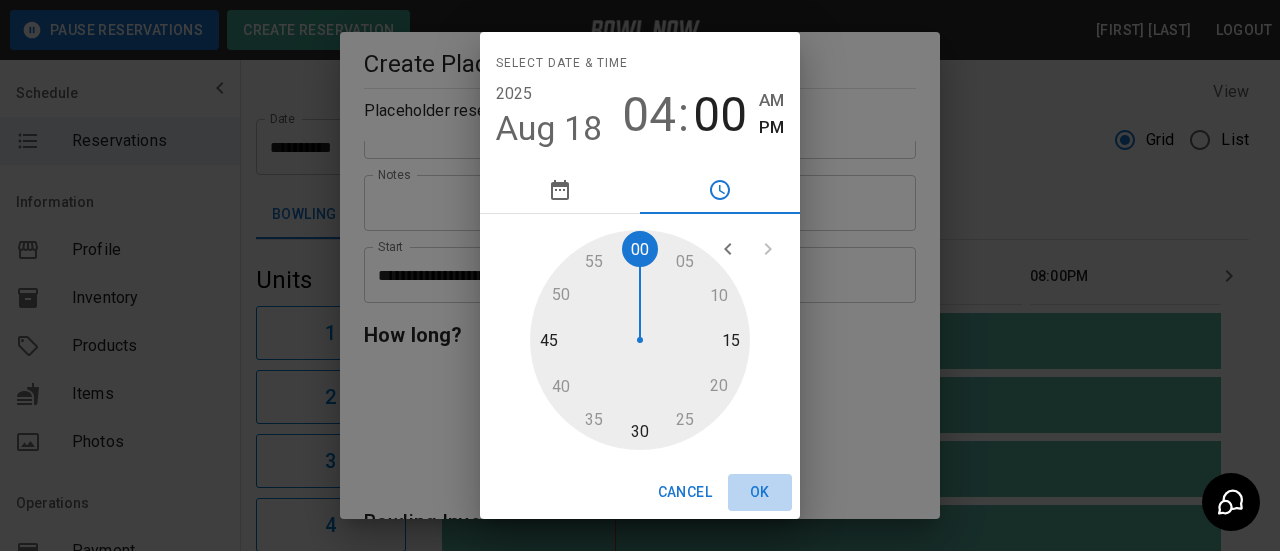 click on "OK" at bounding box center (760, 492) 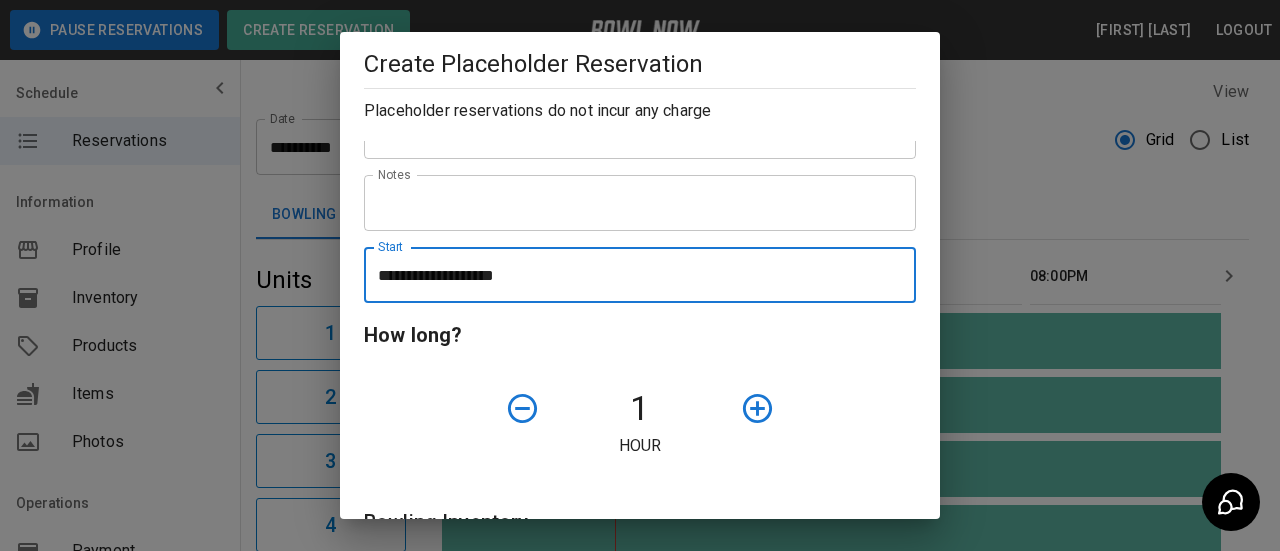 click 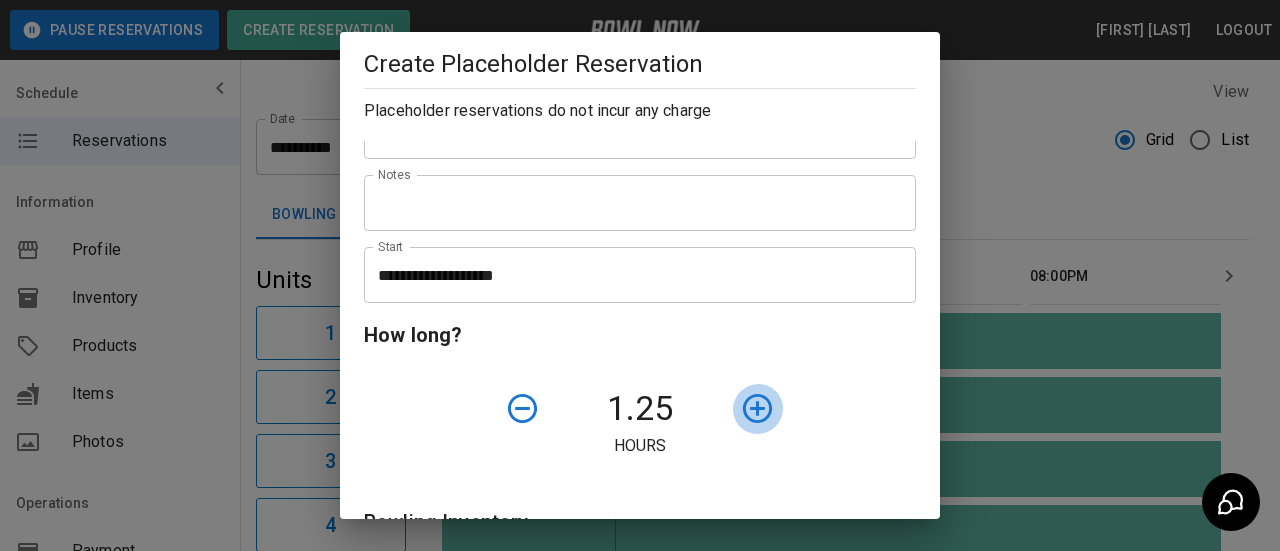 click 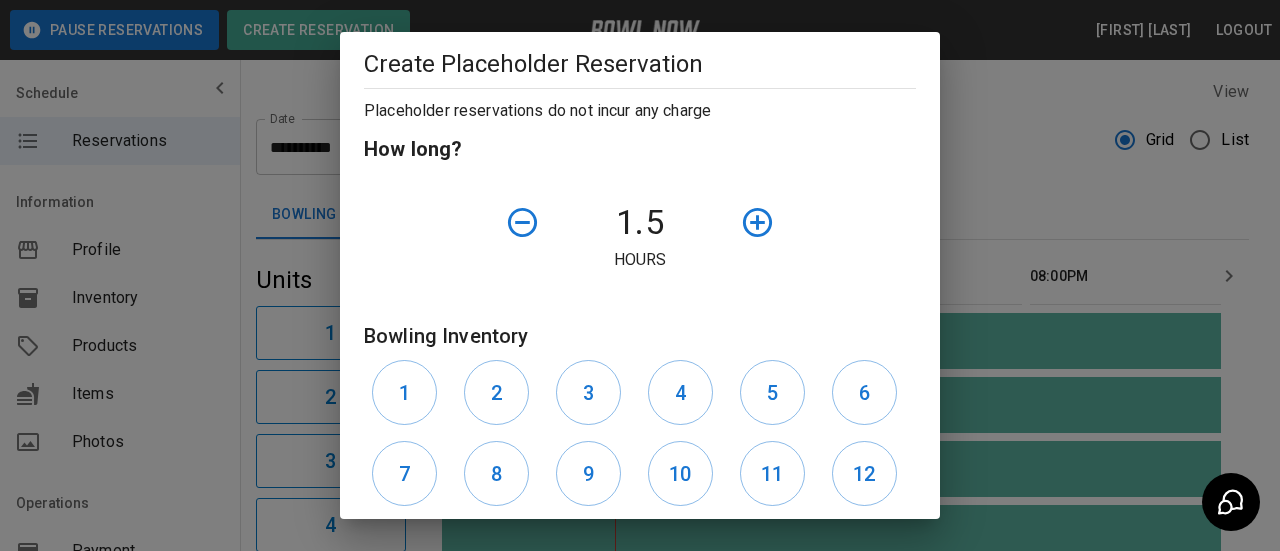 scroll, scrollTop: 600, scrollLeft: 0, axis: vertical 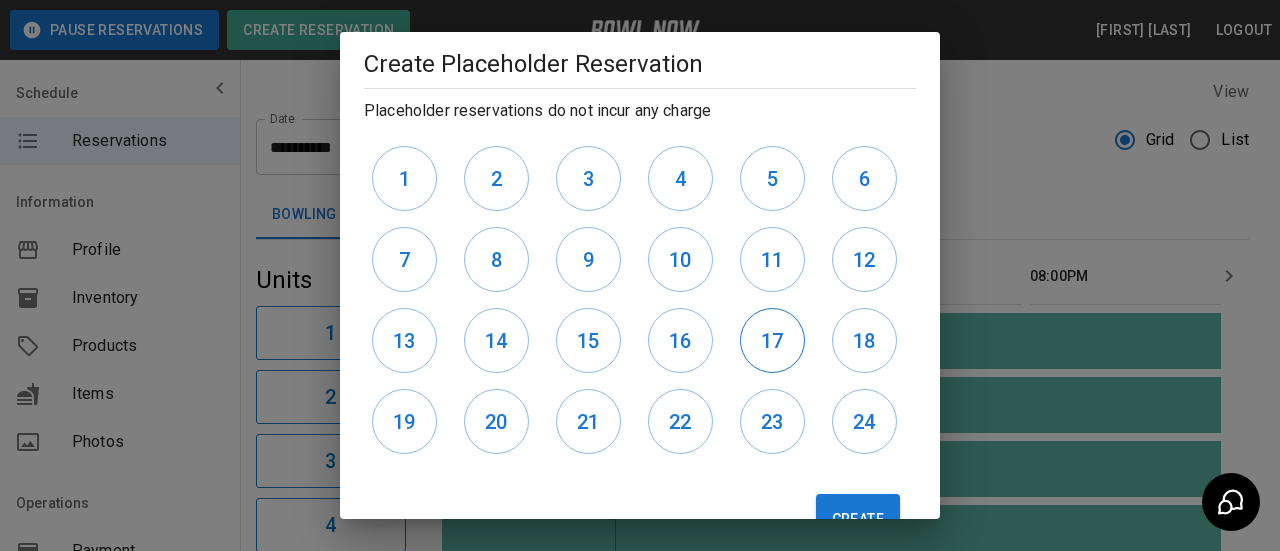 click on "17" at bounding box center (772, 340) 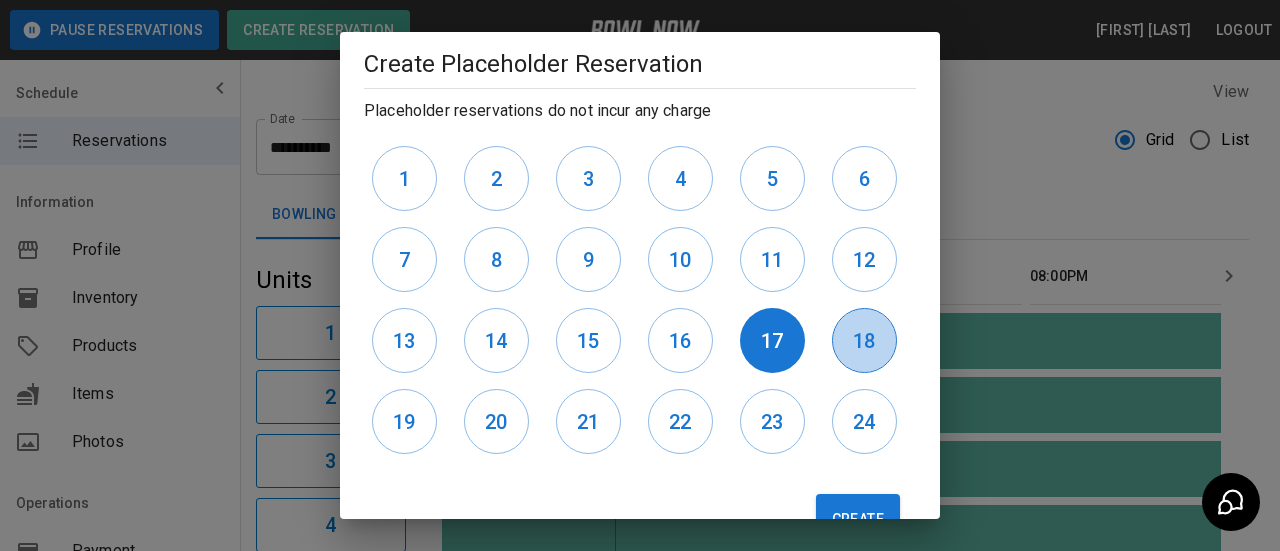drag, startPoint x: 853, startPoint y: 338, endPoint x: 539, endPoint y: 395, distance: 319.13162 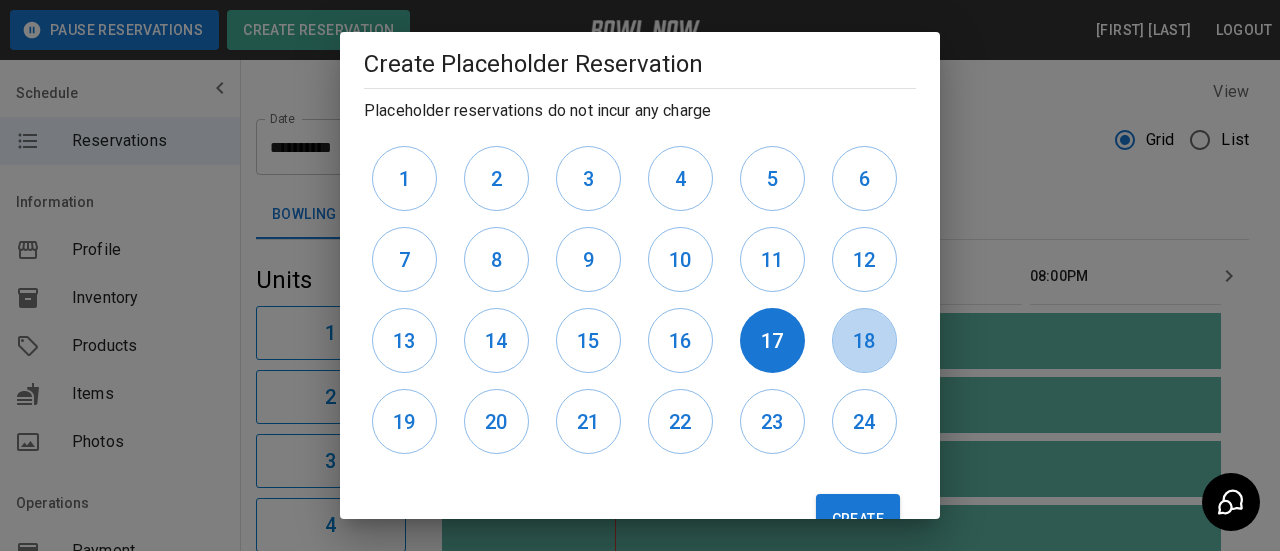 click on "18" at bounding box center (864, 341) 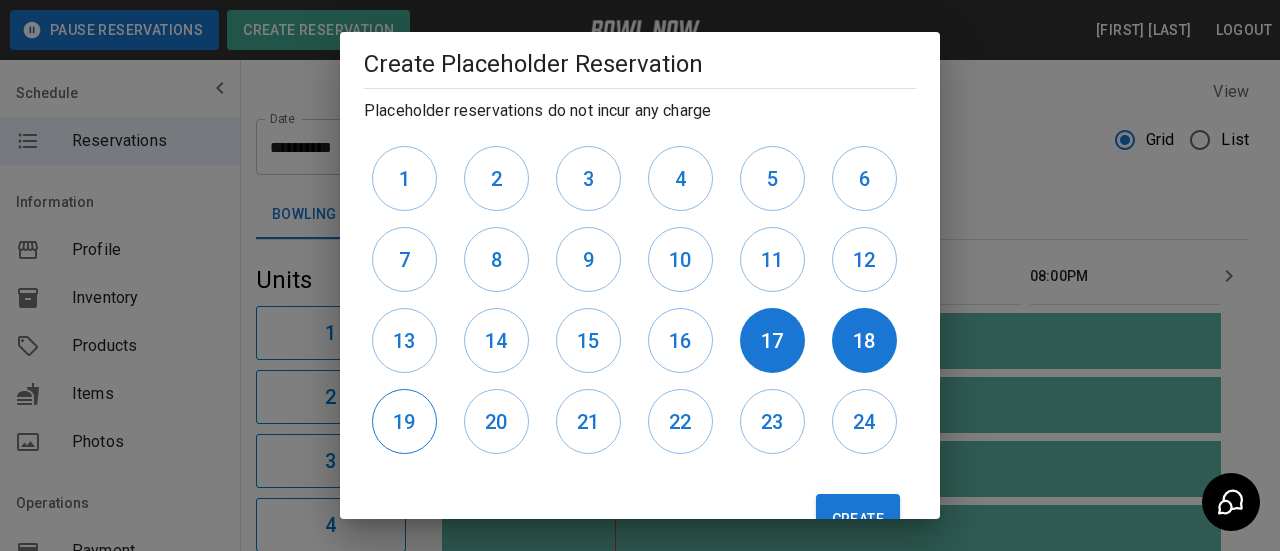 click on "19" at bounding box center (404, 422) 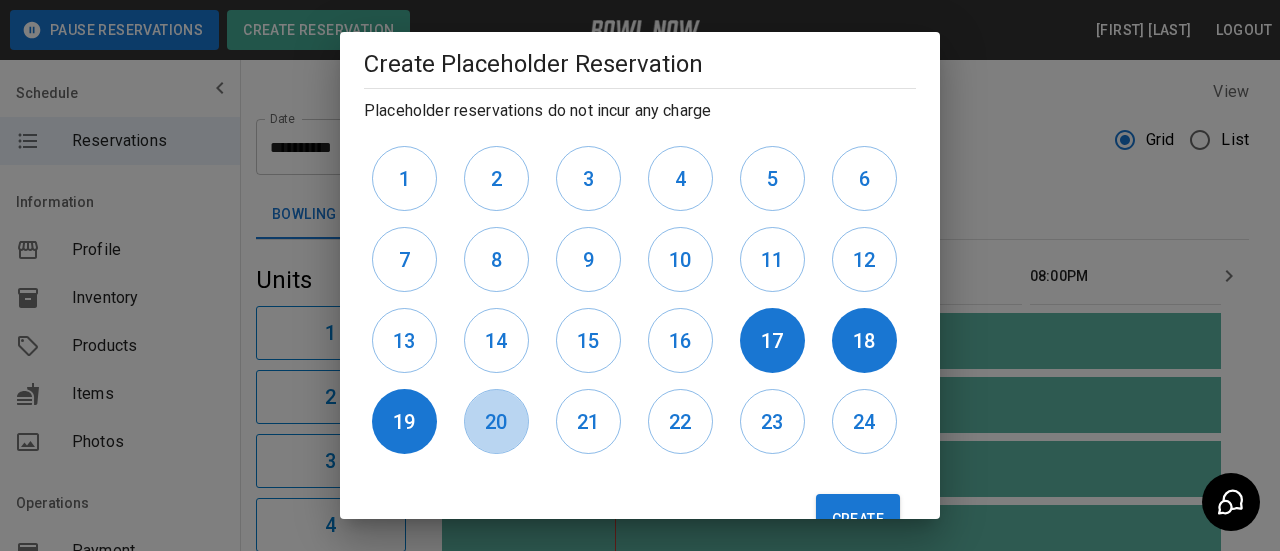 drag, startPoint x: 479, startPoint y: 422, endPoint x: 683, endPoint y: 454, distance: 206.49455 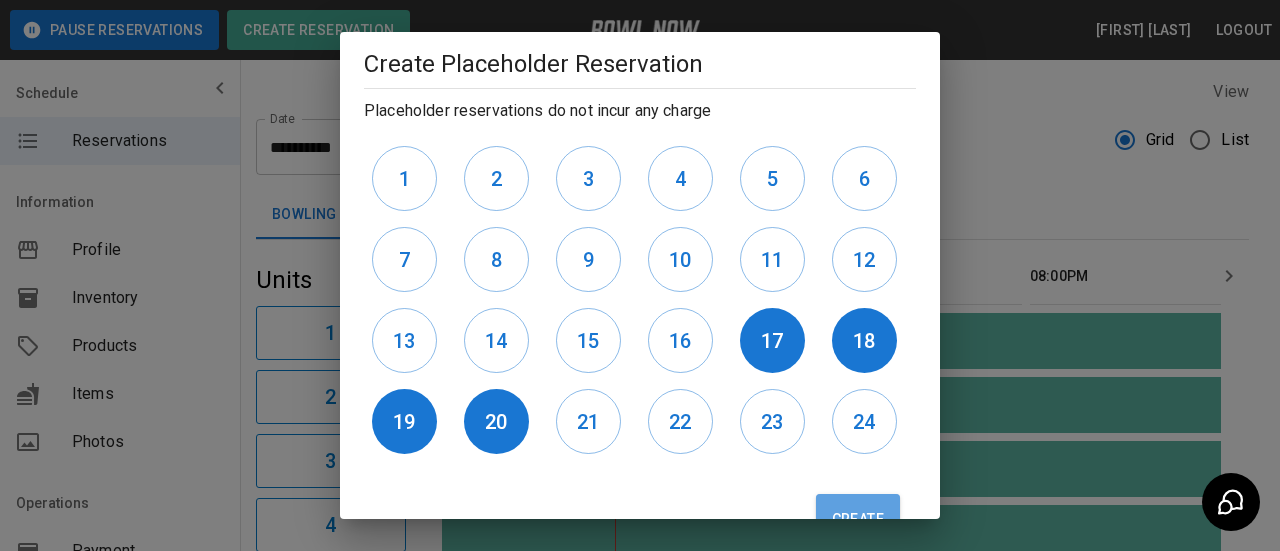 click on "Create" at bounding box center [858, 519] 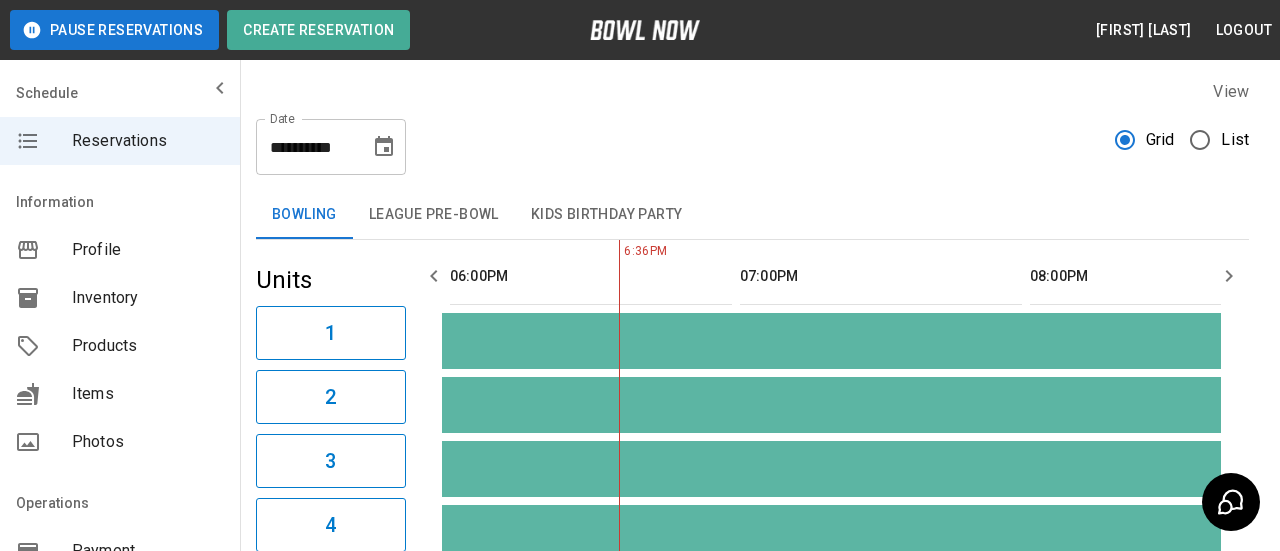 type 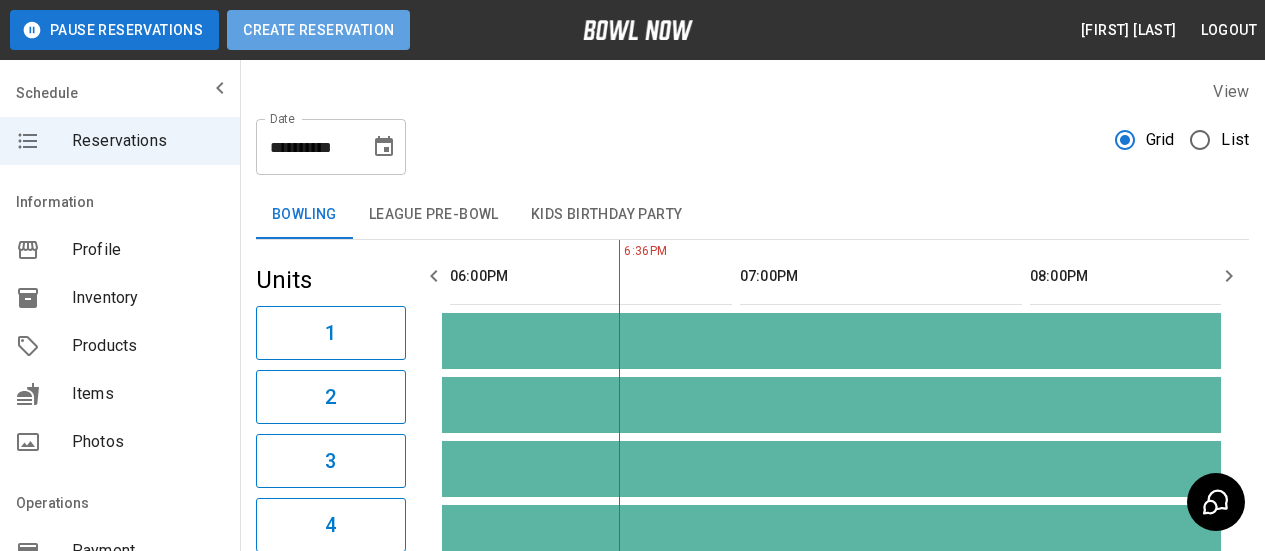 click on "Create Reservation" at bounding box center (318, 30) 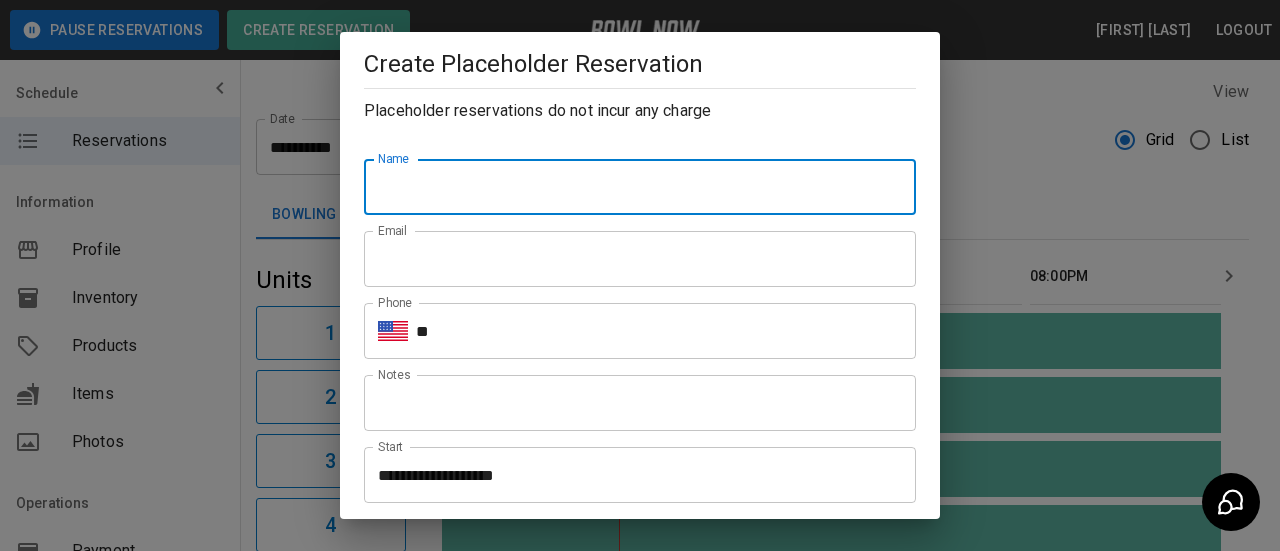 click on "Name" at bounding box center (640, 187) 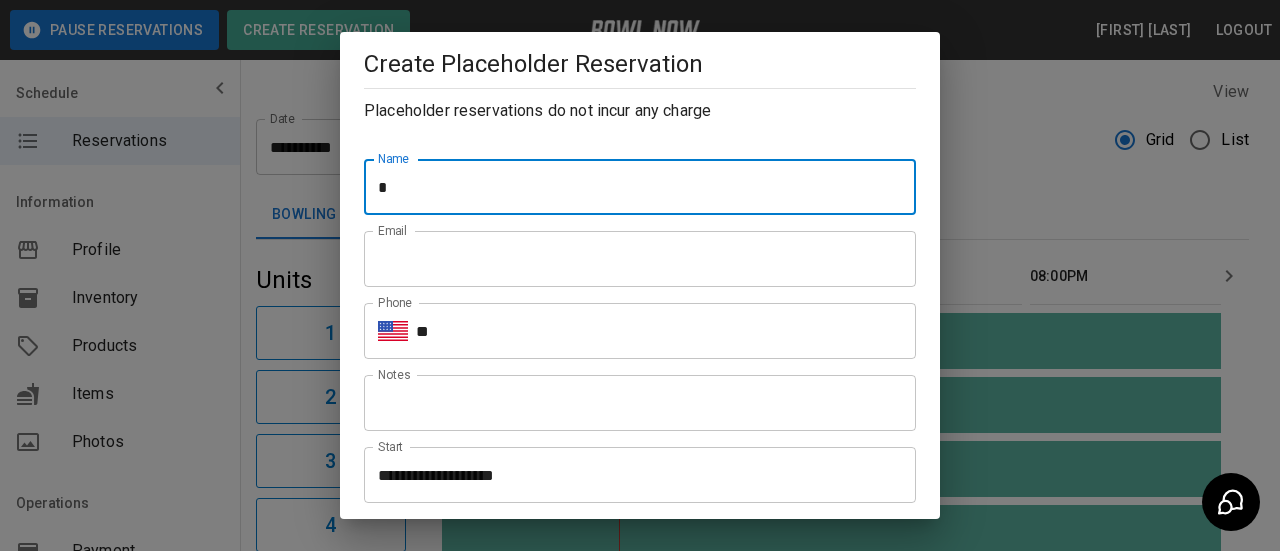 type on "**********" 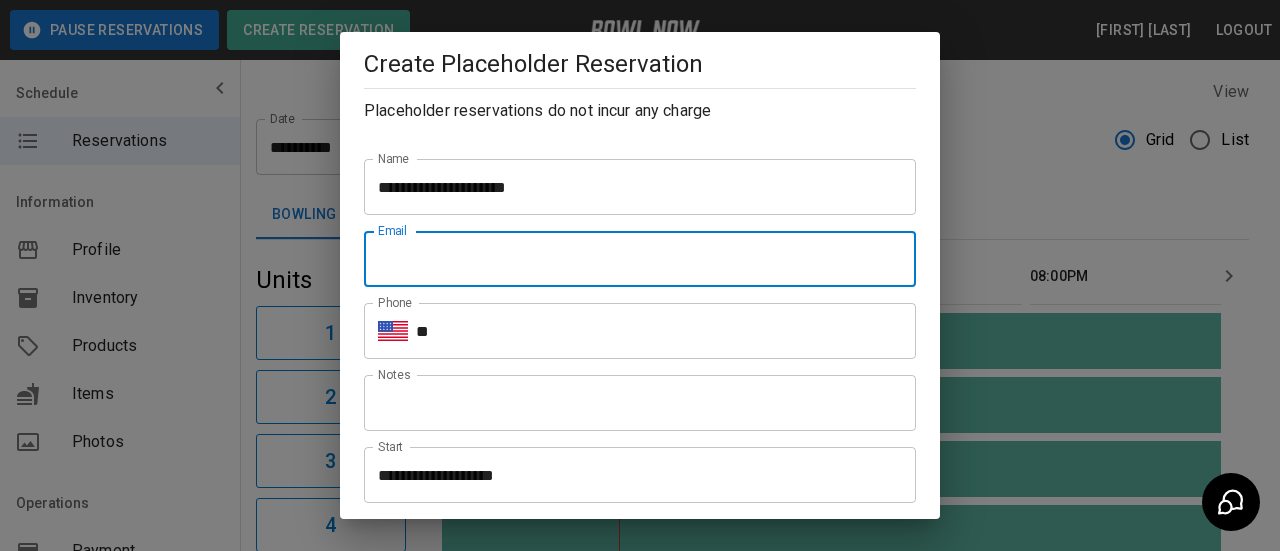 click on "Email" at bounding box center [640, 259] 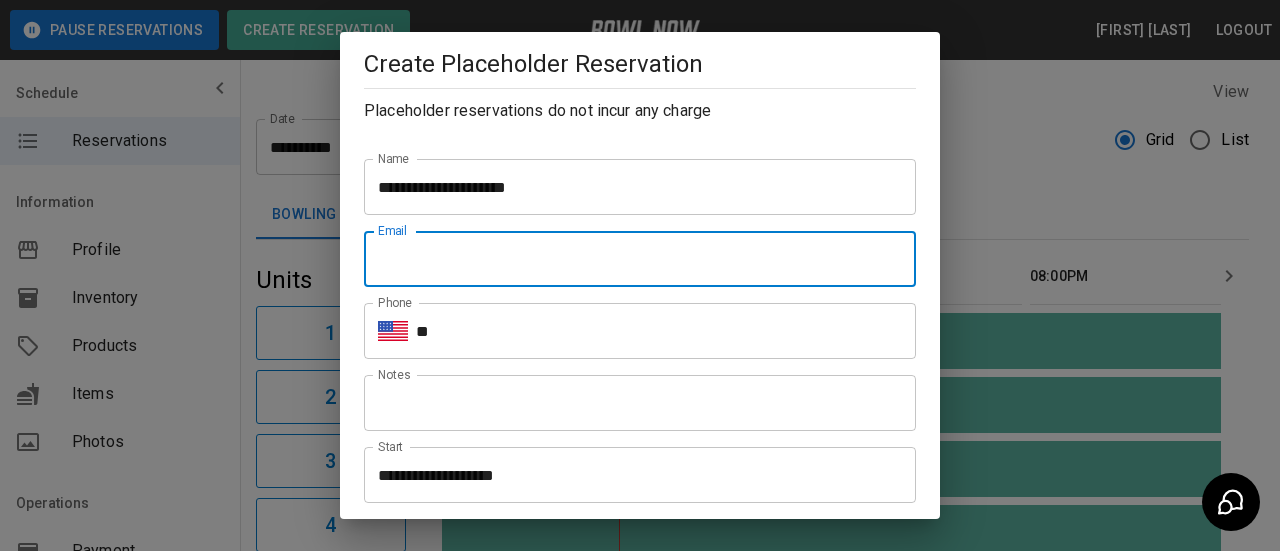 type on "**********" 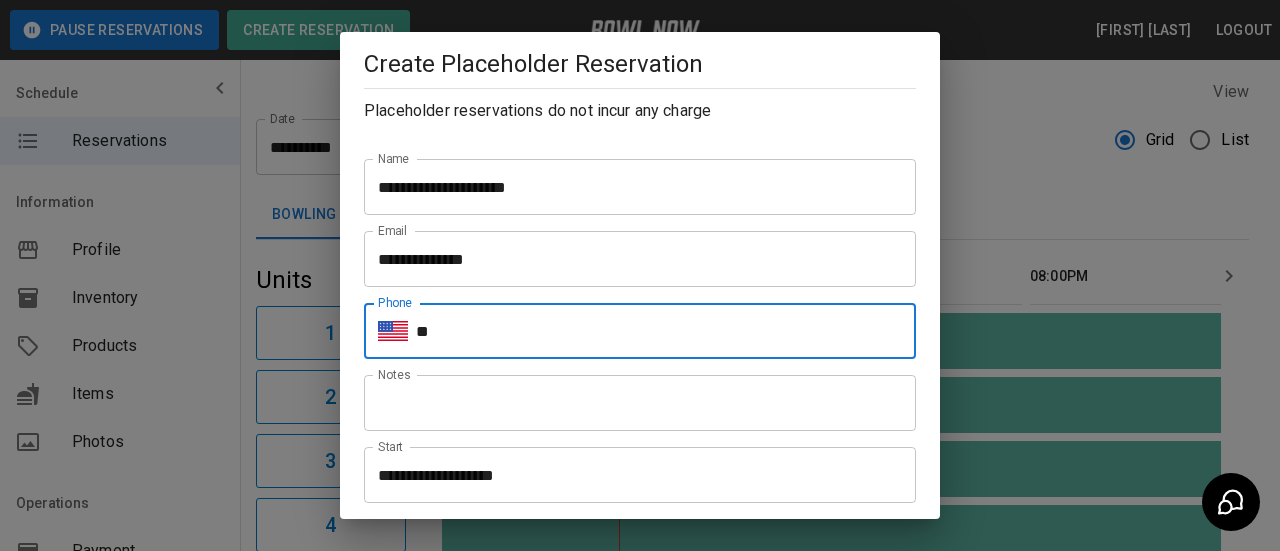 drag, startPoint x: 492, startPoint y: 333, endPoint x: 502, endPoint y: 319, distance: 17.20465 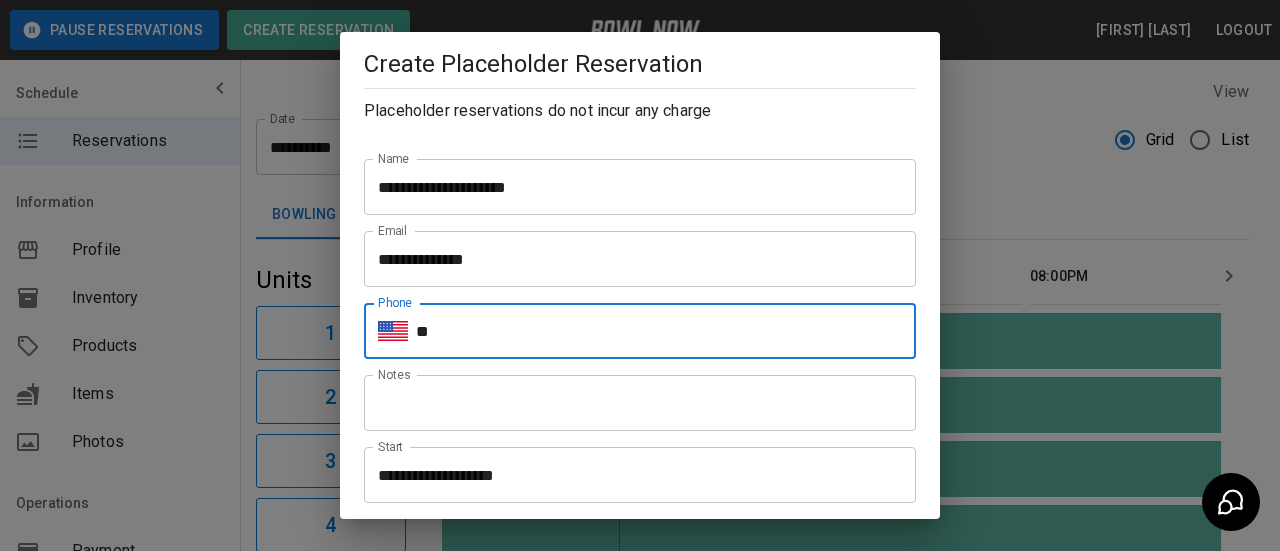 type on "**********" 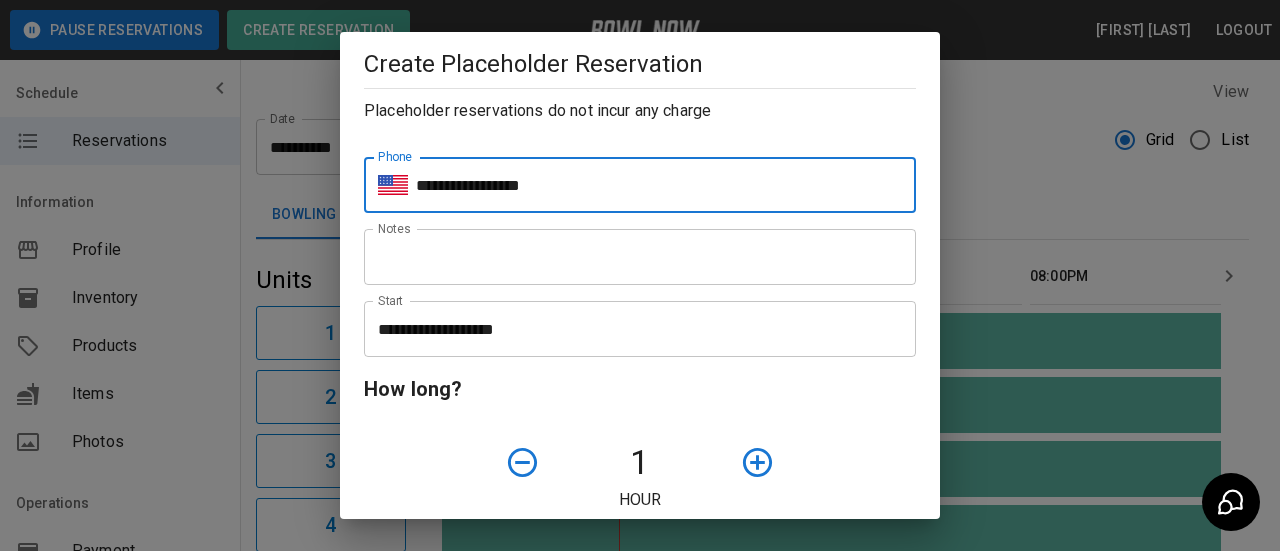 scroll, scrollTop: 300, scrollLeft: 0, axis: vertical 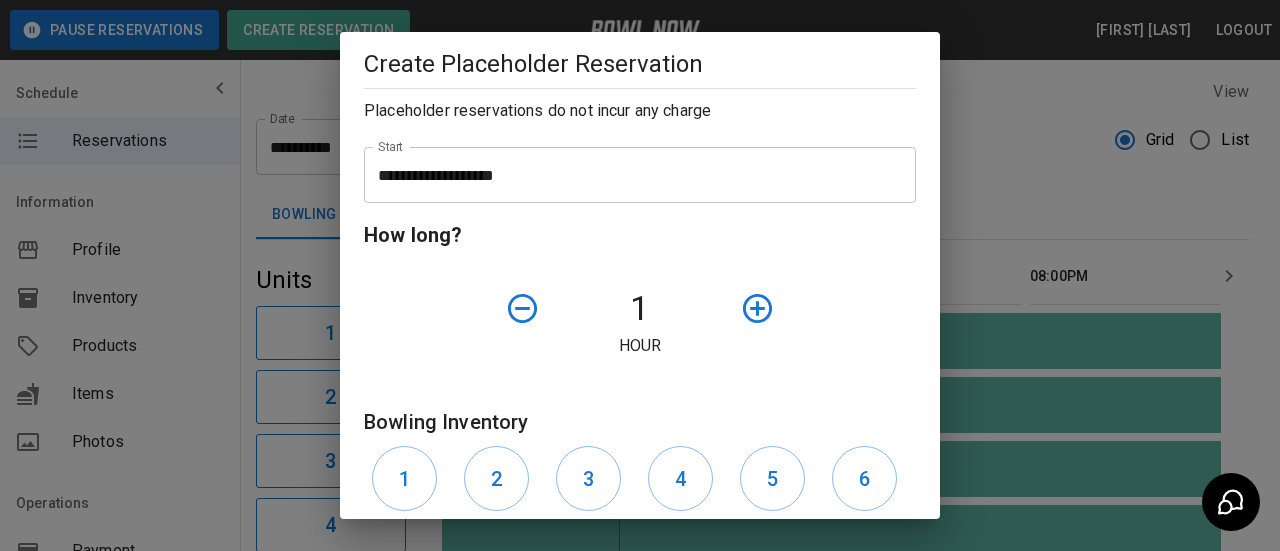click on "**********" at bounding box center [633, 175] 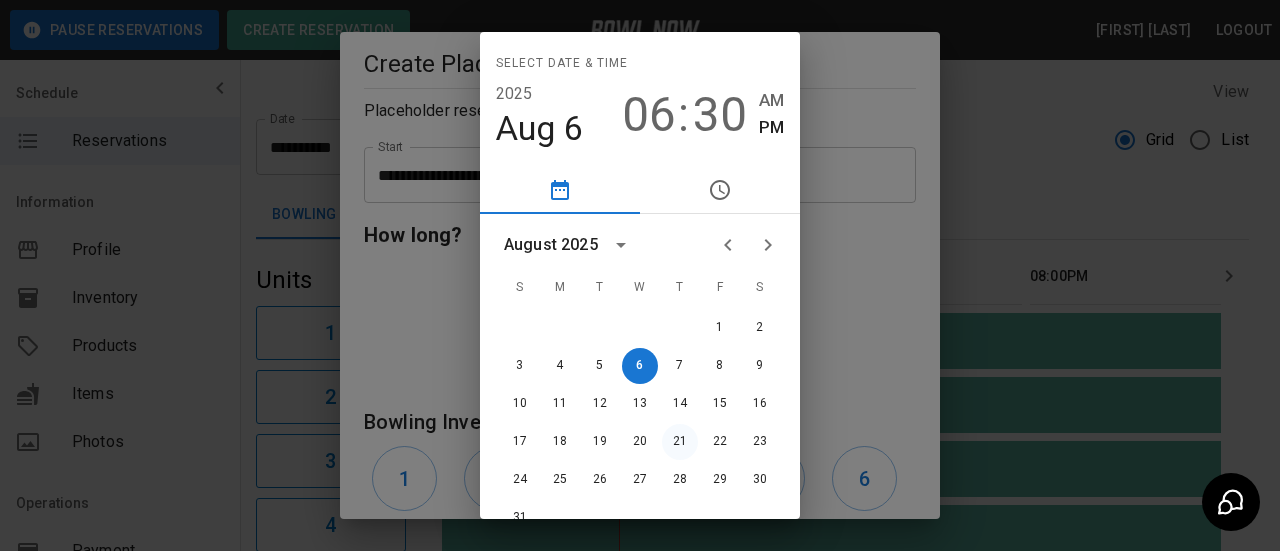 click on "21" at bounding box center (680, 442) 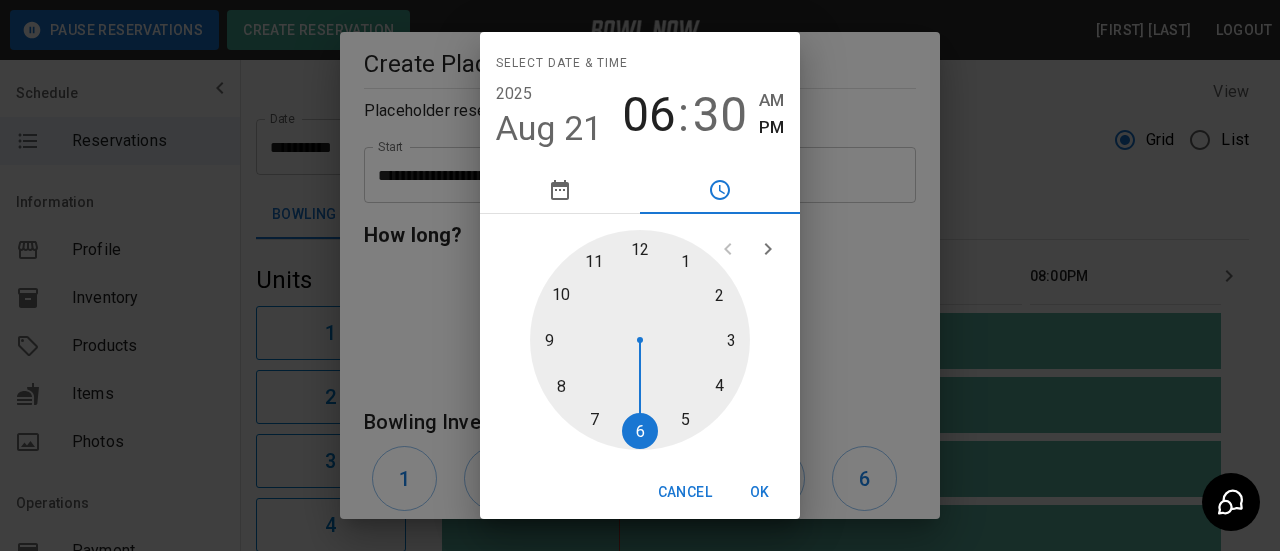 click at bounding box center (640, 340) 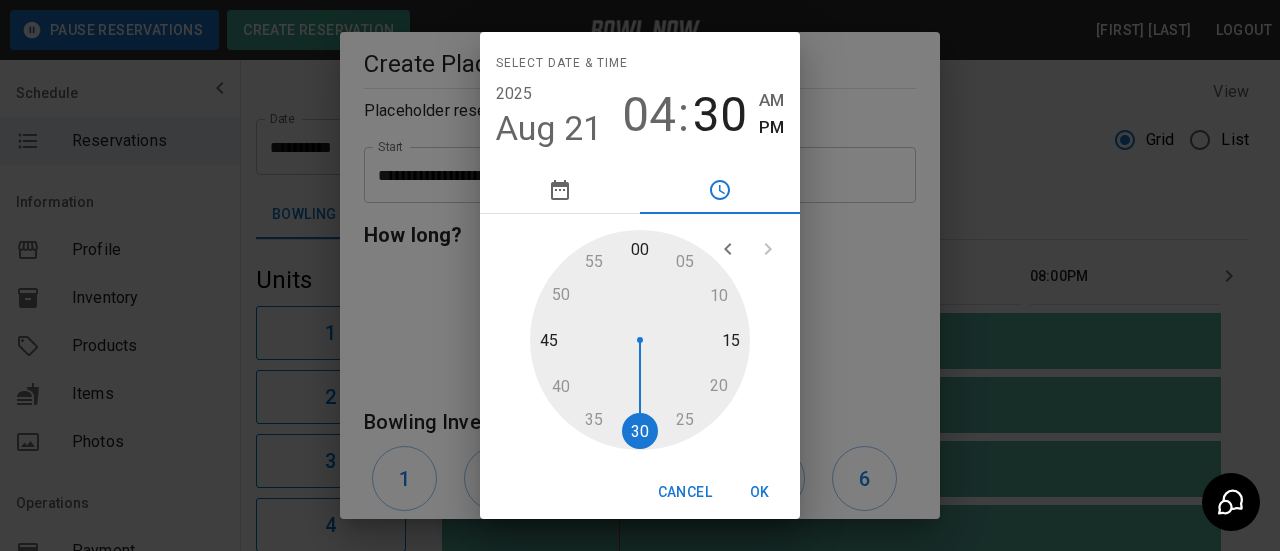 type on "**********" 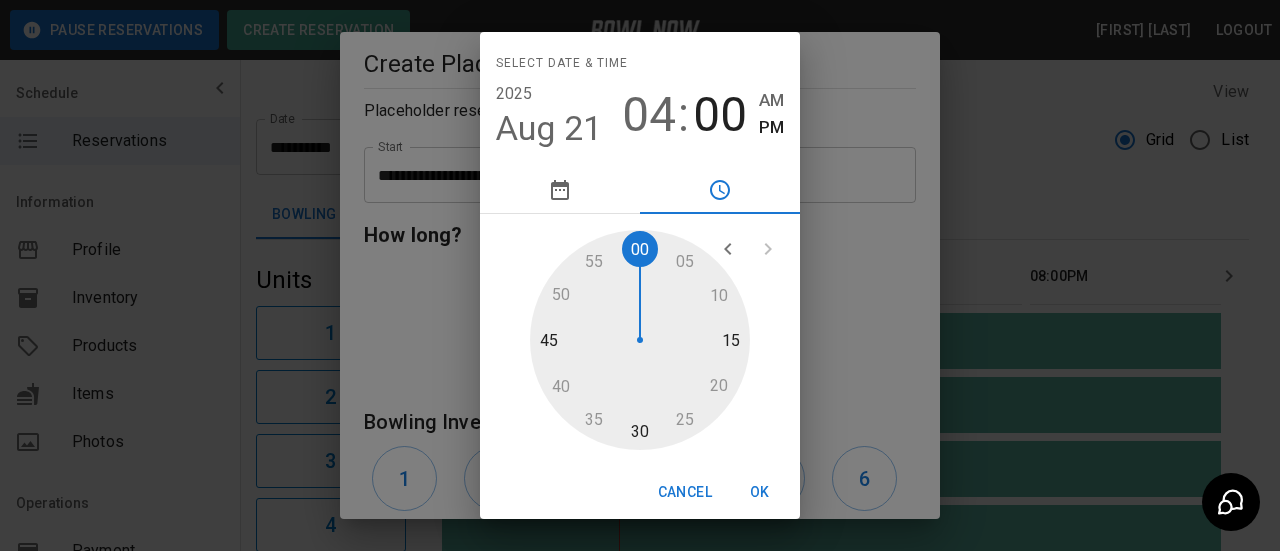 click on "OK" at bounding box center [760, 492] 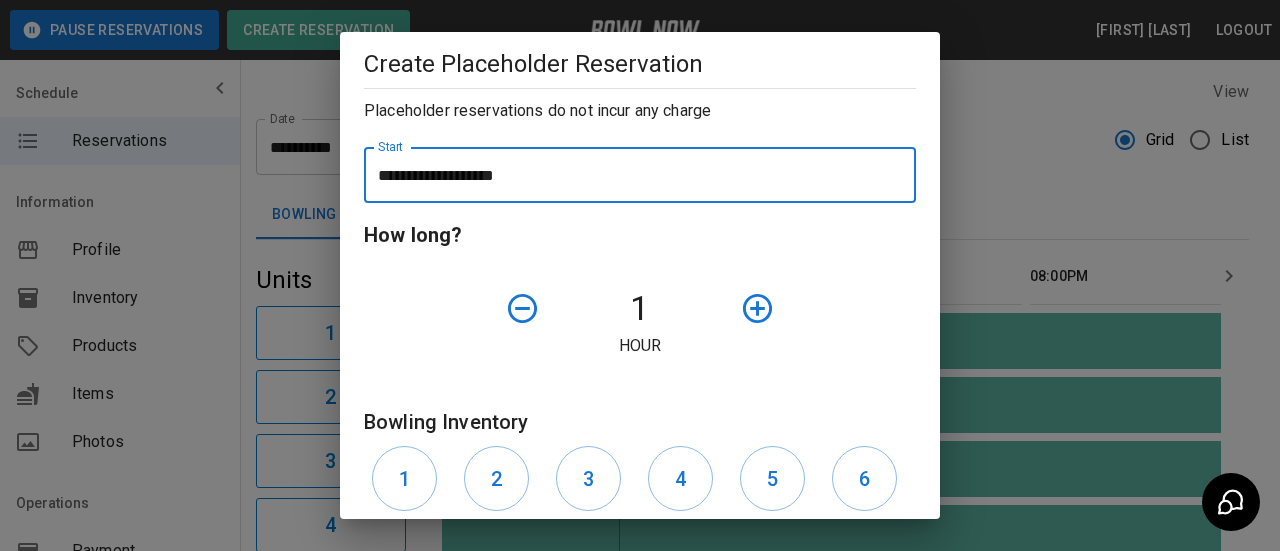 scroll, scrollTop: 661, scrollLeft: 0, axis: vertical 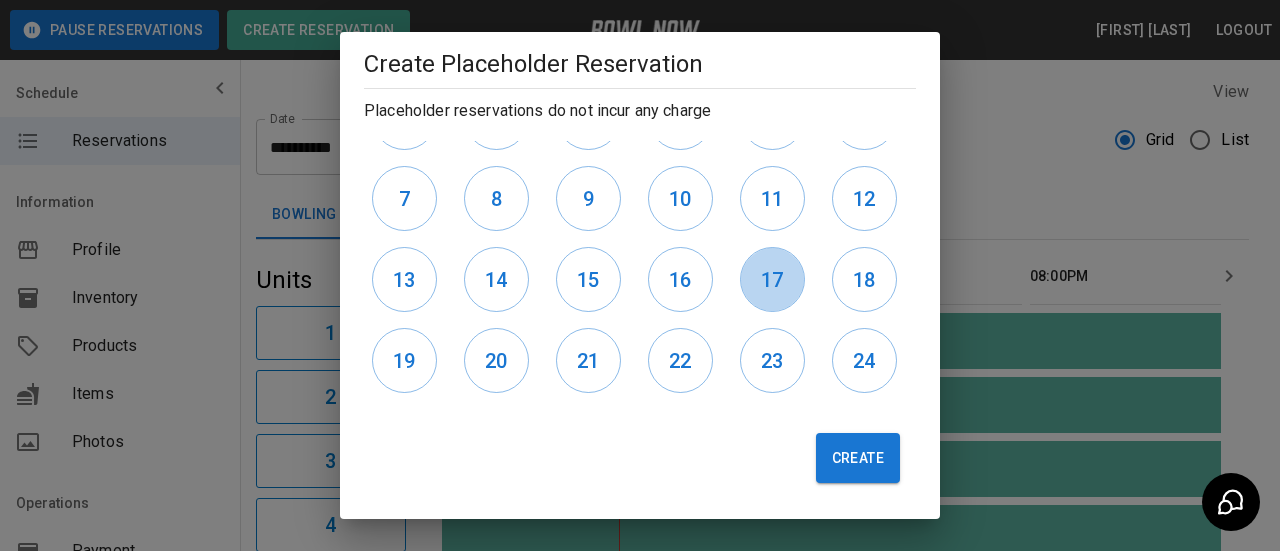 drag, startPoint x: 763, startPoint y: 279, endPoint x: 808, endPoint y: 295, distance: 47.759815 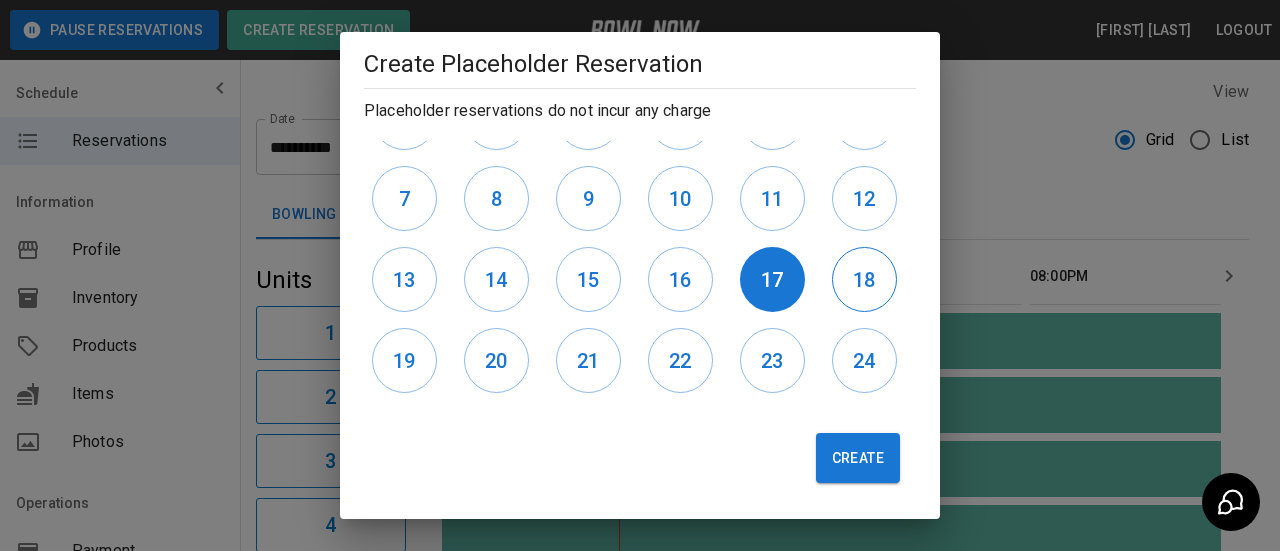 click on "18" at bounding box center (864, 279) 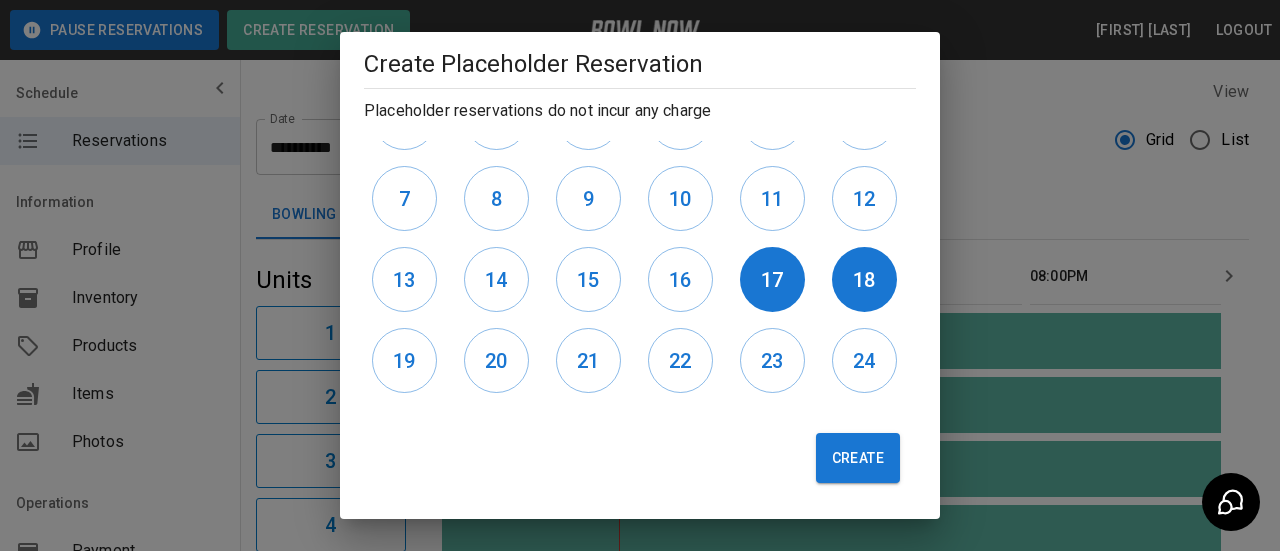drag, startPoint x: 432, startPoint y: 350, endPoint x: 456, endPoint y: 363, distance: 27.294687 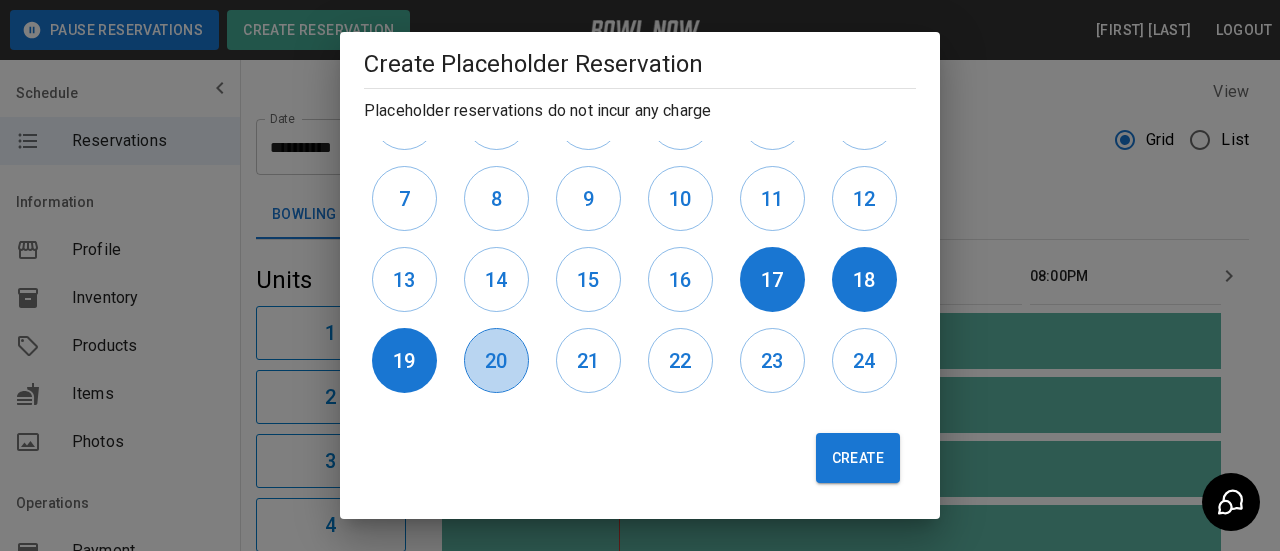 click on "20" at bounding box center [496, 360] 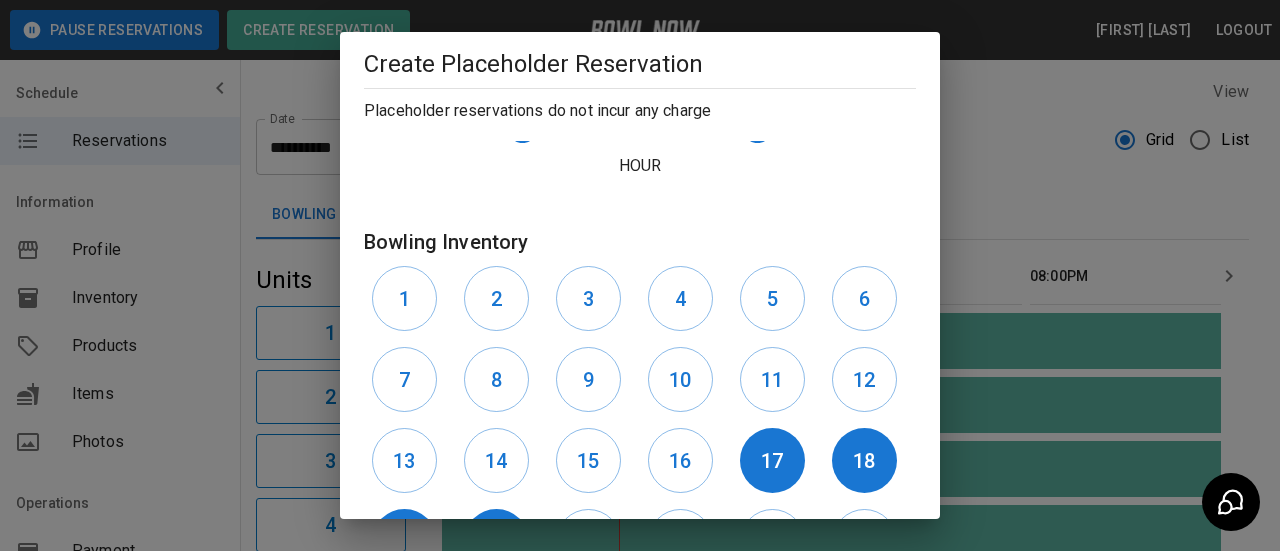 scroll, scrollTop: 261, scrollLeft: 0, axis: vertical 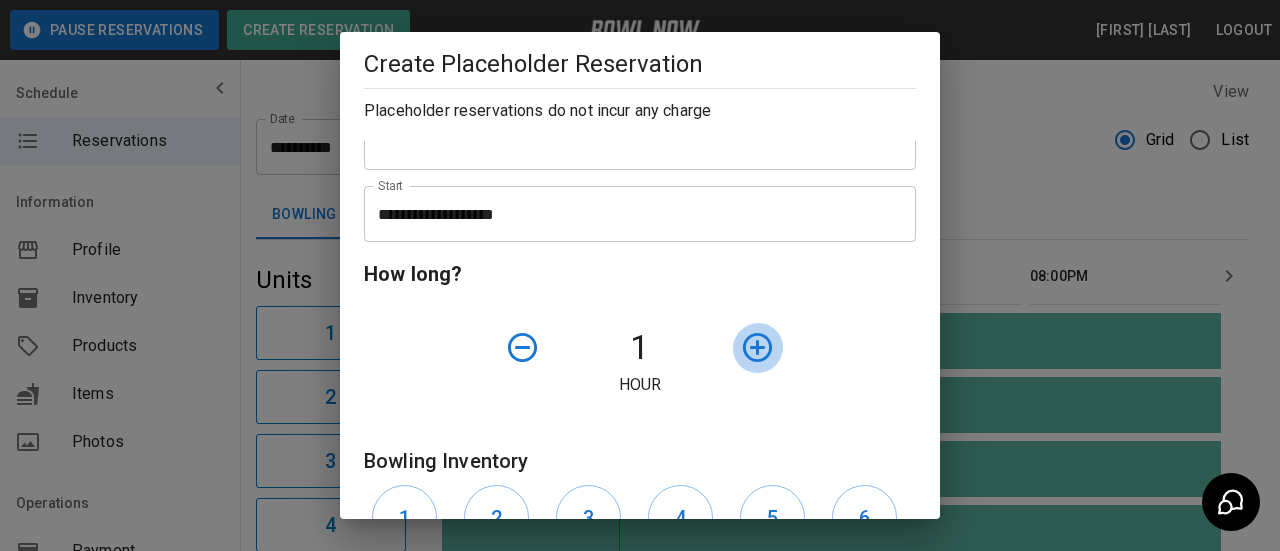 click 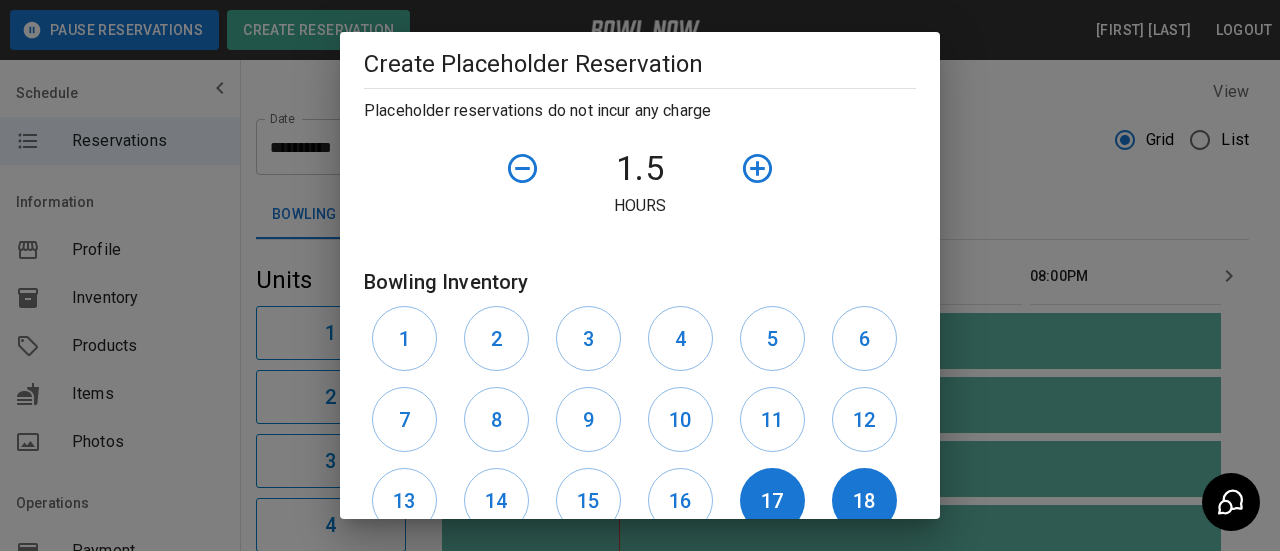 scroll, scrollTop: 661, scrollLeft: 0, axis: vertical 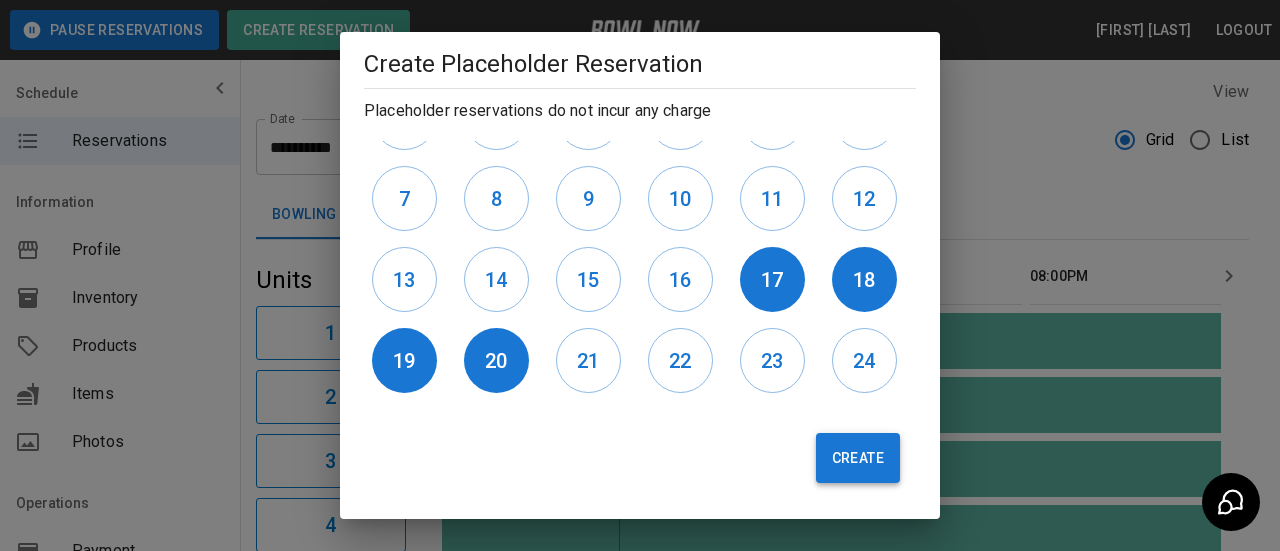 click on "Create" at bounding box center (858, 458) 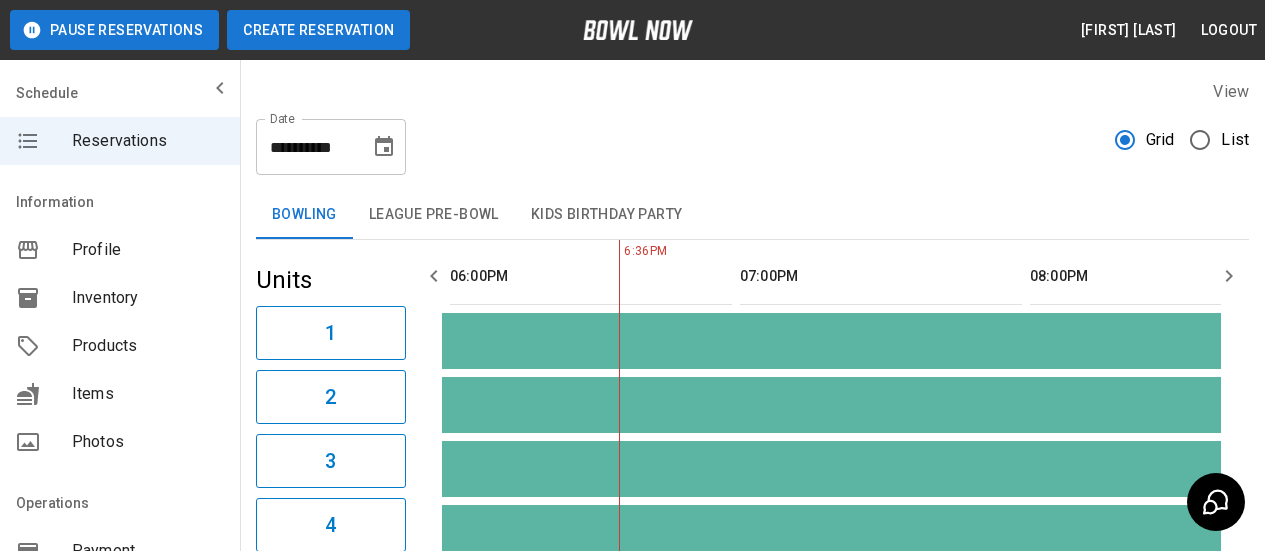 click on "Create Reservation" at bounding box center [318, 30] 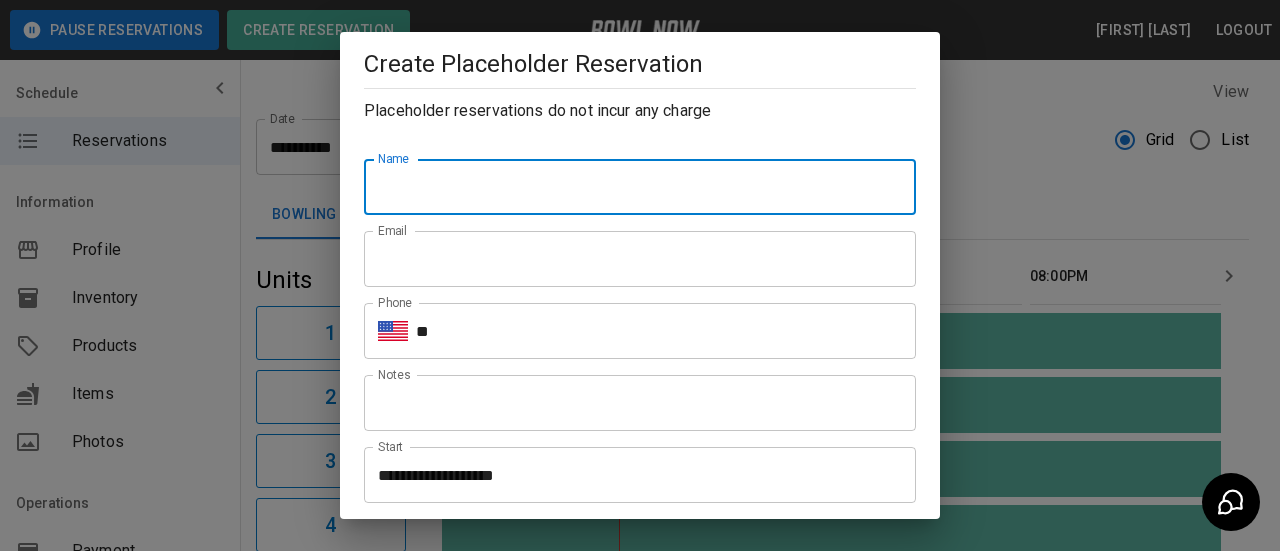 drag, startPoint x: 535, startPoint y: 171, endPoint x: 531, endPoint y: 187, distance: 16.492422 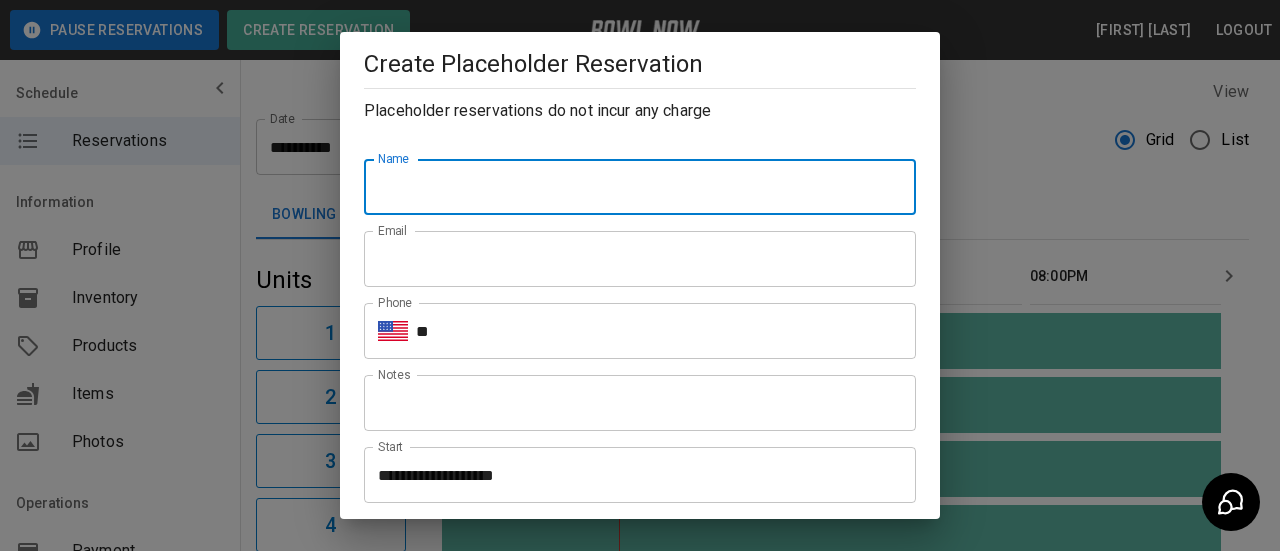 click on "Name" at bounding box center (640, 187) 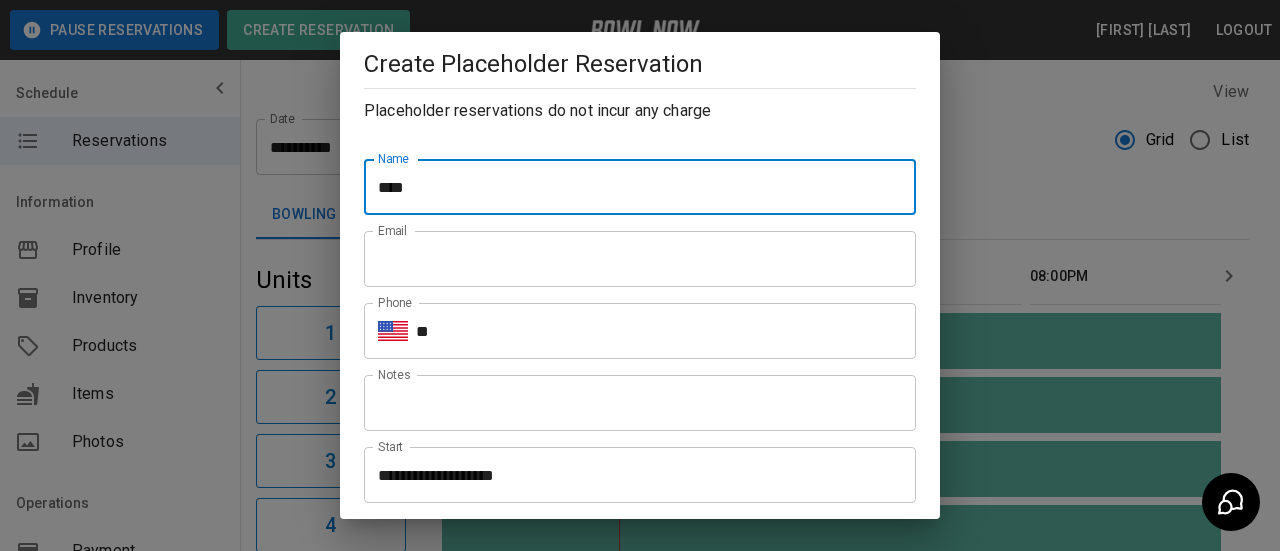 type on "**********" 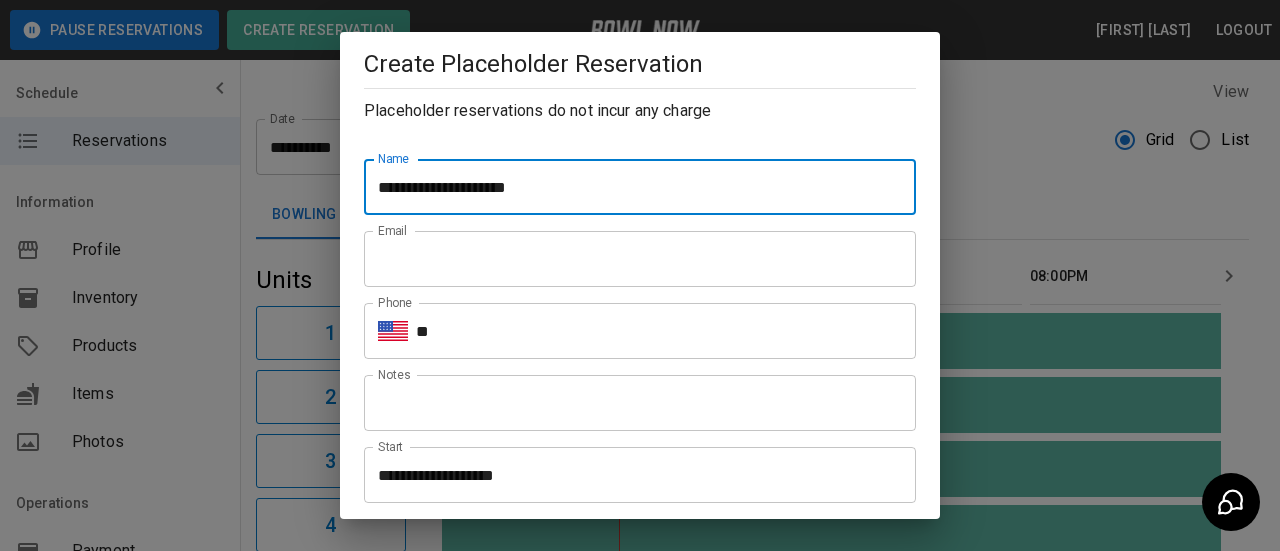 click on "Email" at bounding box center (640, 259) 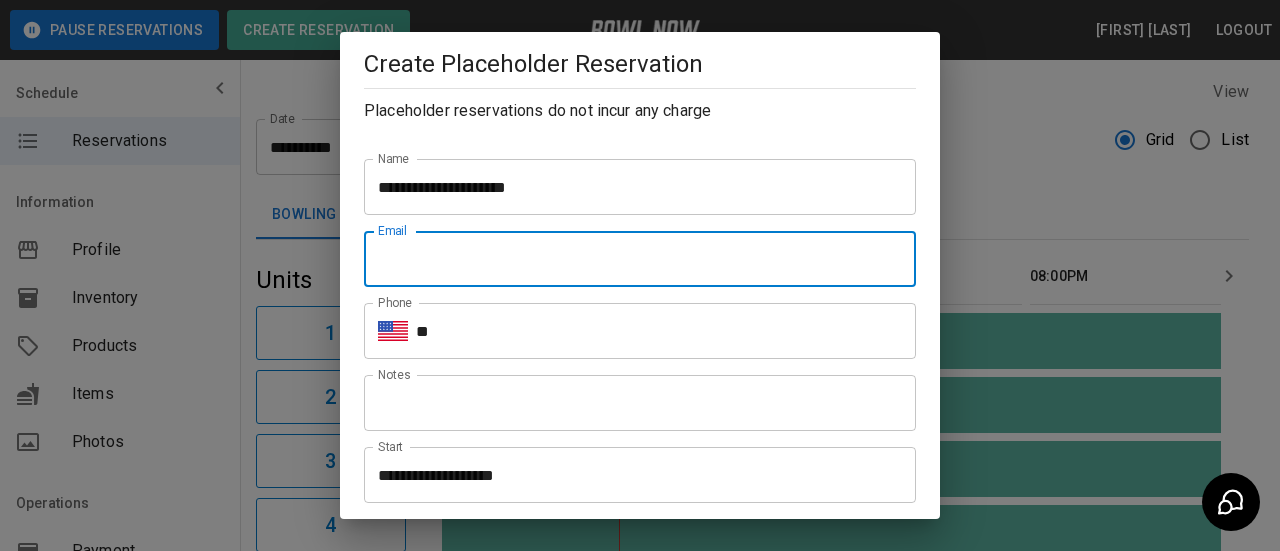 type on "**********" 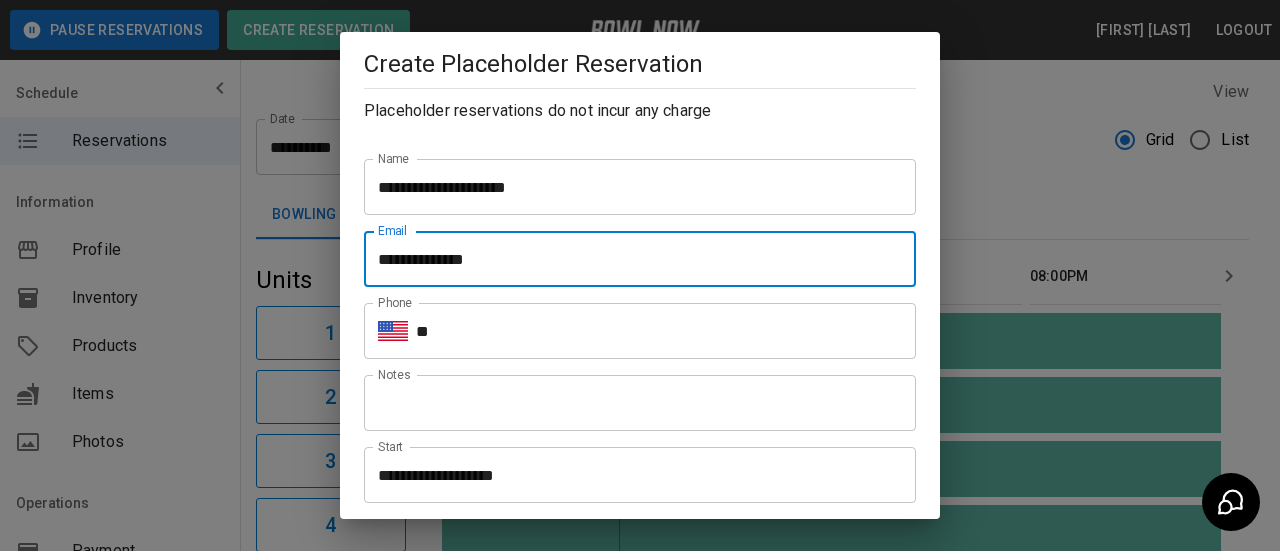 click on "**" at bounding box center (666, 331) 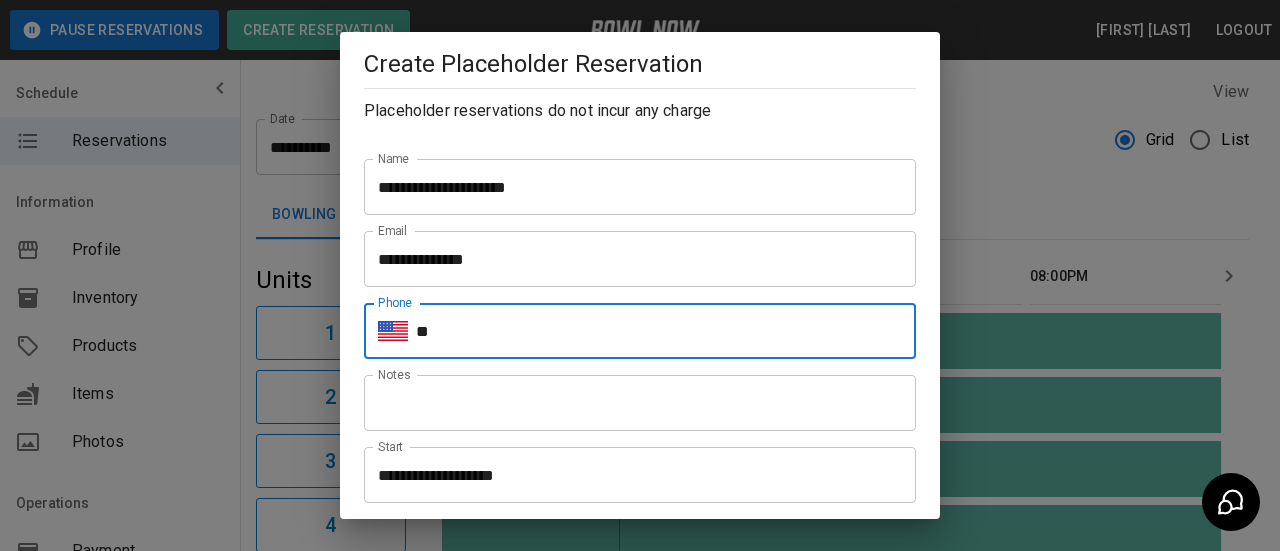 type on "**********" 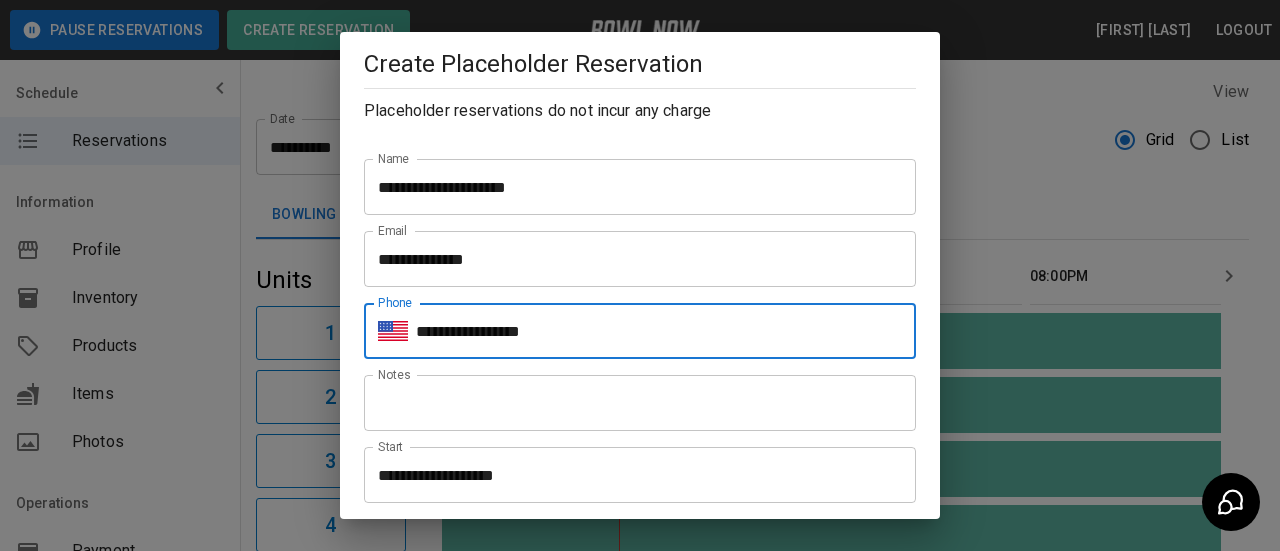 scroll, scrollTop: 300, scrollLeft: 0, axis: vertical 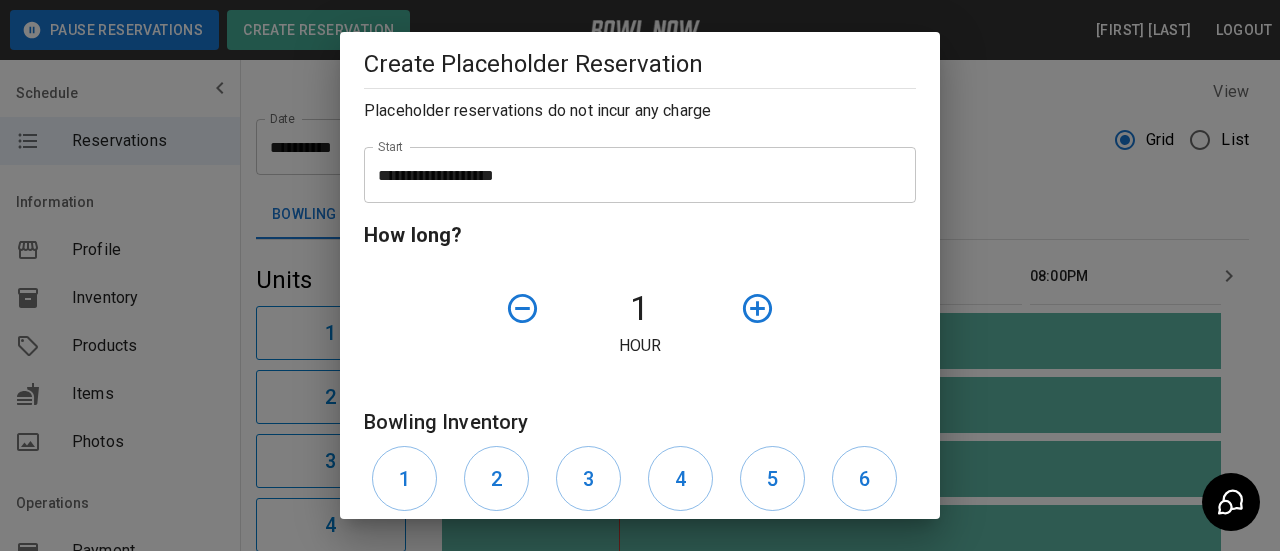 click on "**********" at bounding box center [633, 175] 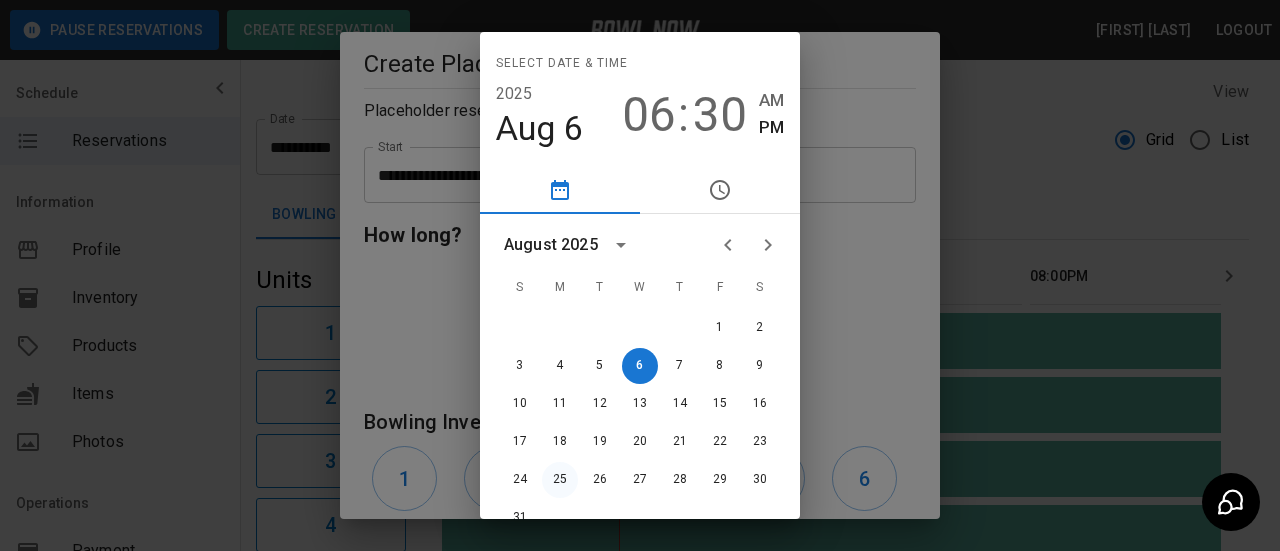 click on "25" at bounding box center (560, 480) 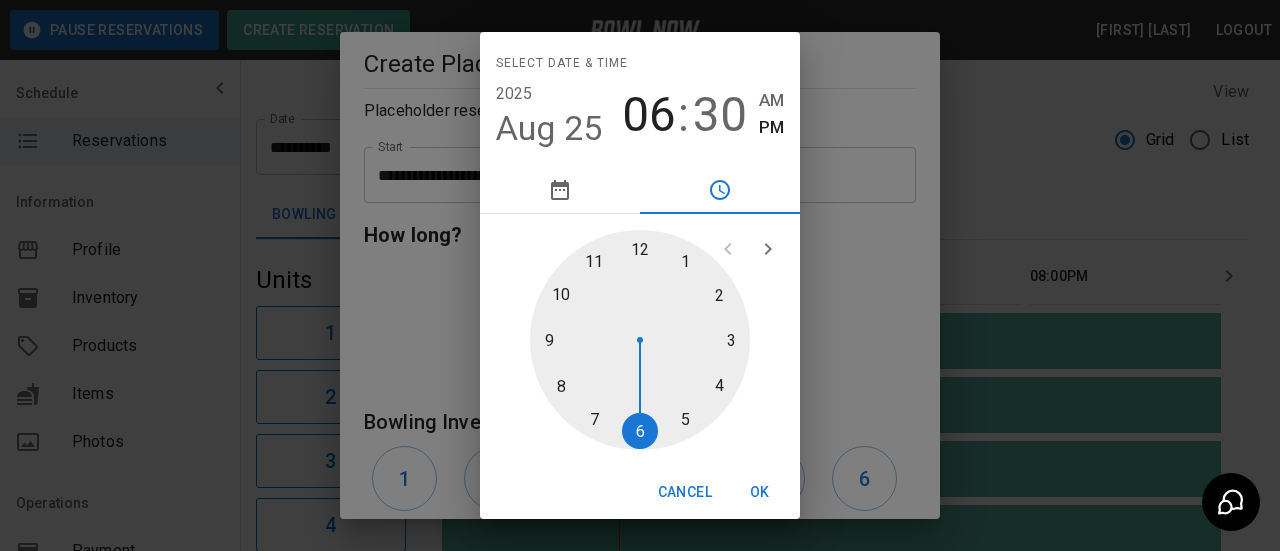 click at bounding box center [640, 340] 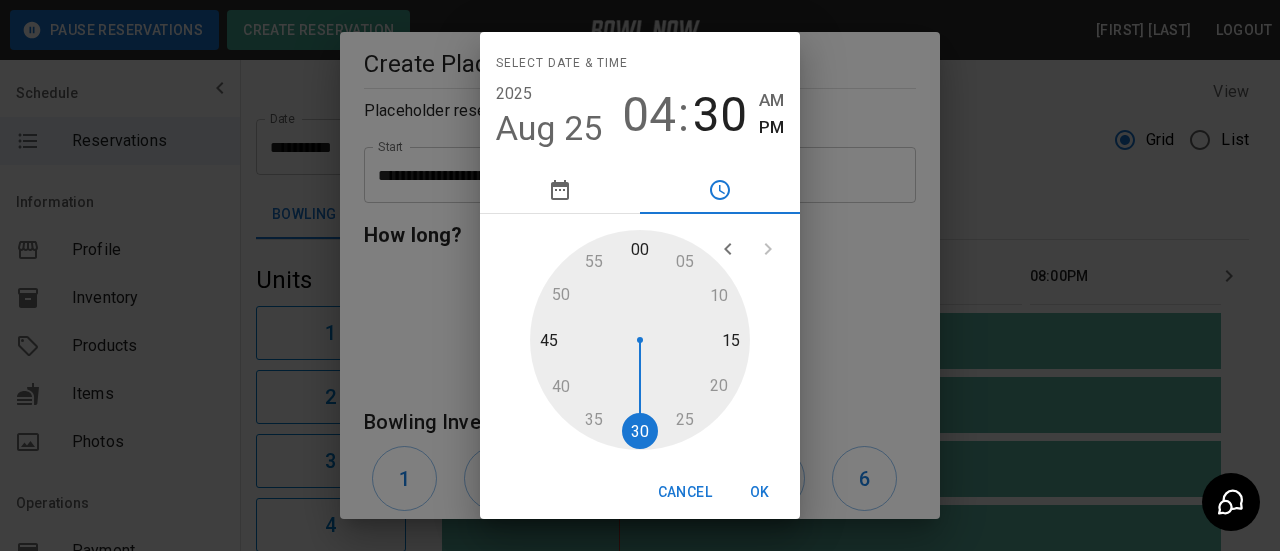 type on "**********" 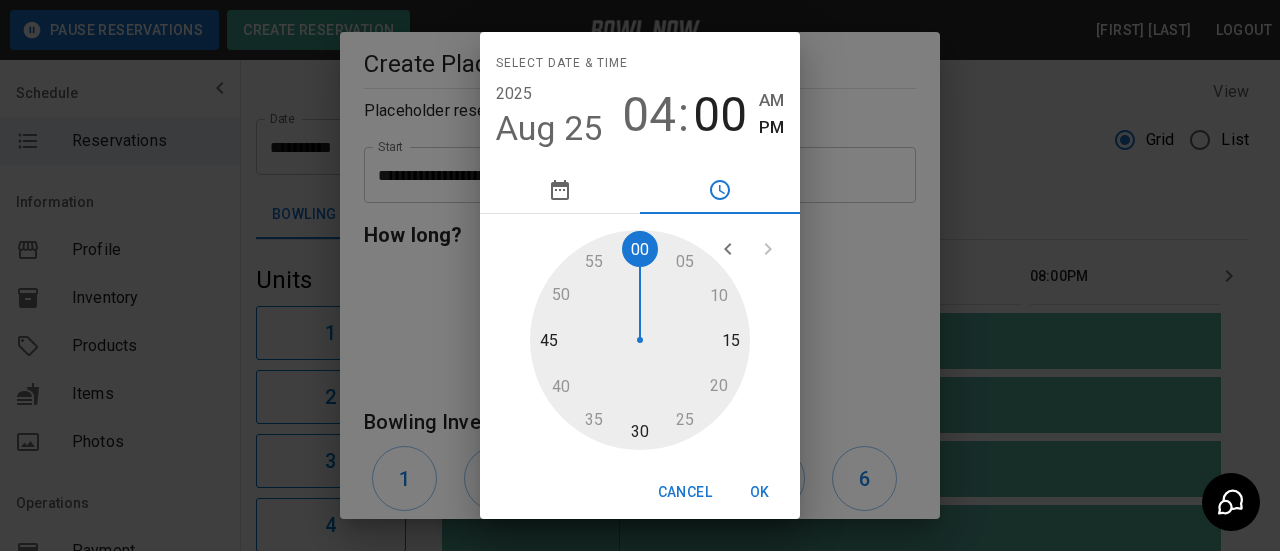 click on "OK" at bounding box center (760, 492) 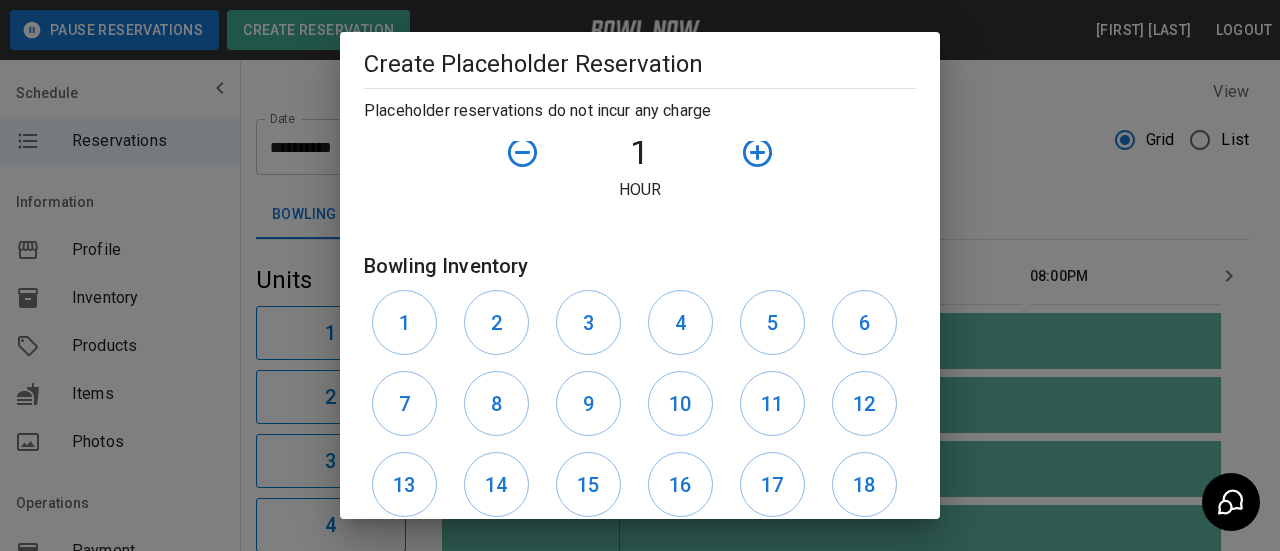 scroll, scrollTop: 661, scrollLeft: 0, axis: vertical 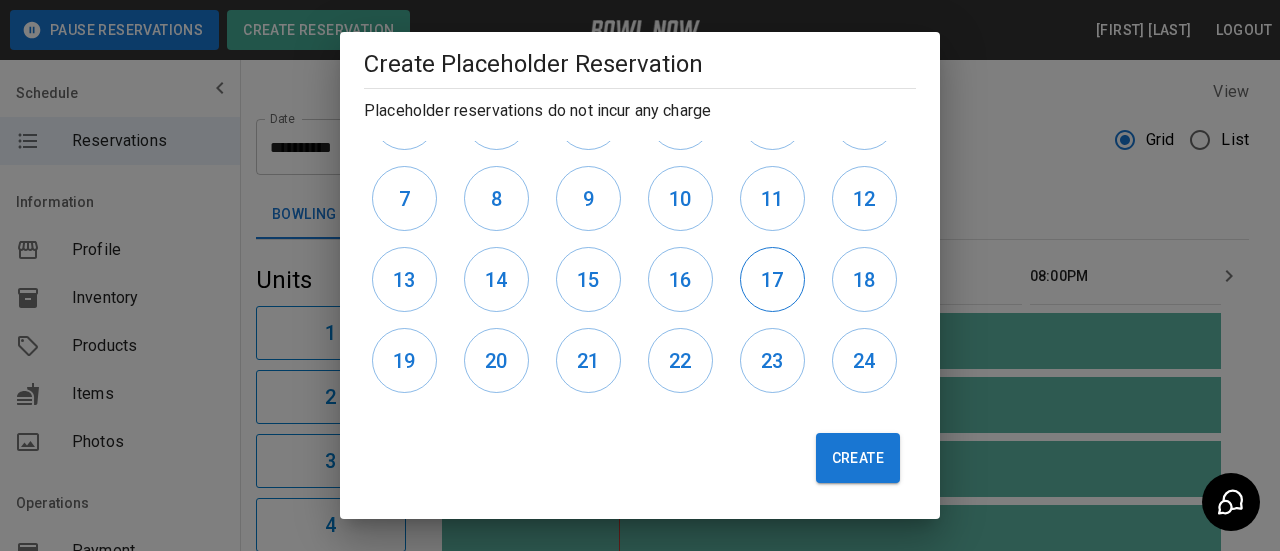 click on "17" at bounding box center (772, 280) 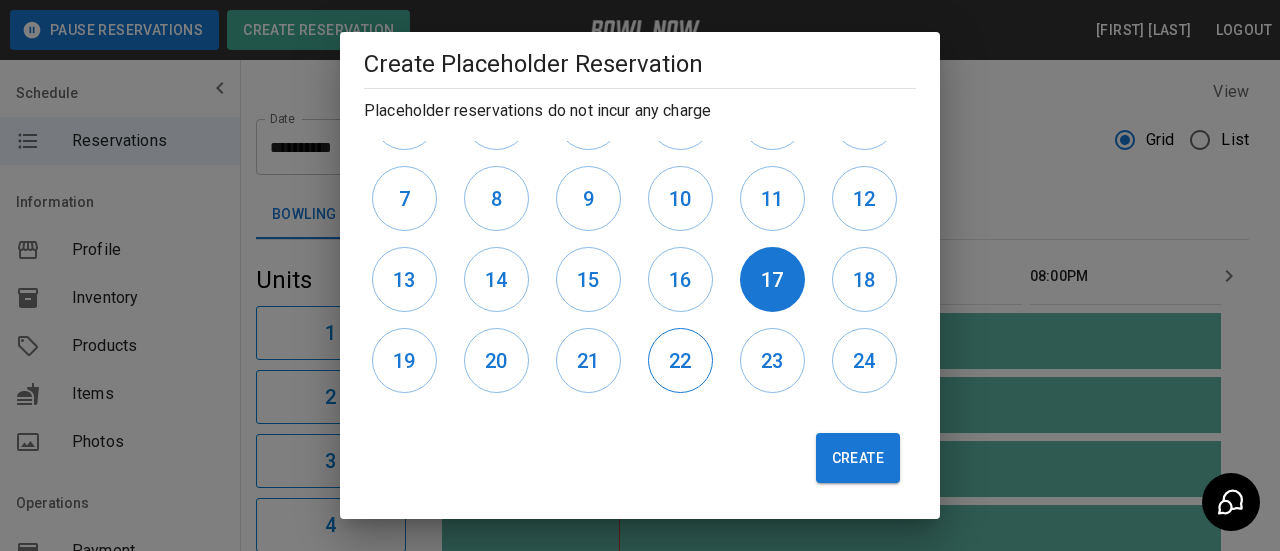 drag, startPoint x: 863, startPoint y: 275, endPoint x: 668, endPoint y: 339, distance: 205.23401 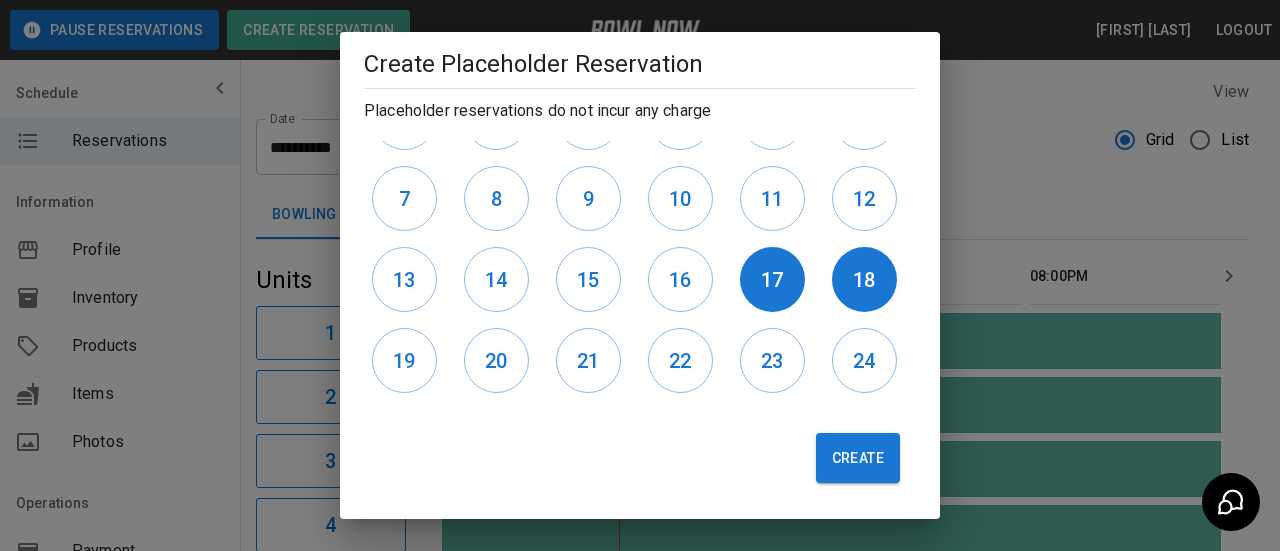 drag, startPoint x: 386, startPoint y: 376, endPoint x: 437, endPoint y: 365, distance: 52.17279 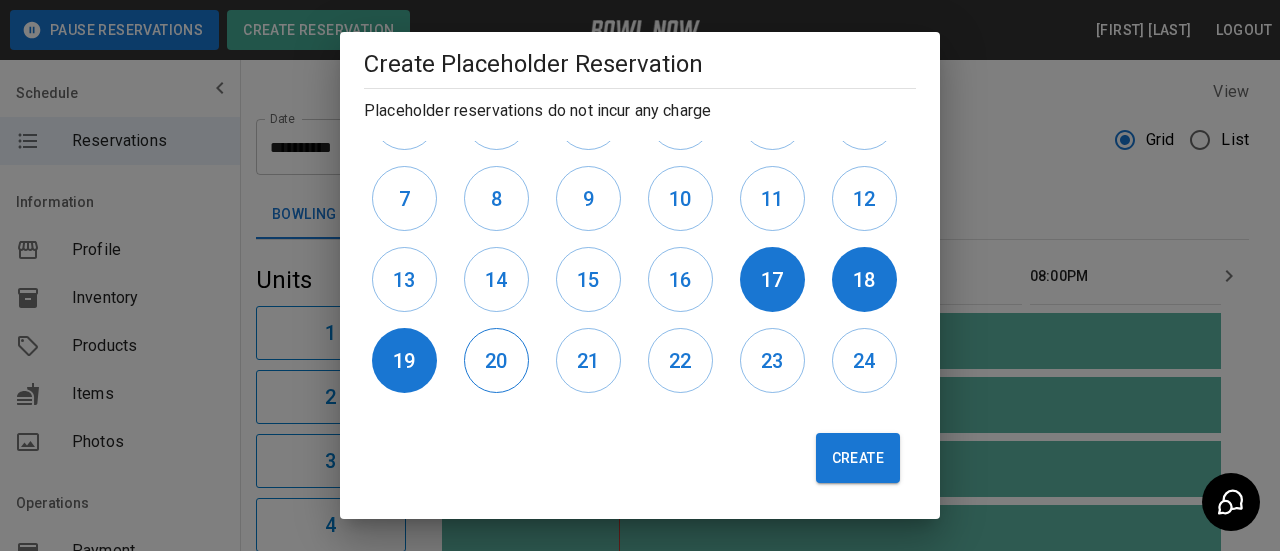 click on "20" at bounding box center [496, 361] 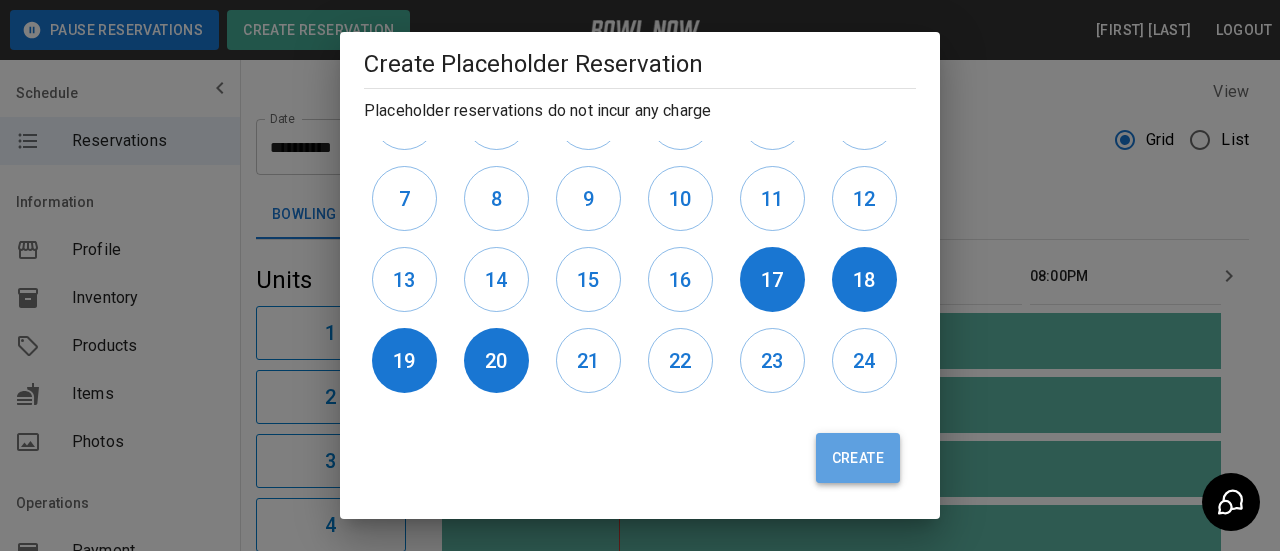 click on "Create" at bounding box center (858, 458) 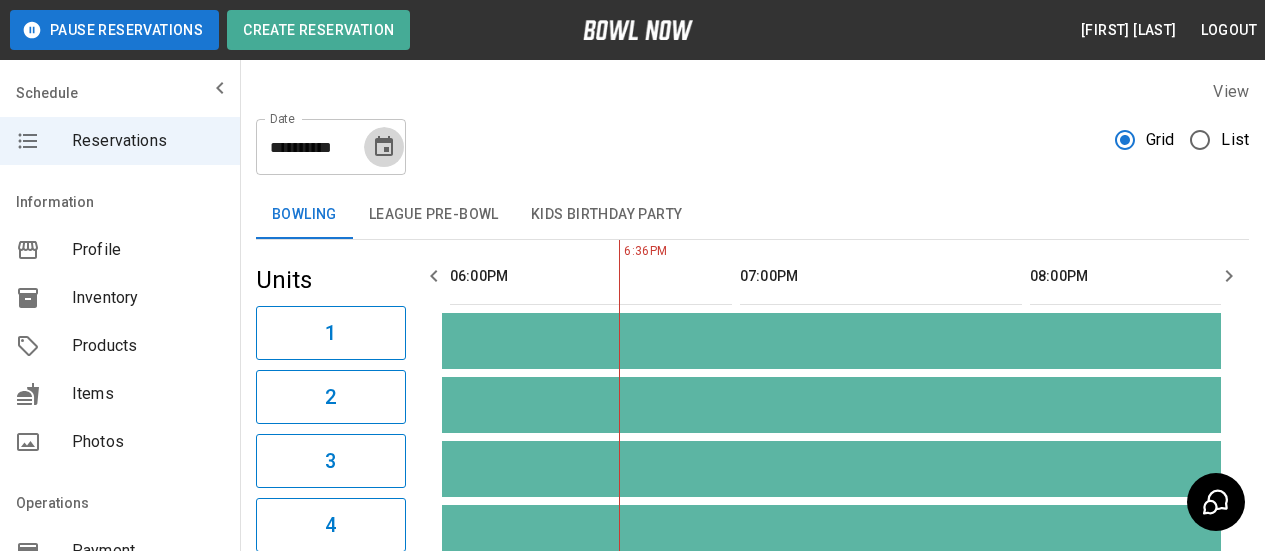 click at bounding box center [384, 147] 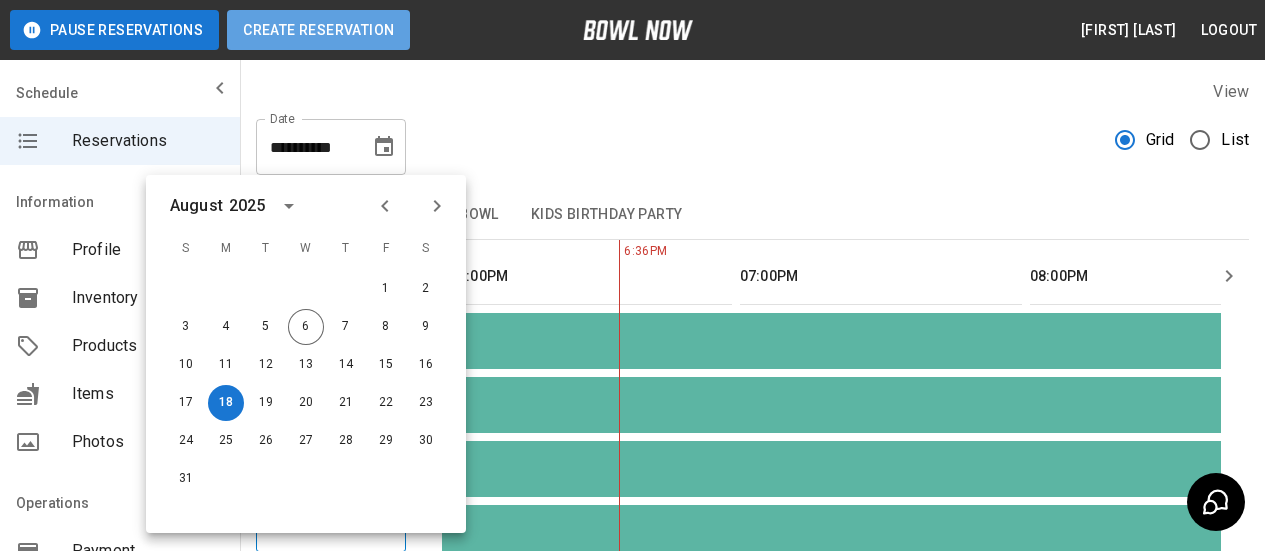 click on "Create Reservation" at bounding box center [318, 30] 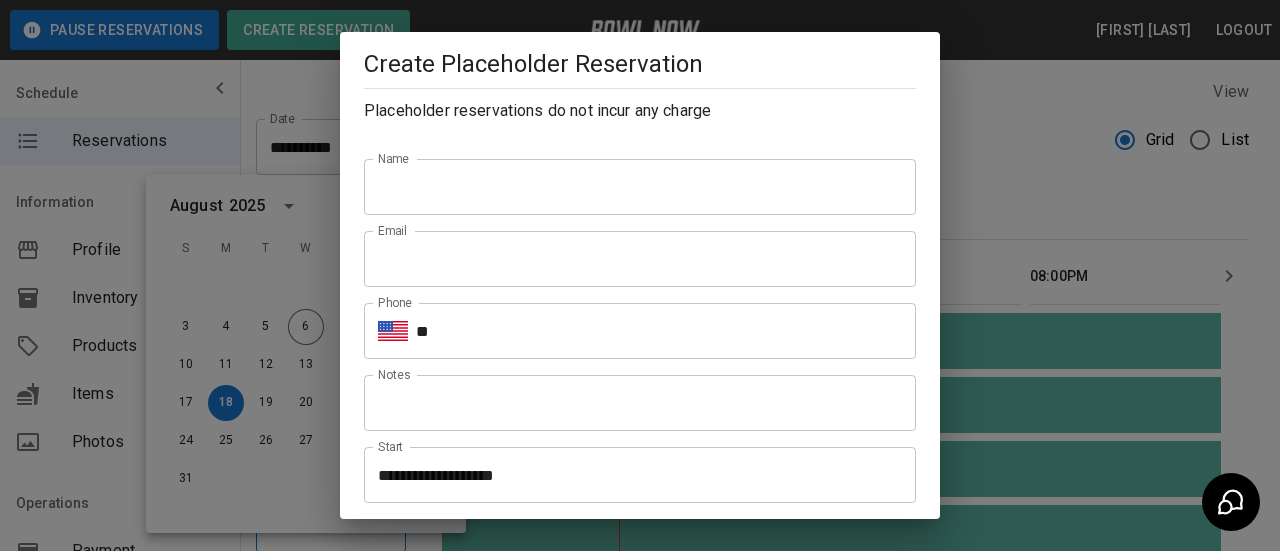 click on "Name" at bounding box center [640, 187] 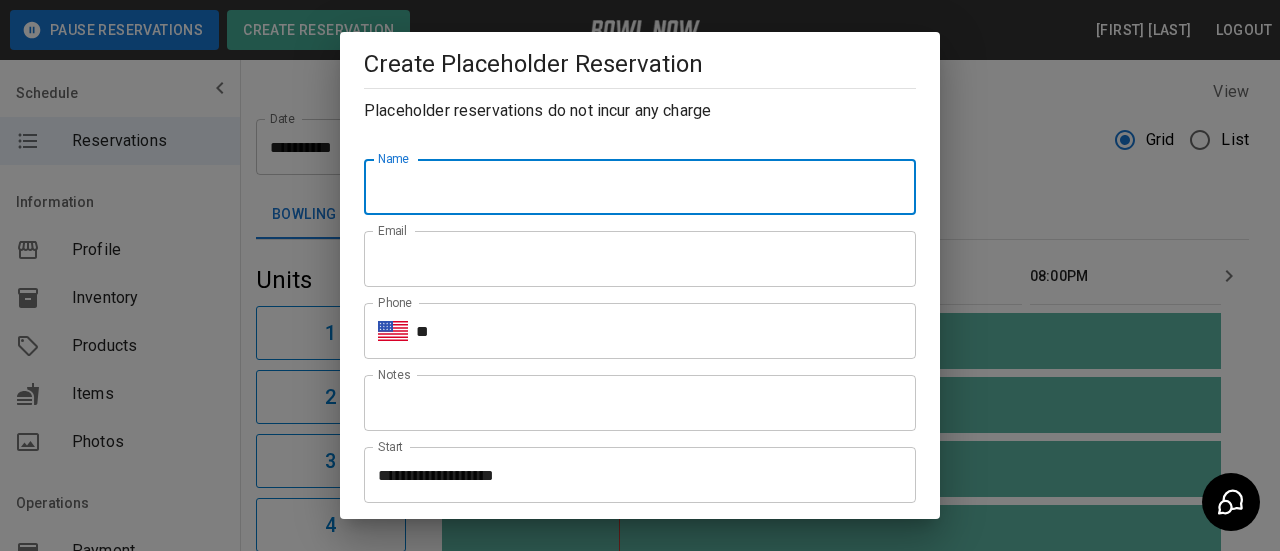 click on "Name" at bounding box center (640, 187) 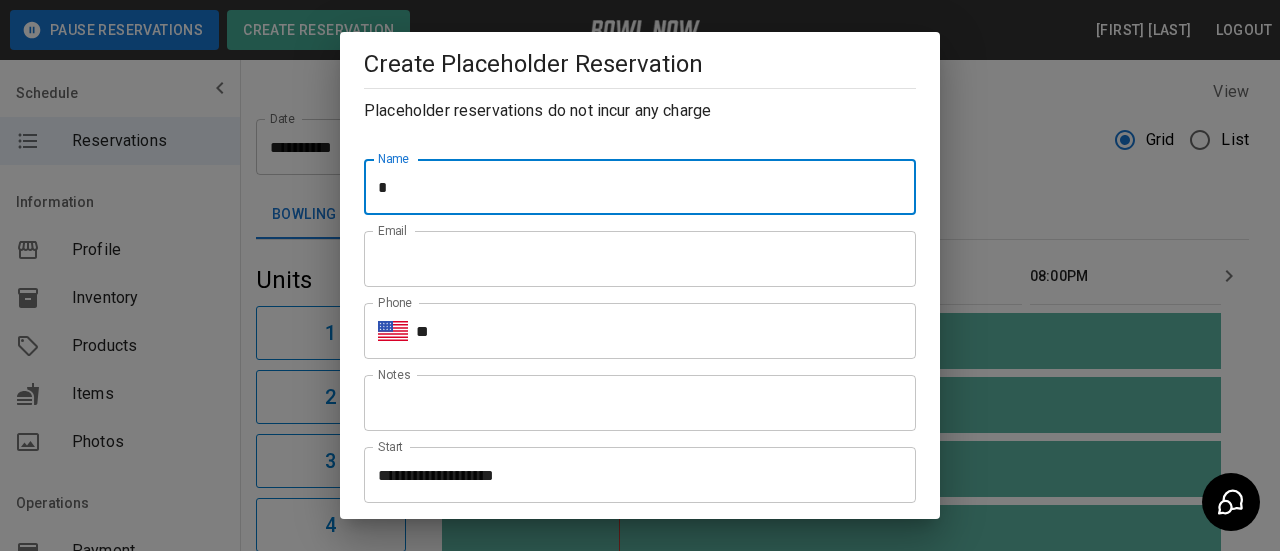 type on "**********" 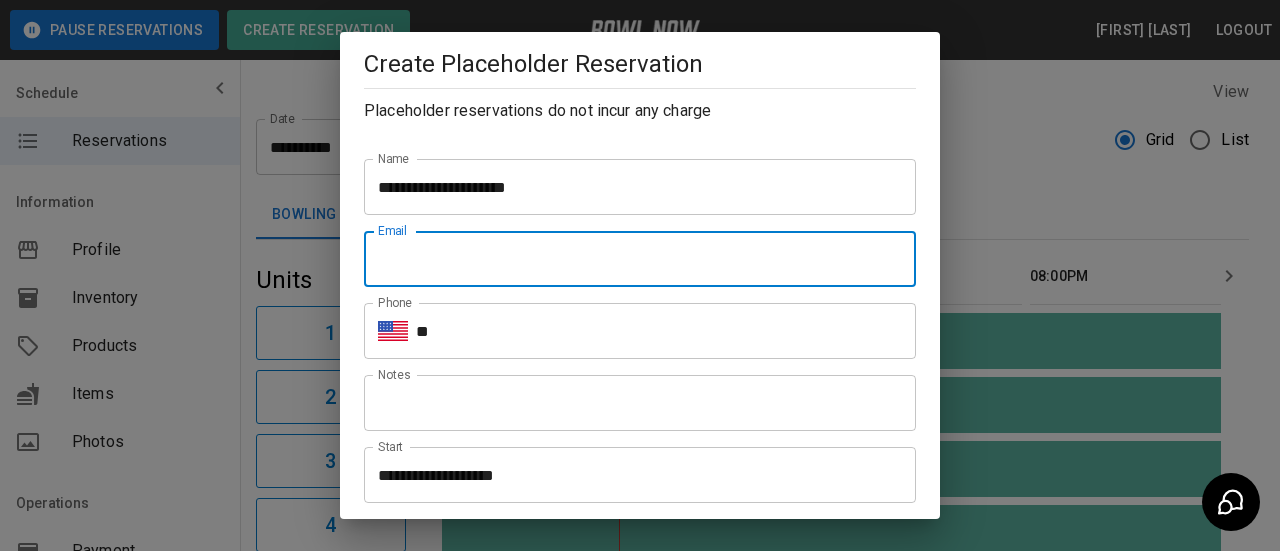 click on "Email" at bounding box center (640, 259) 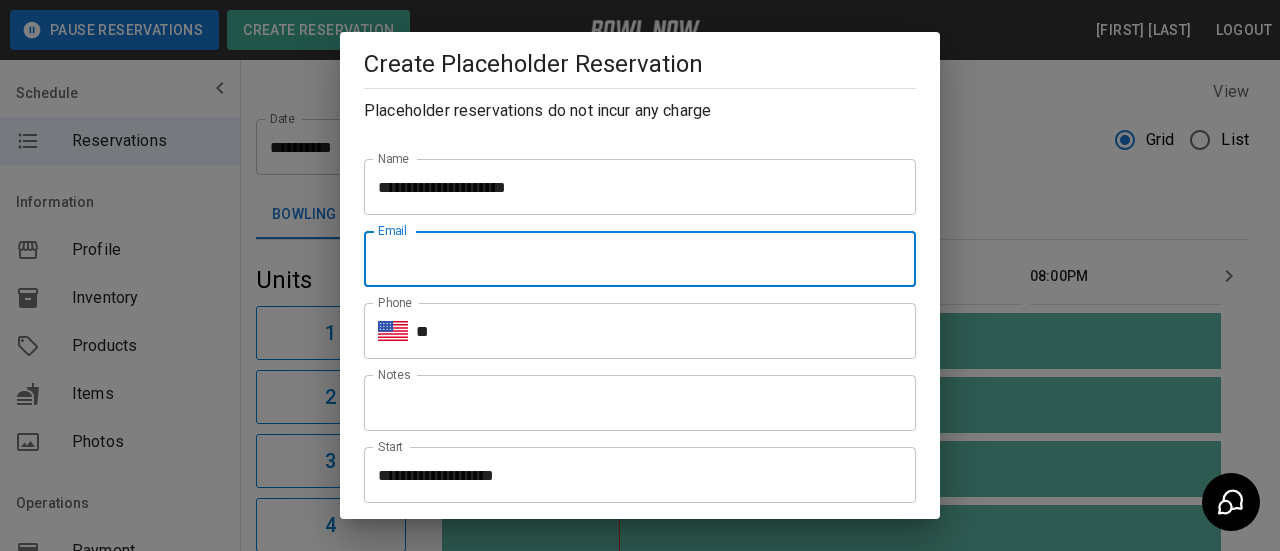 type on "**********" 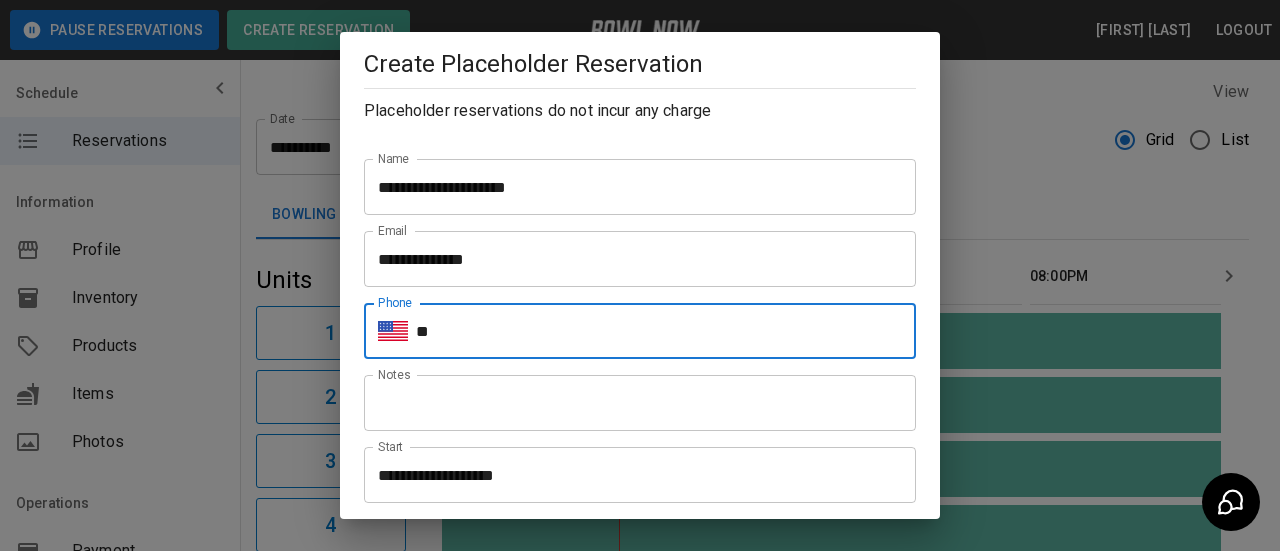 click on "**" at bounding box center (666, 331) 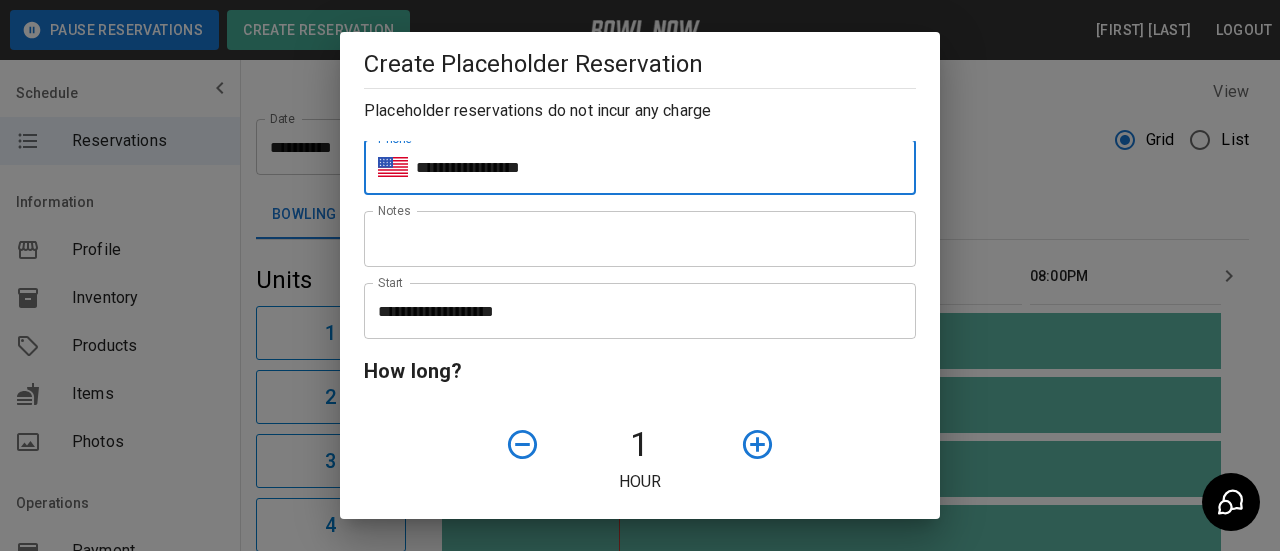scroll, scrollTop: 300, scrollLeft: 0, axis: vertical 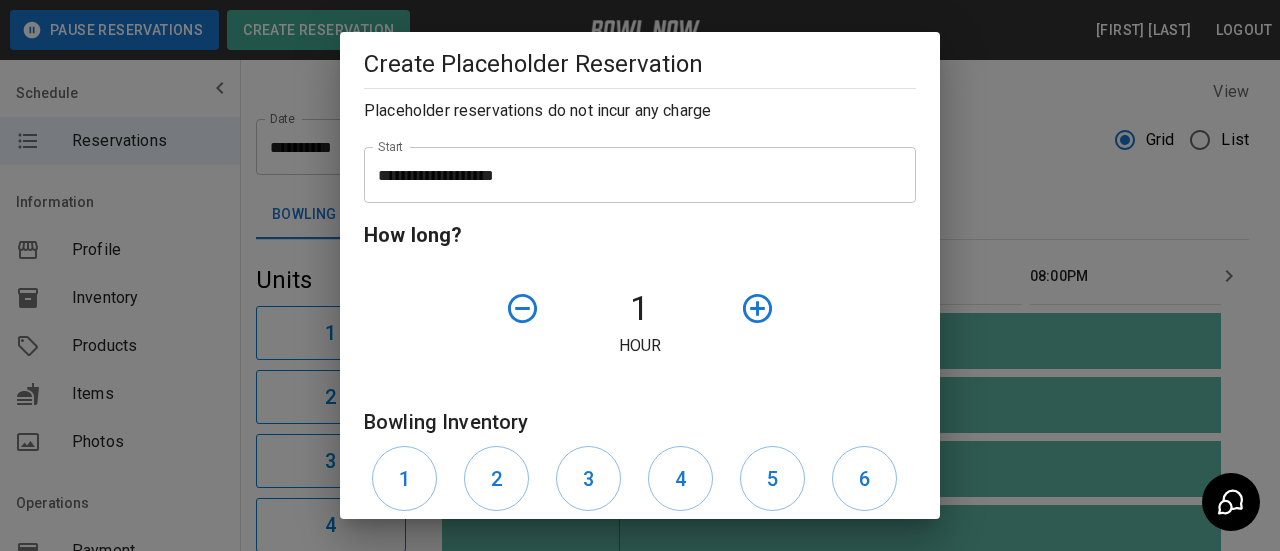 click on "**********" at bounding box center (633, 175) 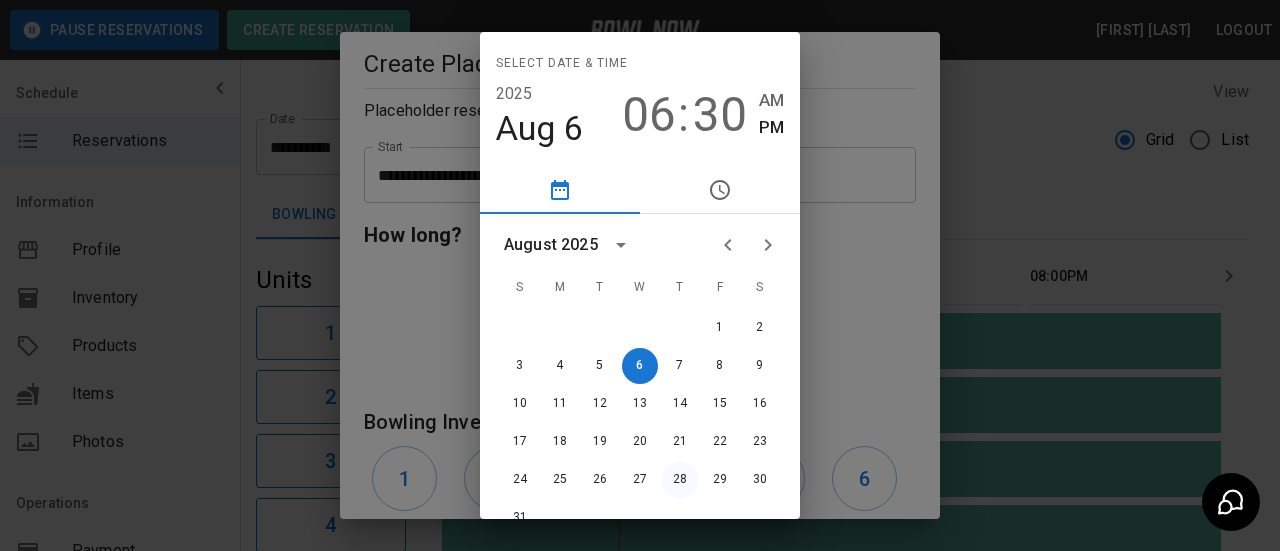 click on "28" at bounding box center (680, 480) 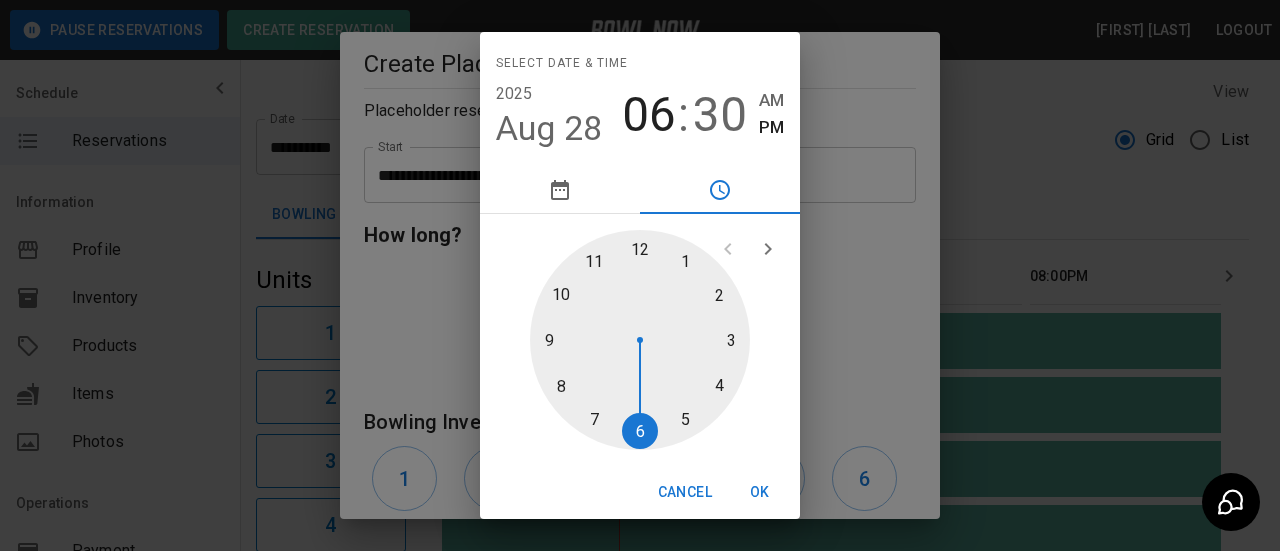 click at bounding box center (640, 340) 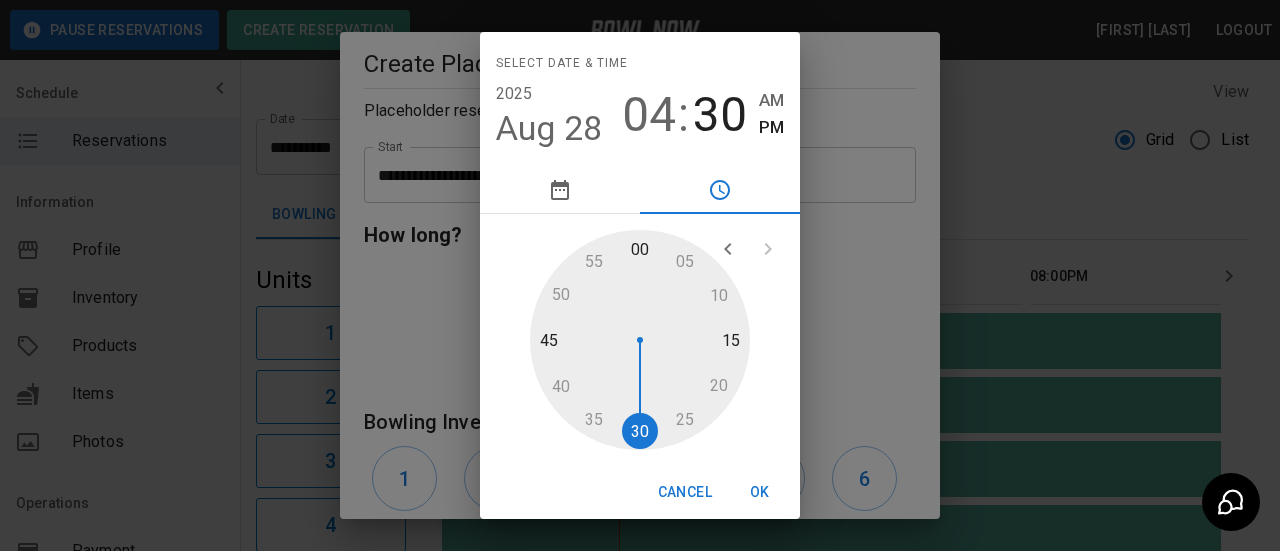 click at bounding box center (640, 340) 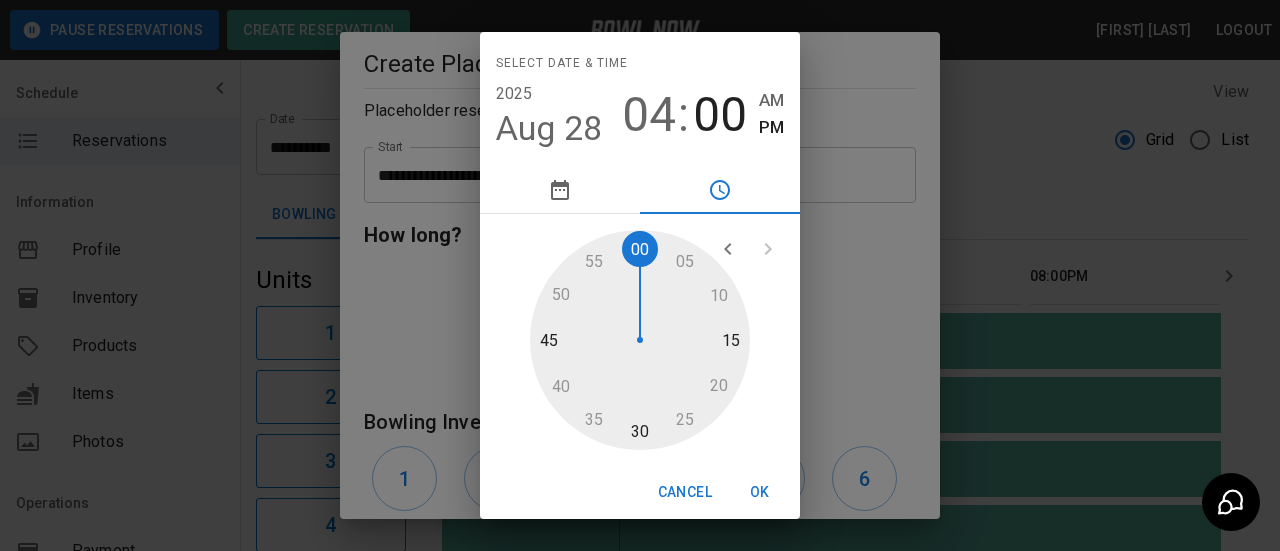 click on "OK" at bounding box center [760, 492] 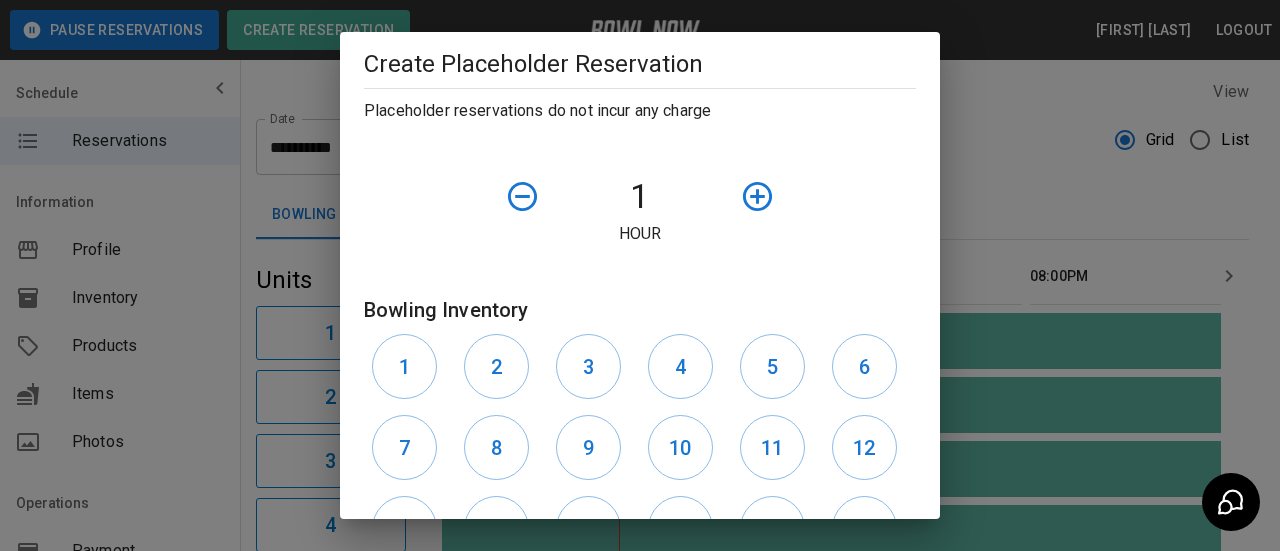scroll, scrollTop: 661, scrollLeft: 0, axis: vertical 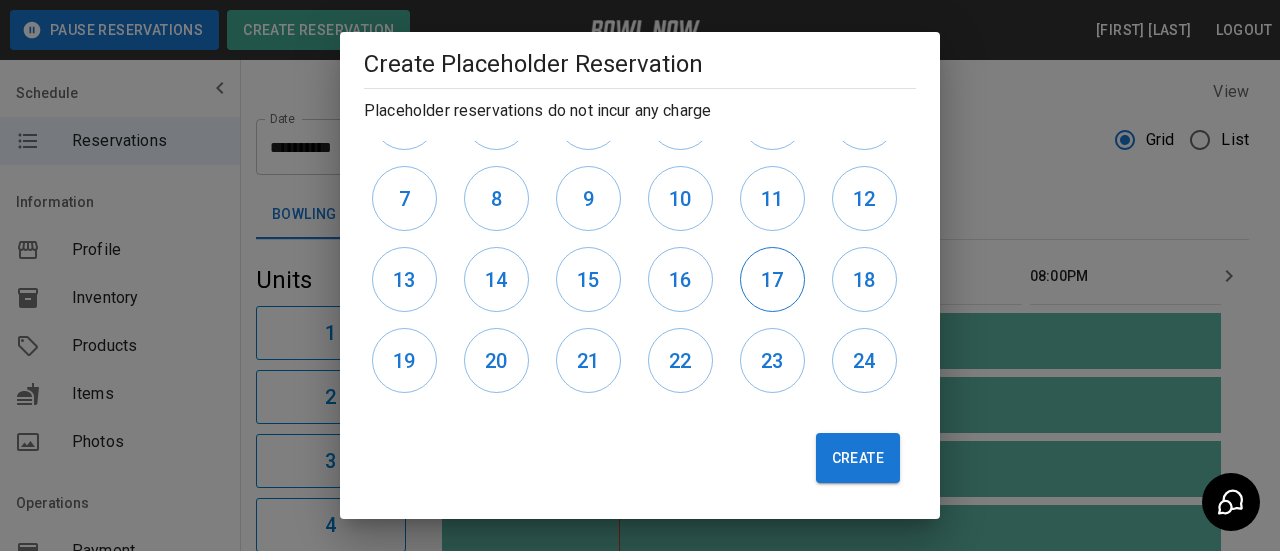 click on "17" at bounding box center [772, 280] 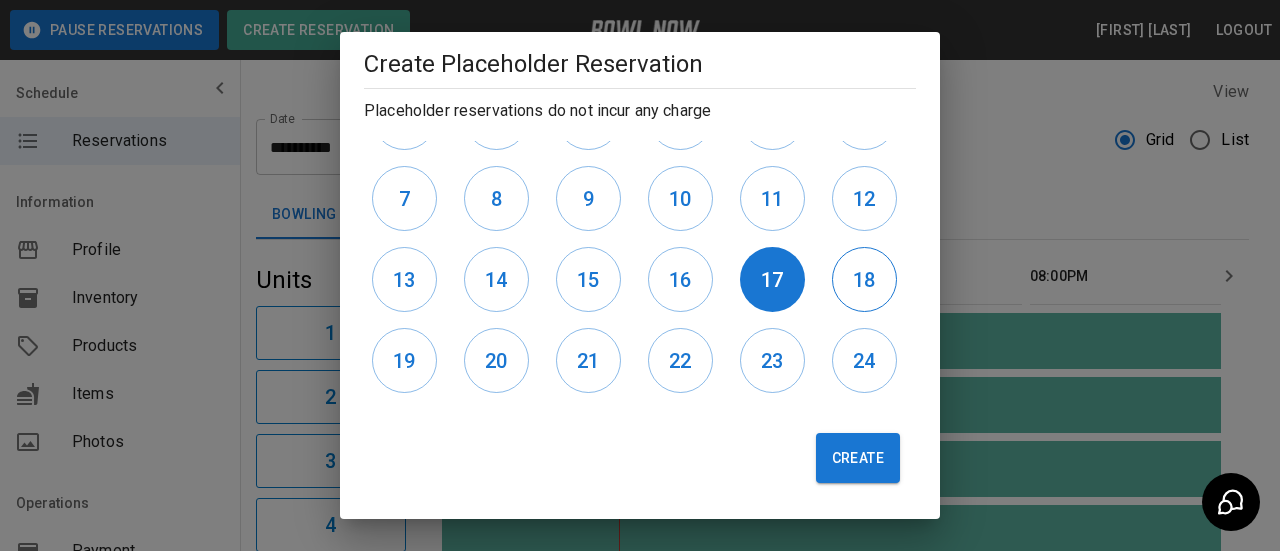 click on "18" at bounding box center [864, 279] 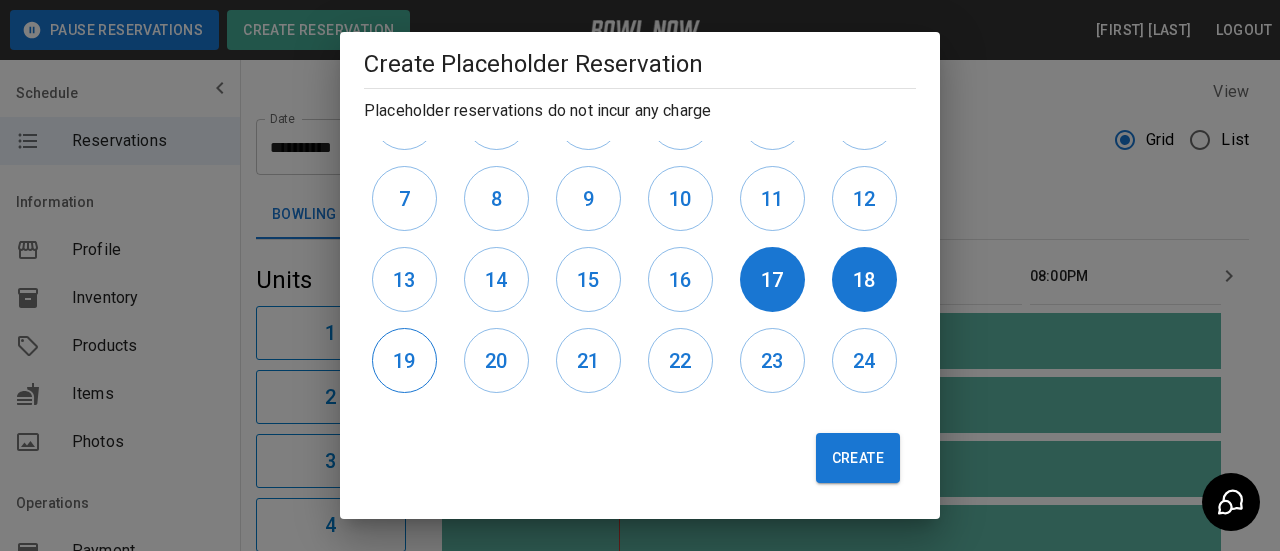 click on "19" at bounding box center (404, 361) 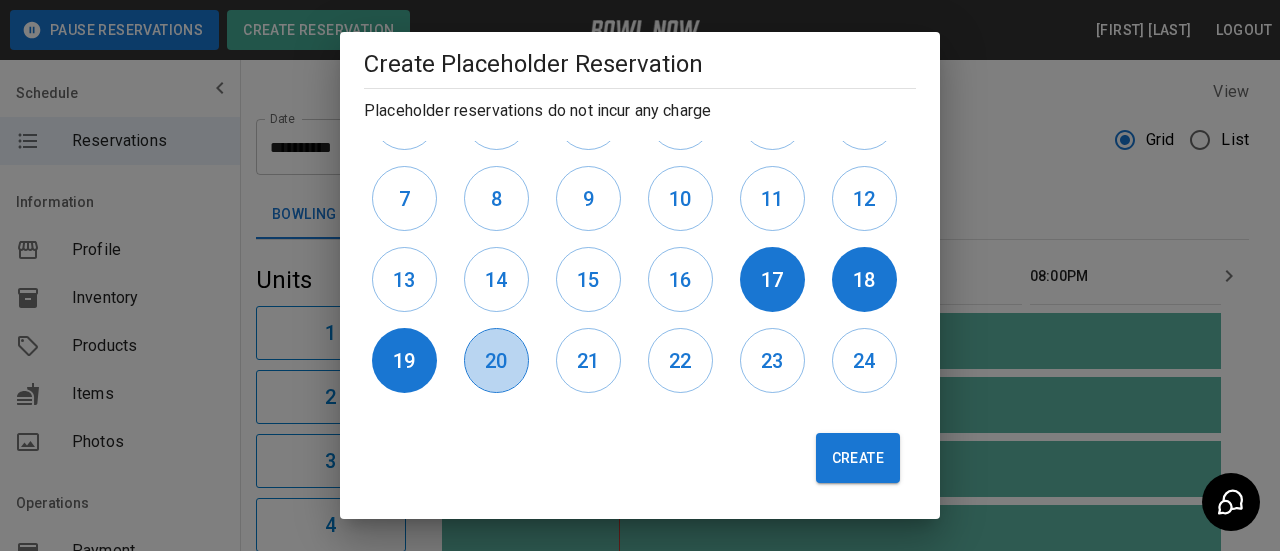 drag, startPoint x: 491, startPoint y: 367, endPoint x: 519, endPoint y: 369, distance: 28.071337 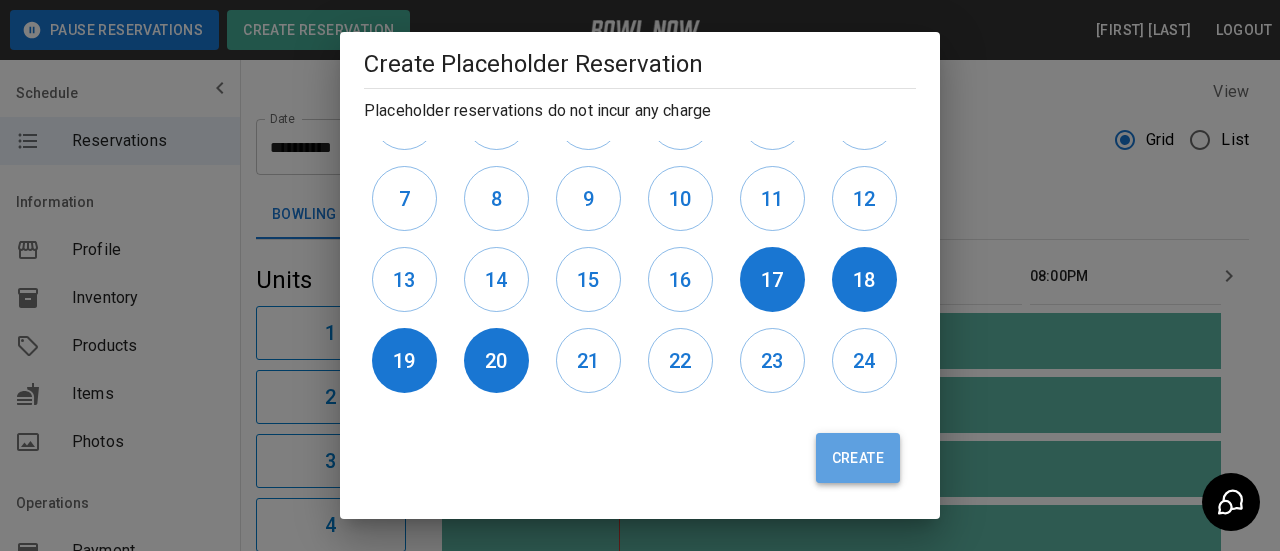 click on "Create" at bounding box center [858, 458] 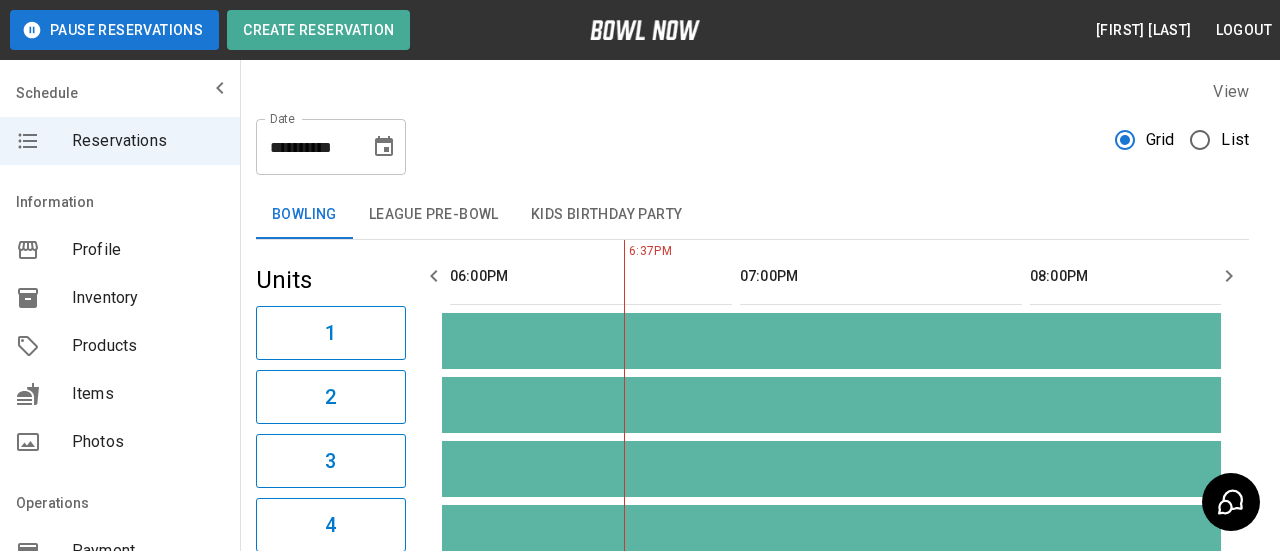 type 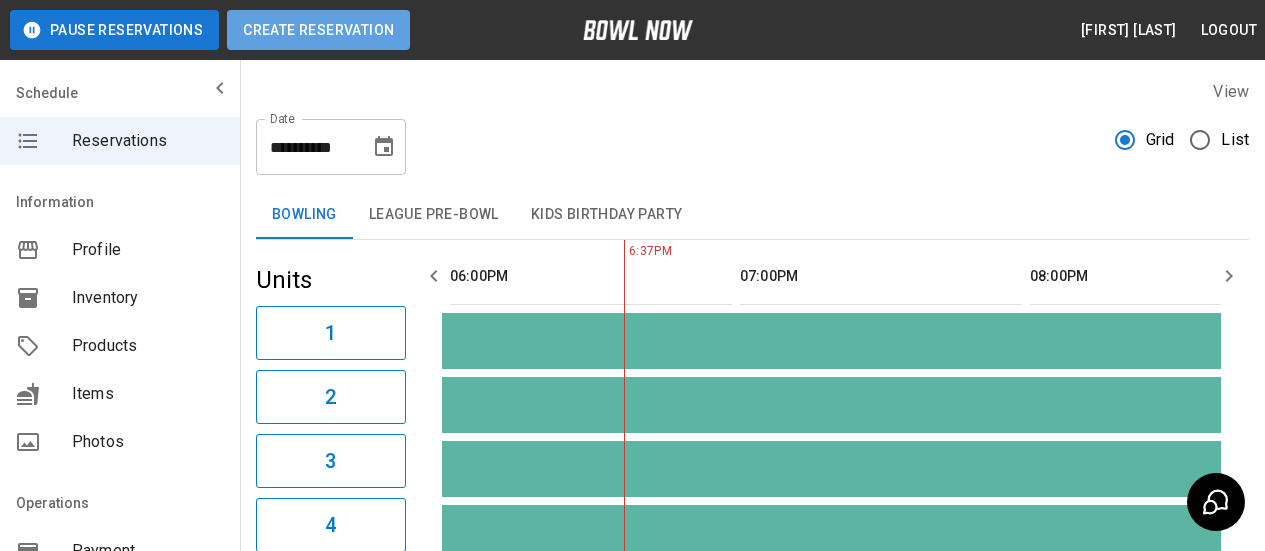 click on "Create Reservation" at bounding box center [318, 30] 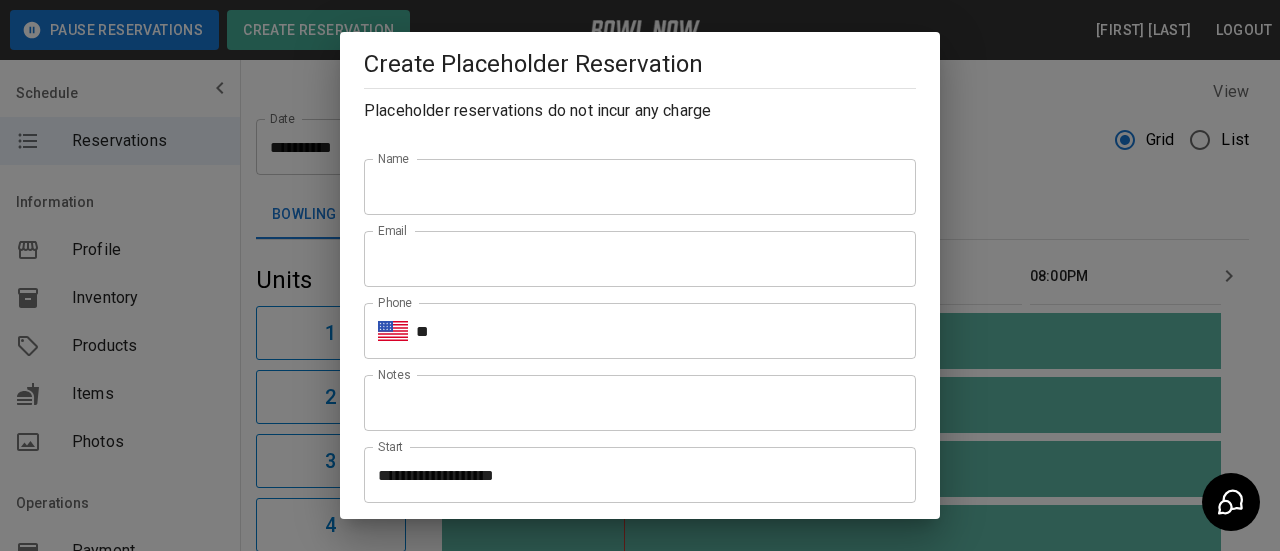 click on "Name" at bounding box center [640, 187] 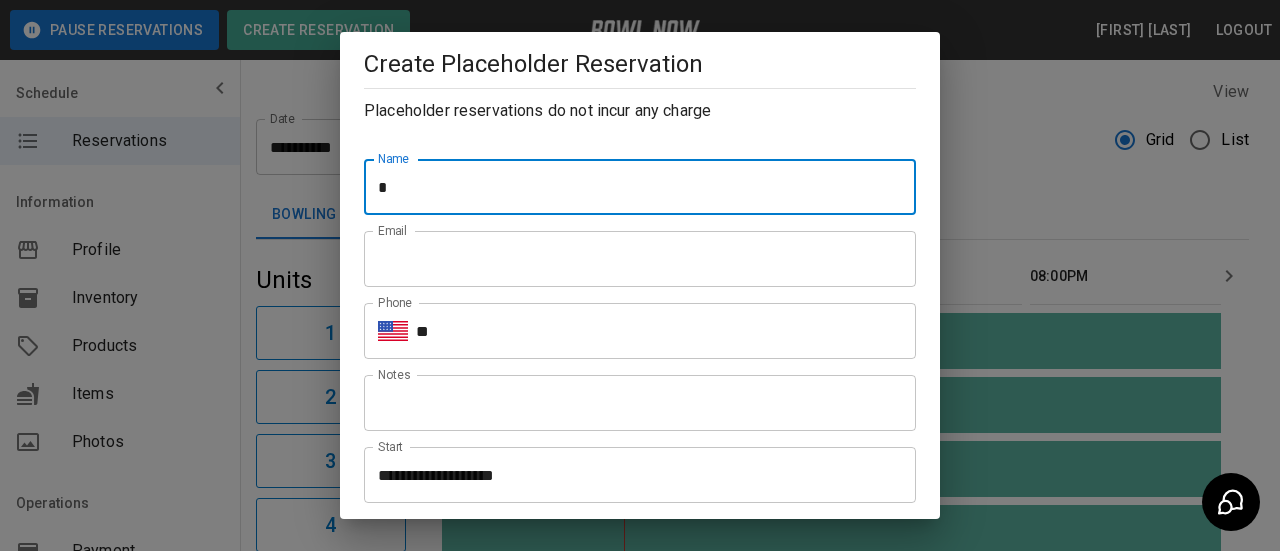 type on "**********" 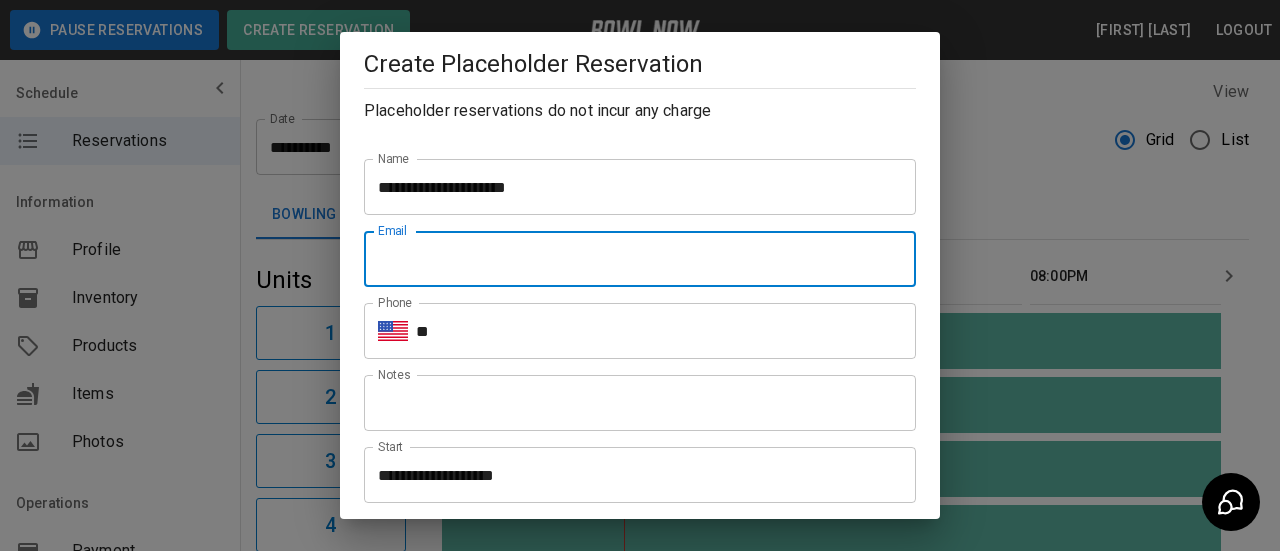 click on "Email" at bounding box center [640, 259] 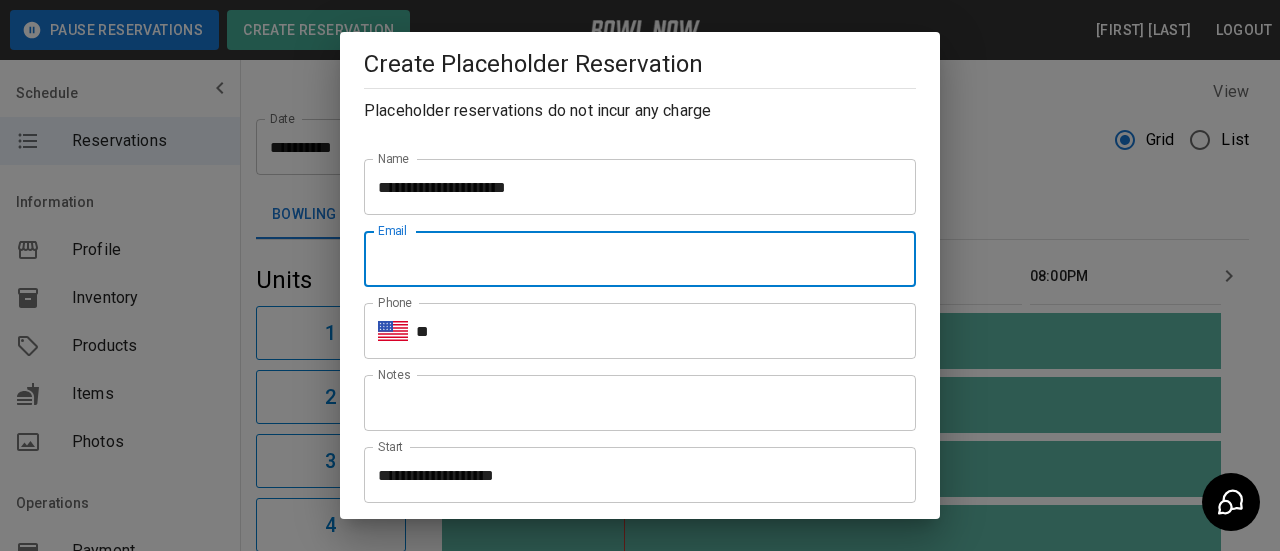 type on "**********" 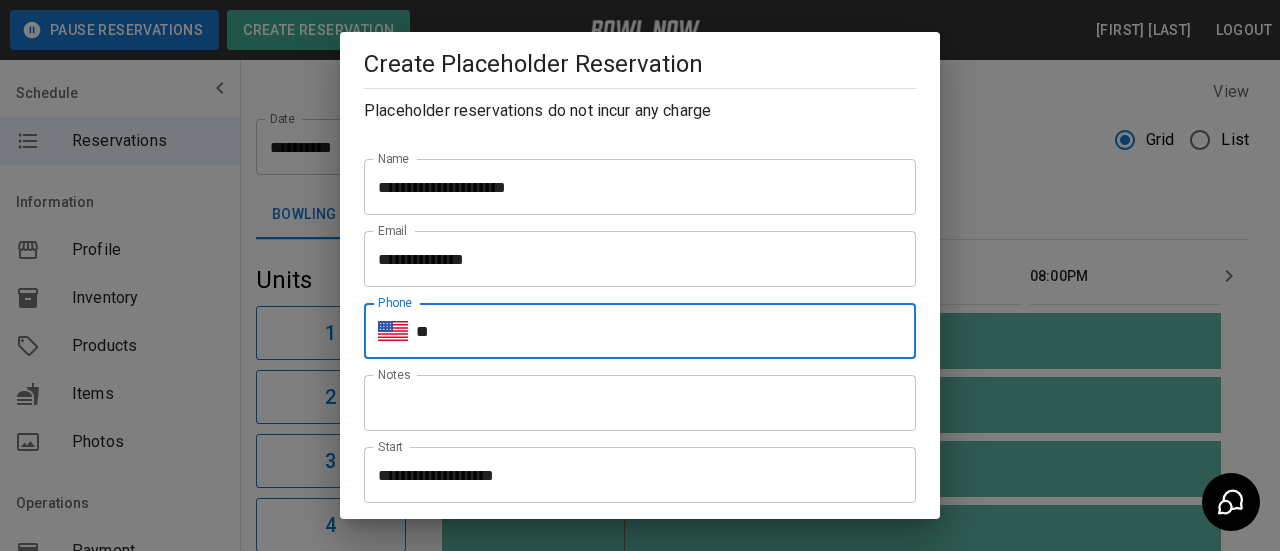 click on "**" at bounding box center (666, 331) 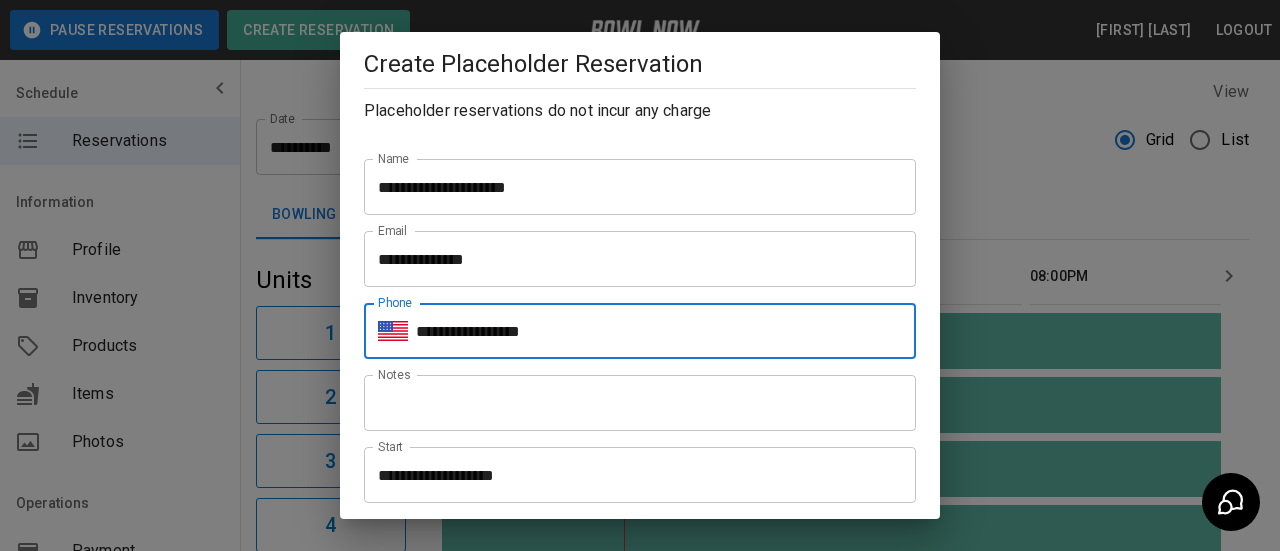 click on "Notes" at bounding box center (640, 403) 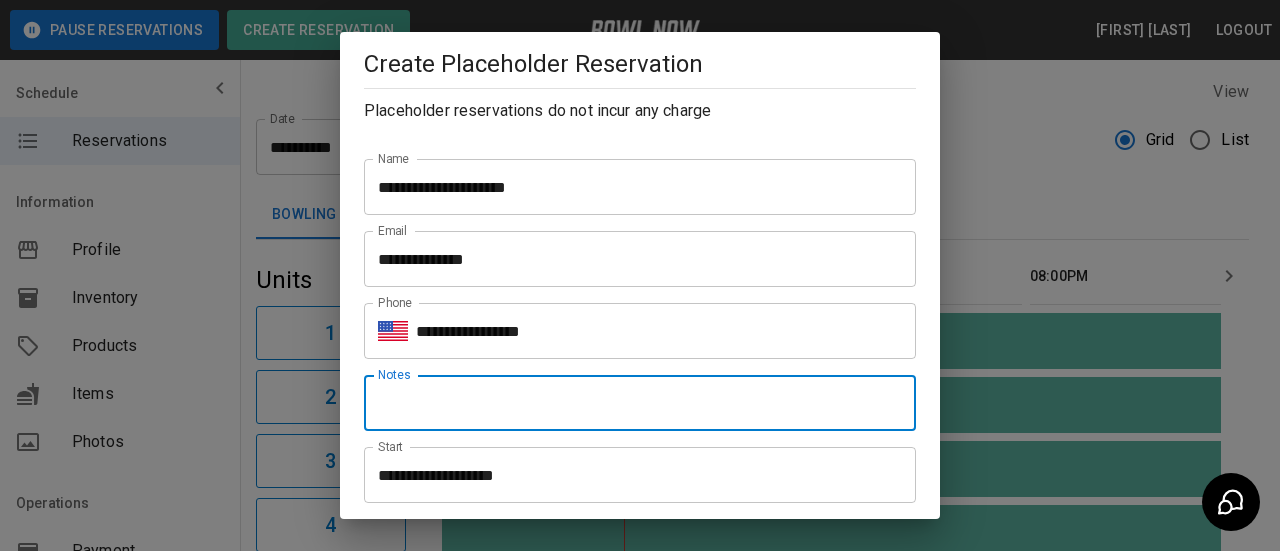 click on "Notes" at bounding box center (640, 403) 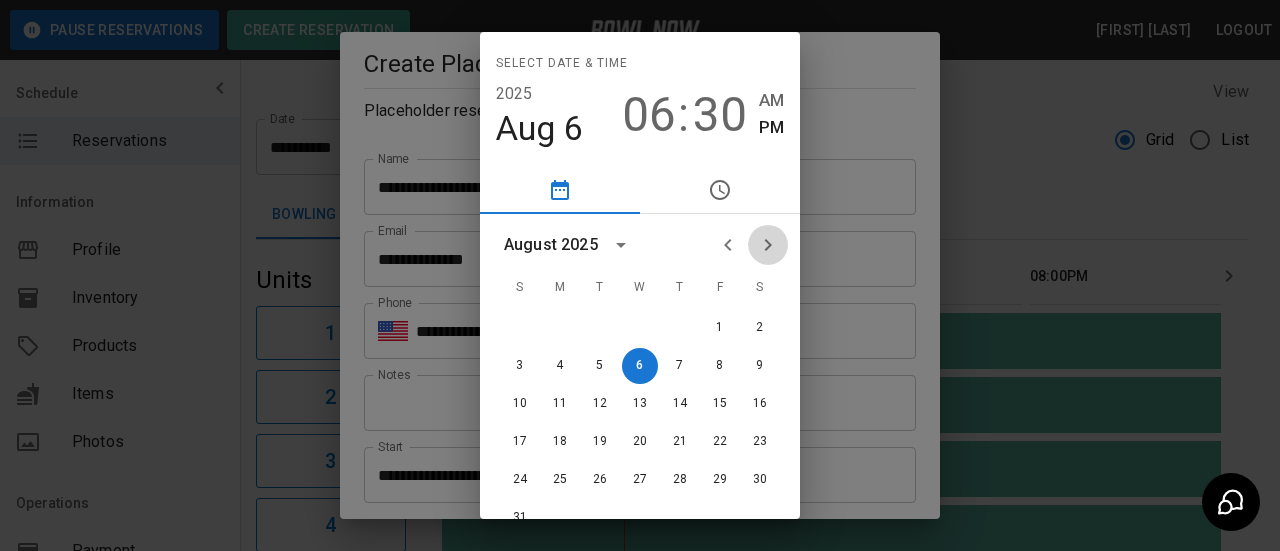 click 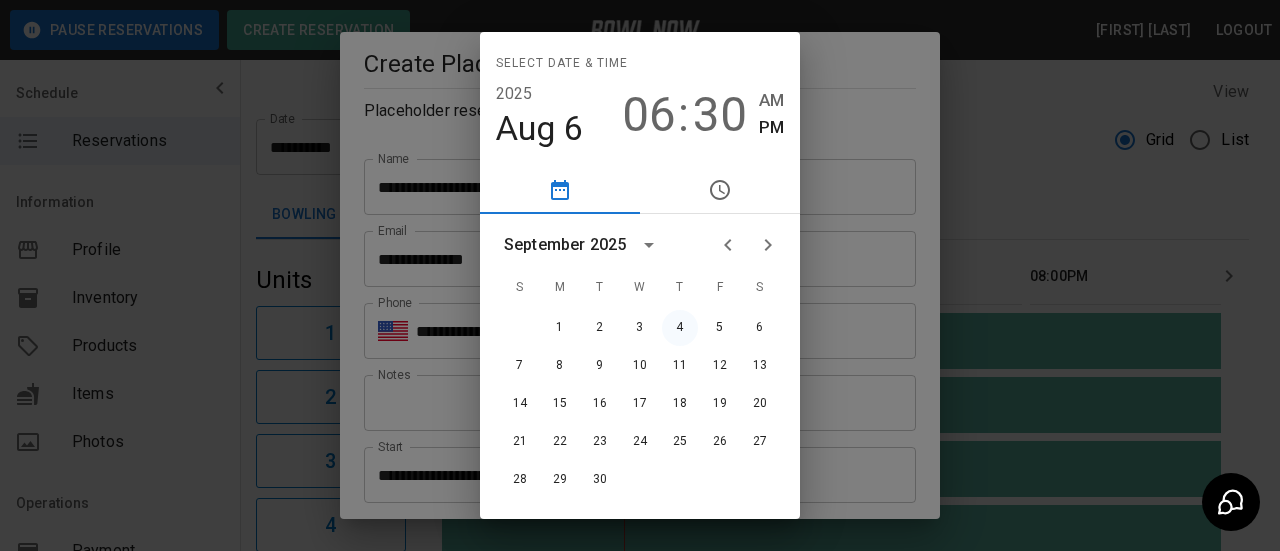 click on "4" at bounding box center [680, 328] 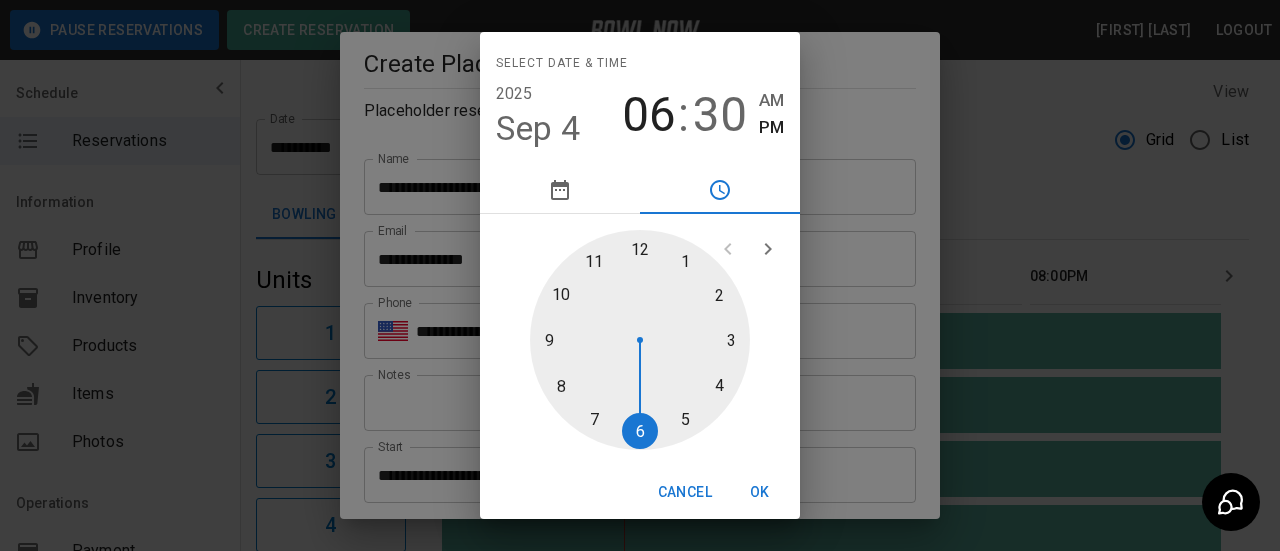 click at bounding box center [640, 340] 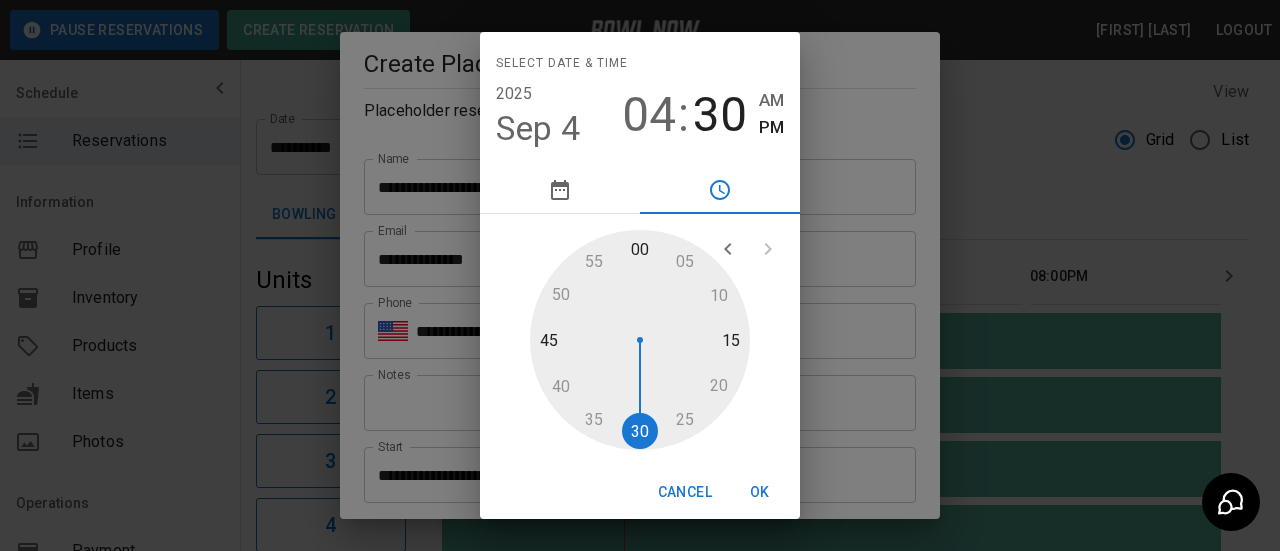click at bounding box center (640, 340) 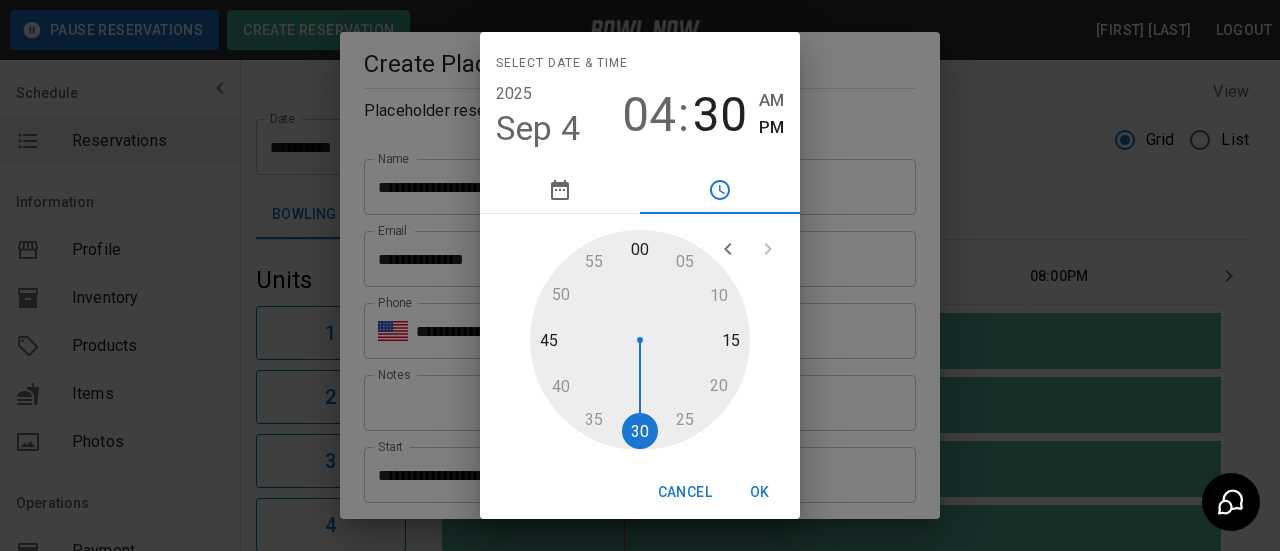 type on "**********" 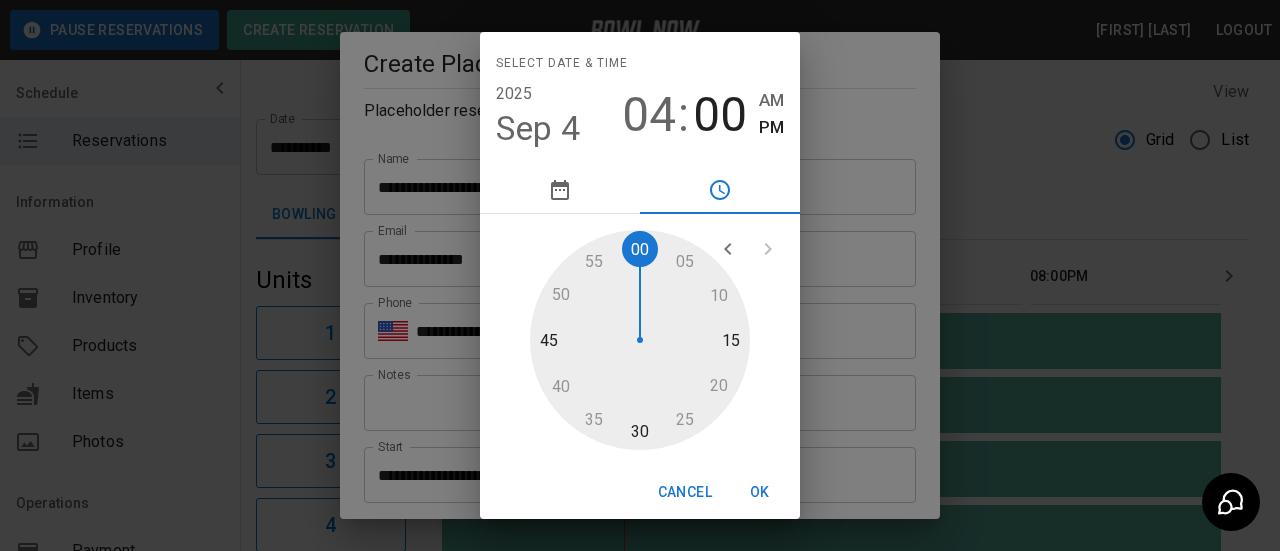 click on "OK" at bounding box center (760, 492) 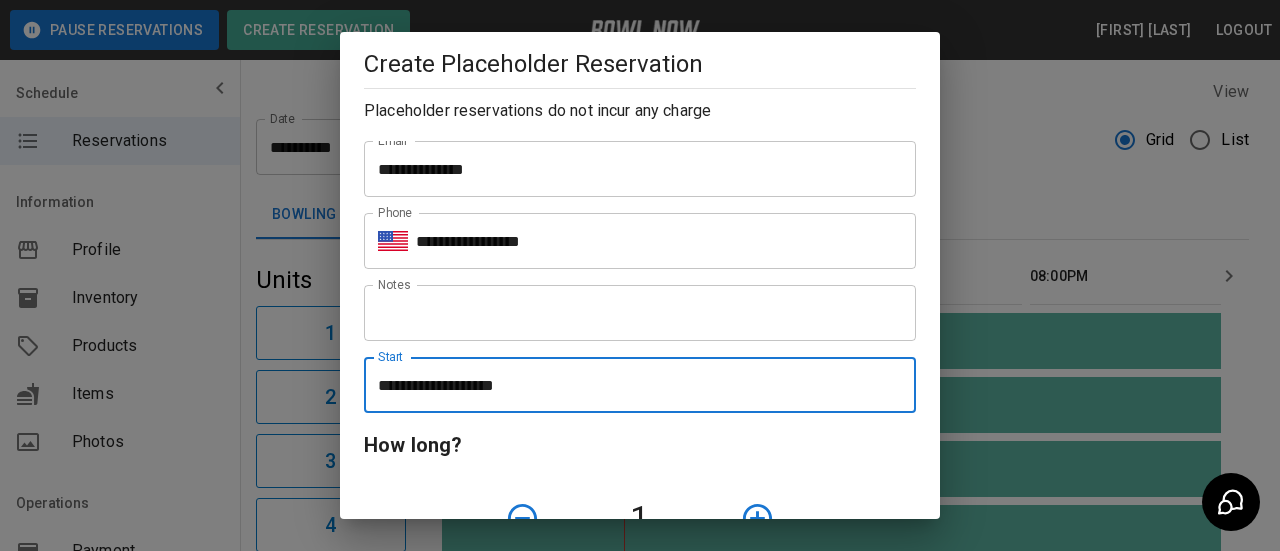 scroll, scrollTop: 300, scrollLeft: 0, axis: vertical 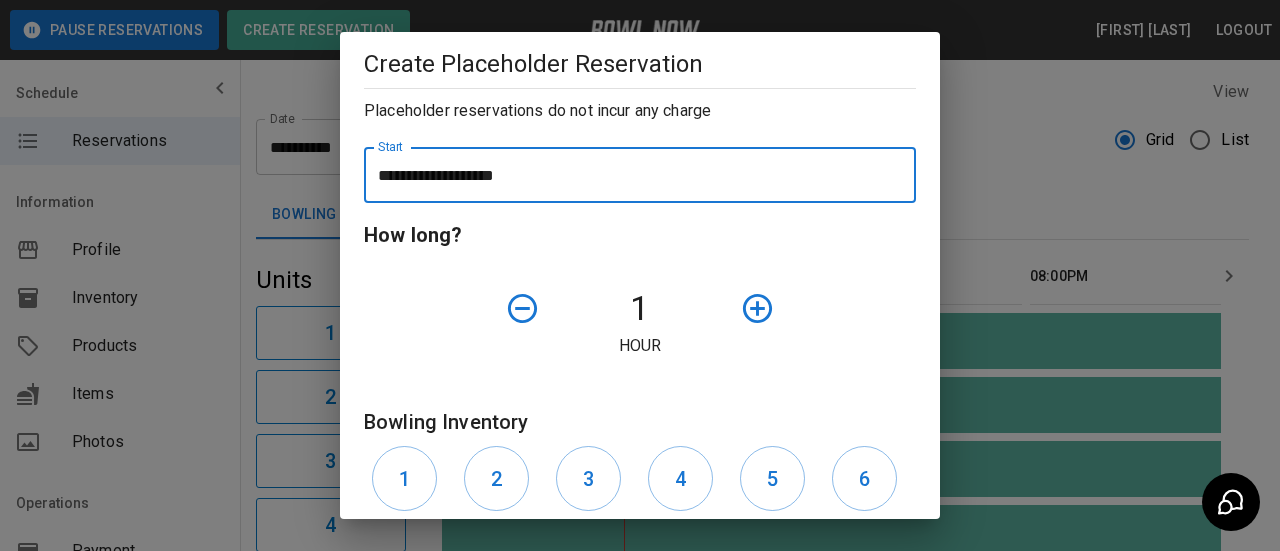 click 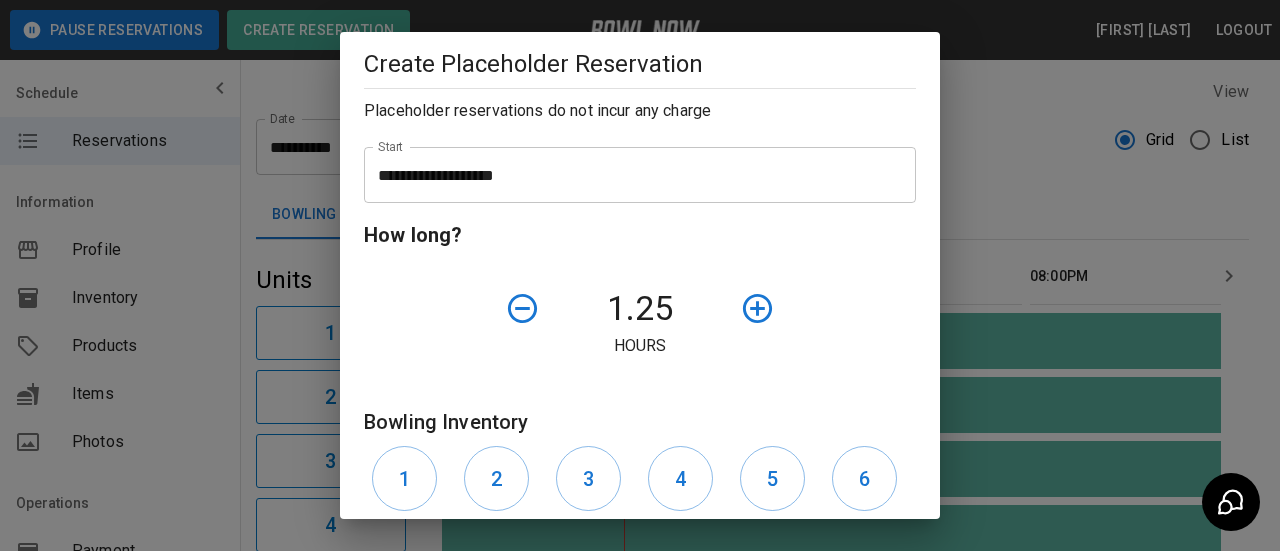 click 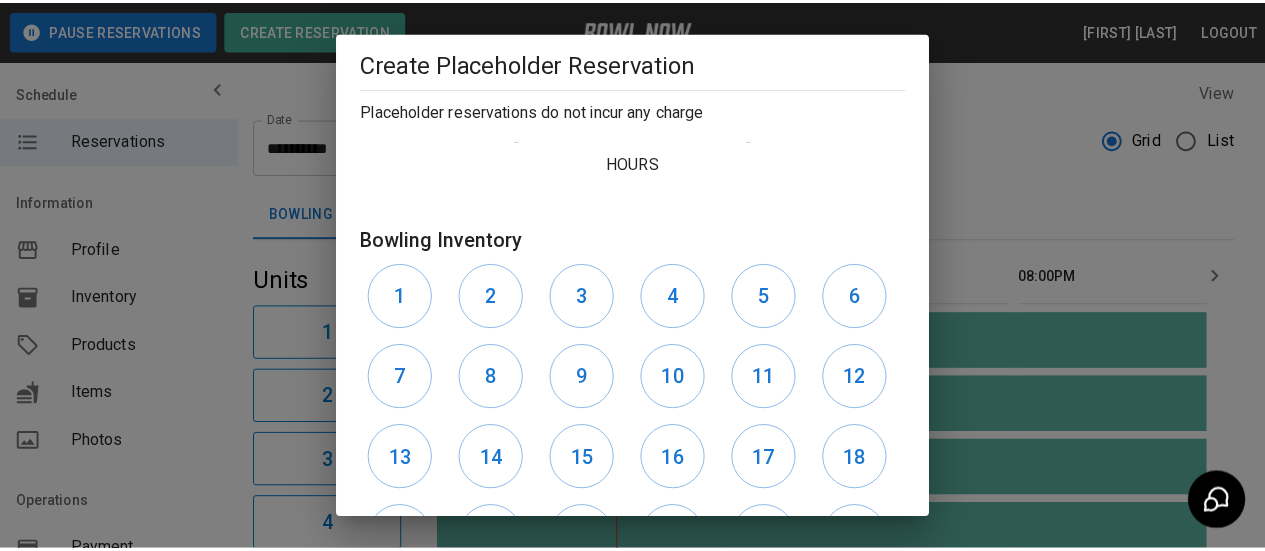 scroll, scrollTop: 661, scrollLeft: 0, axis: vertical 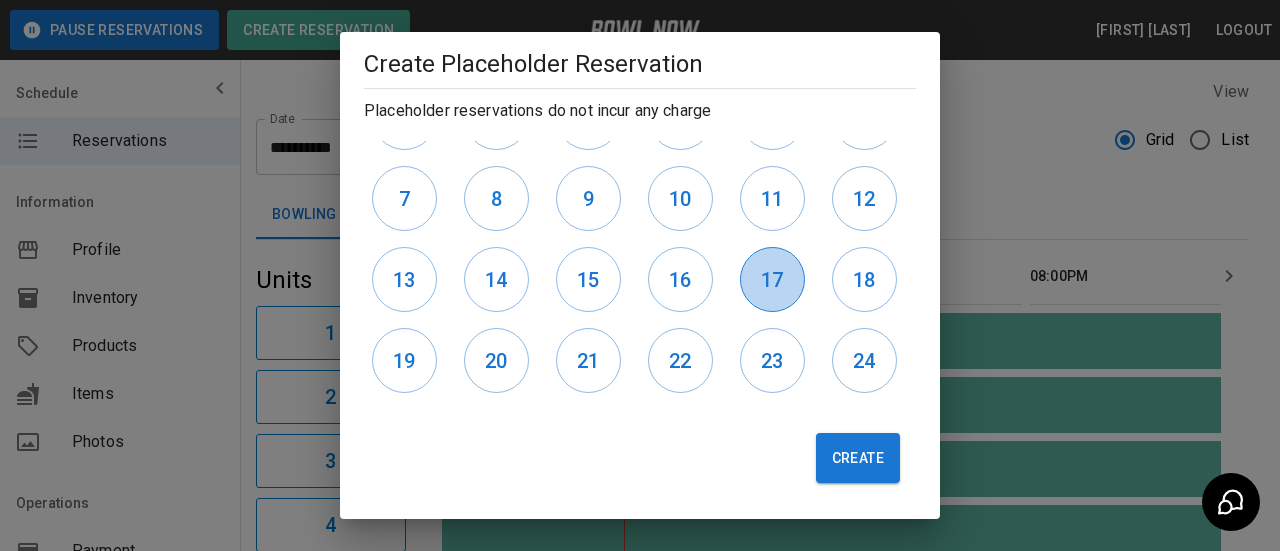 click on "17" at bounding box center [772, 279] 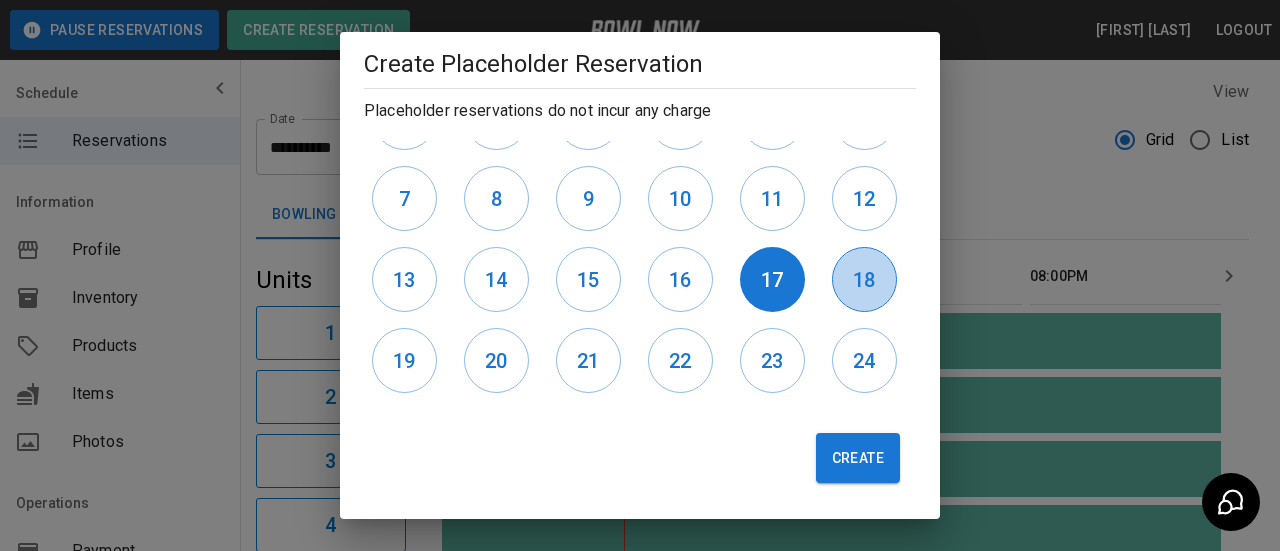 click on "18" at bounding box center [864, 280] 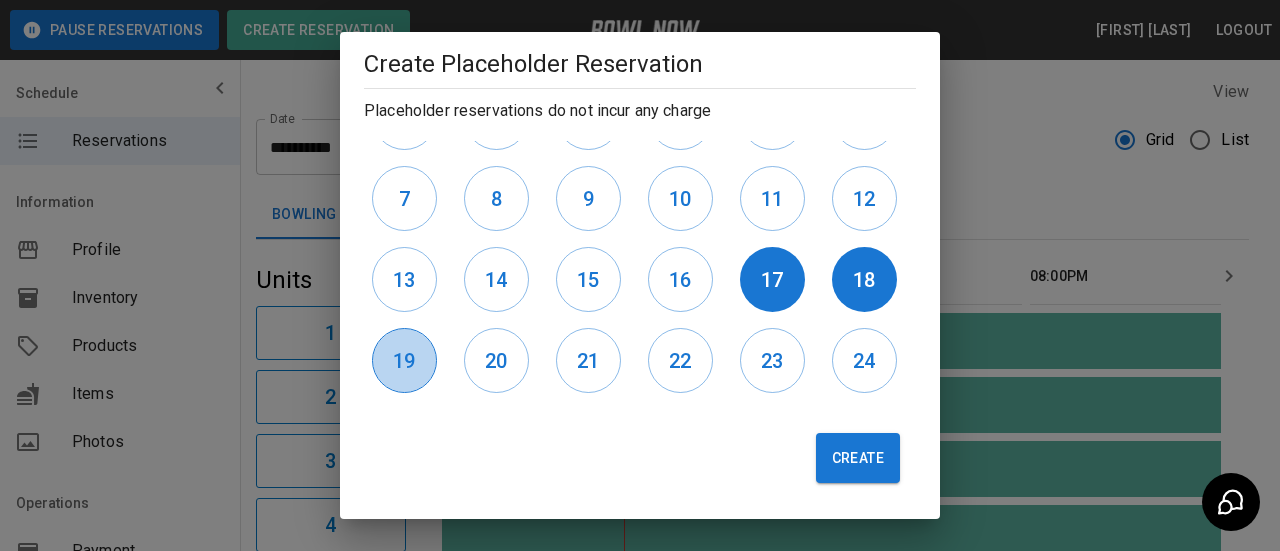 click on "19" at bounding box center [404, 360] 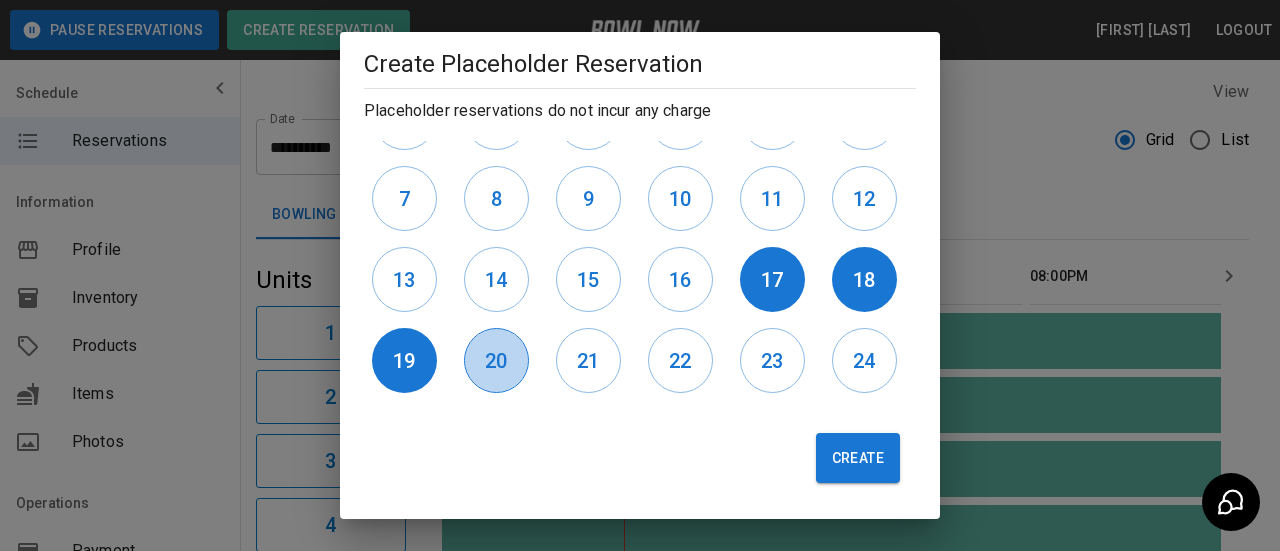 click on "20" at bounding box center (496, 360) 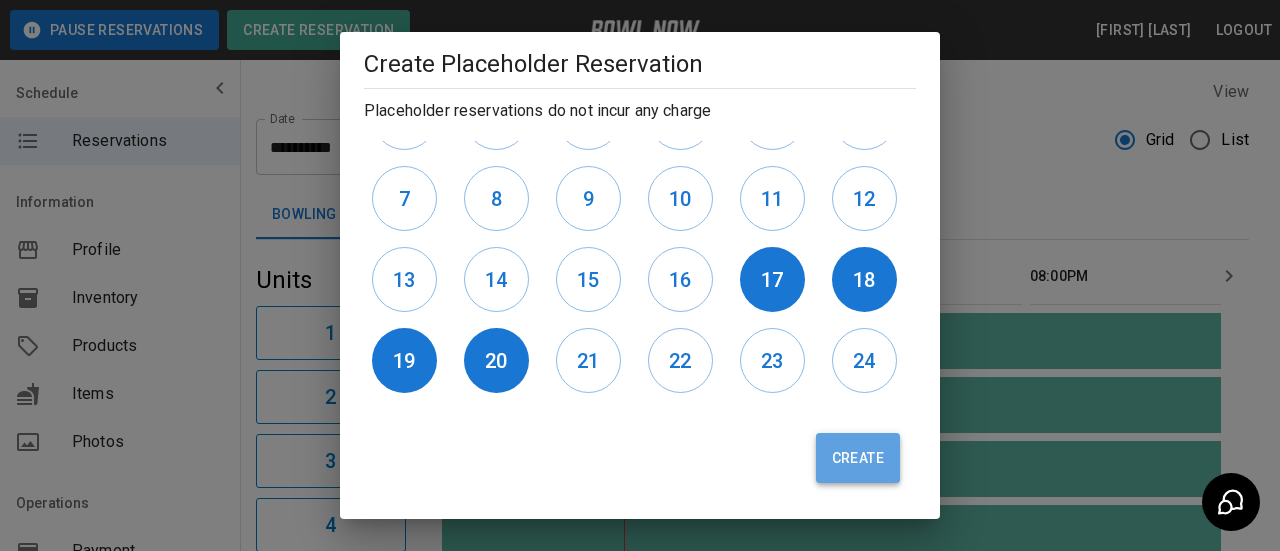 click on "Create" at bounding box center (858, 458) 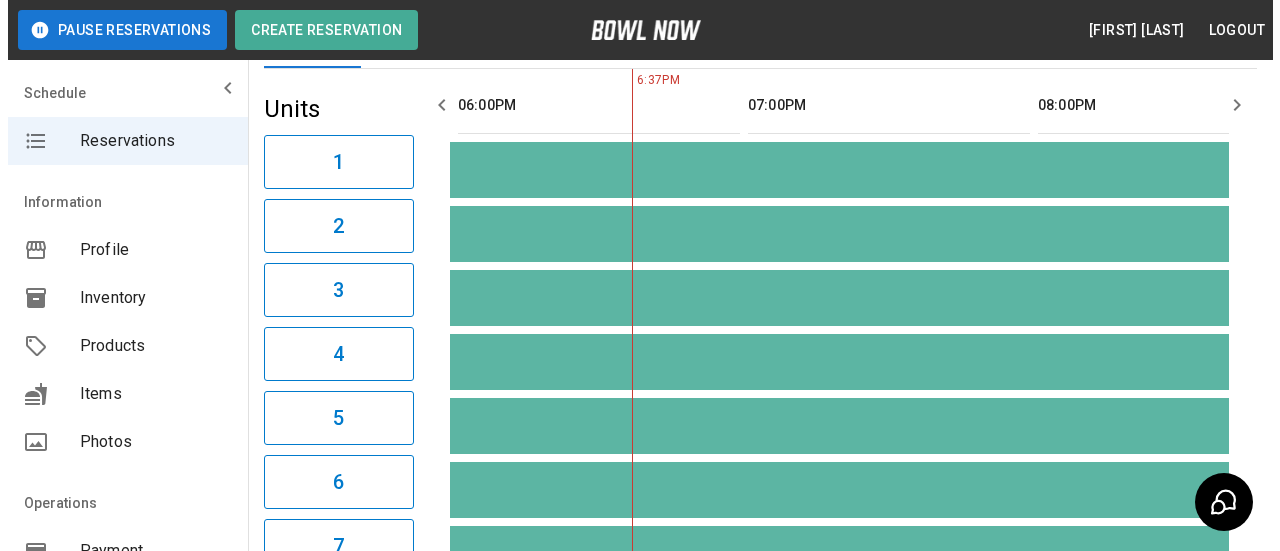 scroll, scrollTop: 0, scrollLeft: 0, axis: both 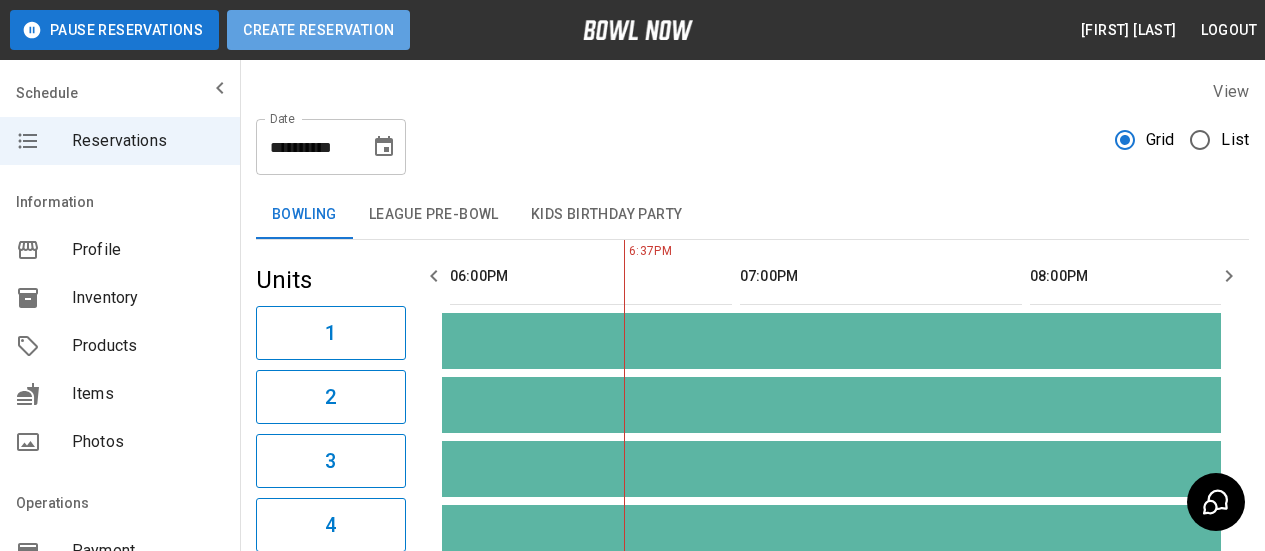 click on "Create Reservation" at bounding box center (318, 30) 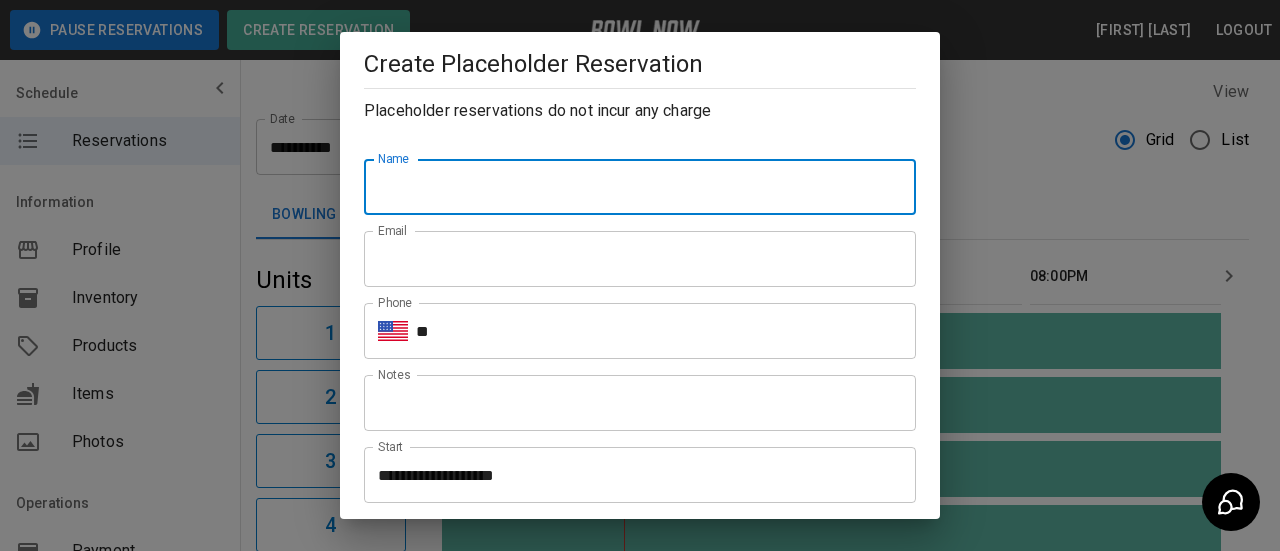 click on "Name" at bounding box center [640, 187] 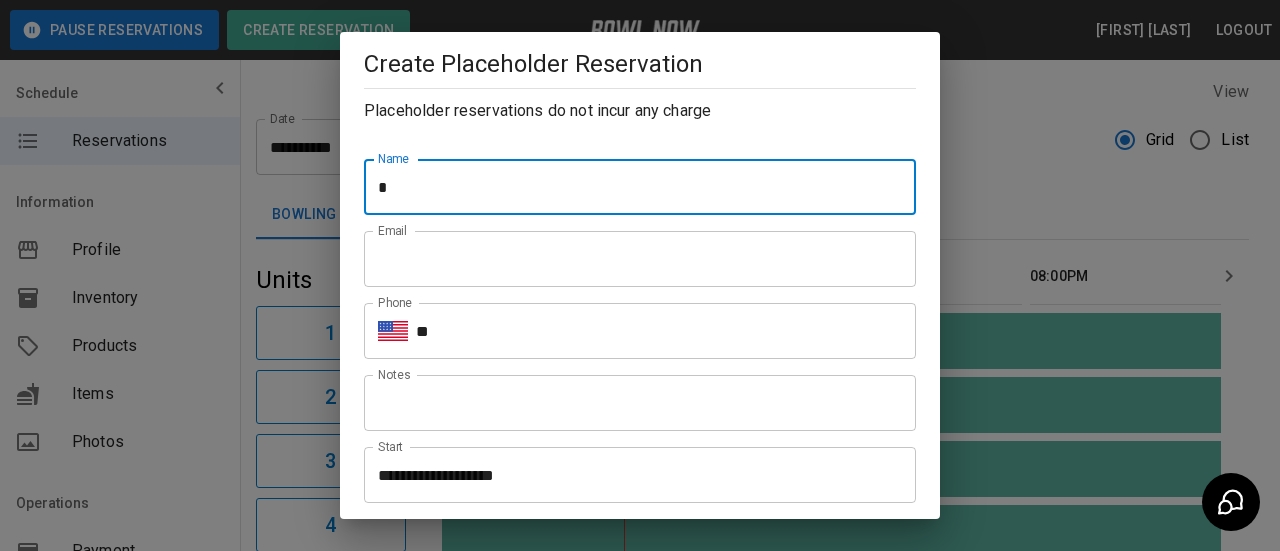 type on "**********" 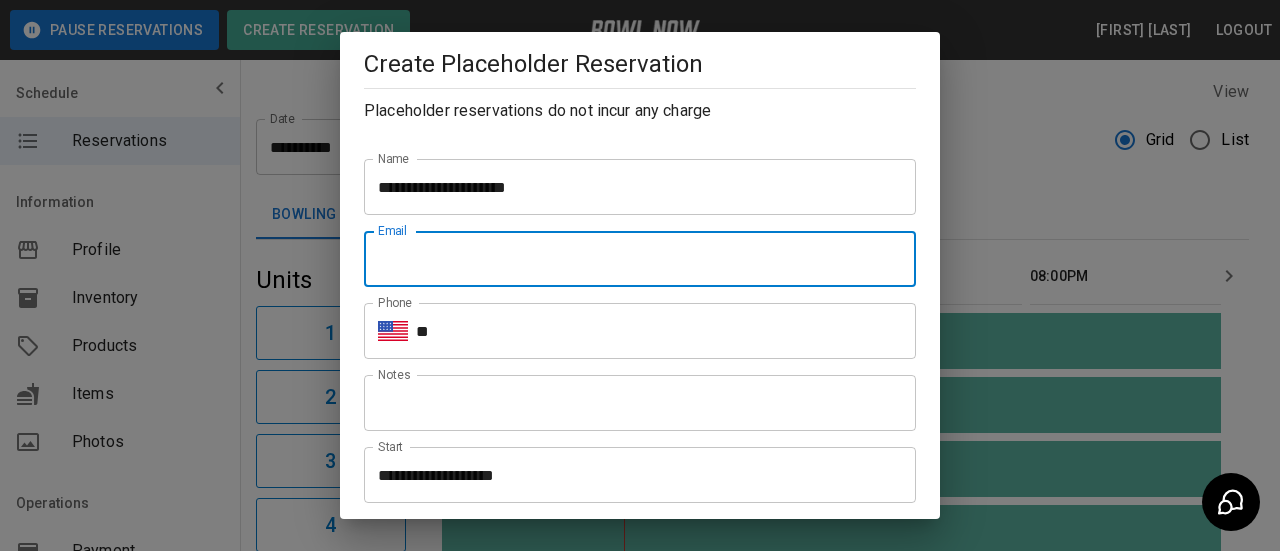 click on "Email" at bounding box center [640, 259] 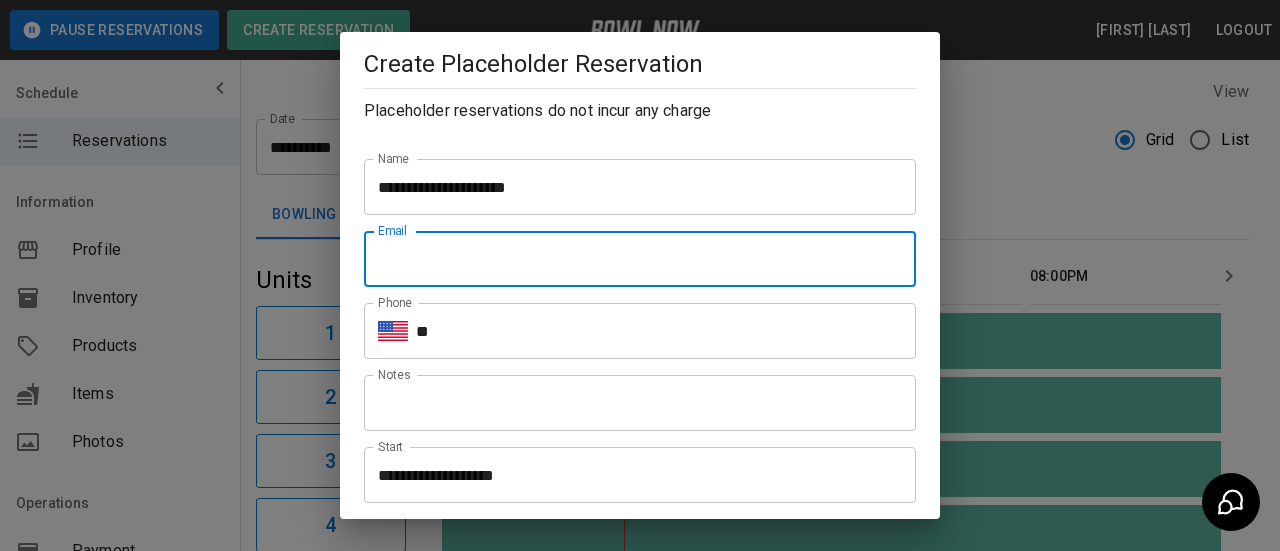 type on "**********" 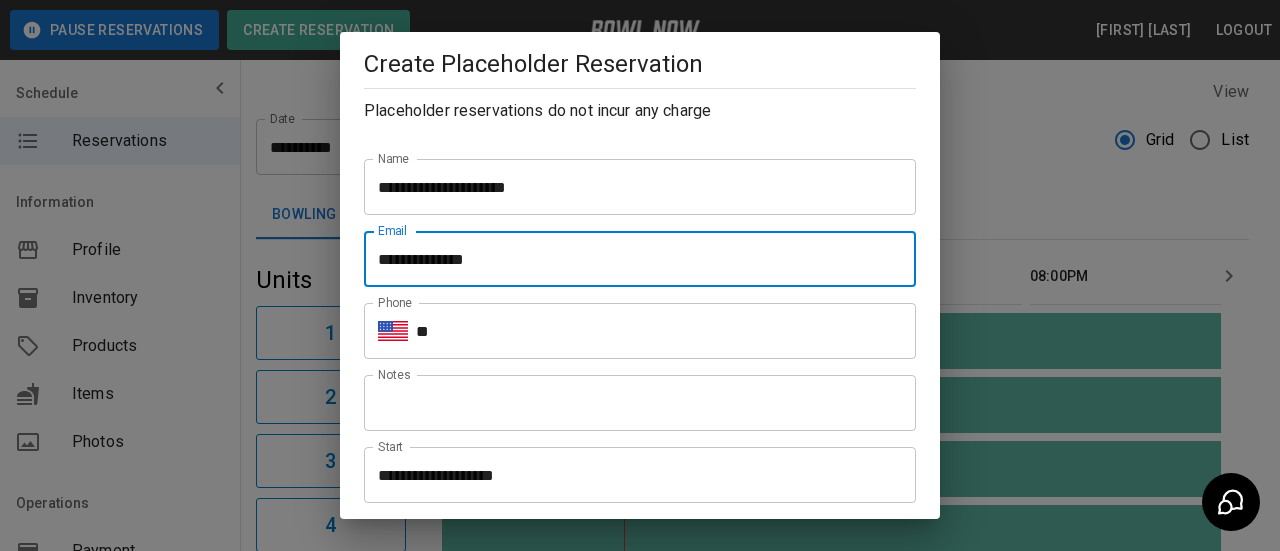 click on "**" at bounding box center [666, 331] 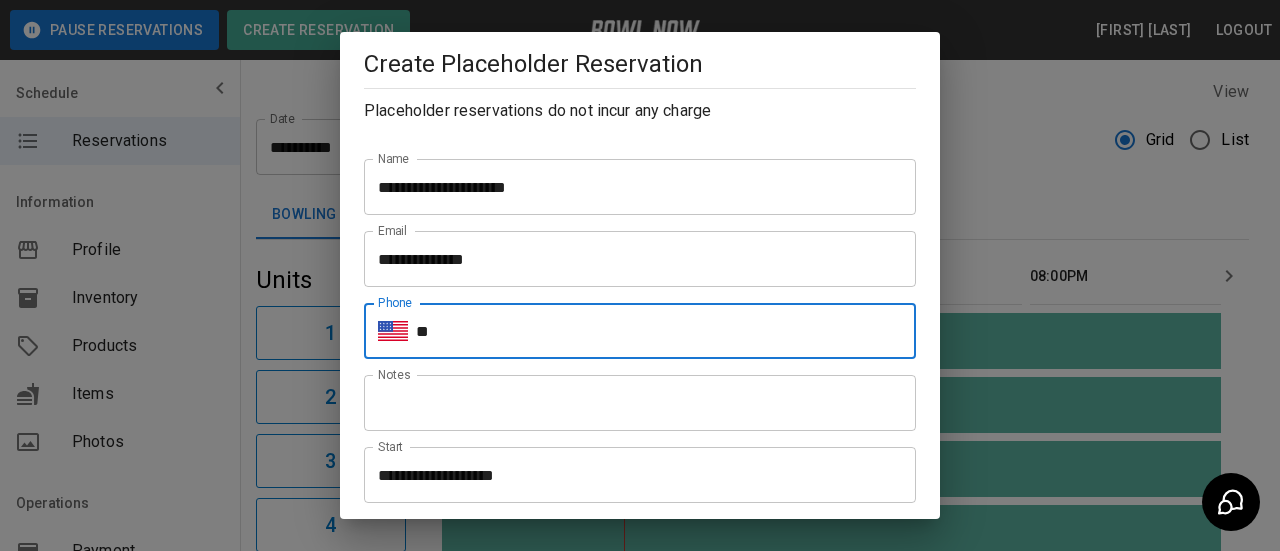 type on "**********" 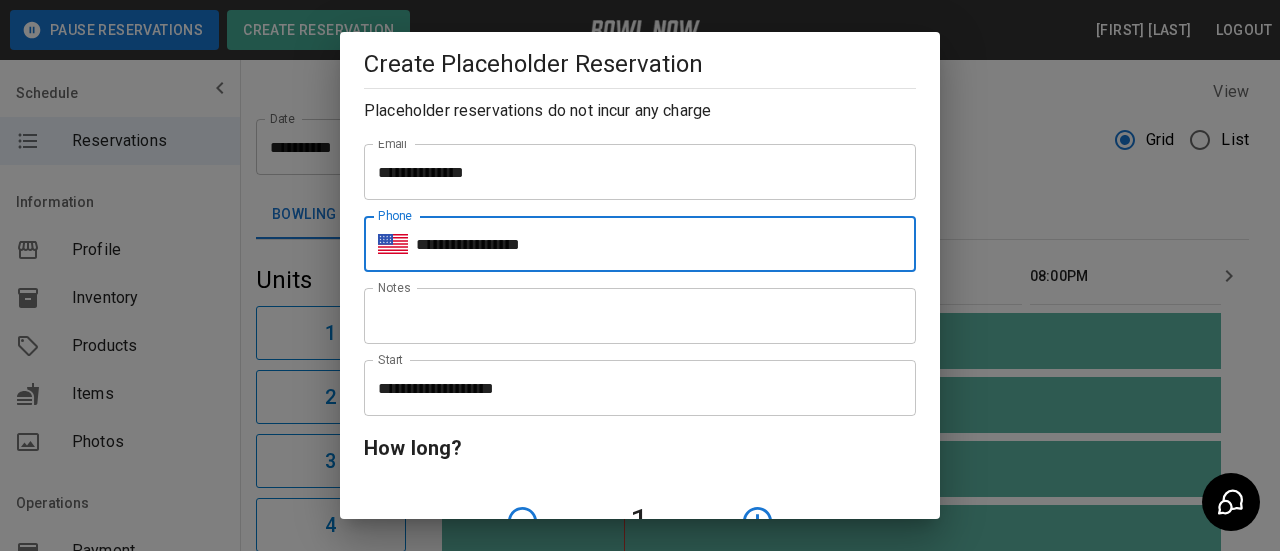 scroll, scrollTop: 200, scrollLeft: 0, axis: vertical 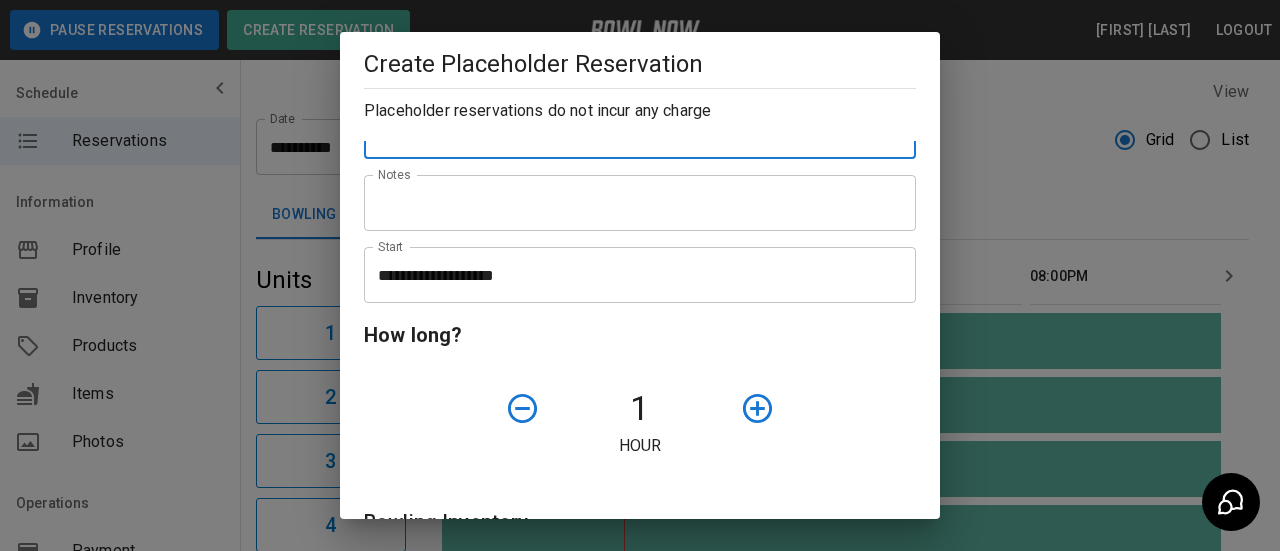 click on "**********" at bounding box center [633, 275] 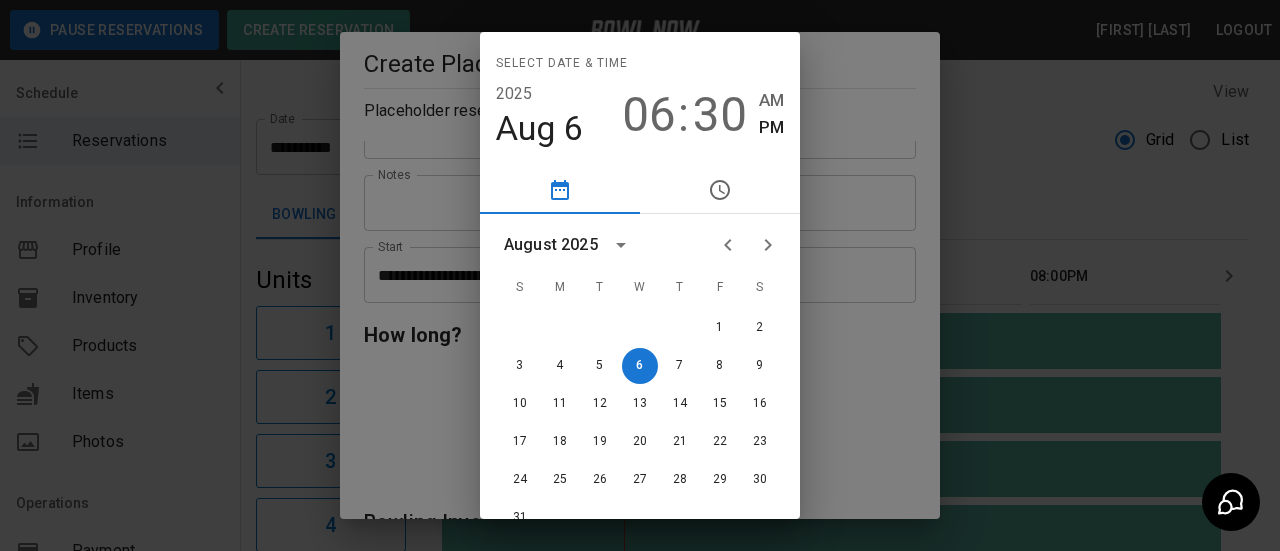 drag, startPoint x: 782, startPoint y: 249, endPoint x: 763, endPoint y: 248, distance: 19.026299 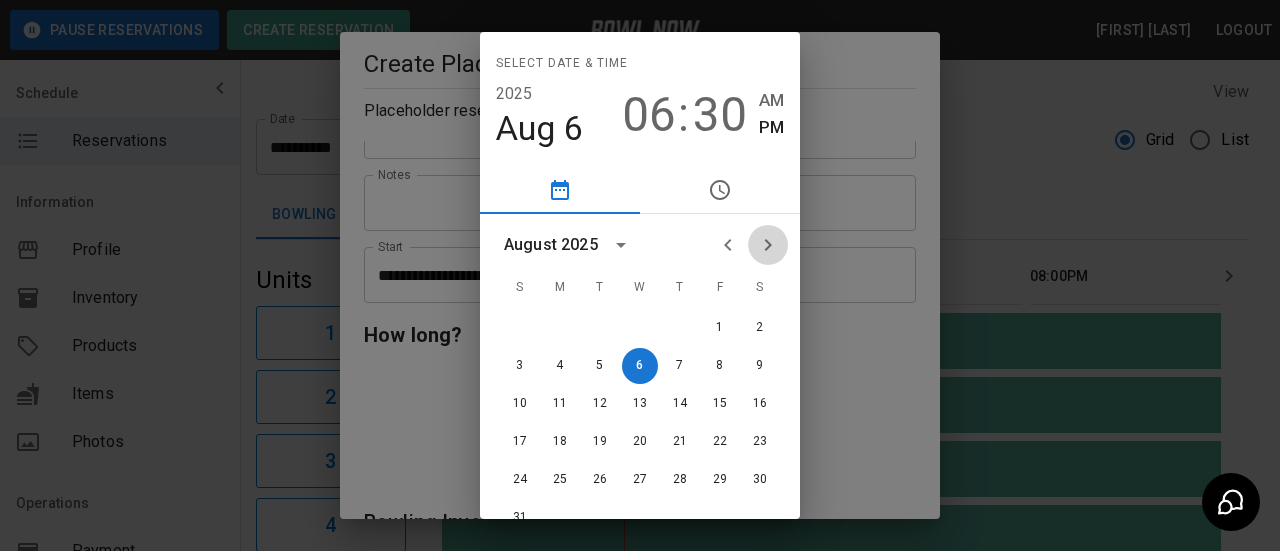 click 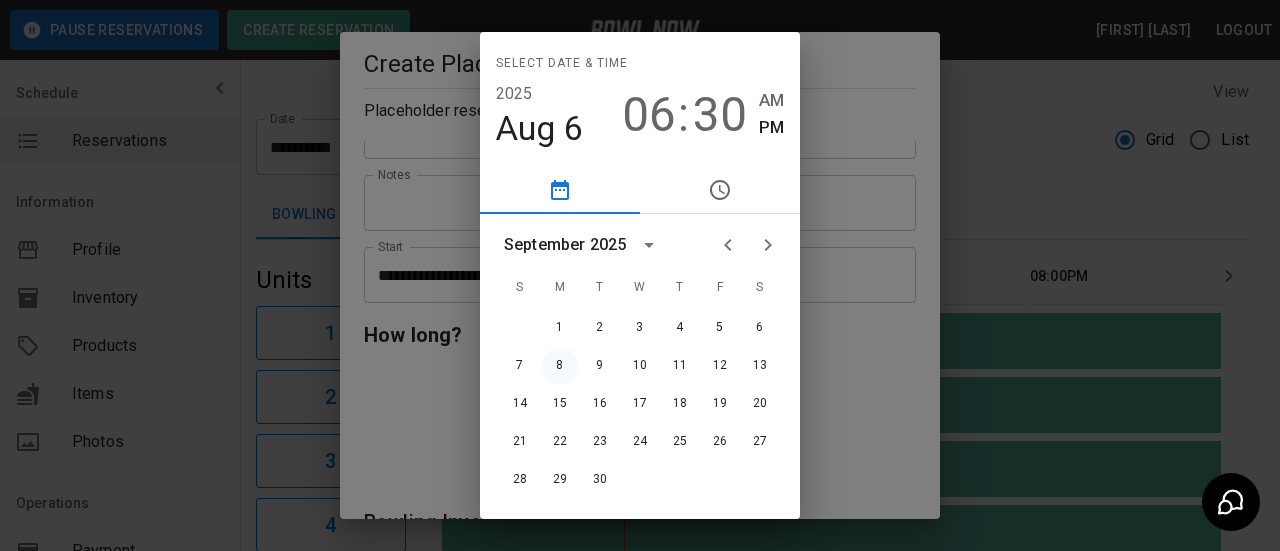 click on "8" at bounding box center (560, 366) 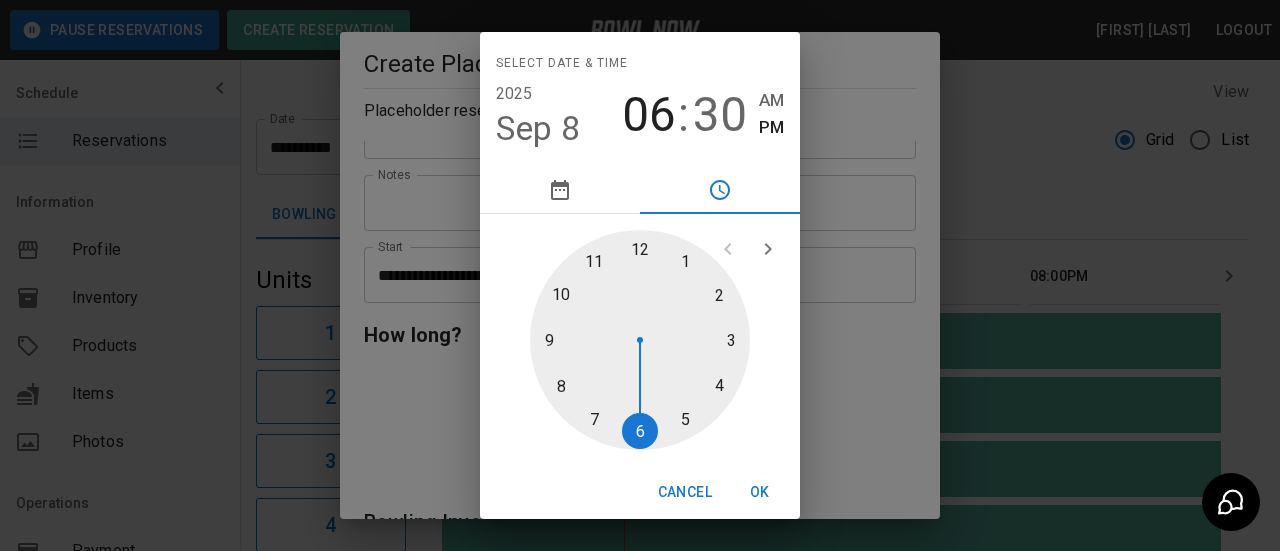 click on "Cancel" at bounding box center [685, 492] 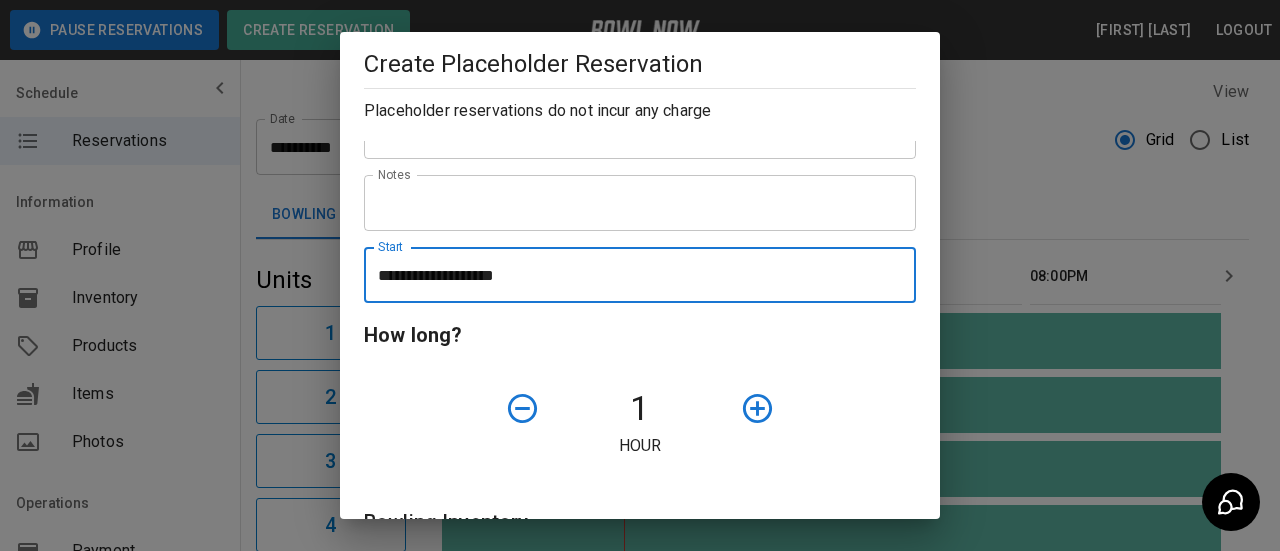 click on "**********" at bounding box center [633, 275] 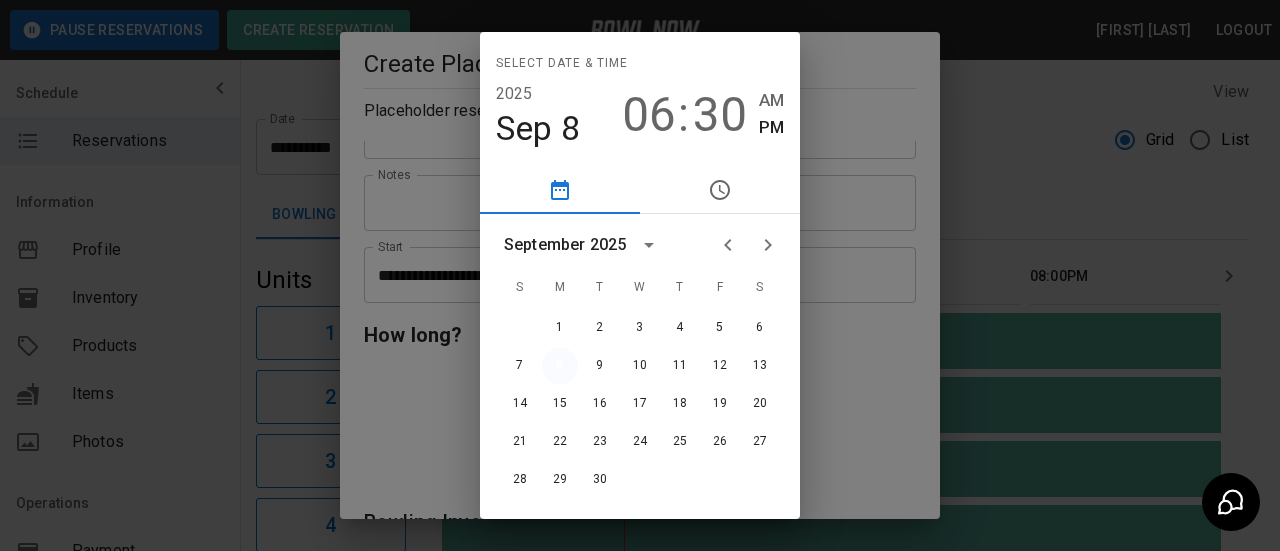click on "8" at bounding box center [560, 366] 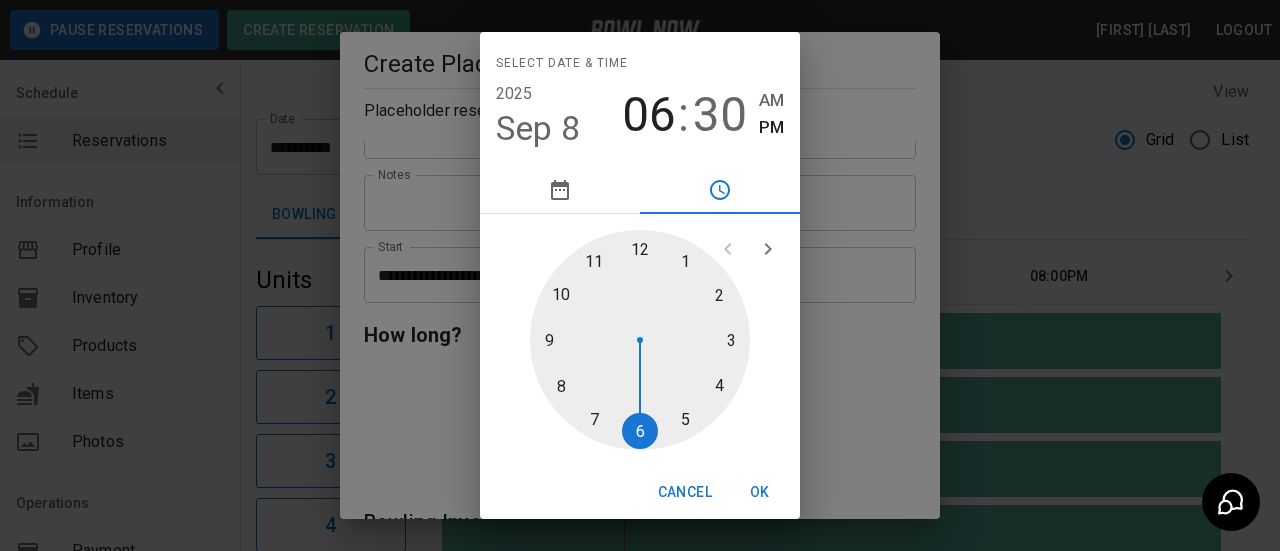 click at bounding box center (640, 340) 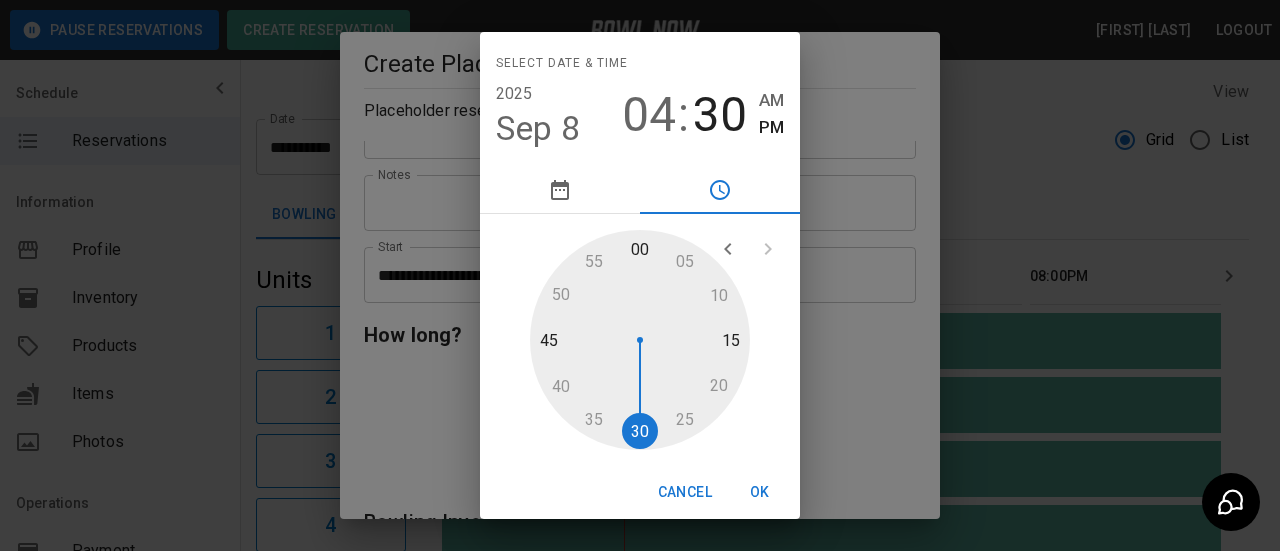 click at bounding box center [640, 340] 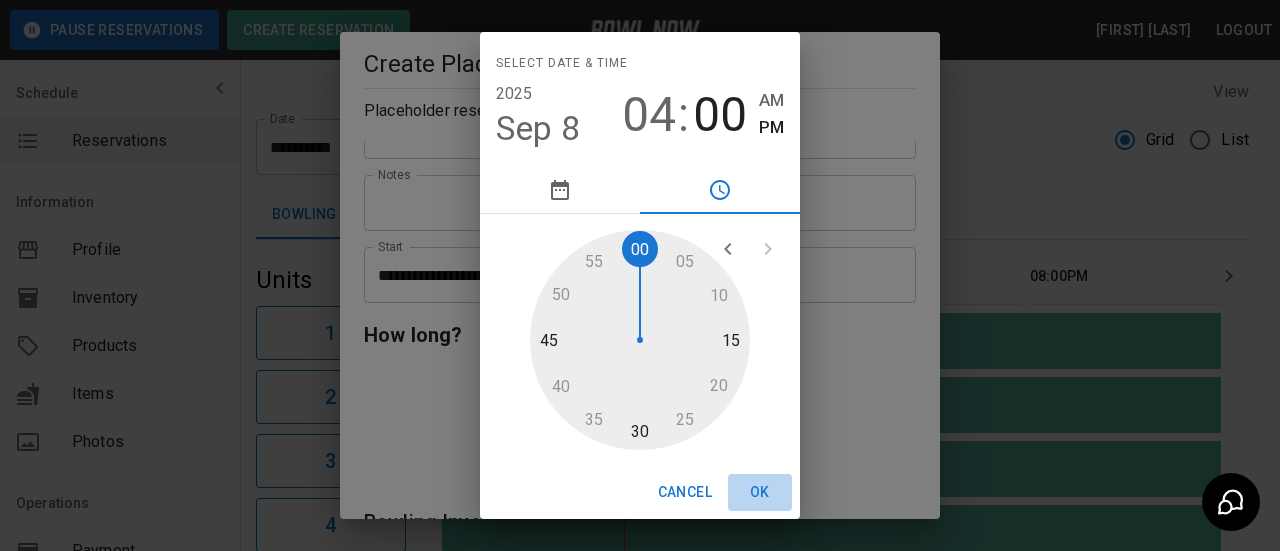 click on "OK" at bounding box center [760, 492] 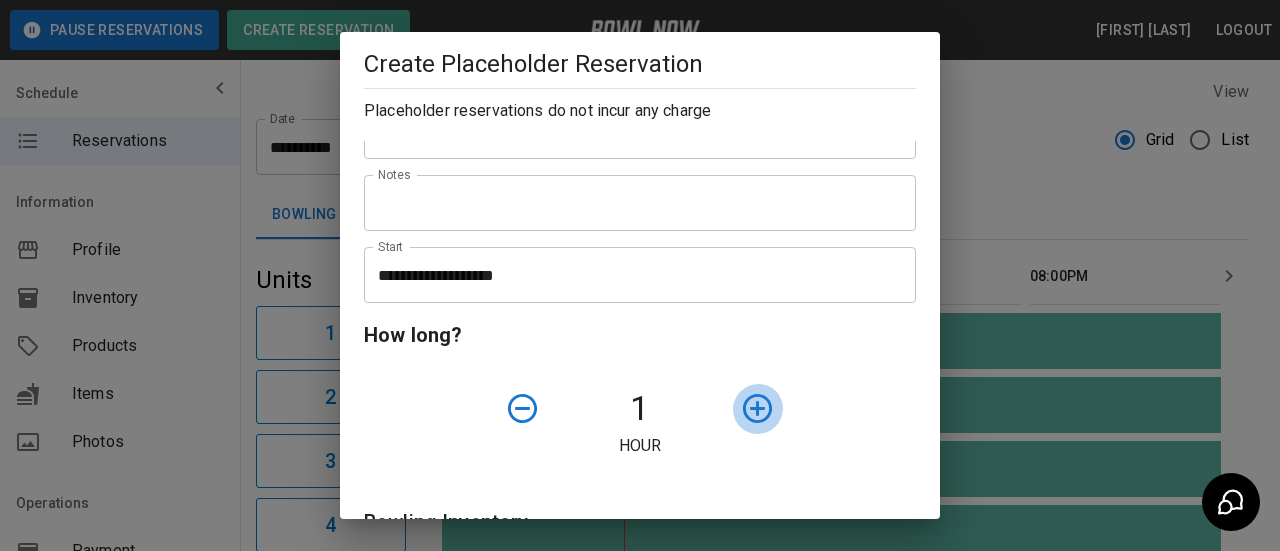 click 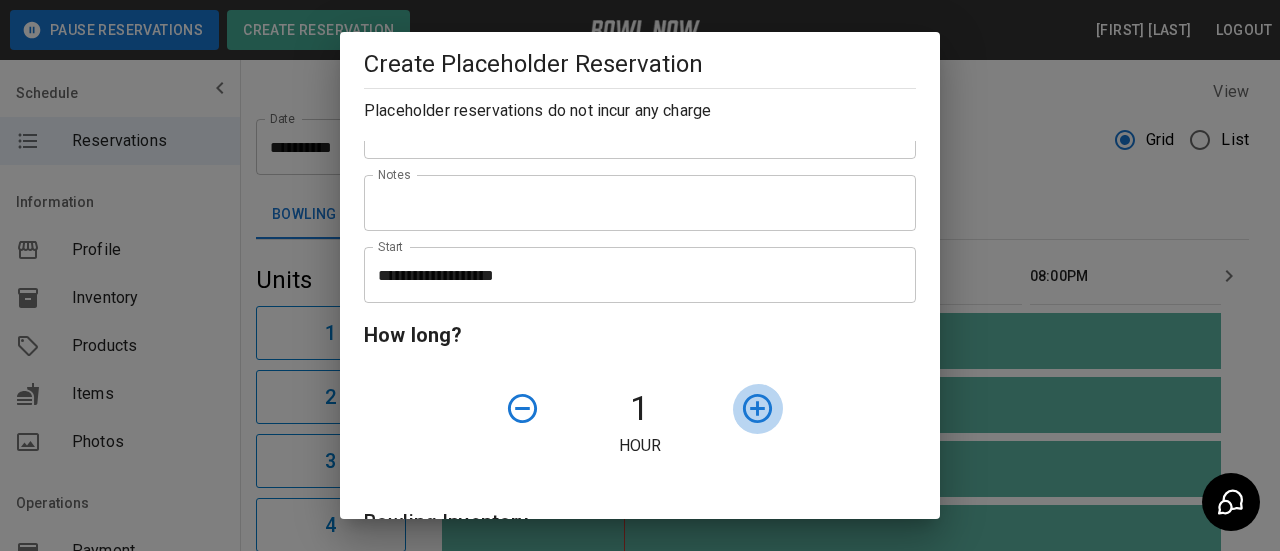 click 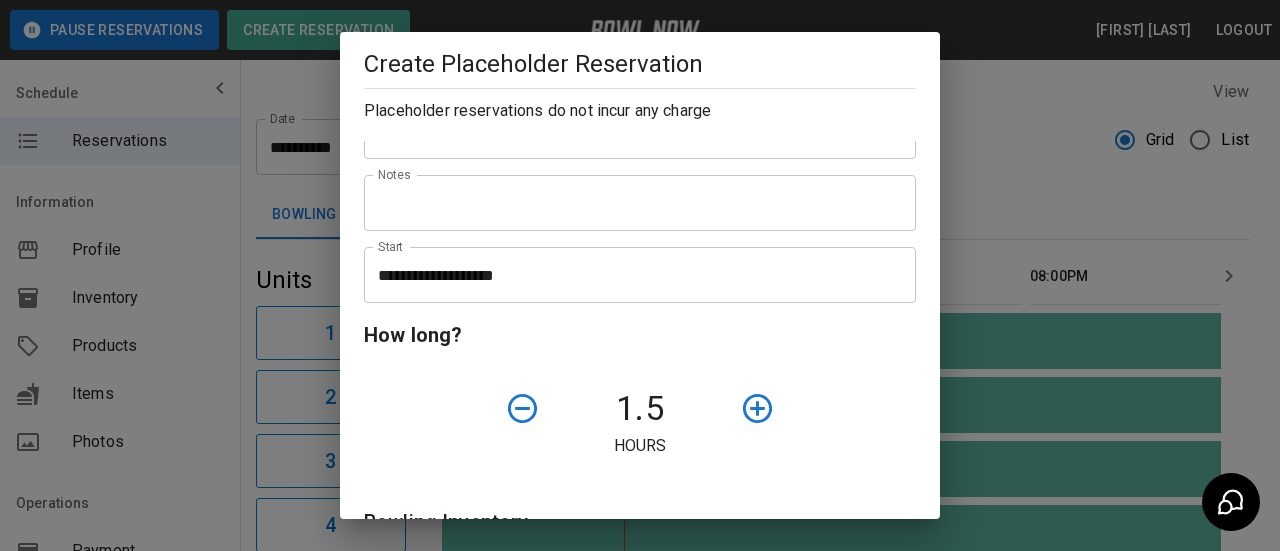 scroll, scrollTop: 600, scrollLeft: 0, axis: vertical 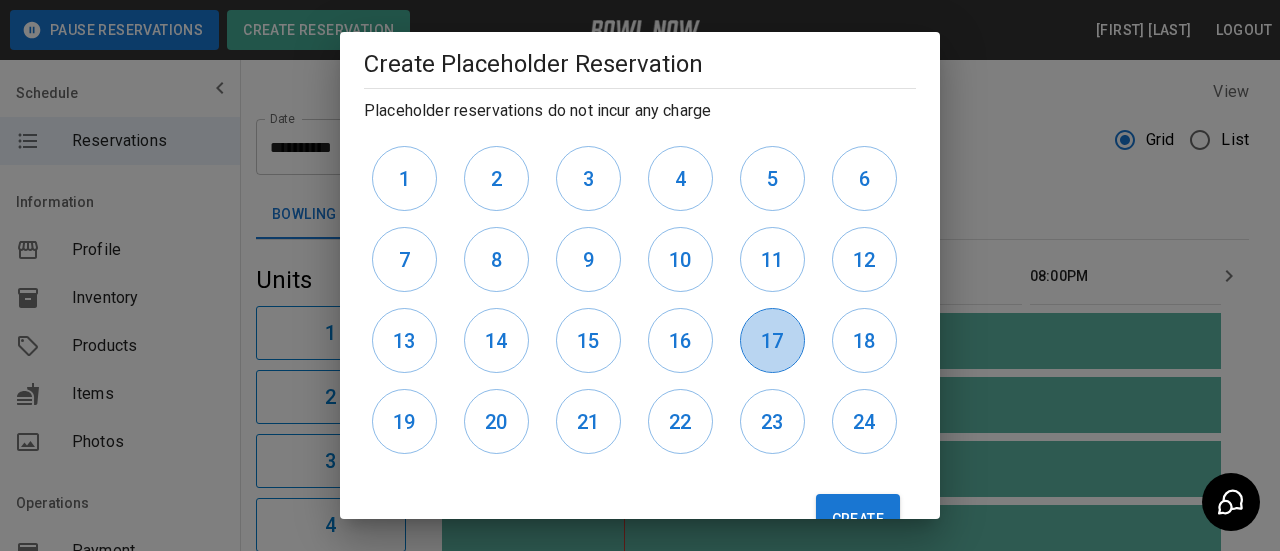 click on "17" at bounding box center [772, 341] 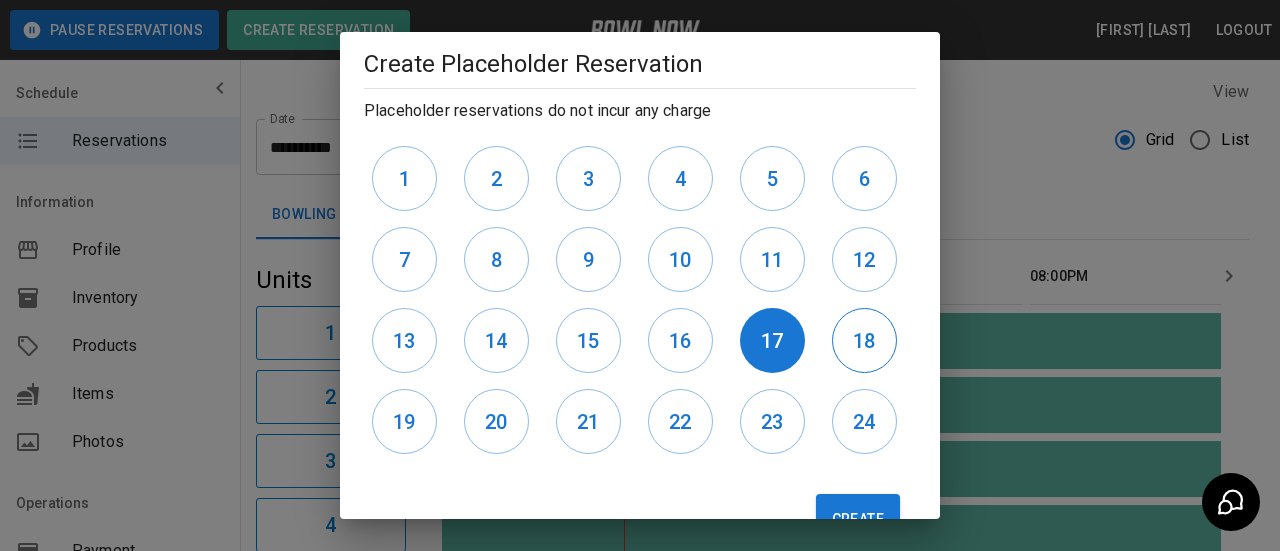 click on "18" at bounding box center (864, 341) 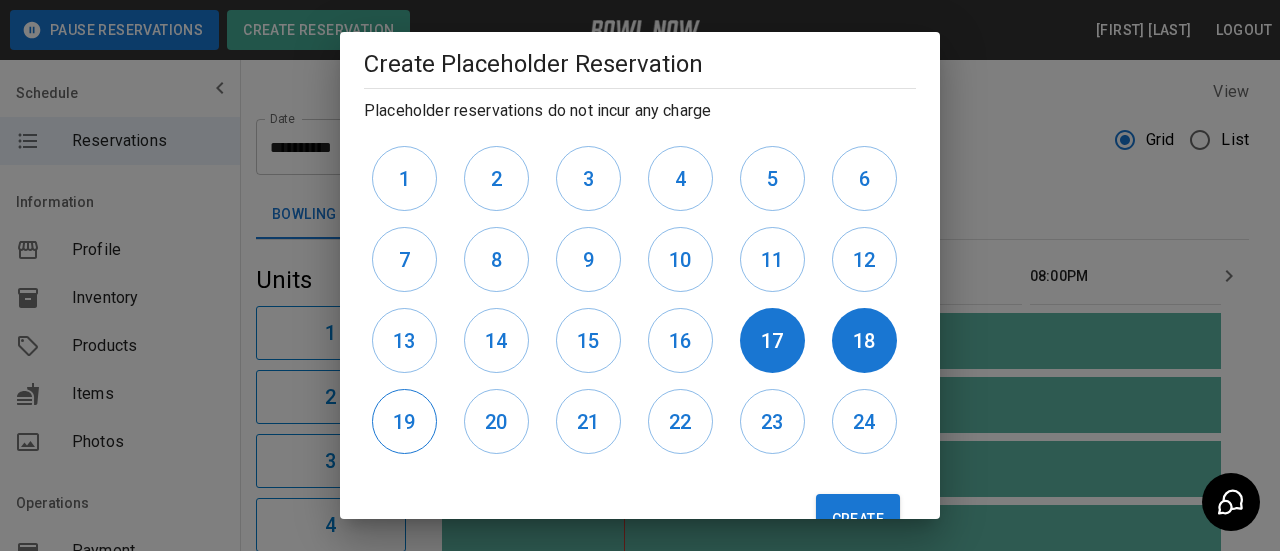click on "19" at bounding box center (404, 422) 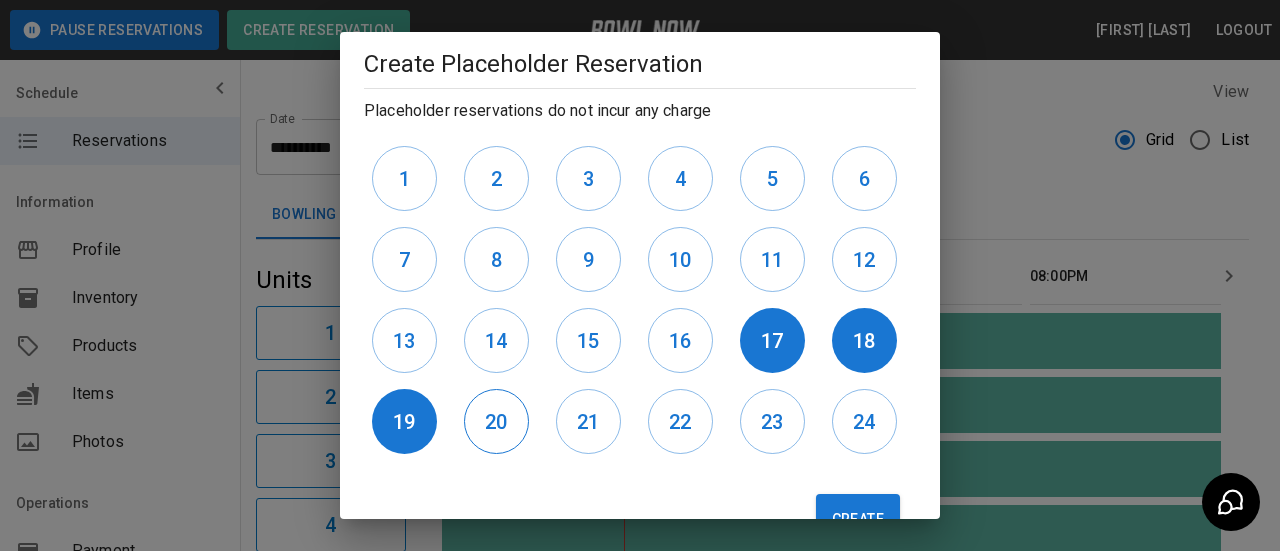 drag, startPoint x: 486, startPoint y: 424, endPoint x: 508, endPoint y: 425, distance: 22.022715 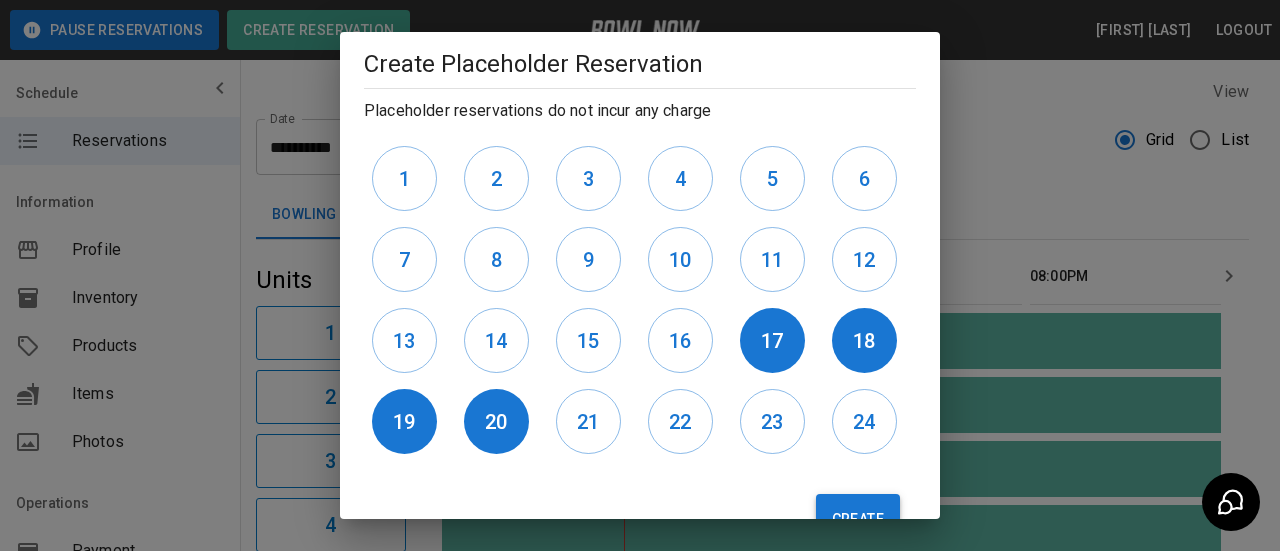 click on "Create" at bounding box center (858, 519) 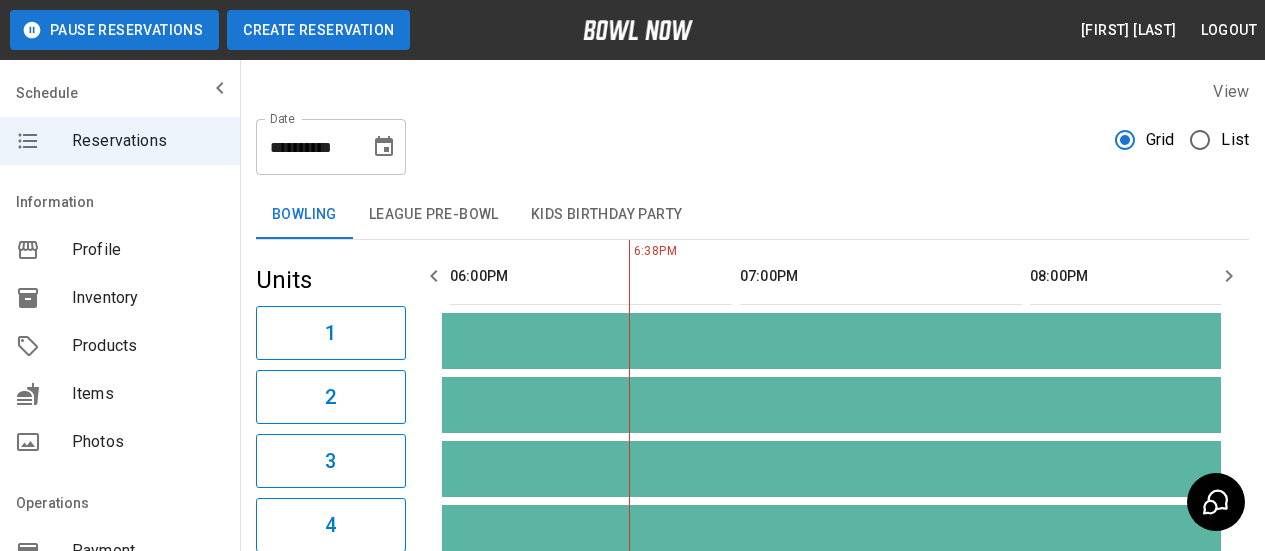 click on "Create Reservation" at bounding box center (318, 30) 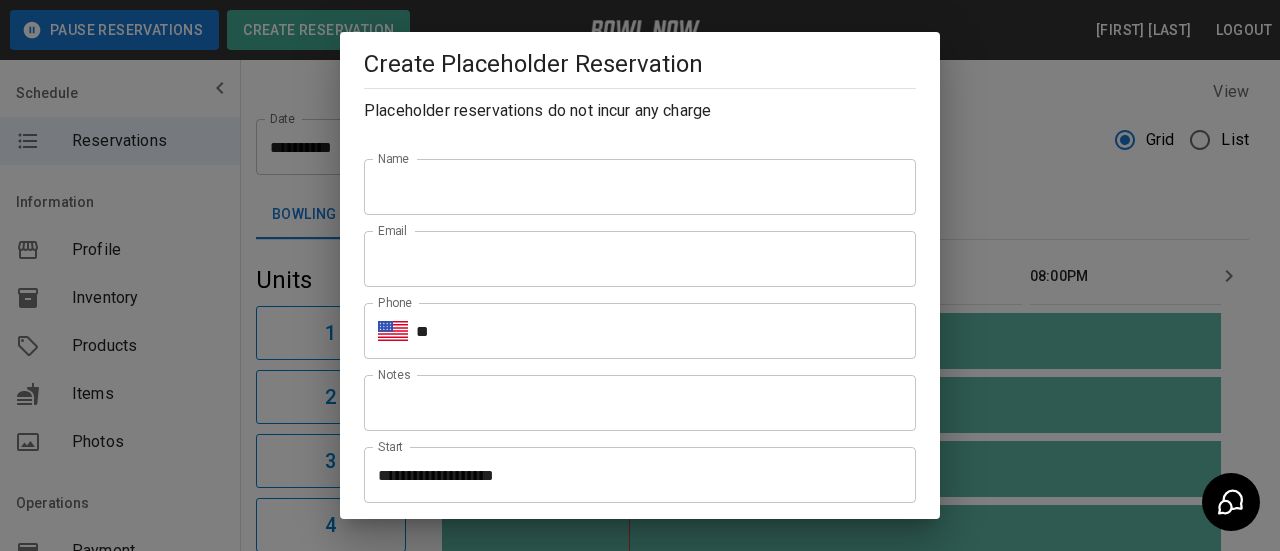 click on "Name" at bounding box center (640, 187) 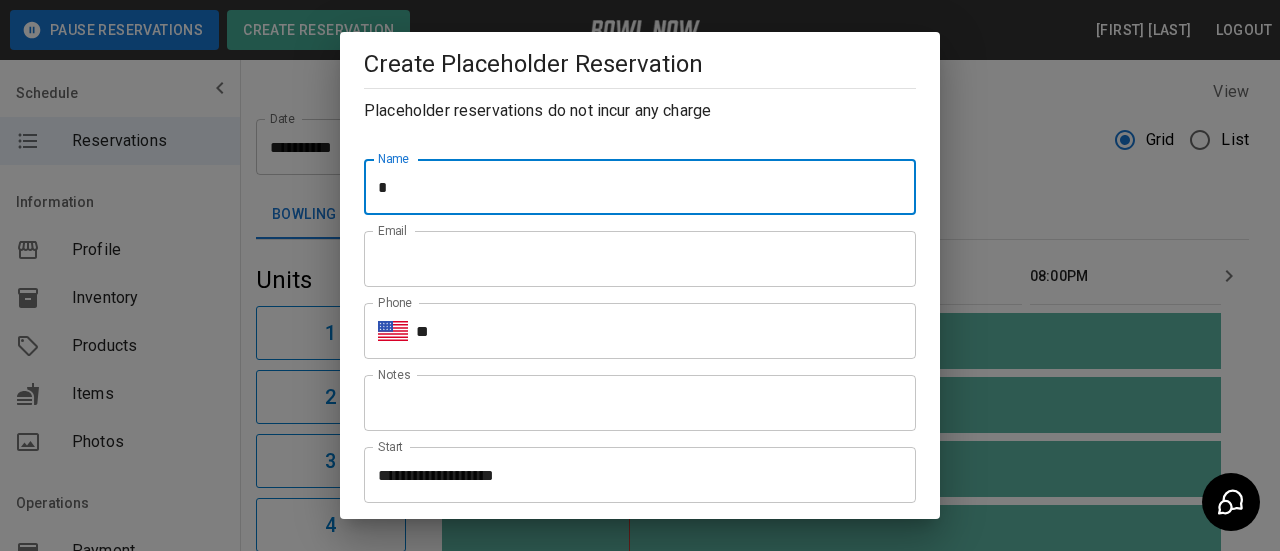 type on "**********" 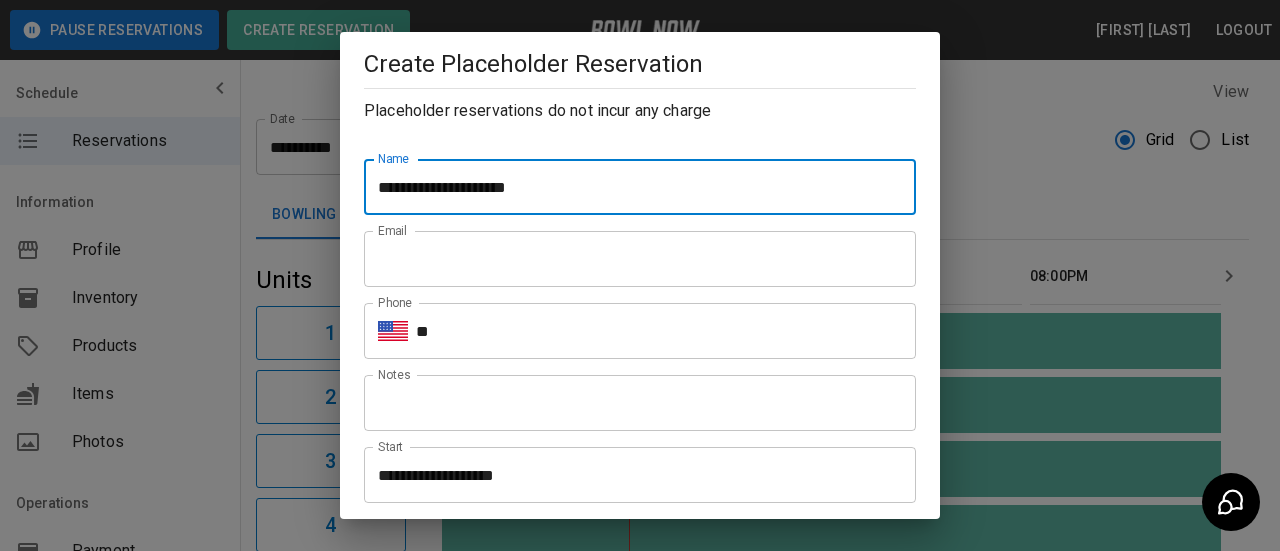 click on "Email" at bounding box center [640, 259] 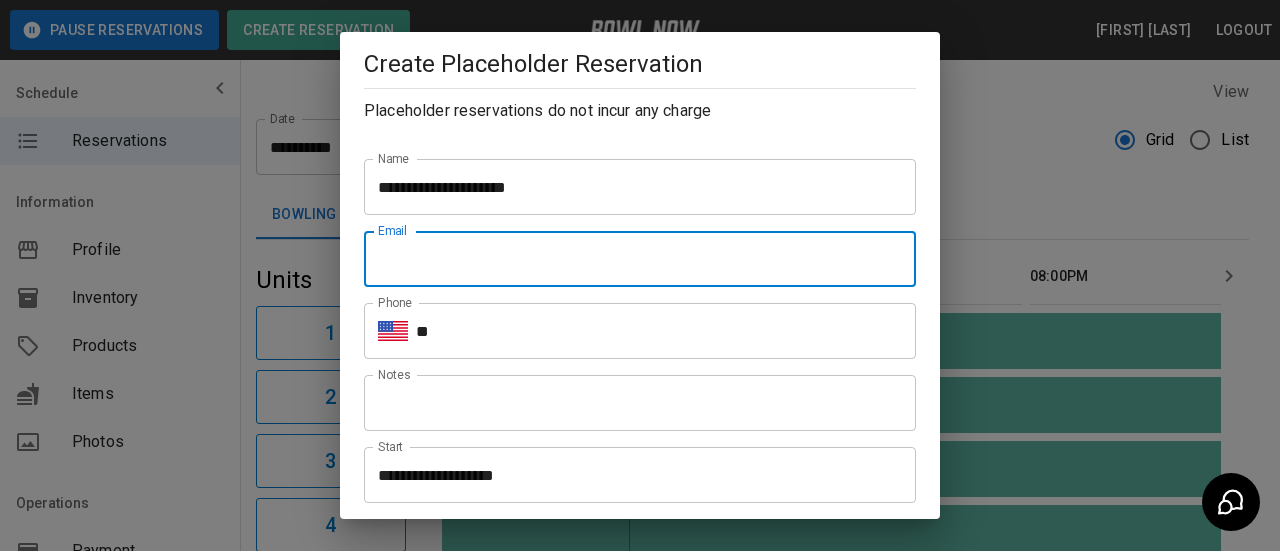 type on "**********" 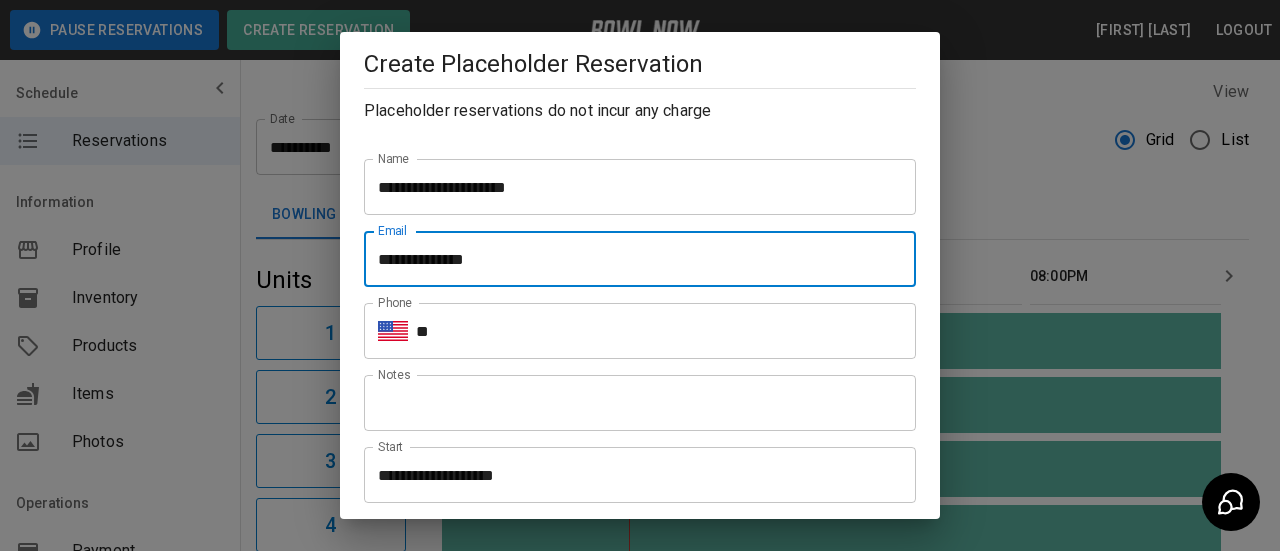 click on "**" at bounding box center (666, 331) 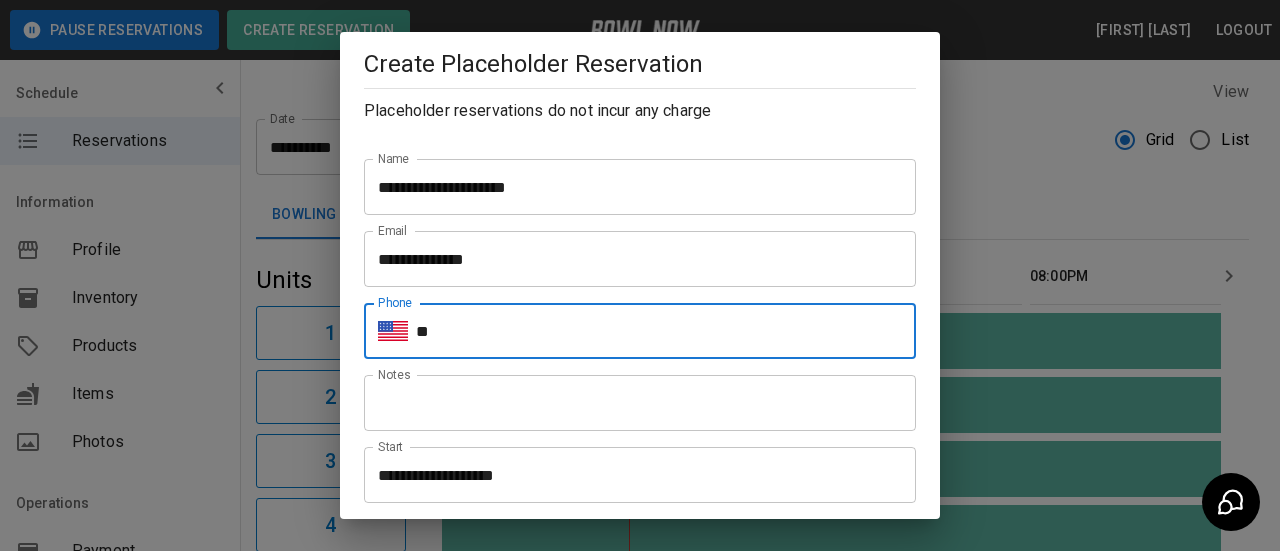 type on "**********" 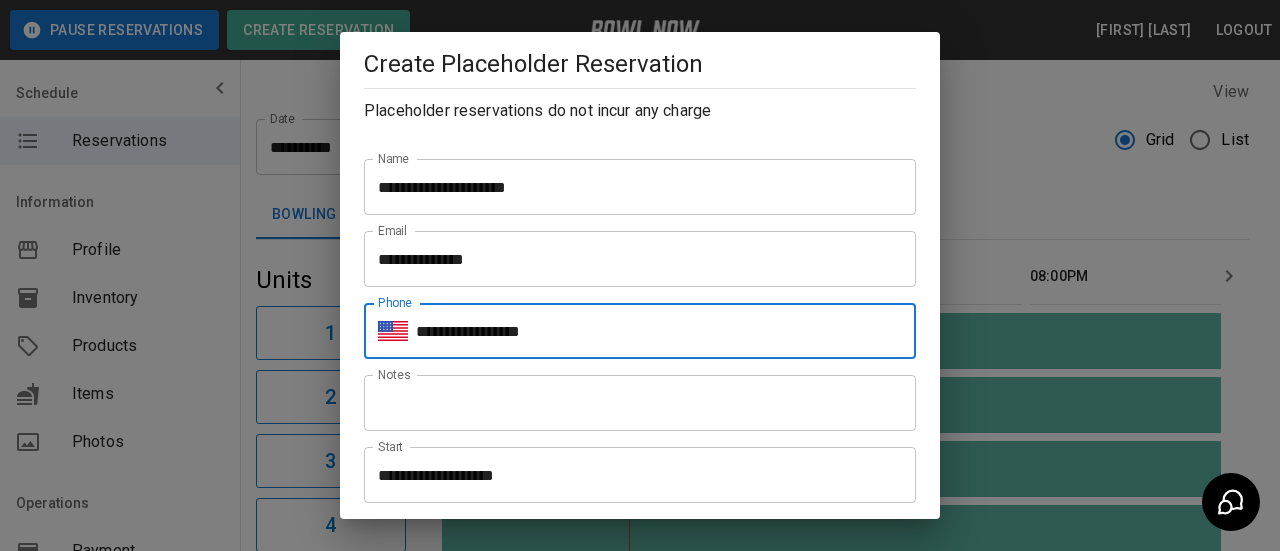 click on "Notes" at bounding box center (640, 403) 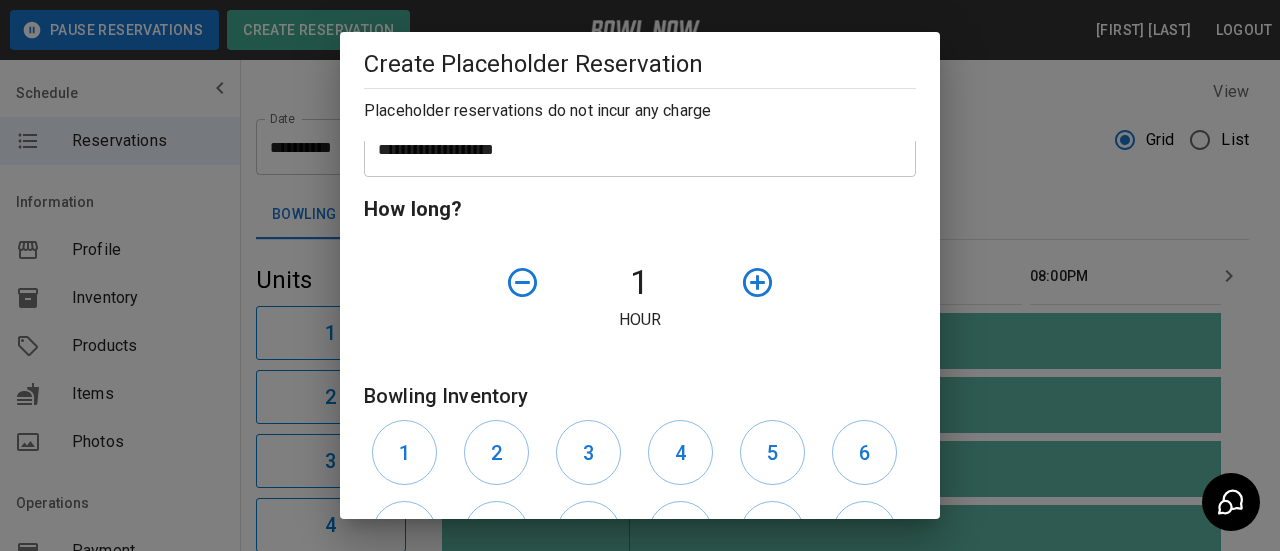 scroll, scrollTop: 330, scrollLeft: 0, axis: vertical 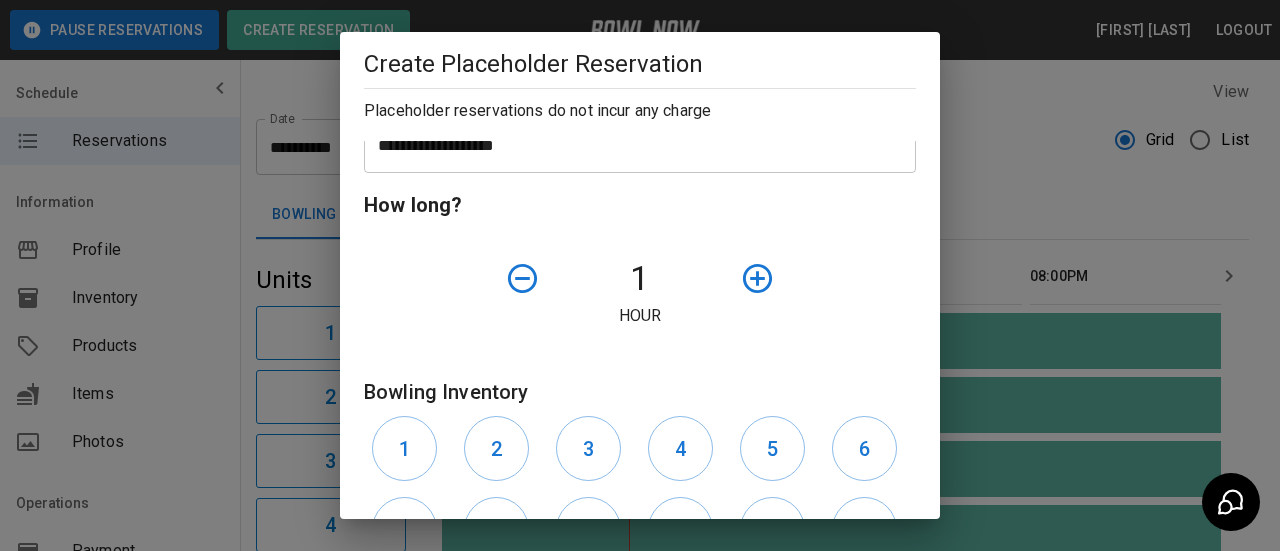 click on "**********" at bounding box center [633, 145] 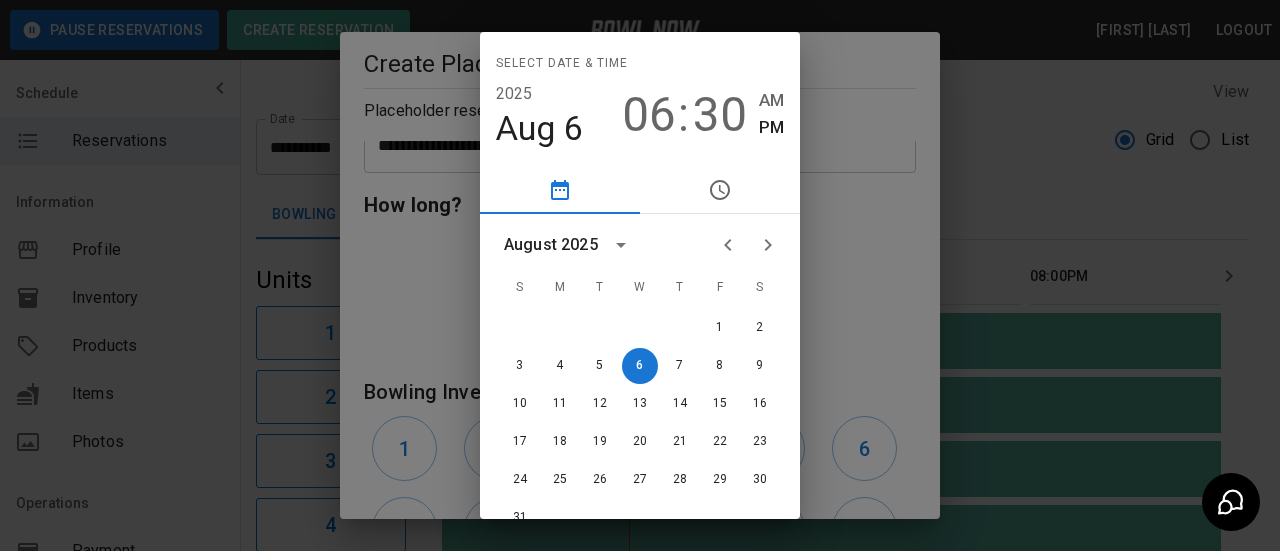 click 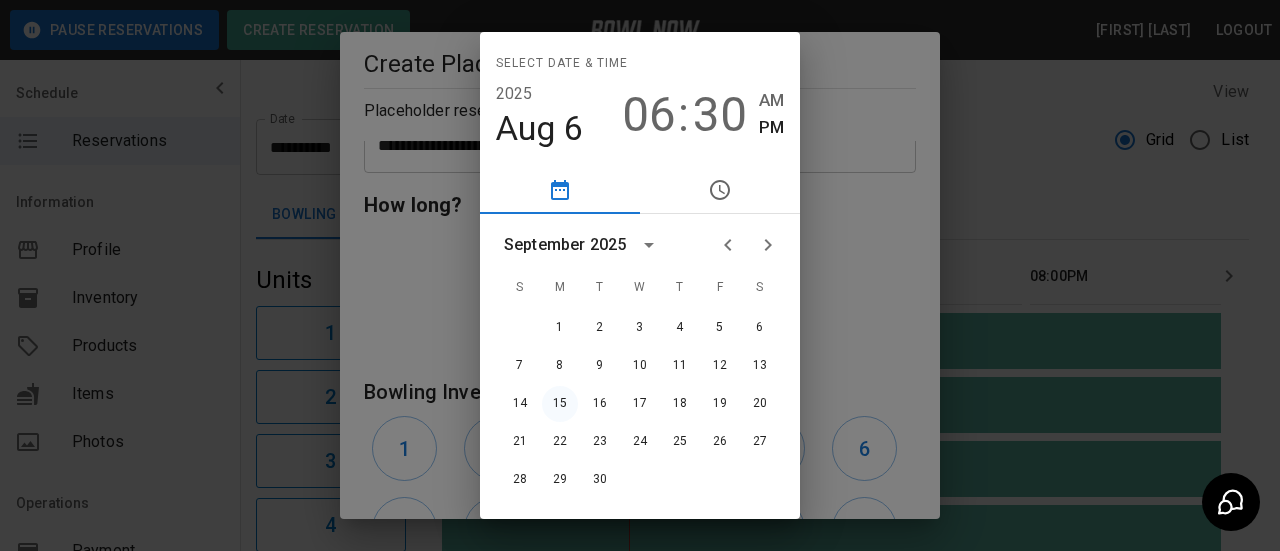 click on "15" at bounding box center [560, 404] 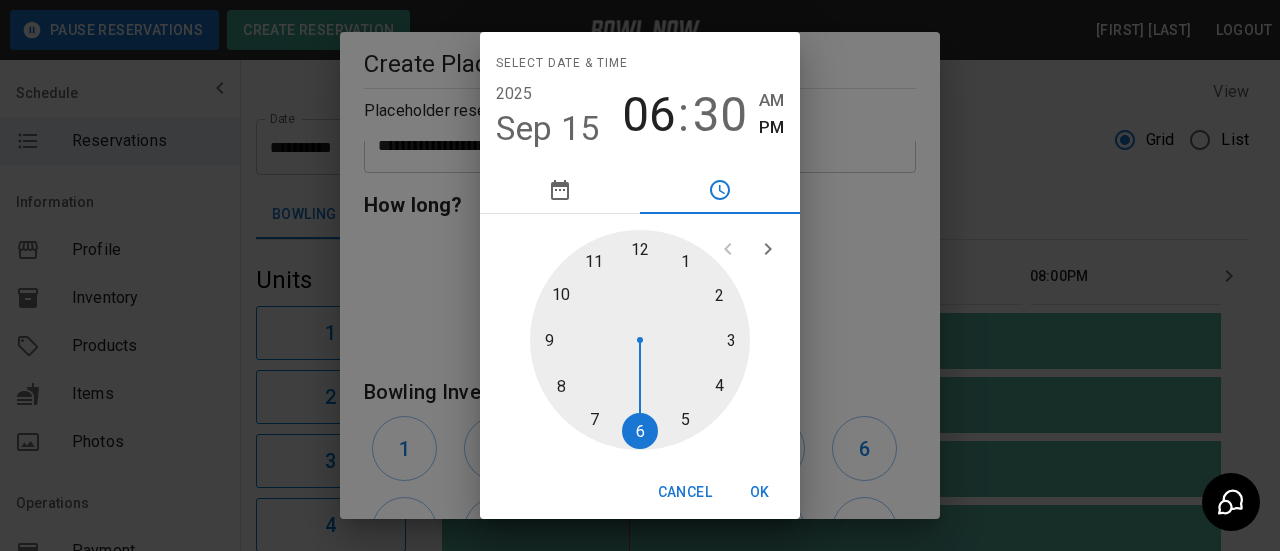 click at bounding box center [640, 340] 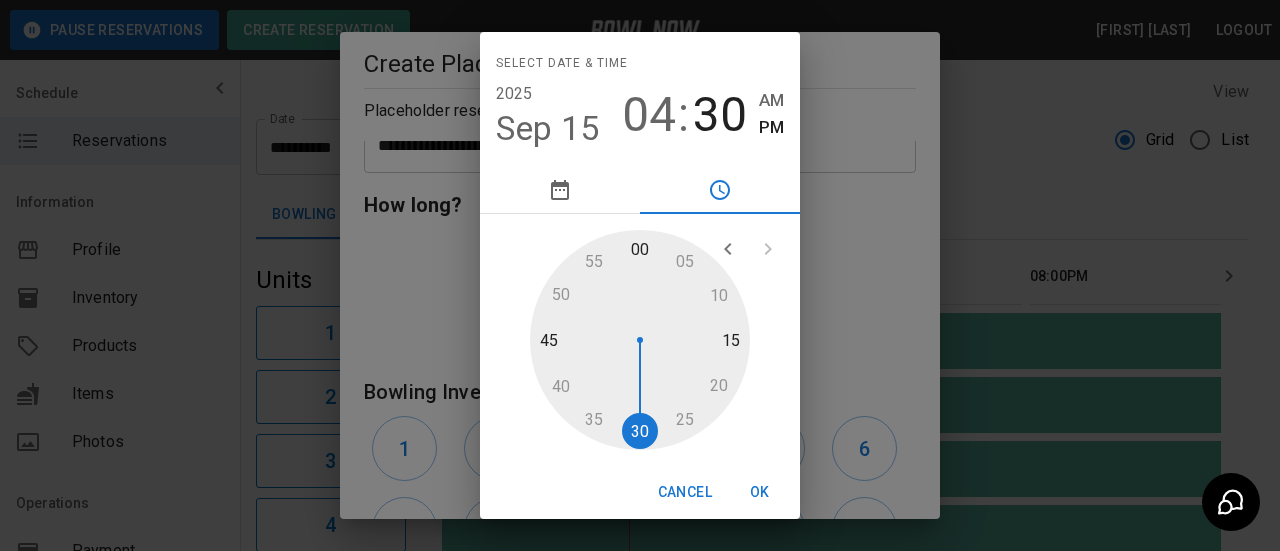 click at bounding box center [640, 340] 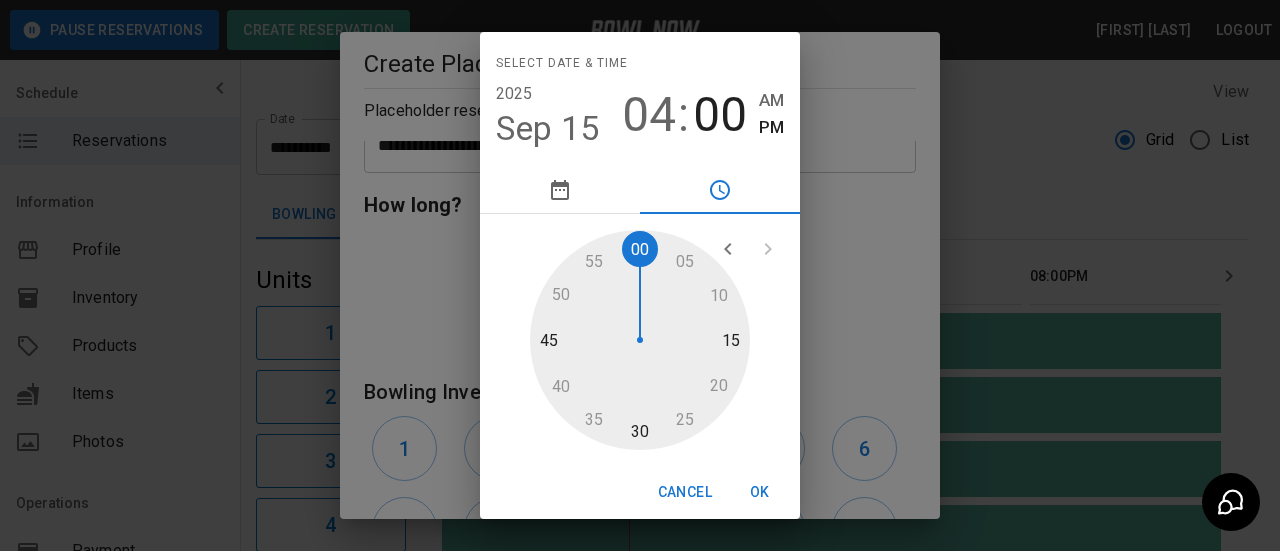 click on "OK" at bounding box center (760, 492) 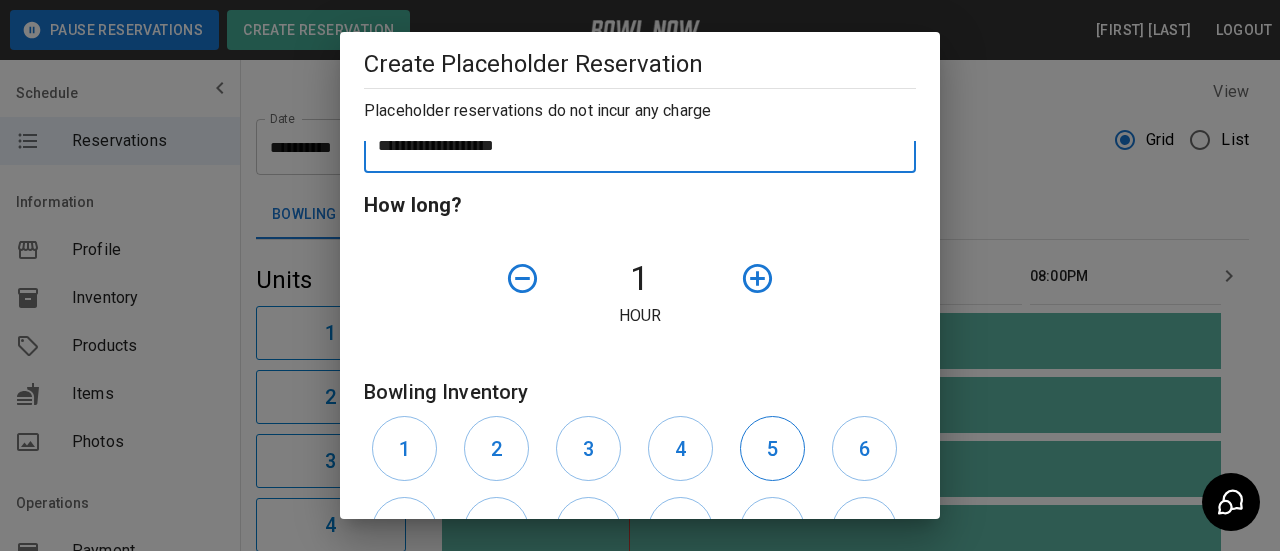 scroll, scrollTop: 306, scrollLeft: 0, axis: vertical 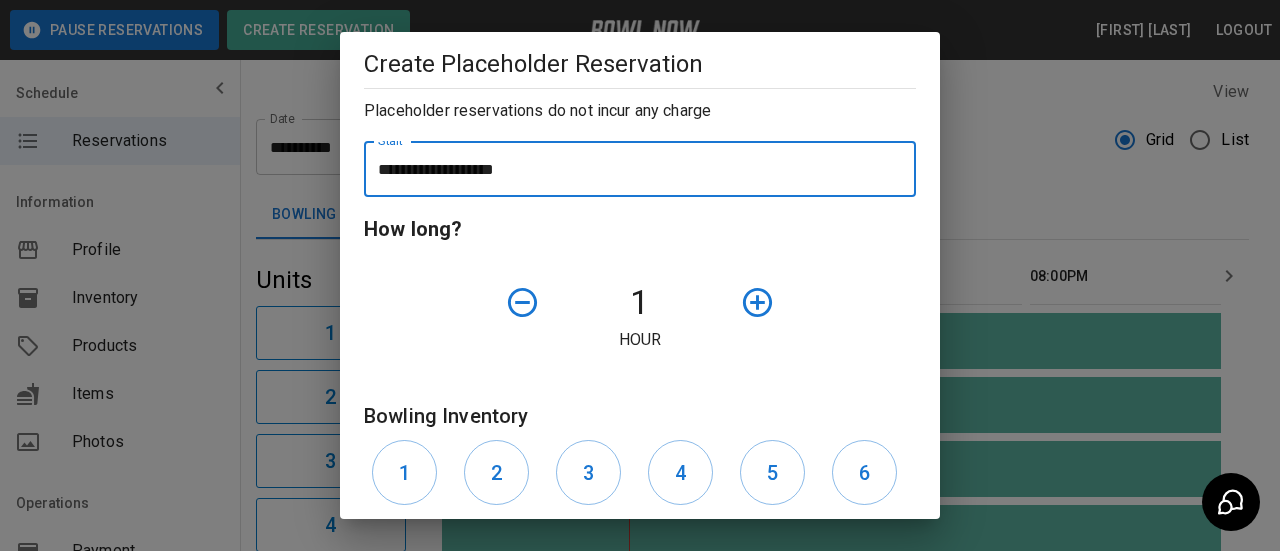 click 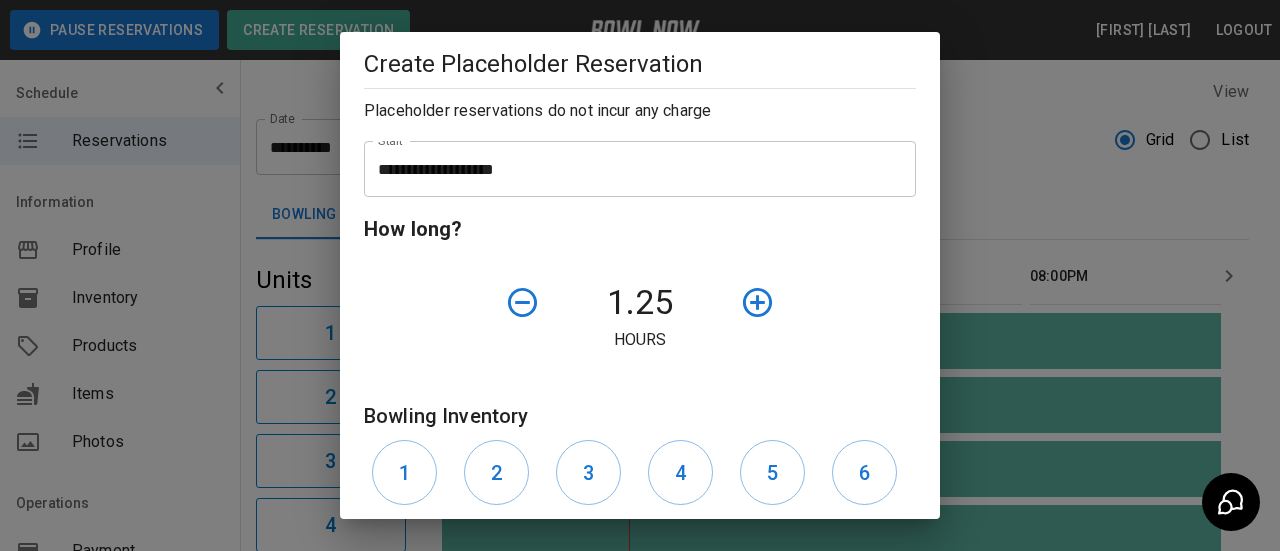 click 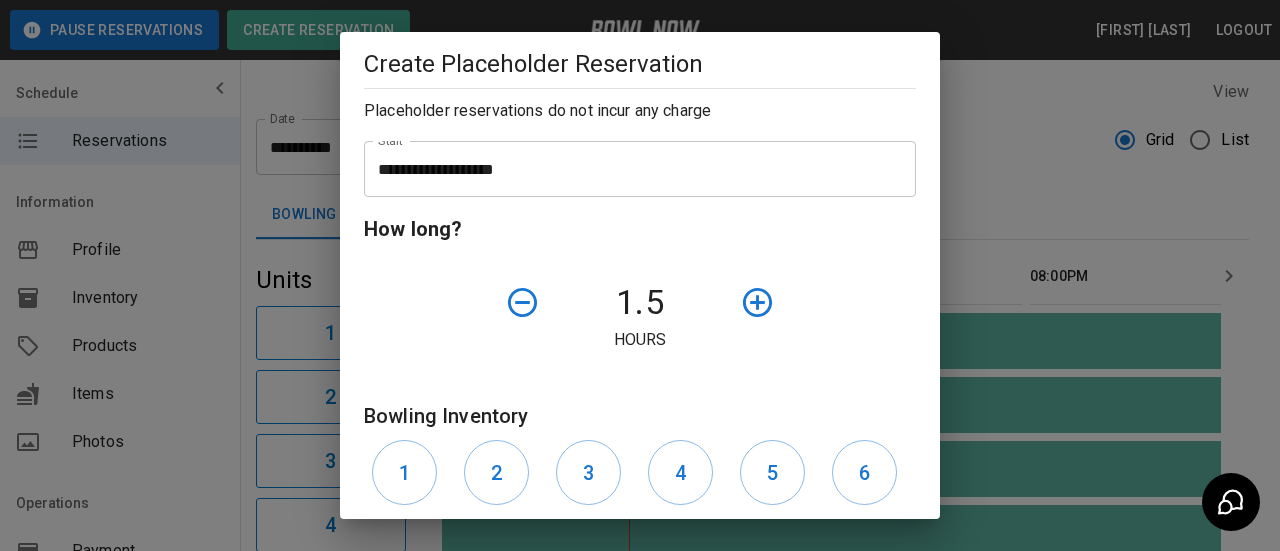 scroll, scrollTop: 661, scrollLeft: 0, axis: vertical 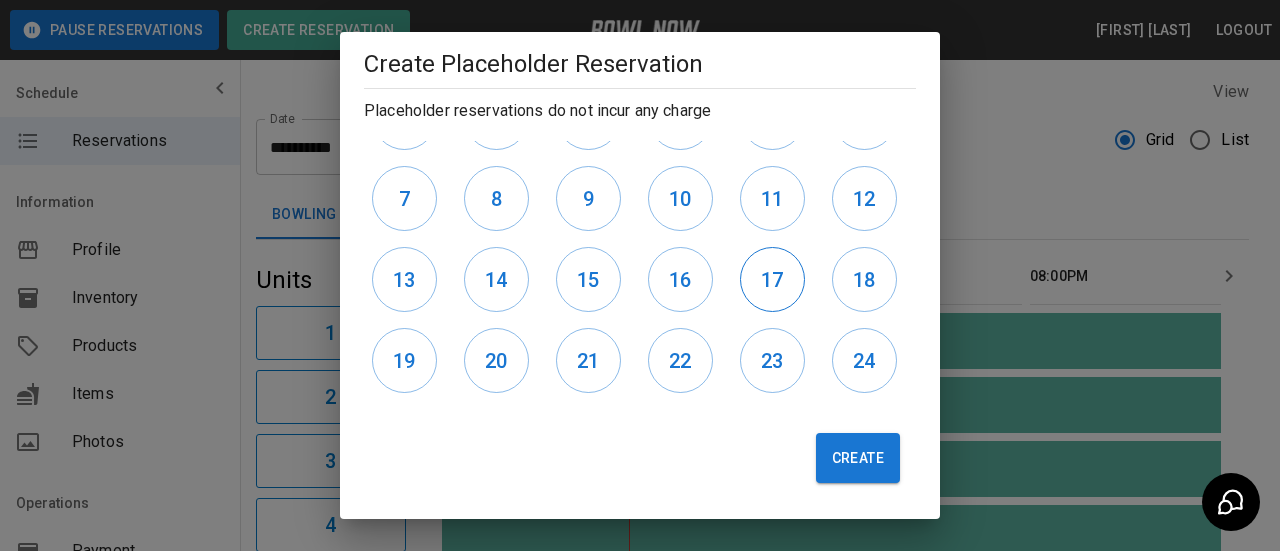 click on "17" at bounding box center (772, 280) 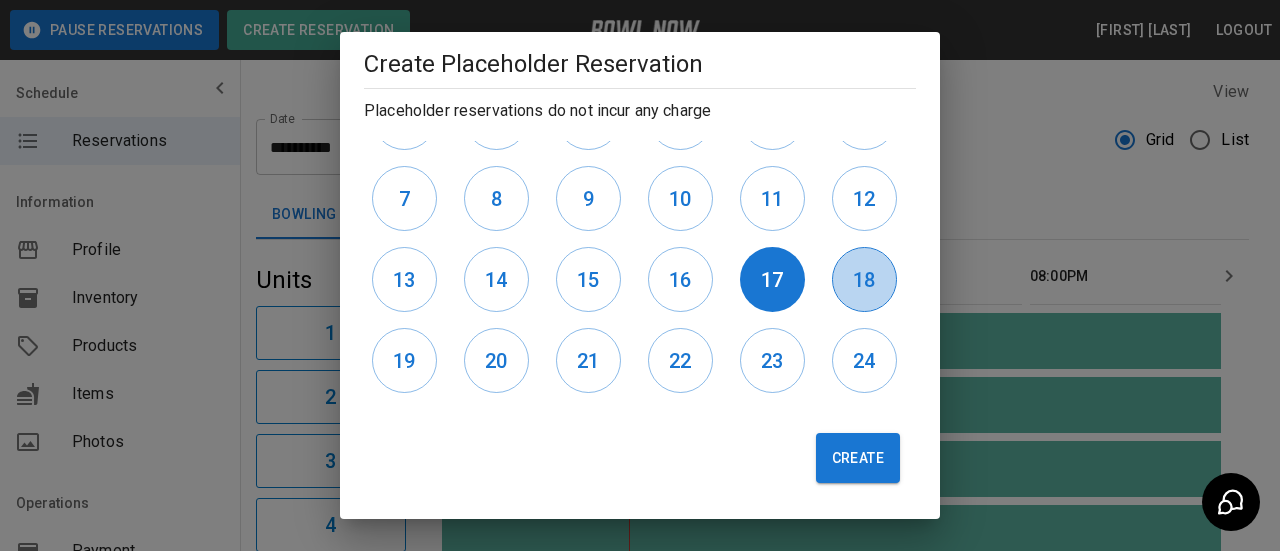click on "18" at bounding box center [864, 279] 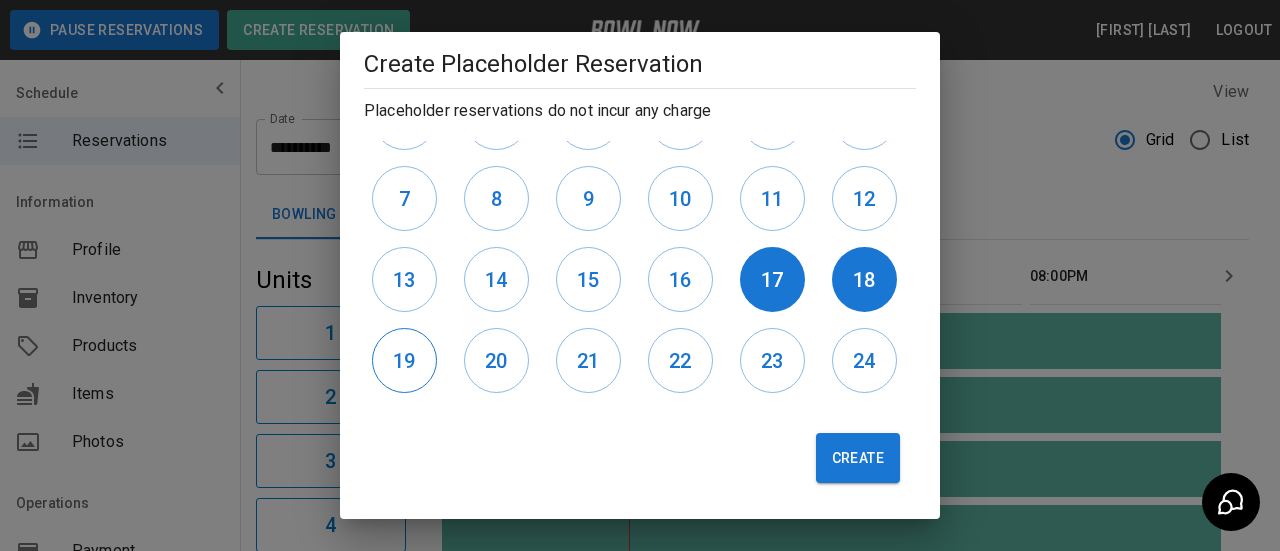 drag, startPoint x: 407, startPoint y: 380, endPoint x: 432, endPoint y: 374, distance: 25.70992 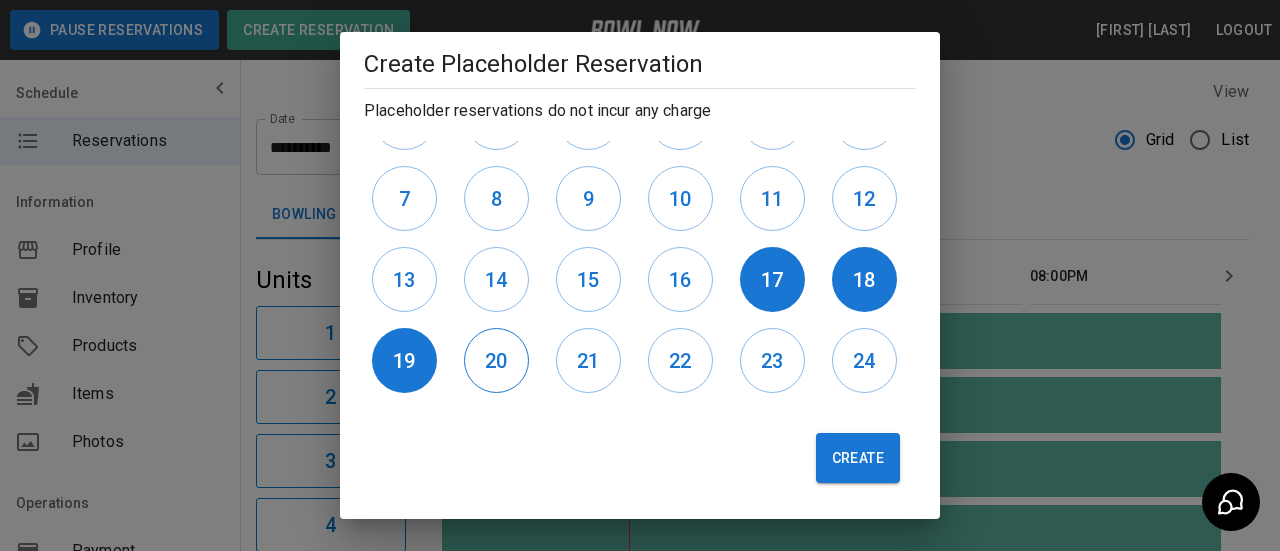 click on "20" at bounding box center [496, 360] 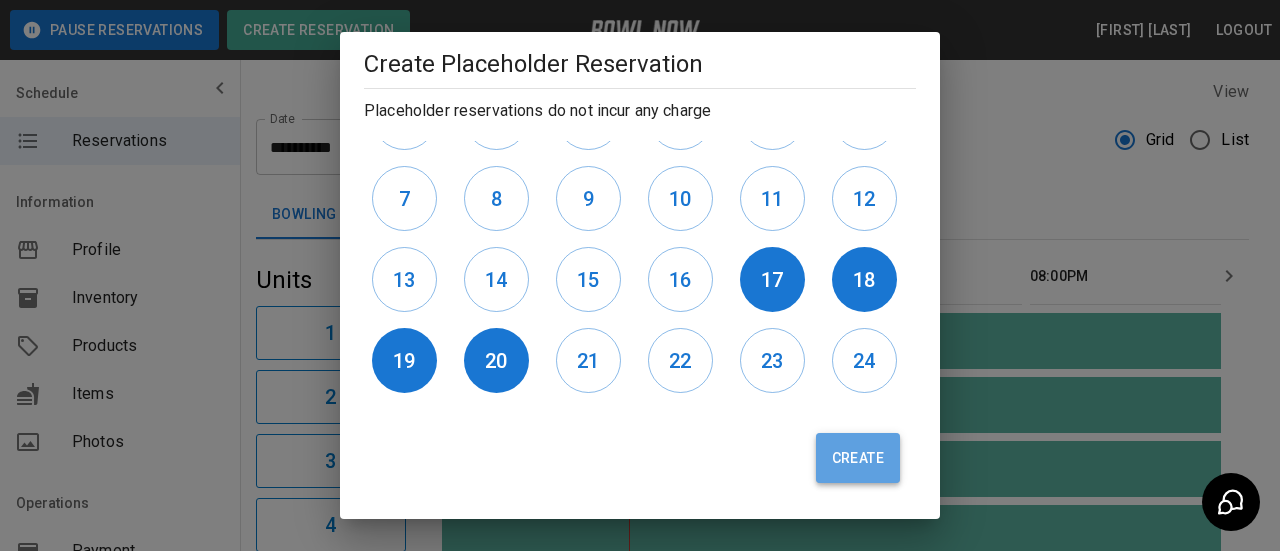 click on "Create" at bounding box center (858, 458) 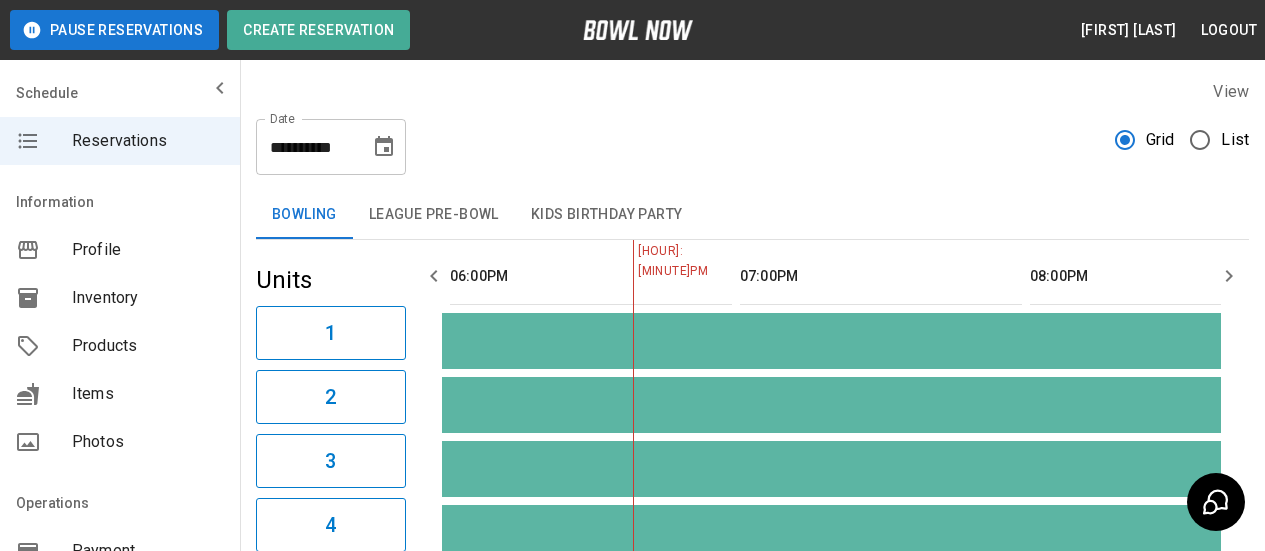 click 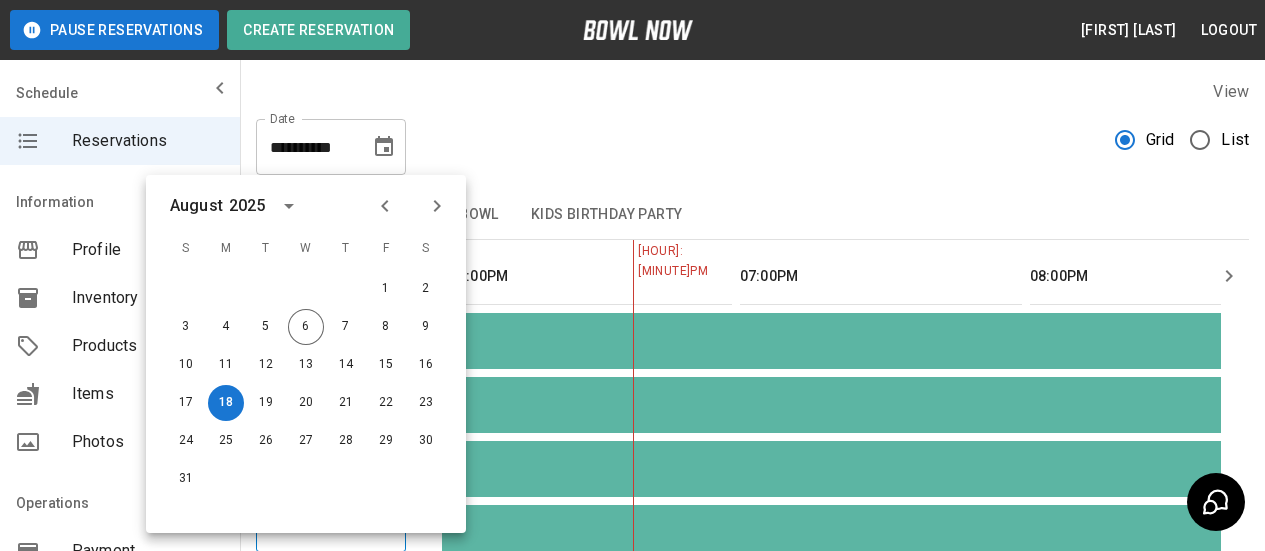 click 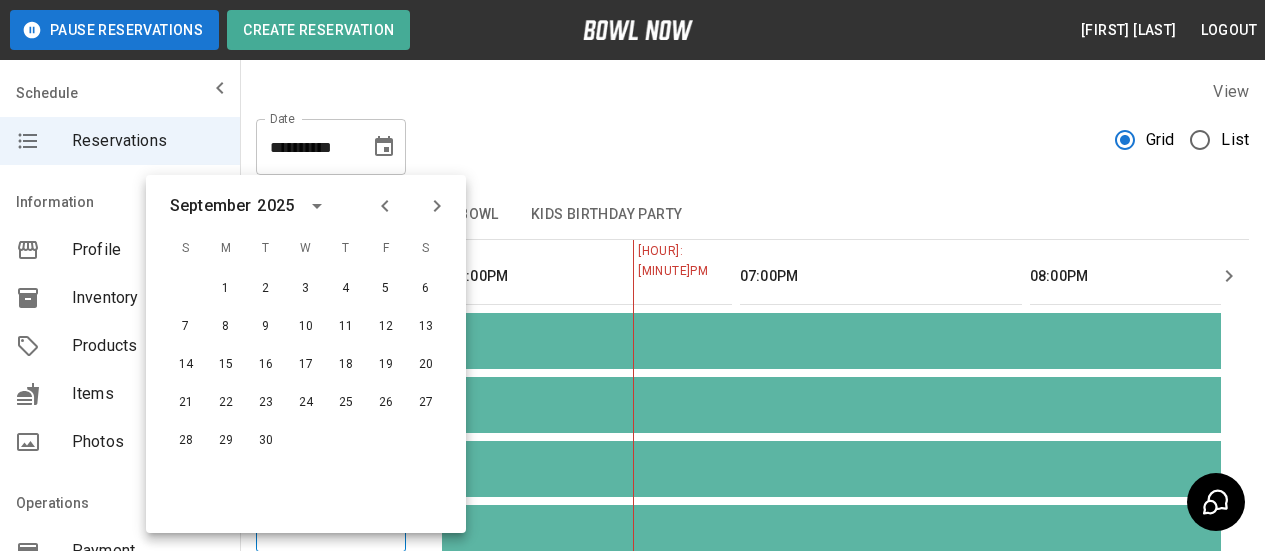 click 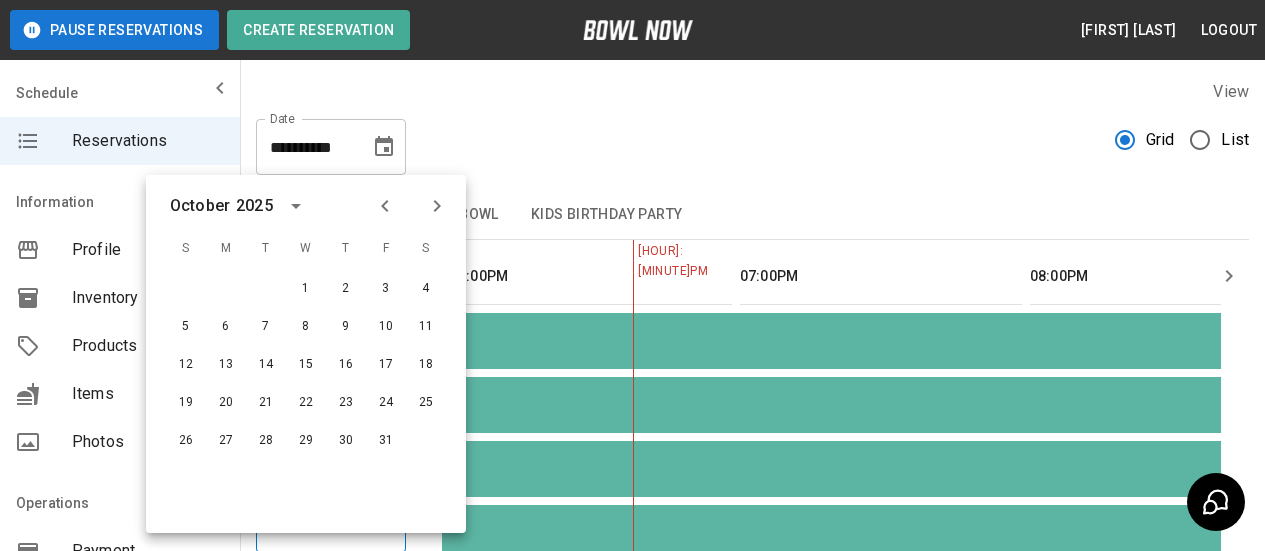 click 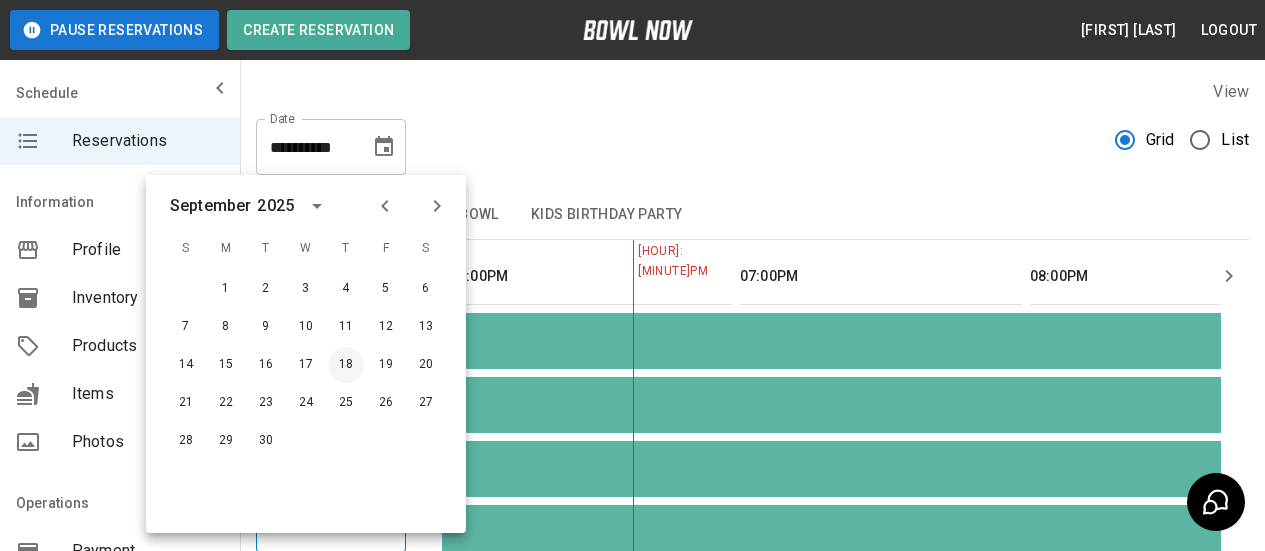 click on "18" at bounding box center (346, 365) 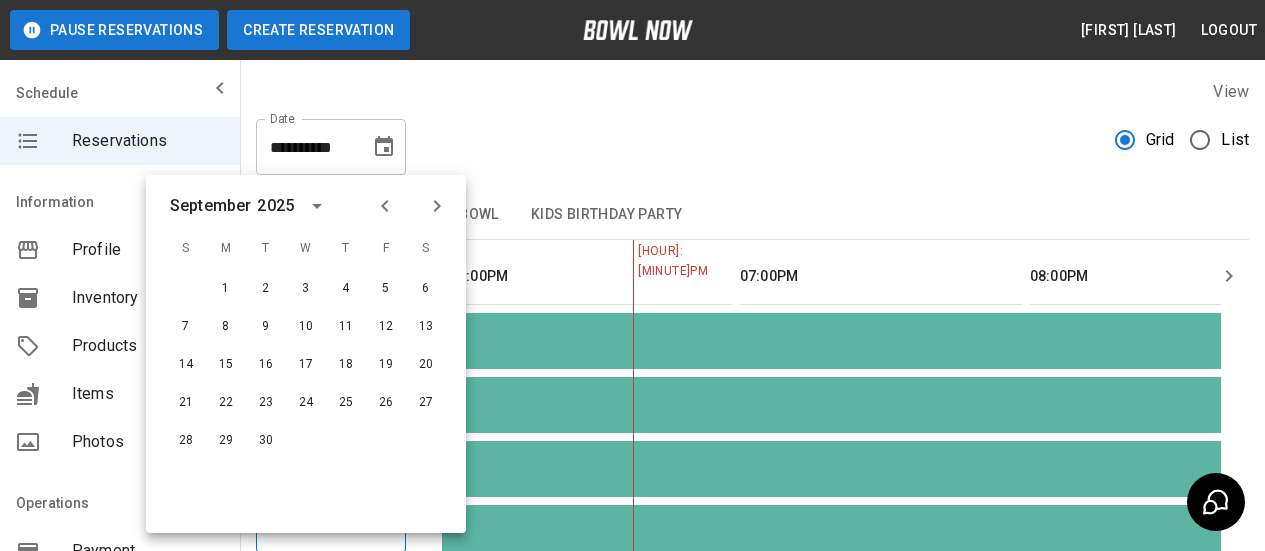 type on "**********" 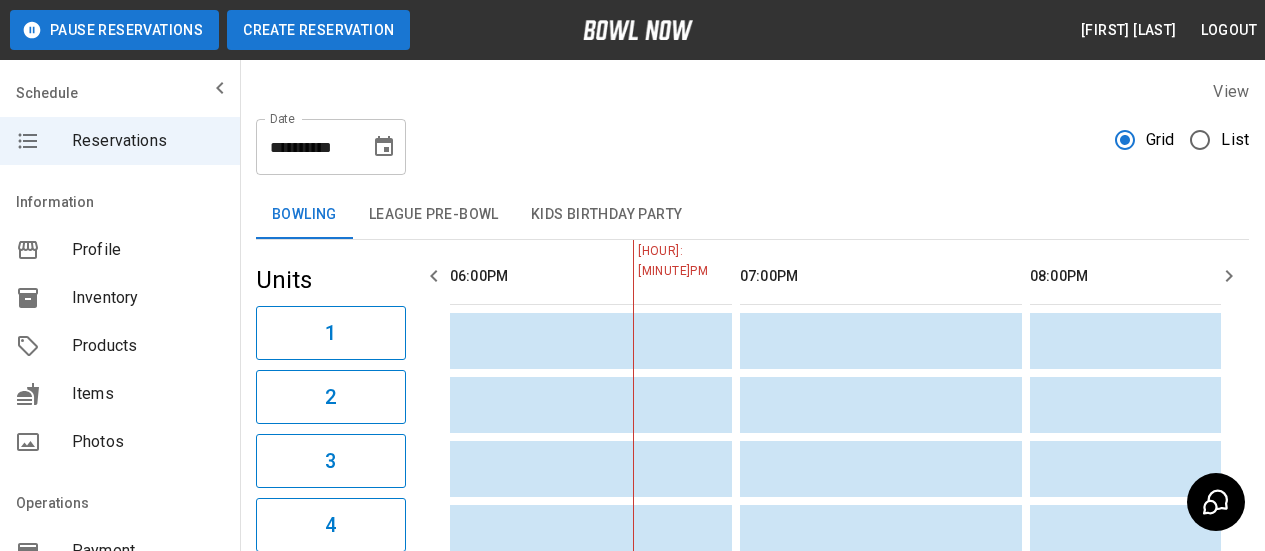 click on "Create Reservation" at bounding box center (318, 30) 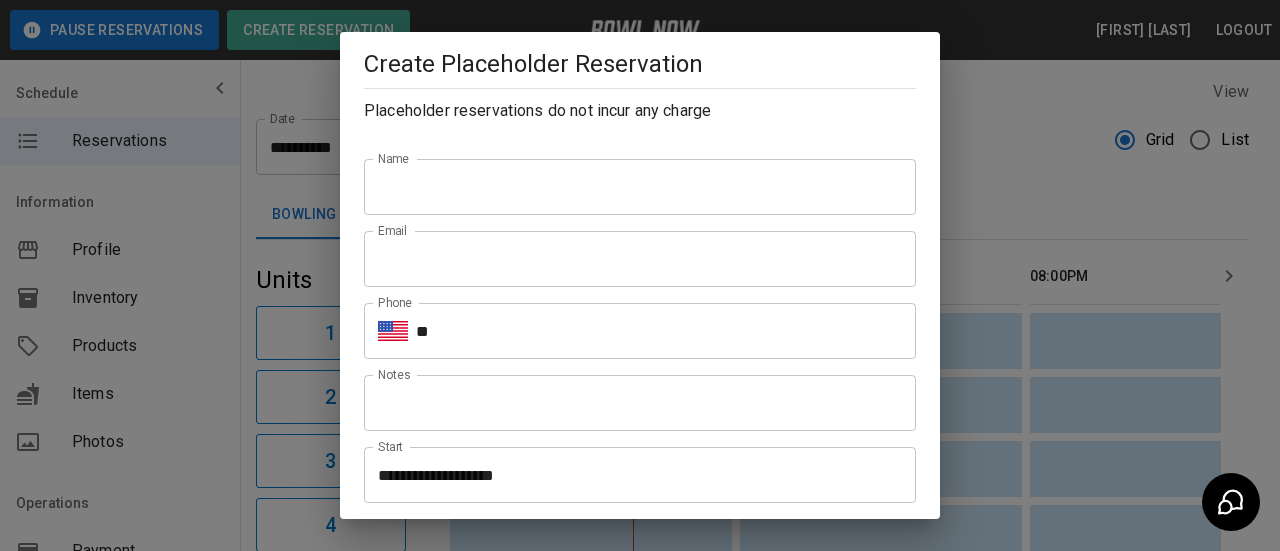 click on "Name" at bounding box center [640, 187] 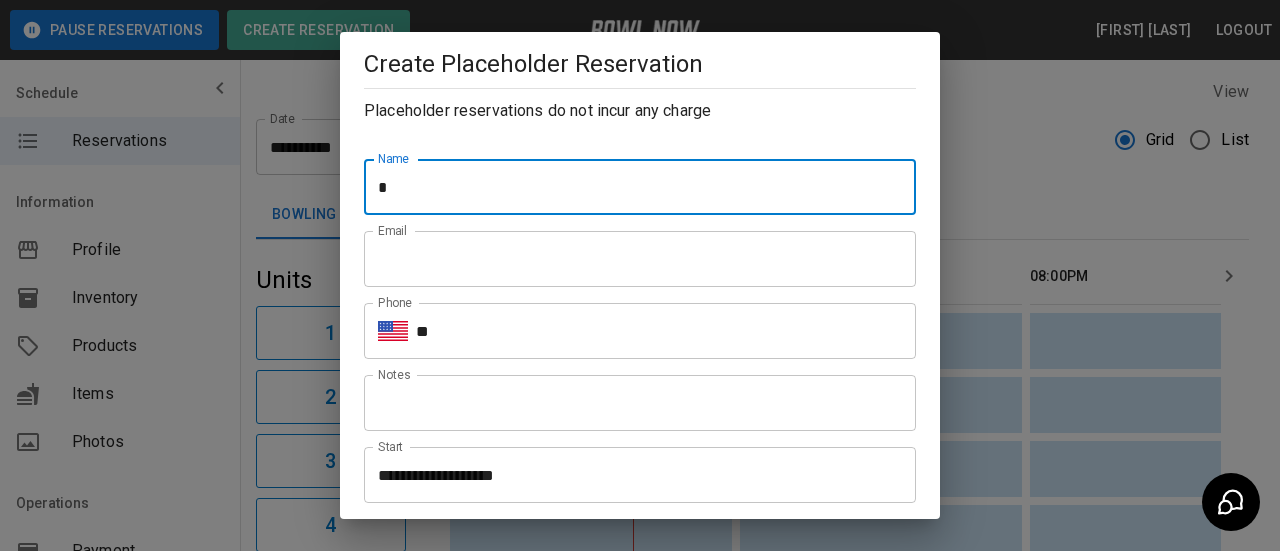 type on "**********" 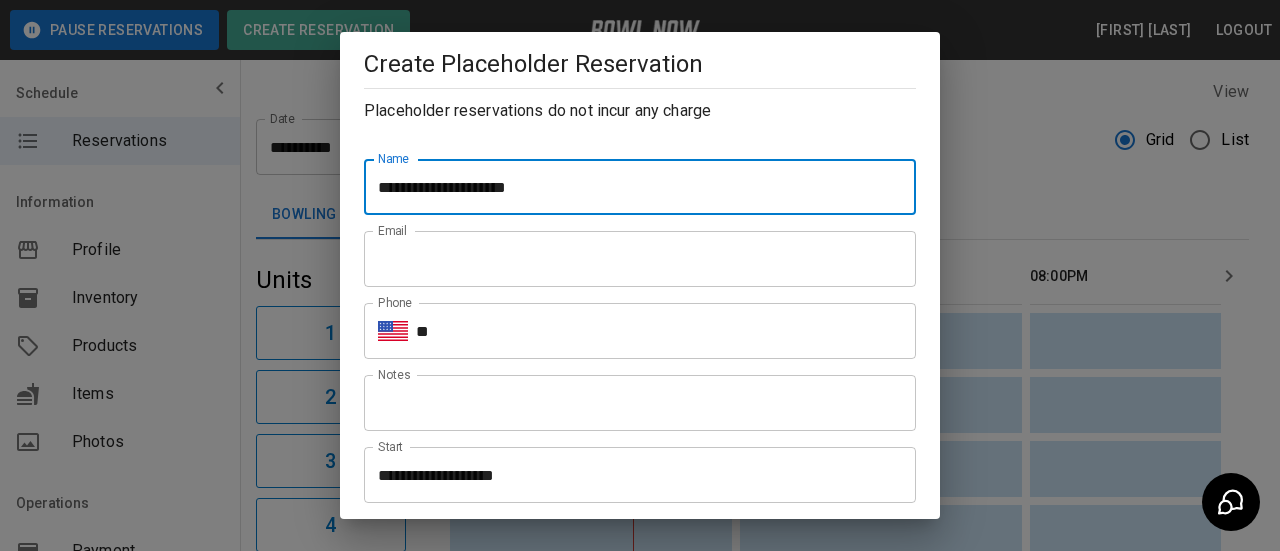 click on "Email" at bounding box center (640, 259) 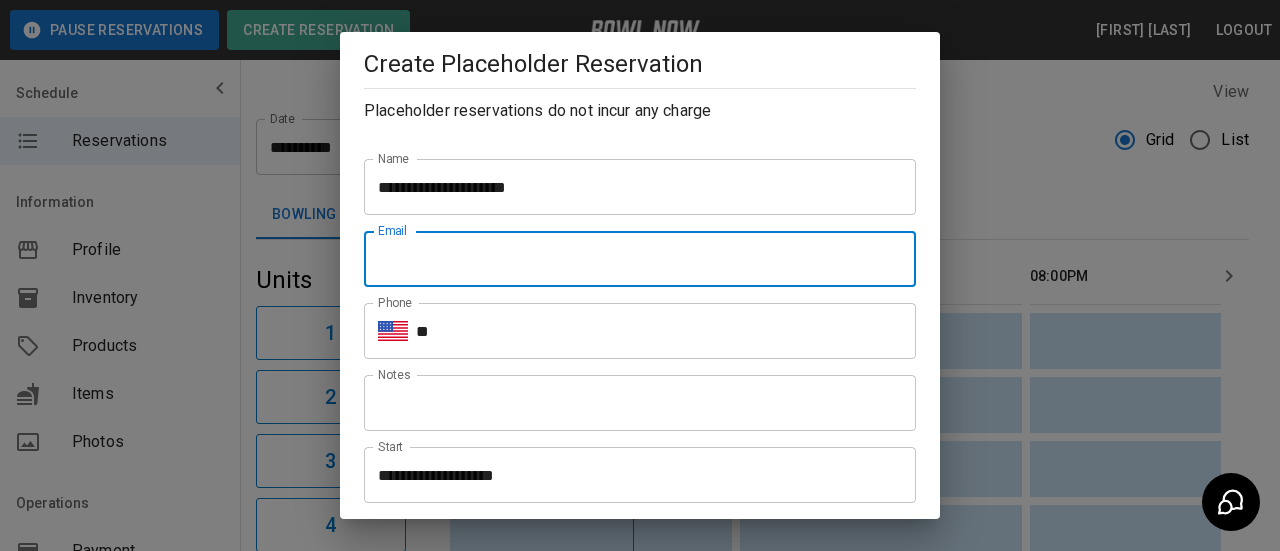 type on "**********" 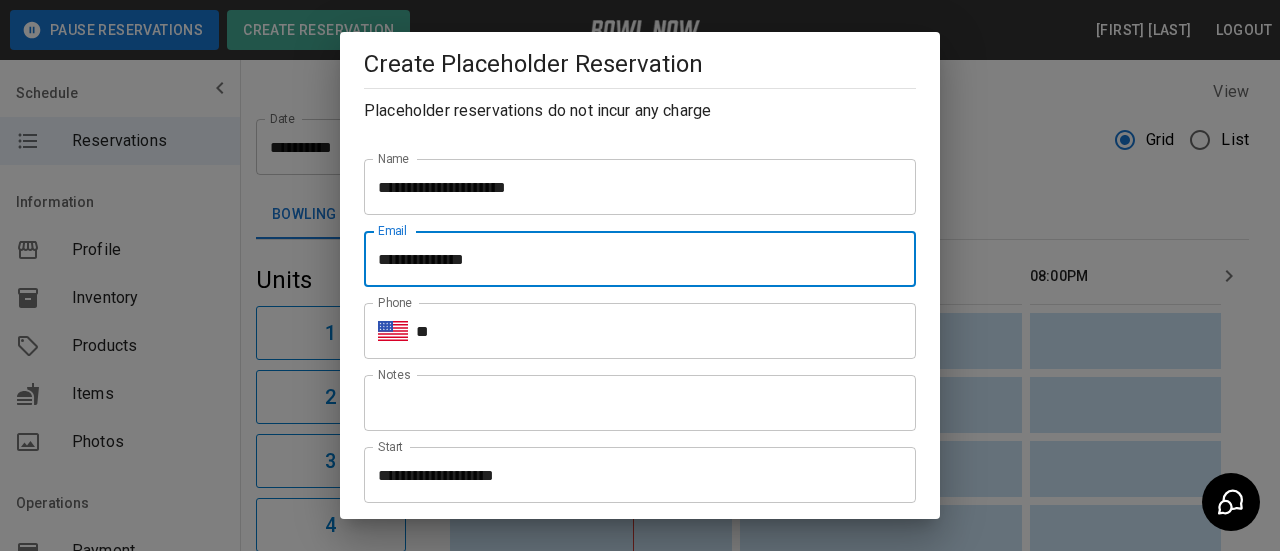 click on "**" at bounding box center (666, 331) 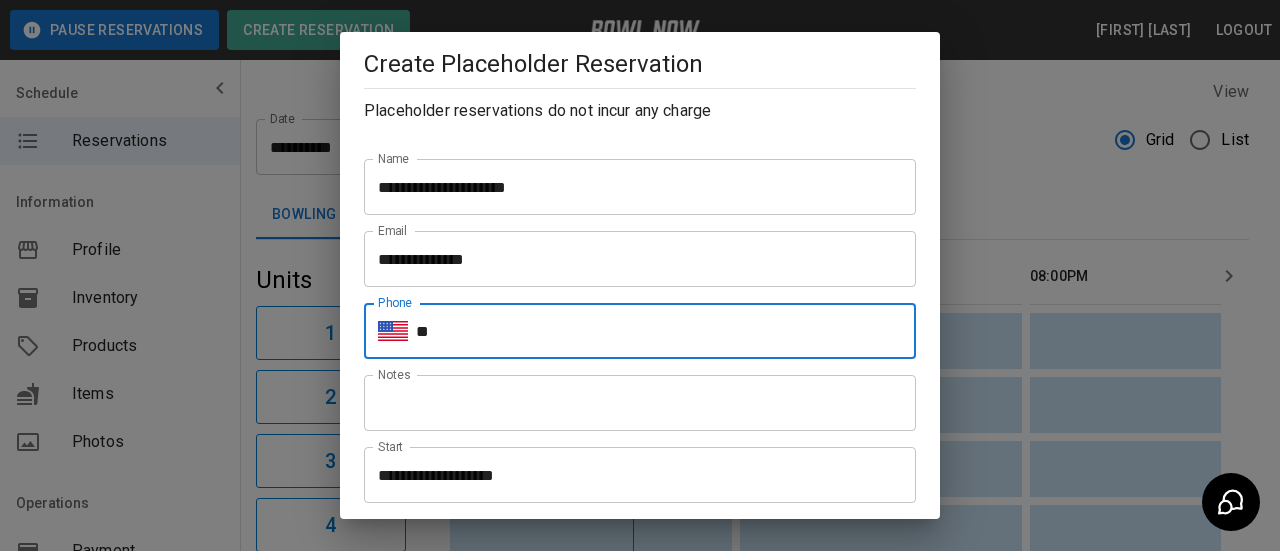 type on "**********" 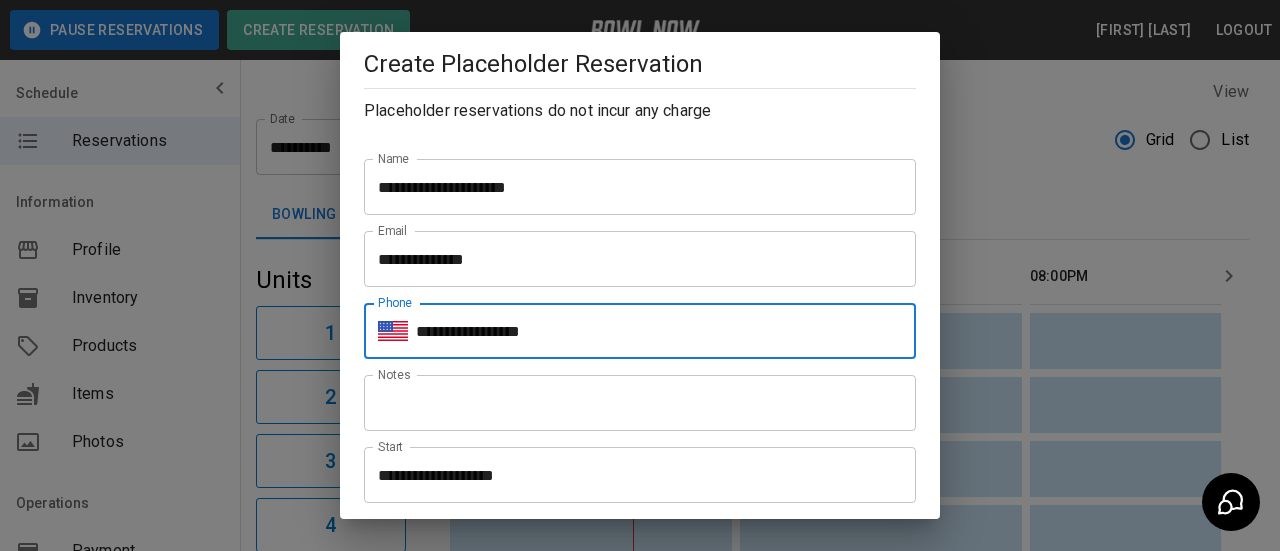 click on "Notes" at bounding box center [640, 403] 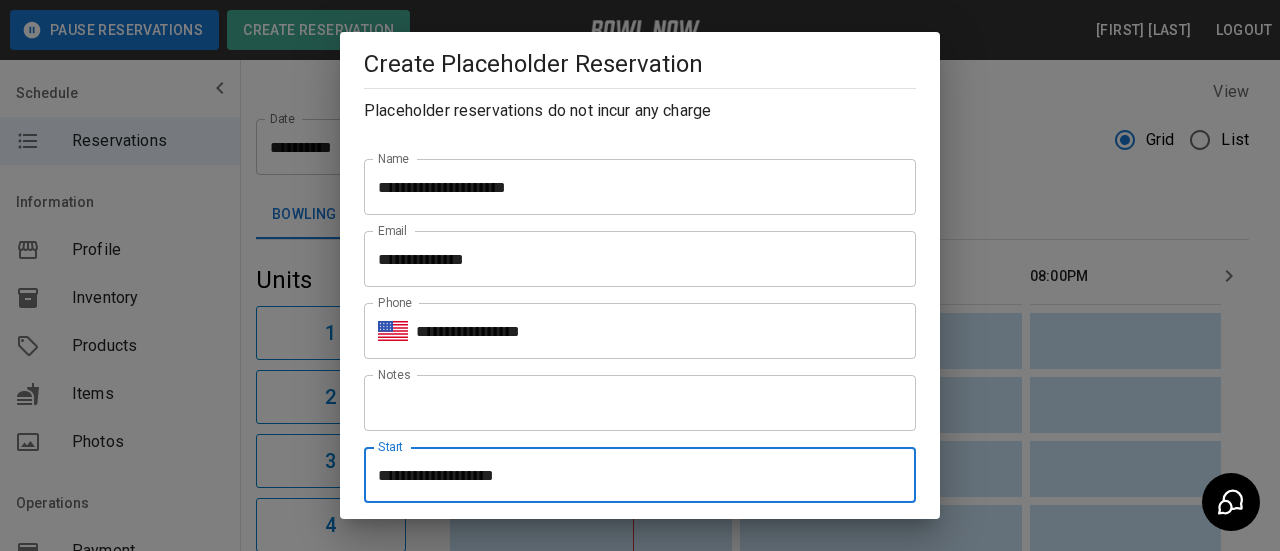click on "**********" at bounding box center (633, 475) 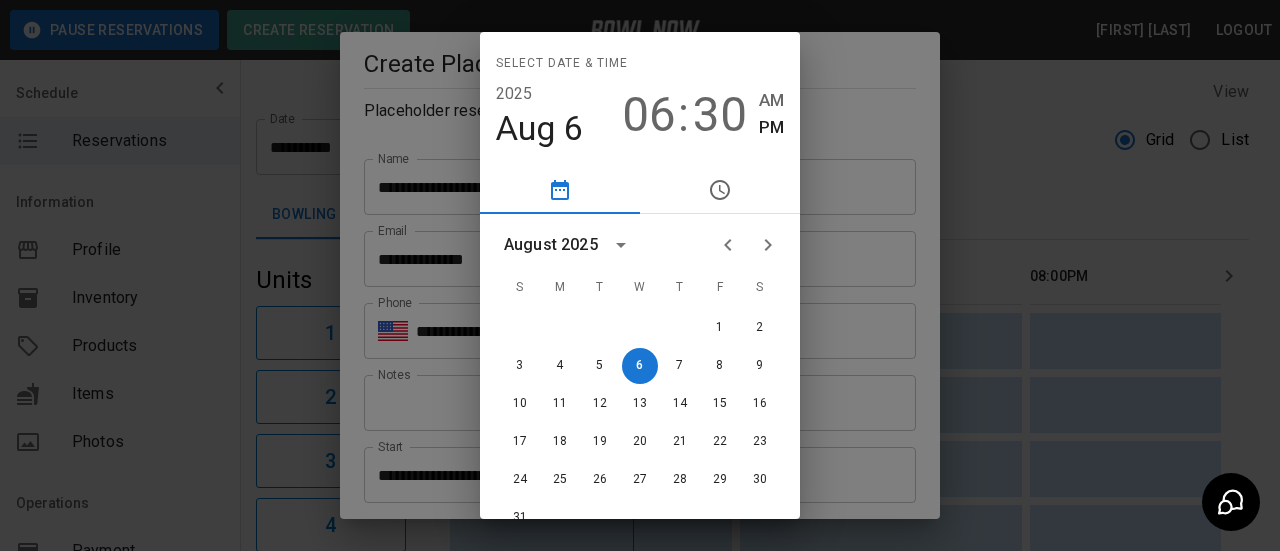 click at bounding box center (768, 245) 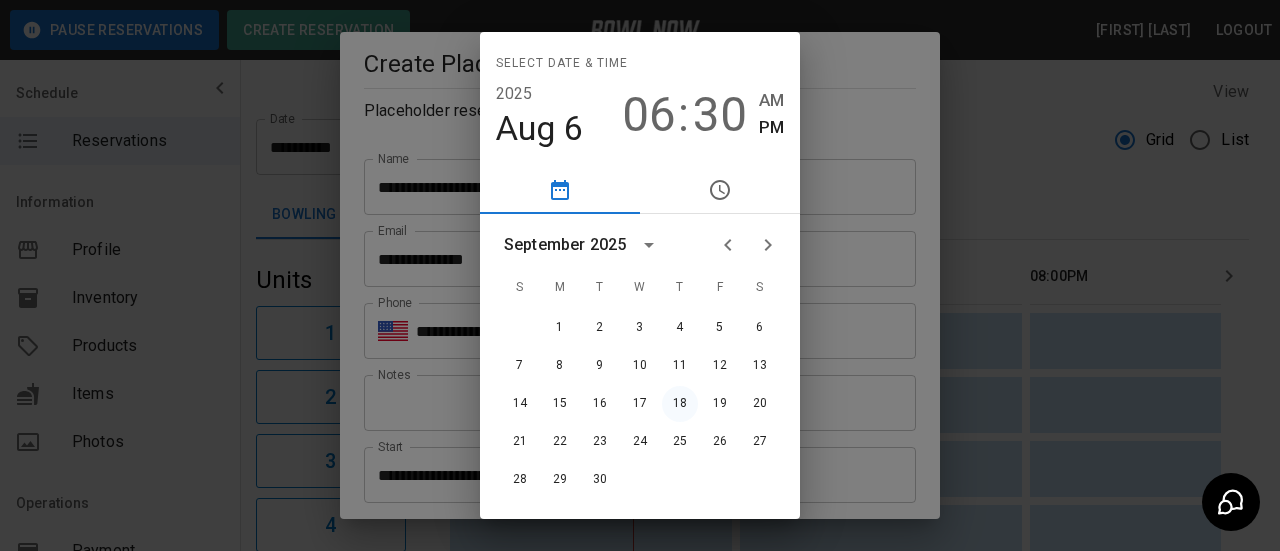 click on "18" at bounding box center [680, 404] 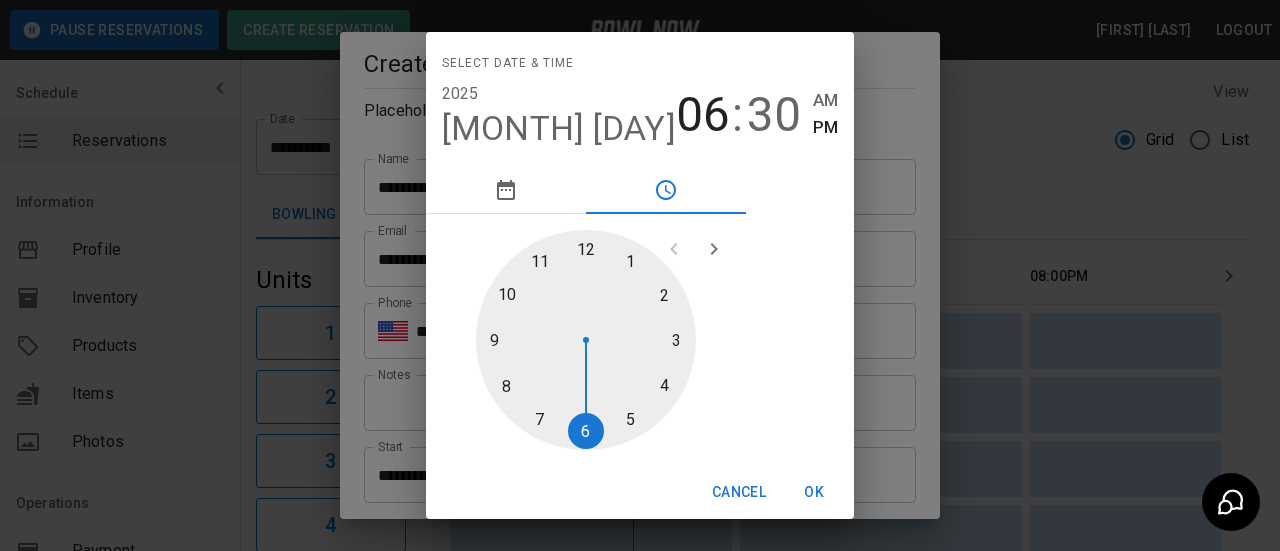 click at bounding box center [586, 340] 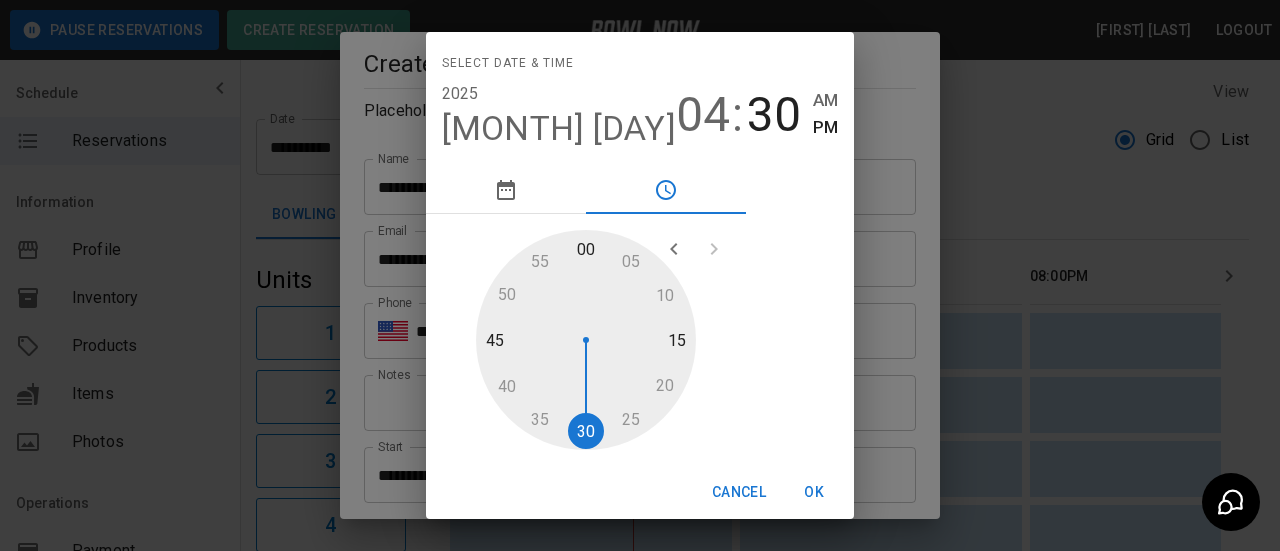 type on "**********" 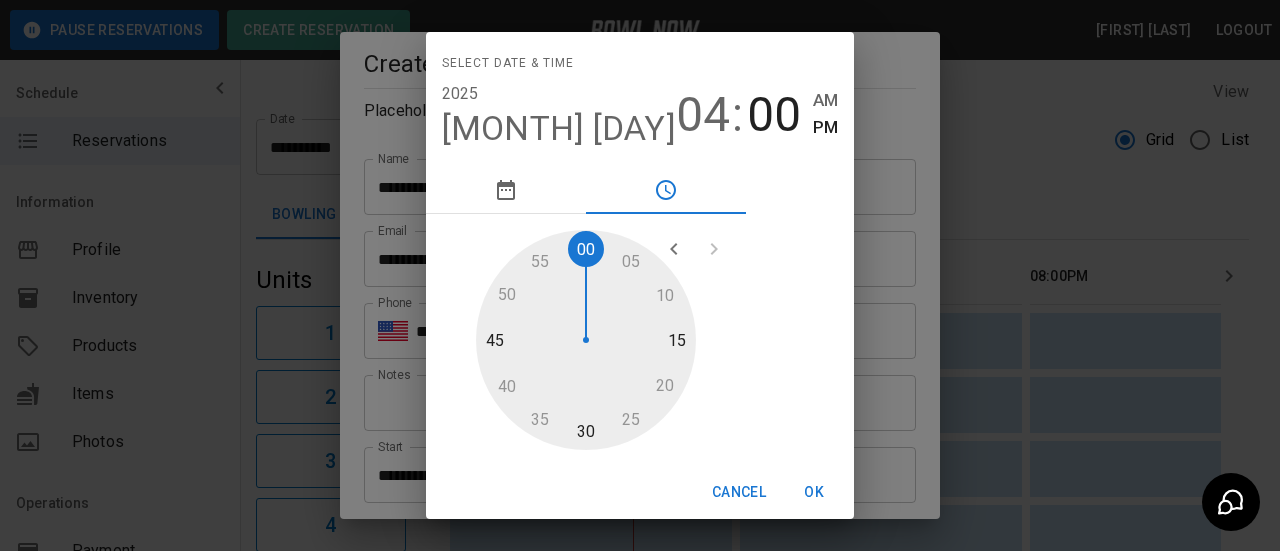 click on "OK" at bounding box center (814, 492) 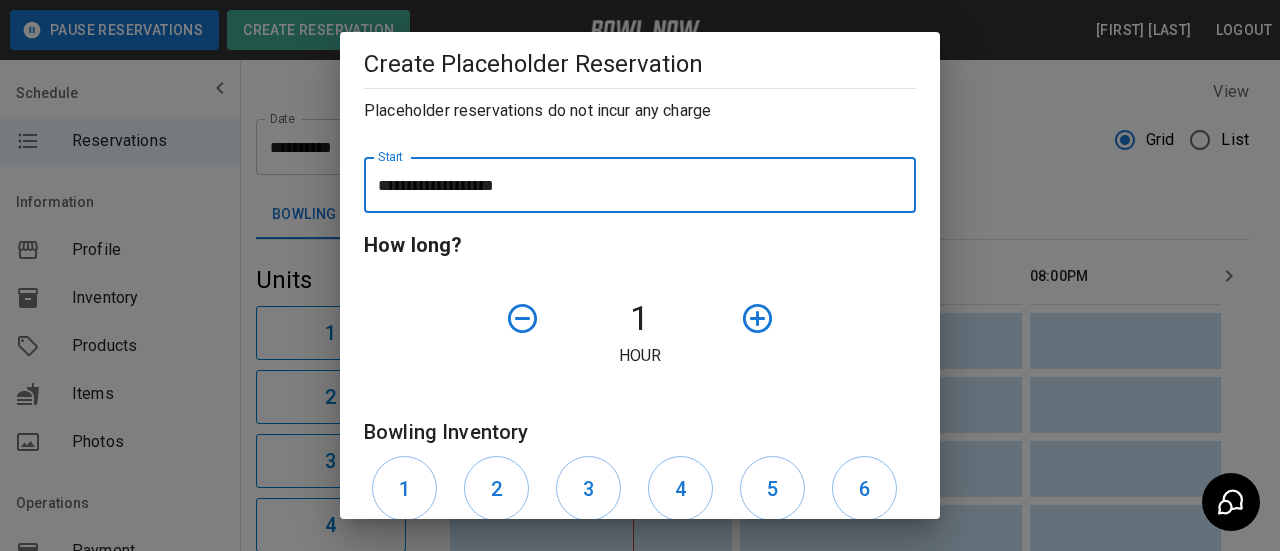 scroll, scrollTop: 300, scrollLeft: 0, axis: vertical 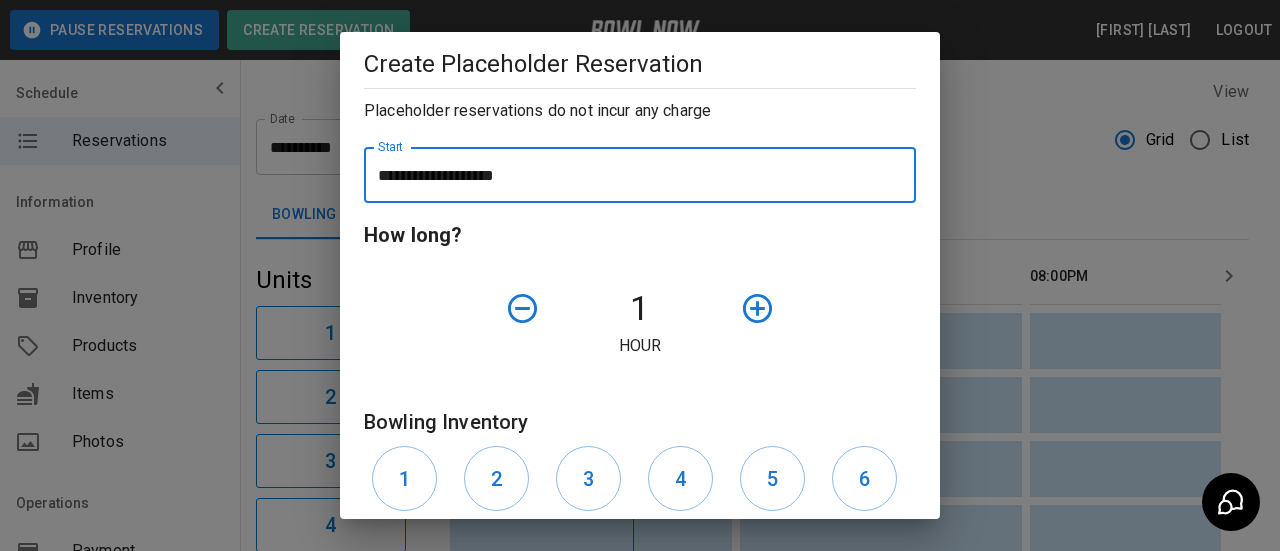 click 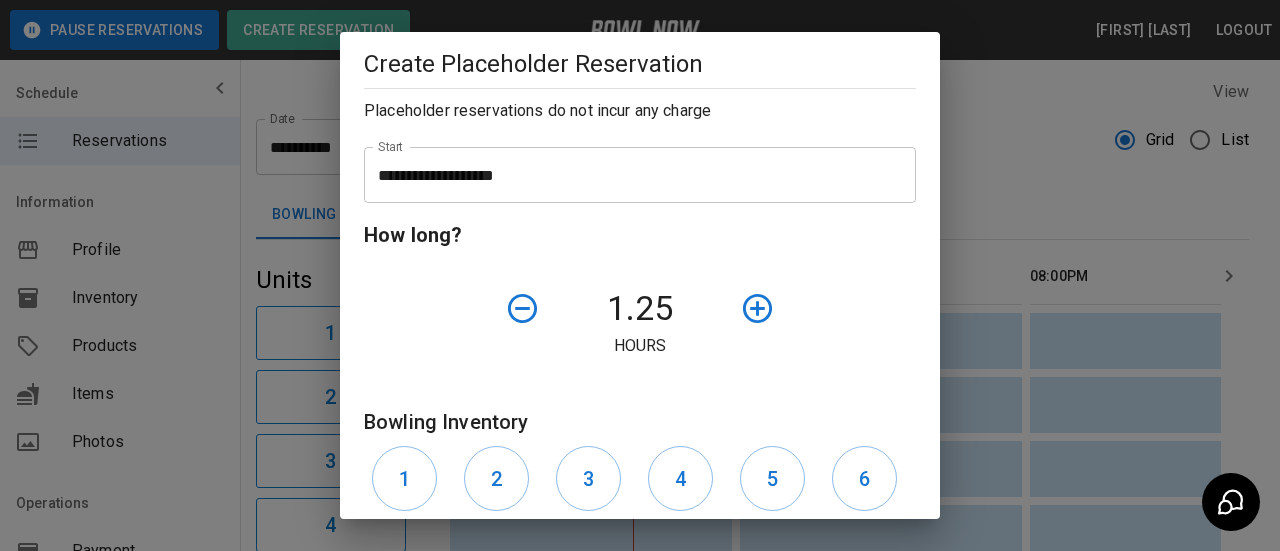 click 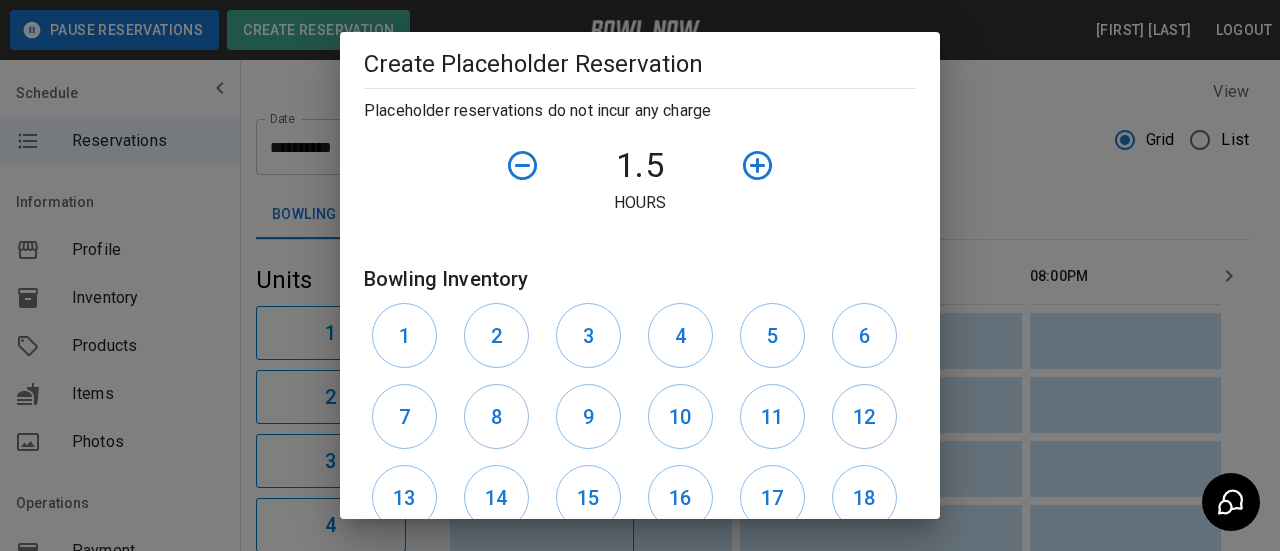 scroll, scrollTop: 661, scrollLeft: 0, axis: vertical 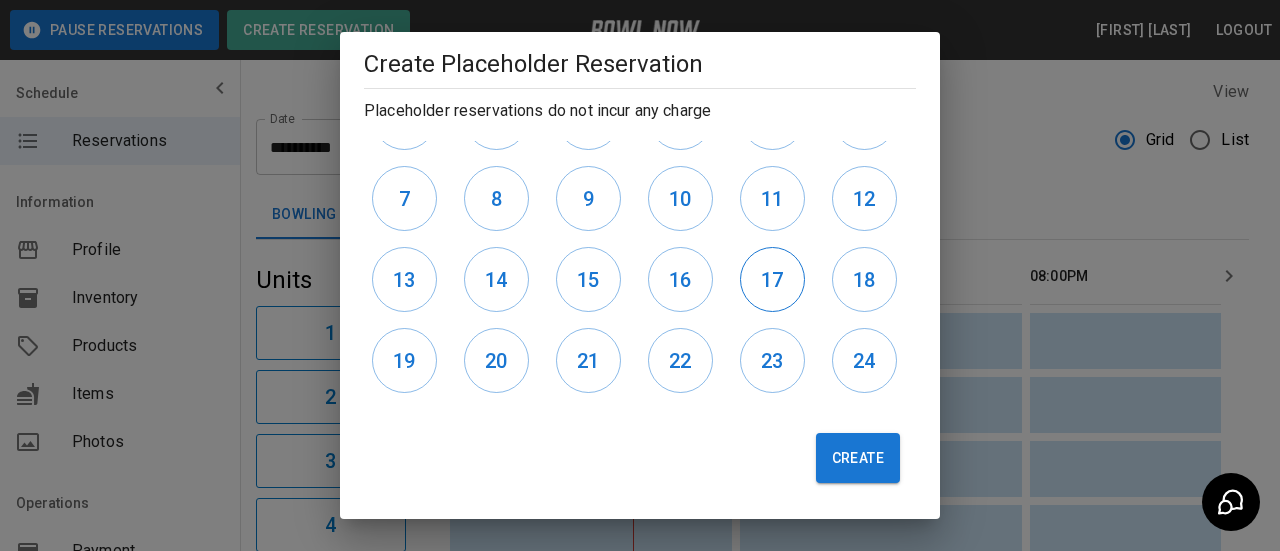 click on "17" at bounding box center [772, 279] 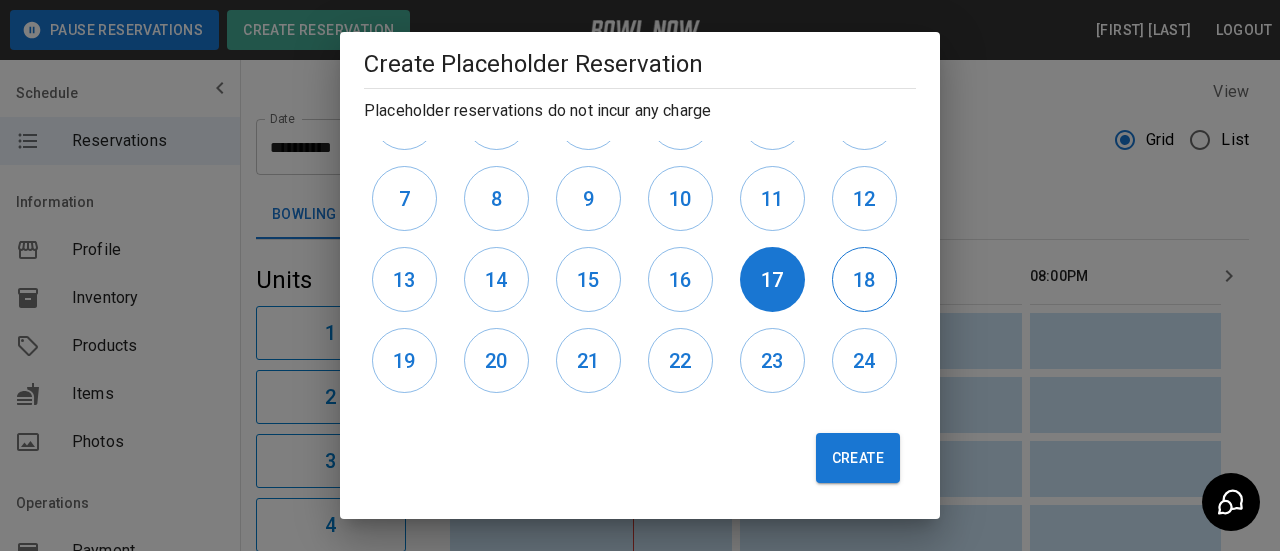 click on "18" at bounding box center [864, 280] 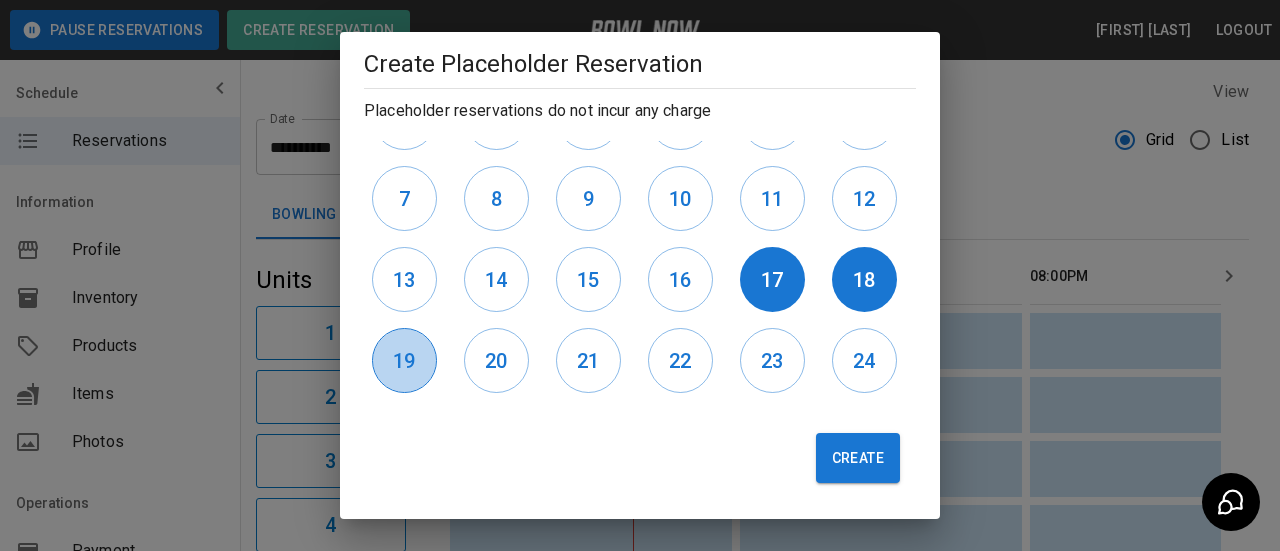 drag, startPoint x: 387, startPoint y: 365, endPoint x: 420, endPoint y: 367, distance: 33.06055 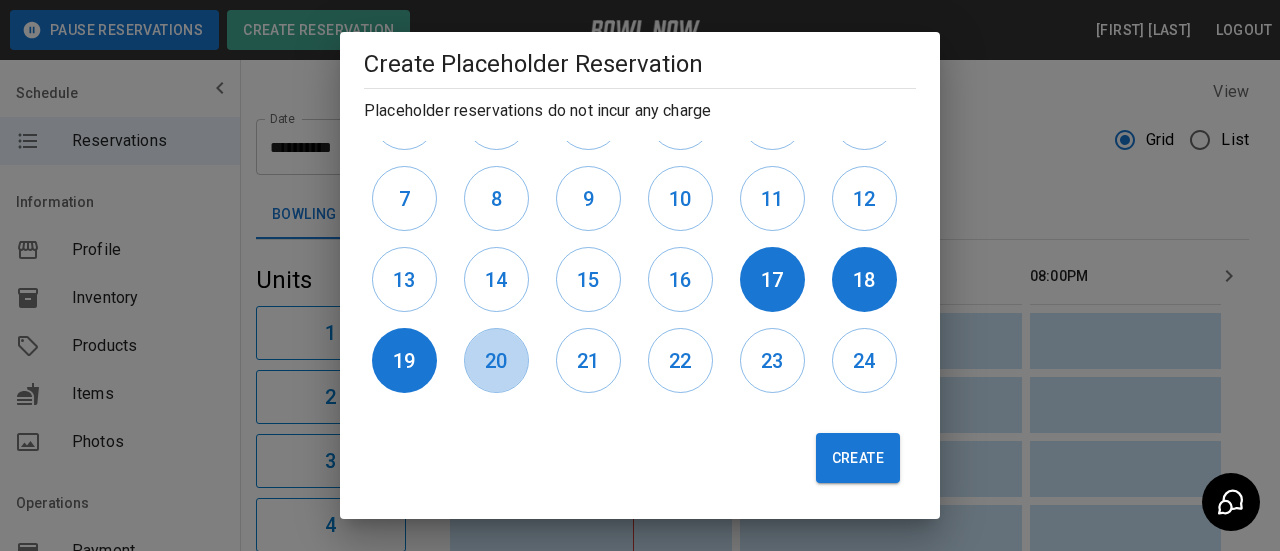 drag, startPoint x: 486, startPoint y: 362, endPoint x: 628, endPoint y: 377, distance: 142.79005 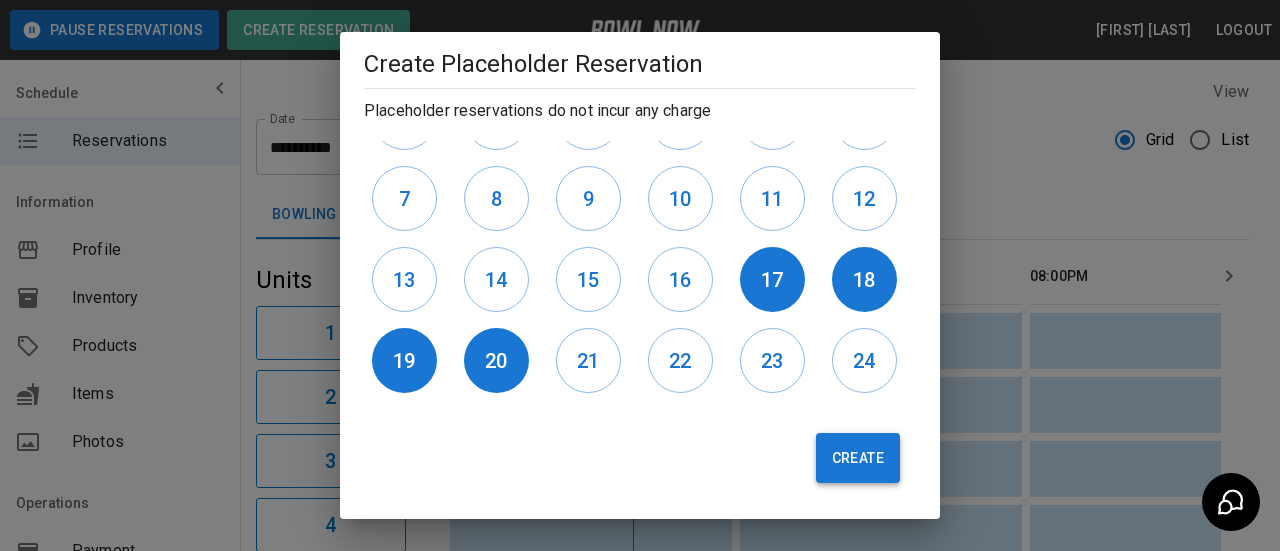 click on "Create" at bounding box center [858, 458] 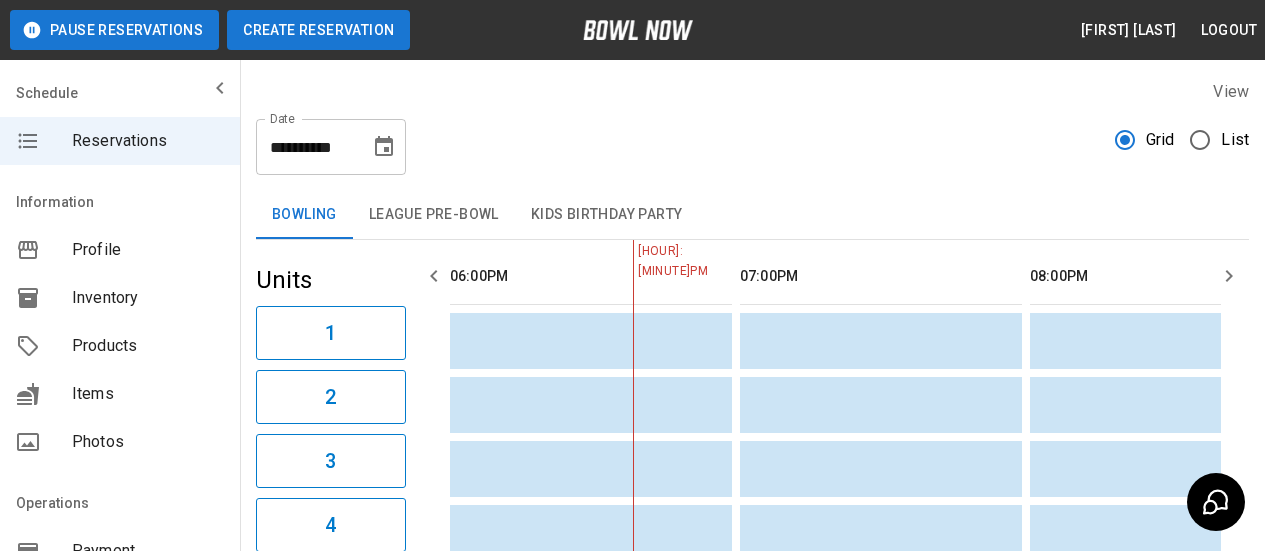 click on "Create Reservation" at bounding box center [318, 30] 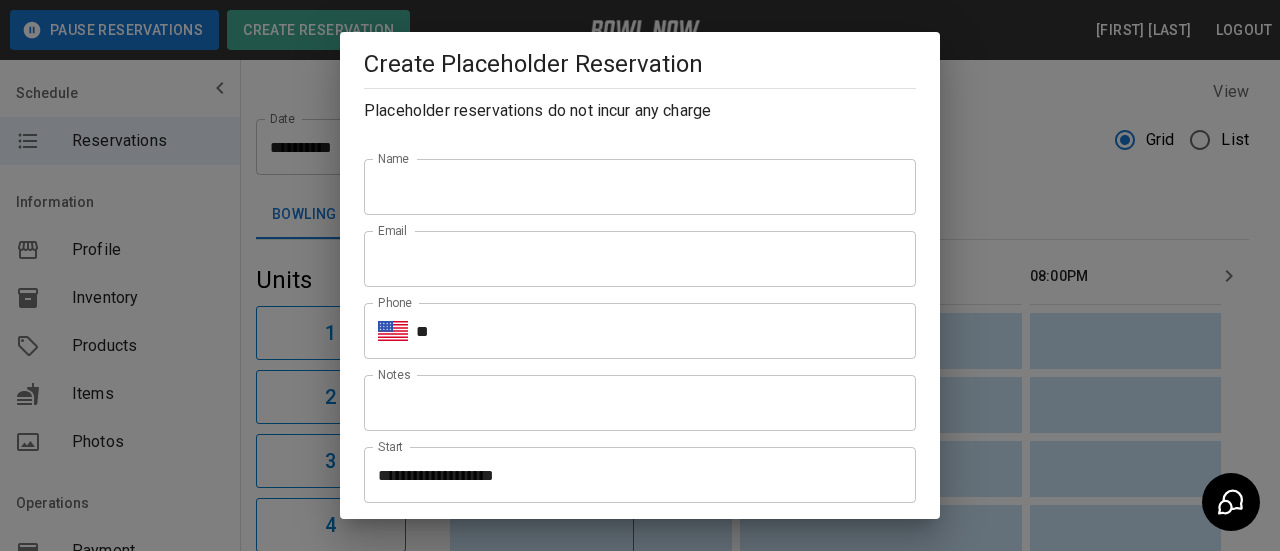 click on "Name" at bounding box center [640, 187] 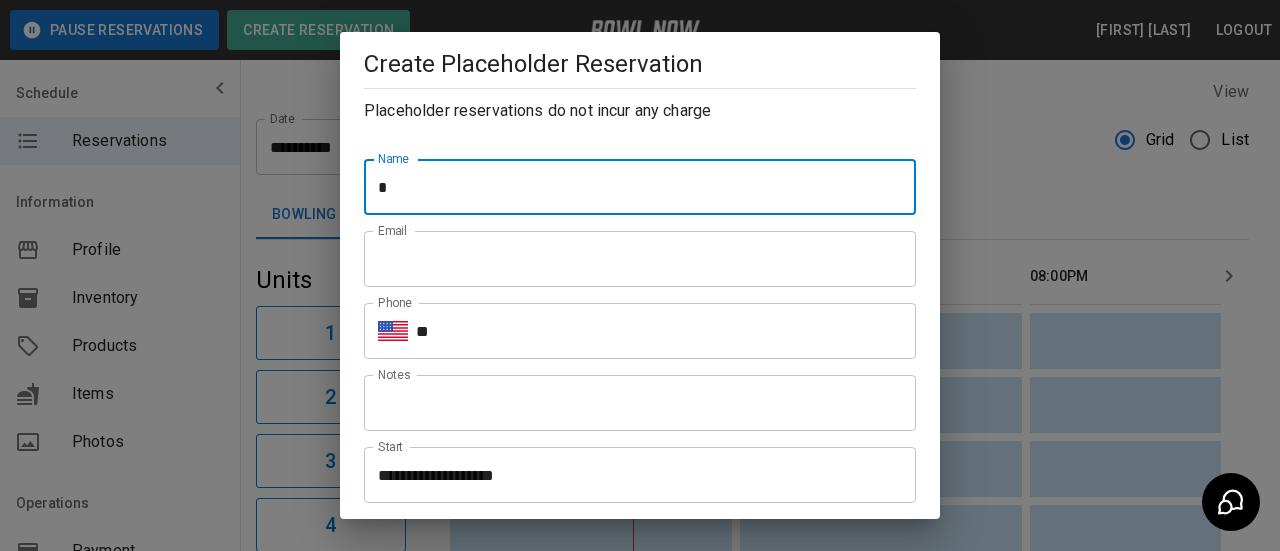 type on "**********" 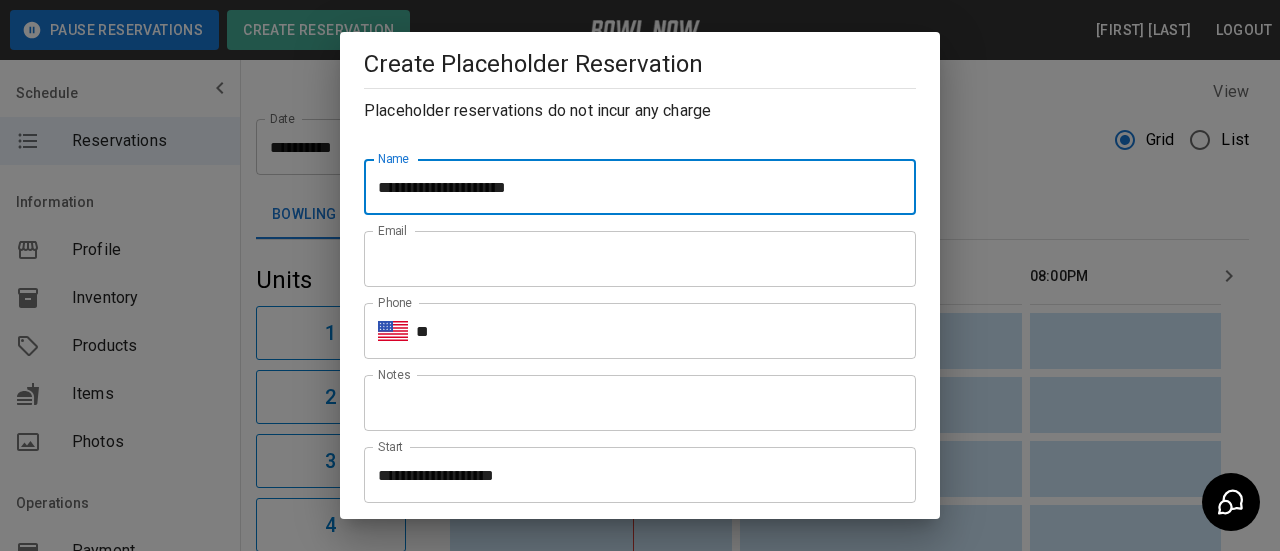 click on "Email" at bounding box center (640, 259) 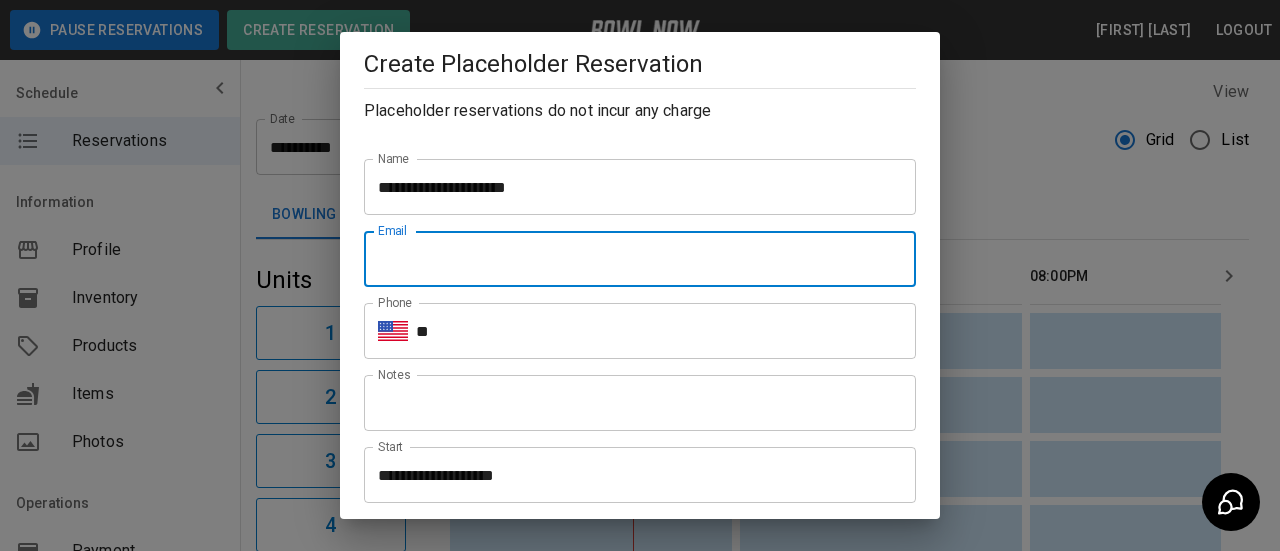 type on "**********" 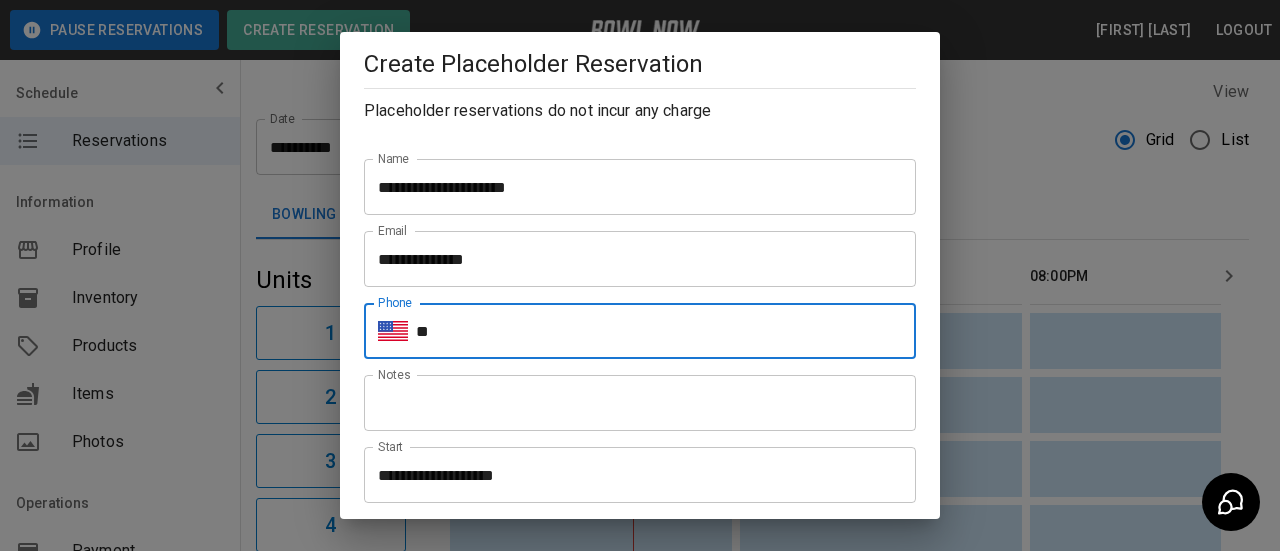 click on "**" at bounding box center (666, 331) 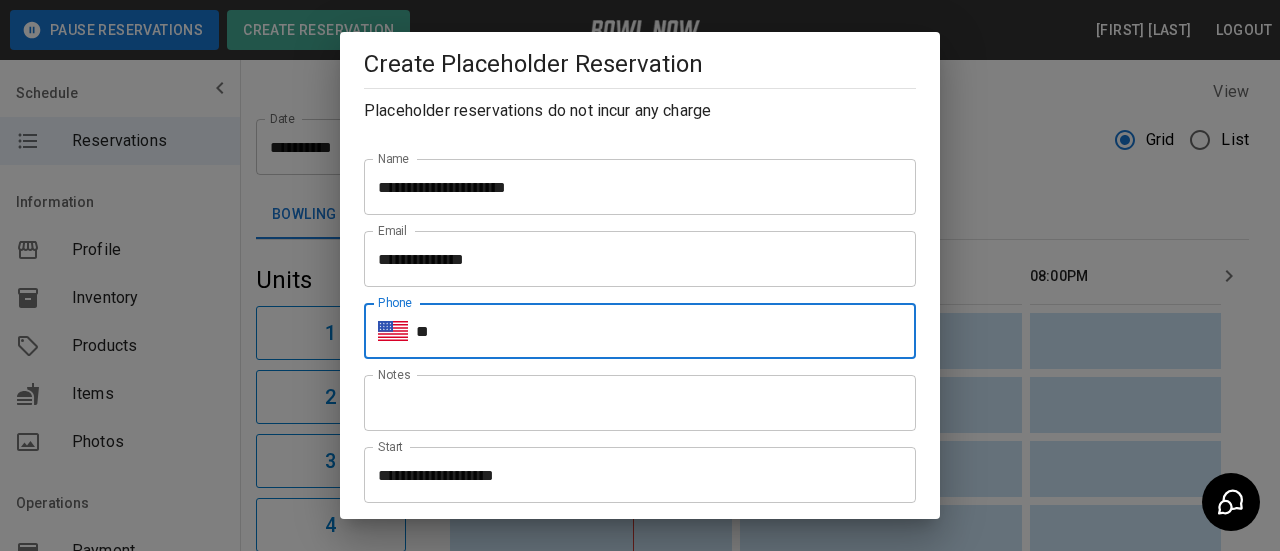 type on "**********" 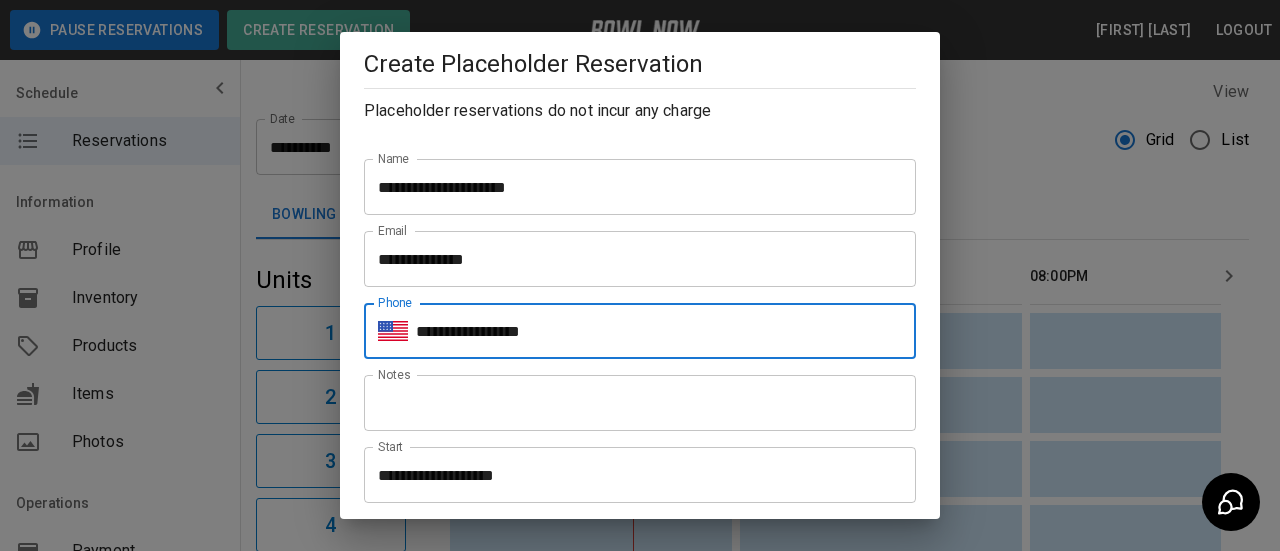 scroll, scrollTop: 300, scrollLeft: 0, axis: vertical 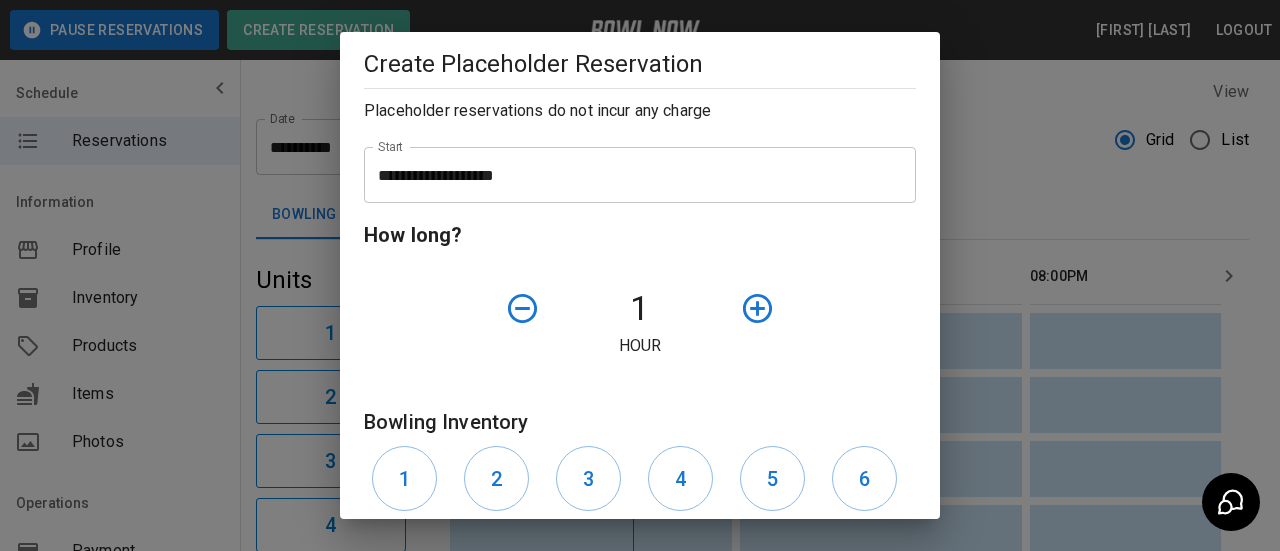 click on "**********" at bounding box center (633, 175) 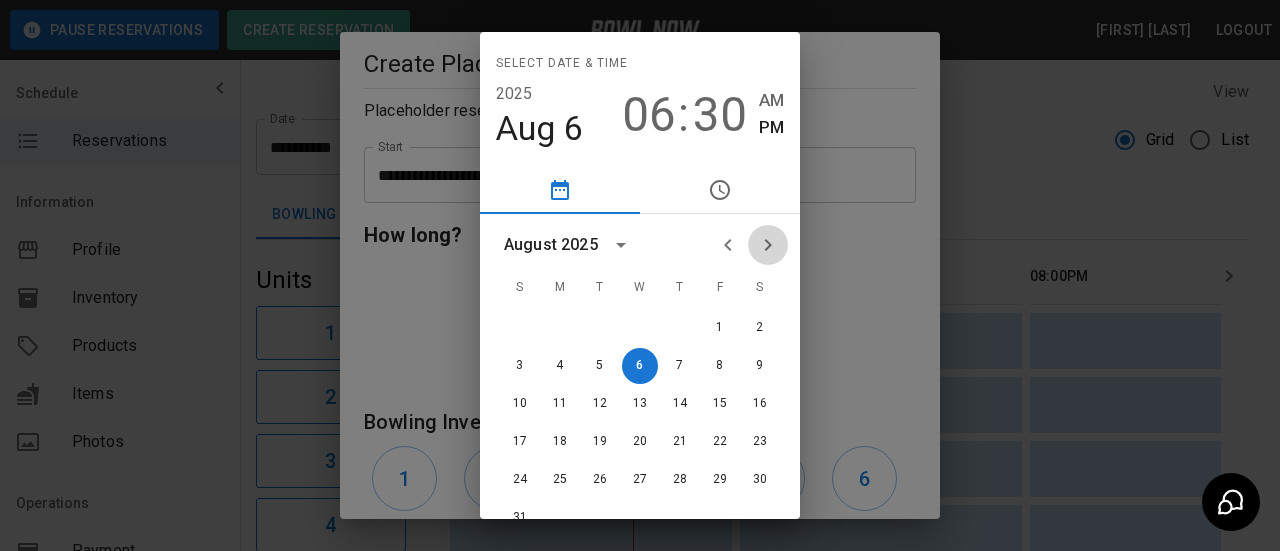 click 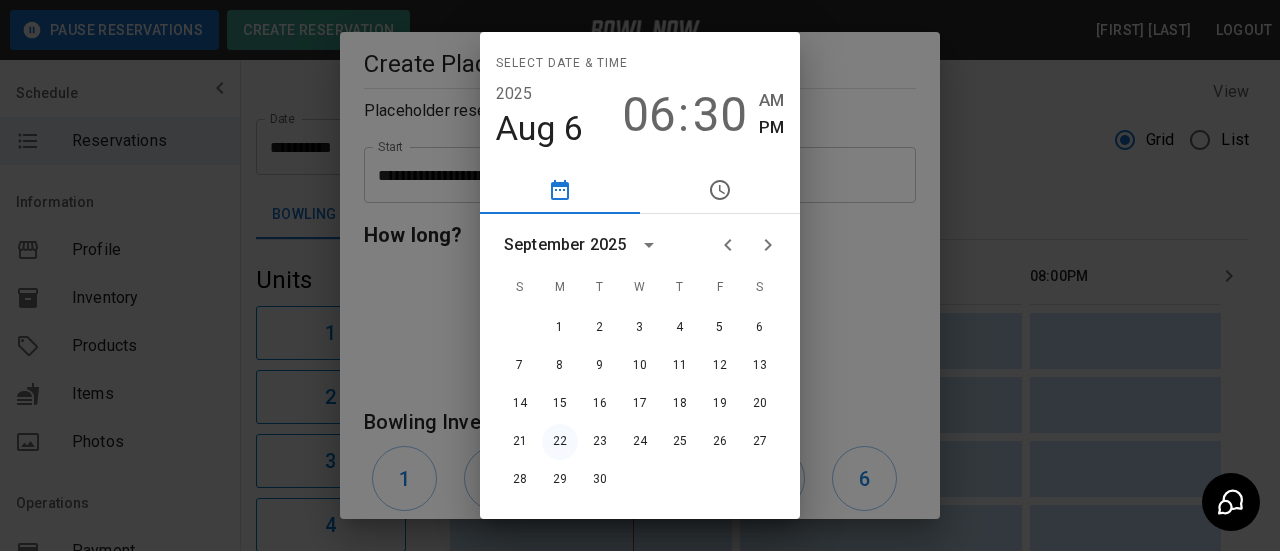 click on "22" at bounding box center [560, 442] 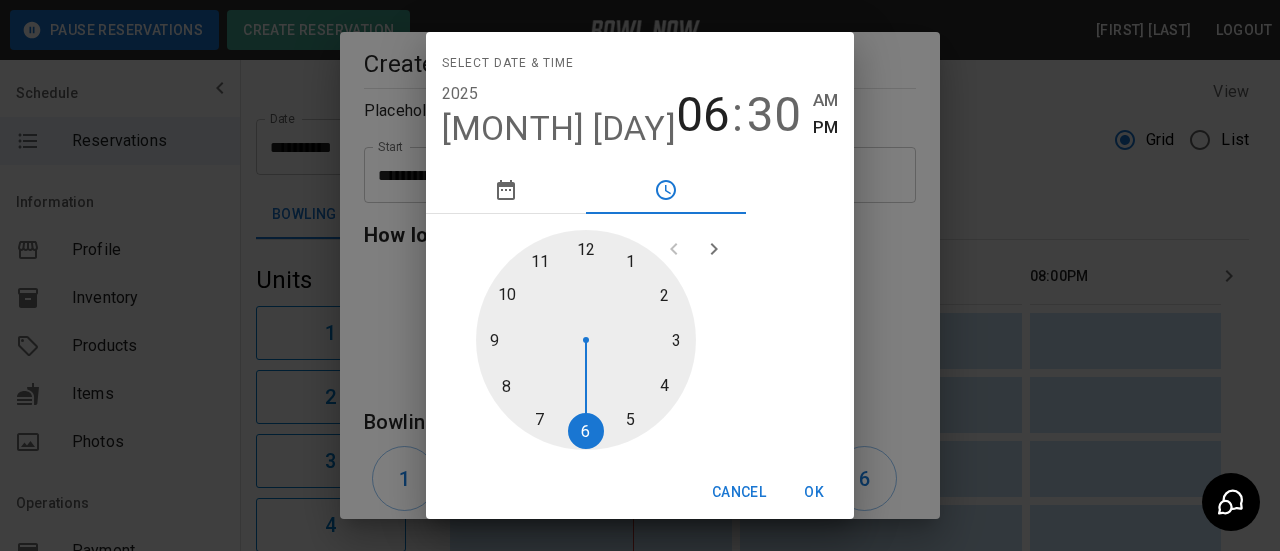 drag, startPoint x: 719, startPoint y: 382, endPoint x: 709, endPoint y: 349, distance: 34.48188 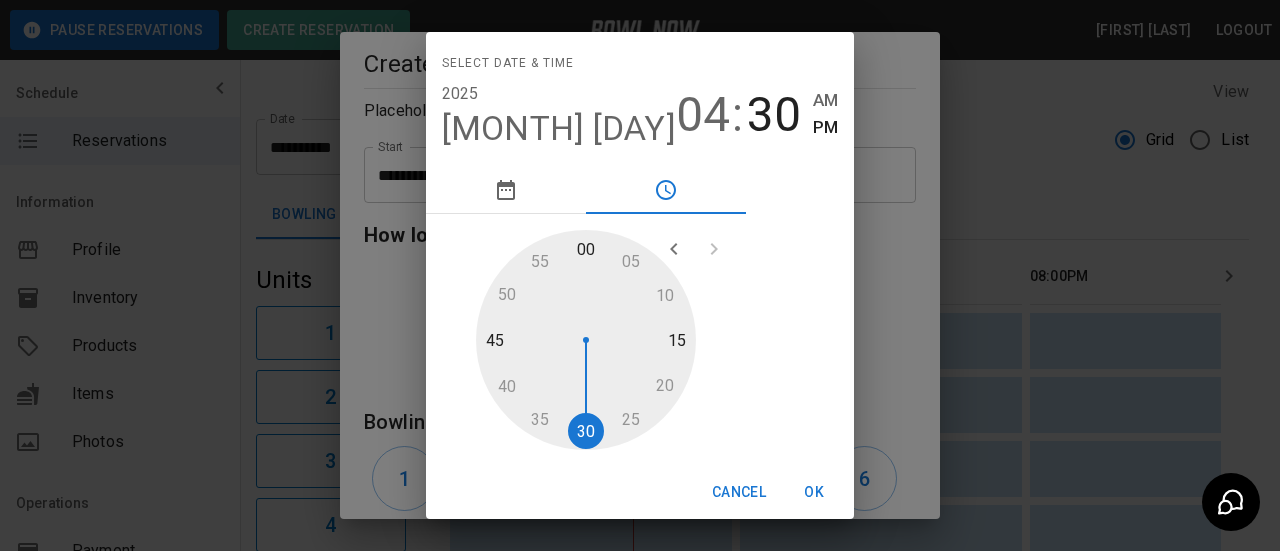 type on "**********" 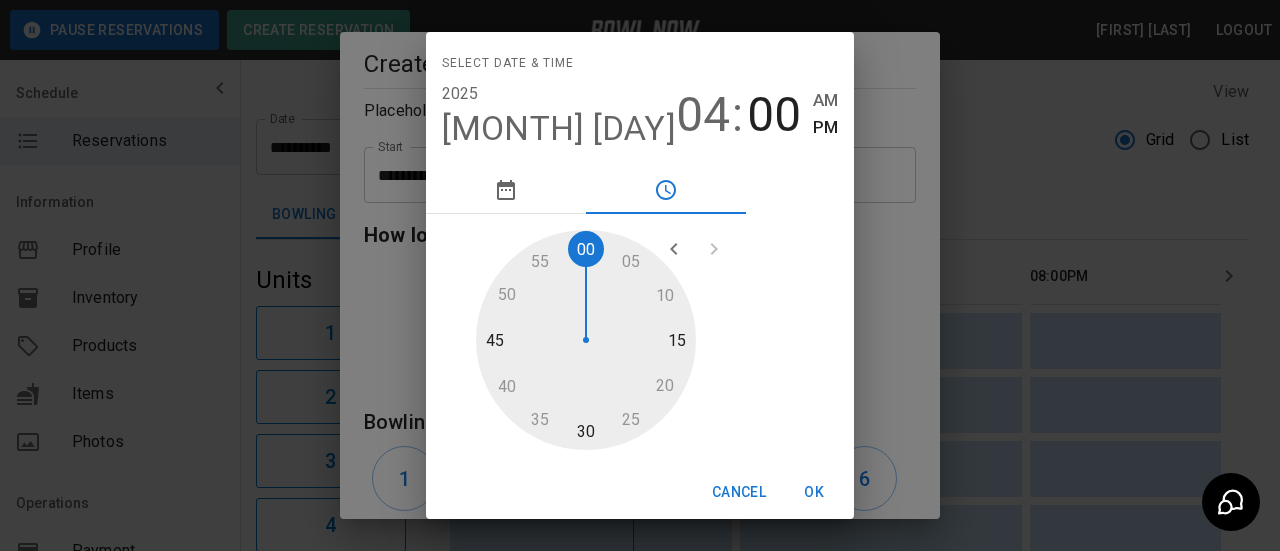 click at bounding box center [586, 340] 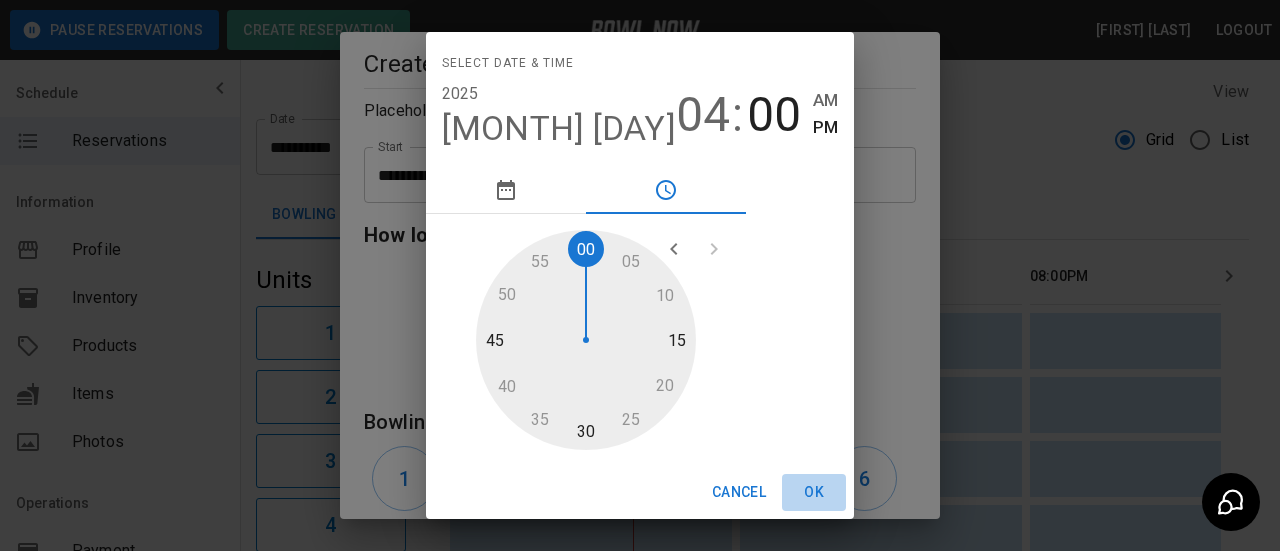 drag, startPoint x: 772, startPoint y: 484, endPoint x: 703, endPoint y: 463, distance: 72.12489 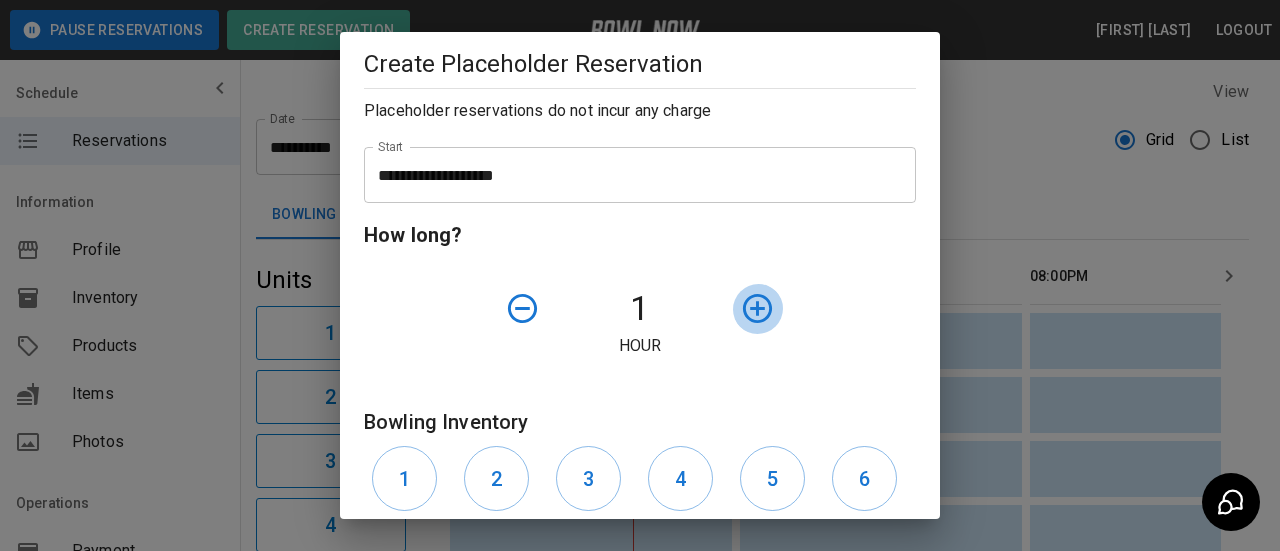 click 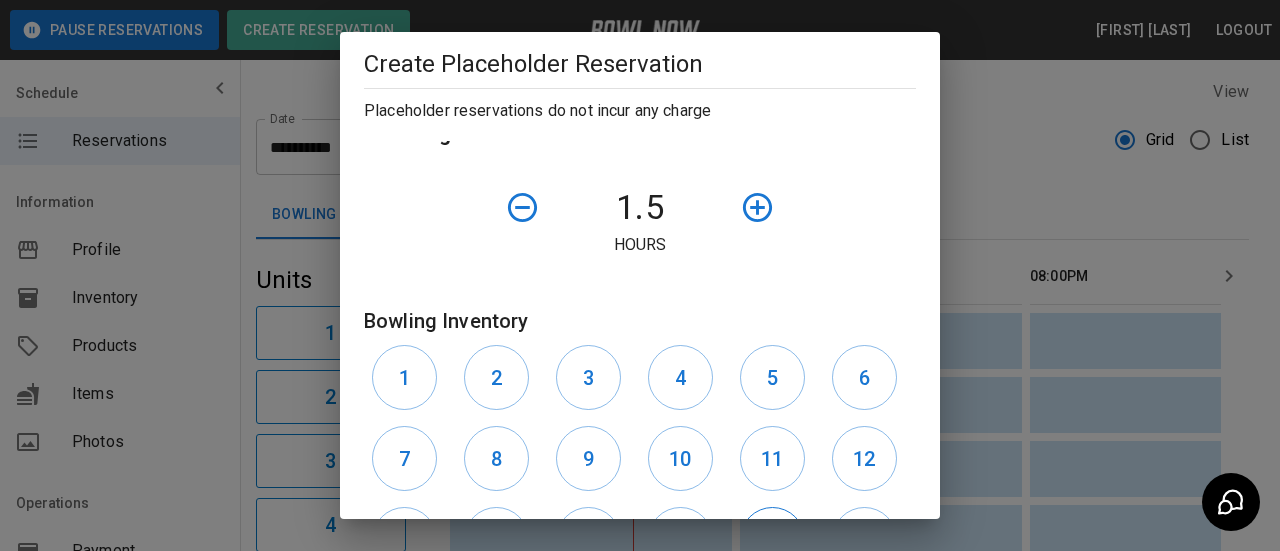 scroll, scrollTop: 661, scrollLeft: 0, axis: vertical 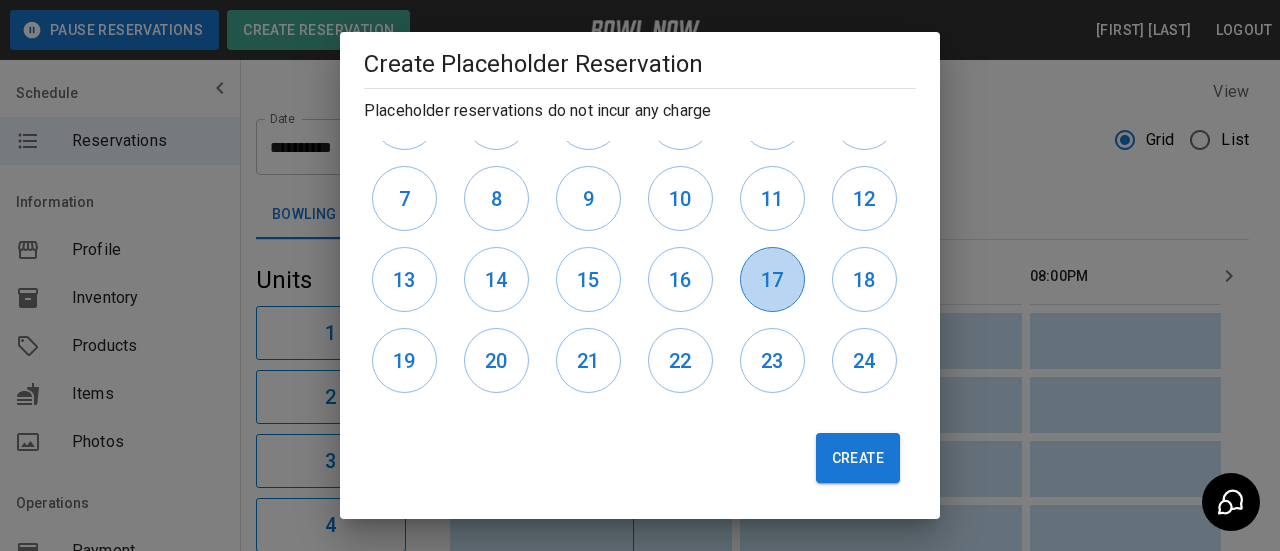 drag, startPoint x: 749, startPoint y: 296, endPoint x: 760, endPoint y: 292, distance: 11.7046995 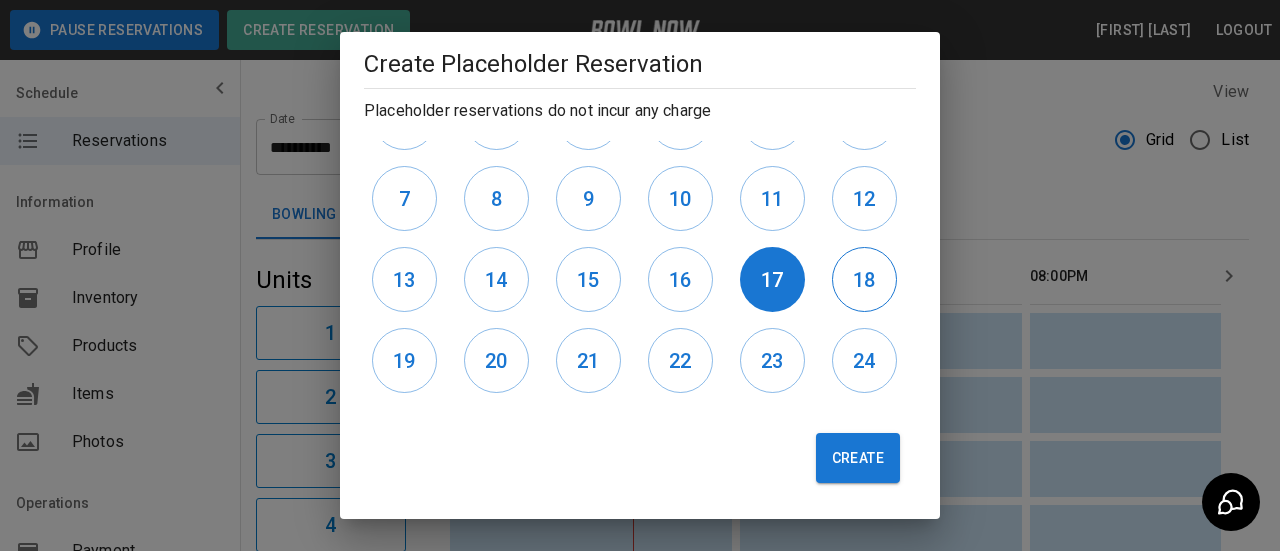 click on "18" at bounding box center [864, 280] 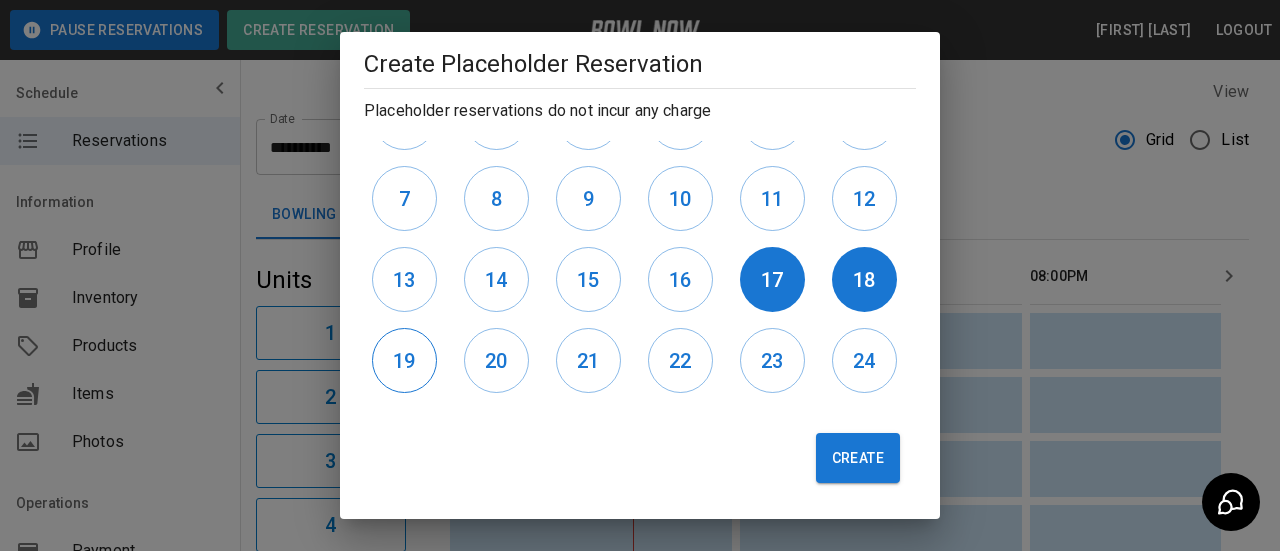 click on "19" at bounding box center [404, 361] 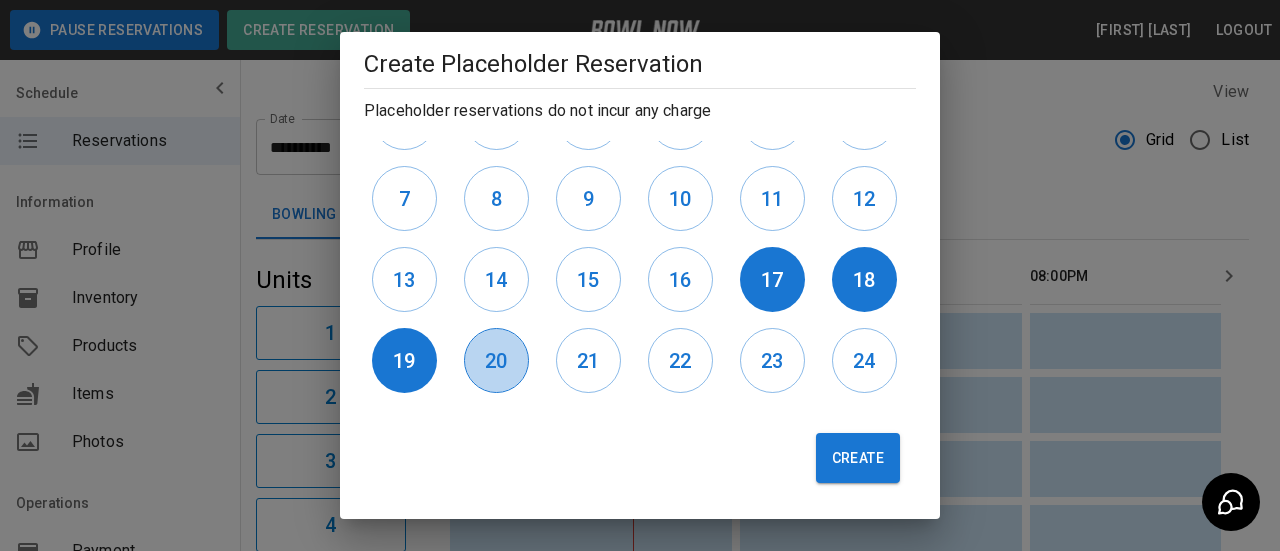 click on "20" at bounding box center [496, 360] 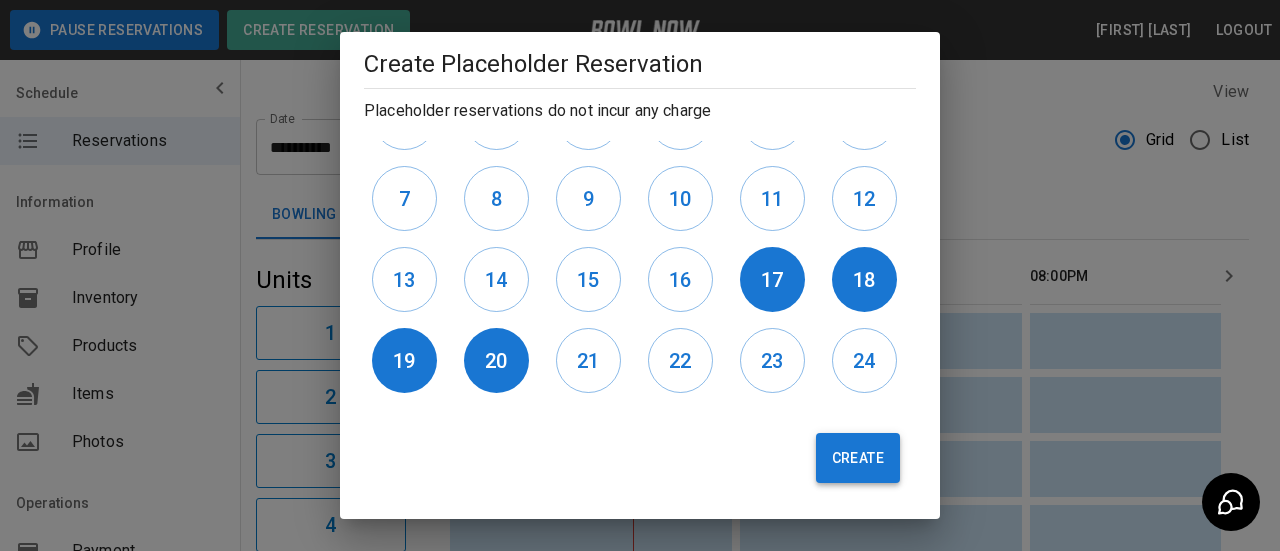 click on "Create" at bounding box center (858, 458) 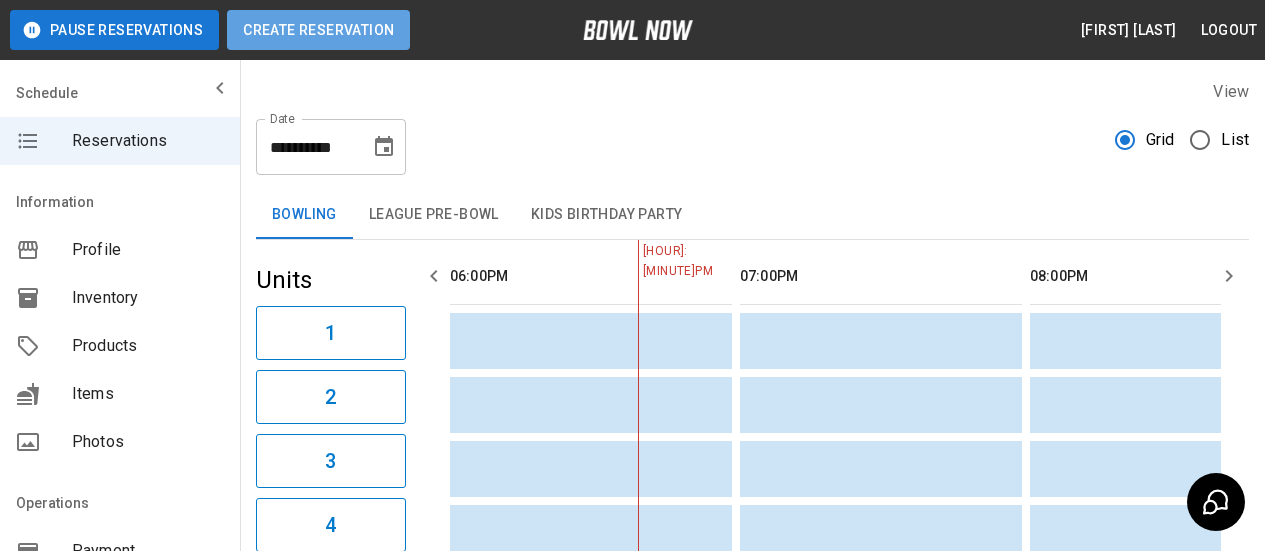 click on "Create Reservation" at bounding box center [318, 30] 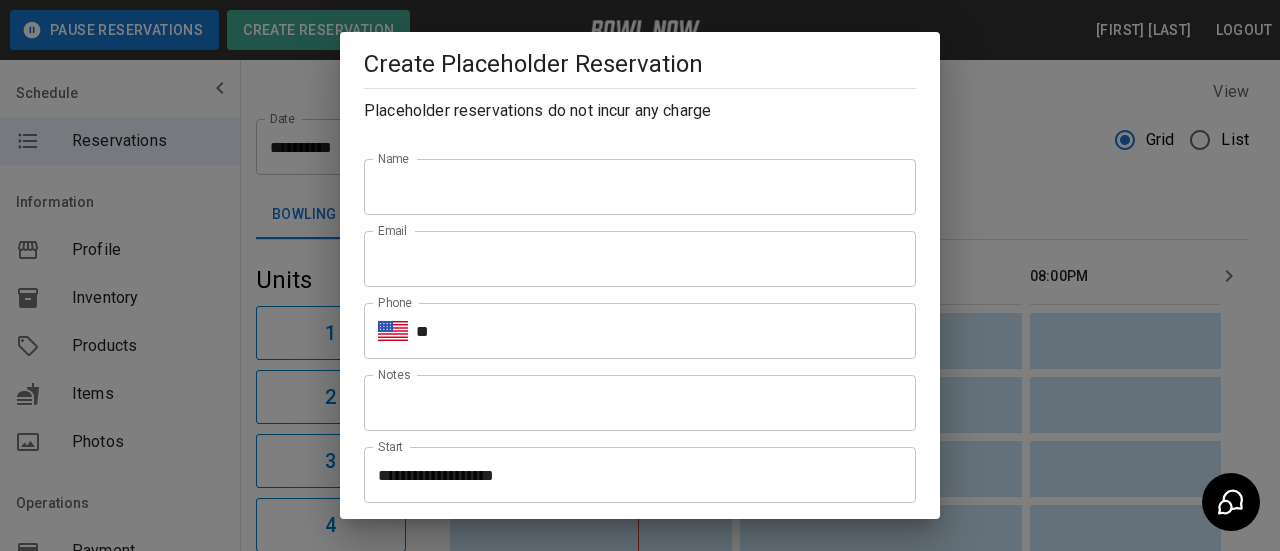 click on "Name" at bounding box center [640, 187] 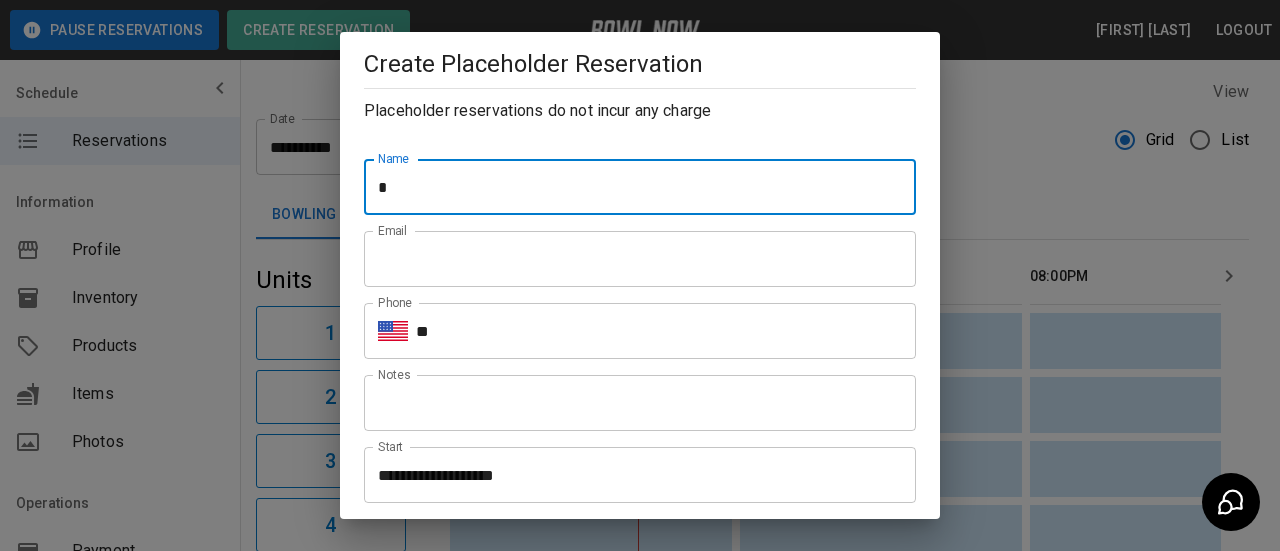 type on "**********" 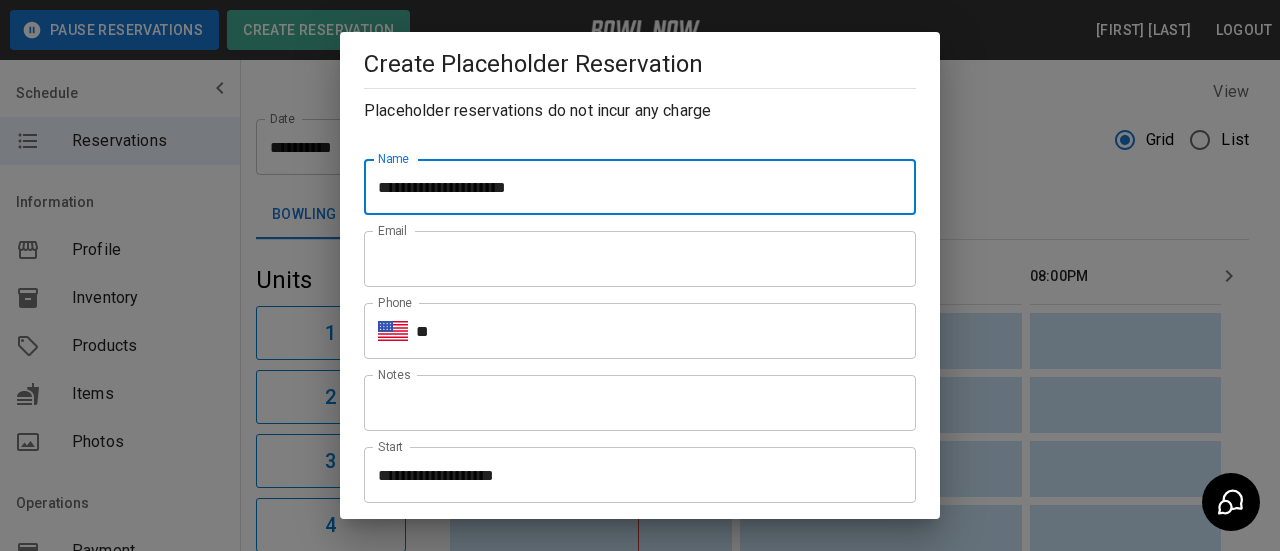 click on "Email" at bounding box center (640, 259) 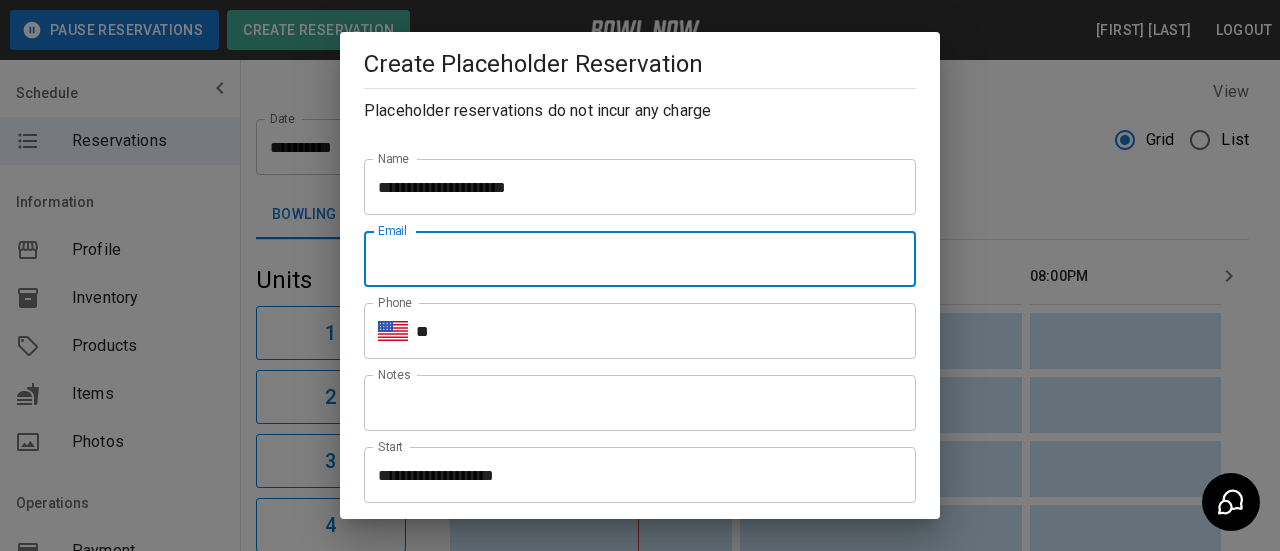 type on "**********" 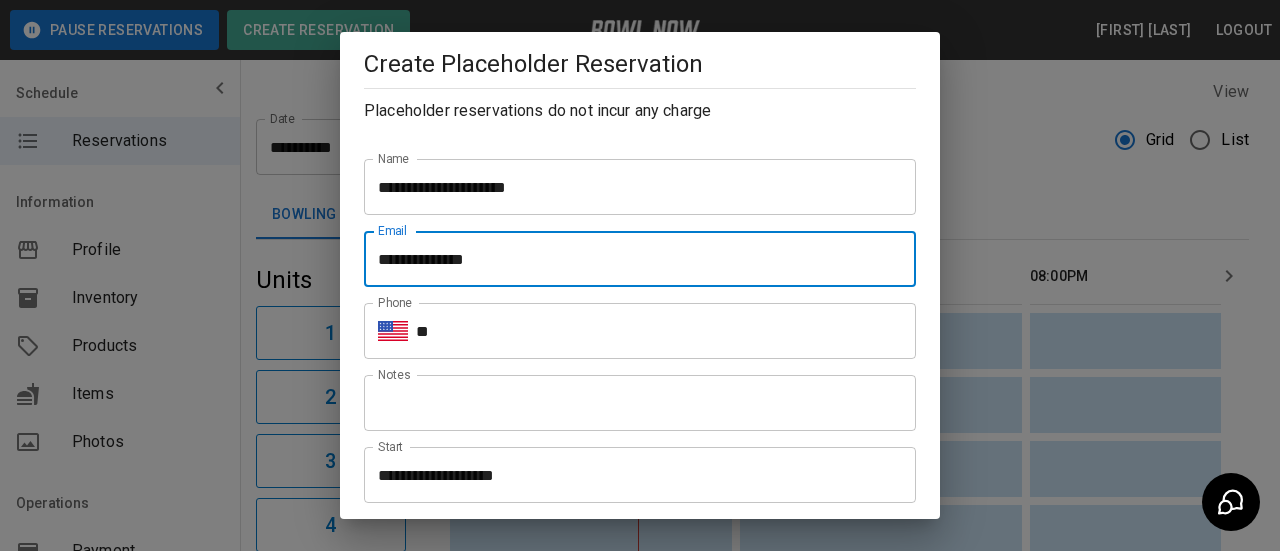 click on "**" at bounding box center [666, 331] 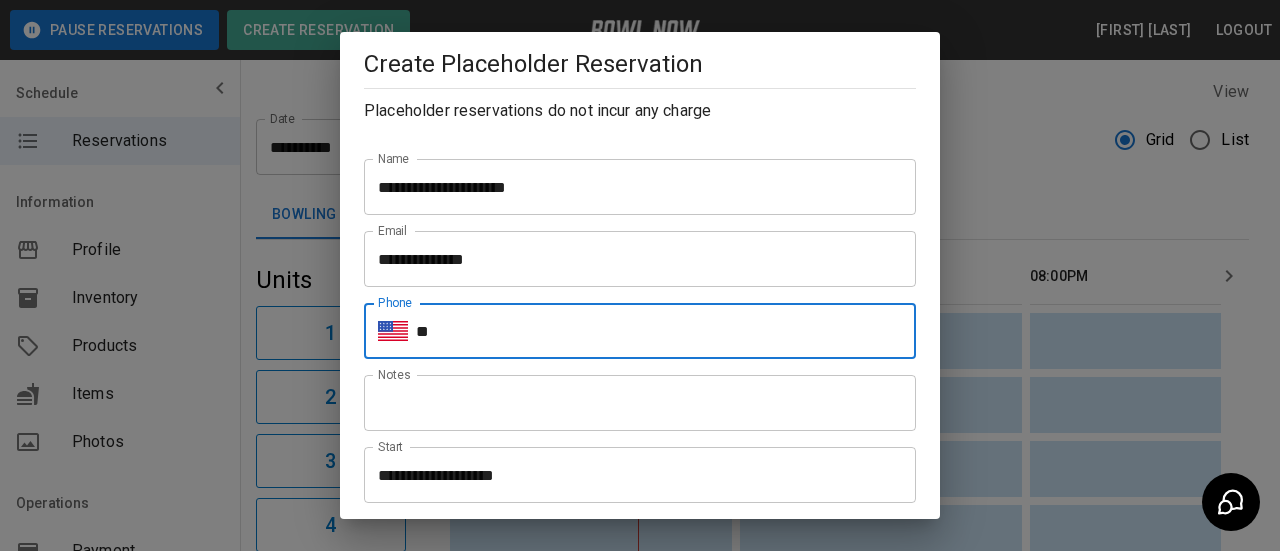 type on "**********" 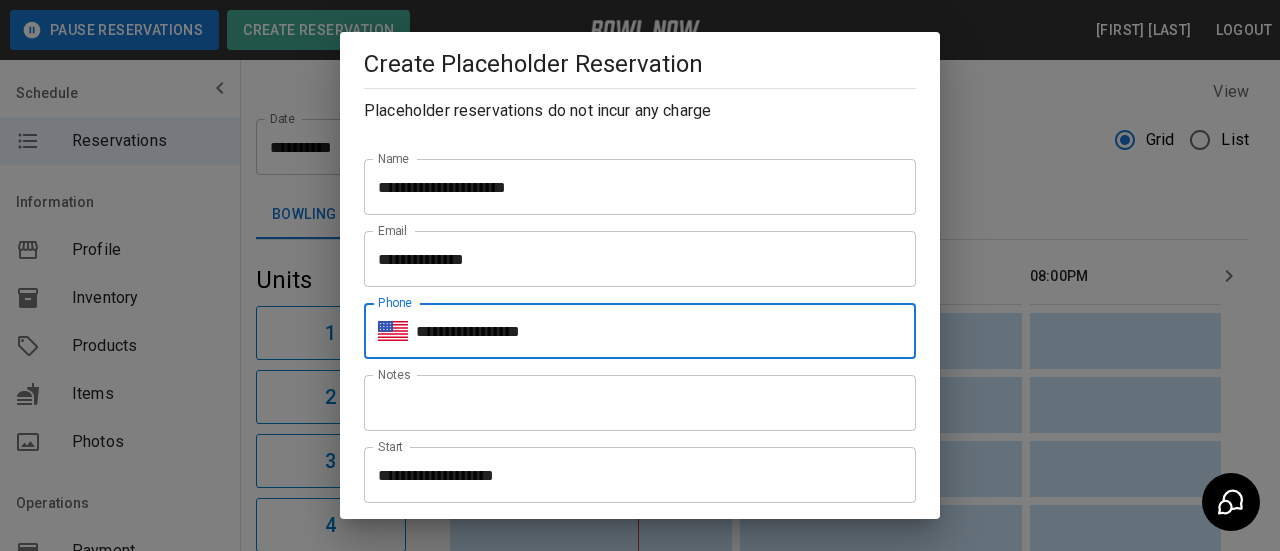 click on "Notes" at bounding box center (640, 403) 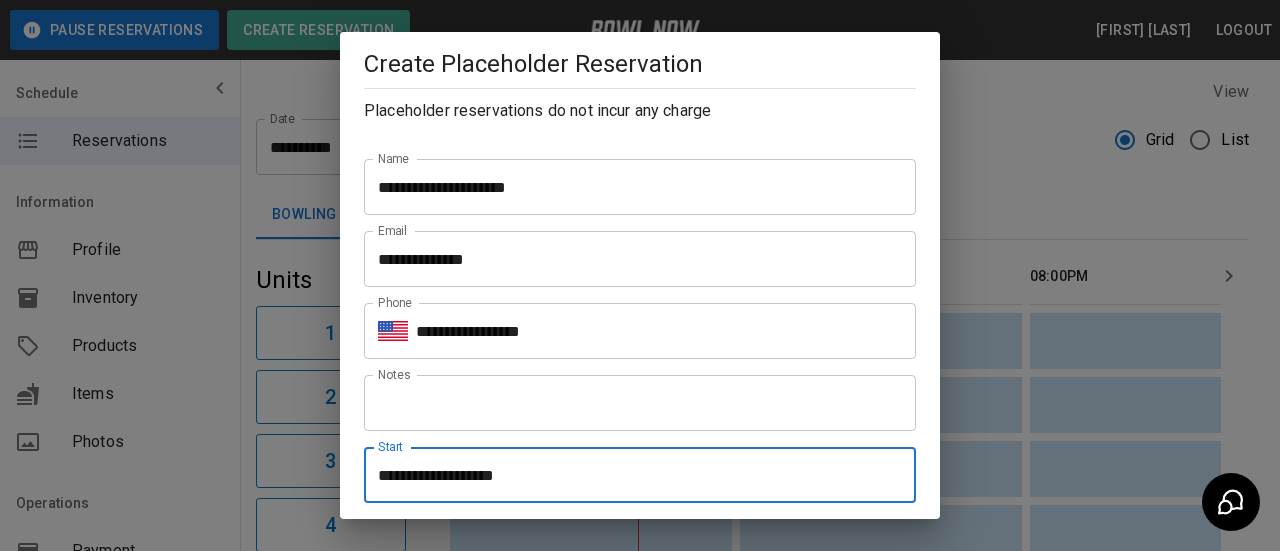 click on "**********" at bounding box center (633, 475) 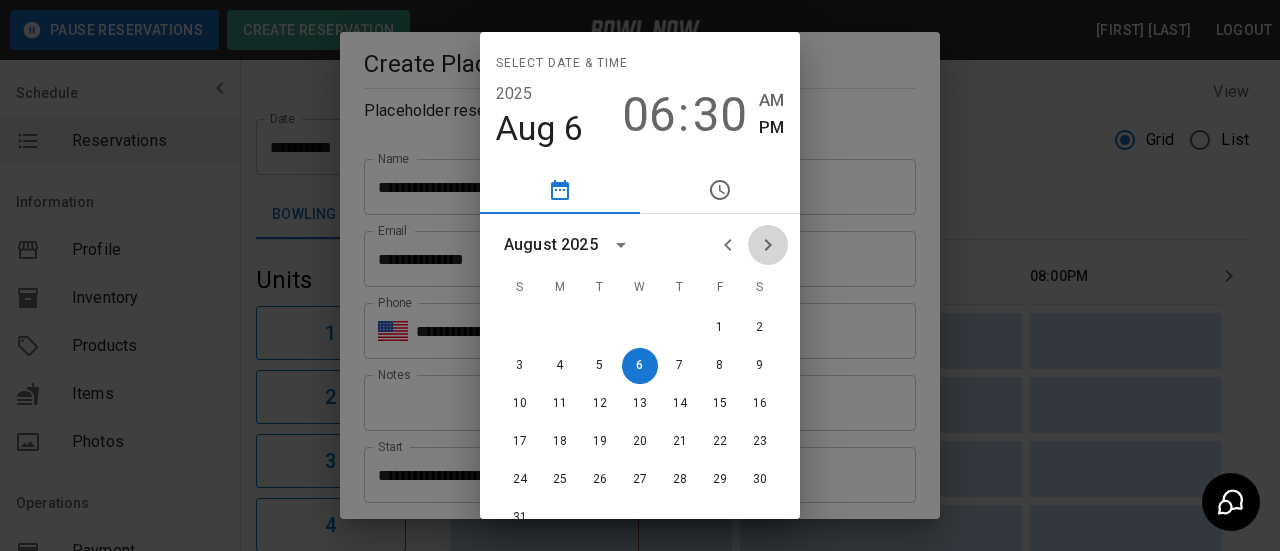 click 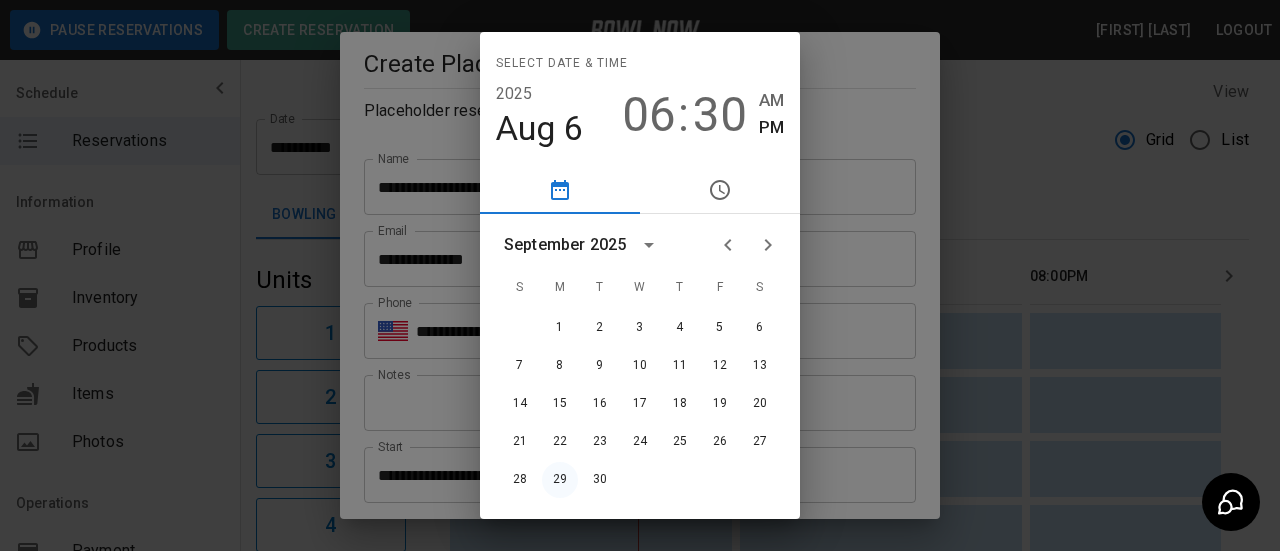 click on "29" at bounding box center (560, 480) 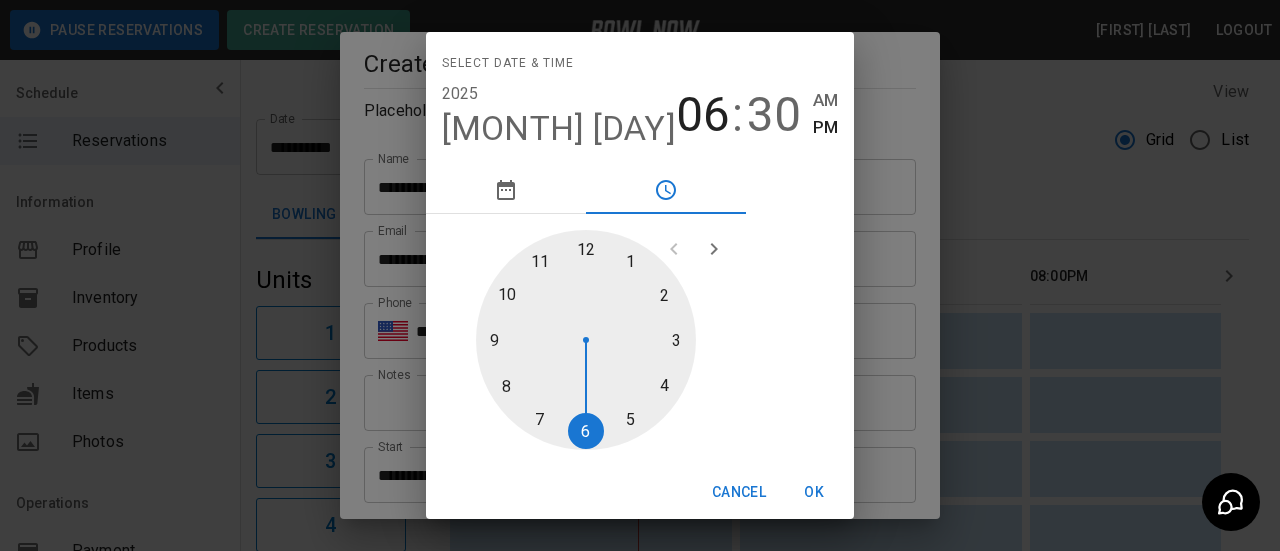drag, startPoint x: 719, startPoint y: 386, endPoint x: 682, endPoint y: 336, distance: 62.201286 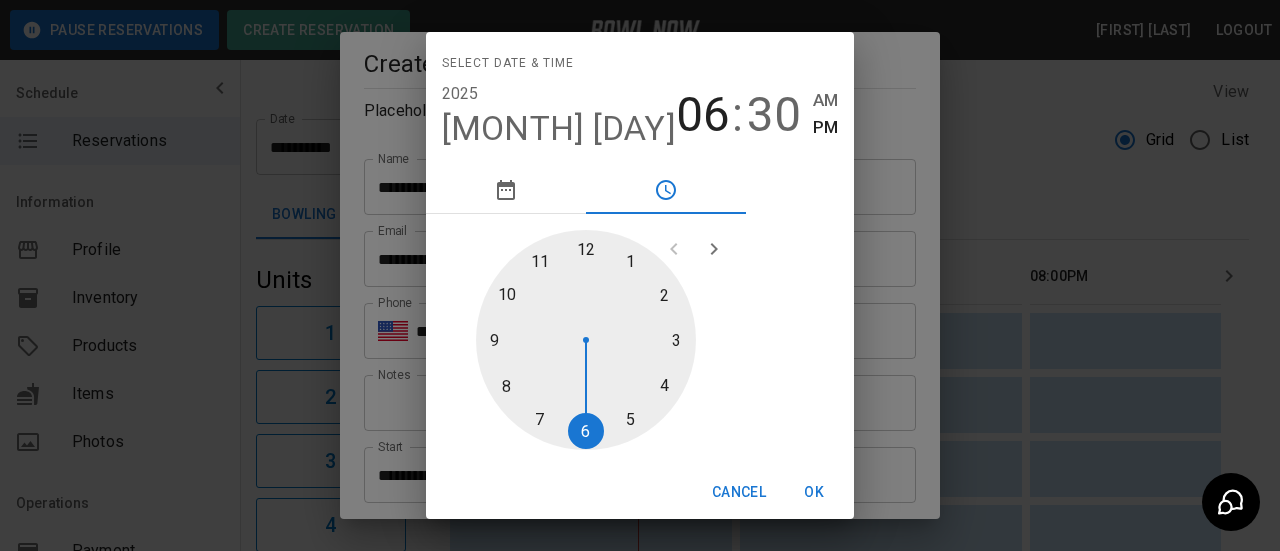 click at bounding box center [586, 340] 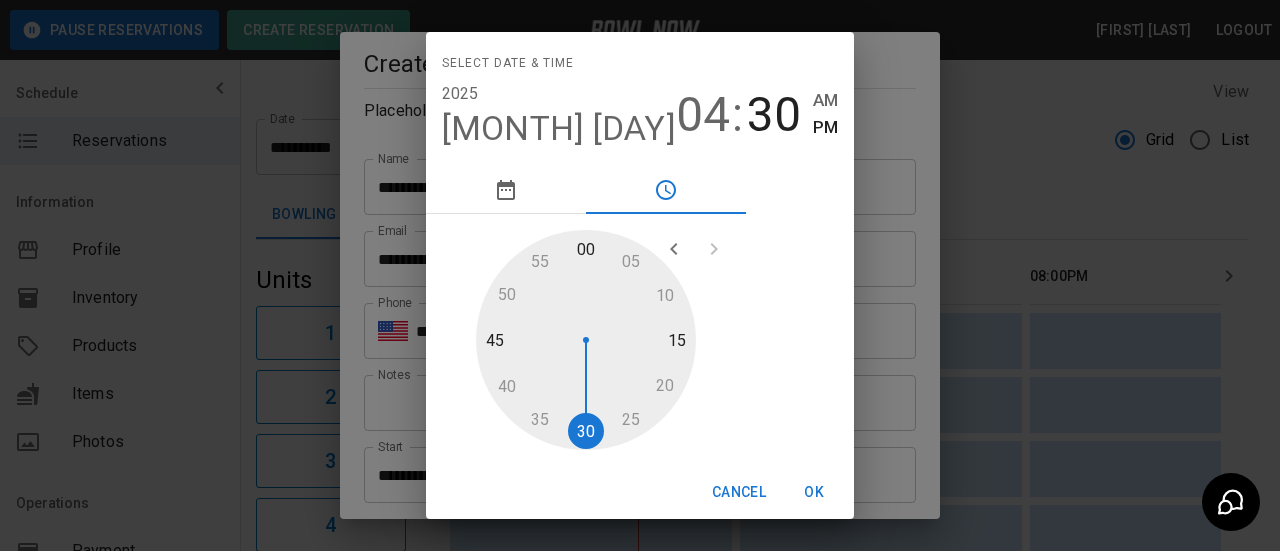 click at bounding box center (586, 340) 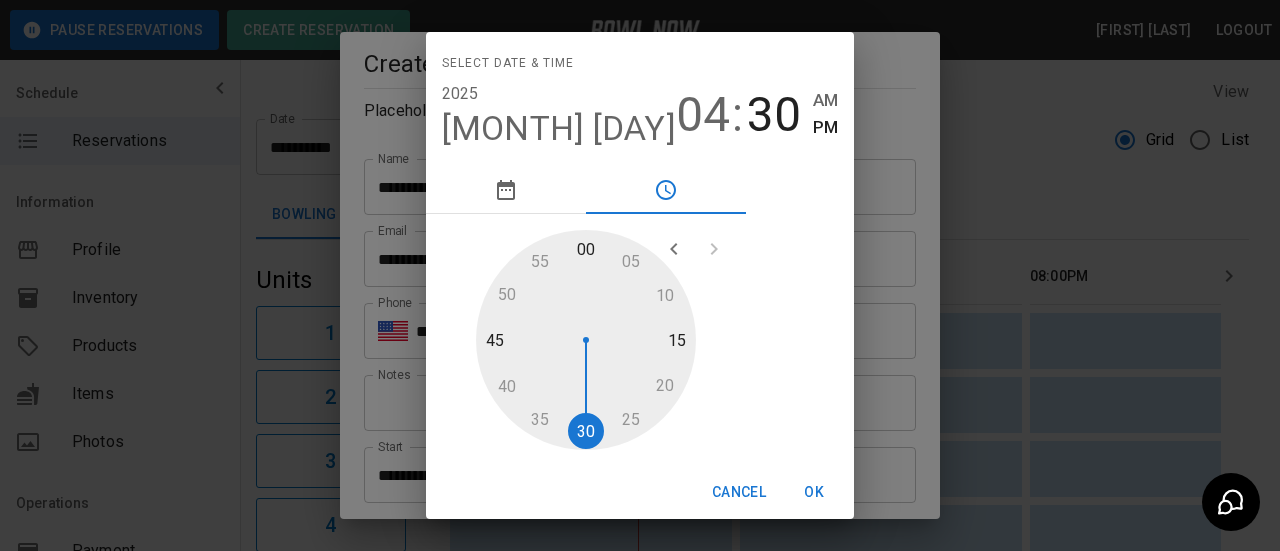 type on "**********" 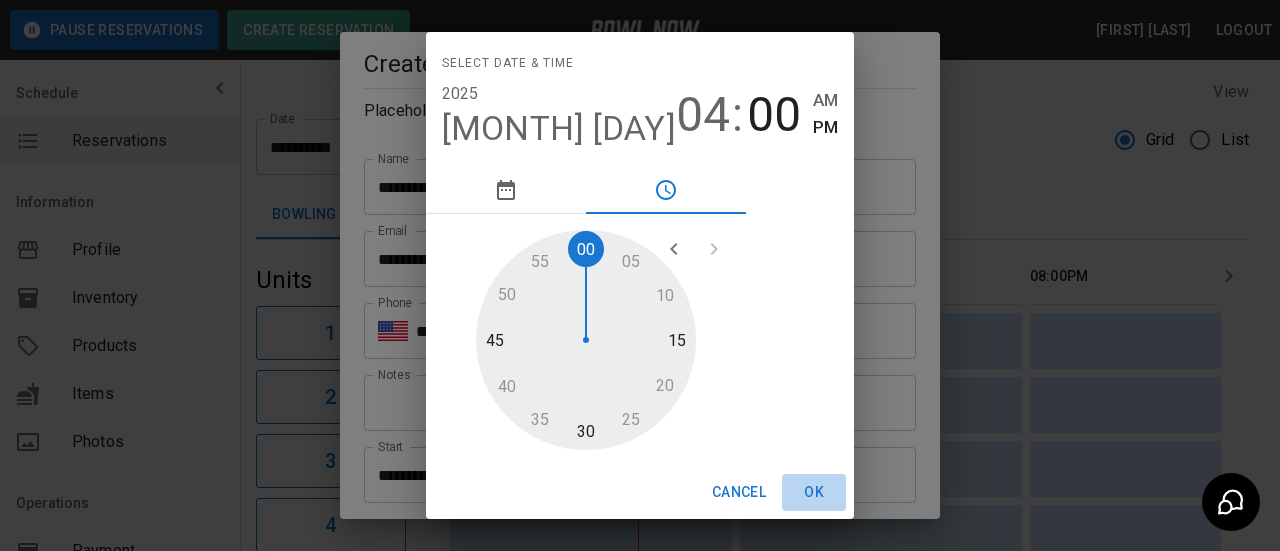click on "OK" at bounding box center [814, 492] 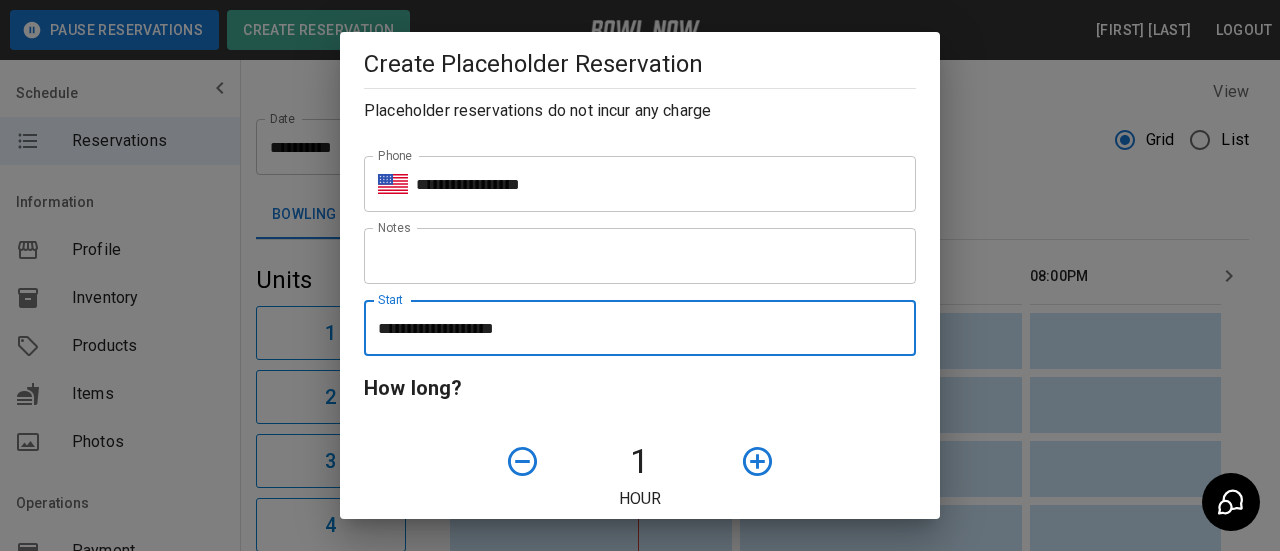 scroll, scrollTop: 300, scrollLeft: 0, axis: vertical 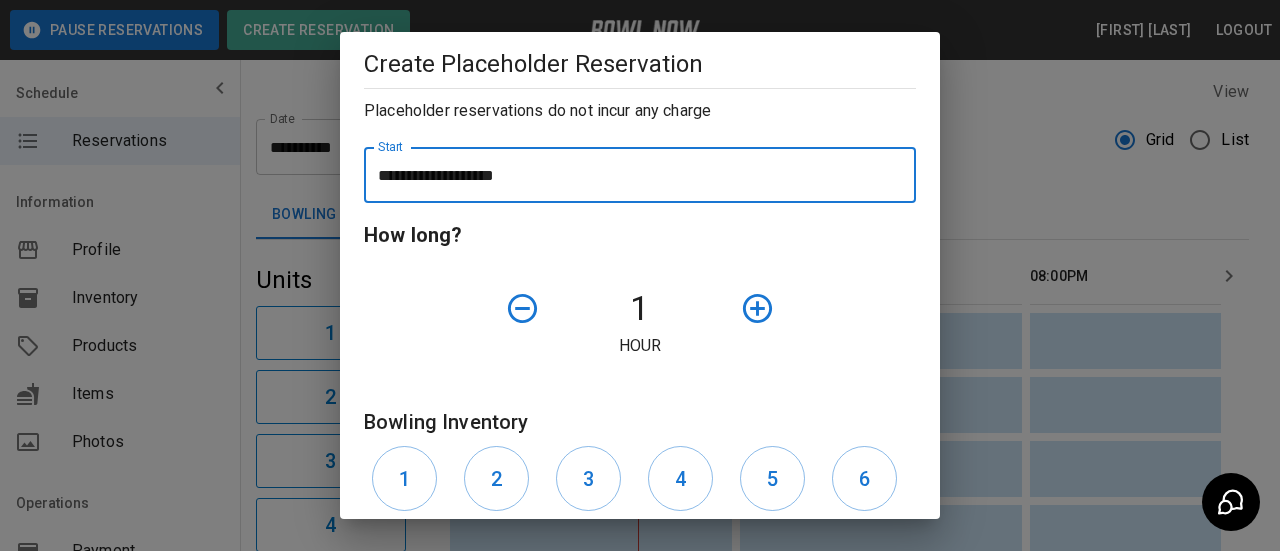 click 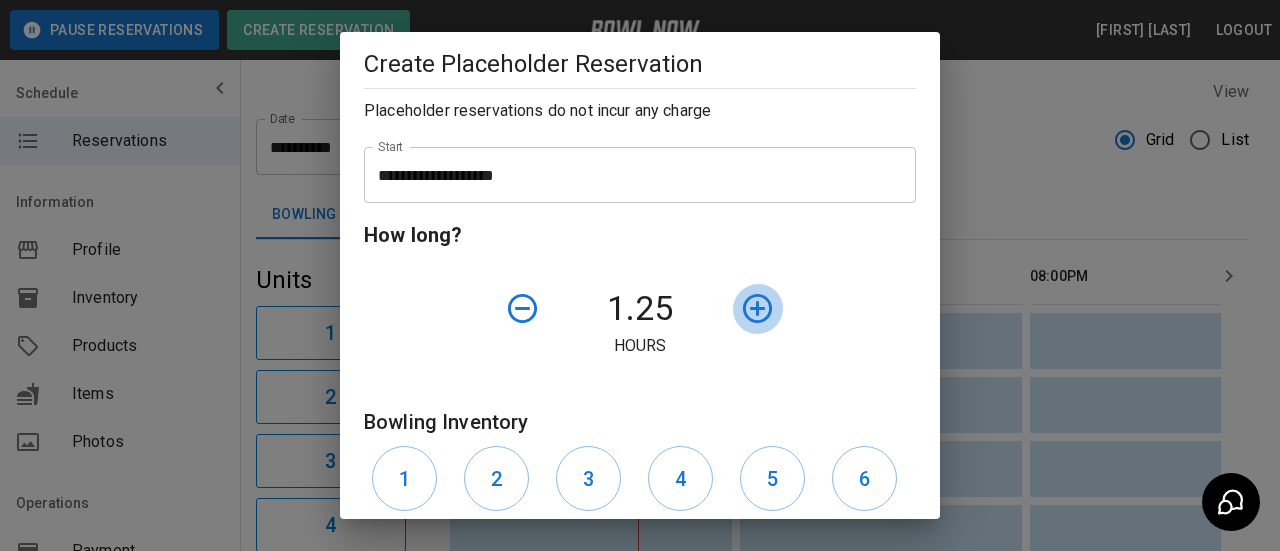 click 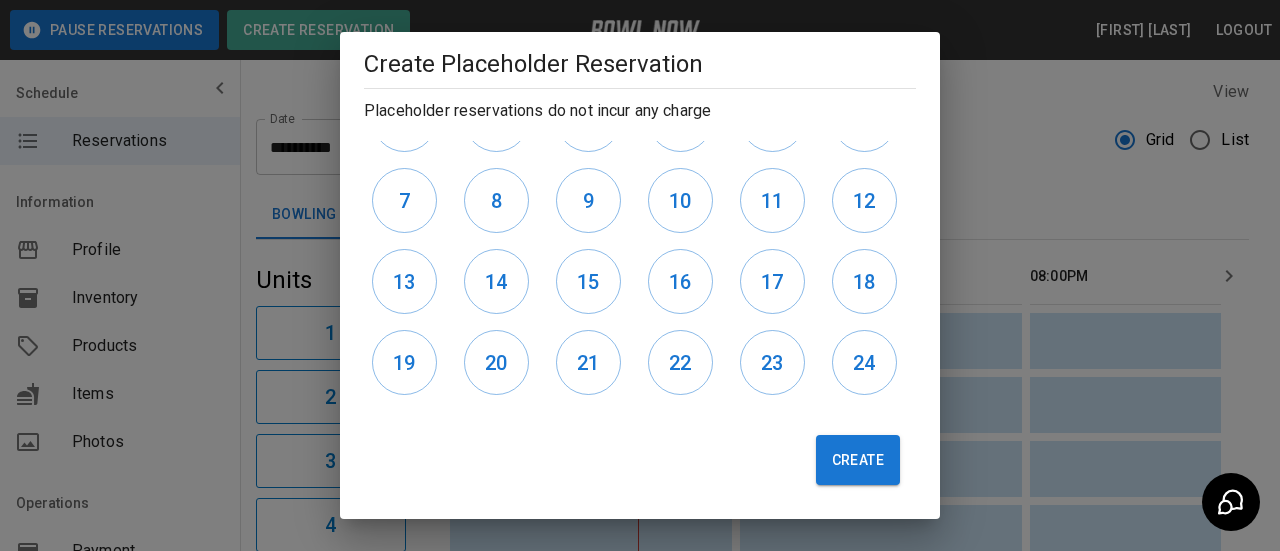 scroll, scrollTop: 661, scrollLeft: 0, axis: vertical 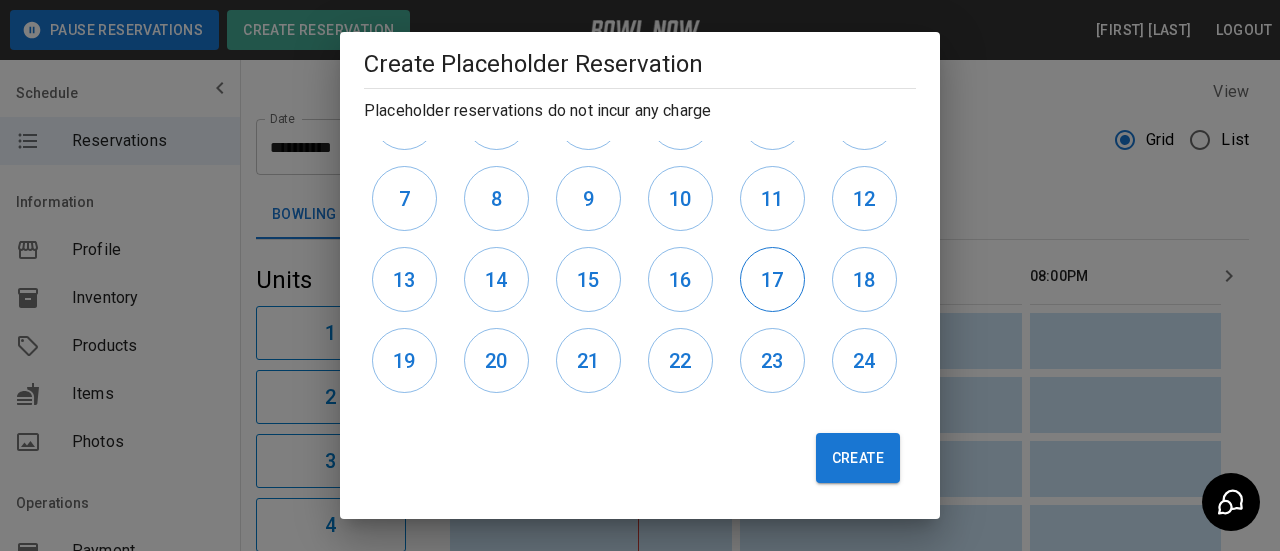 click on "17" at bounding box center [772, 279] 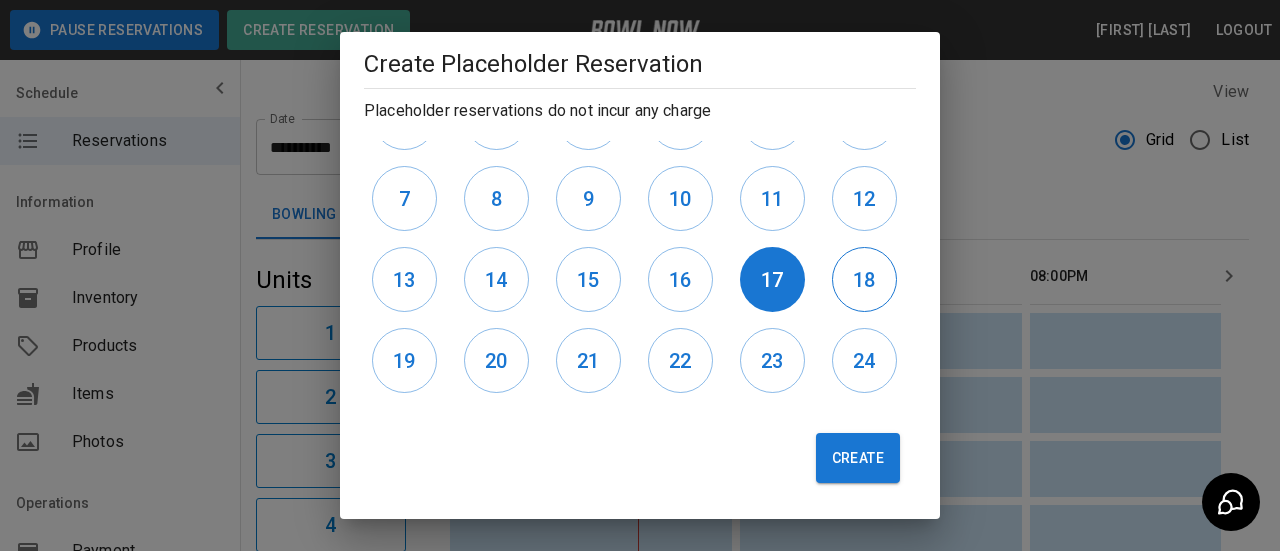 click on "18" at bounding box center (864, 280) 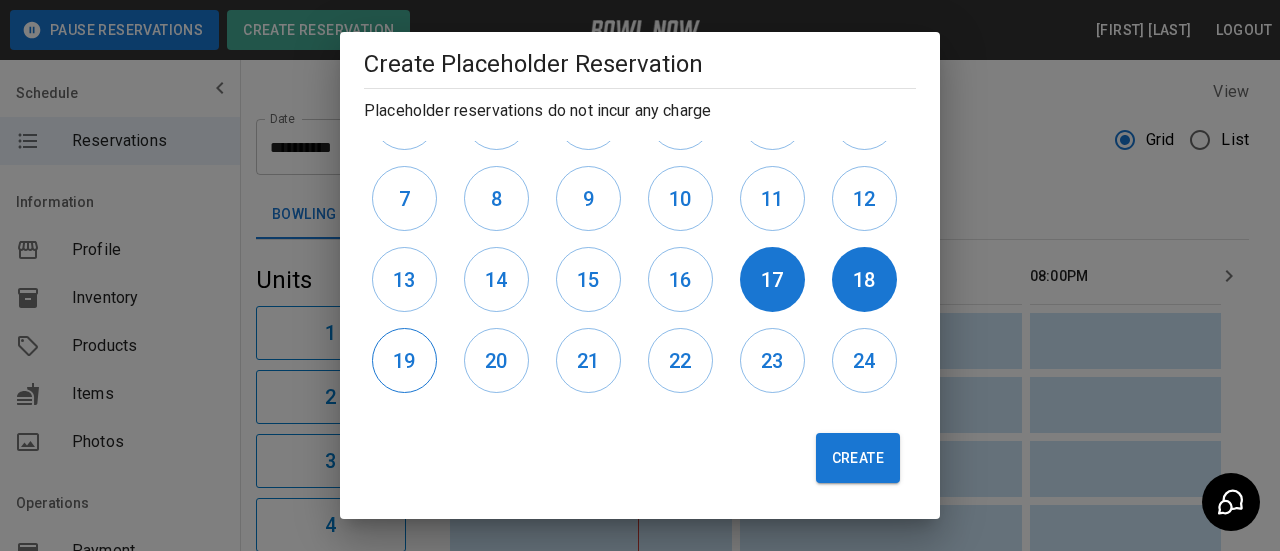click on "19" at bounding box center (404, 361) 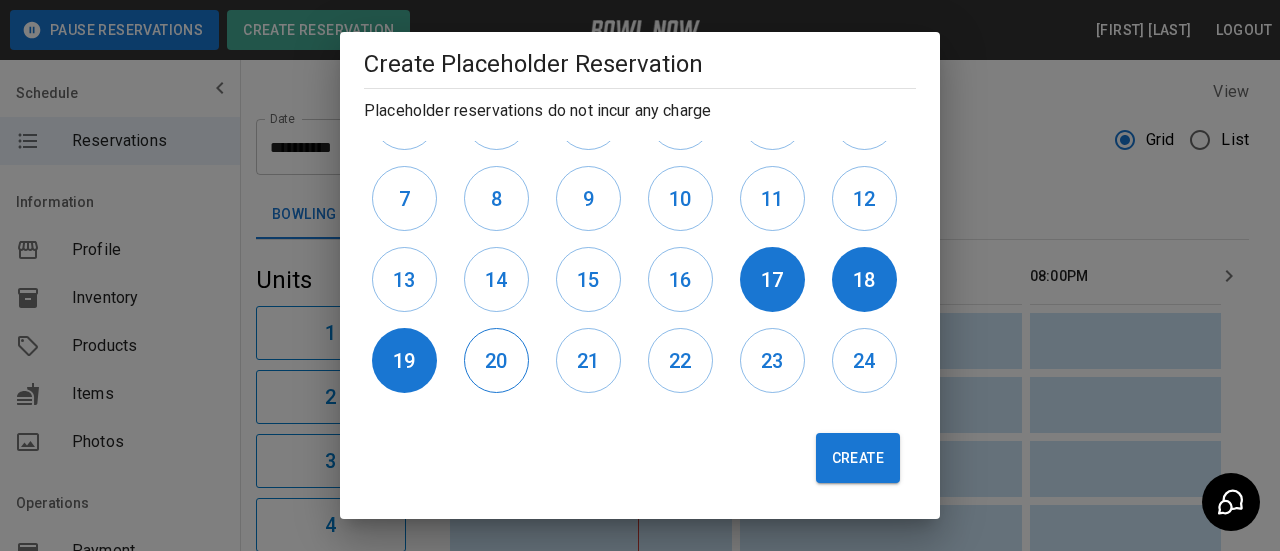 drag, startPoint x: 479, startPoint y: 373, endPoint x: 494, endPoint y: 374, distance: 15.033297 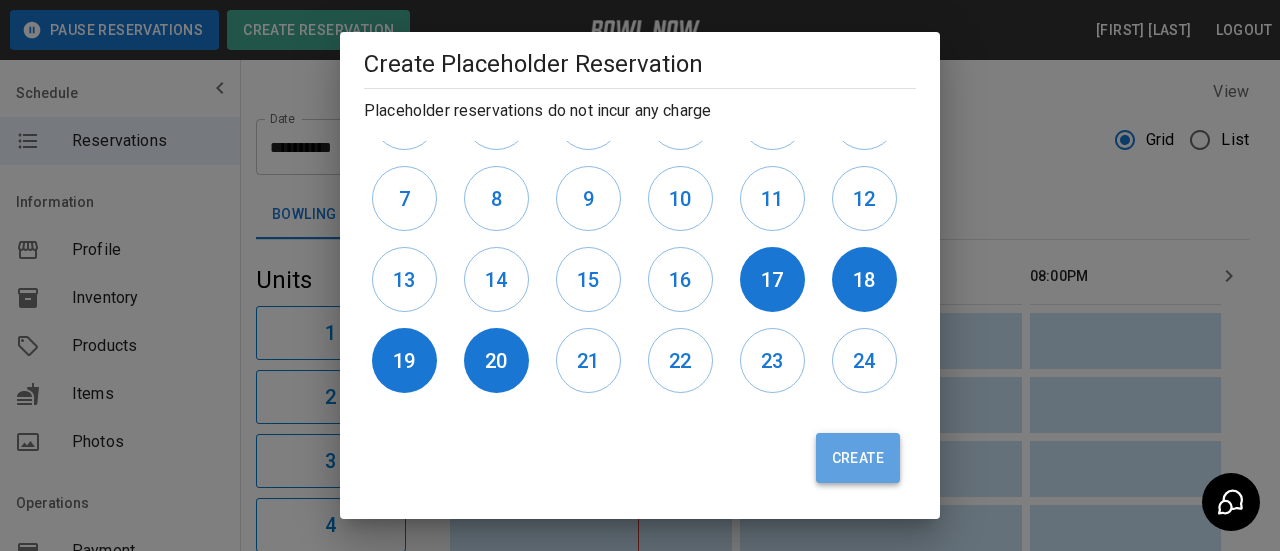 click on "Create" at bounding box center (858, 458) 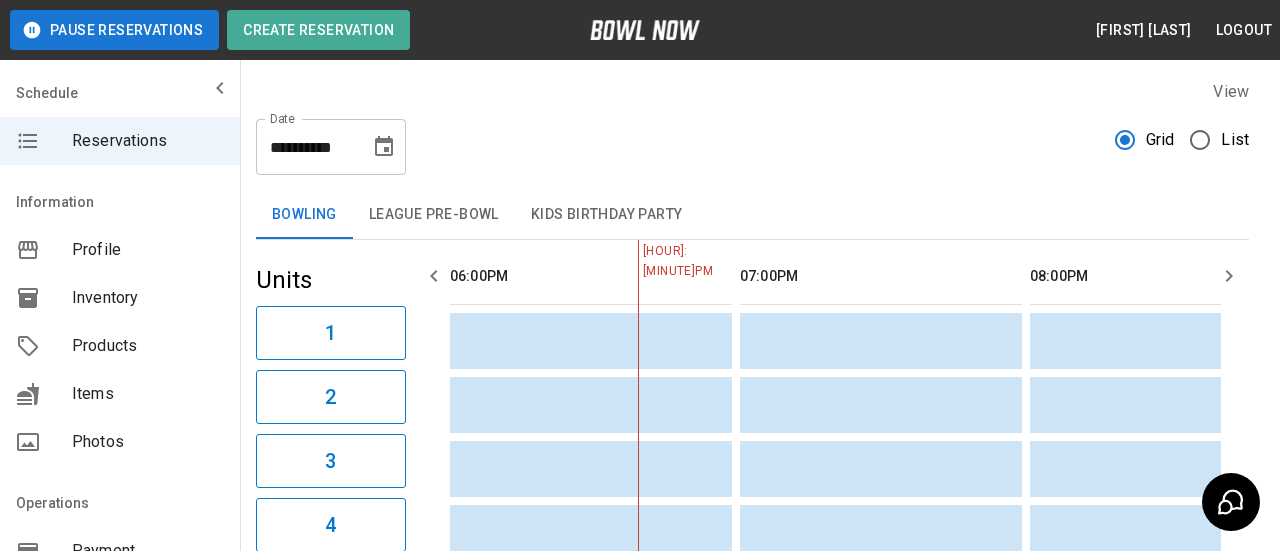 type 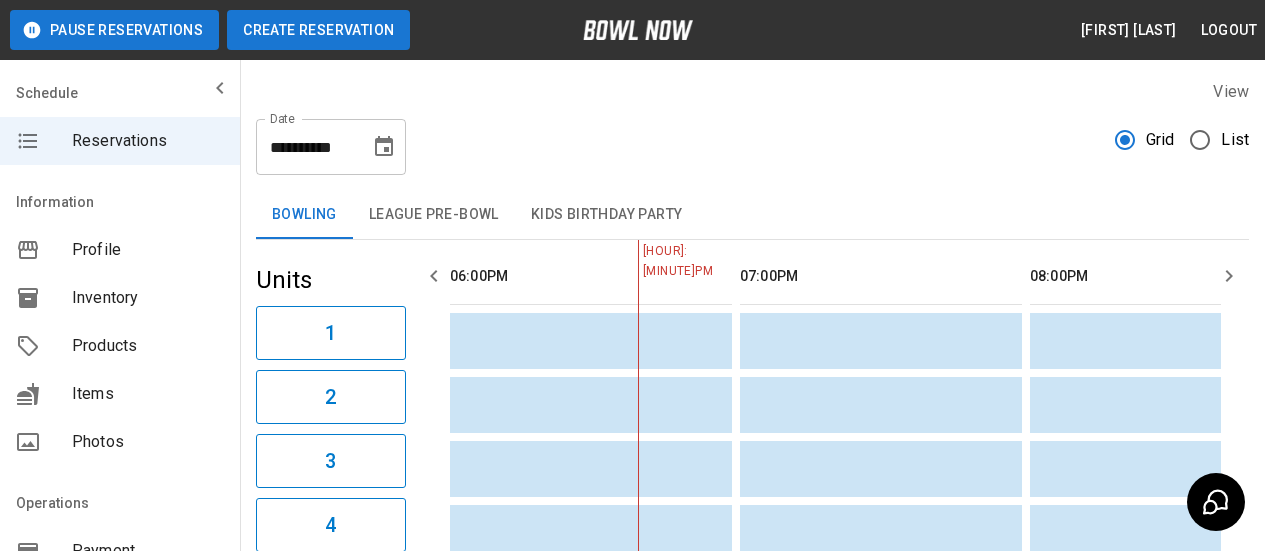 click on "Create Reservation" at bounding box center (318, 30) 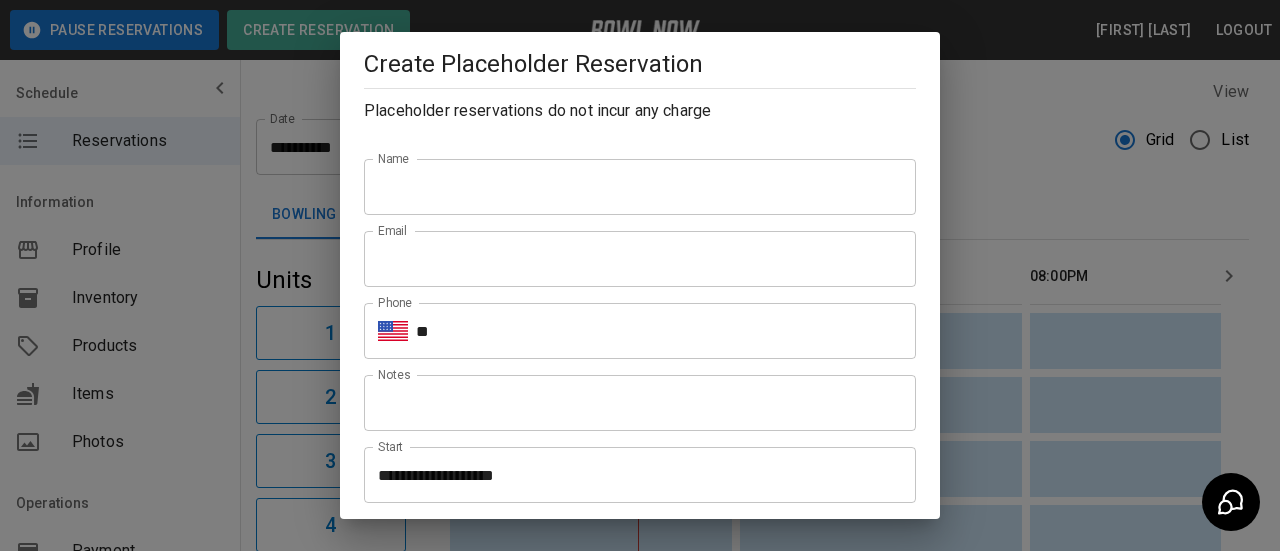 click on "Name" at bounding box center (640, 187) 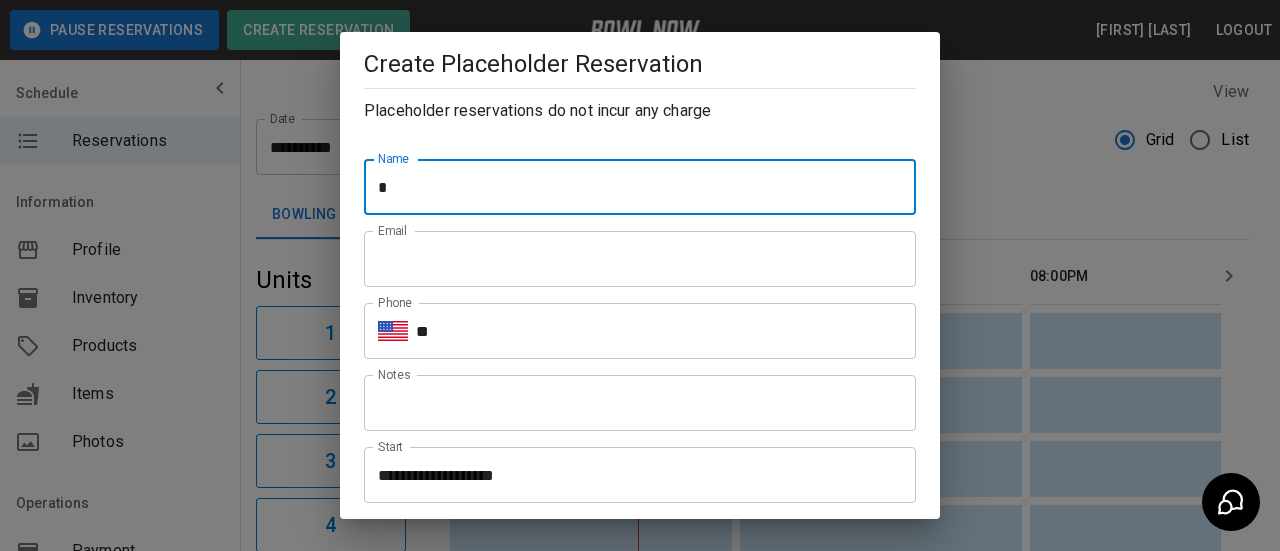 type on "**********" 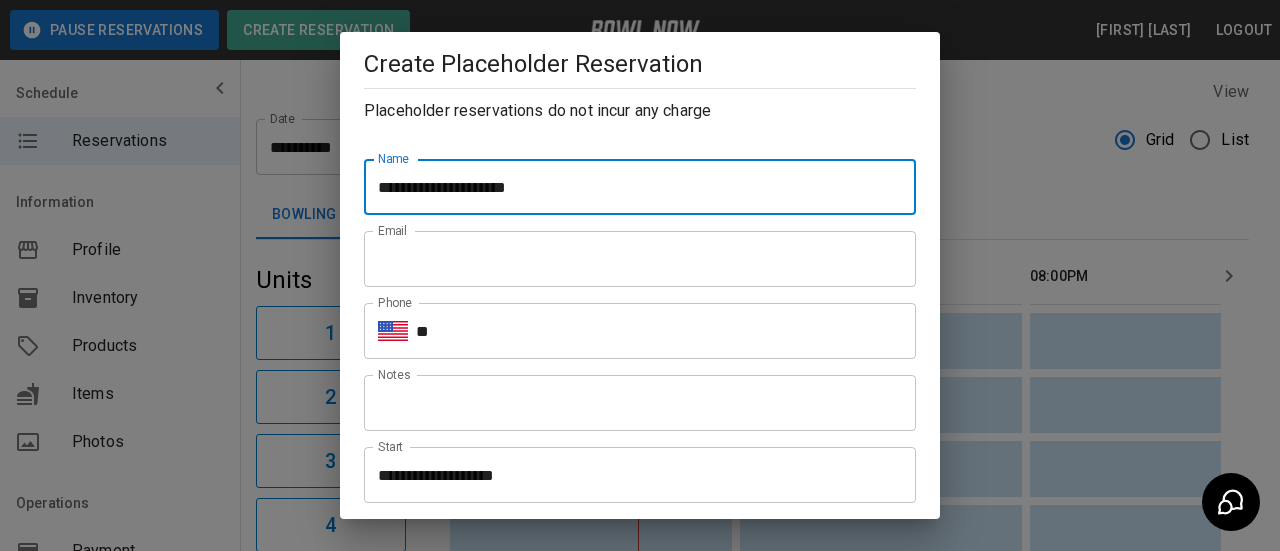 click on "Email" at bounding box center [640, 259] 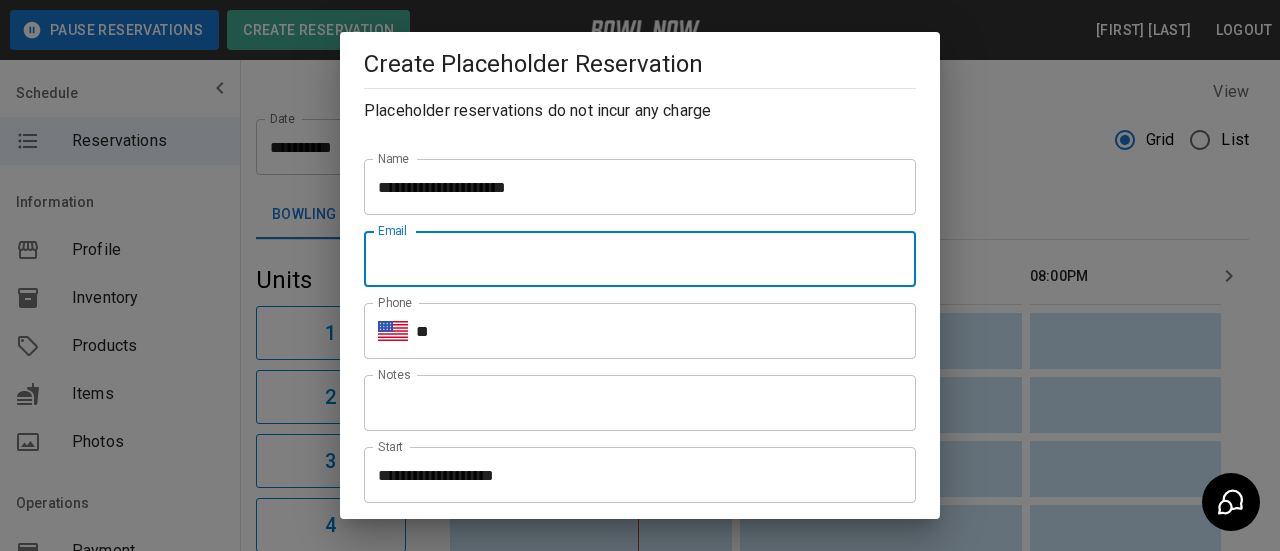 type on "**********" 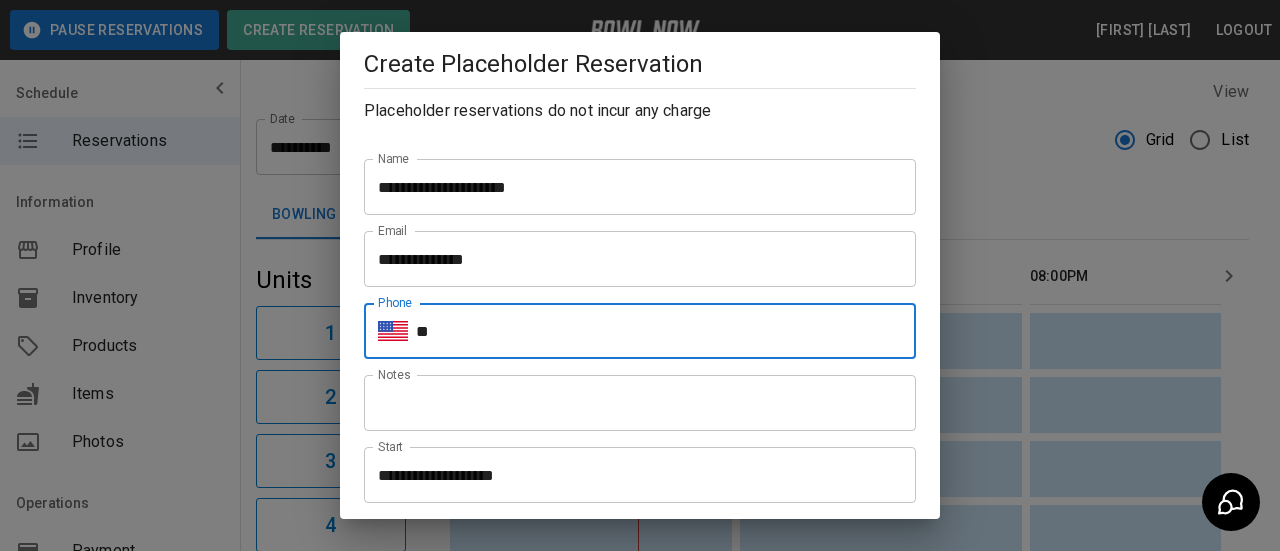 click on "**" at bounding box center (666, 331) 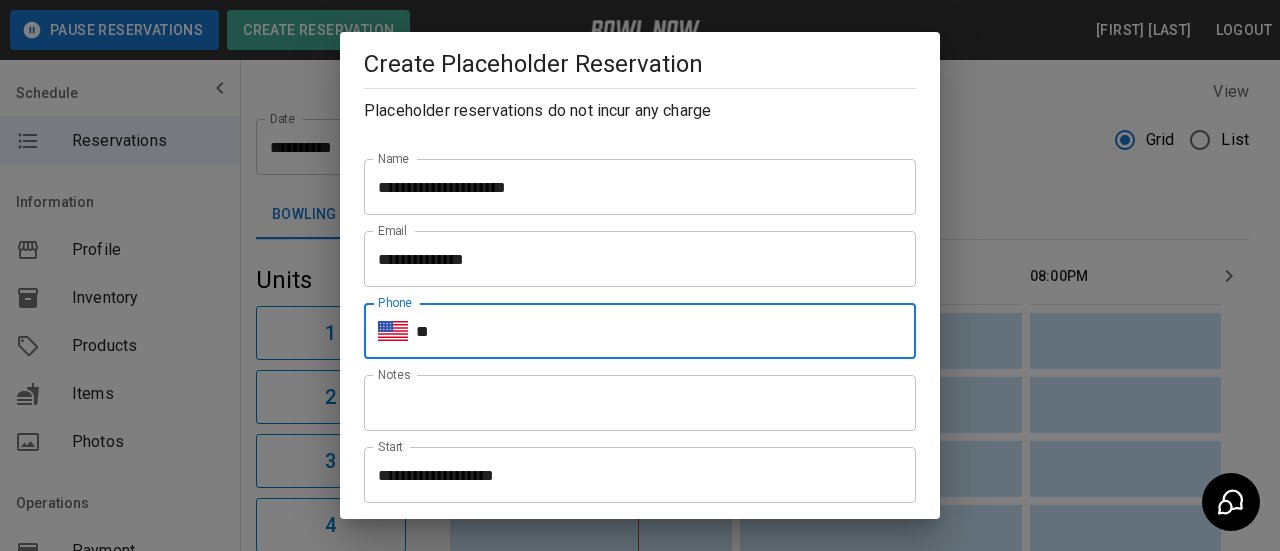 type on "**********" 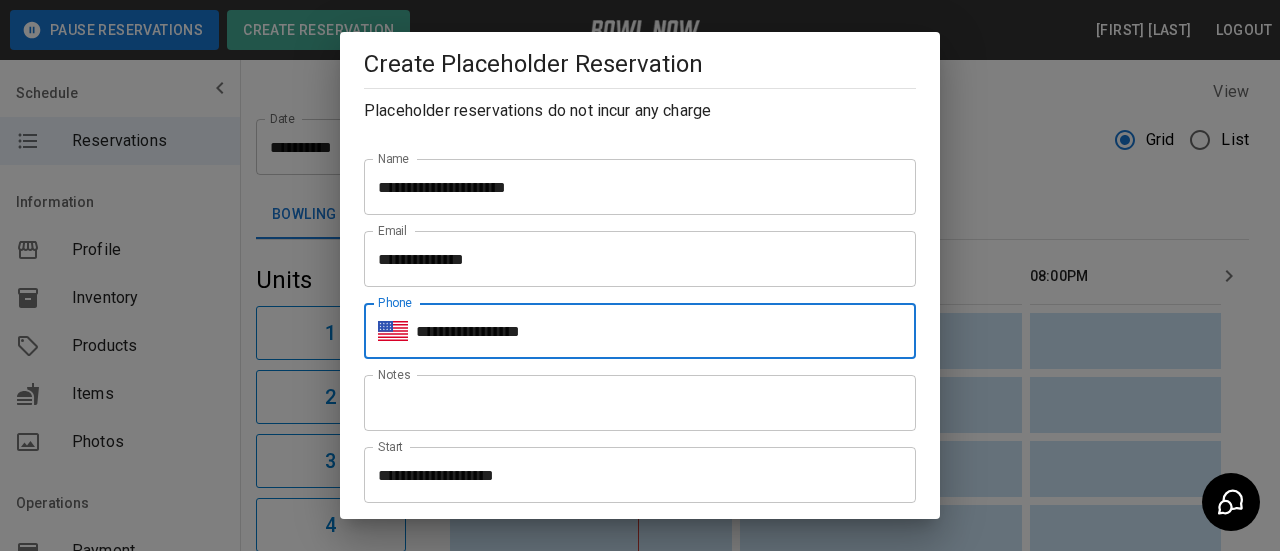 click on "**********" at bounding box center [633, 475] 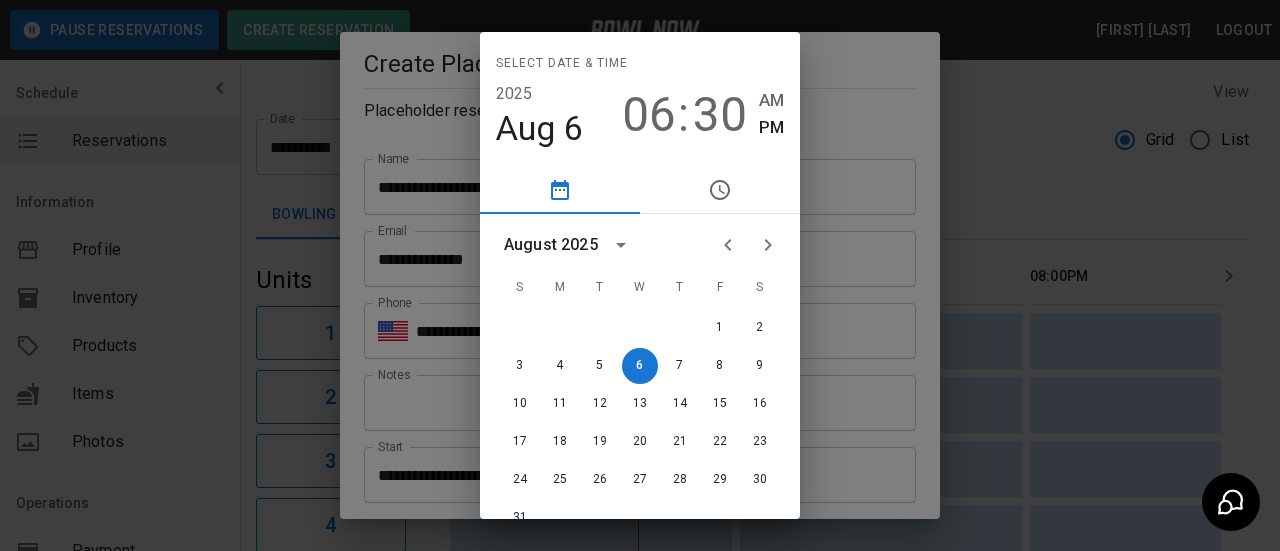 click 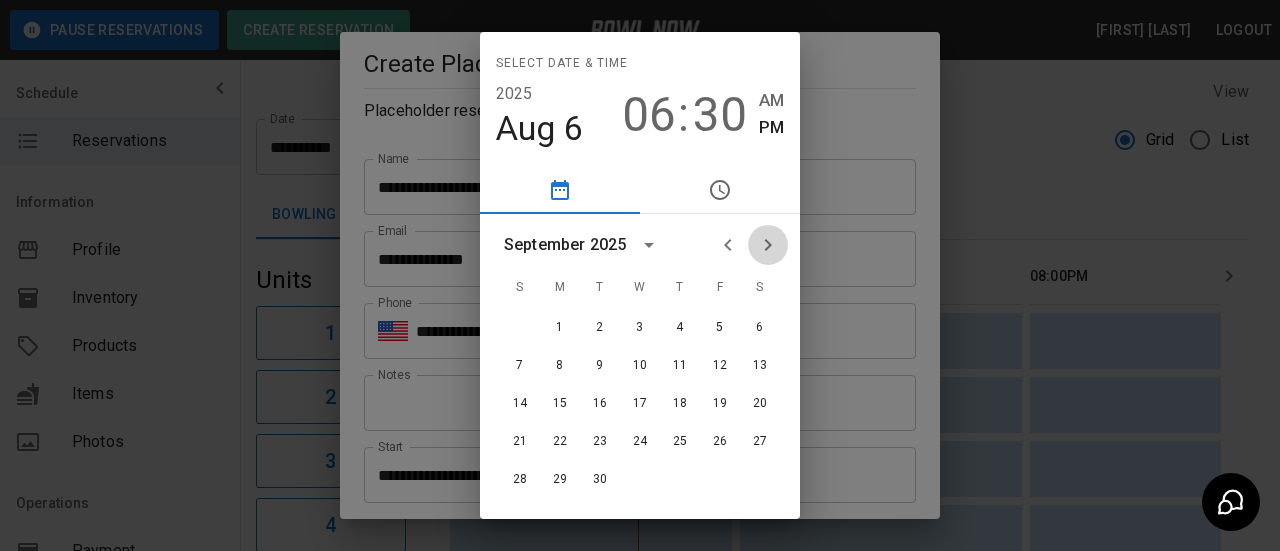 click 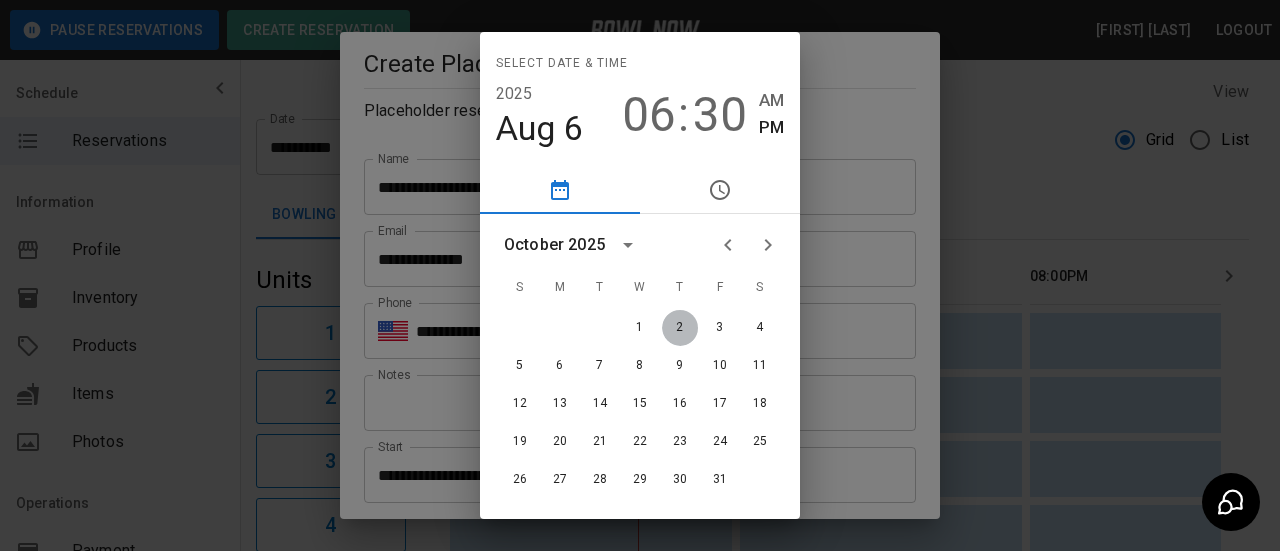 click on "2" at bounding box center (680, 328) 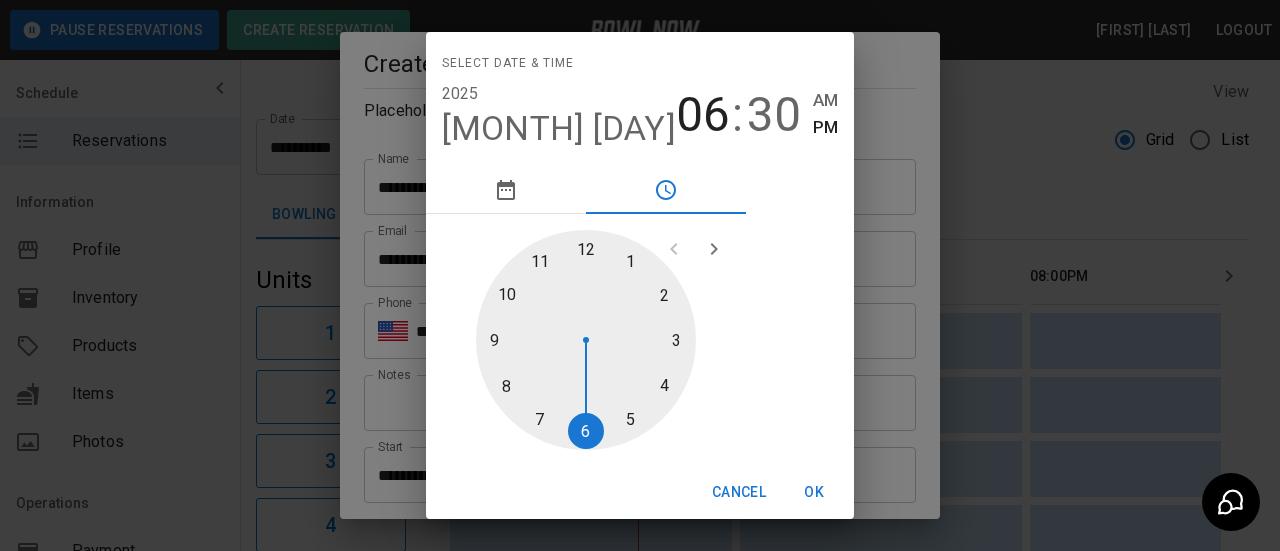 click at bounding box center (586, 340) 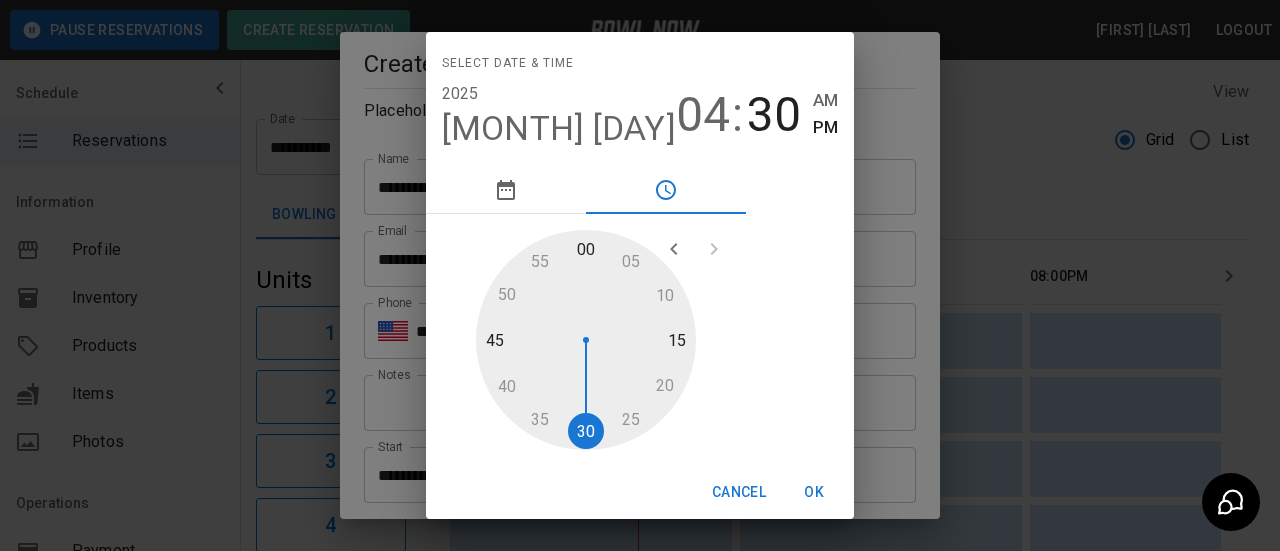 click at bounding box center [586, 340] 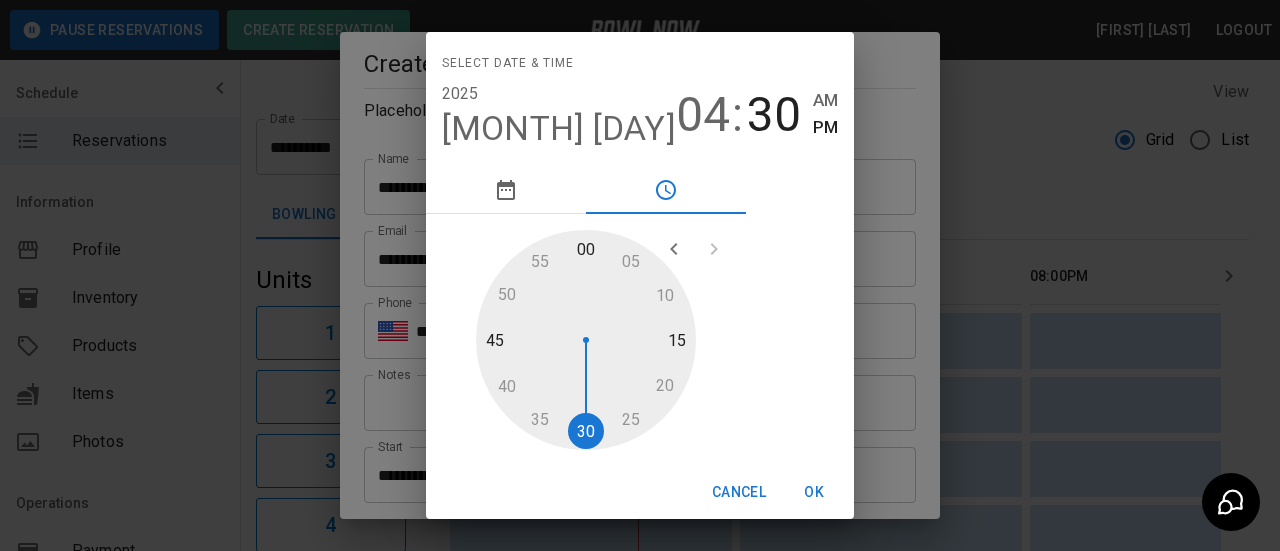 type on "**********" 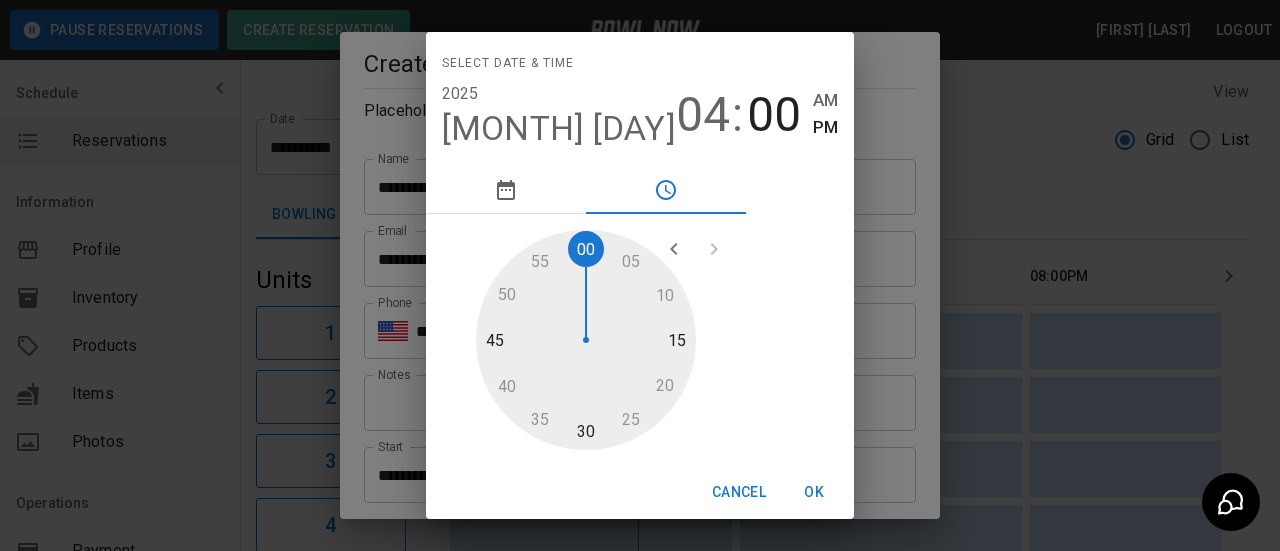 click on "OK" at bounding box center [814, 492] 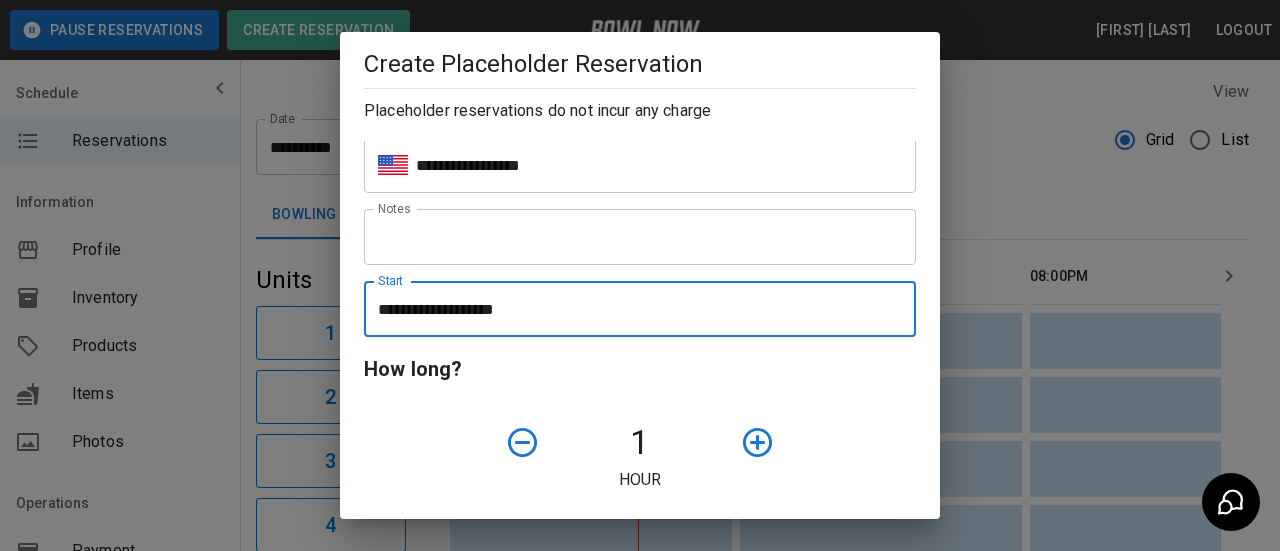 scroll, scrollTop: 300, scrollLeft: 0, axis: vertical 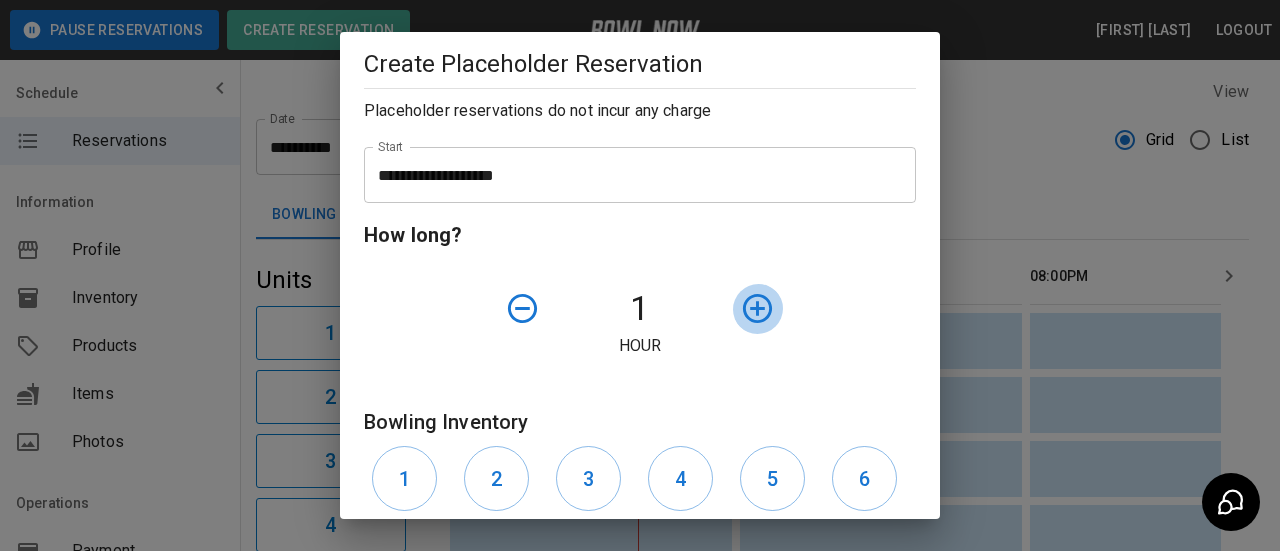 click 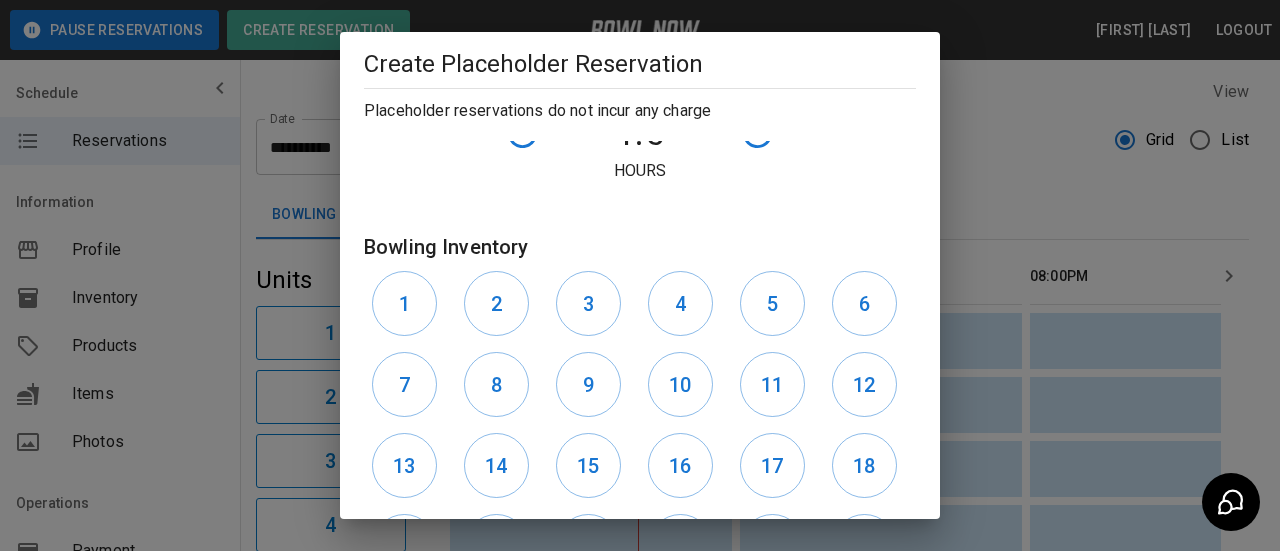 scroll, scrollTop: 661, scrollLeft: 0, axis: vertical 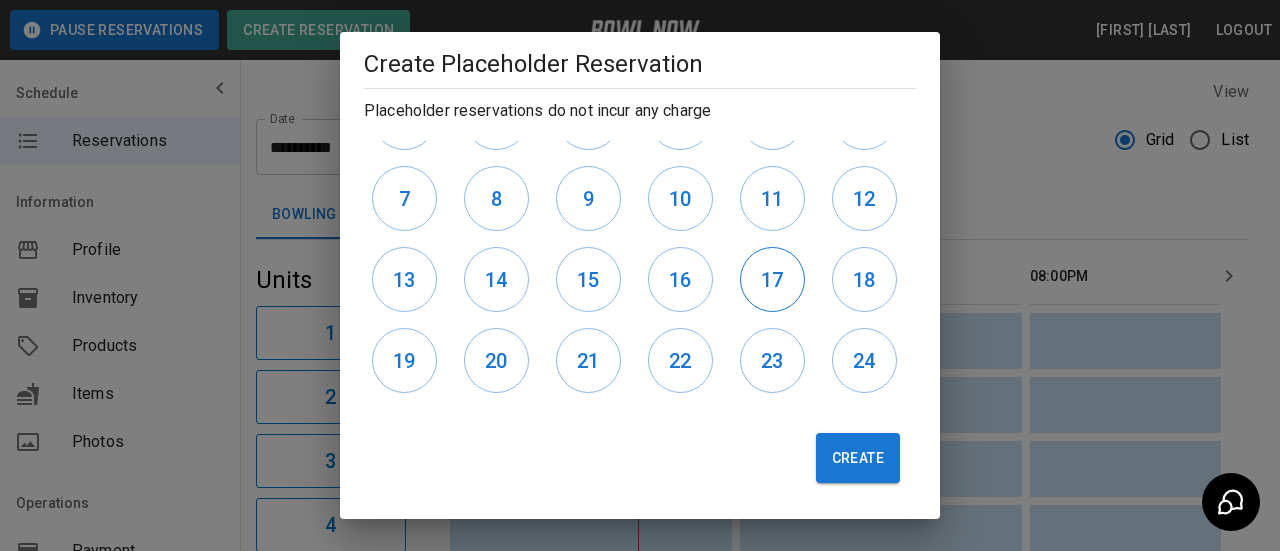 click on "17" at bounding box center [772, 280] 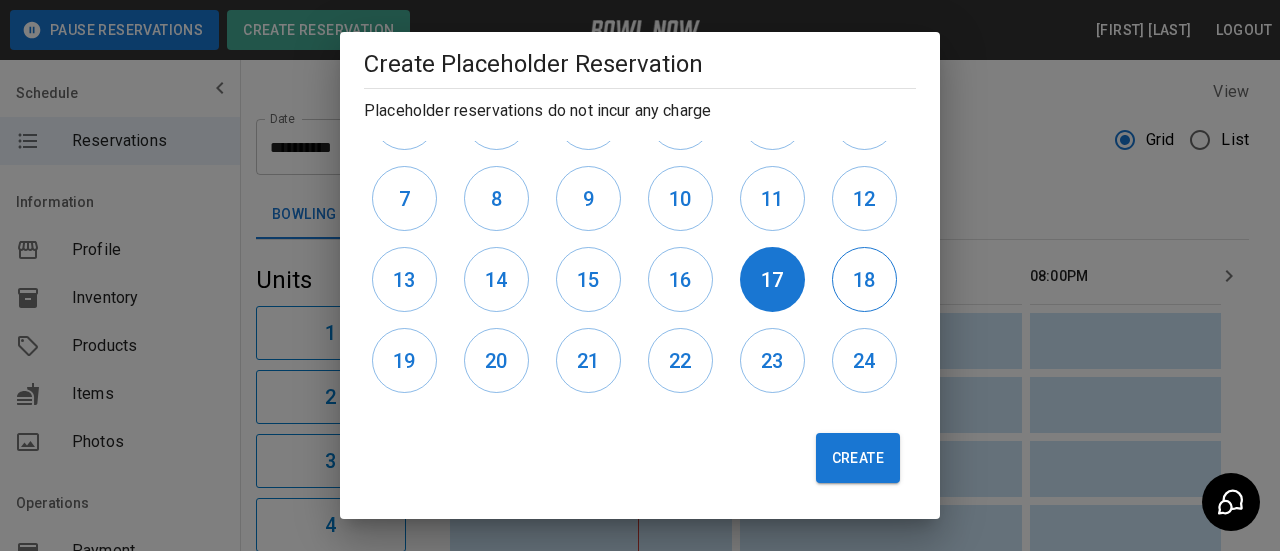drag, startPoint x: 873, startPoint y: 272, endPoint x: 861, endPoint y: 278, distance: 13.416408 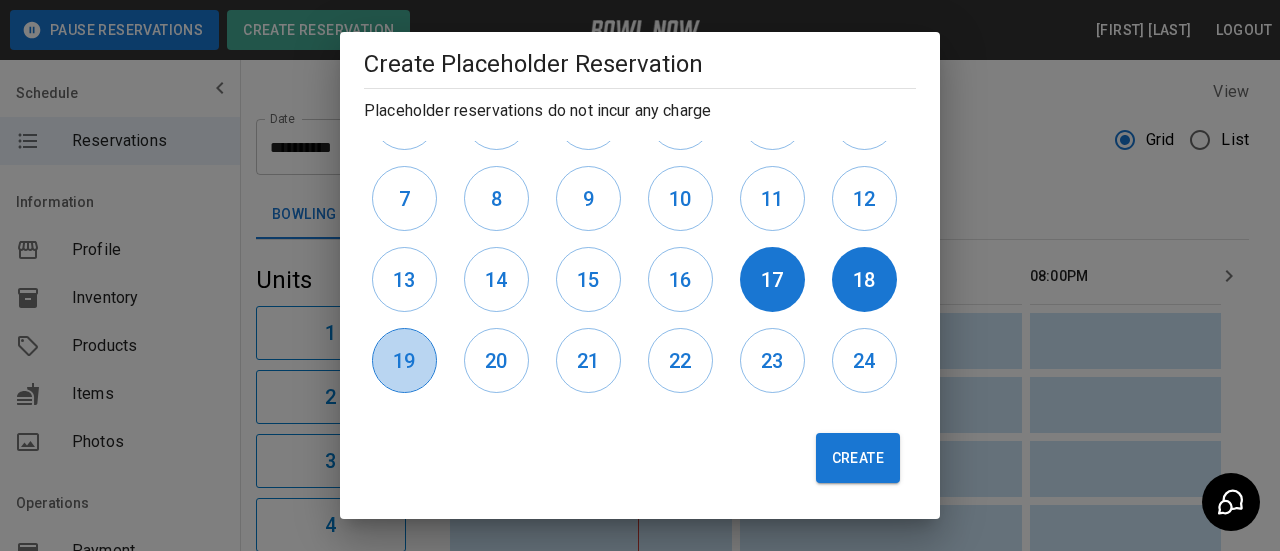 click on "19" at bounding box center (404, 361) 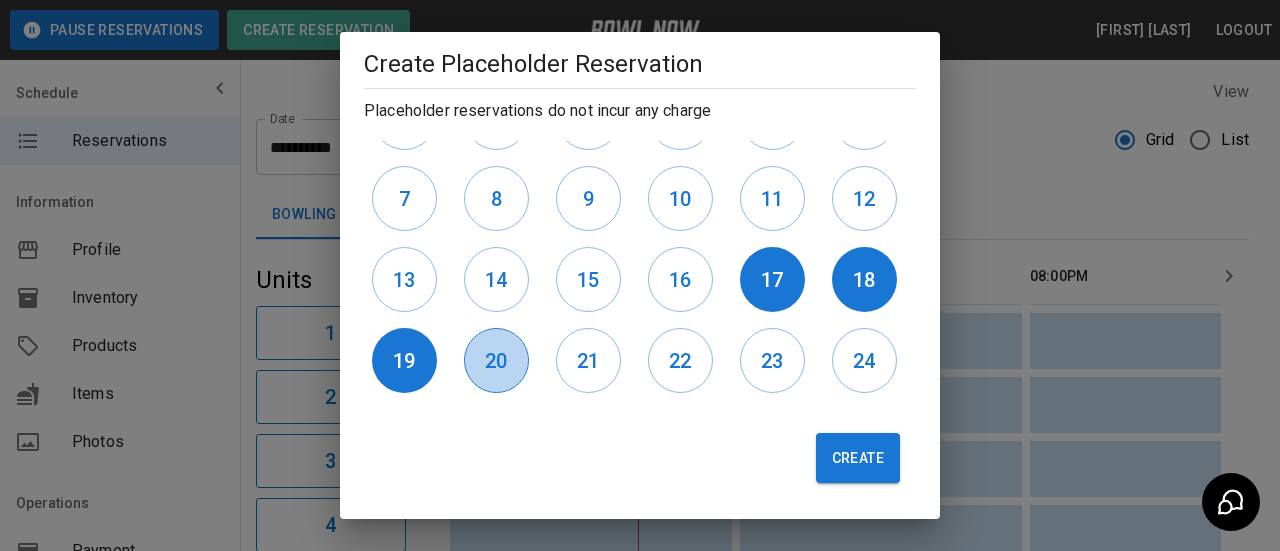 click on "20" at bounding box center (496, 361) 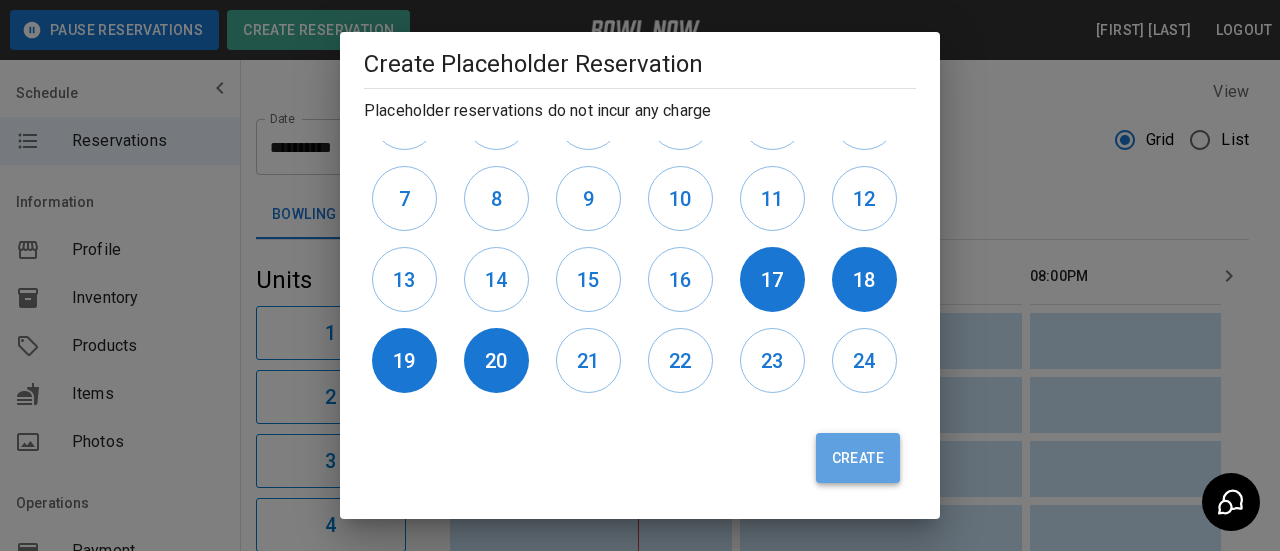 click on "Create" at bounding box center (858, 458) 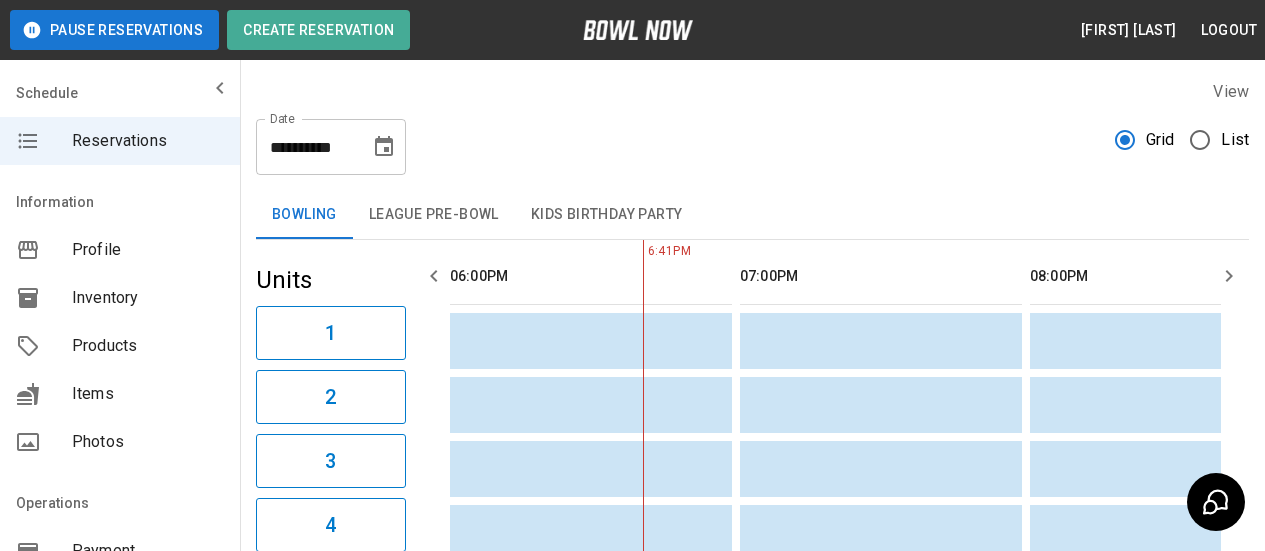 click 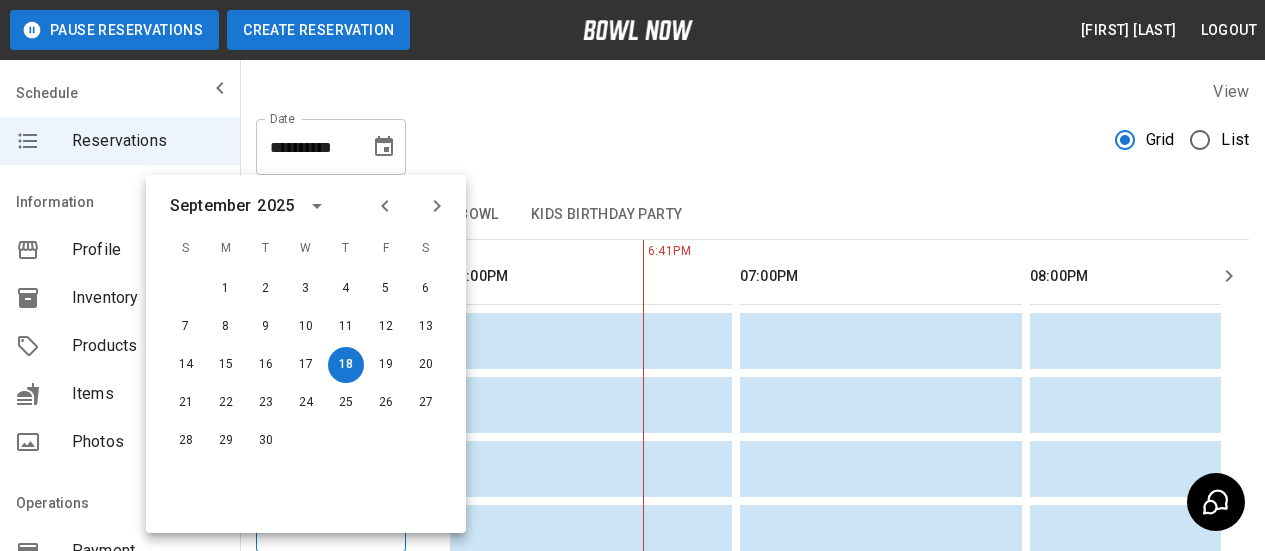 click on "Create Reservation" at bounding box center (318, 30) 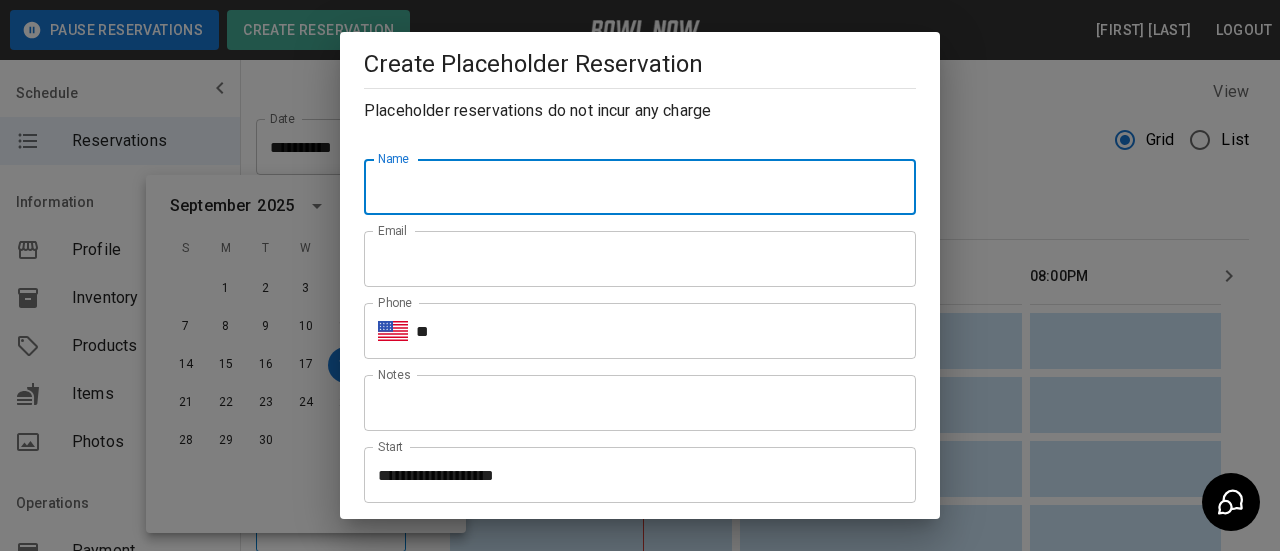 click on "Name" at bounding box center [640, 187] 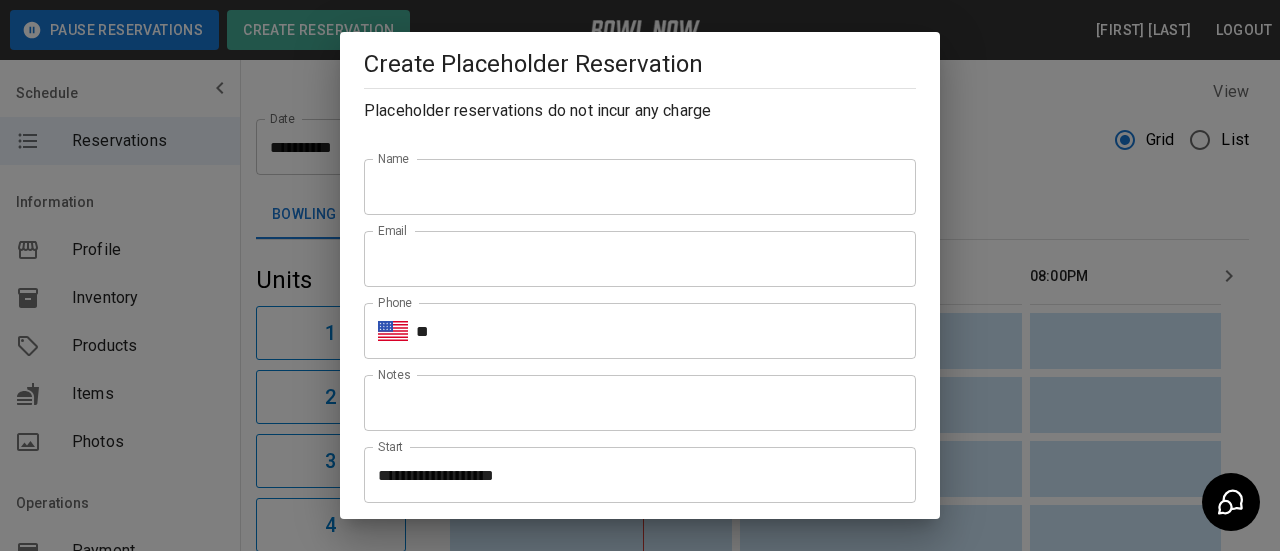 click on "Name" at bounding box center (640, 187) 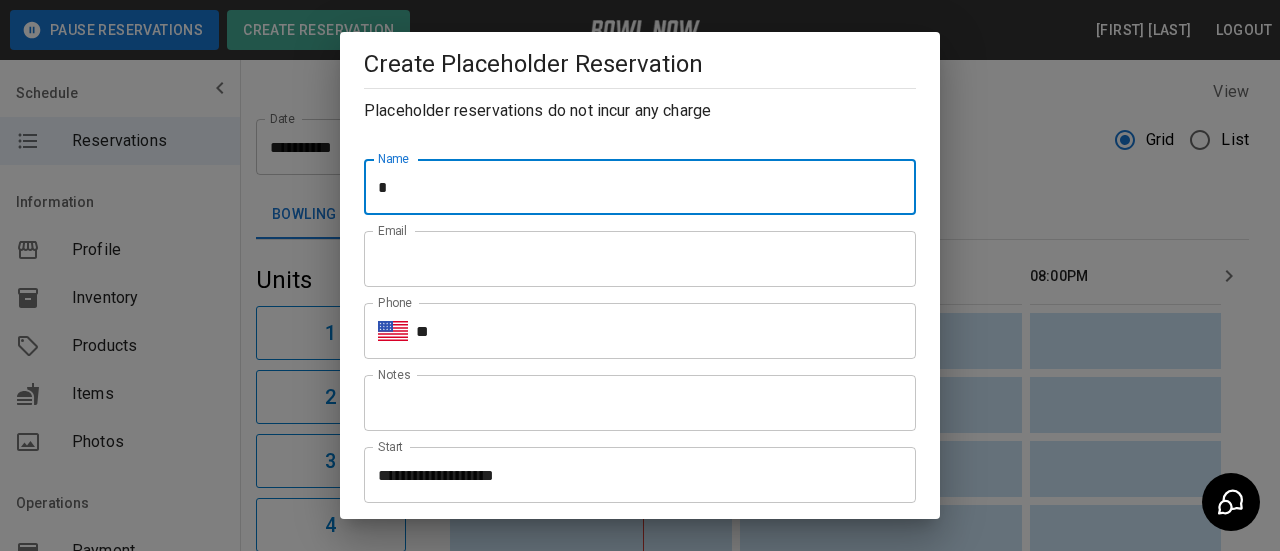 type on "**********" 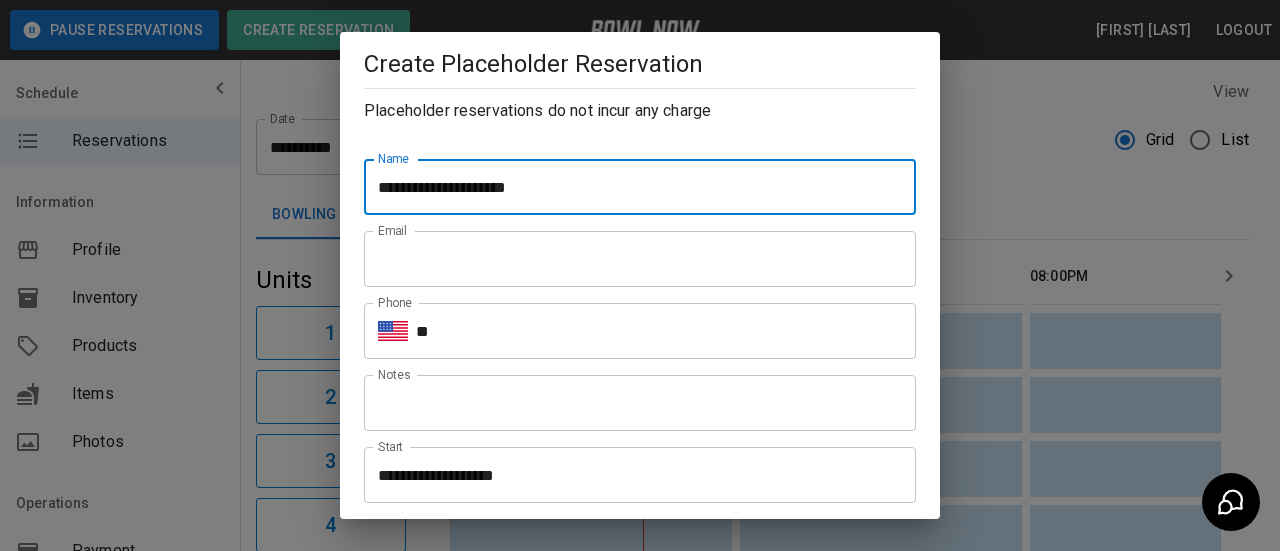 click on "Email" at bounding box center (640, 259) 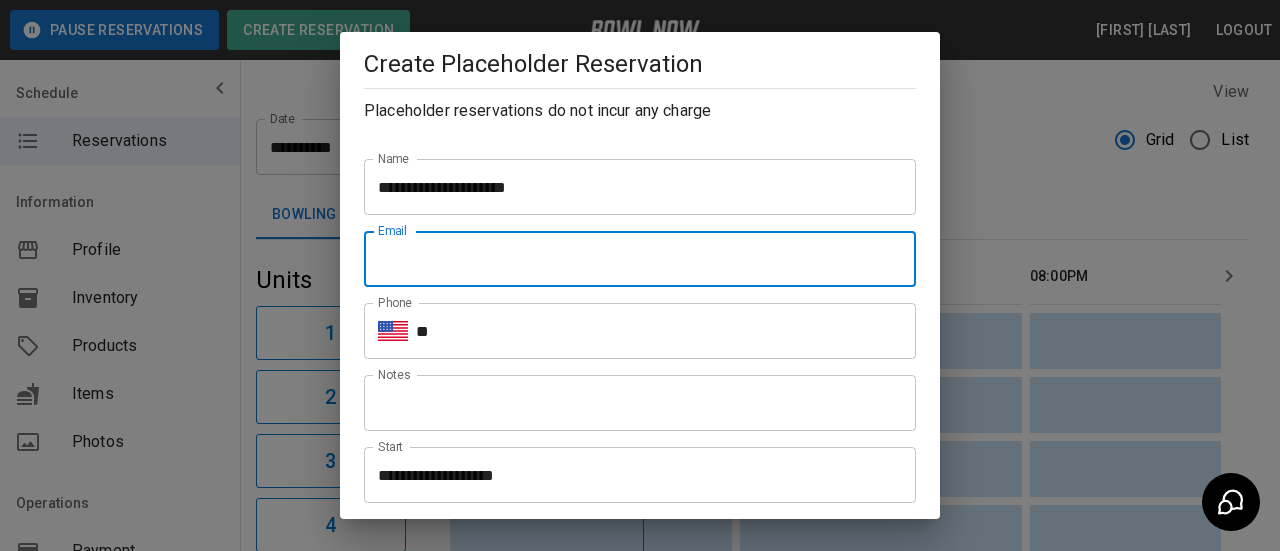 type on "**********" 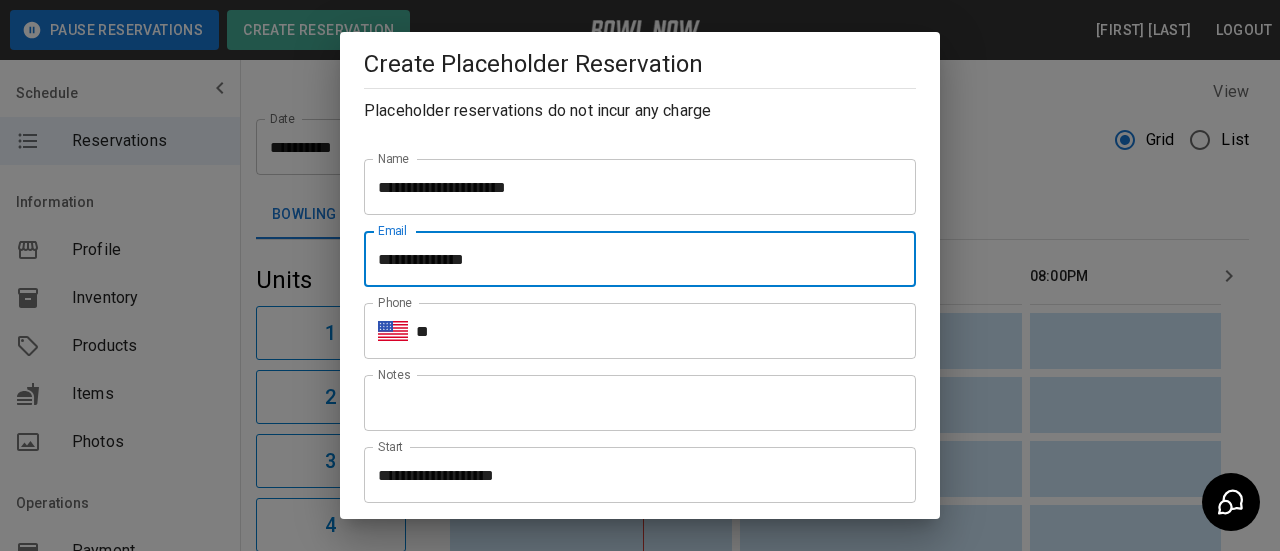 drag, startPoint x: 496, startPoint y: 284, endPoint x: 534, endPoint y: 320, distance: 52.34501 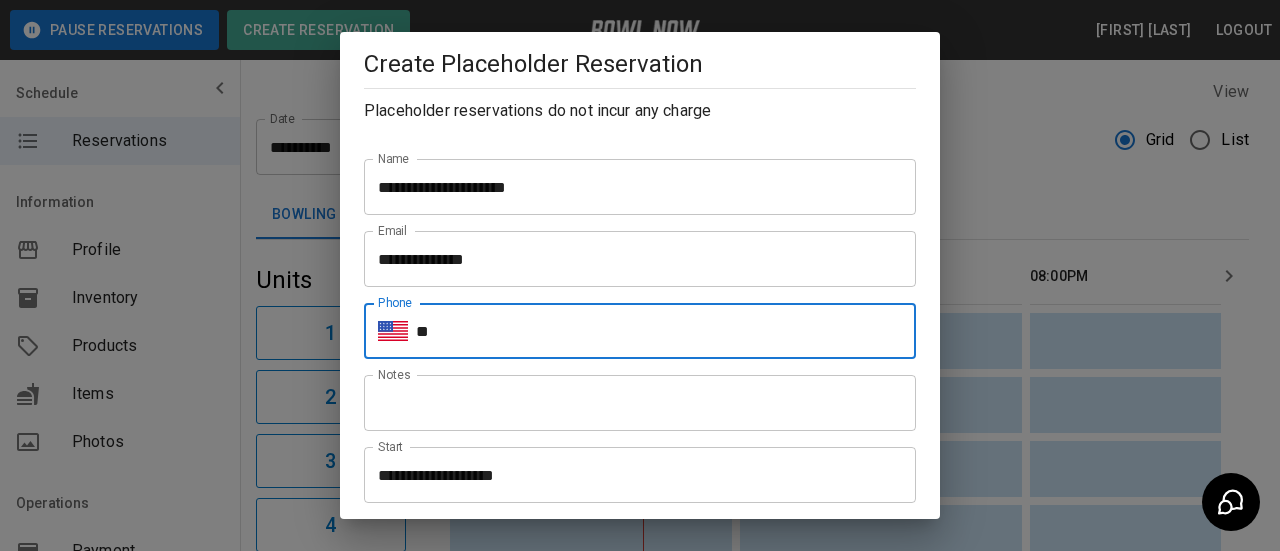 type on "**********" 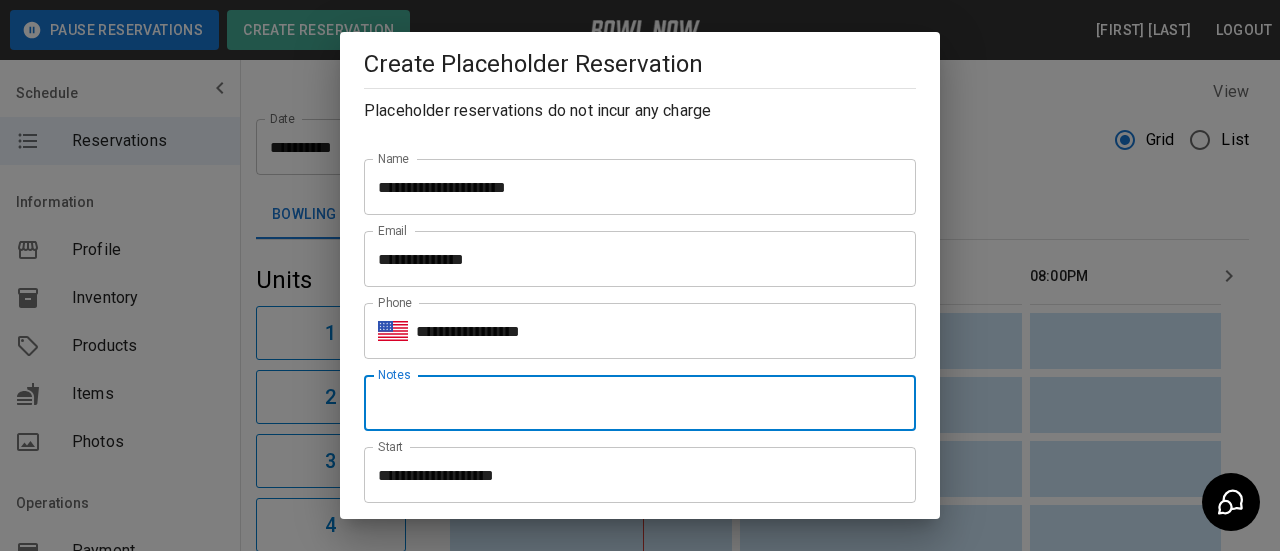 click on "Notes" at bounding box center [640, 403] 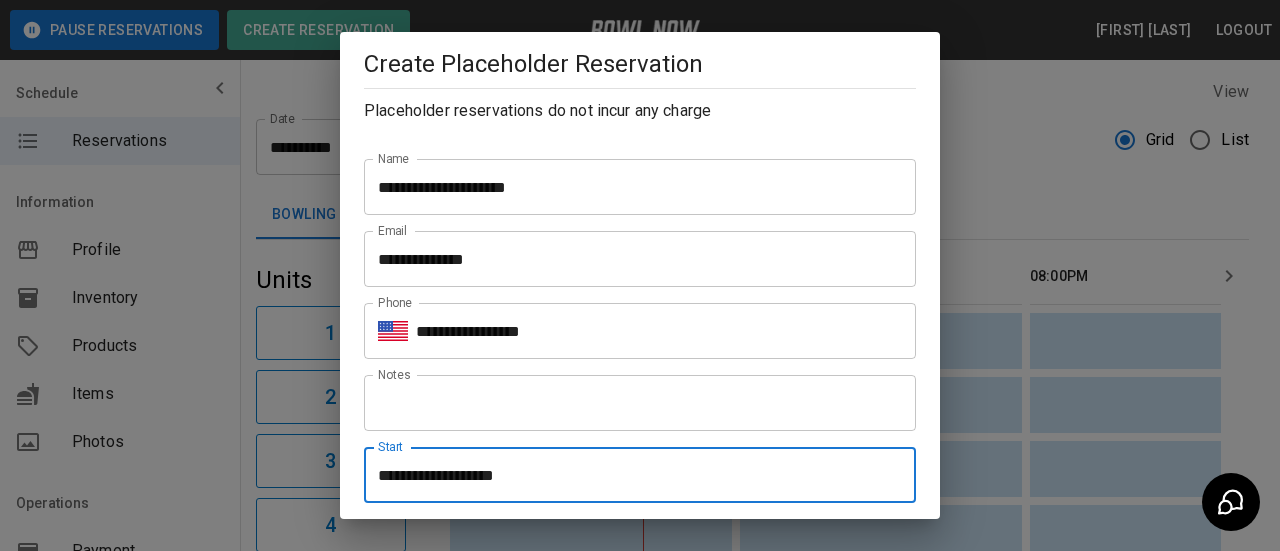 click on "**********" at bounding box center [633, 475] 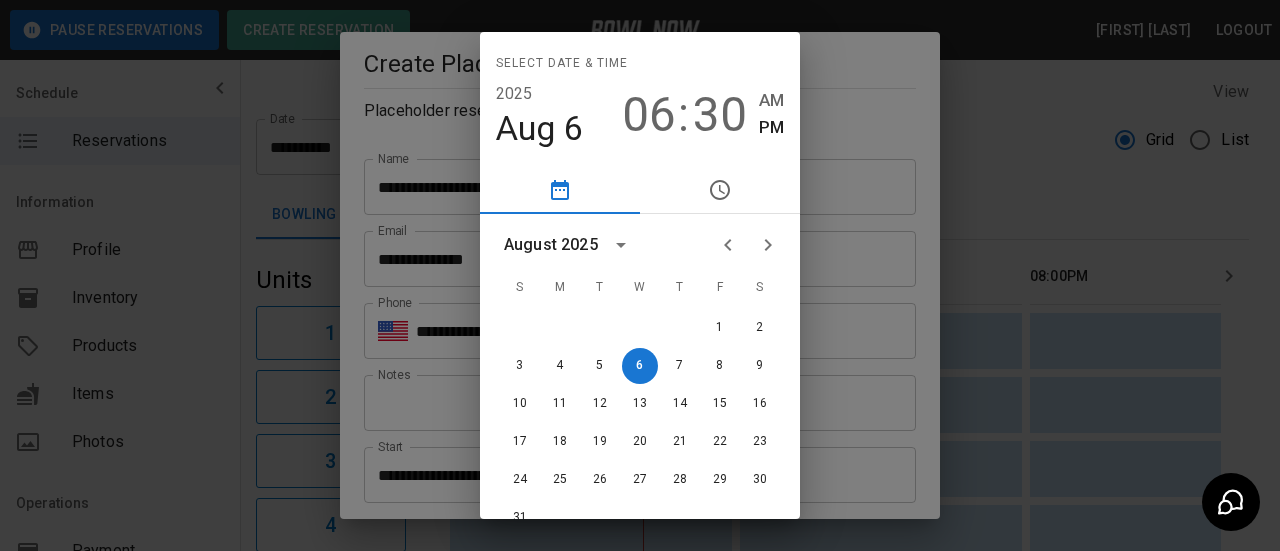 click on "August 2025 S M T W T F S 1 2 3 4 5 6 7 8 9 10 11 12 13 14 15 16 17 18 19 20 21 22 23 24 25 26 27 28 29 30 31" at bounding box center [640, 381] 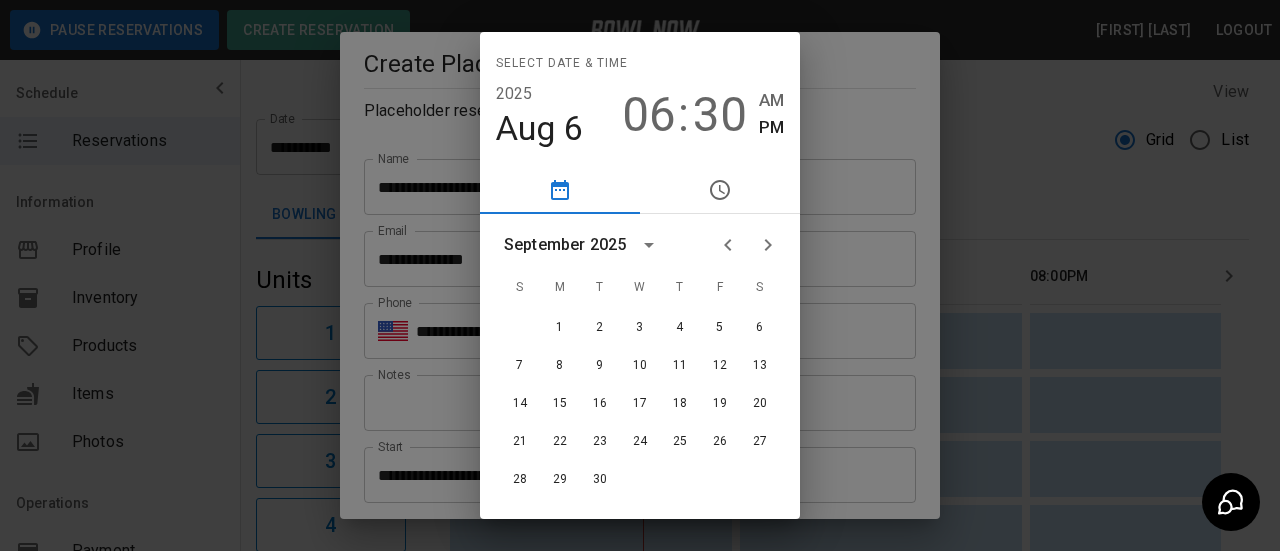 click 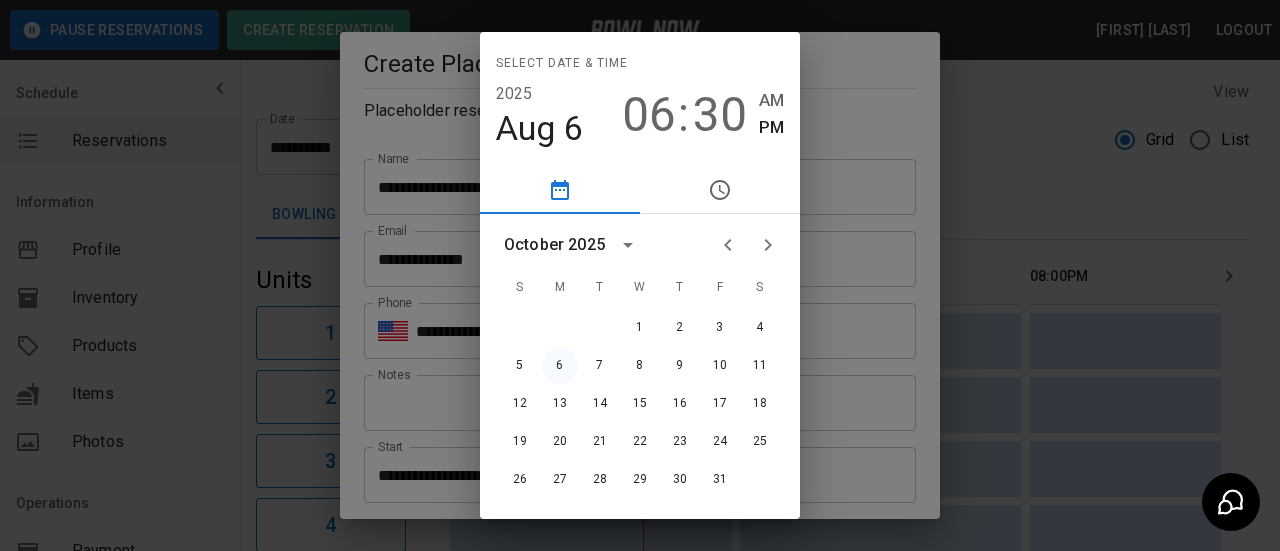 click on "6" at bounding box center (560, 366) 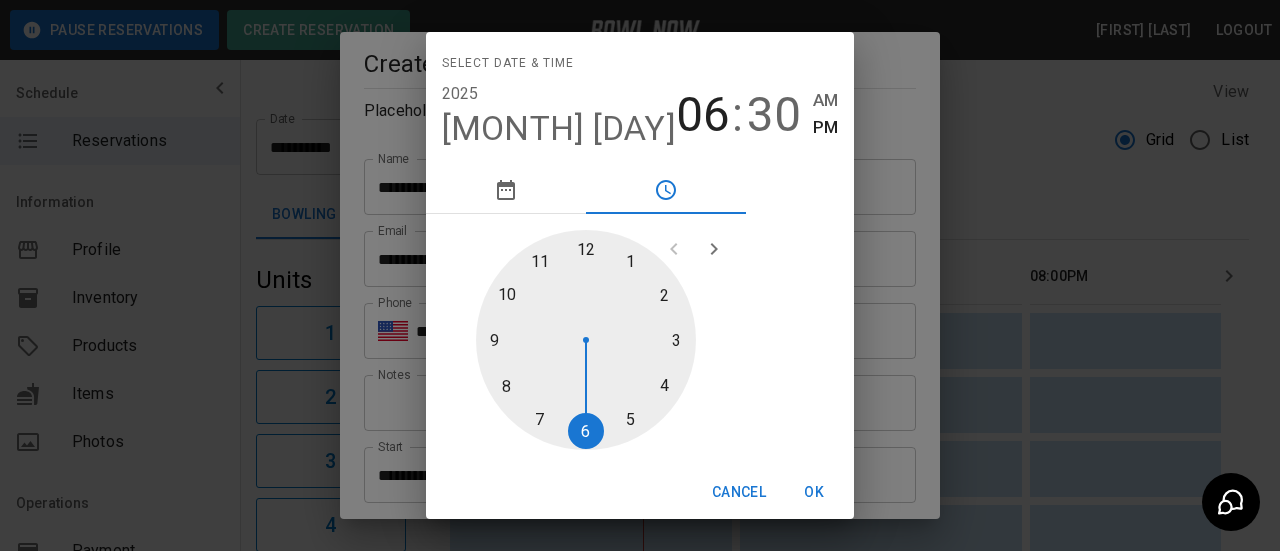 drag, startPoint x: 722, startPoint y: 382, endPoint x: 678, endPoint y: 316, distance: 79.32213 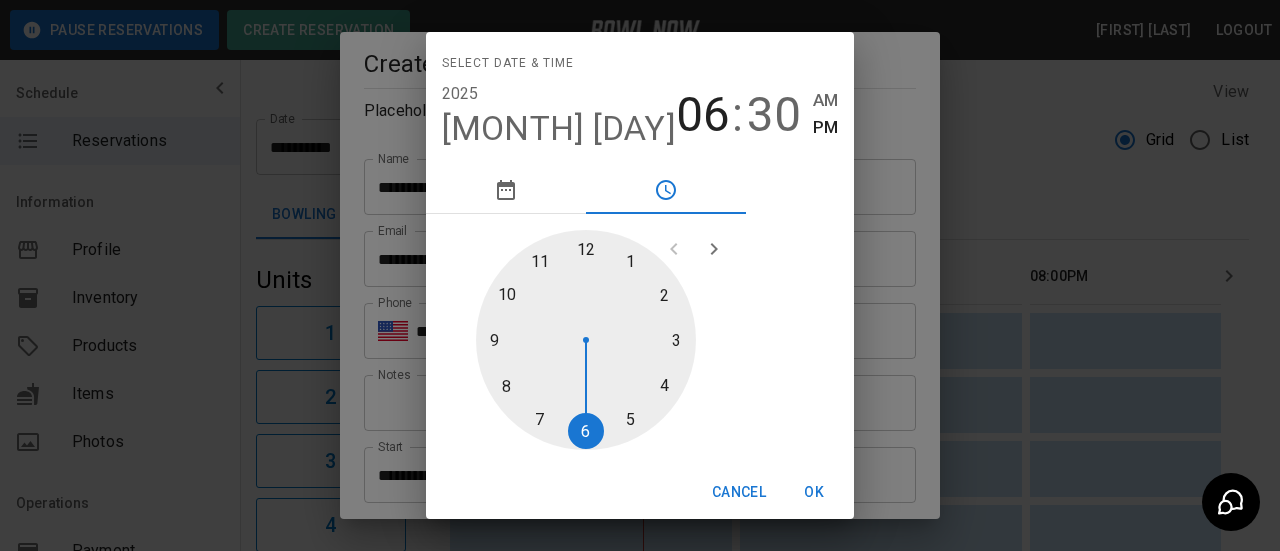 click at bounding box center [586, 340] 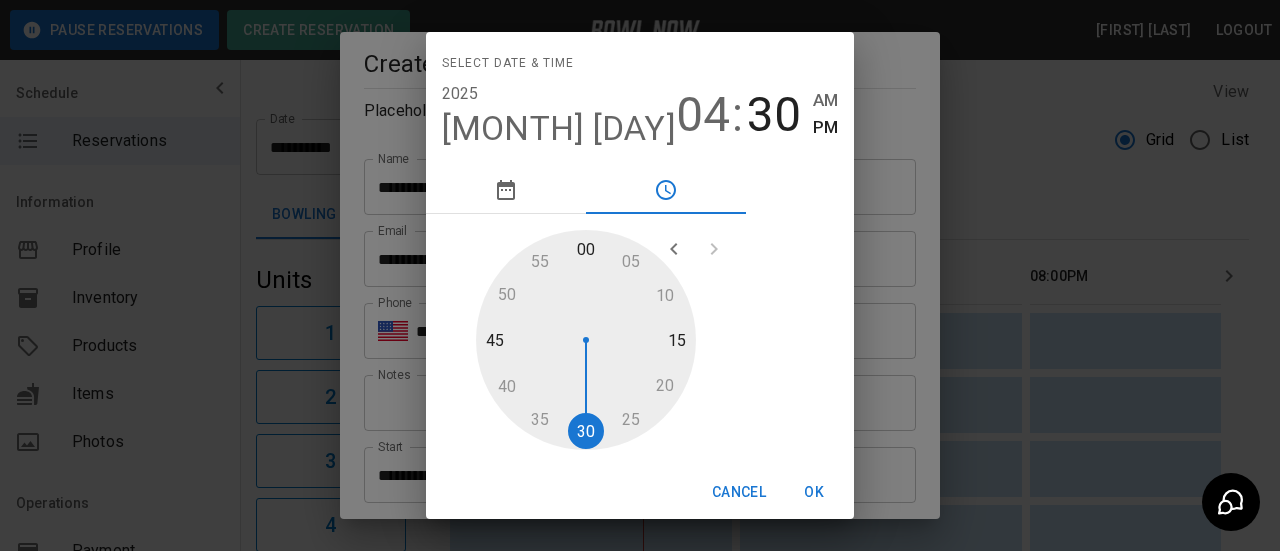 click at bounding box center (586, 340) 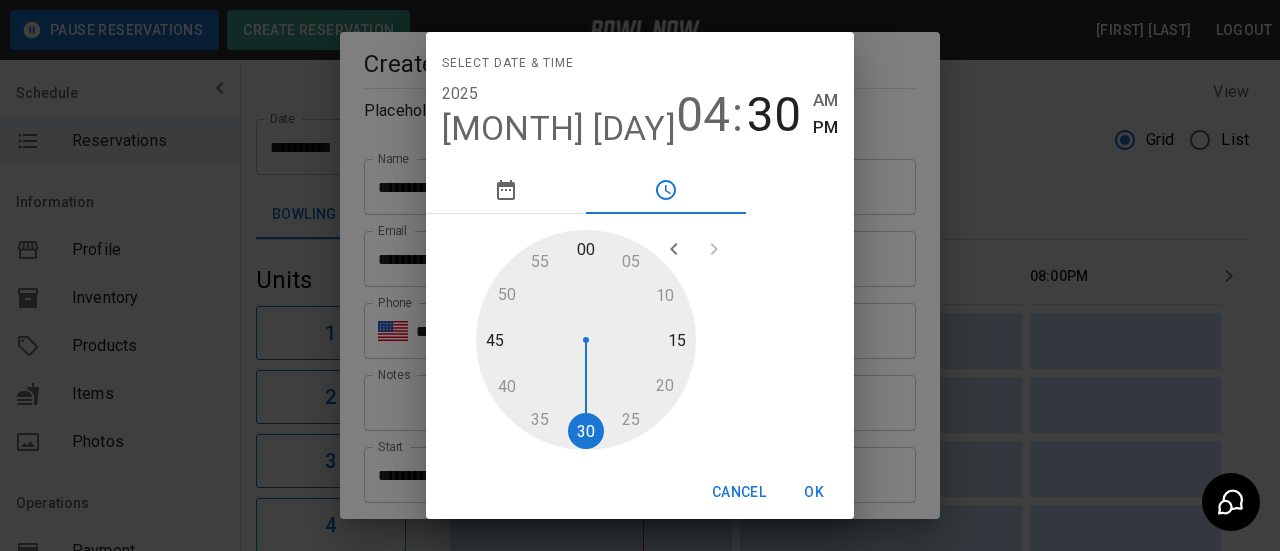 type on "**********" 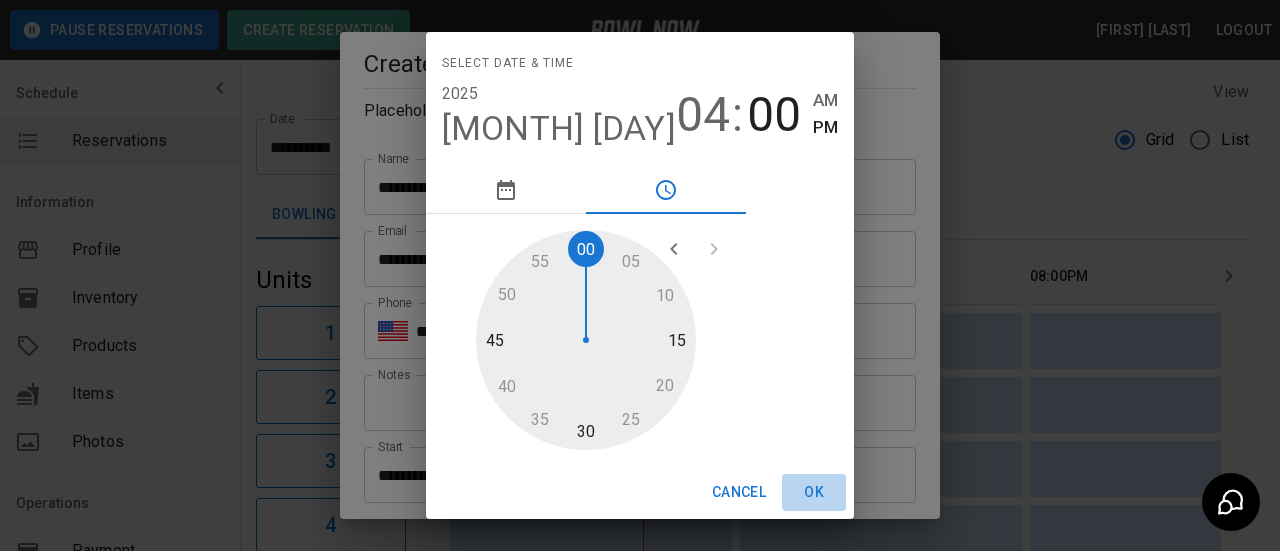 click on "OK" at bounding box center (814, 492) 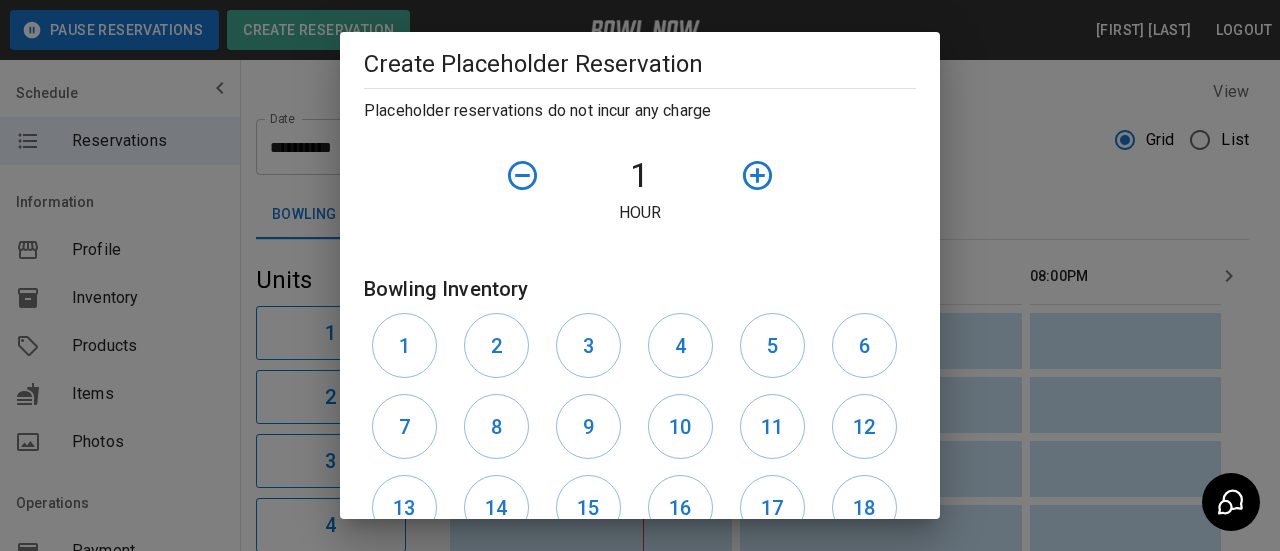 scroll, scrollTop: 400, scrollLeft: 0, axis: vertical 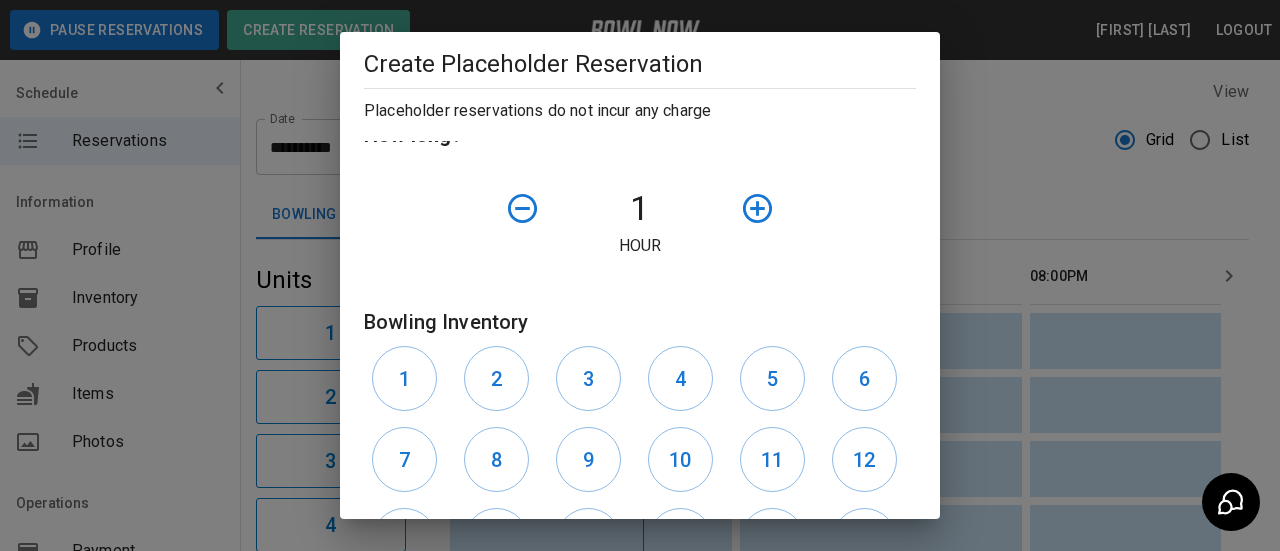 click 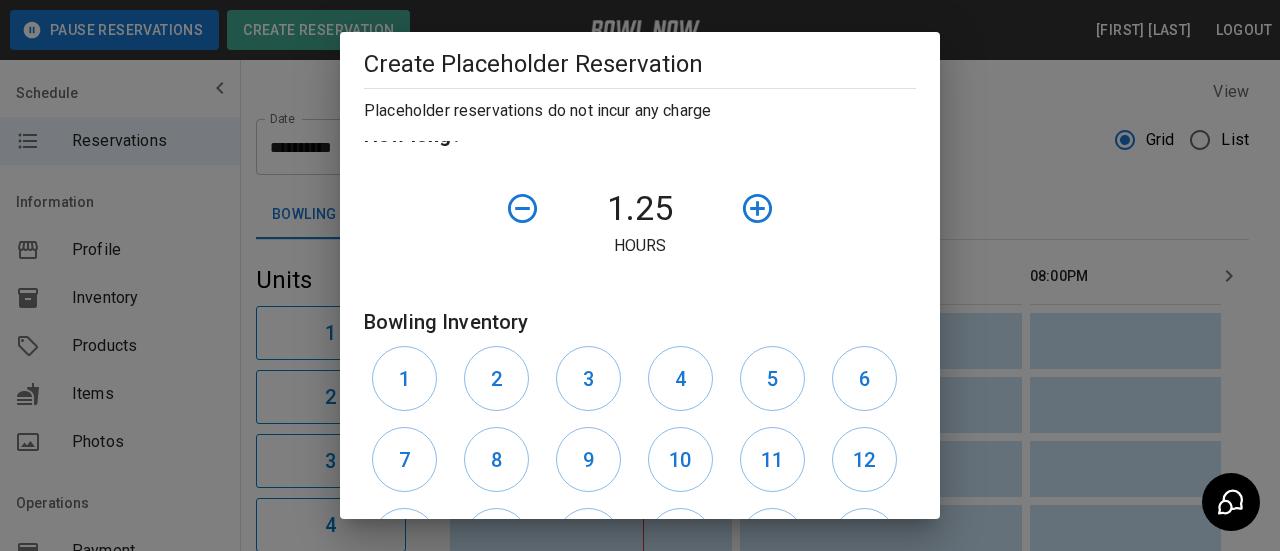 click 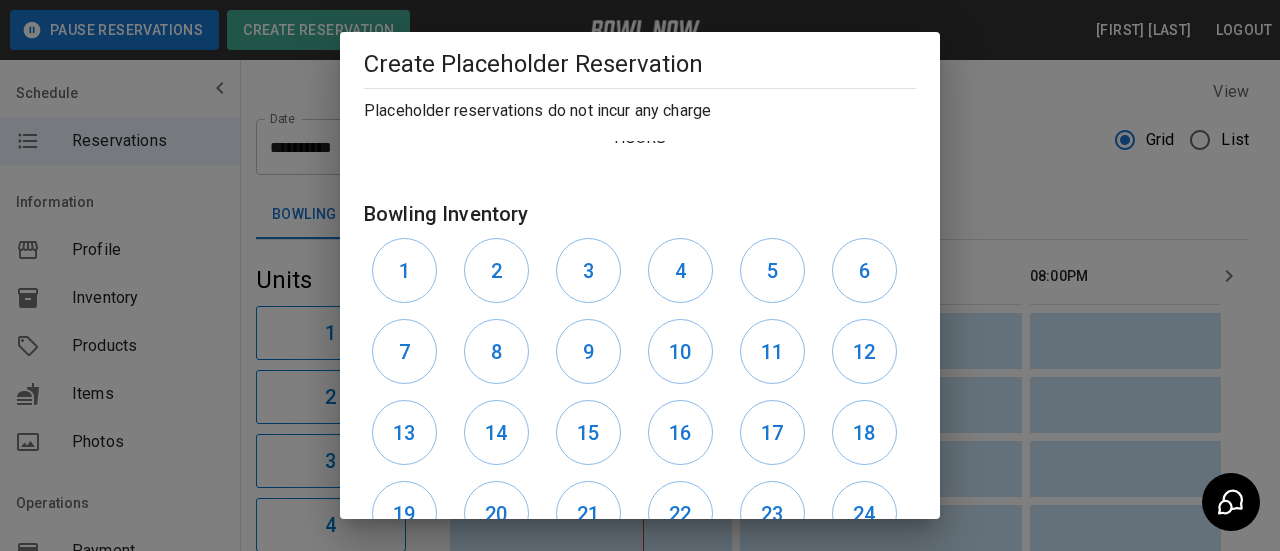 scroll, scrollTop: 661, scrollLeft: 0, axis: vertical 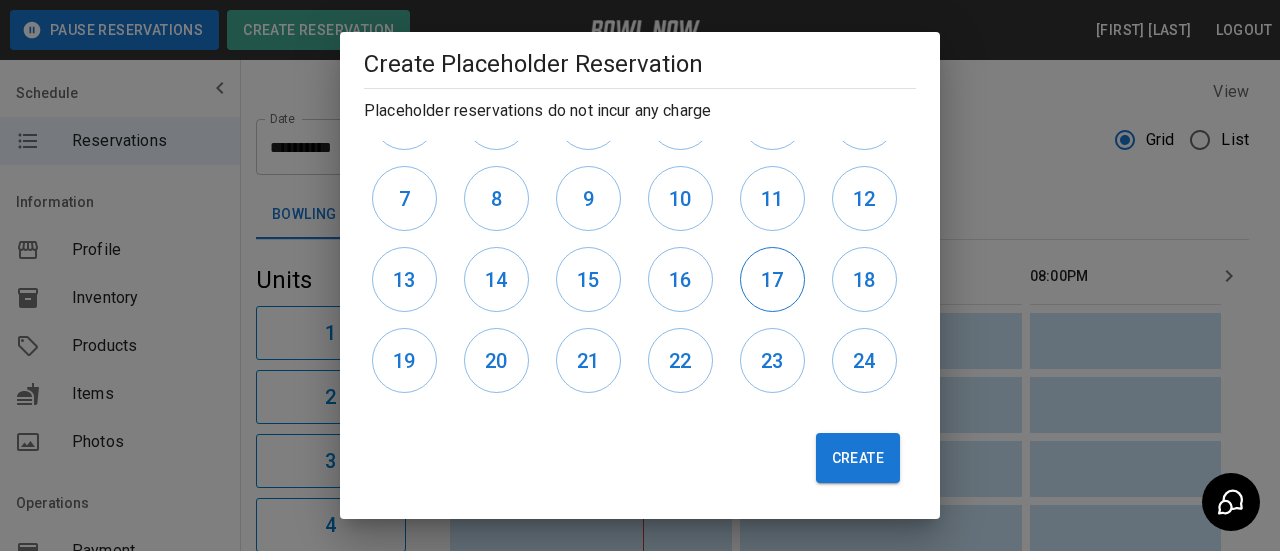 click on "17" at bounding box center (772, 280) 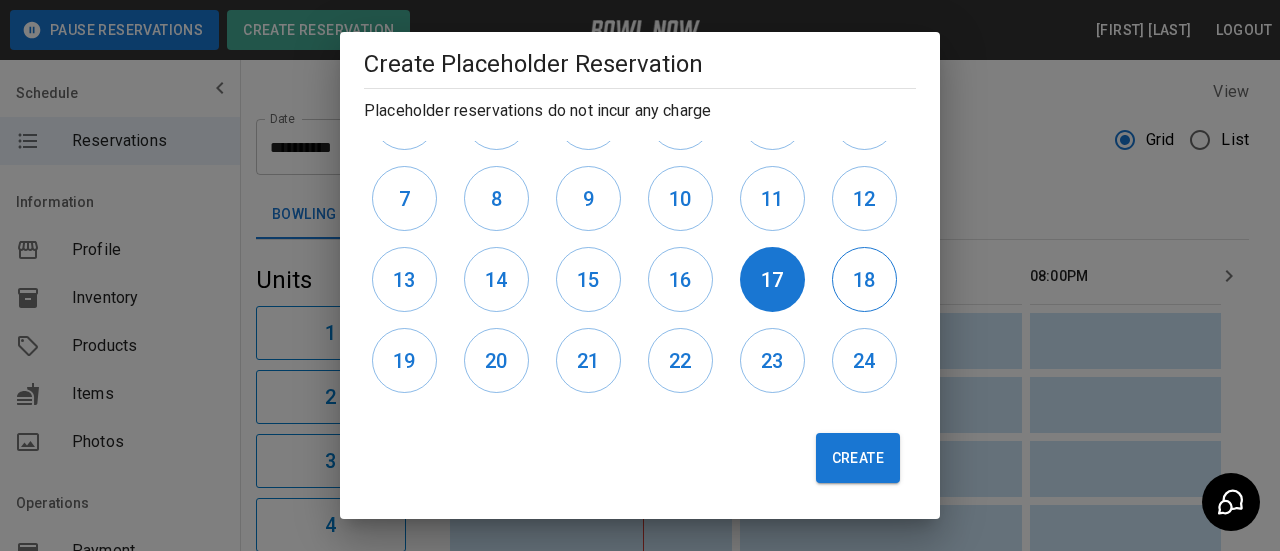 drag, startPoint x: 899, startPoint y: 292, endPoint x: 882, endPoint y: 290, distance: 17.117243 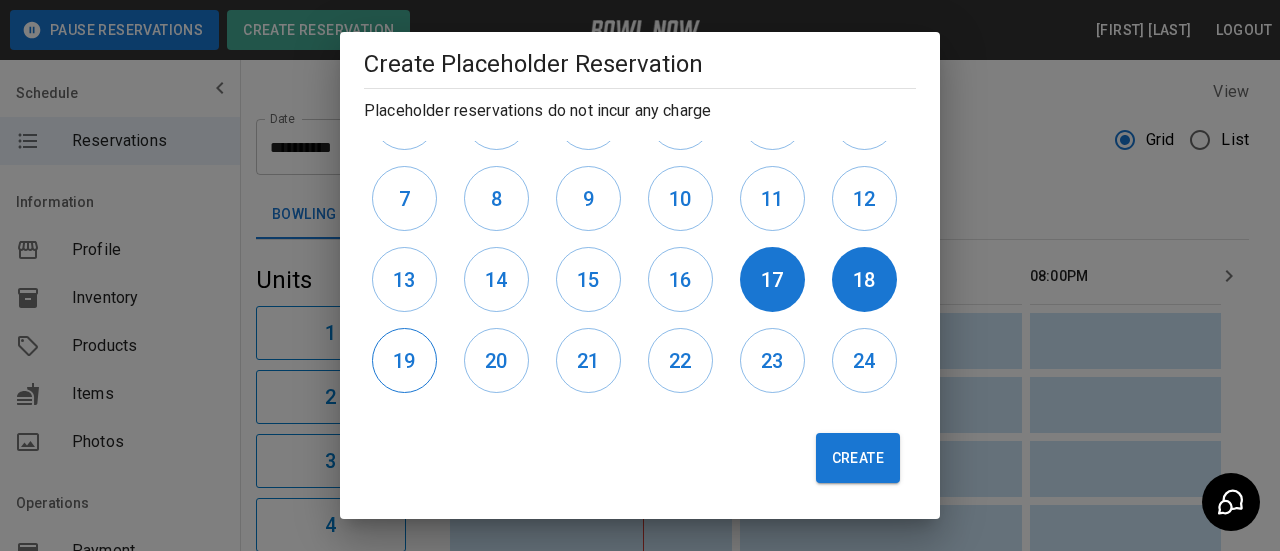 click on "19" at bounding box center [404, 361] 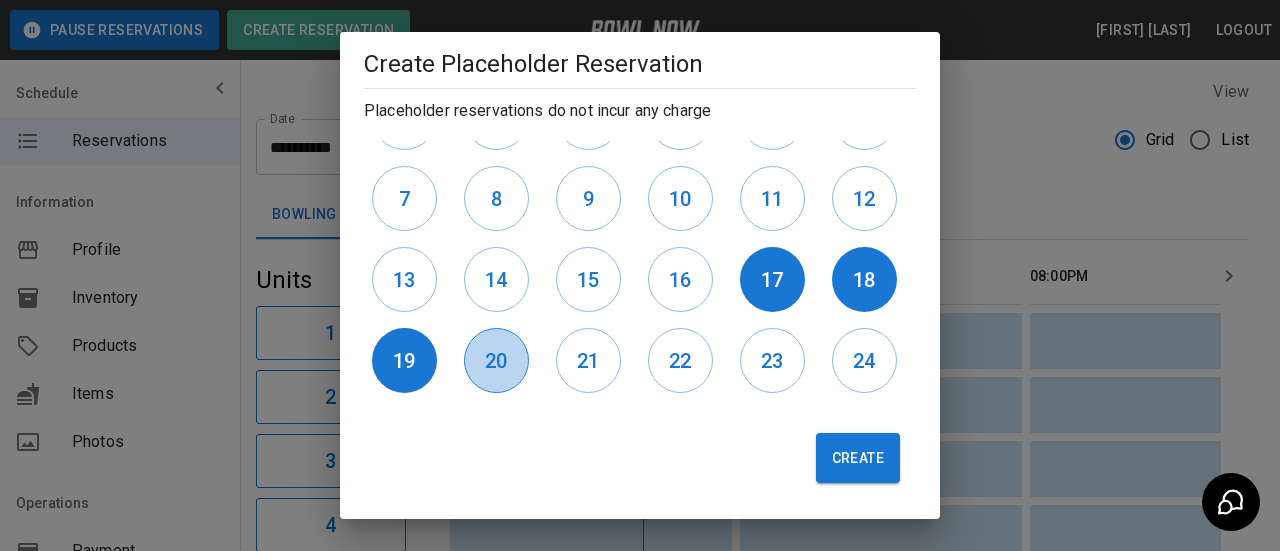 click on "20" at bounding box center [496, 361] 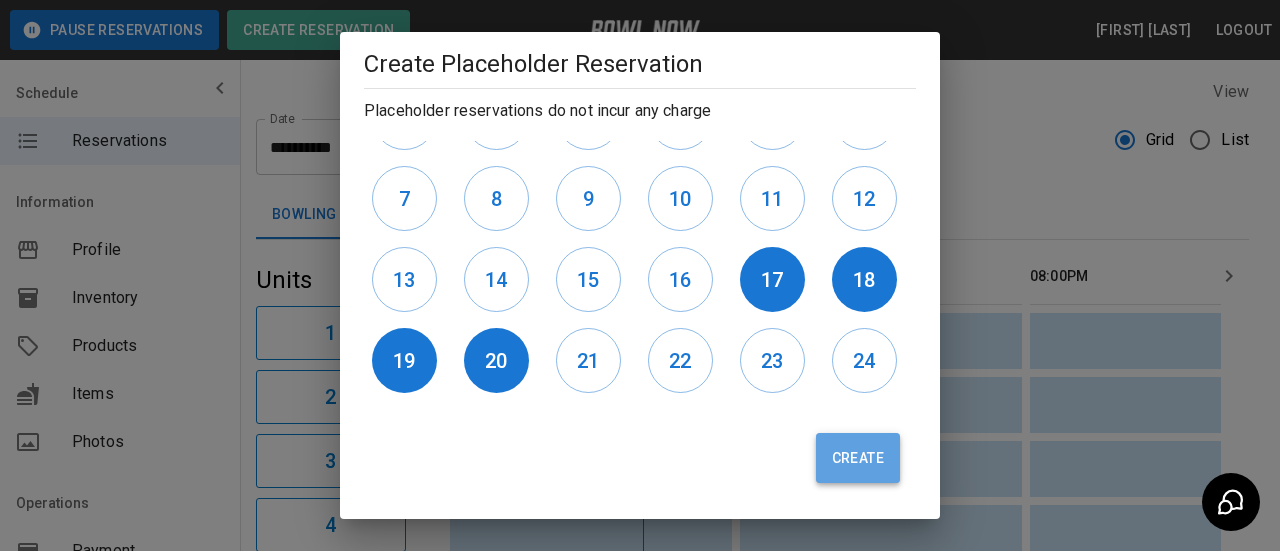 click on "Create" at bounding box center (858, 458) 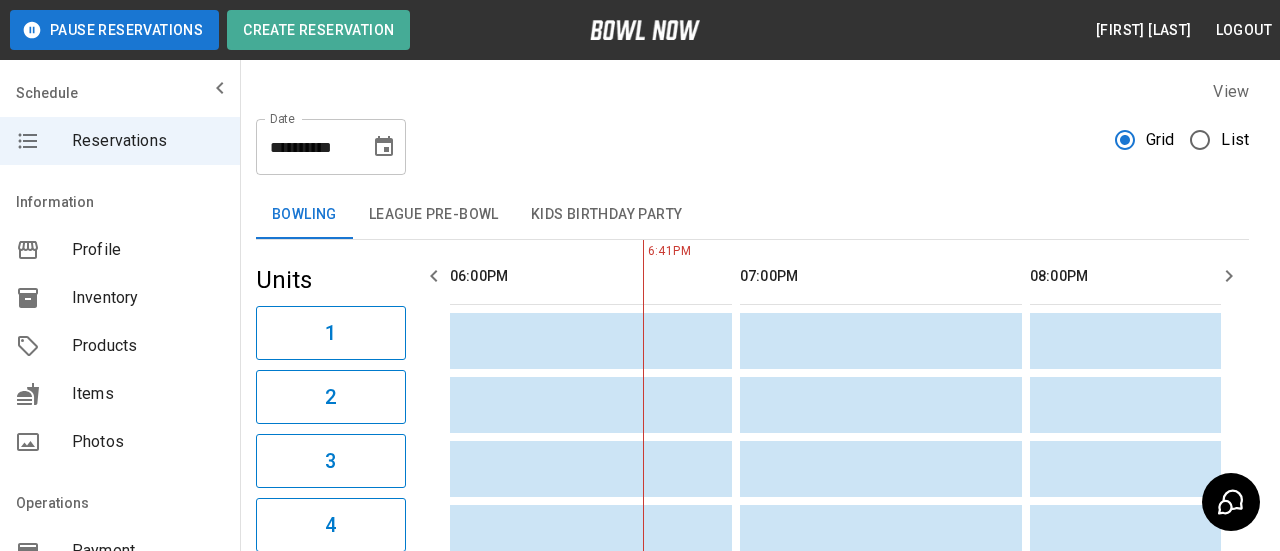 type 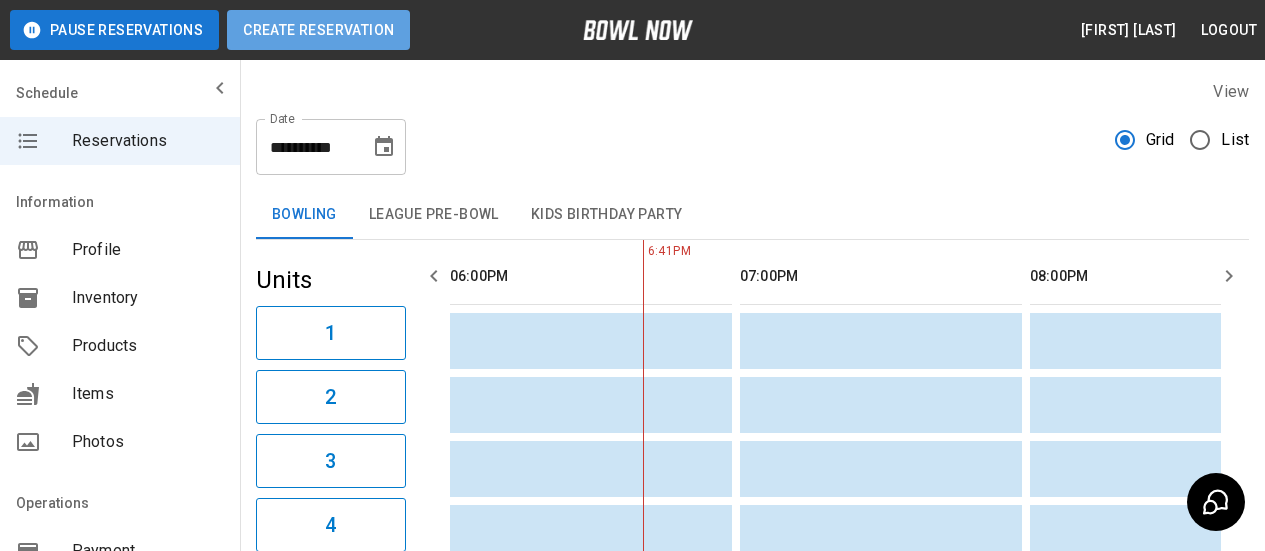 click on "Create Reservation" at bounding box center [318, 30] 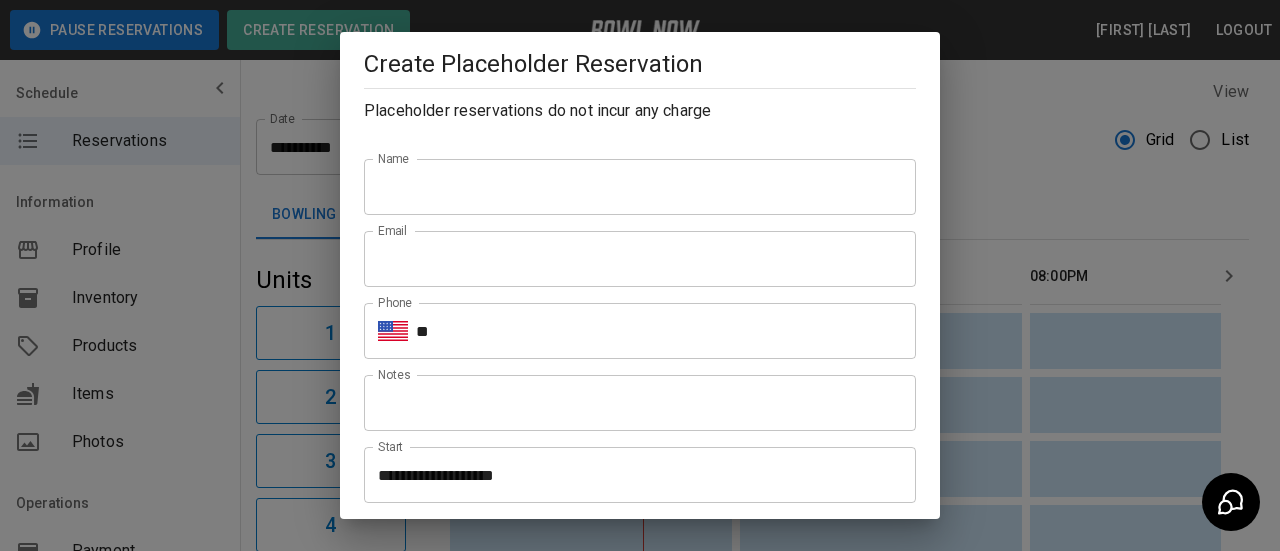 click on "Name" at bounding box center [640, 187] 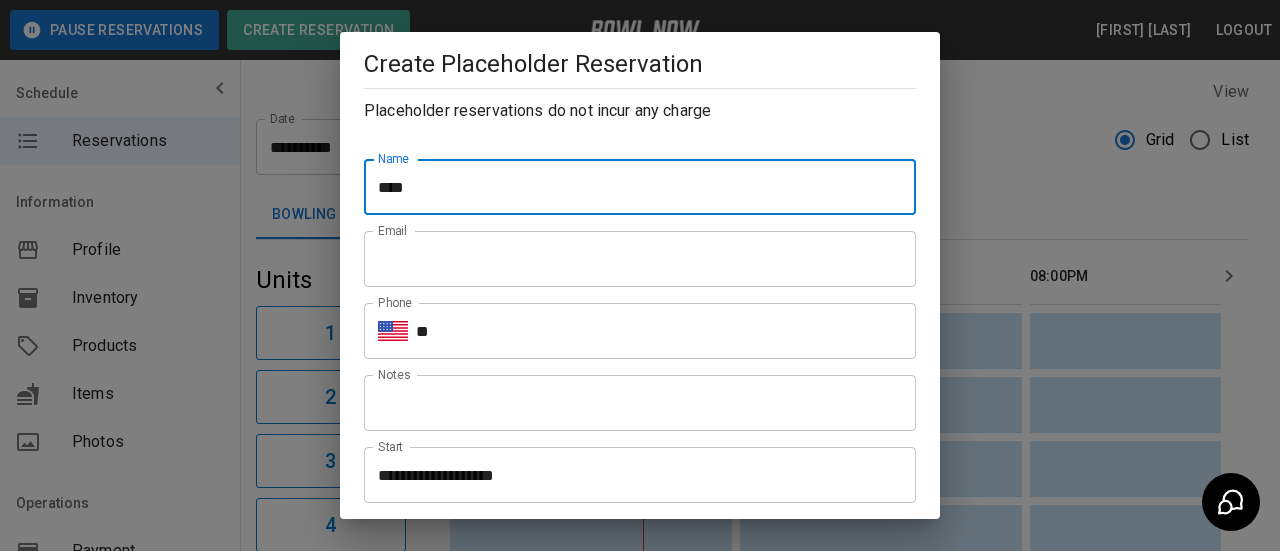 type on "****" 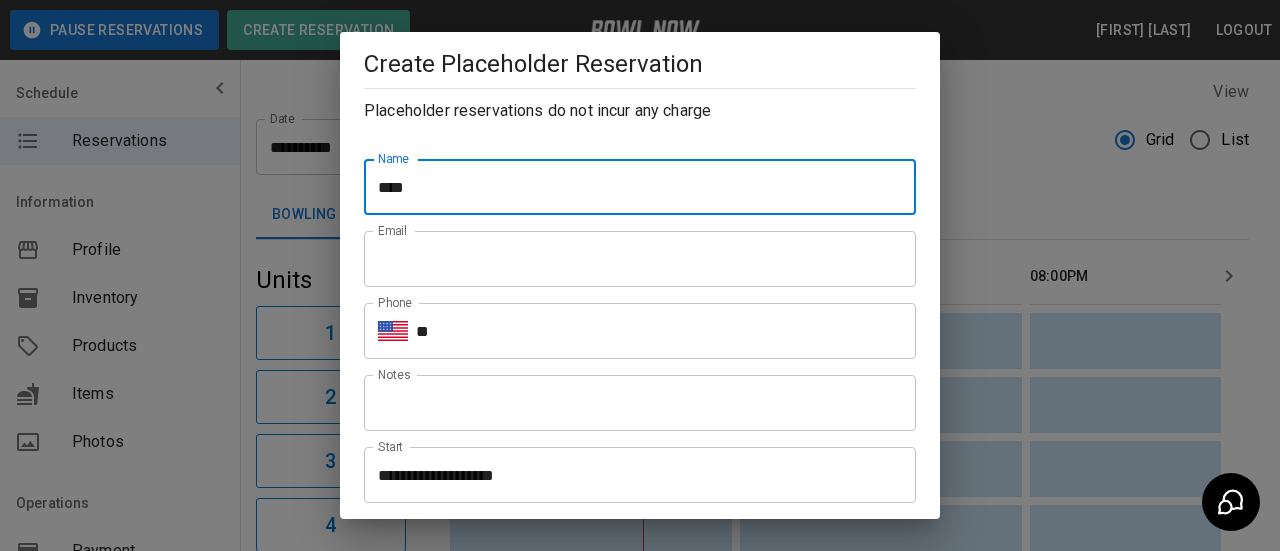 click on "Email" at bounding box center (640, 259) 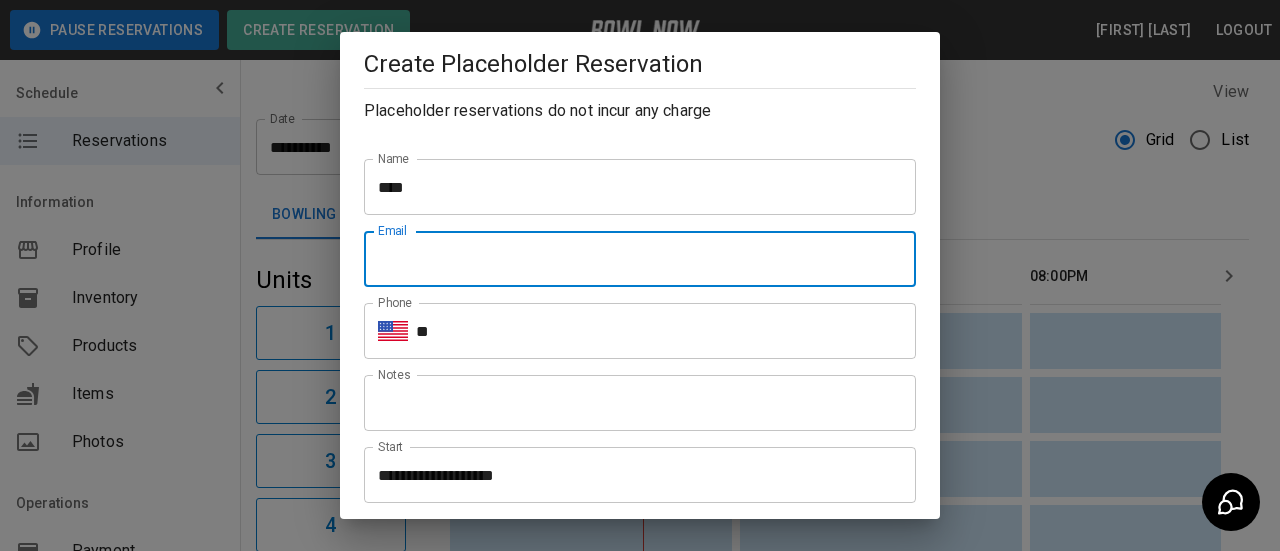 type on "**********" 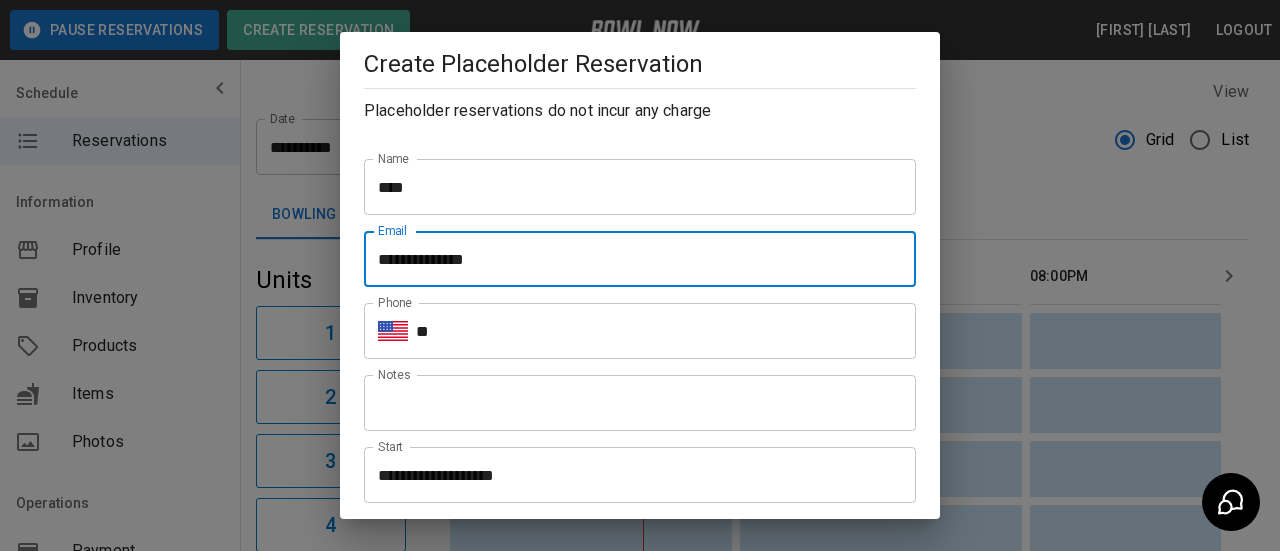 click on "**" at bounding box center (666, 331) 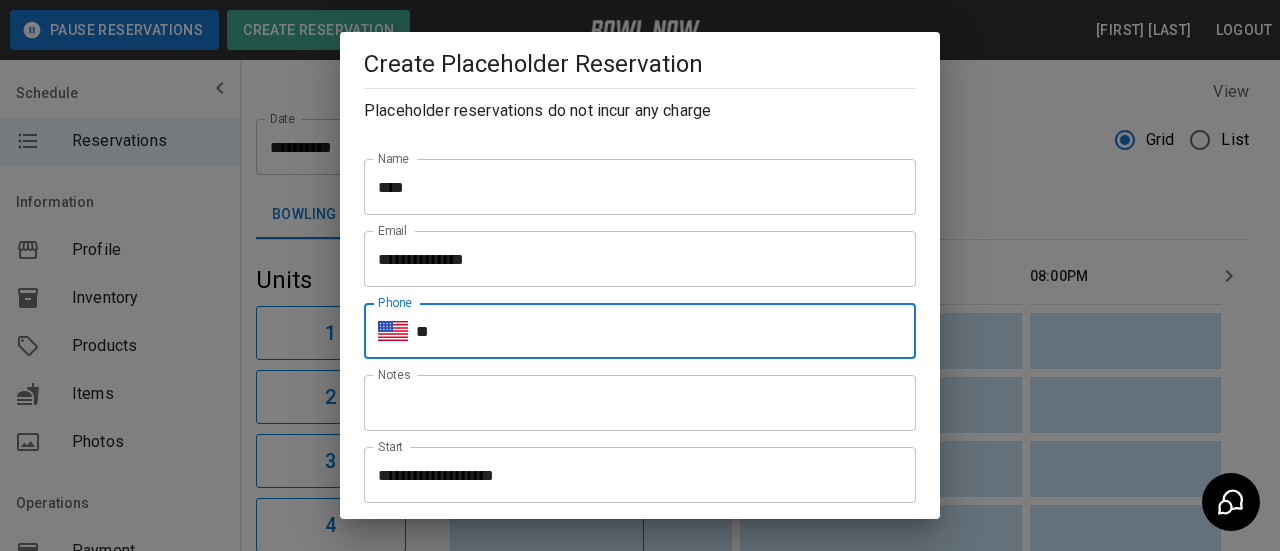 type on "**********" 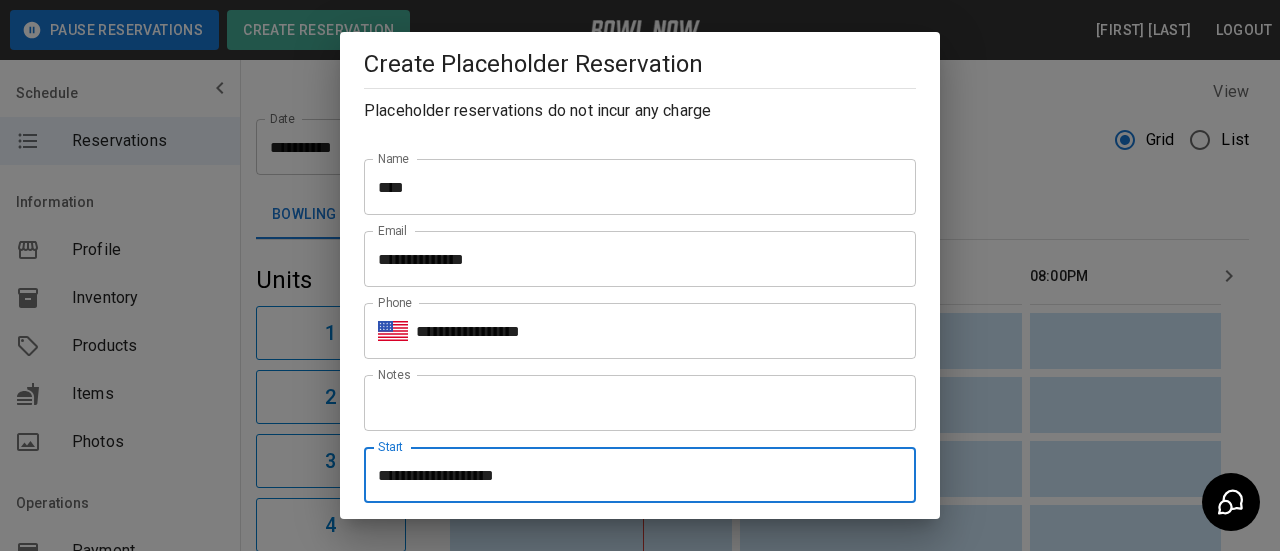 click on "**********" at bounding box center (633, 475) 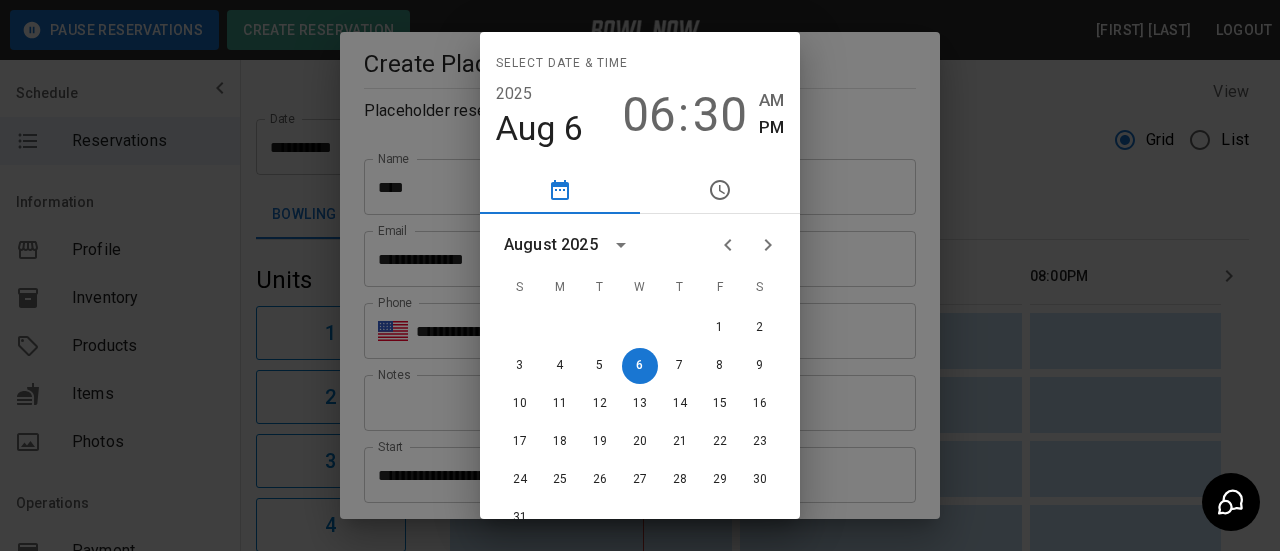 click 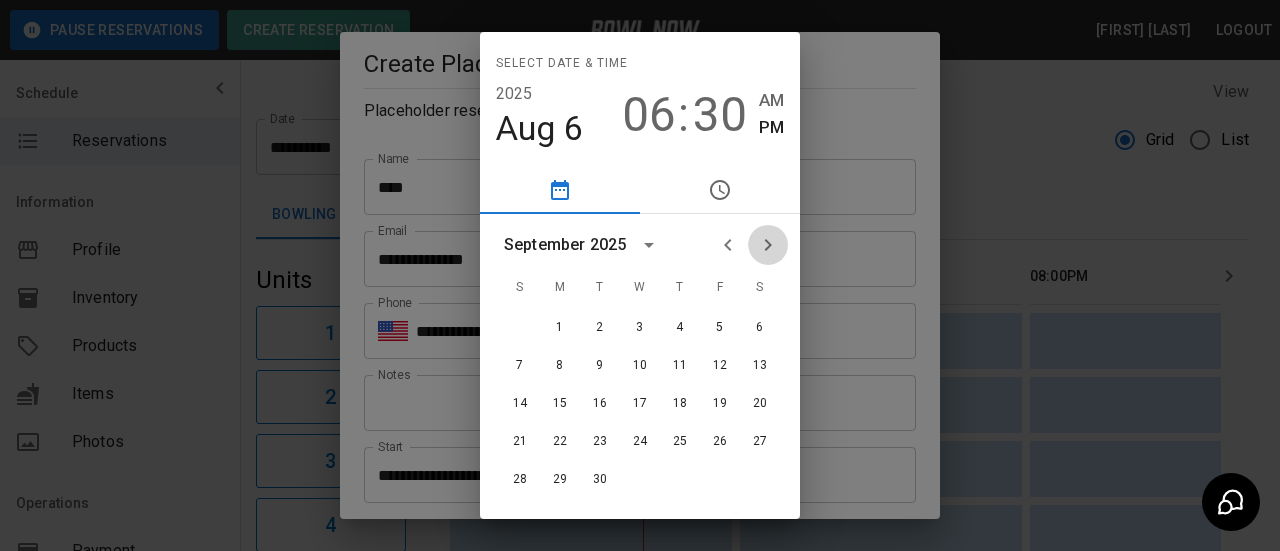 click 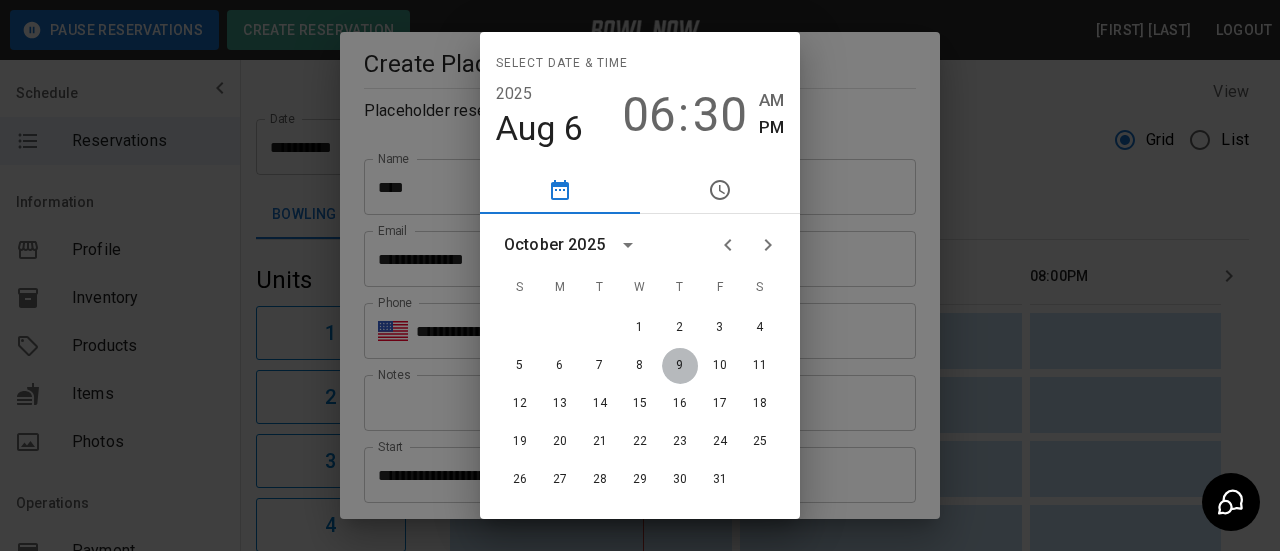 click on "9" at bounding box center [680, 366] 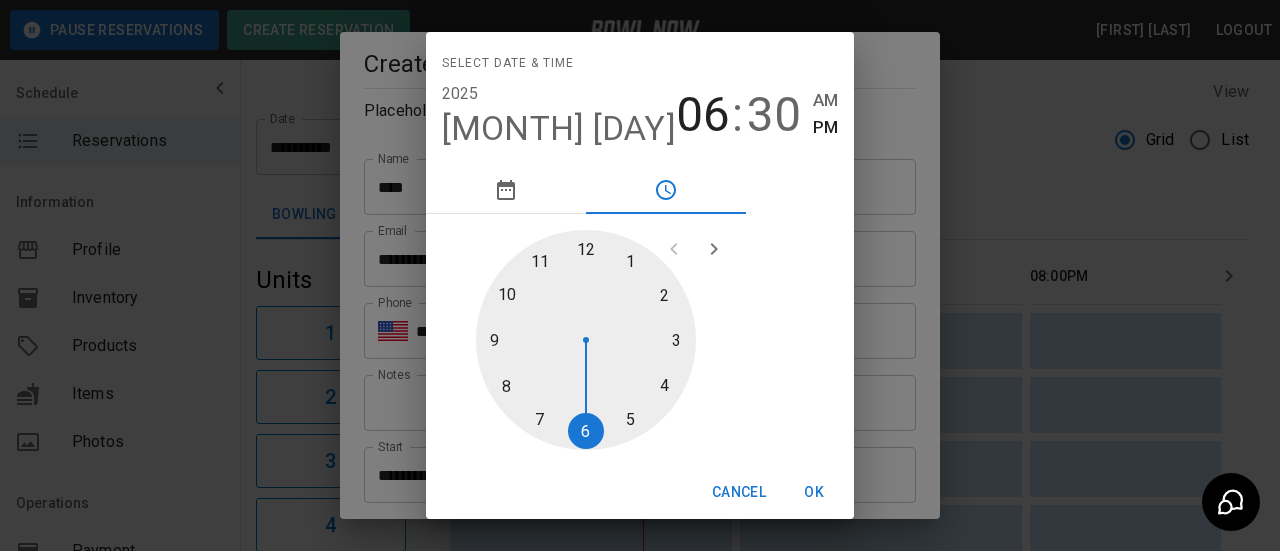 click at bounding box center [586, 340] 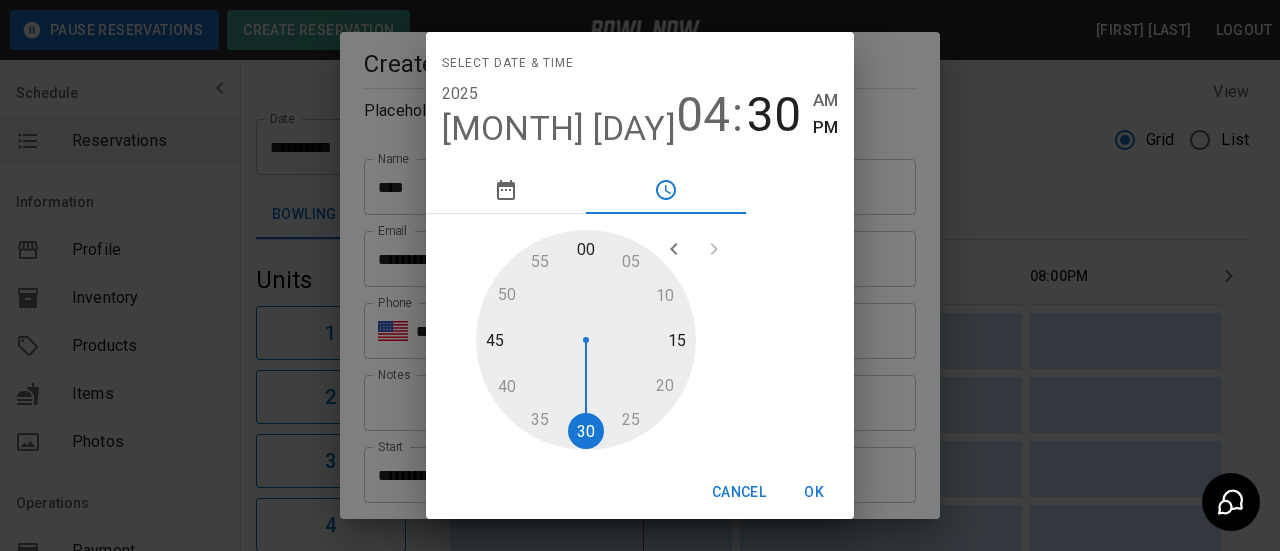 click at bounding box center (586, 340) 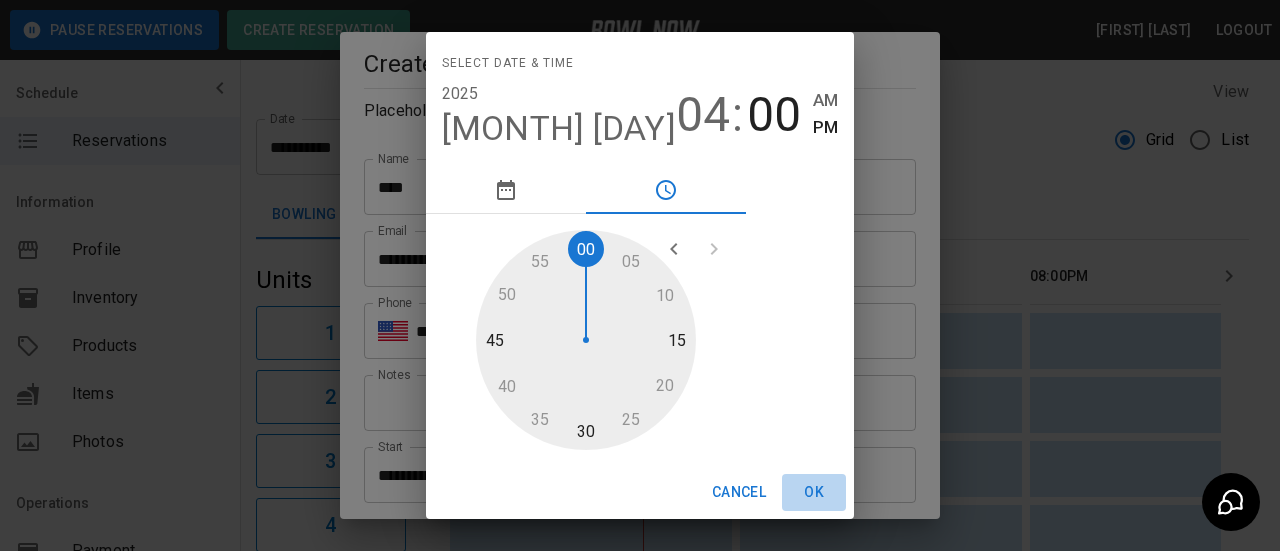 drag, startPoint x: 775, startPoint y: 477, endPoint x: 764, endPoint y: 476, distance: 11.045361 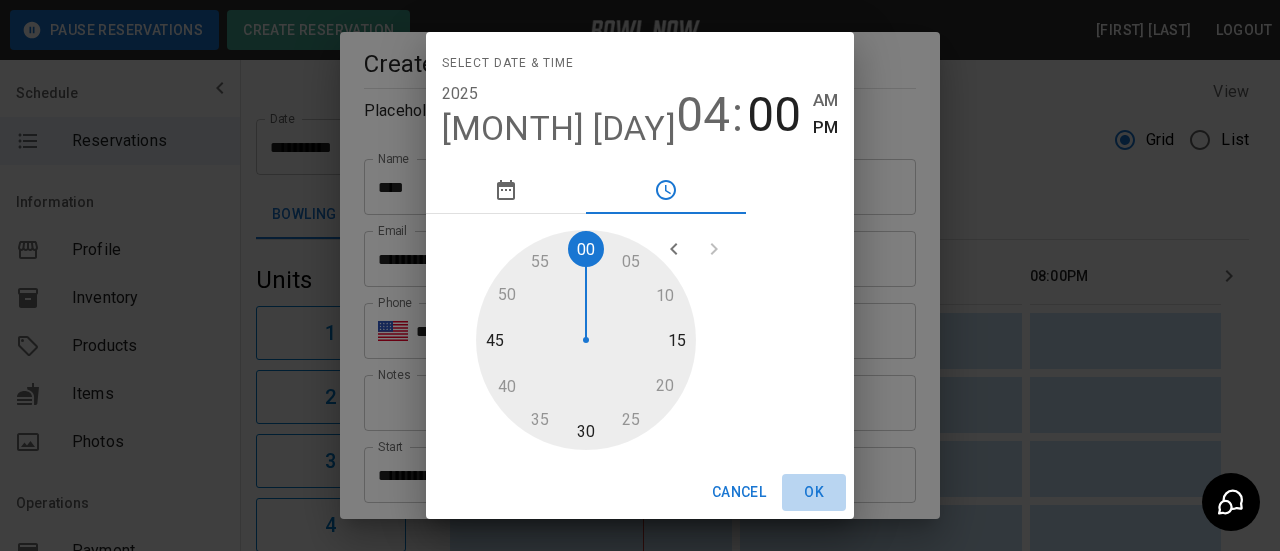 click on "OK" at bounding box center [814, 492] 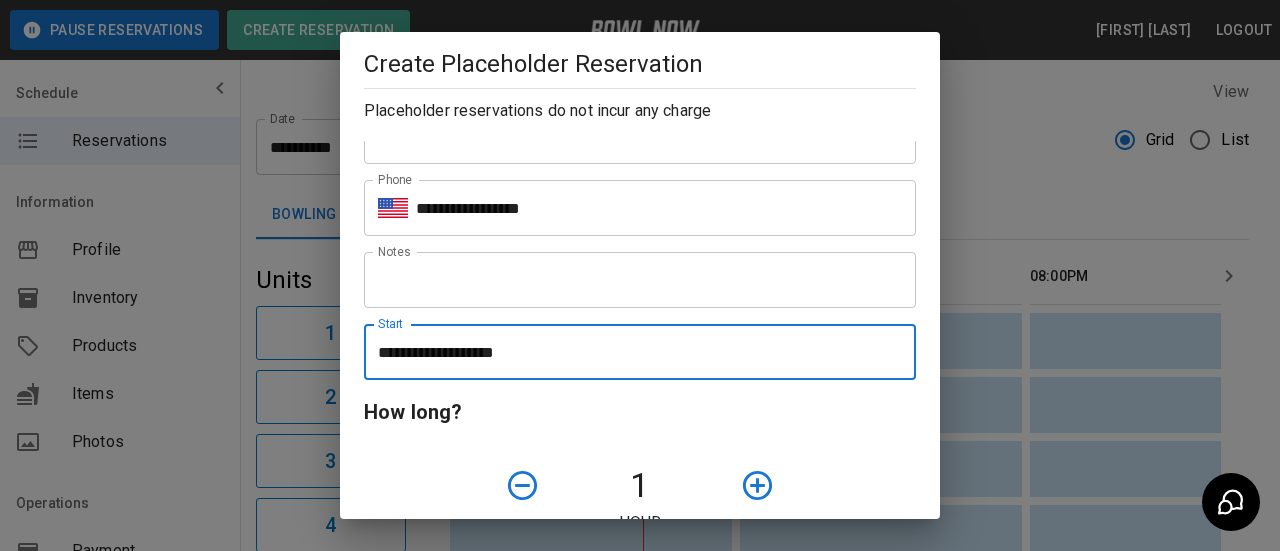 scroll, scrollTop: 300, scrollLeft: 0, axis: vertical 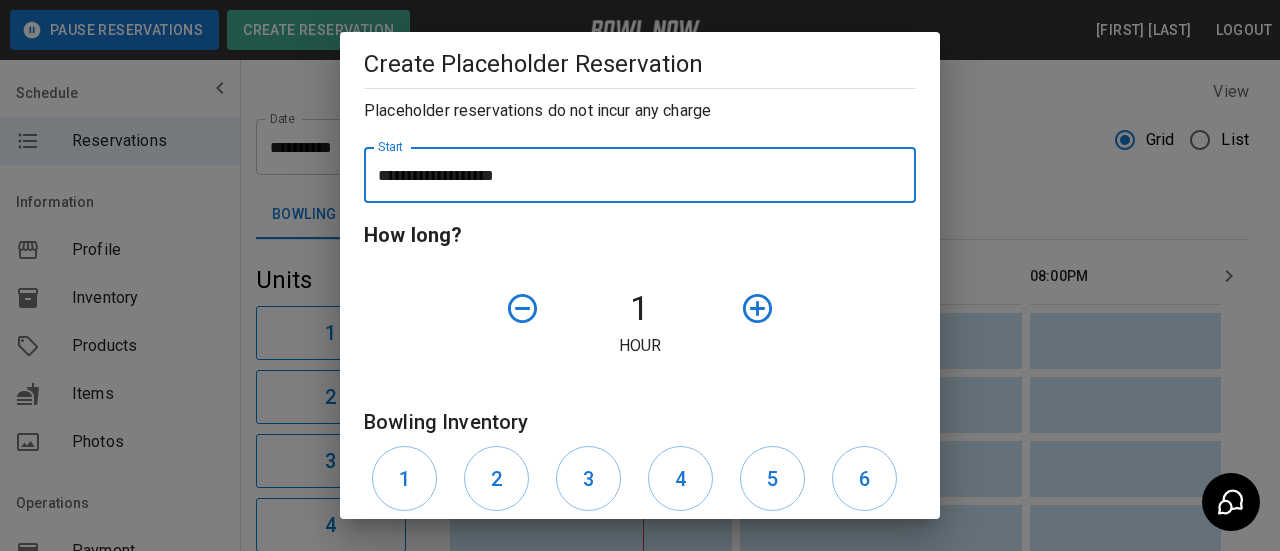 click 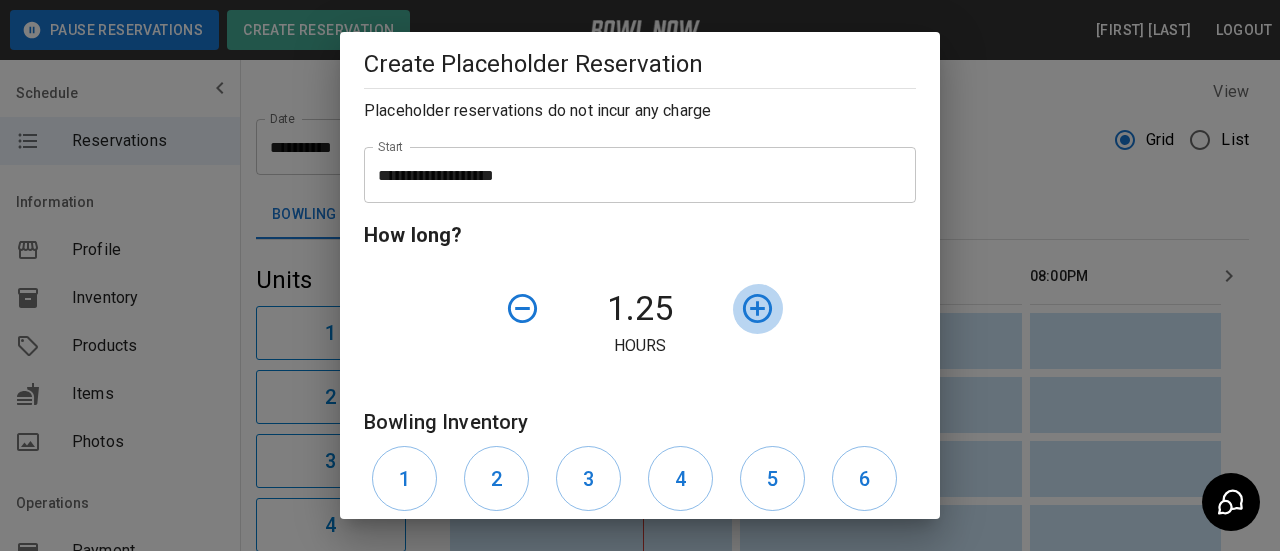 click 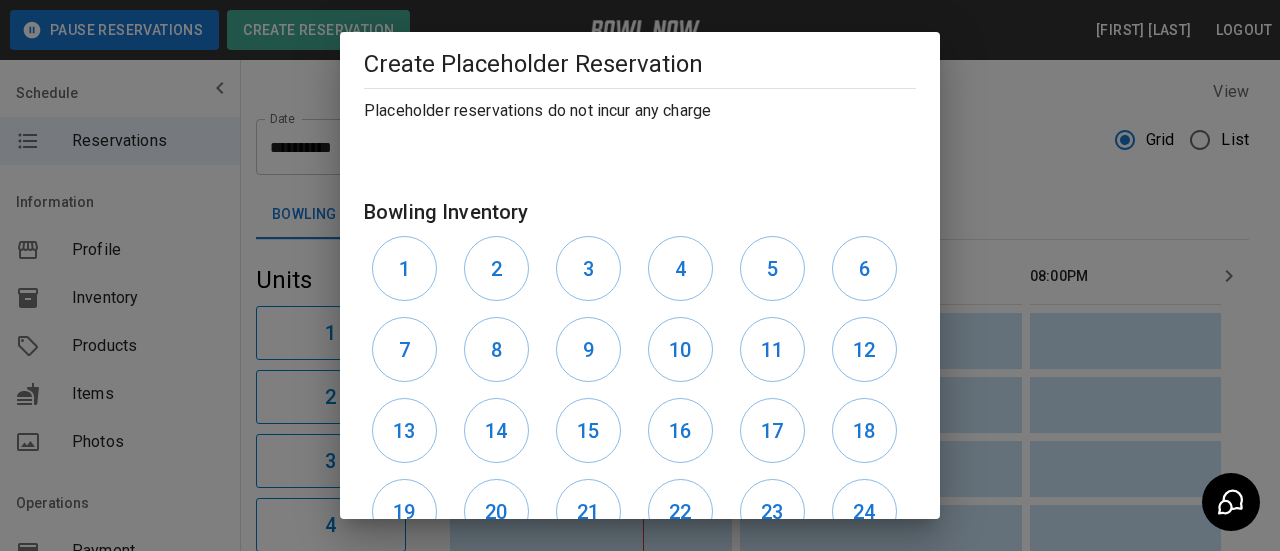 scroll, scrollTop: 661, scrollLeft: 0, axis: vertical 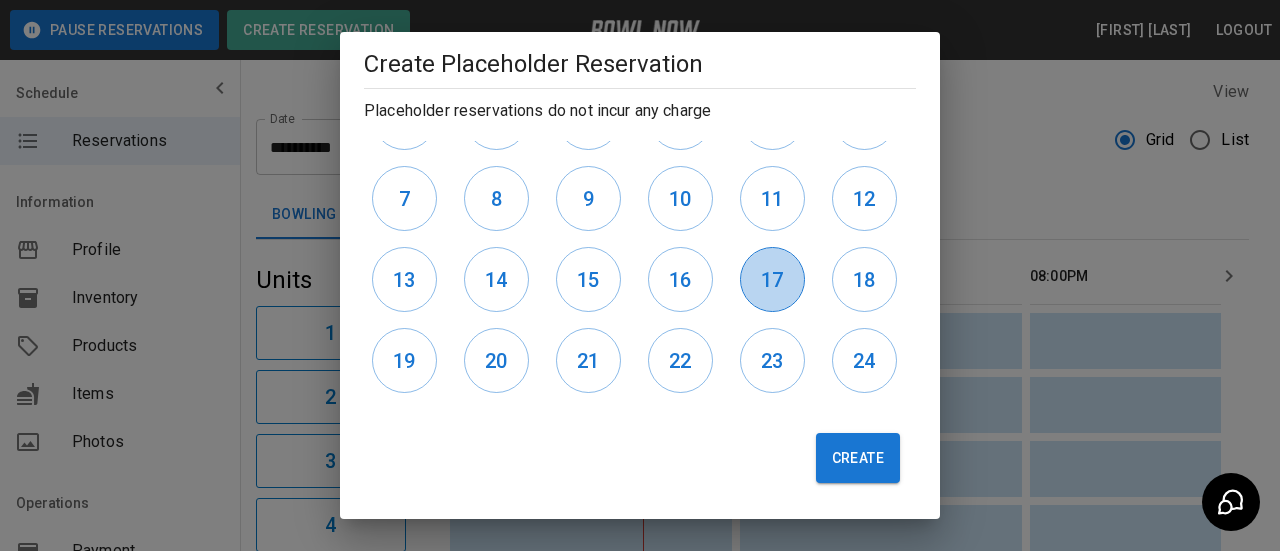 click on "17" at bounding box center [772, 280] 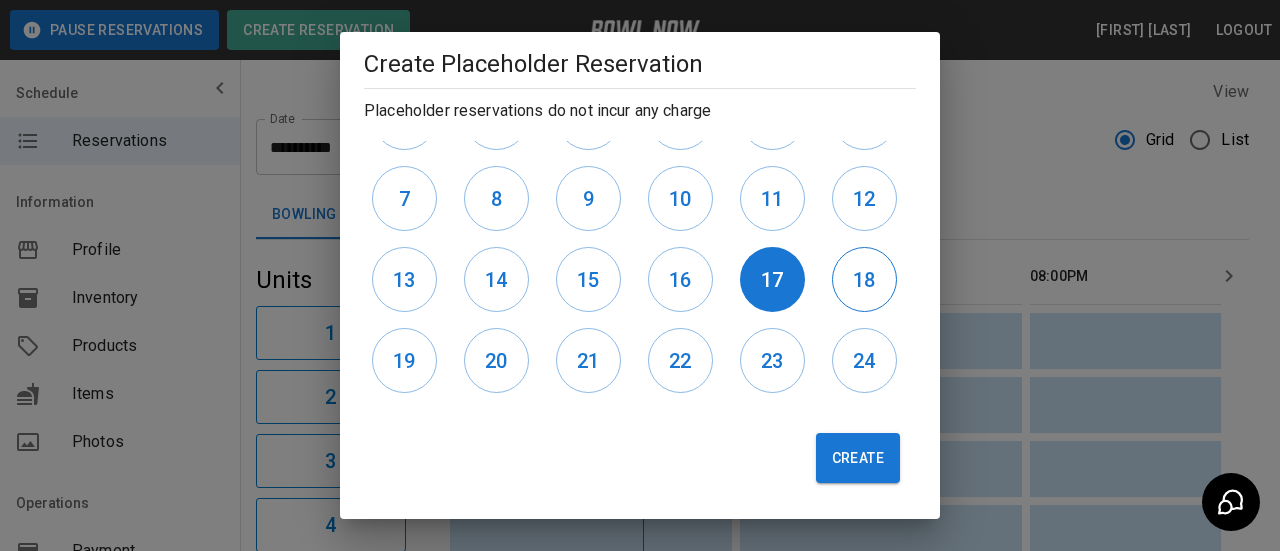click on "18" at bounding box center [864, 280] 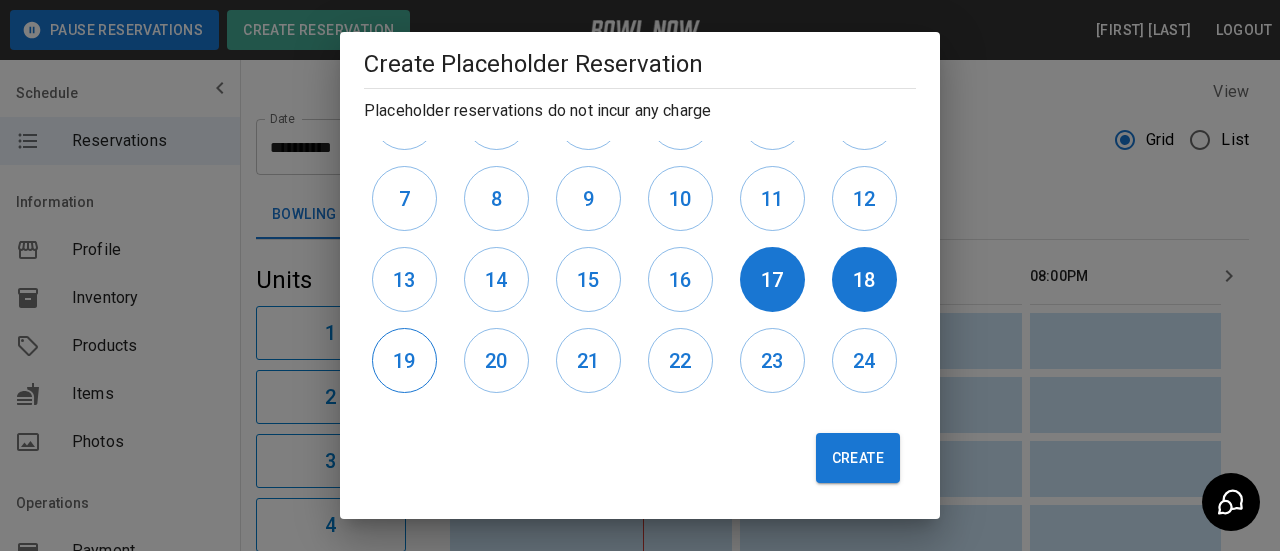 click on "19" at bounding box center (404, 361) 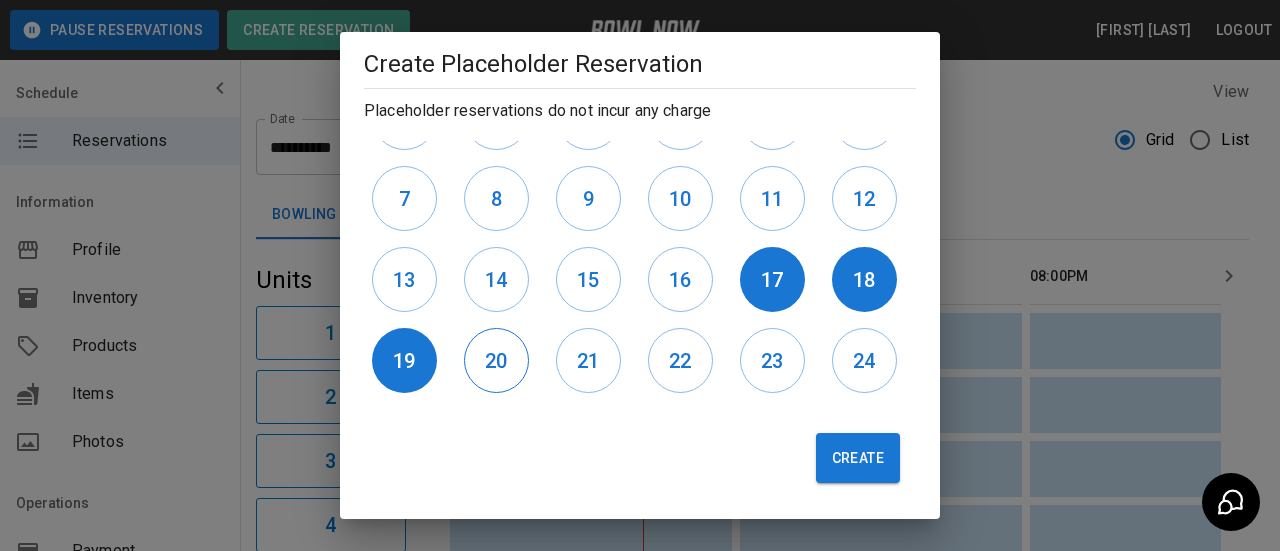 click on "20" at bounding box center (496, 361) 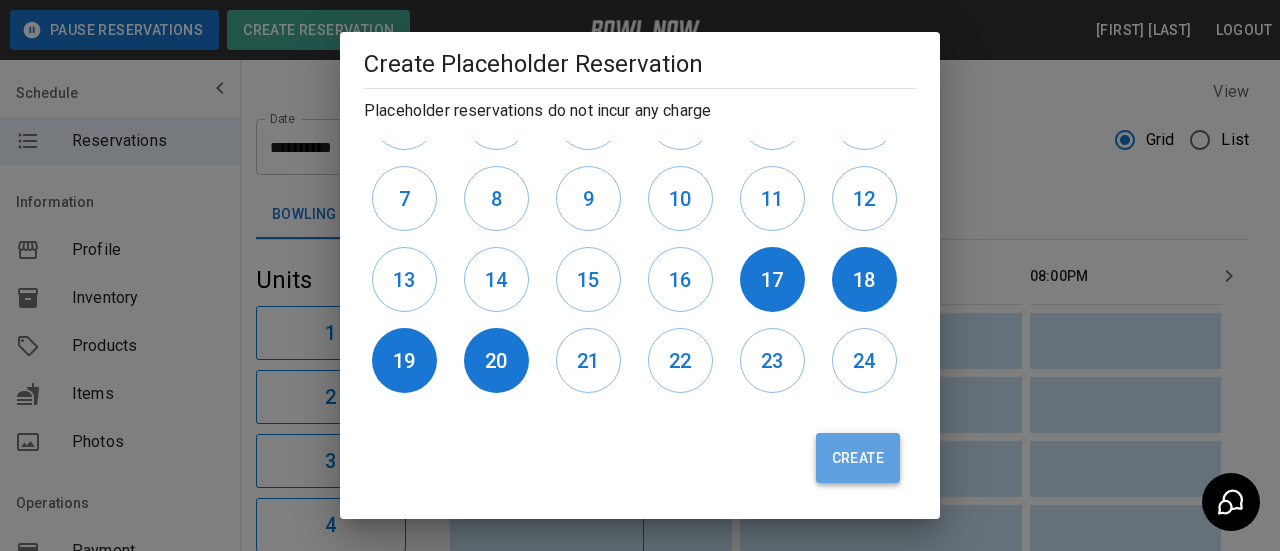click on "Create" at bounding box center [858, 458] 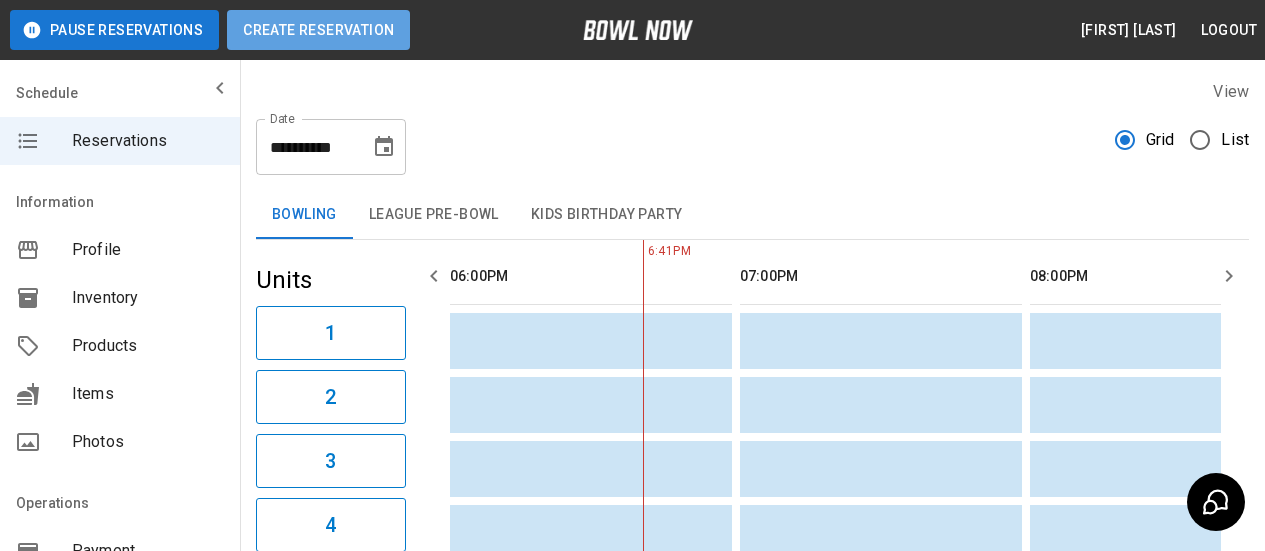 click on "Create Reservation" at bounding box center [318, 30] 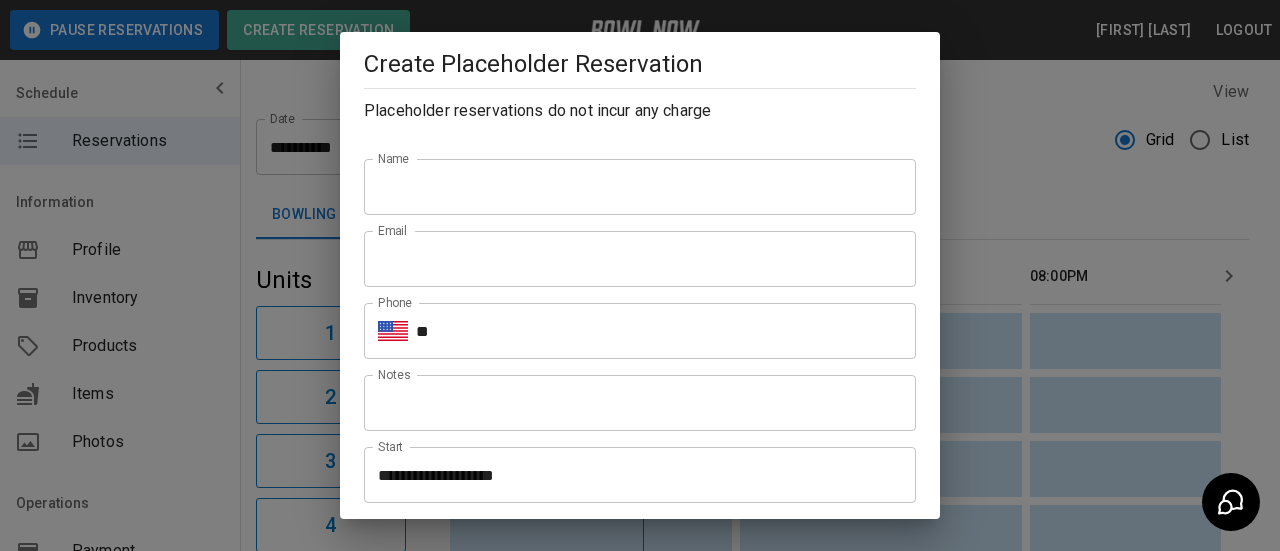 click on "Name" at bounding box center (640, 187) 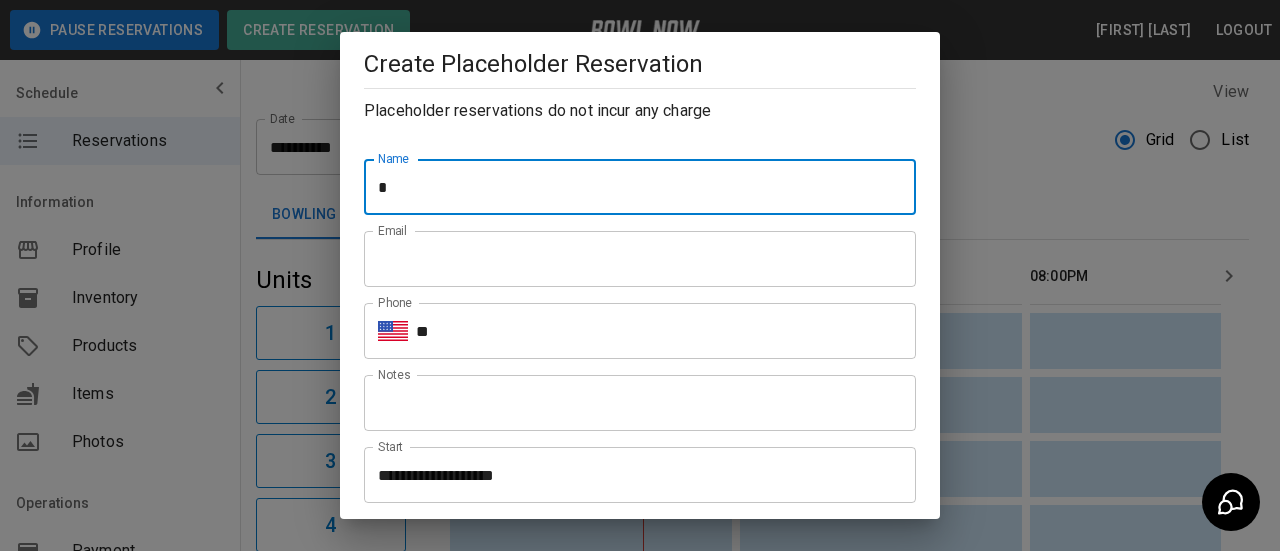 type on "**********" 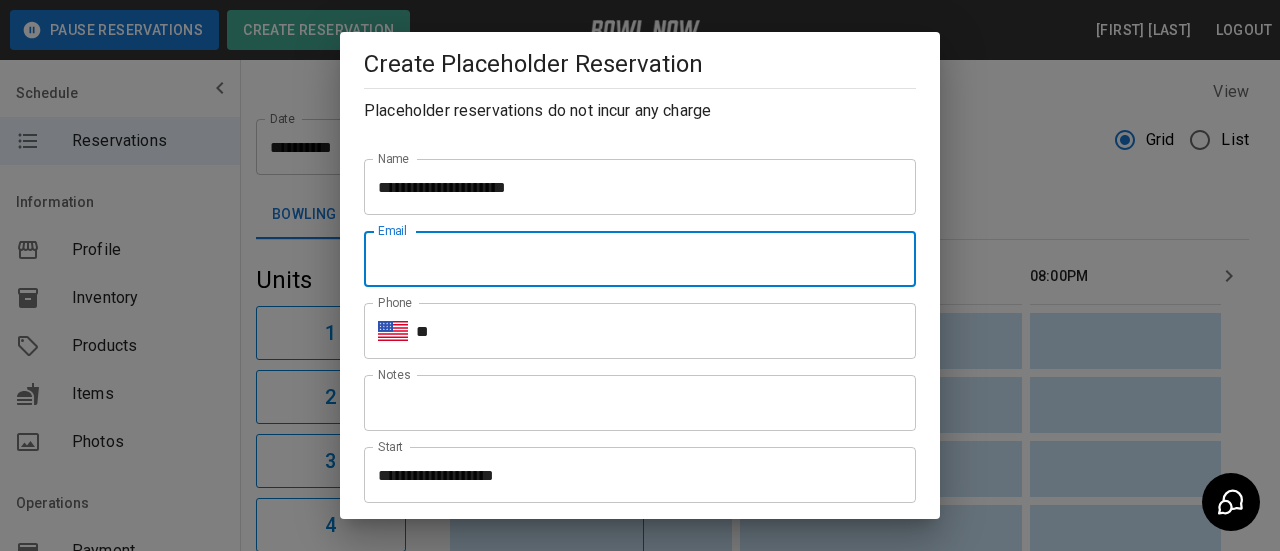 click on "Email" at bounding box center (640, 259) 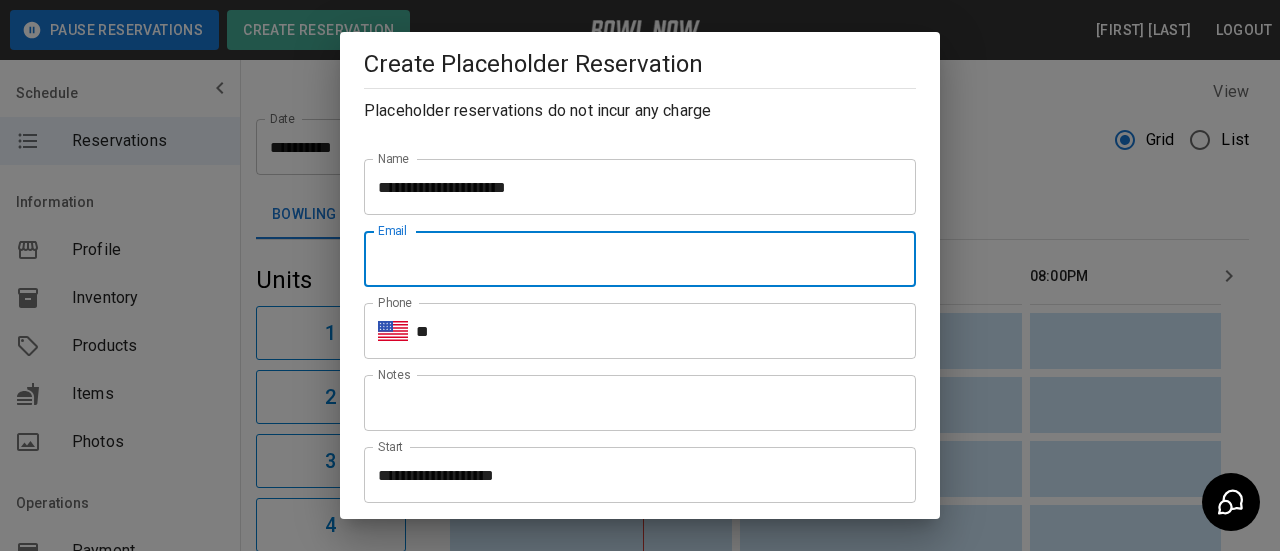 type on "**********" 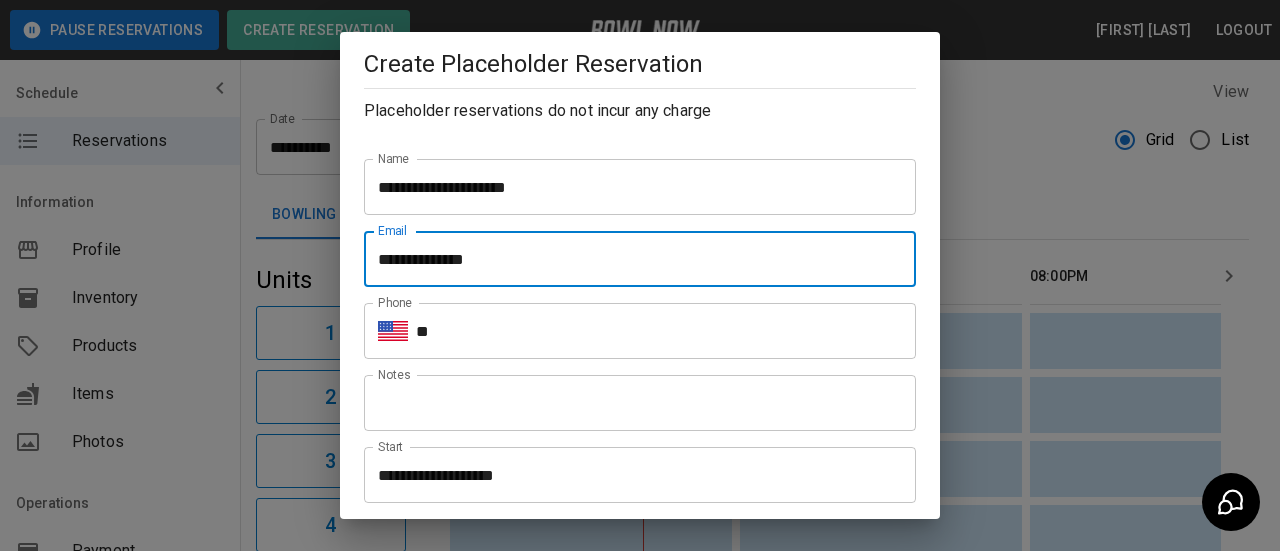 click on "**" at bounding box center [666, 331] 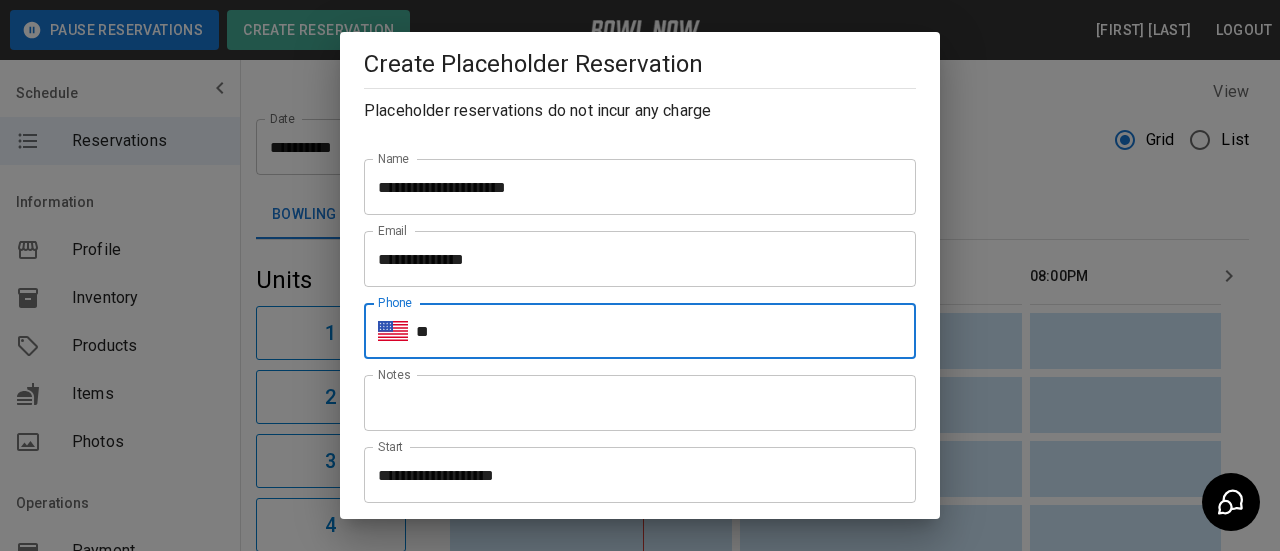 type on "**********" 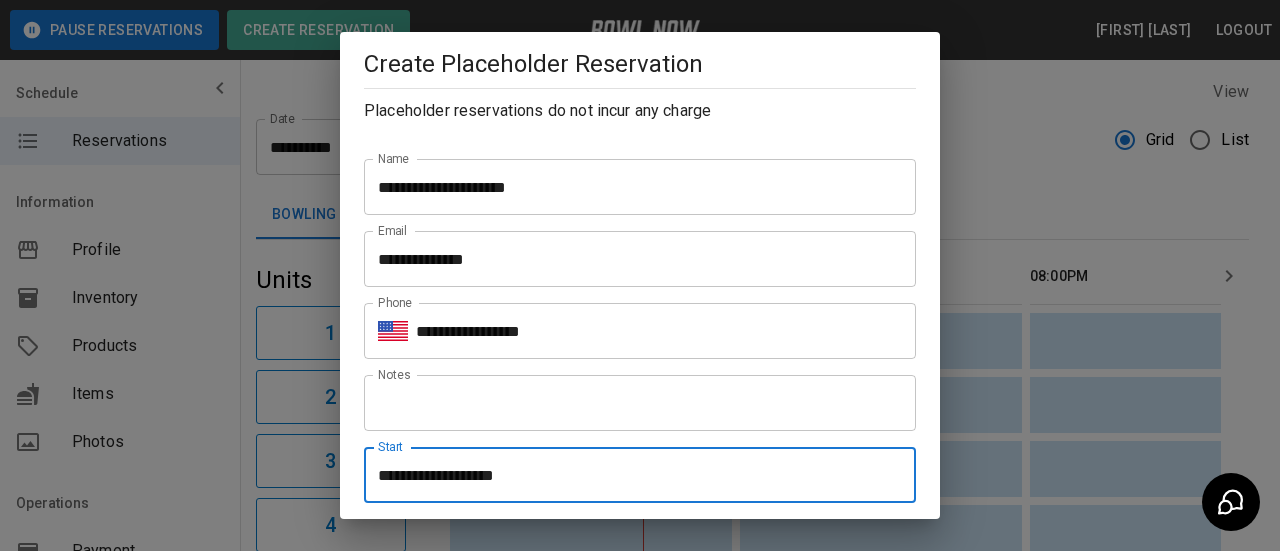 click on "**********" at bounding box center (633, 475) 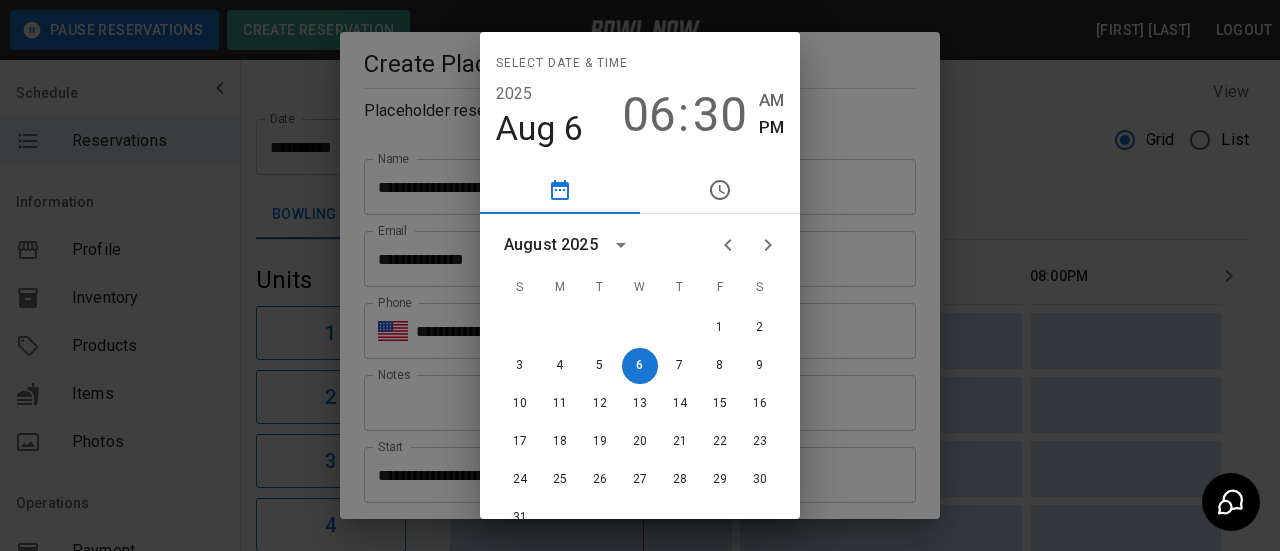 click 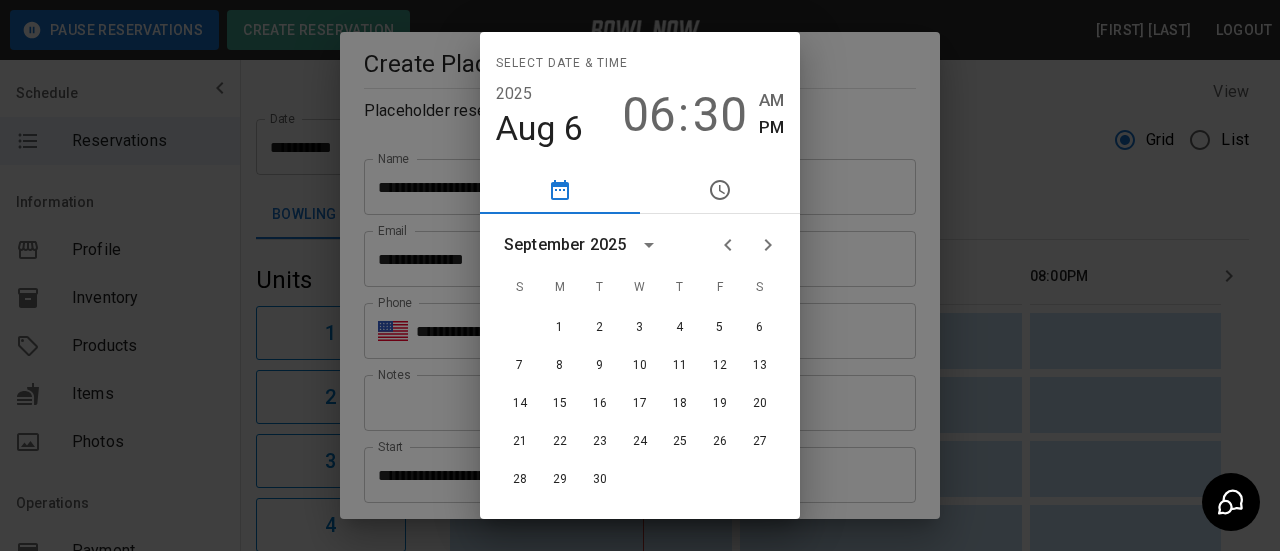 click 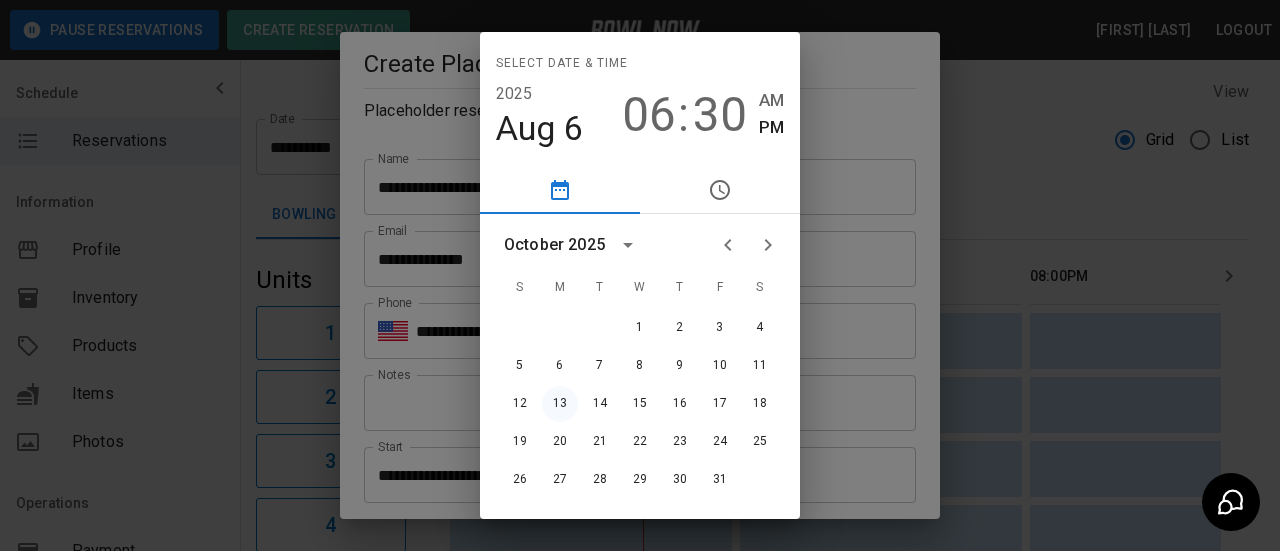 click on "13" at bounding box center (560, 404) 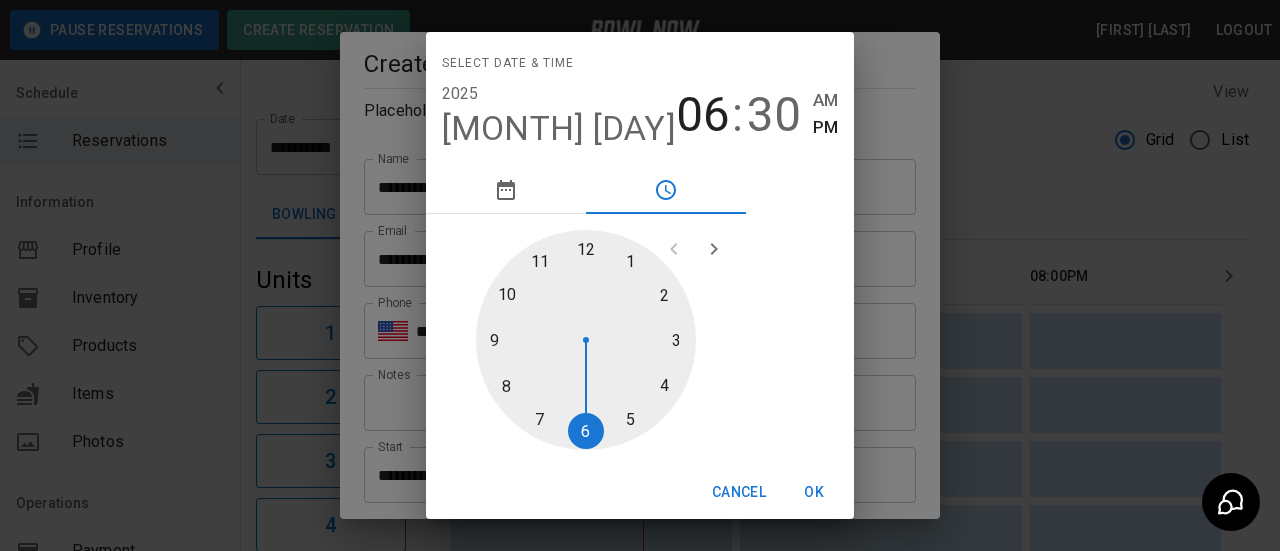 click at bounding box center (586, 340) 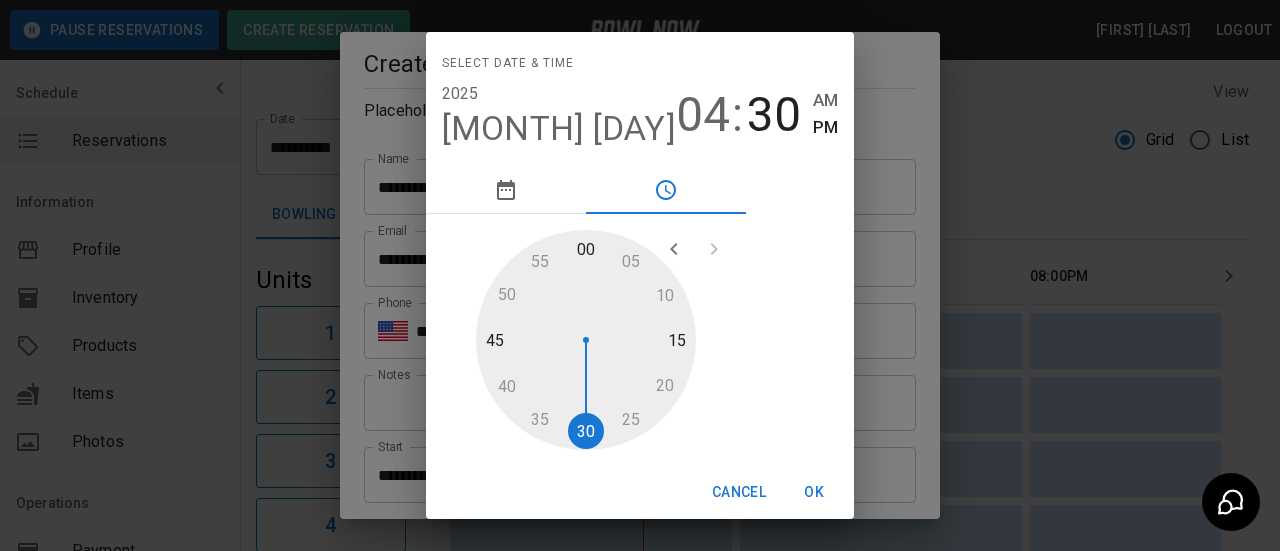 type on "**********" 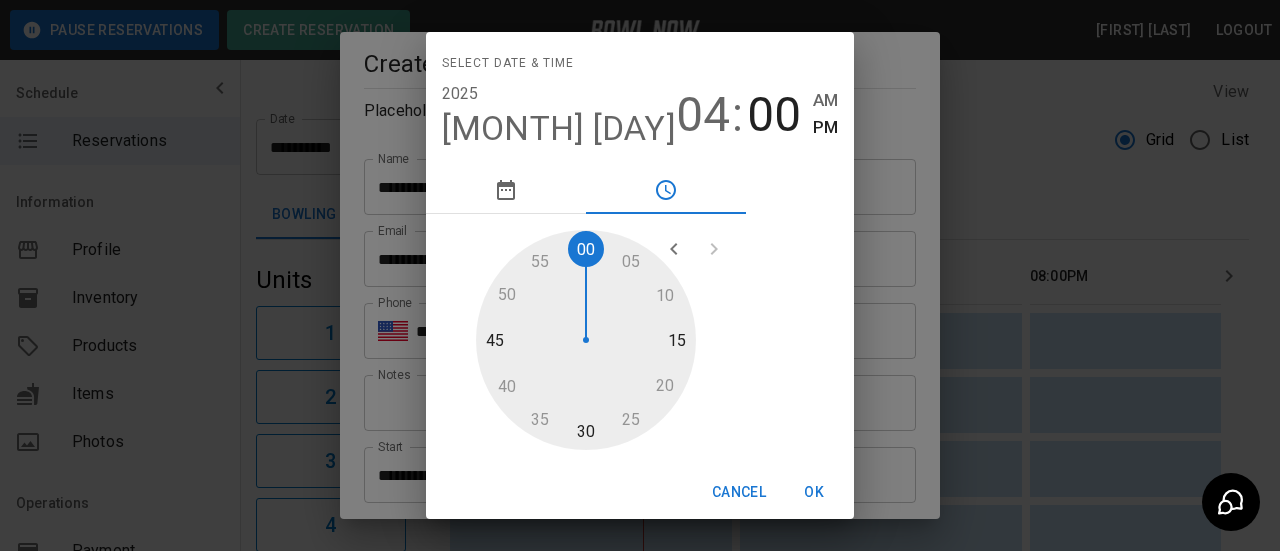 click at bounding box center (586, 340) 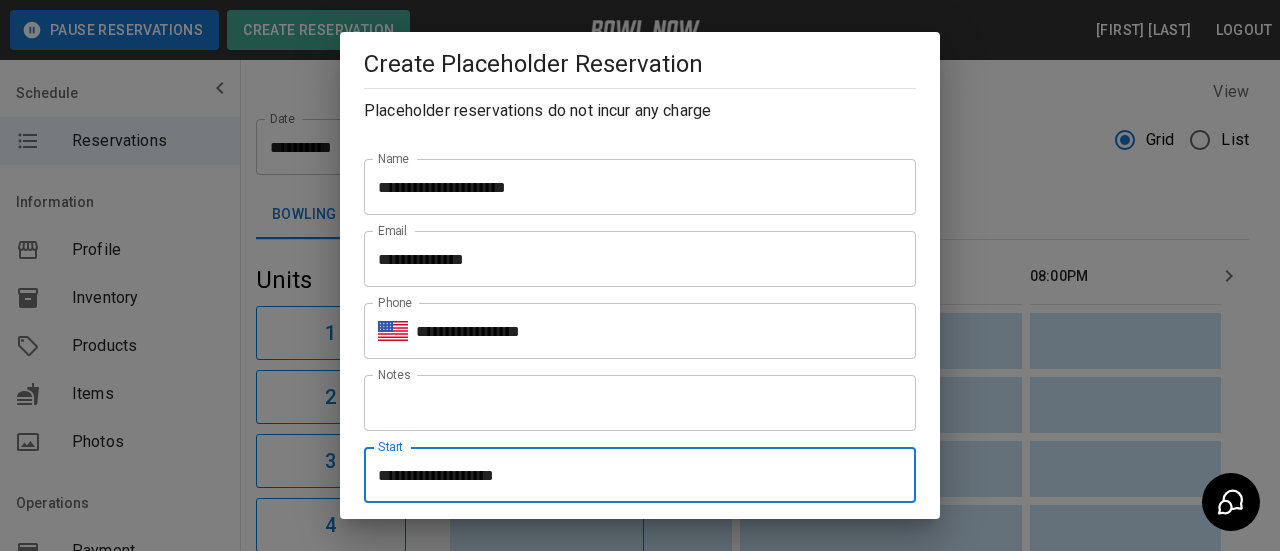 scroll, scrollTop: 300, scrollLeft: 0, axis: vertical 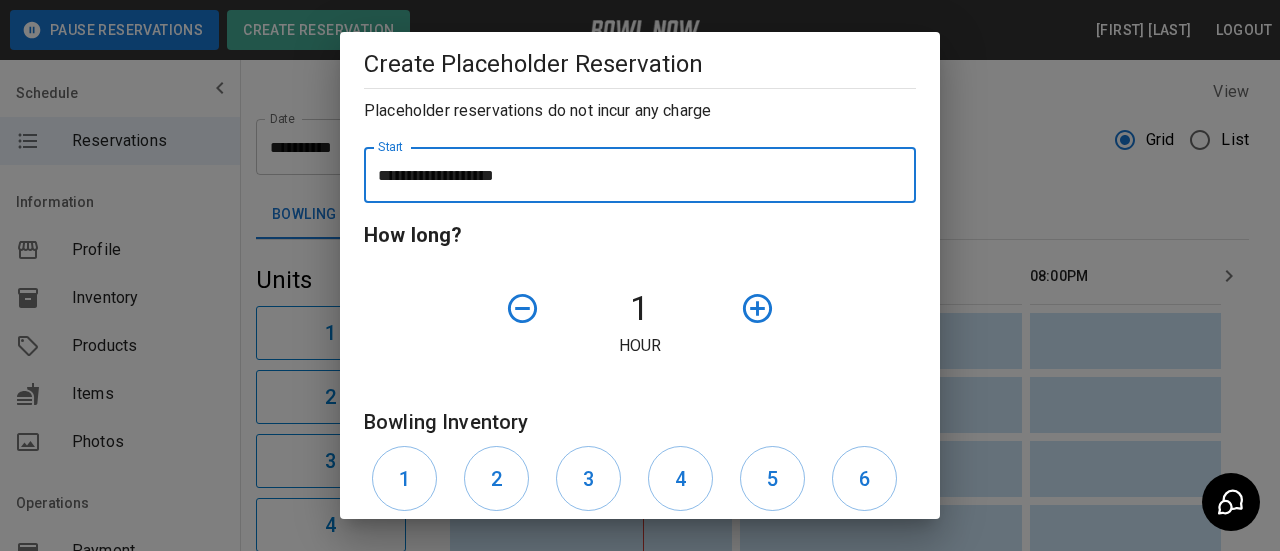 click on "**********" at bounding box center (633, 175) 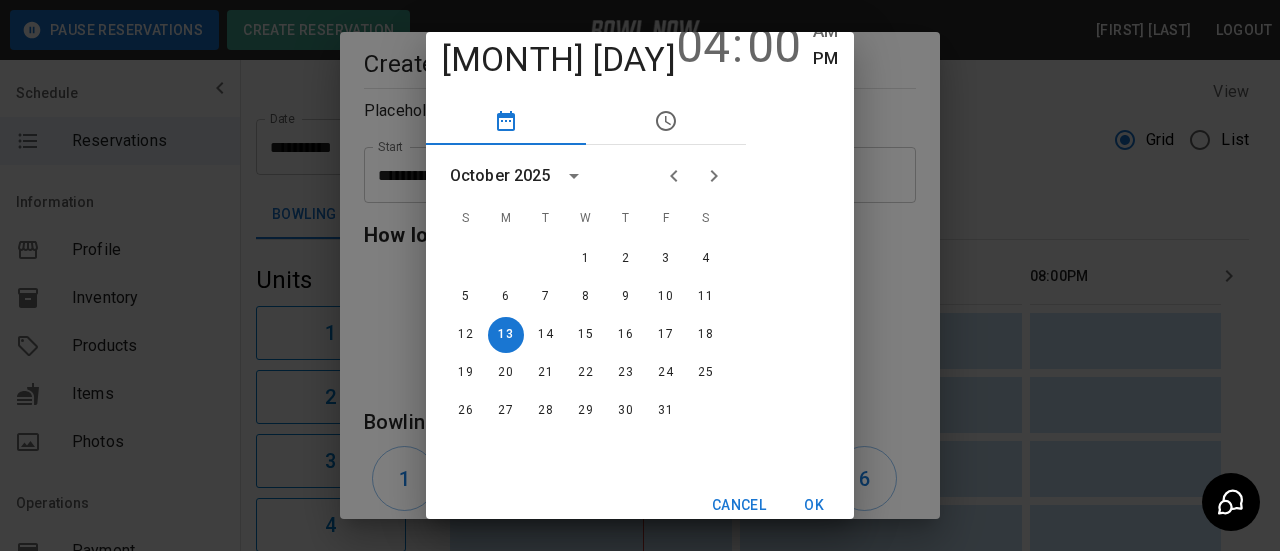 scroll, scrollTop: 81, scrollLeft: 0, axis: vertical 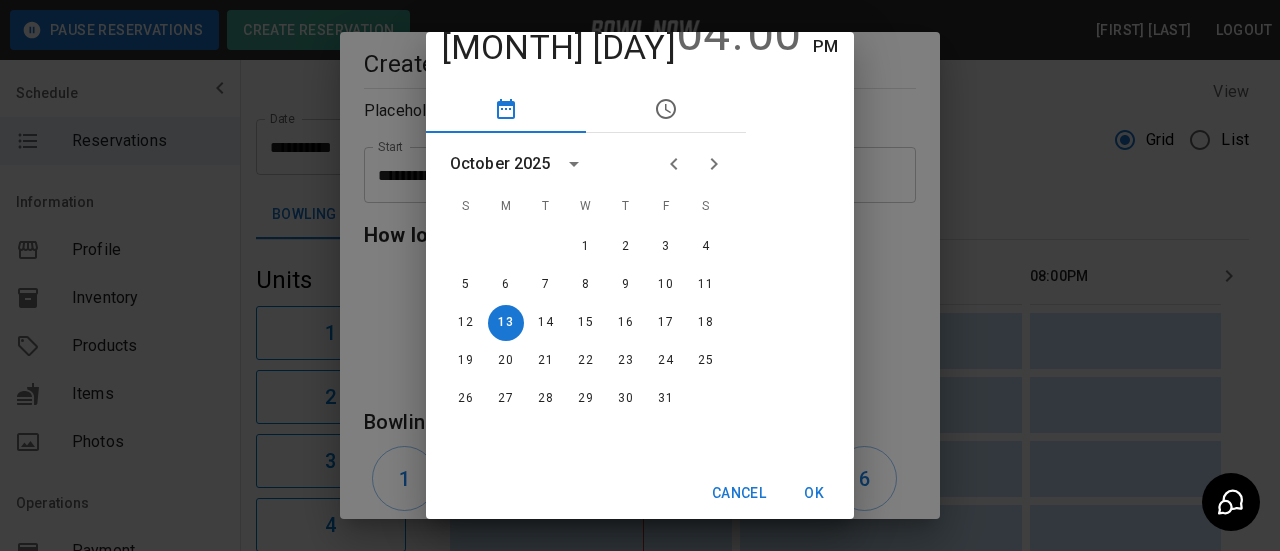 click on "OK" at bounding box center [814, 493] 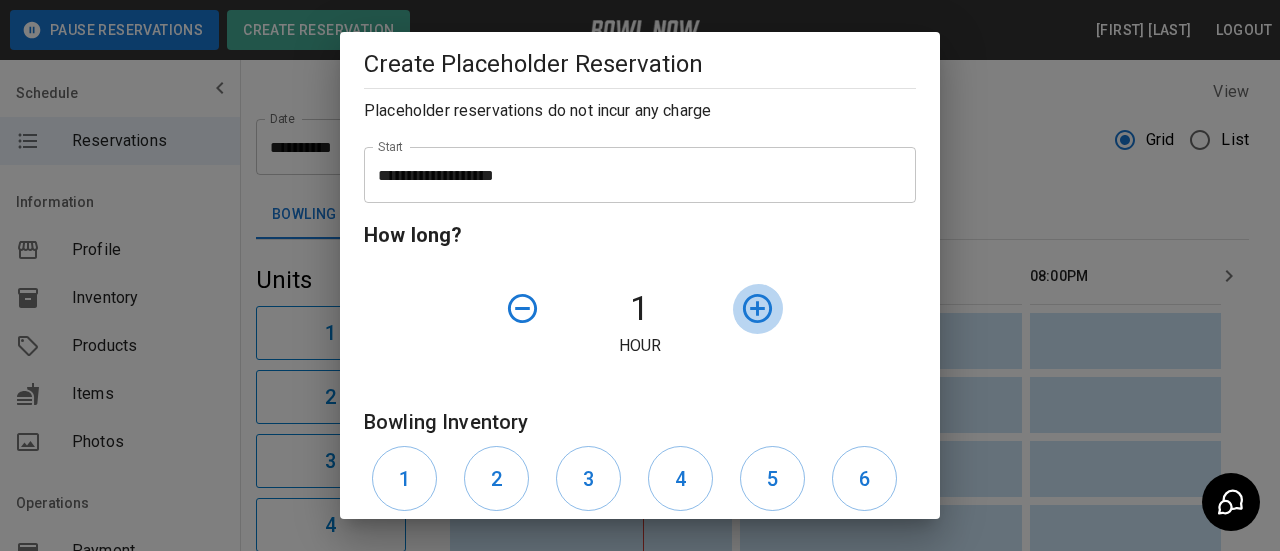 click 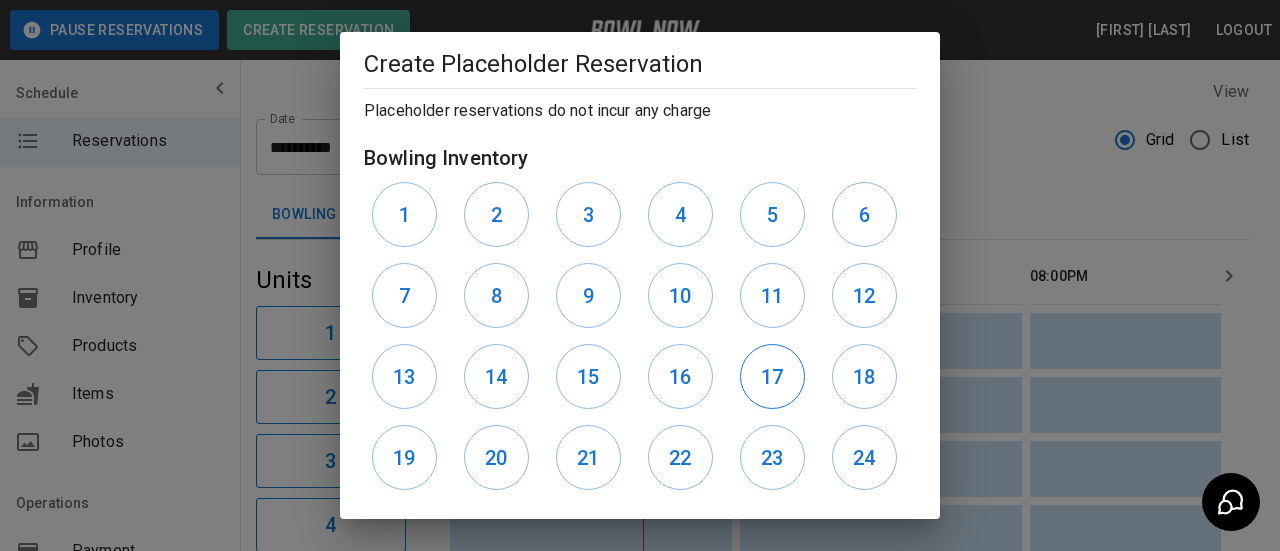 scroll, scrollTop: 600, scrollLeft: 0, axis: vertical 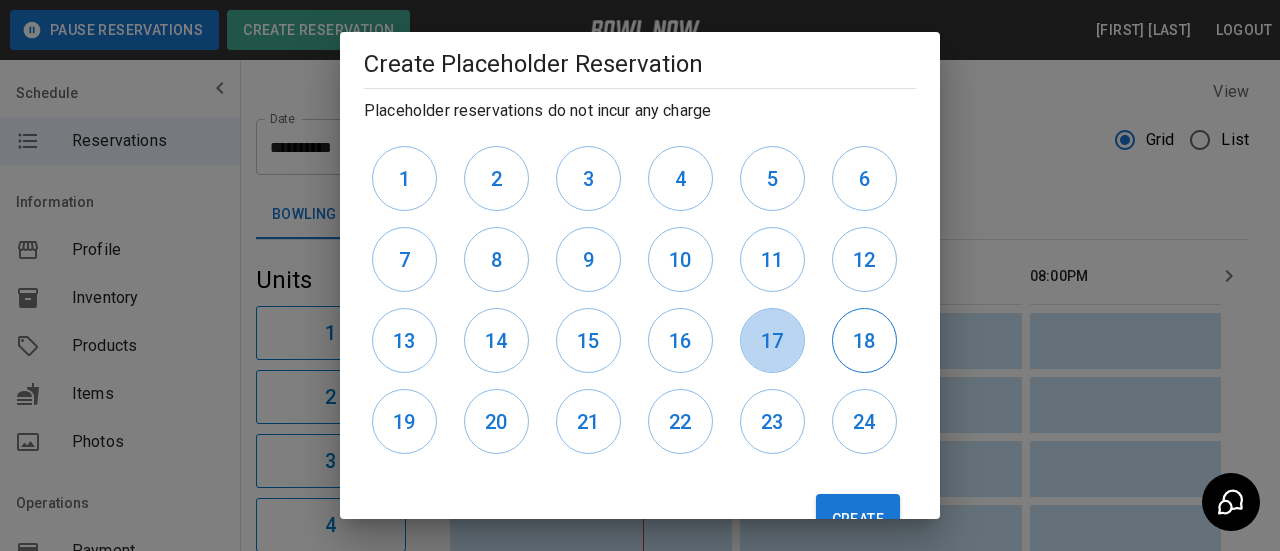 drag, startPoint x: 753, startPoint y: 345, endPoint x: 843, endPoint y: 345, distance: 90 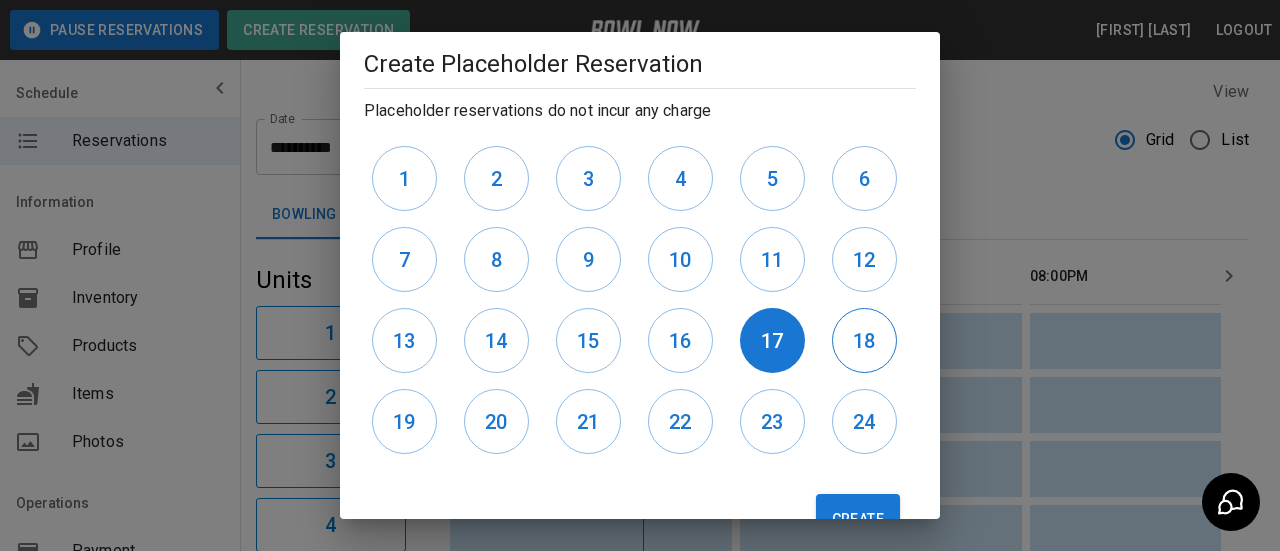 click on "18" at bounding box center [864, 341] 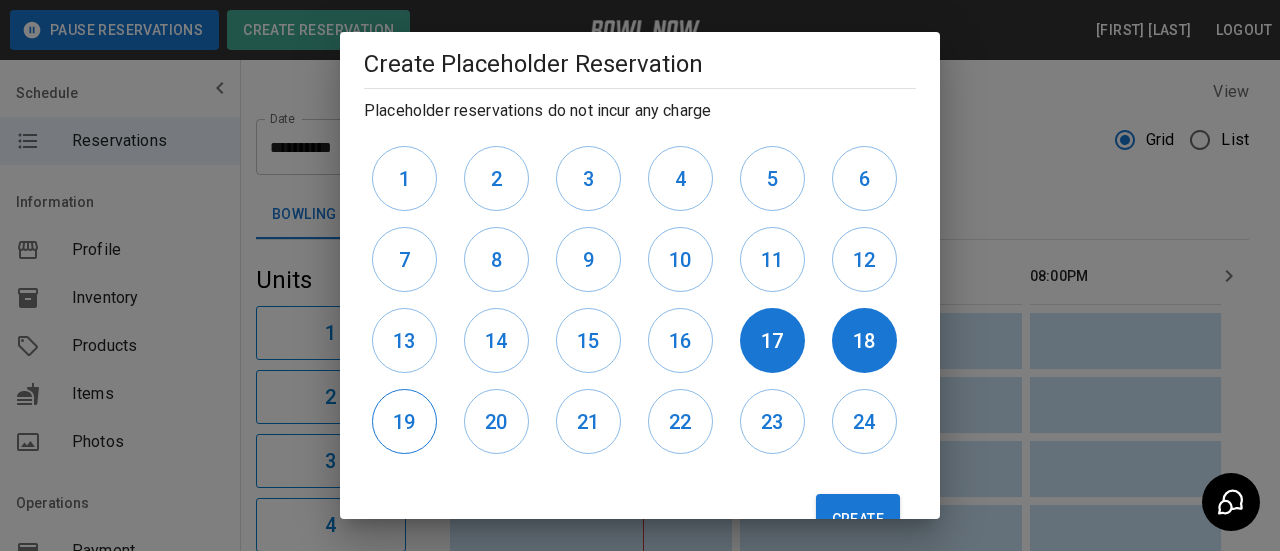 drag, startPoint x: 375, startPoint y: 423, endPoint x: 407, endPoint y: 422, distance: 32.01562 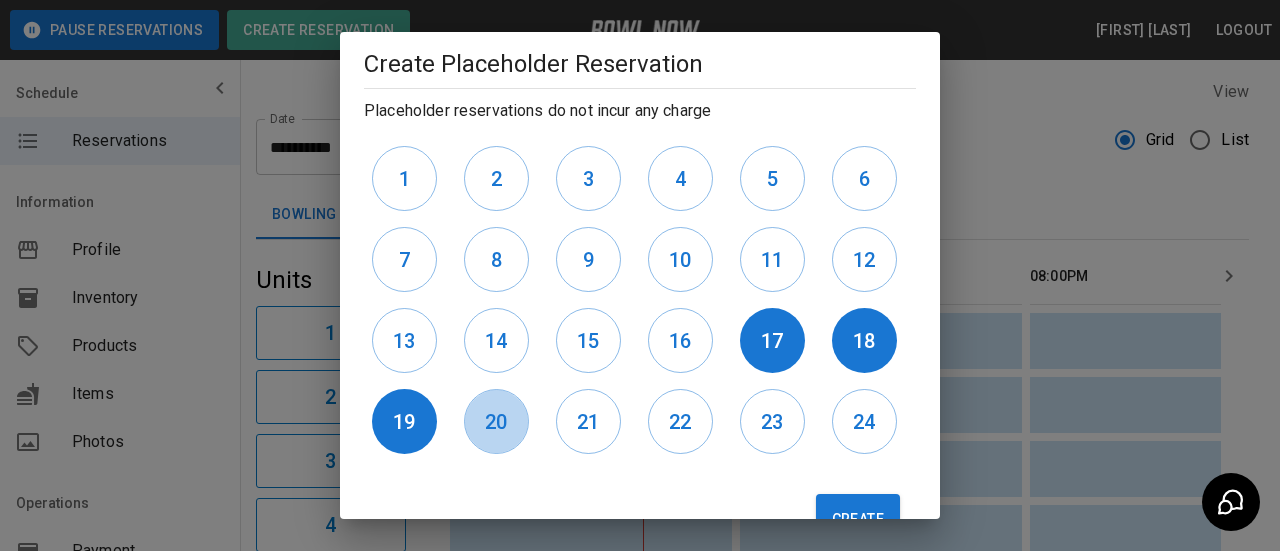 drag, startPoint x: 511, startPoint y: 415, endPoint x: 544, endPoint y: 426, distance: 34.785053 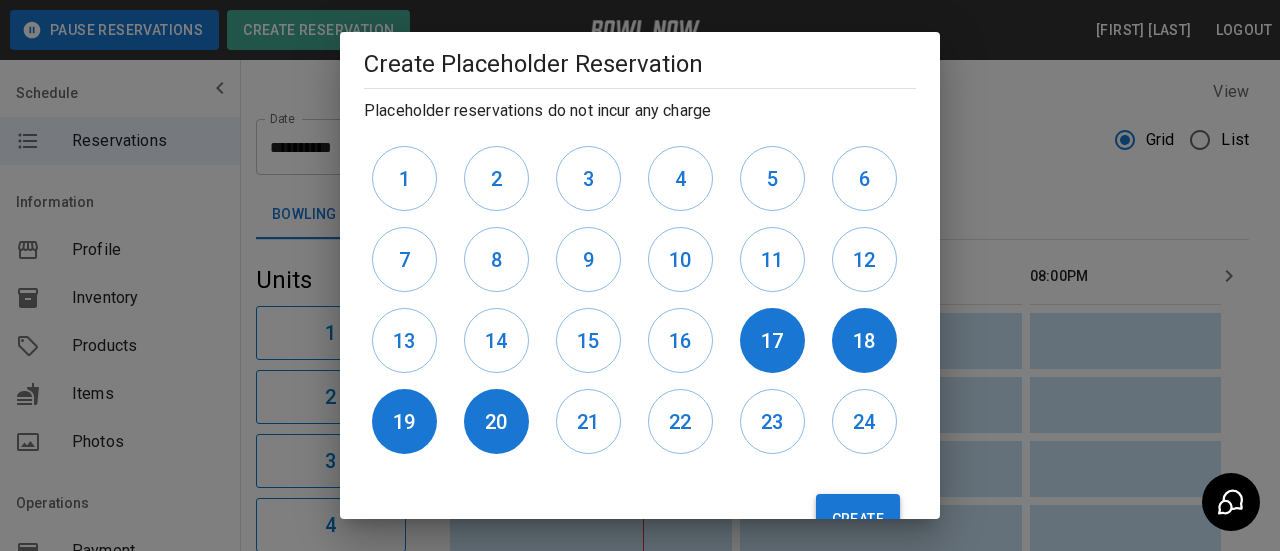 click on "Create" at bounding box center (858, 519) 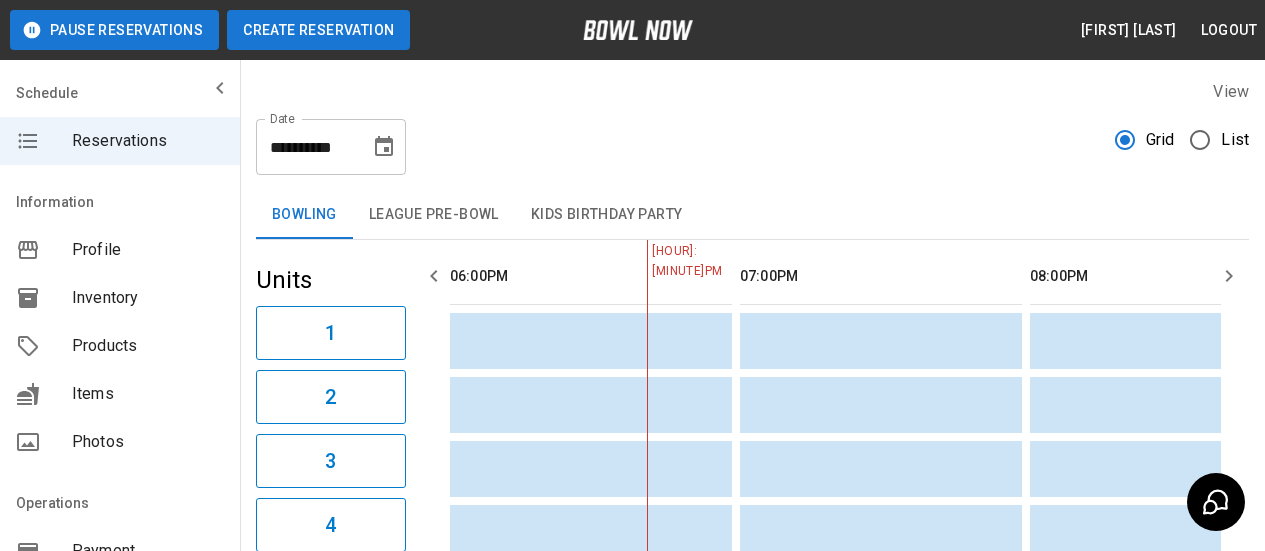 click on "Create Reservation" at bounding box center [318, 30] 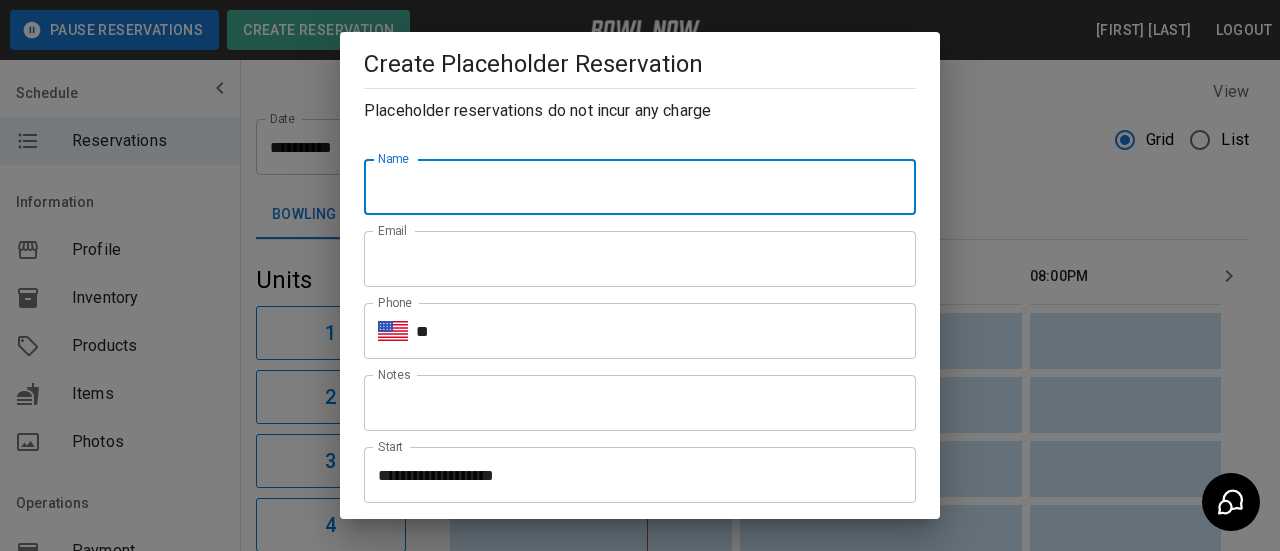 click on "Name" at bounding box center [640, 187] 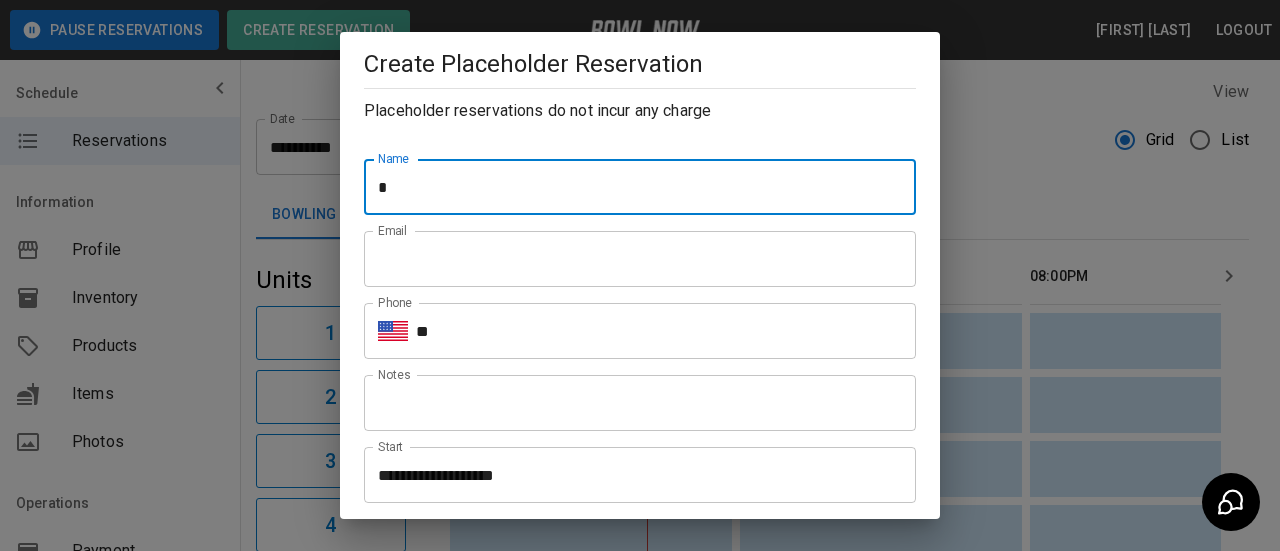 type on "**********" 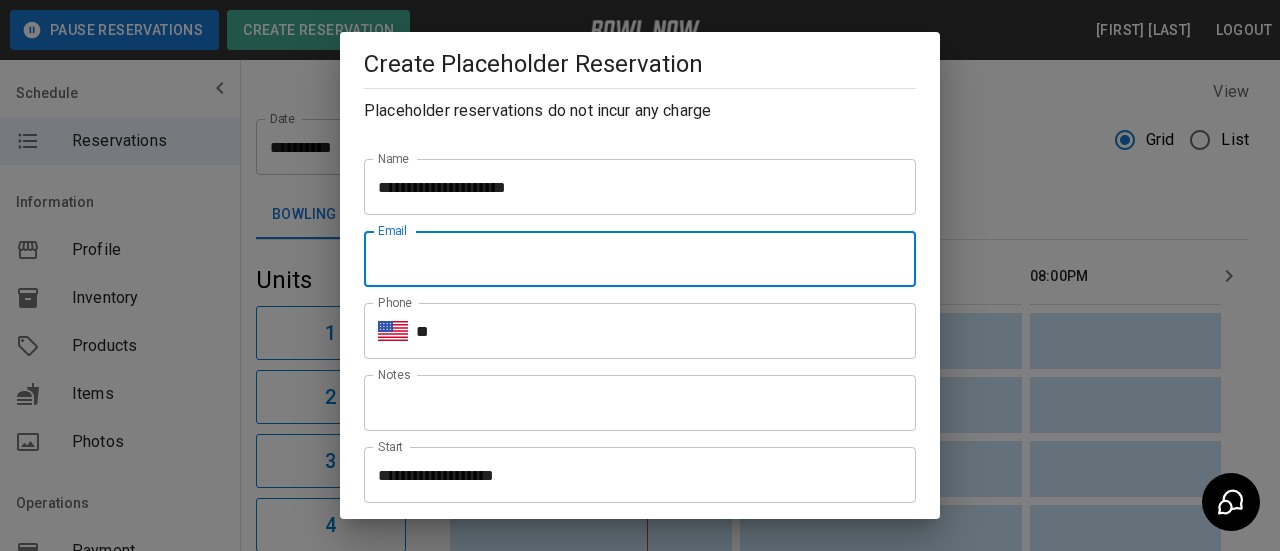click on "Email" at bounding box center (640, 259) 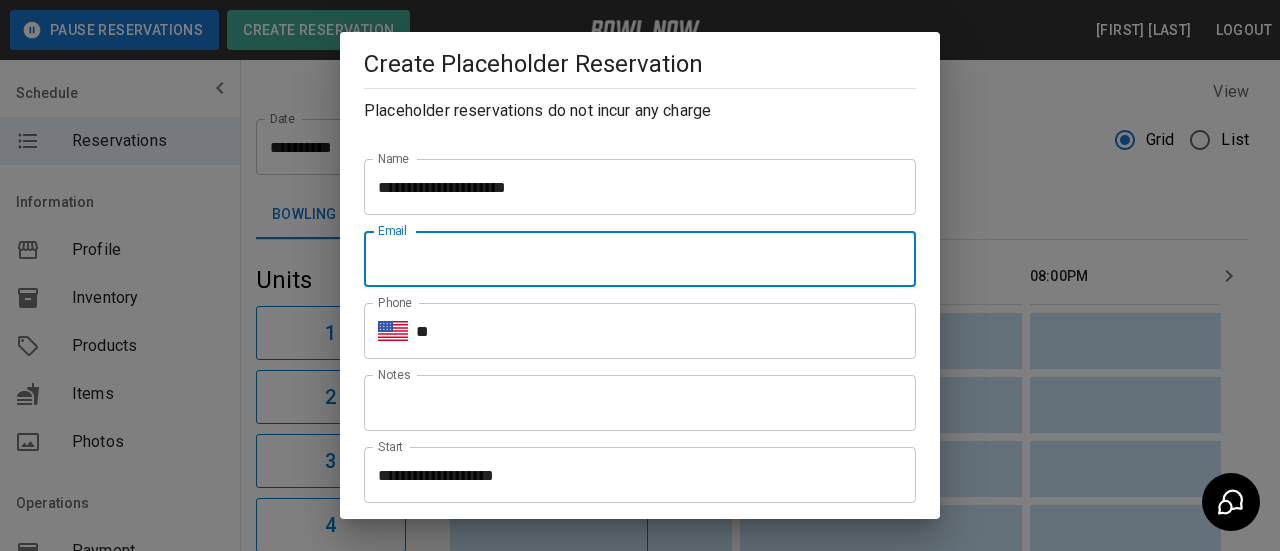 type on "**********" 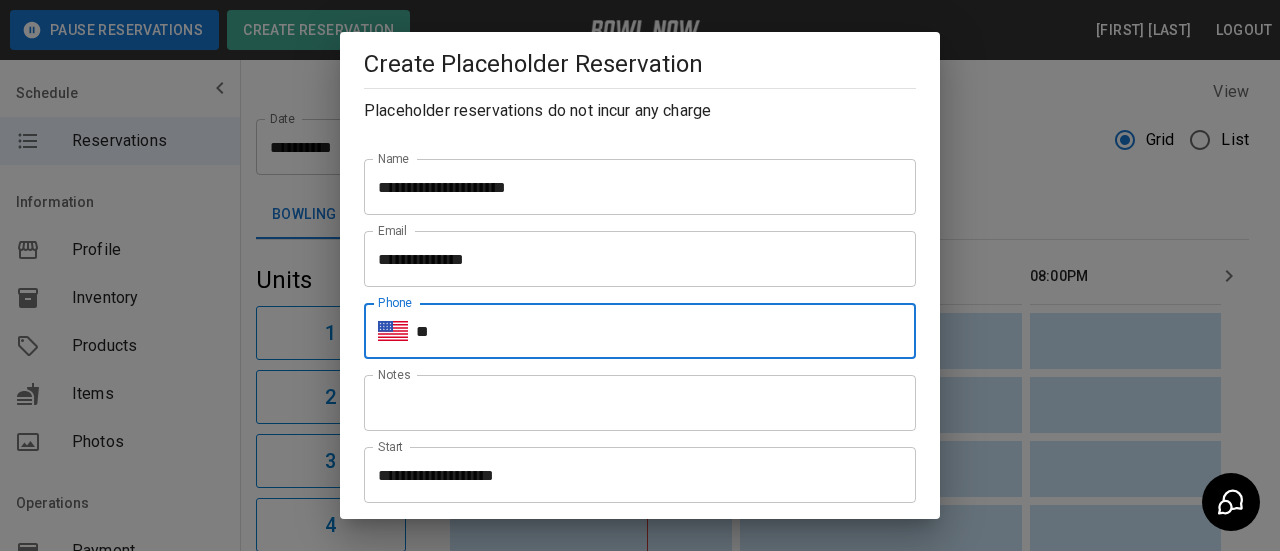 click on "**" at bounding box center [666, 331] 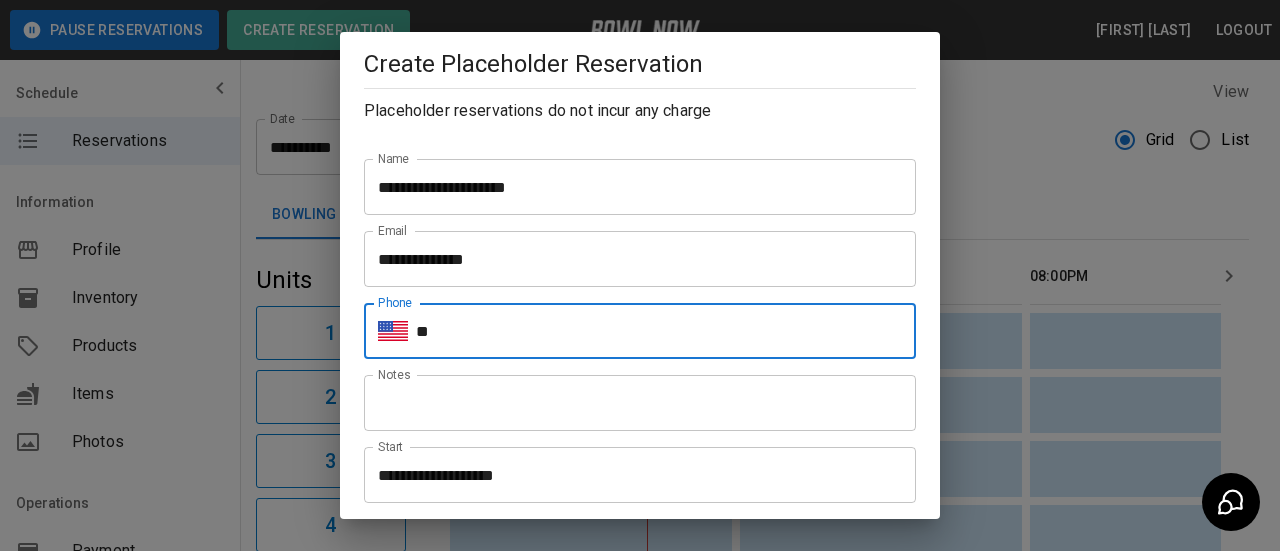 type on "**********" 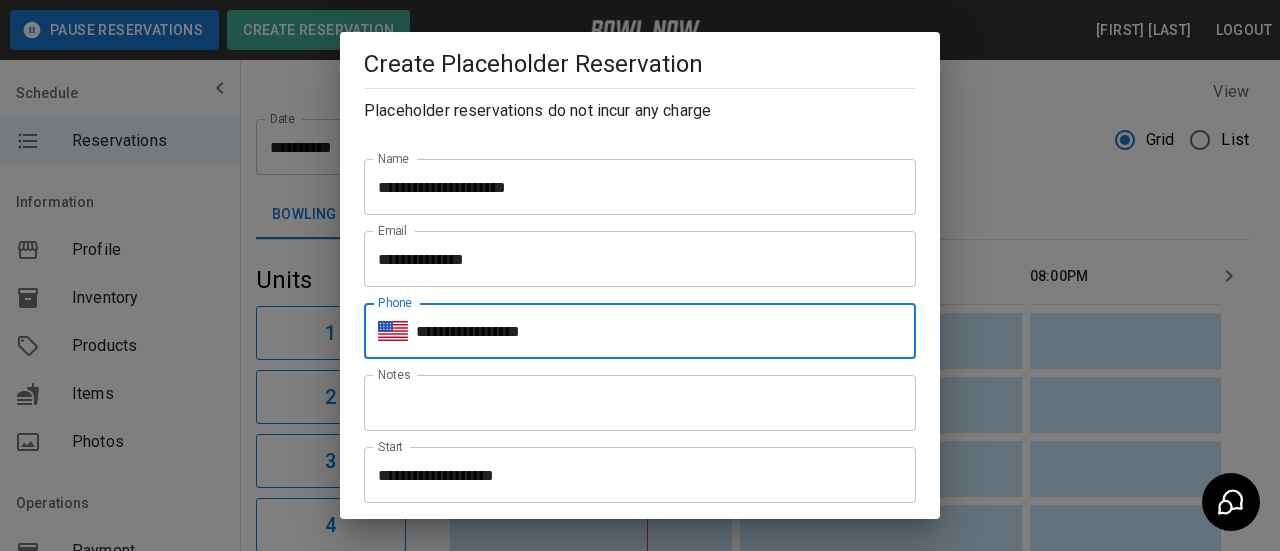 scroll, scrollTop: 200, scrollLeft: 0, axis: vertical 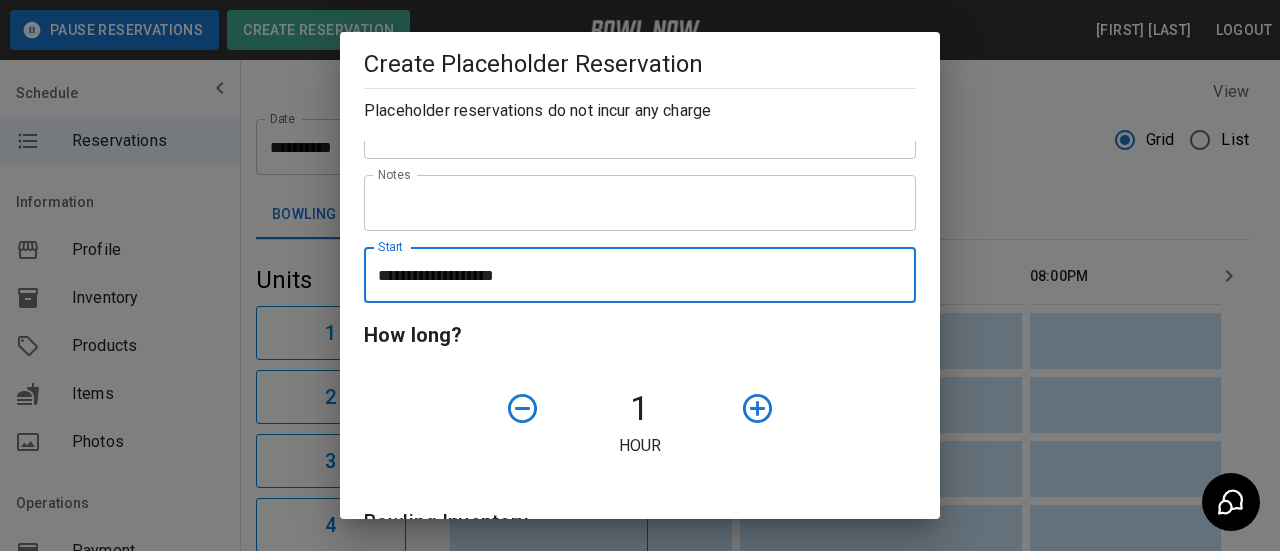 click on "**********" at bounding box center [633, 275] 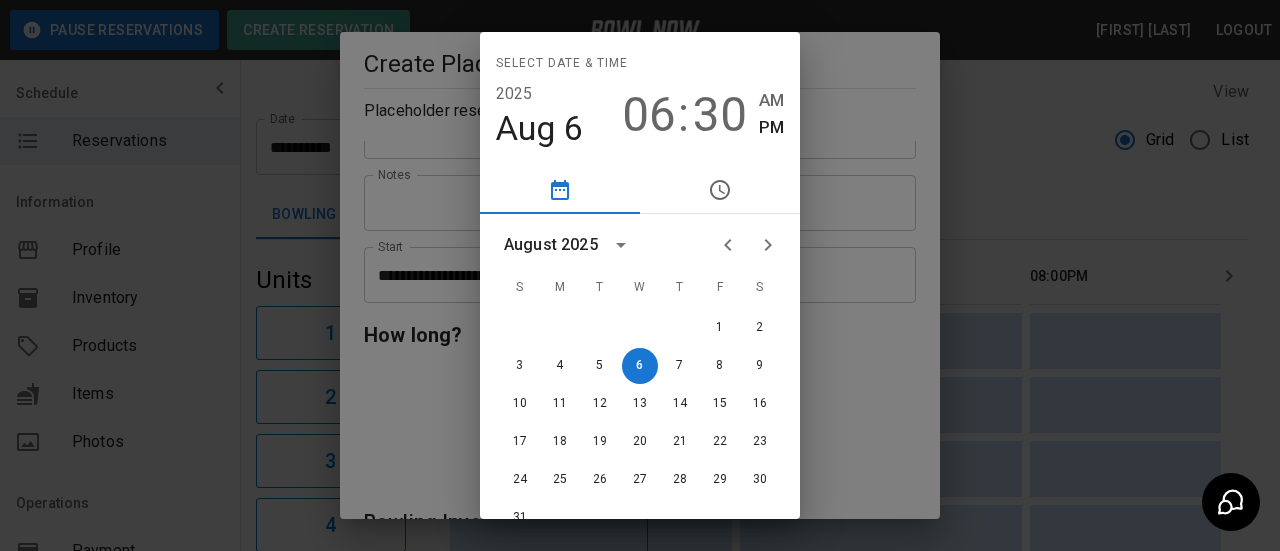 click at bounding box center (768, 245) 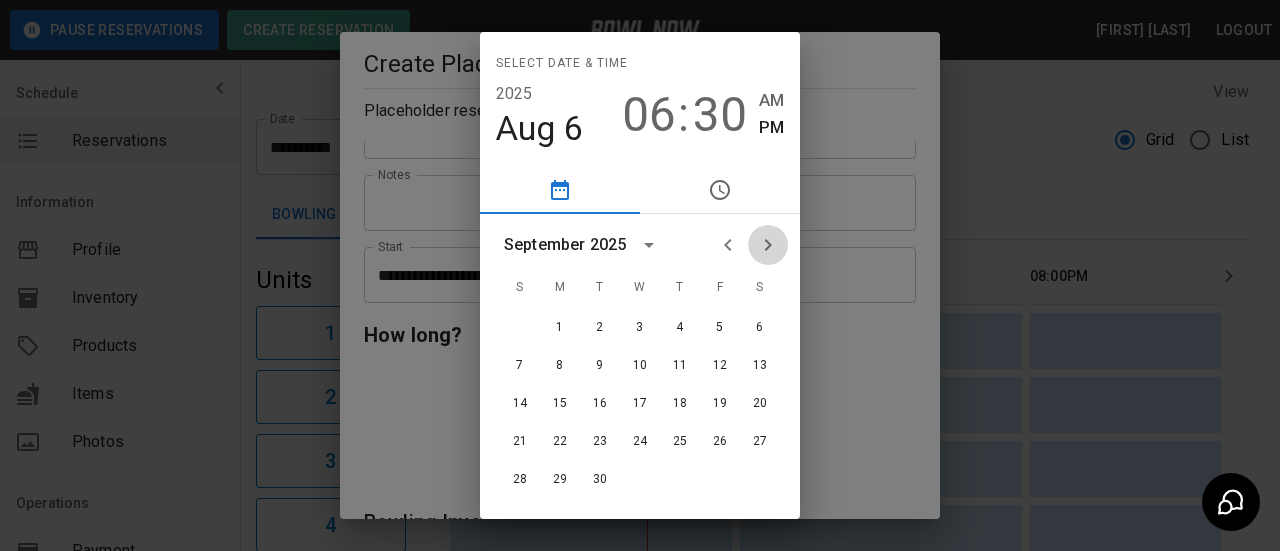 click 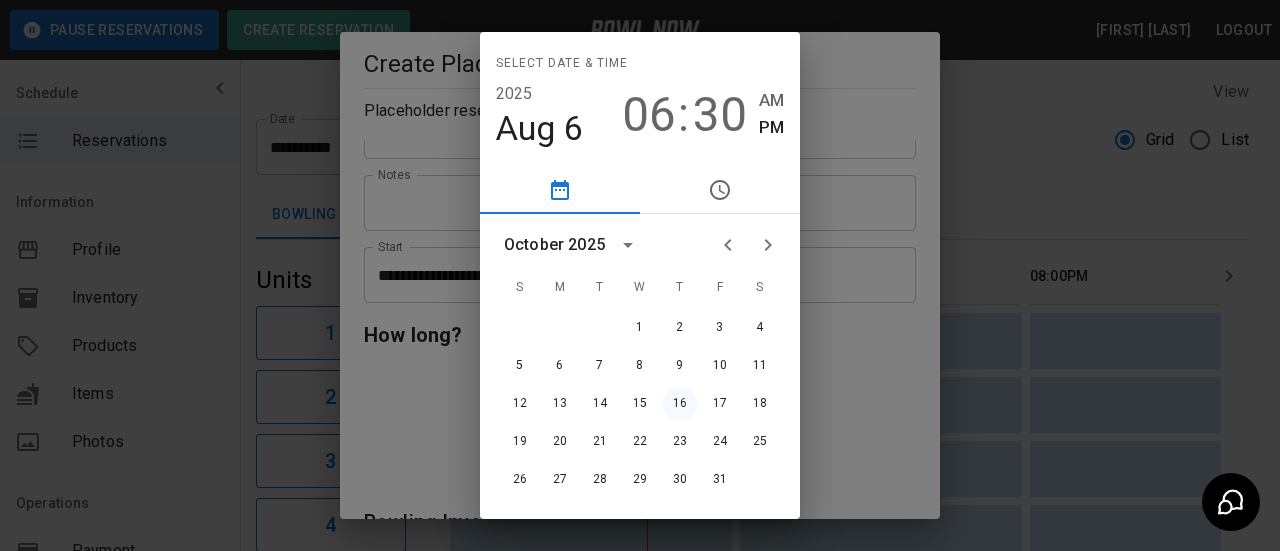 click on "16" at bounding box center (680, 404) 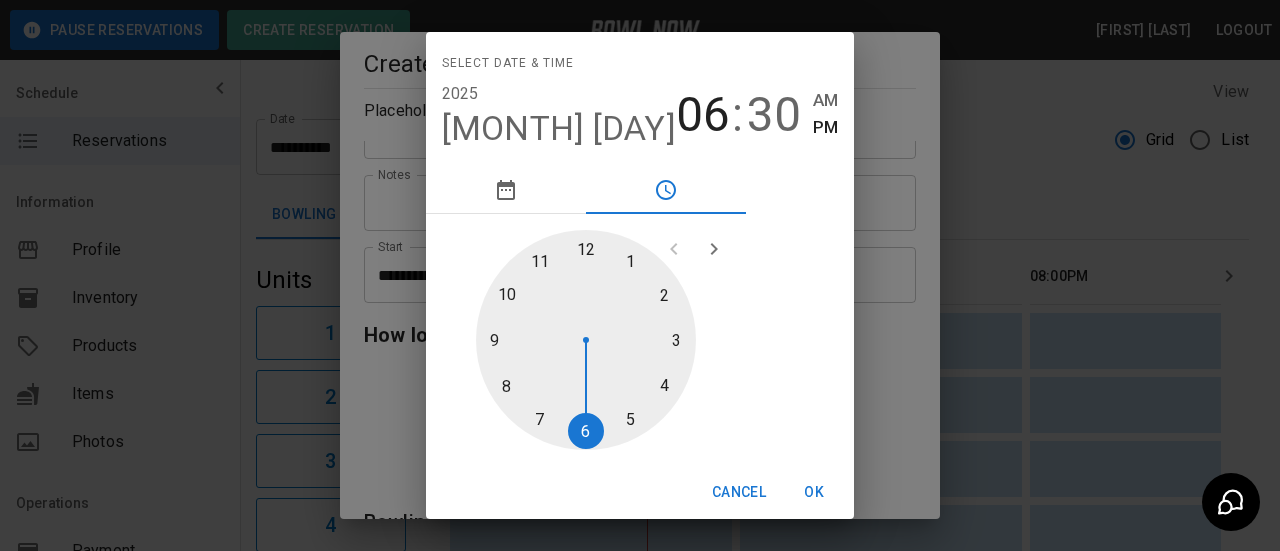 drag, startPoint x: 730, startPoint y: 375, endPoint x: 672, endPoint y: 320, distance: 79.93122 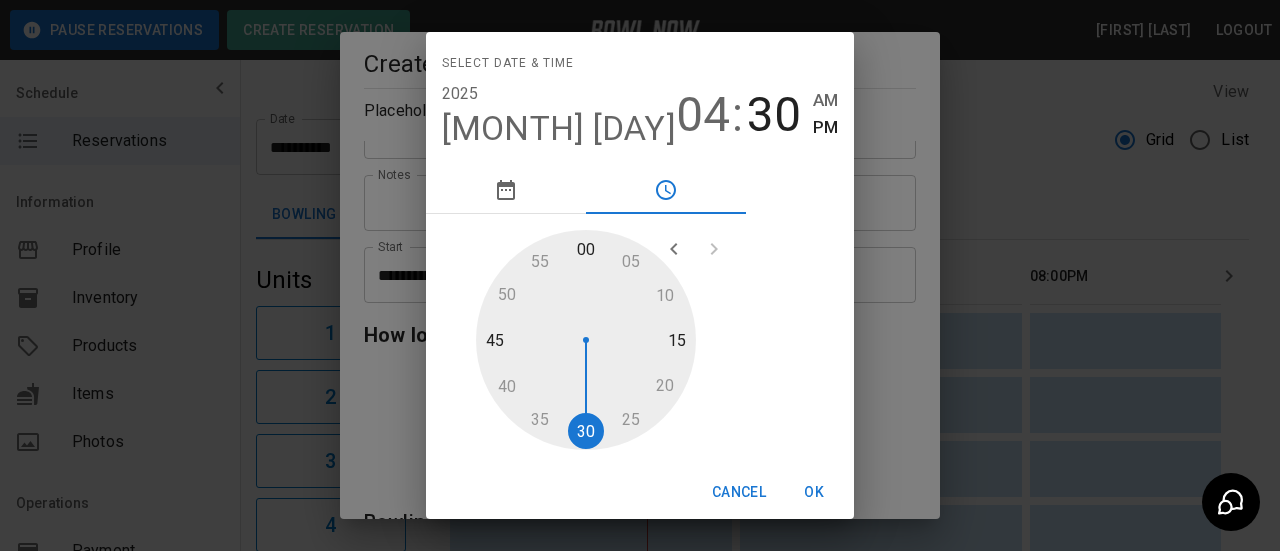 click at bounding box center [586, 340] 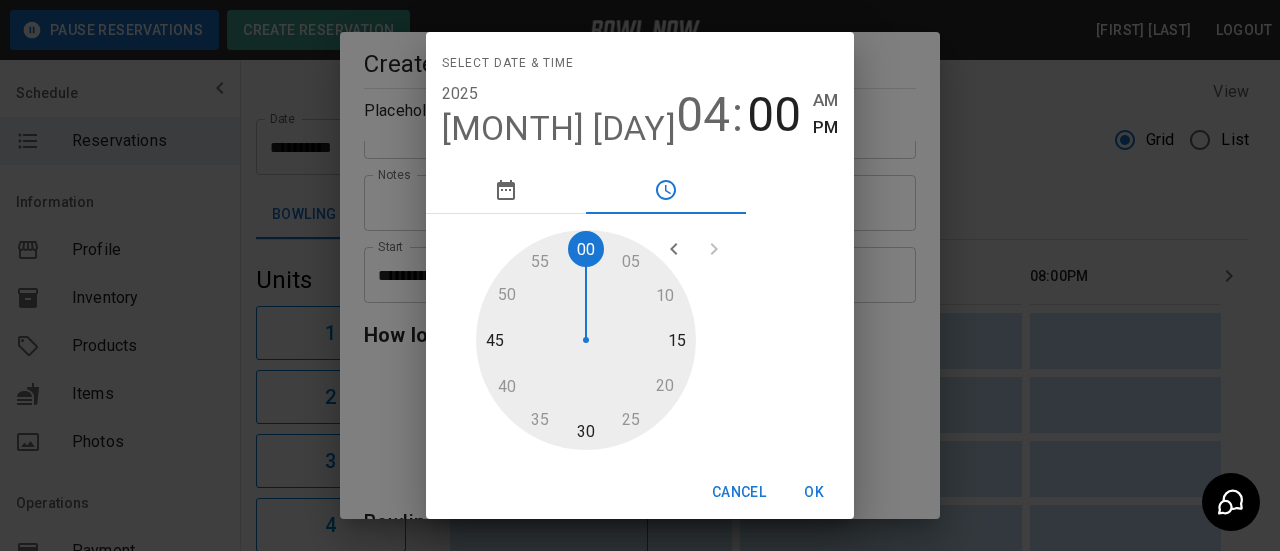 click on "OK" at bounding box center (814, 492) 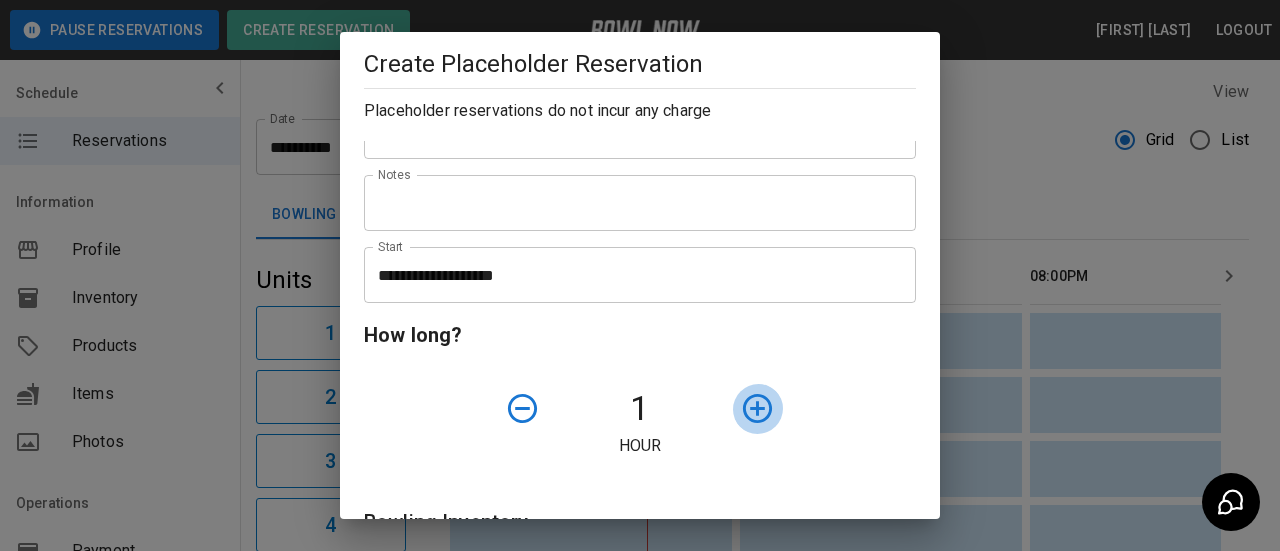 click 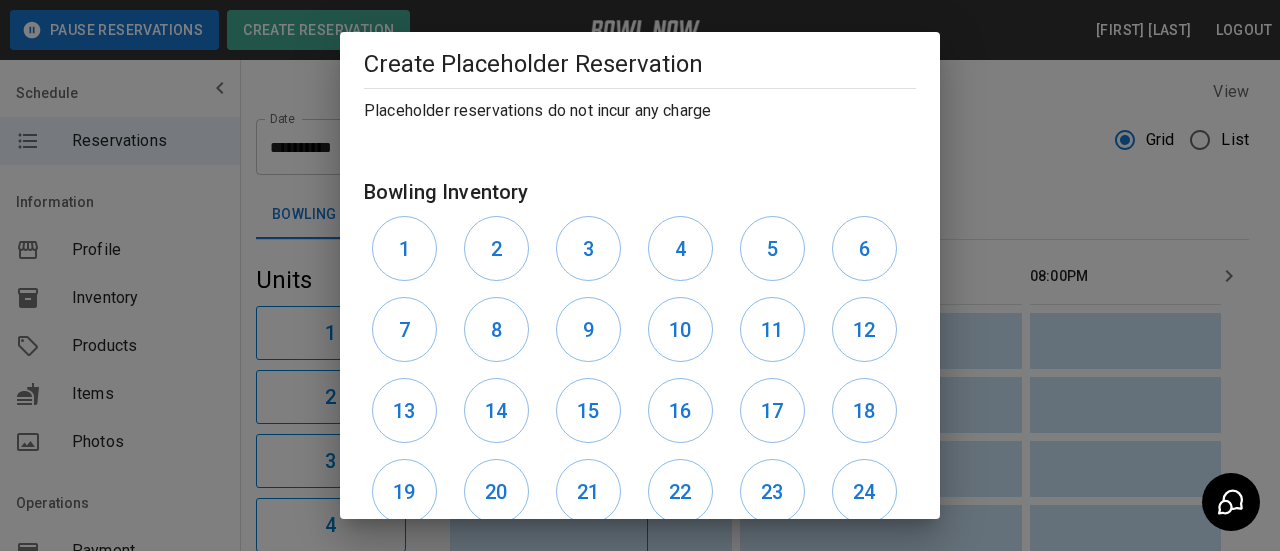scroll, scrollTop: 600, scrollLeft: 0, axis: vertical 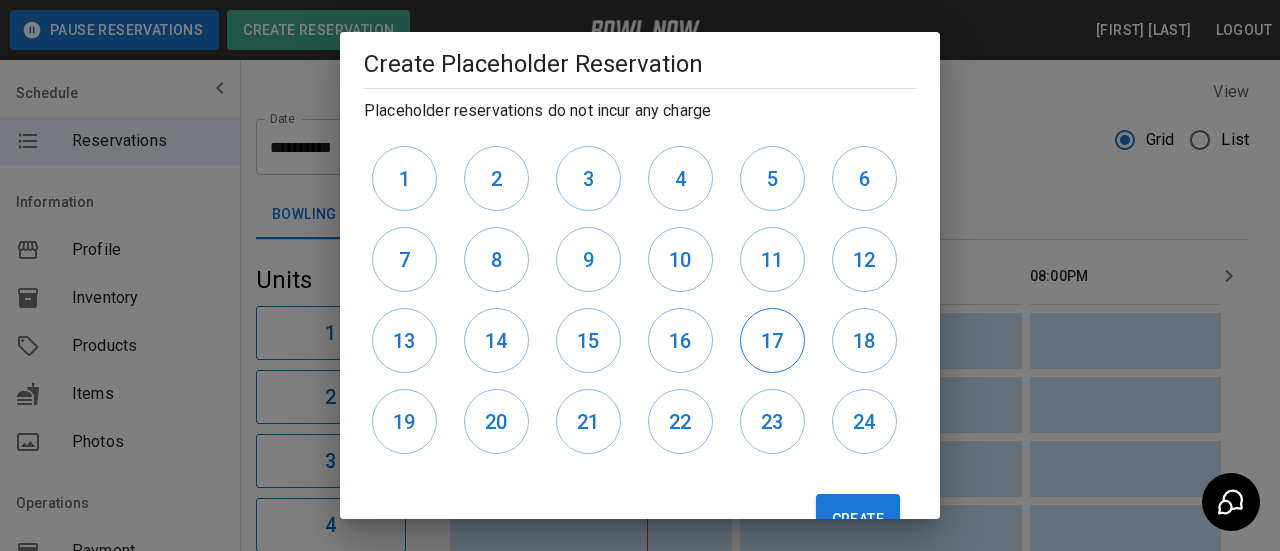 click on "17" at bounding box center [772, 340] 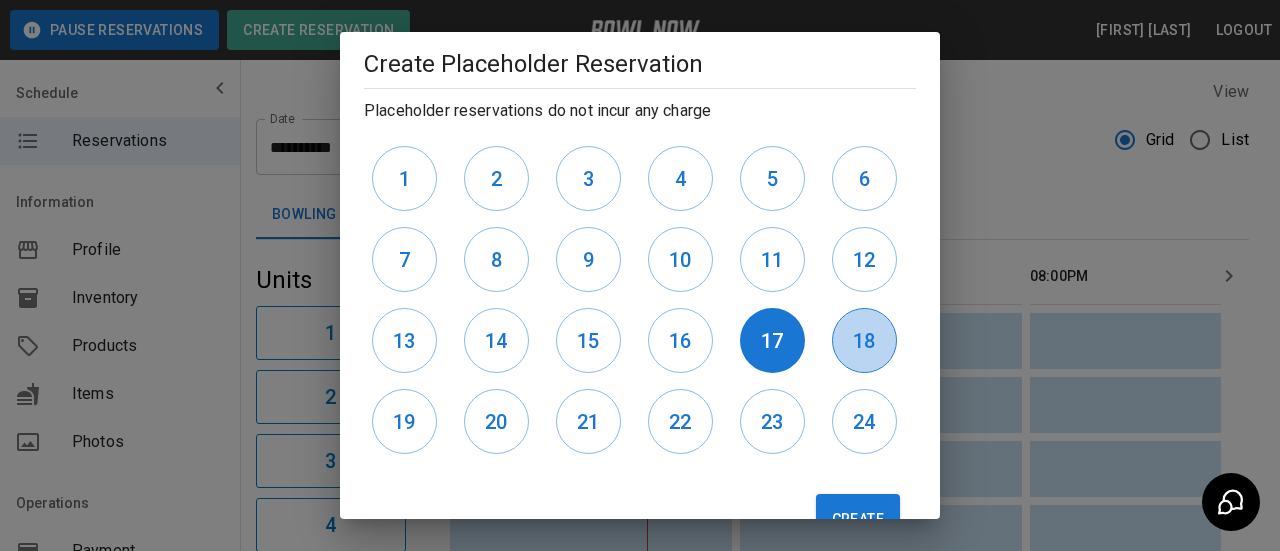 click on "18" at bounding box center (864, 340) 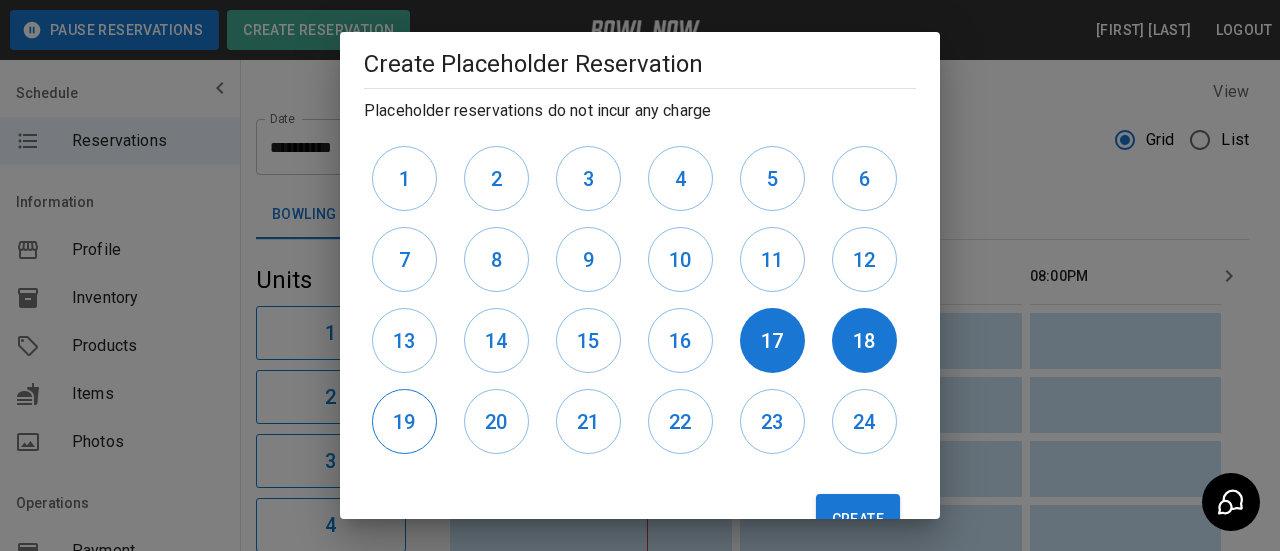 drag, startPoint x: 399, startPoint y: 431, endPoint x: 420, endPoint y: 429, distance: 21.095022 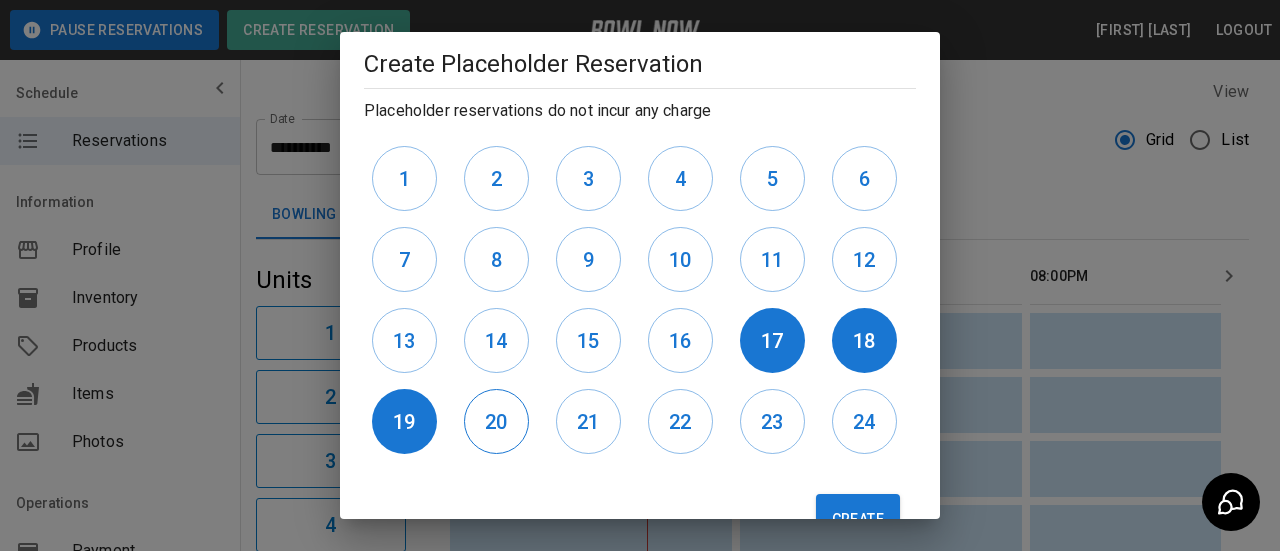 click on "20" at bounding box center (496, 421) 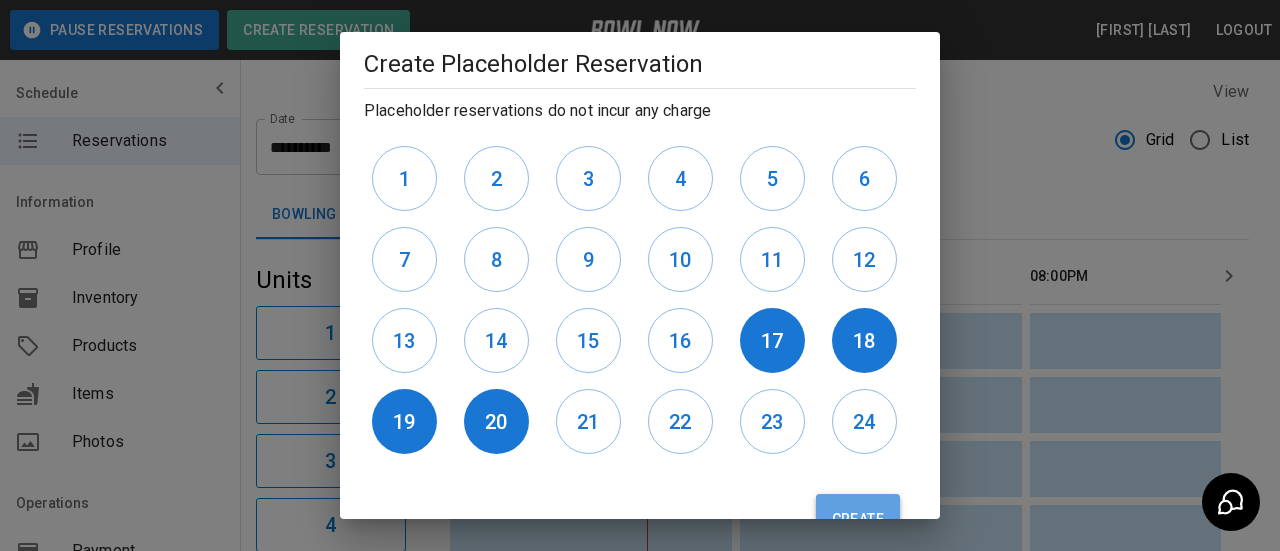 click on "Create" at bounding box center [858, 519] 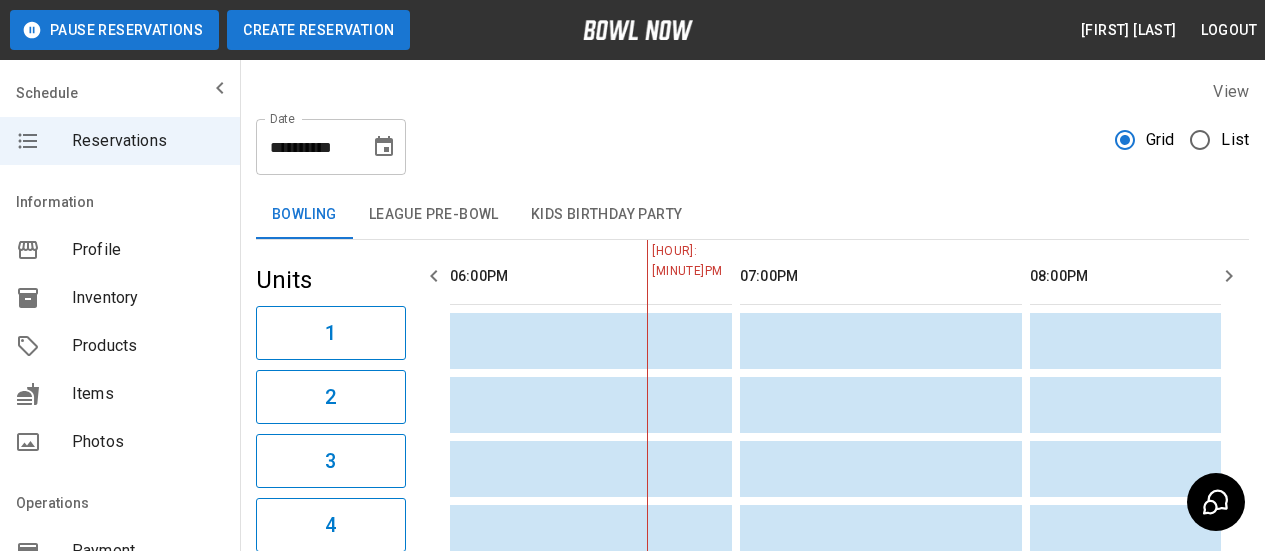 click on "Create Reservation" at bounding box center [318, 30] 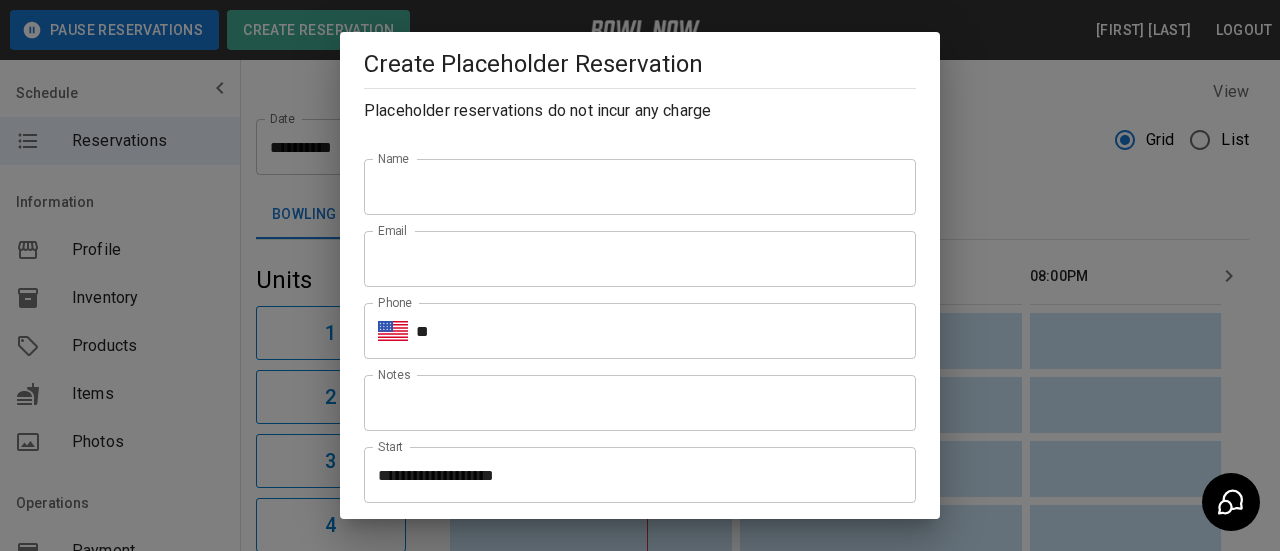 click on "Name" at bounding box center [640, 187] 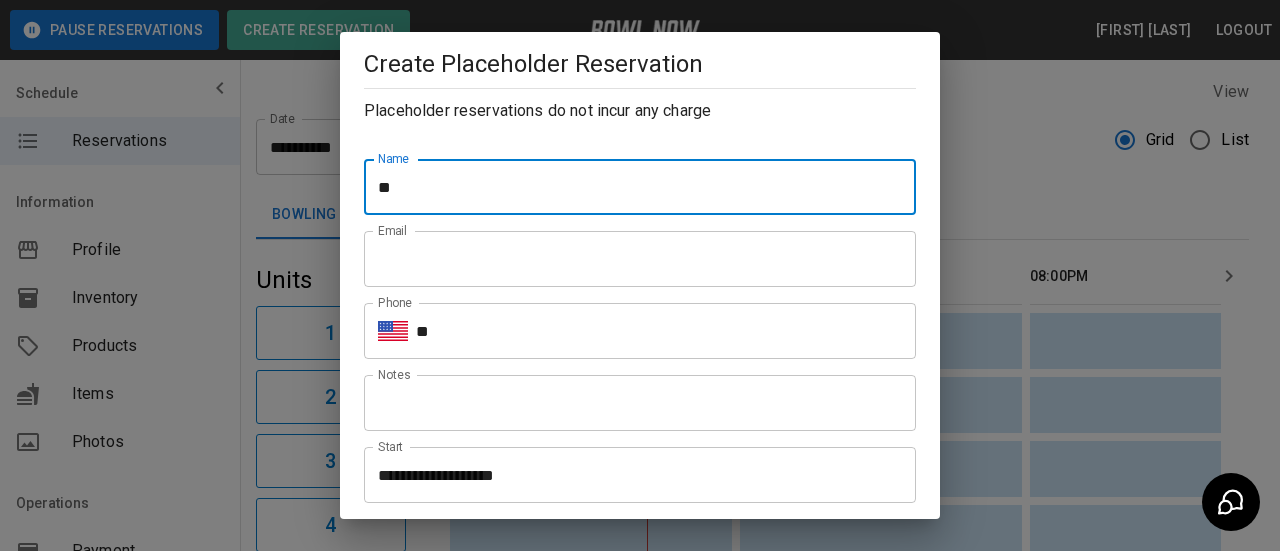 type on "**********" 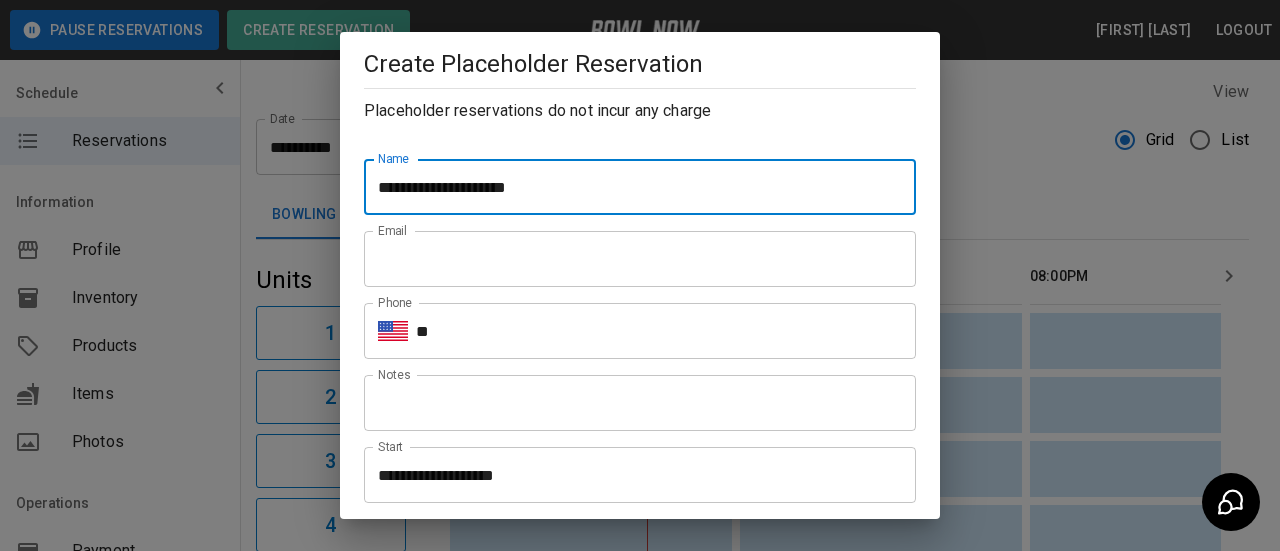 click on "Email" at bounding box center (640, 259) 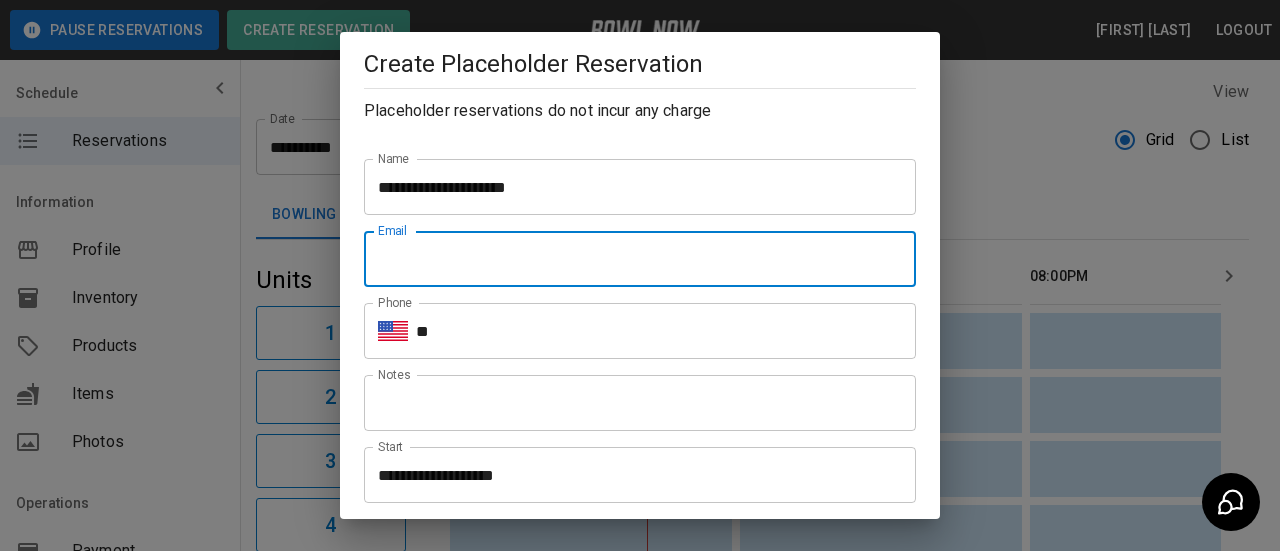 type on "**********" 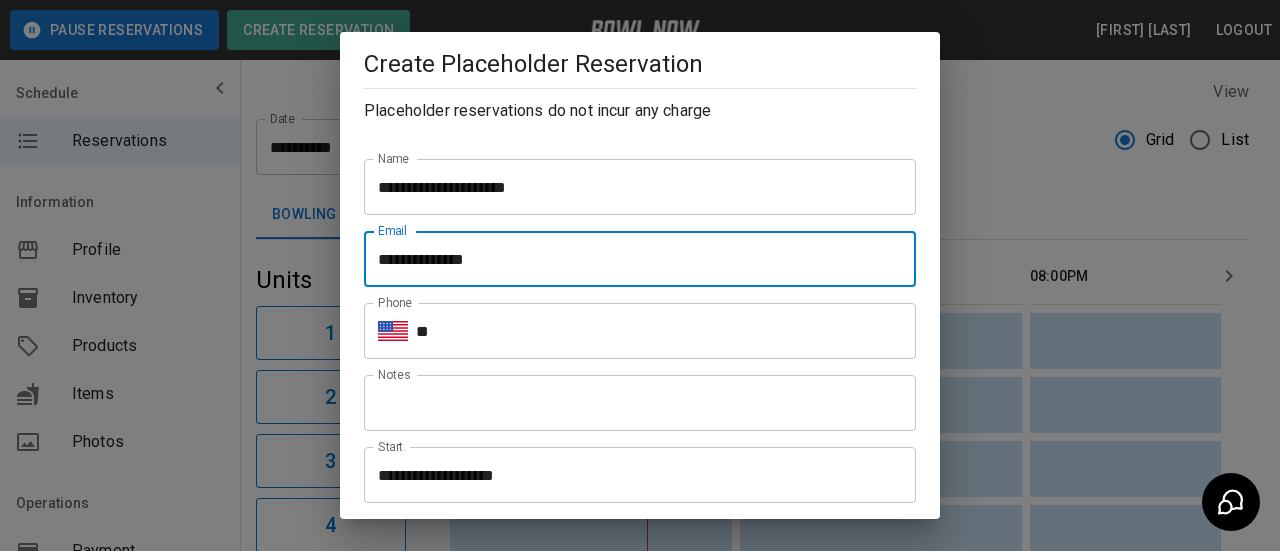 click on "**" at bounding box center [666, 331] 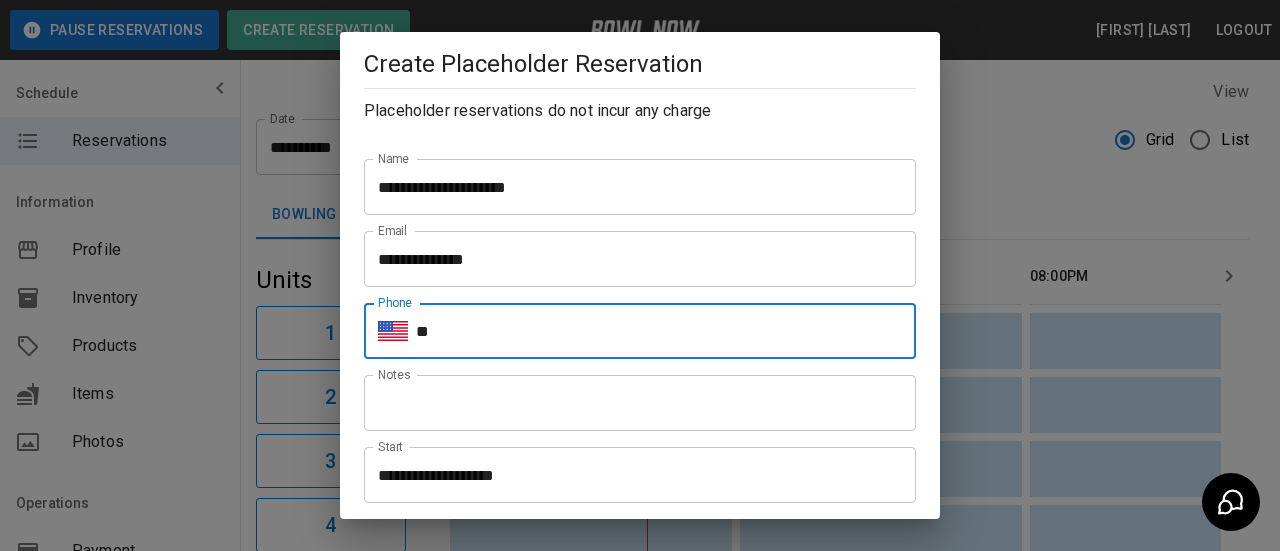 type on "**********" 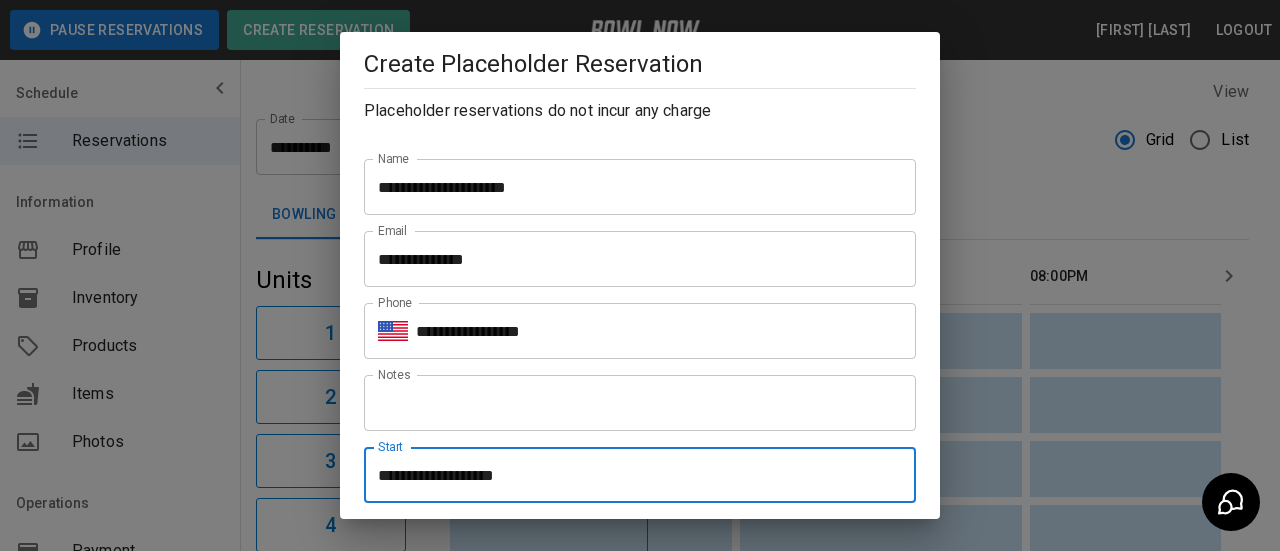 click on "**********" at bounding box center [633, 475] 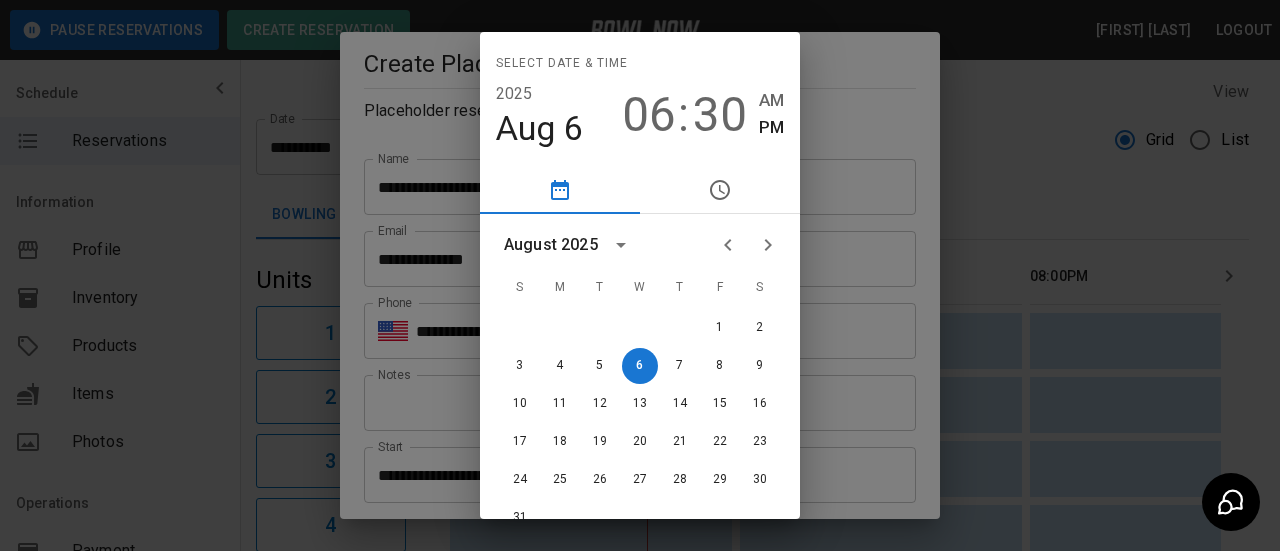 click 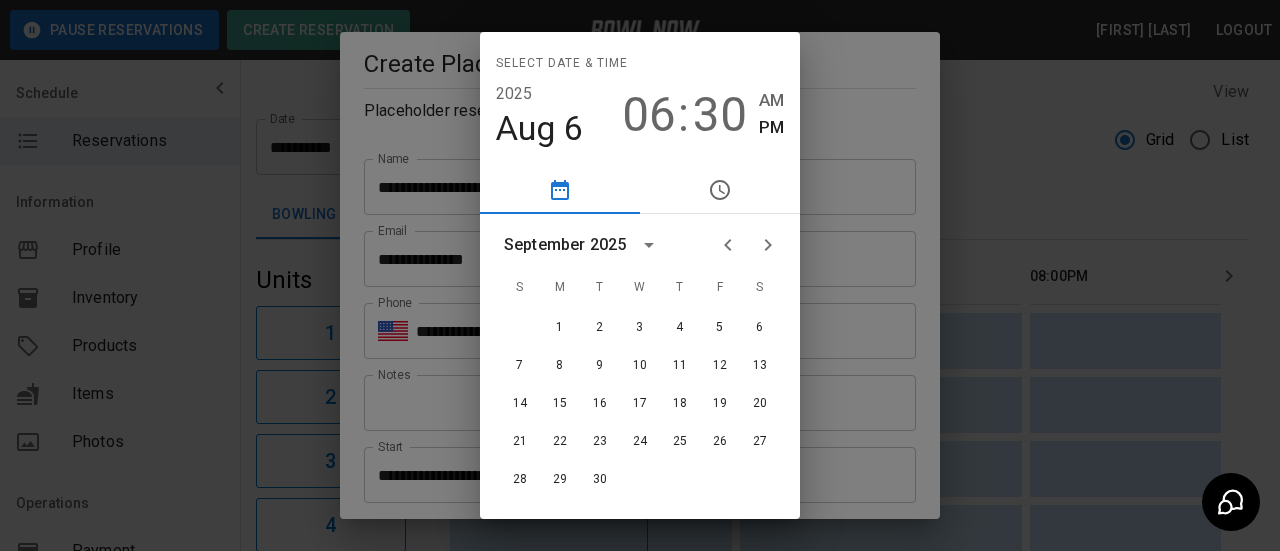 click 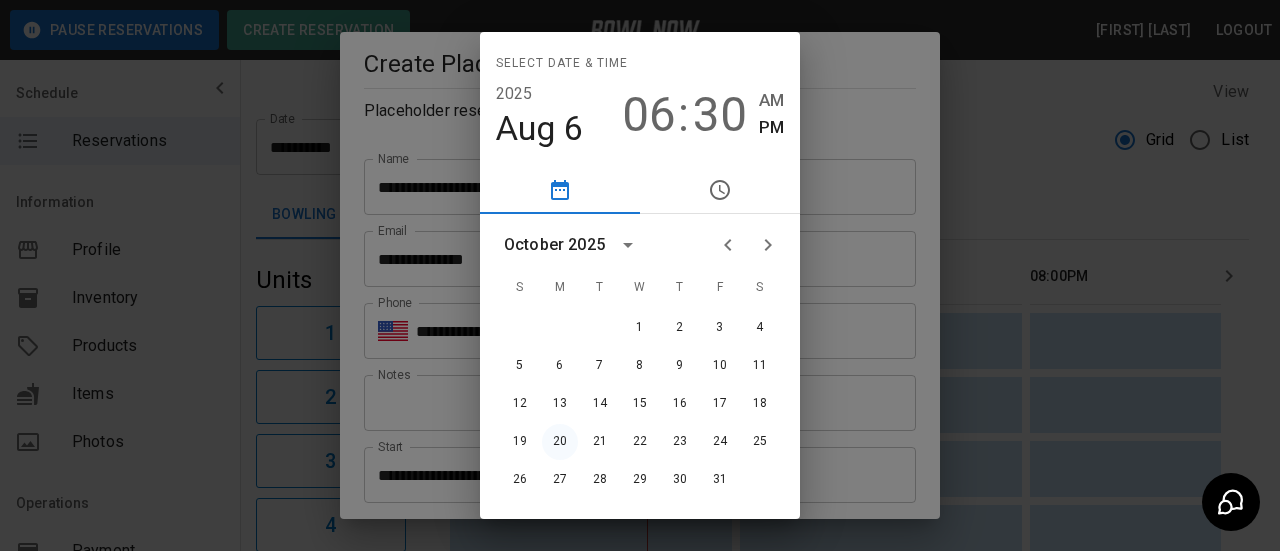 click on "20" at bounding box center (560, 442) 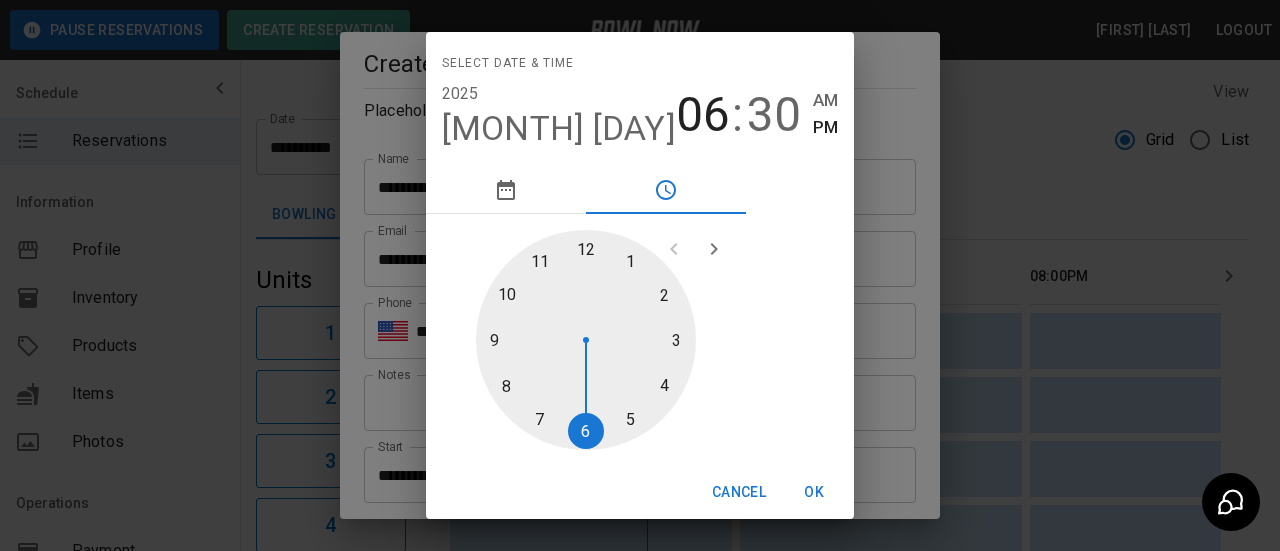 drag, startPoint x: 707, startPoint y: 377, endPoint x: 704, endPoint y: 363, distance: 14.3178215 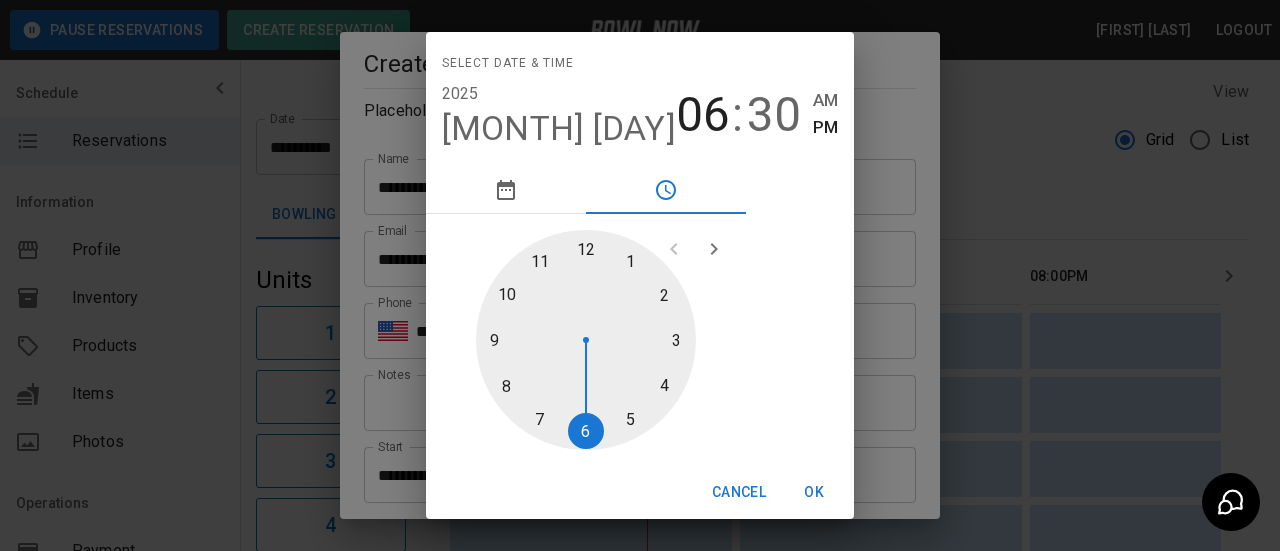 click at bounding box center (586, 340) 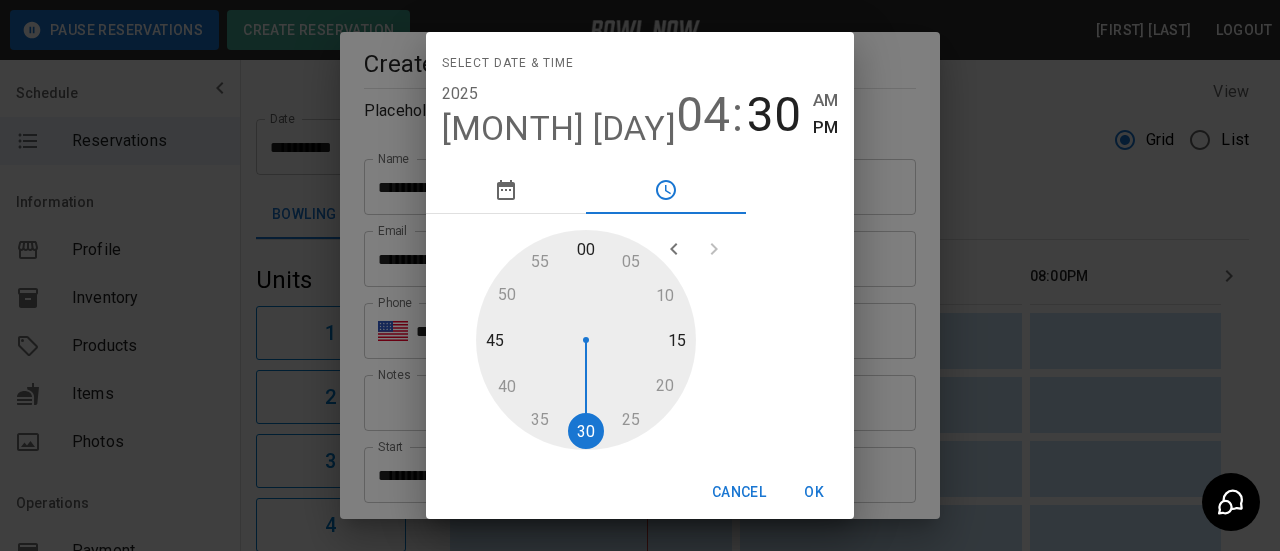 click at bounding box center (586, 340) 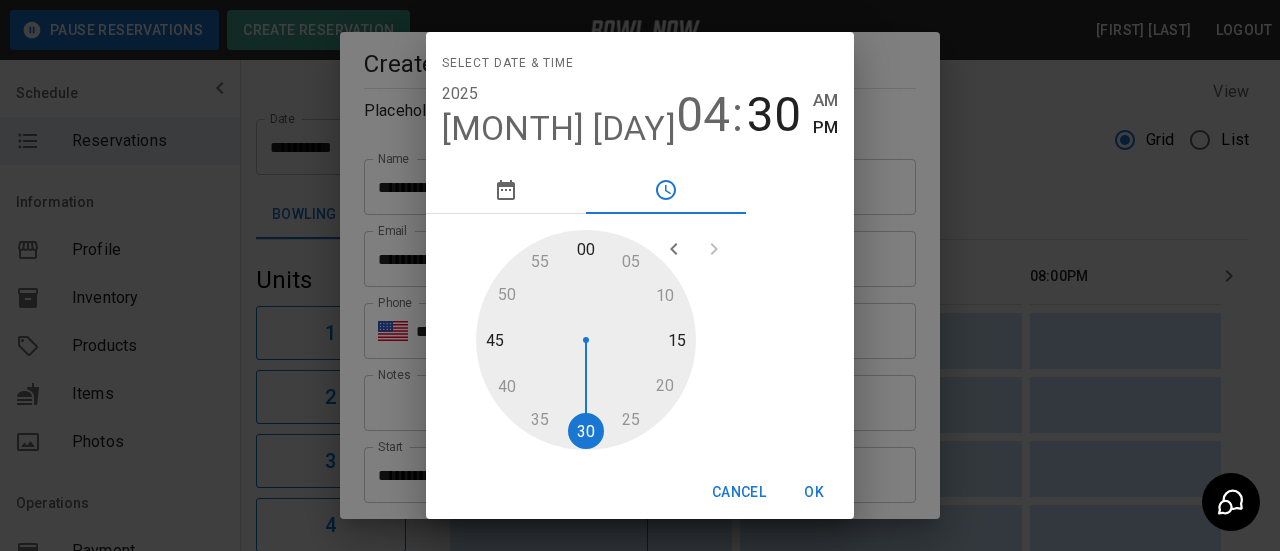 type on "**********" 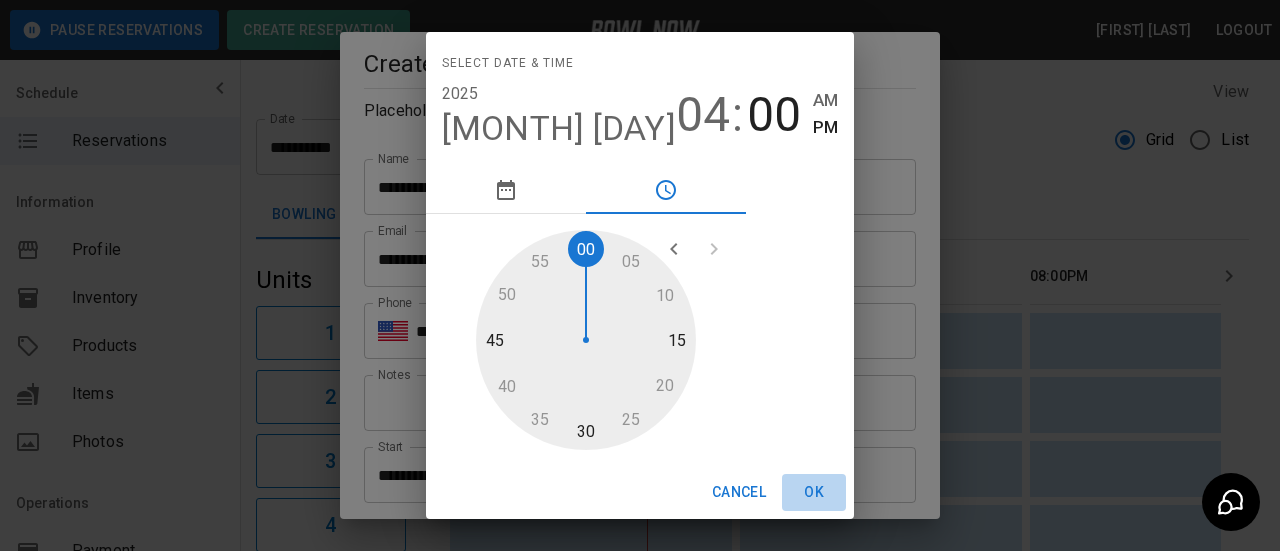 click on "OK" at bounding box center [814, 492] 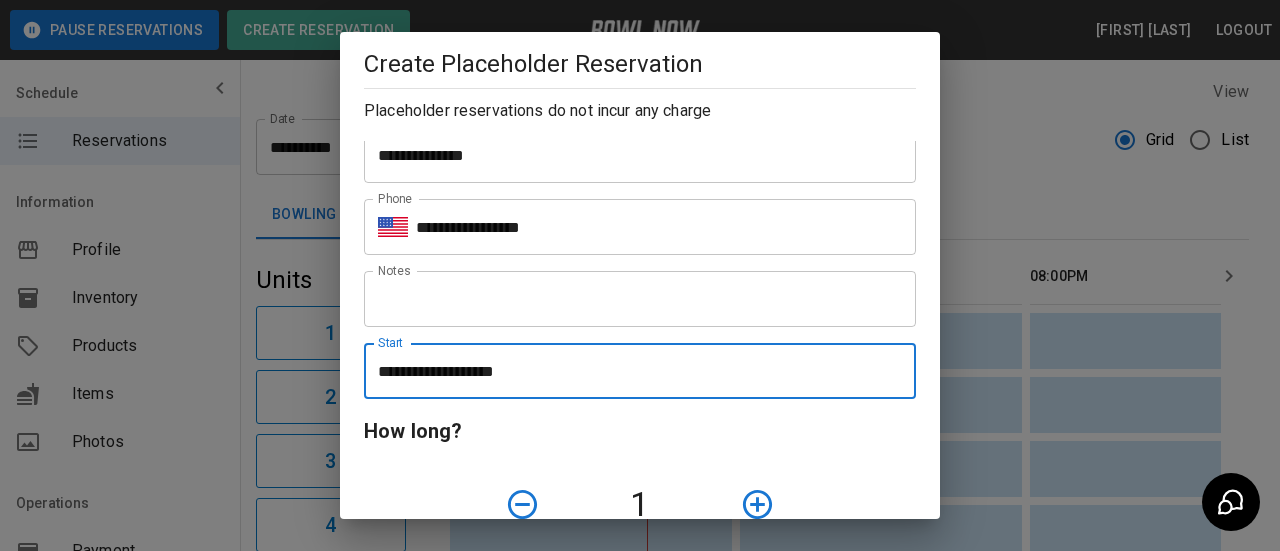 scroll, scrollTop: 200, scrollLeft: 0, axis: vertical 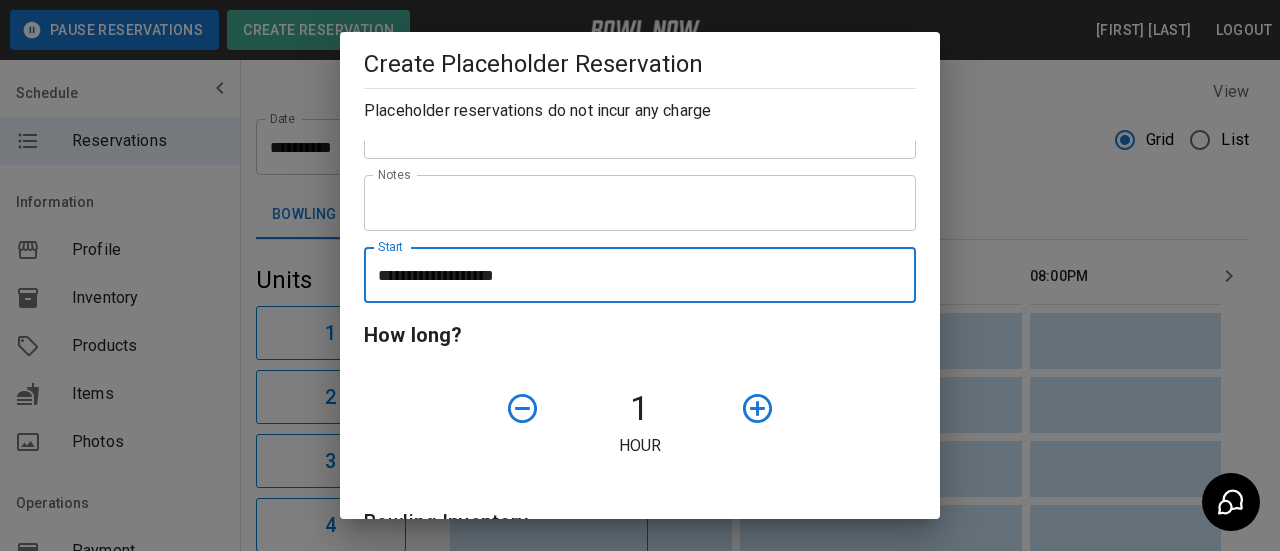 click 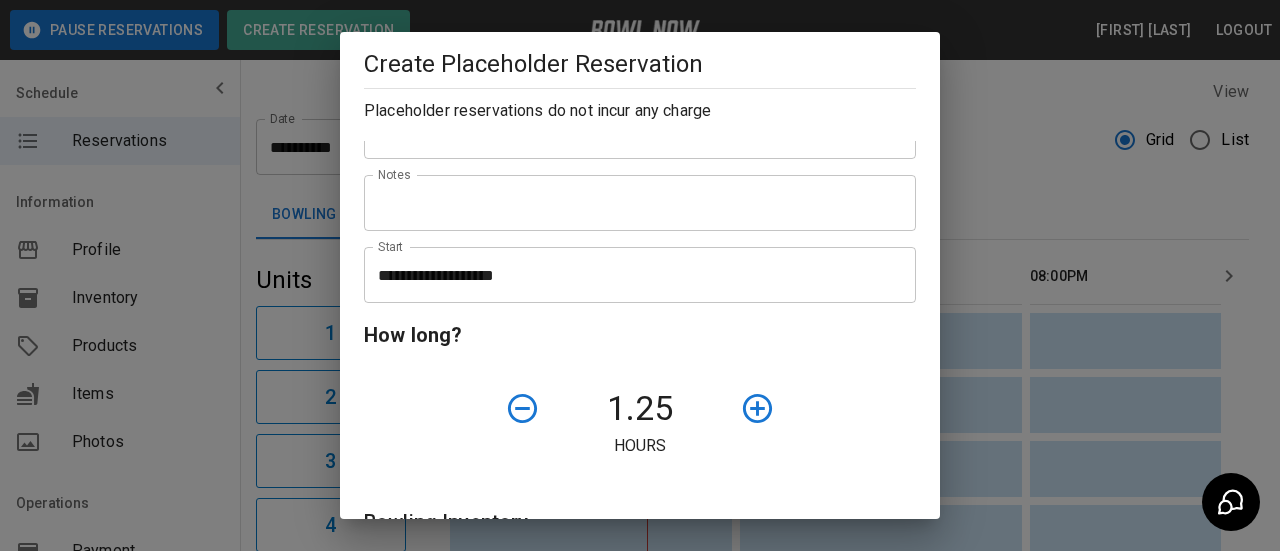 click 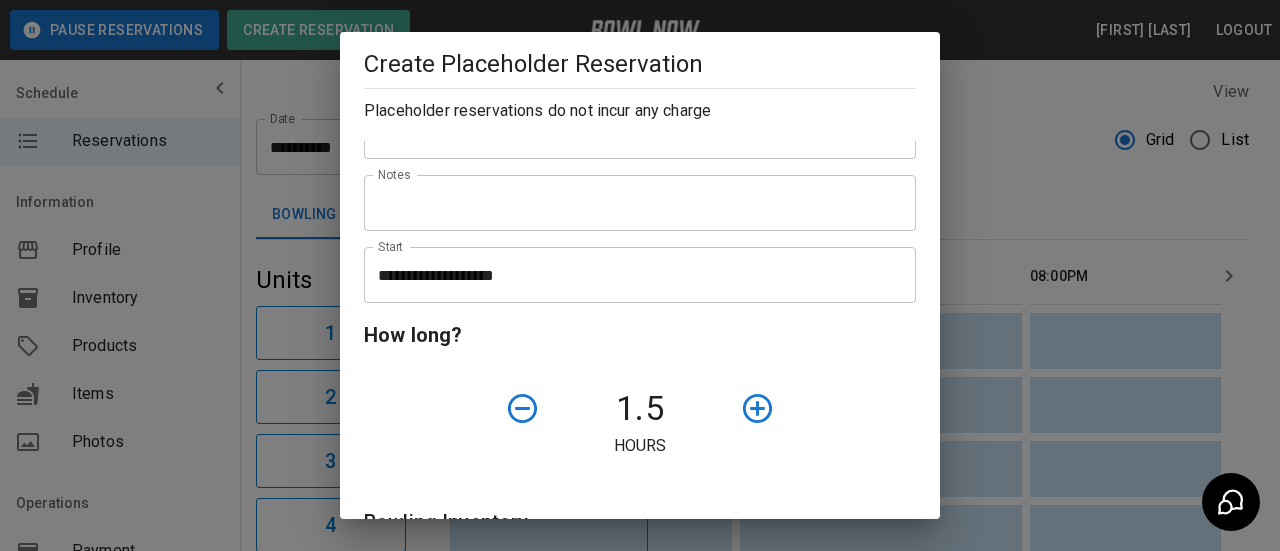 scroll, scrollTop: 661, scrollLeft: 0, axis: vertical 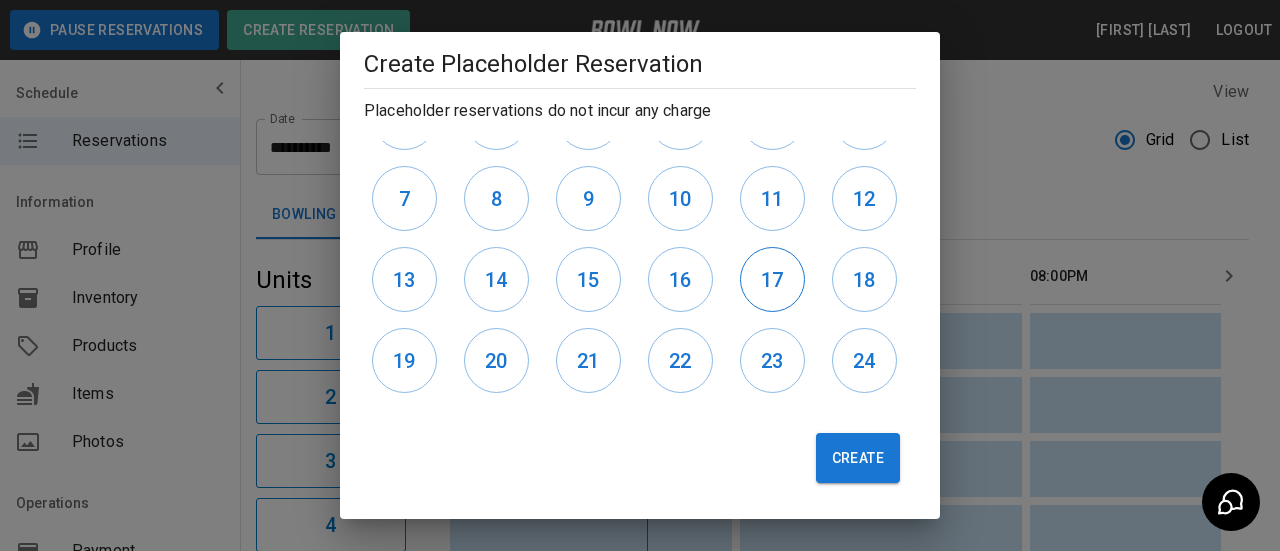 click on "17" at bounding box center (772, 279) 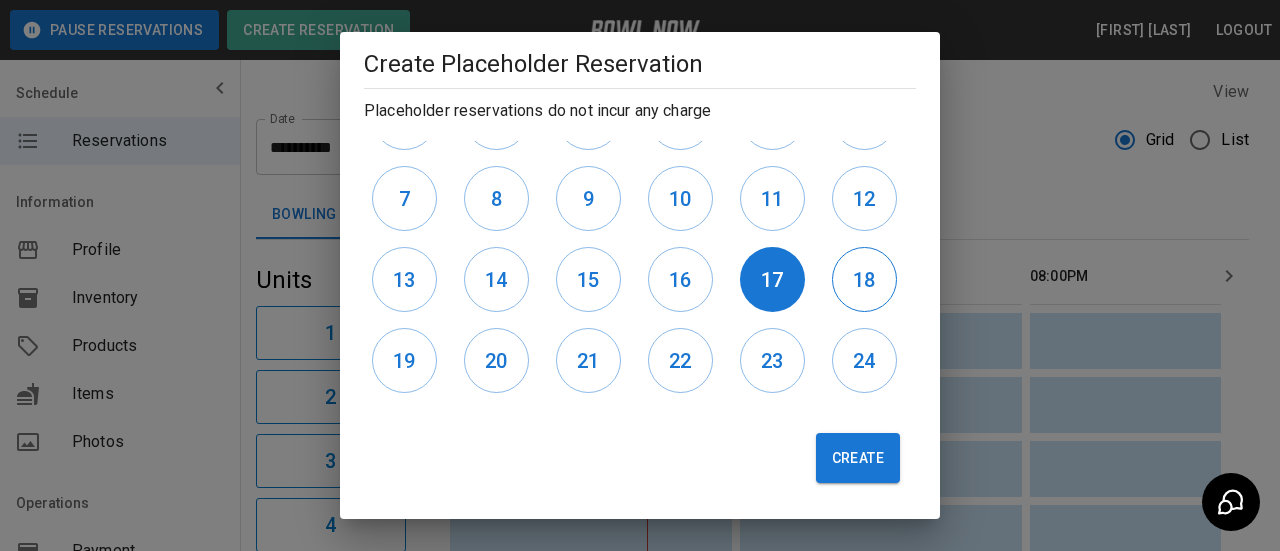click on "18" at bounding box center [864, 280] 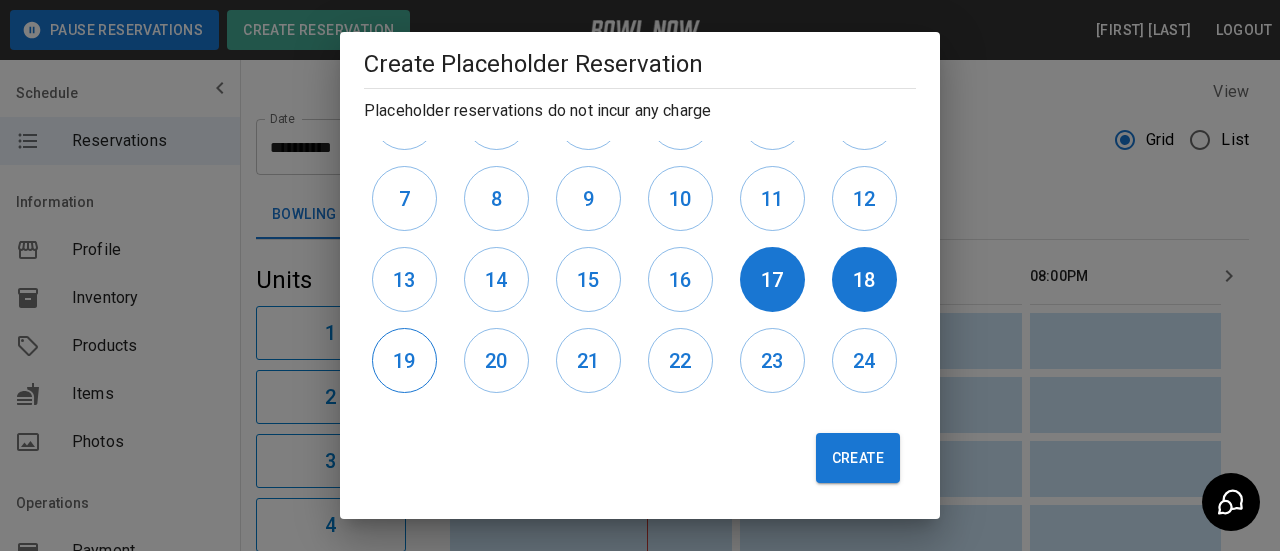 click on "19" at bounding box center [404, 361] 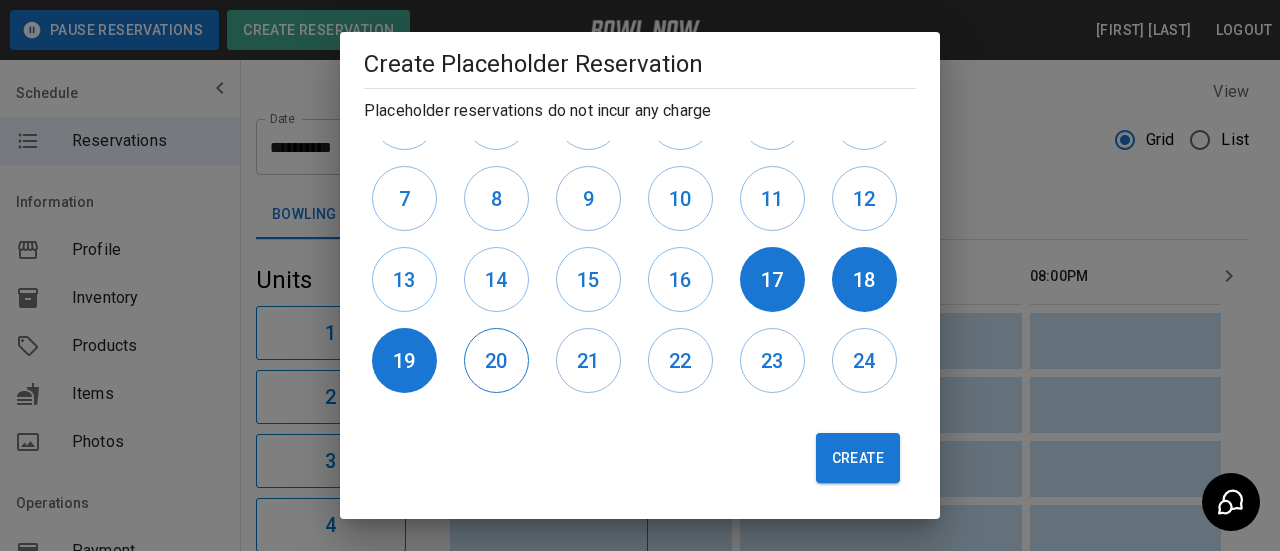 click on "20" at bounding box center [496, 360] 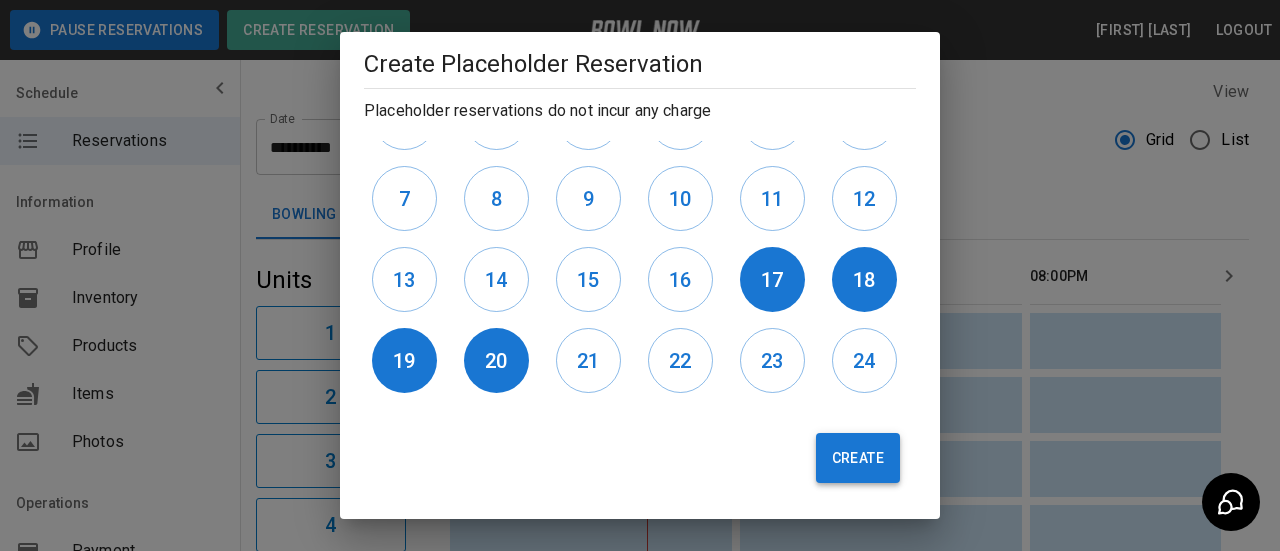 click on "Create" at bounding box center (858, 458) 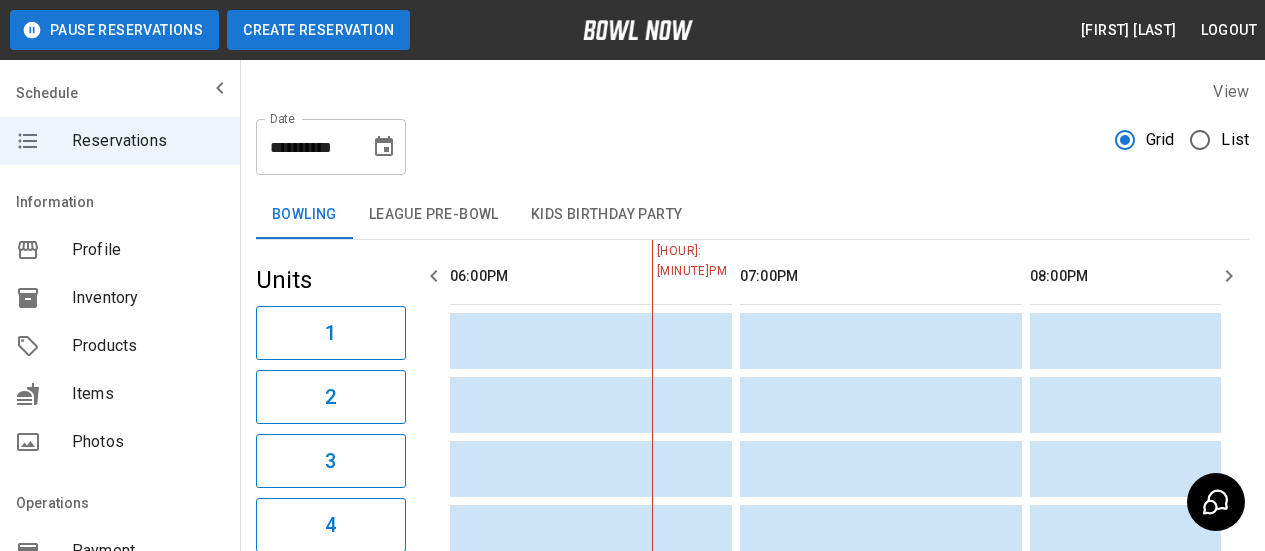 click on "Create Reservation" at bounding box center [318, 30] 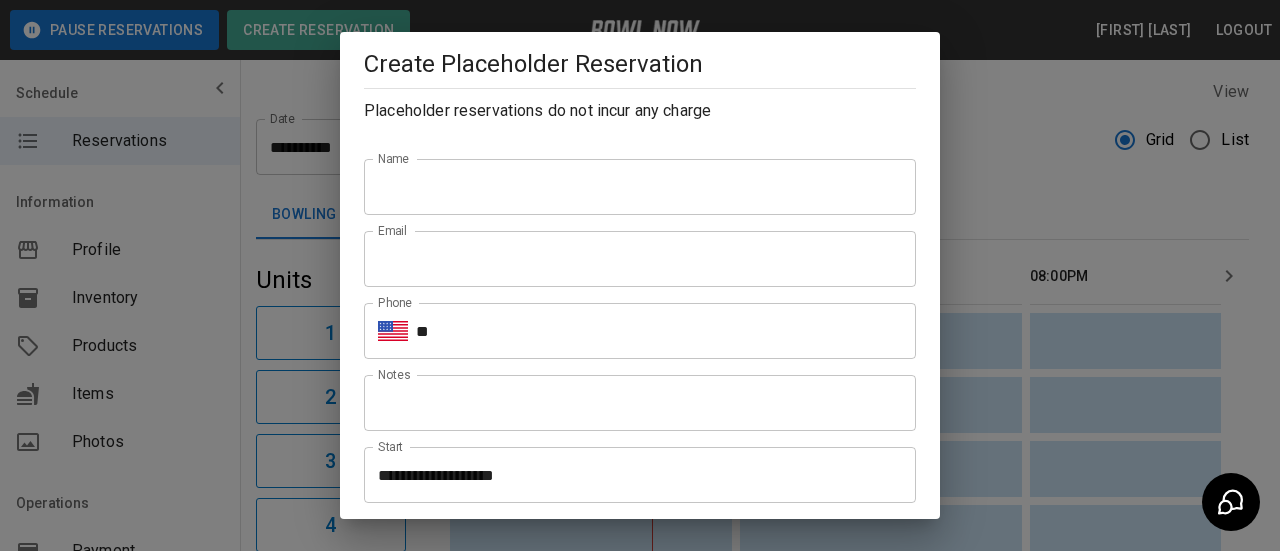 click on "Name" at bounding box center [640, 187] 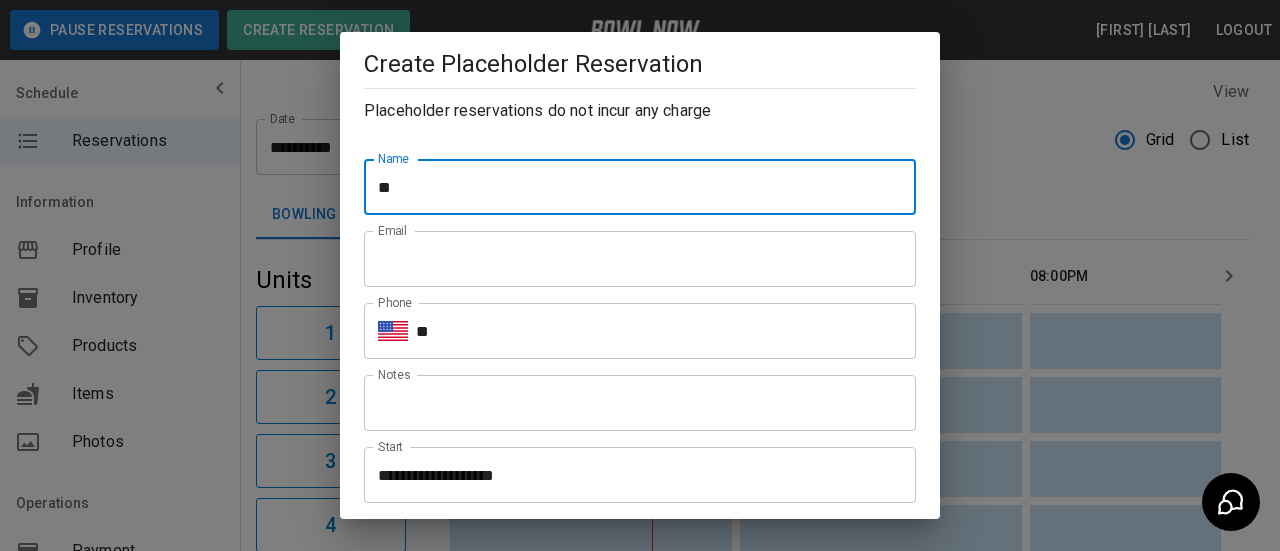 type on "*" 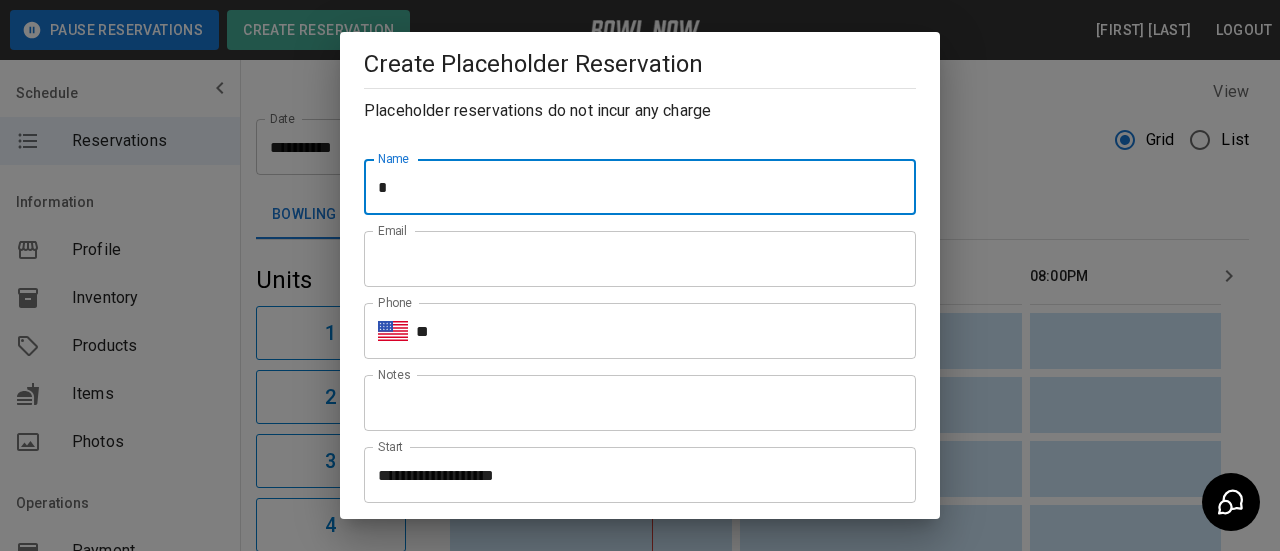 type on "**********" 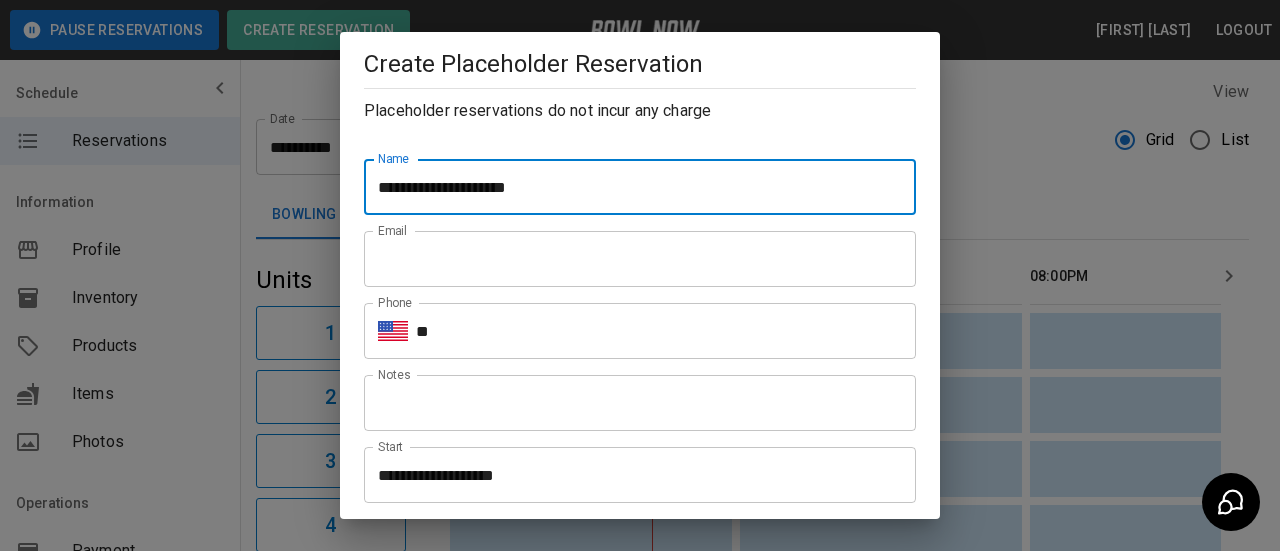 click on "Email" at bounding box center (640, 259) 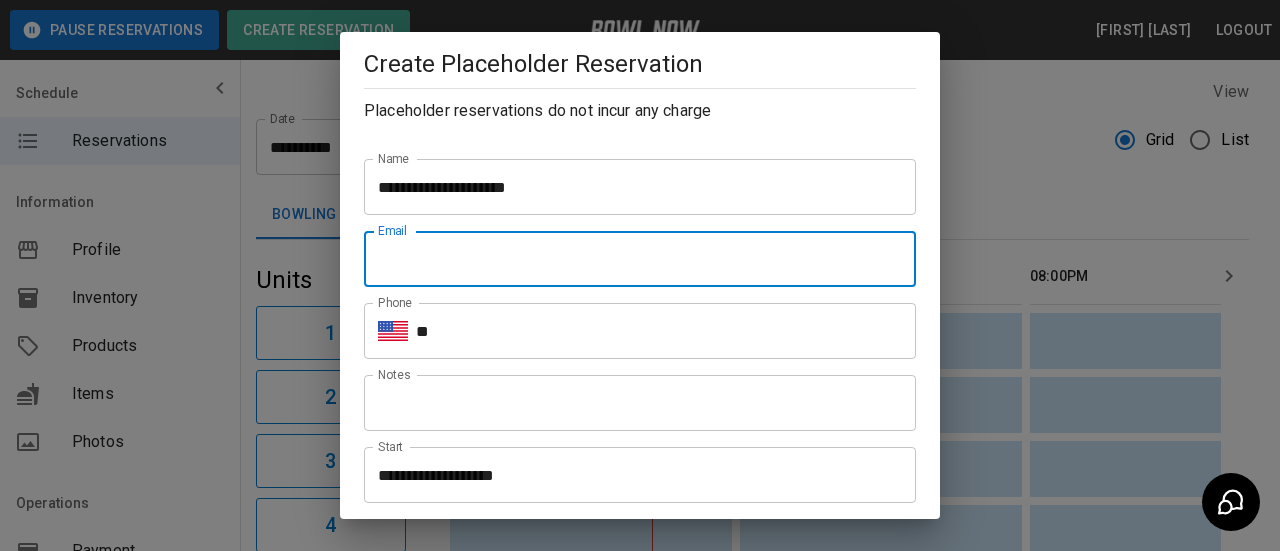 type on "**********" 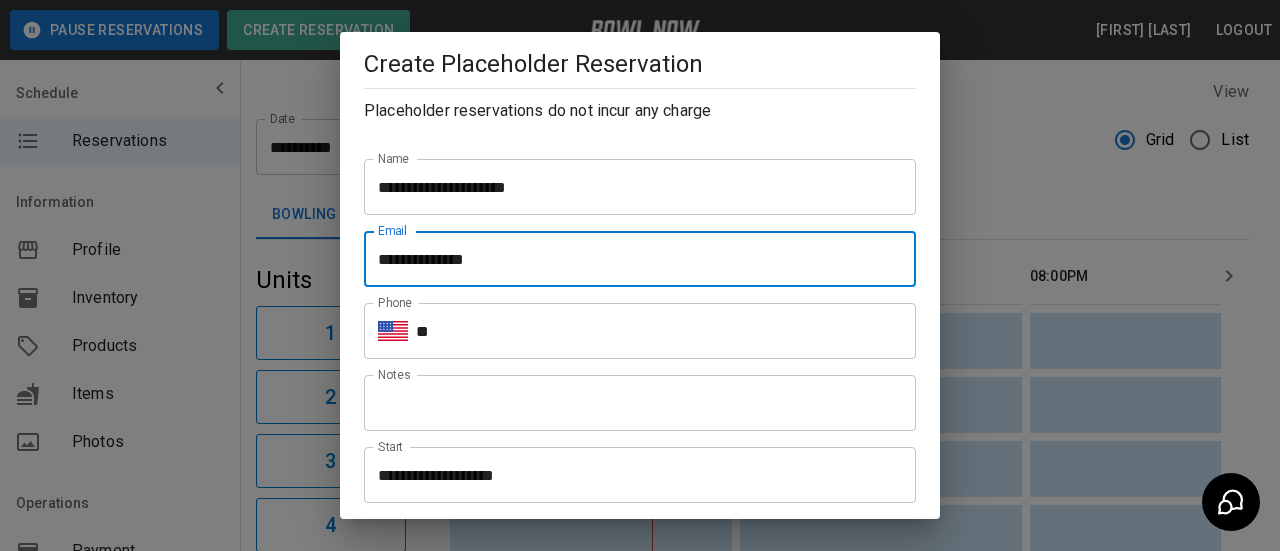 click on "**" at bounding box center (666, 331) 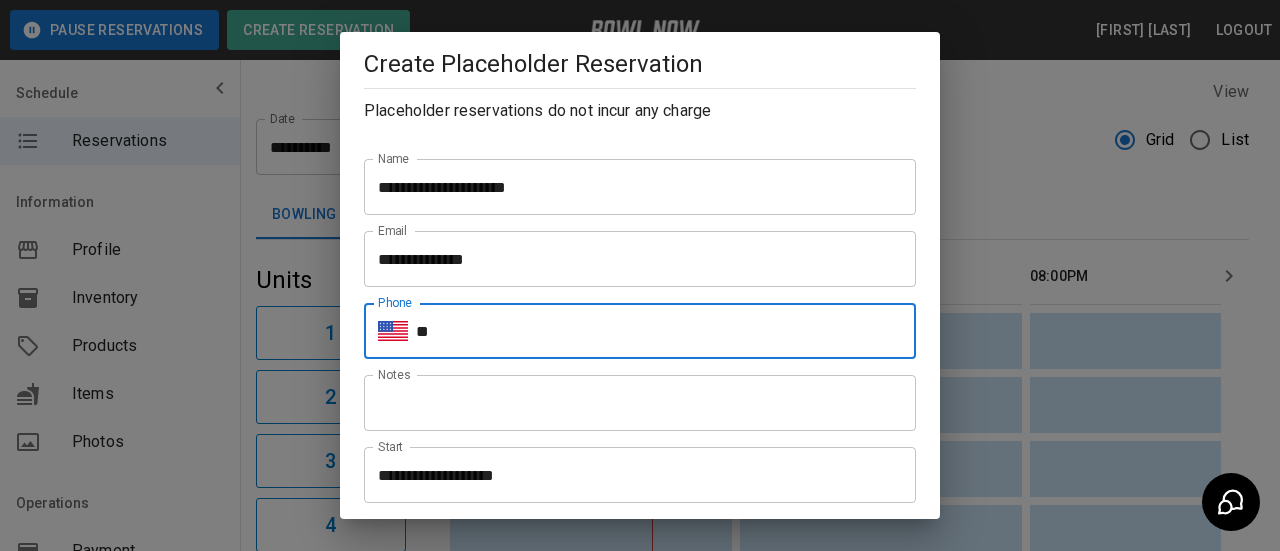 type on "**********" 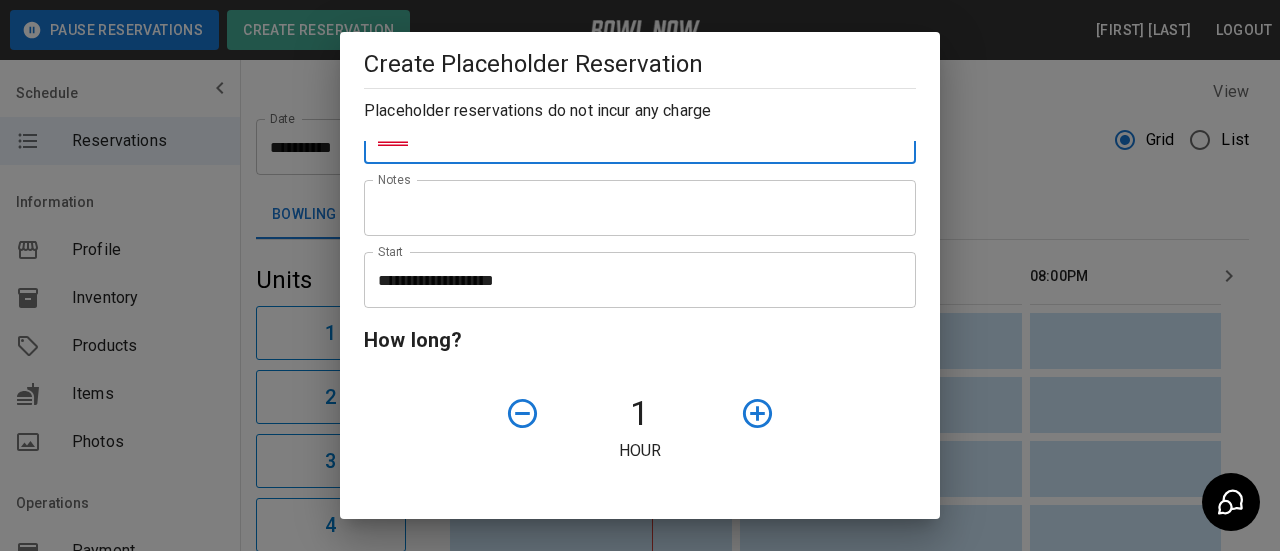 scroll, scrollTop: 200, scrollLeft: 0, axis: vertical 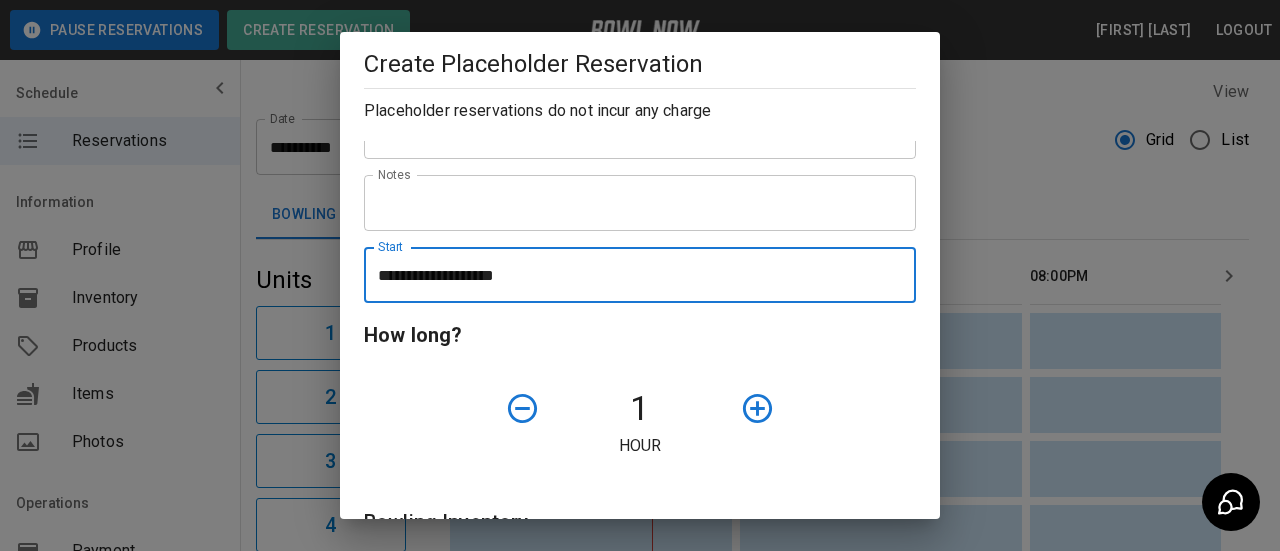 click on "**********" at bounding box center [633, 275] 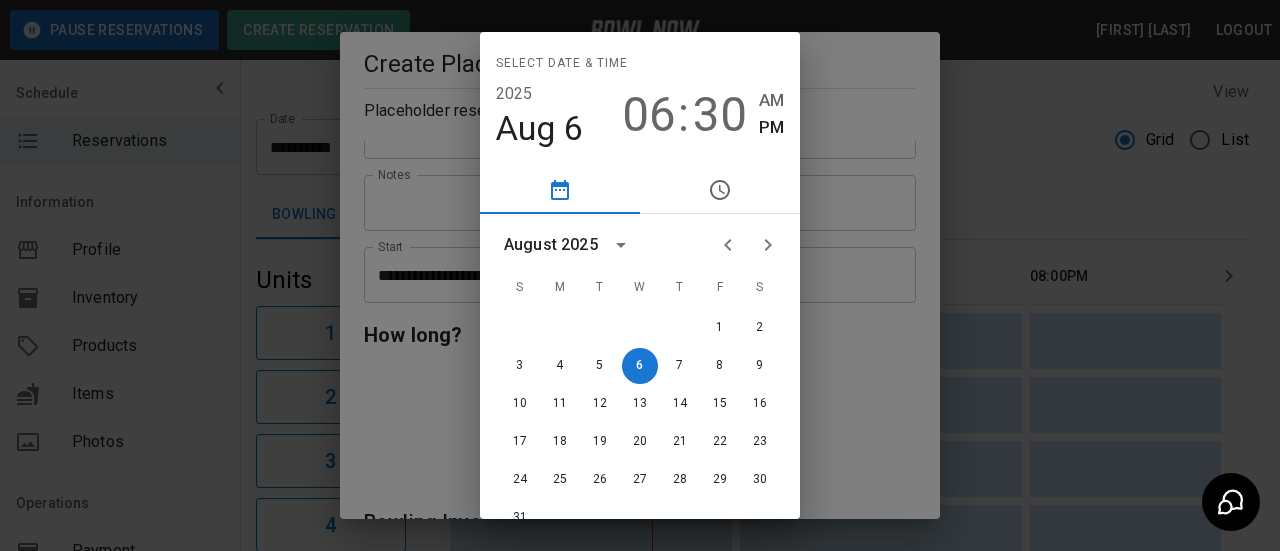 click 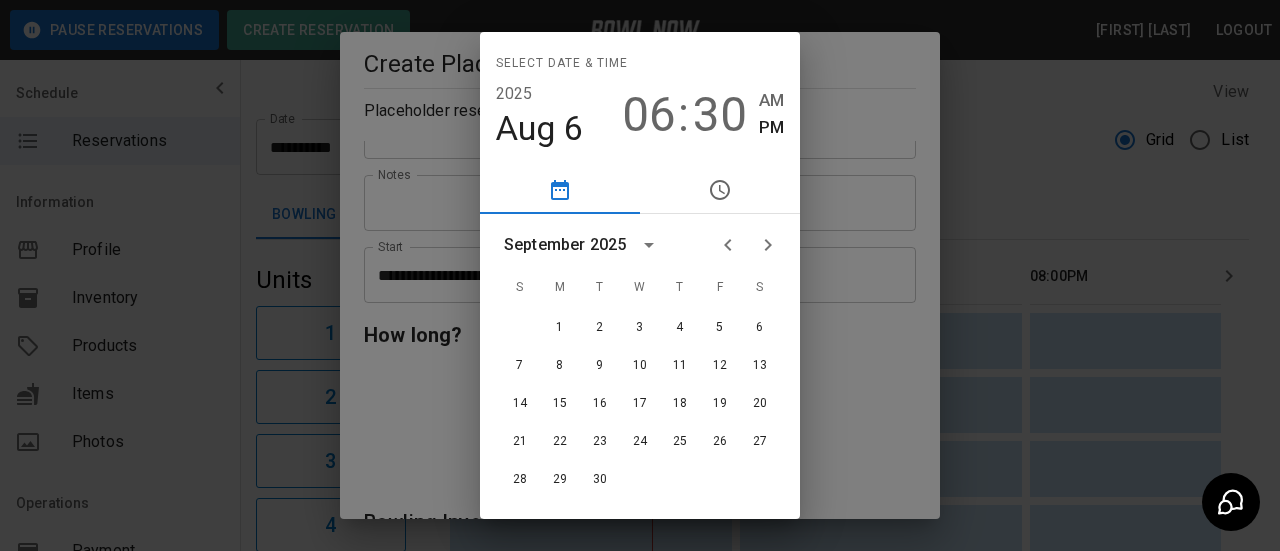 click 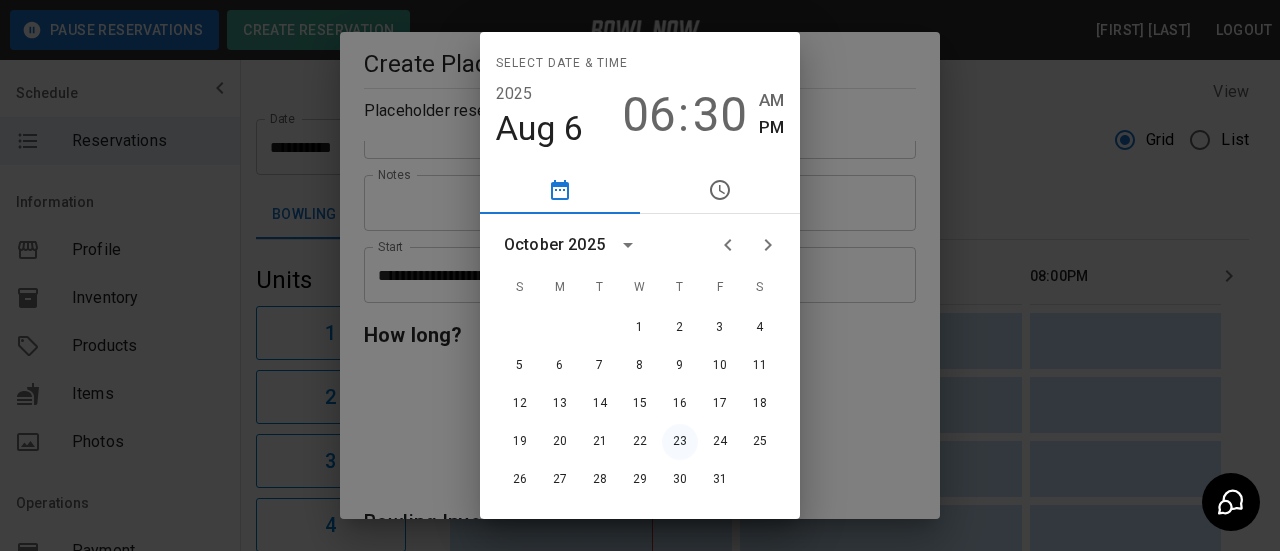 click on "23" at bounding box center [680, 442] 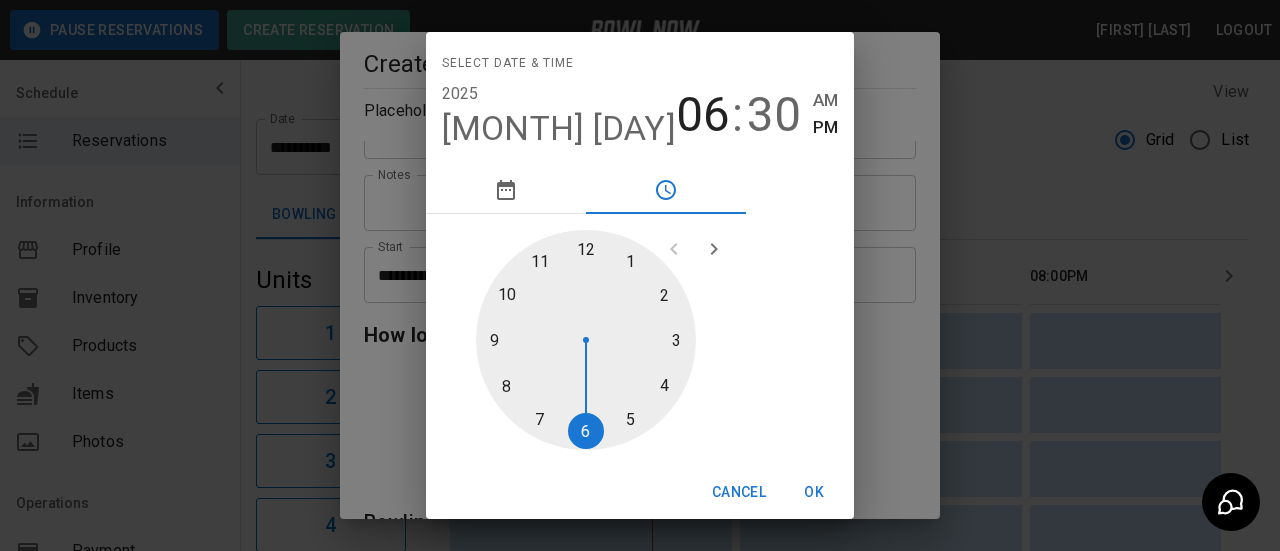 click at bounding box center (586, 340) 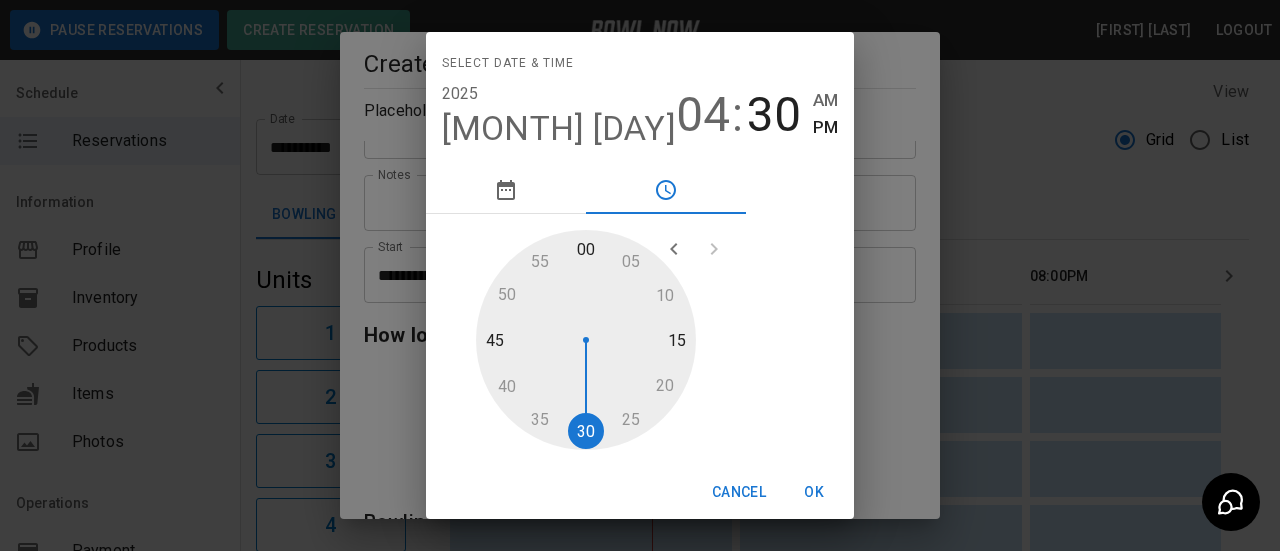 click at bounding box center (586, 340) 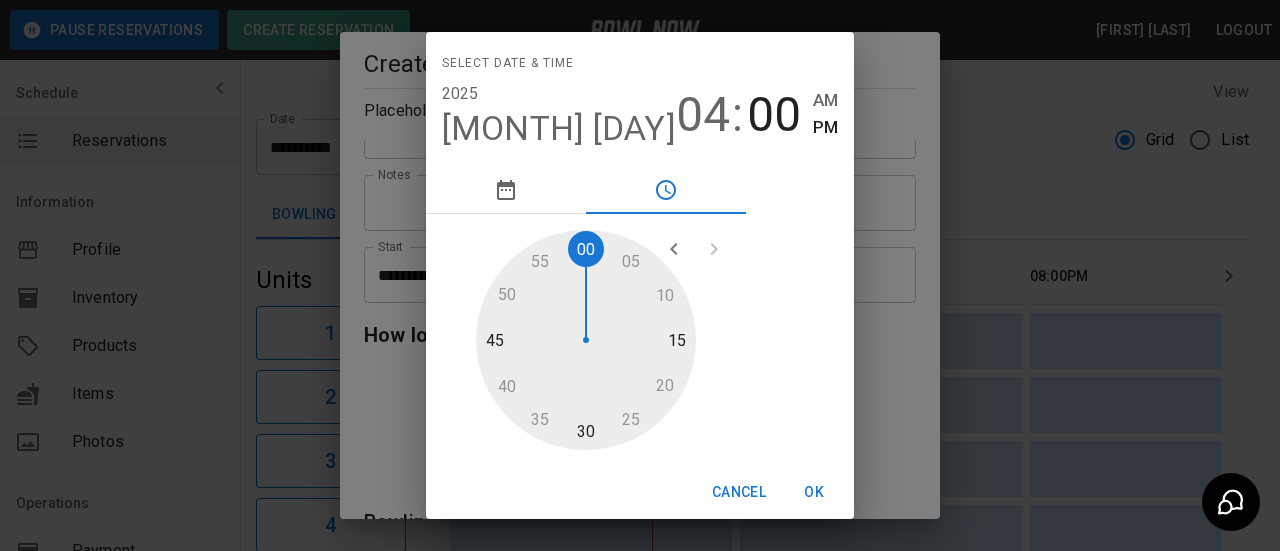 click on "OK" at bounding box center [814, 492] 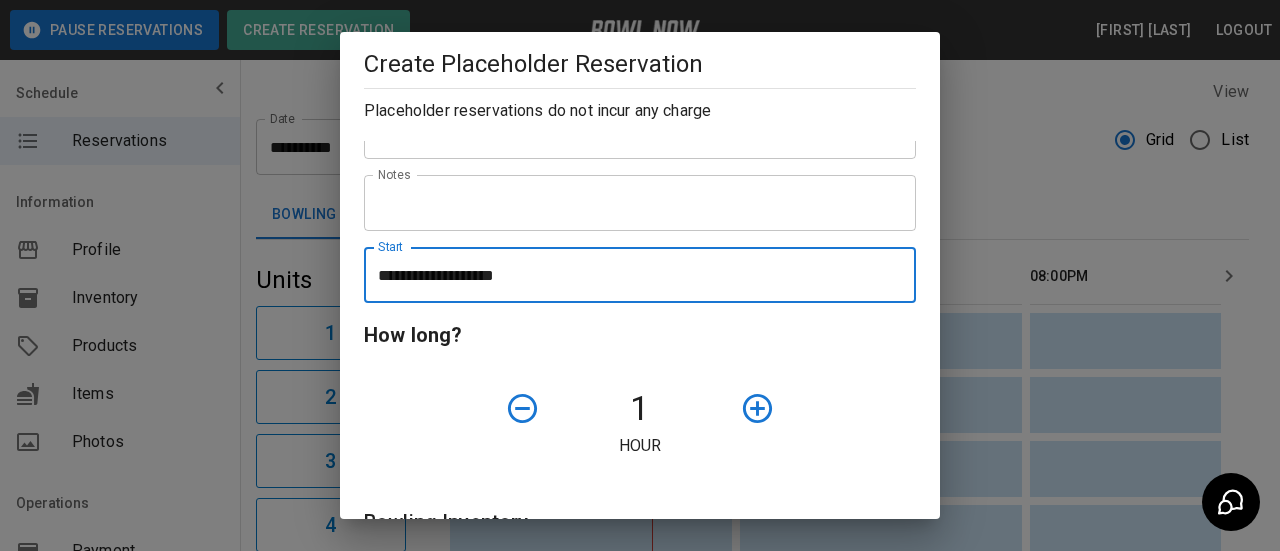 click 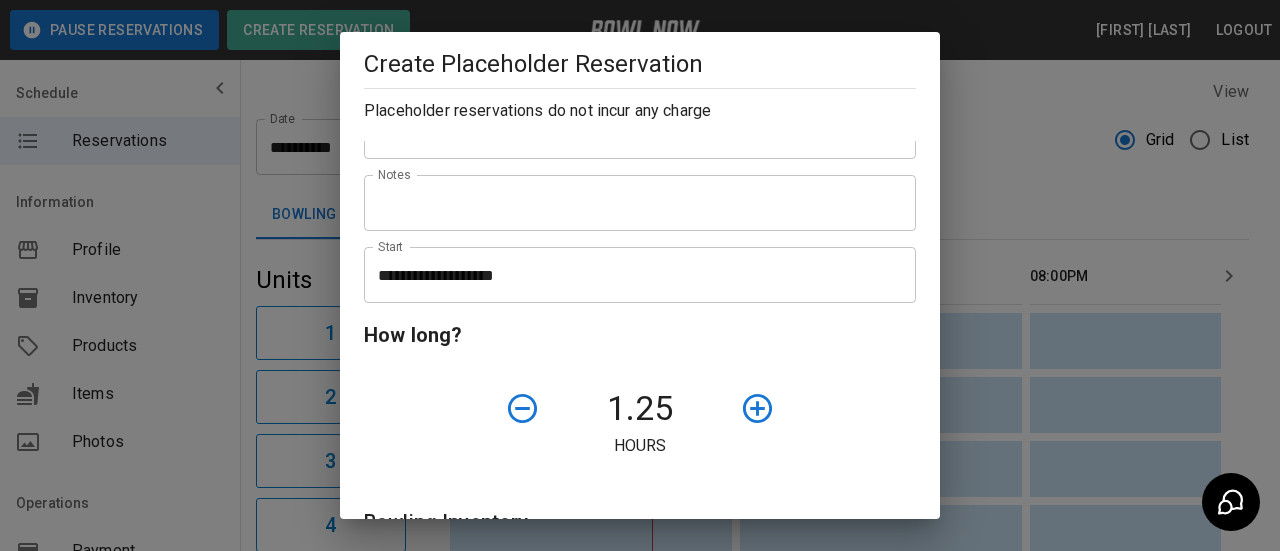 click 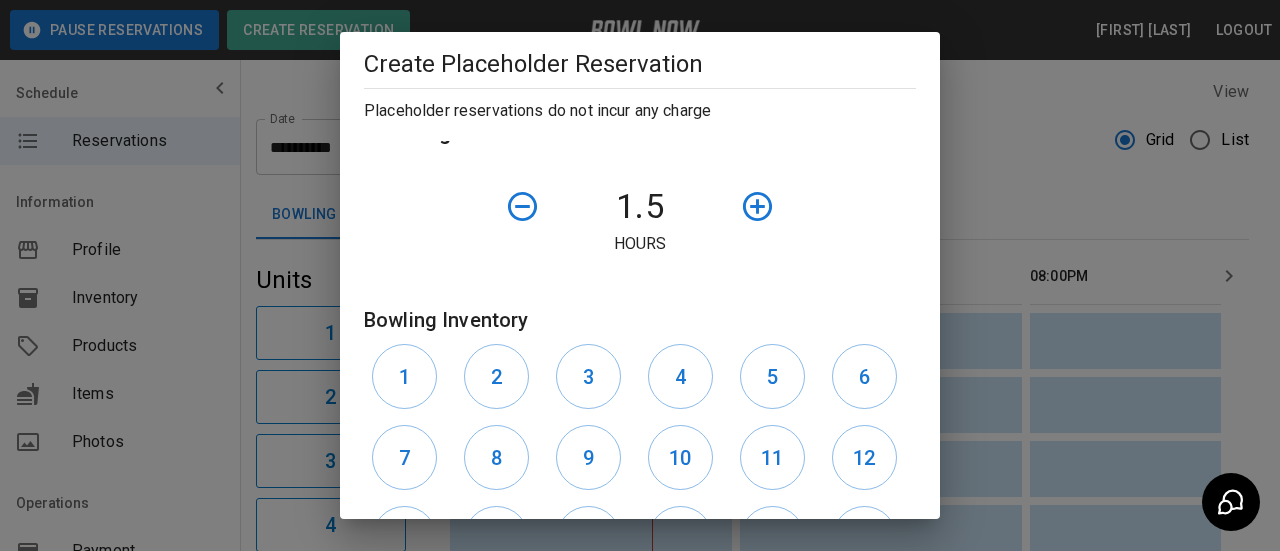 scroll, scrollTop: 600, scrollLeft: 0, axis: vertical 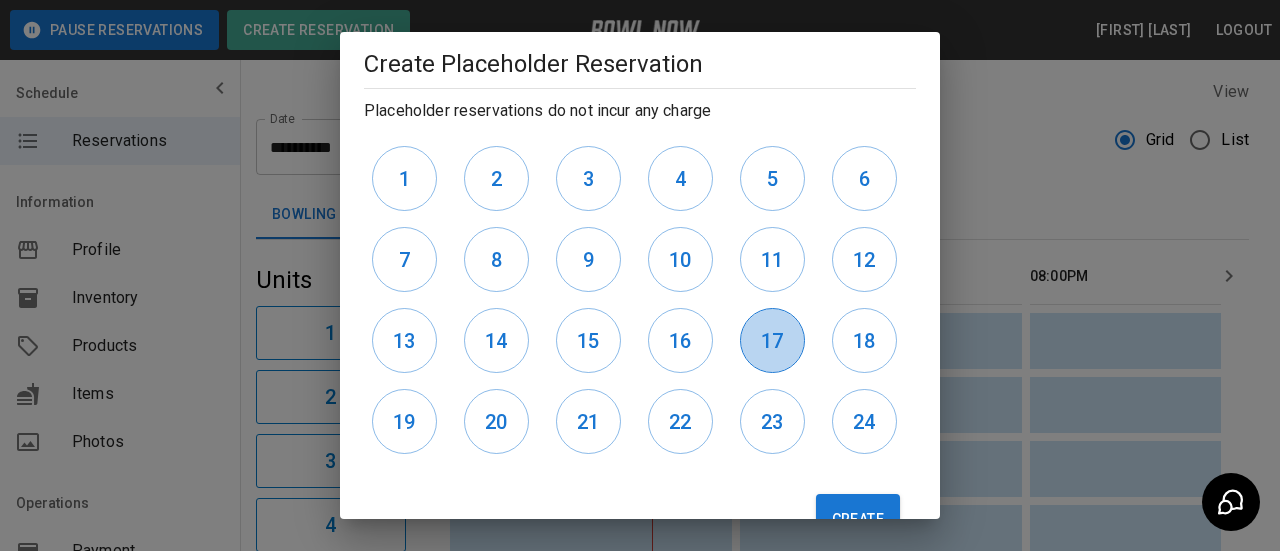 click on "17" at bounding box center [772, 341] 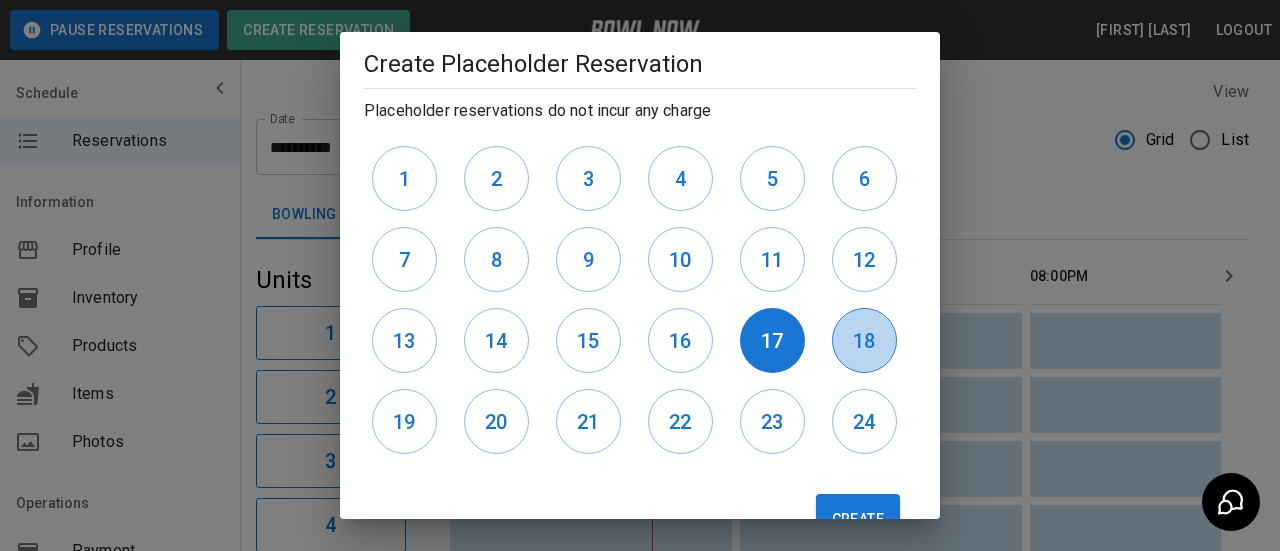 click on "18" at bounding box center (864, 341) 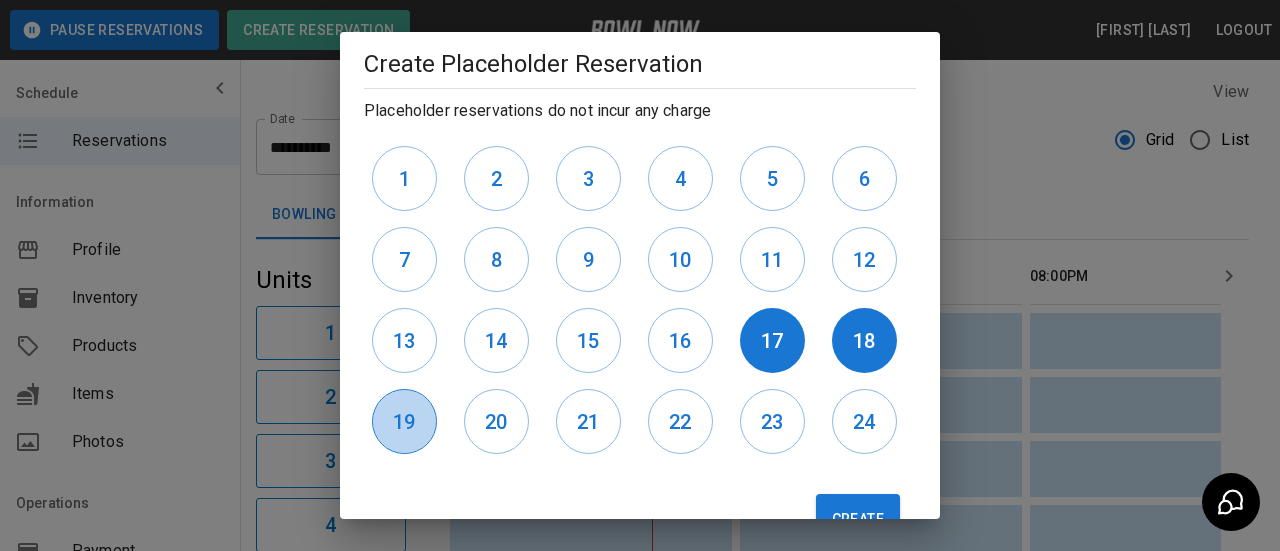 drag, startPoint x: 411, startPoint y: 431, endPoint x: 521, endPoint y: 435, distance: 110.0727 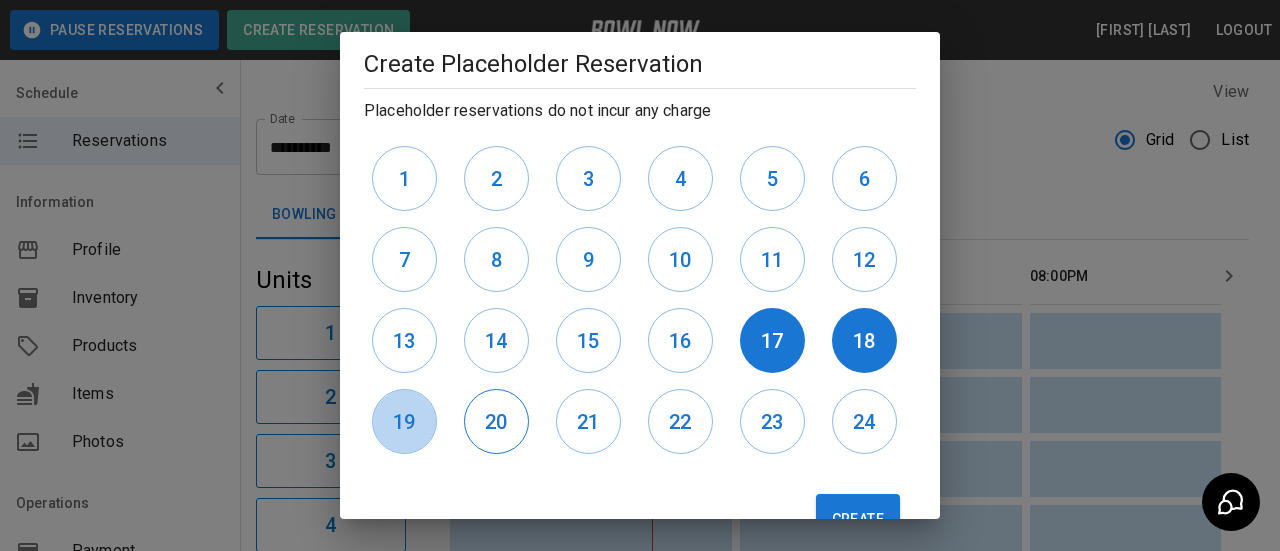 click on "19" at bounding box center [404, 422] 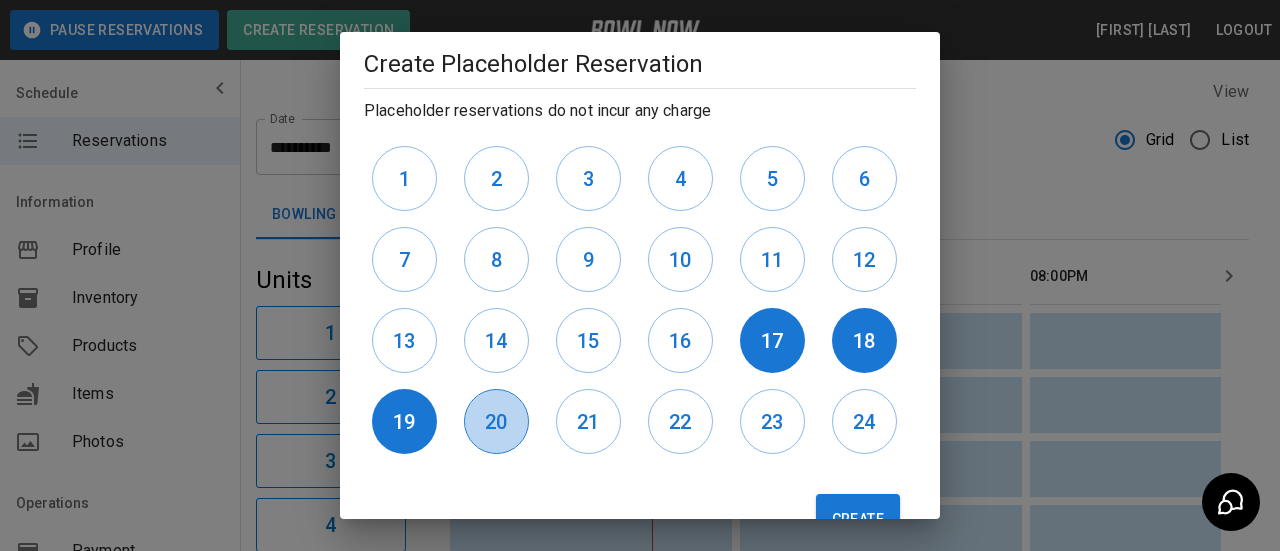 click on "20" at bounding box center (496, 421) 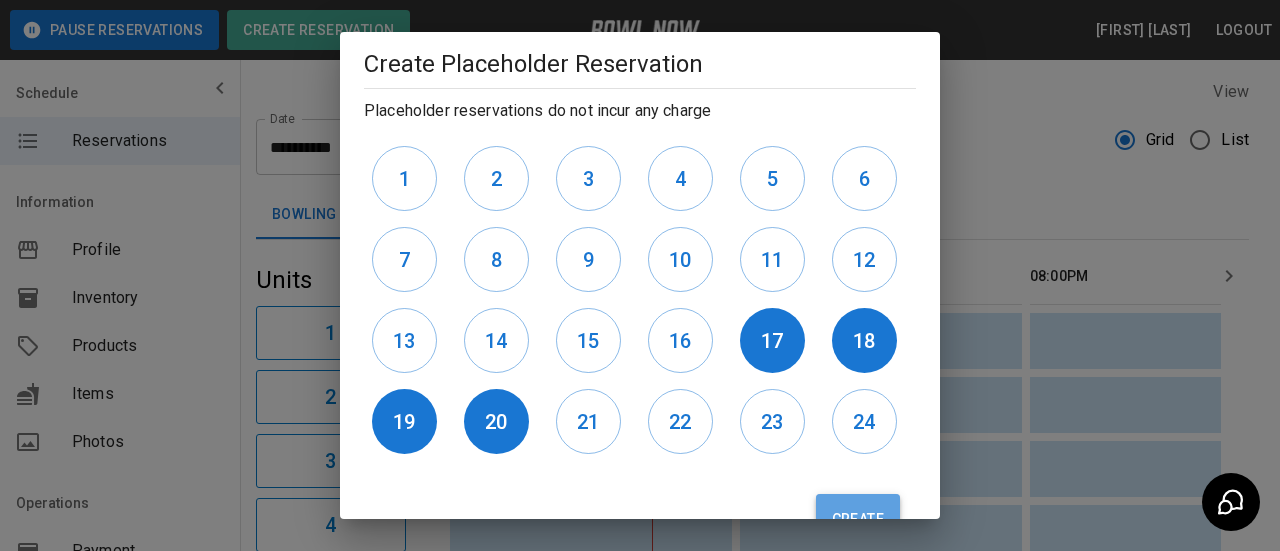 click on "Create" at bounding box center [858, 519] 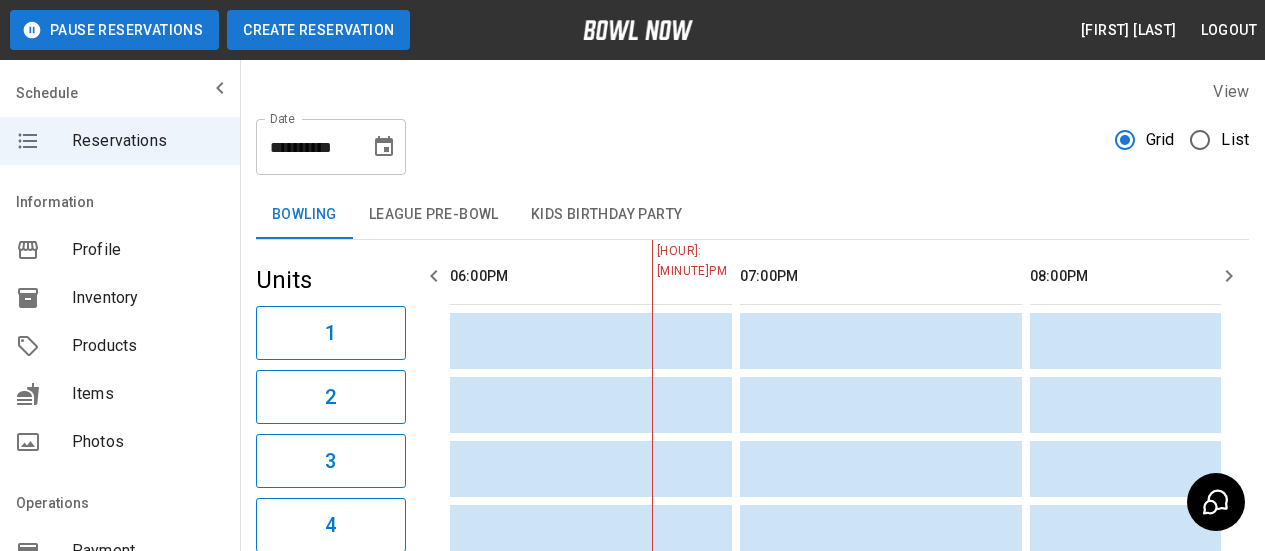 click on "Create Reservation" at bounding box center (318, 30) 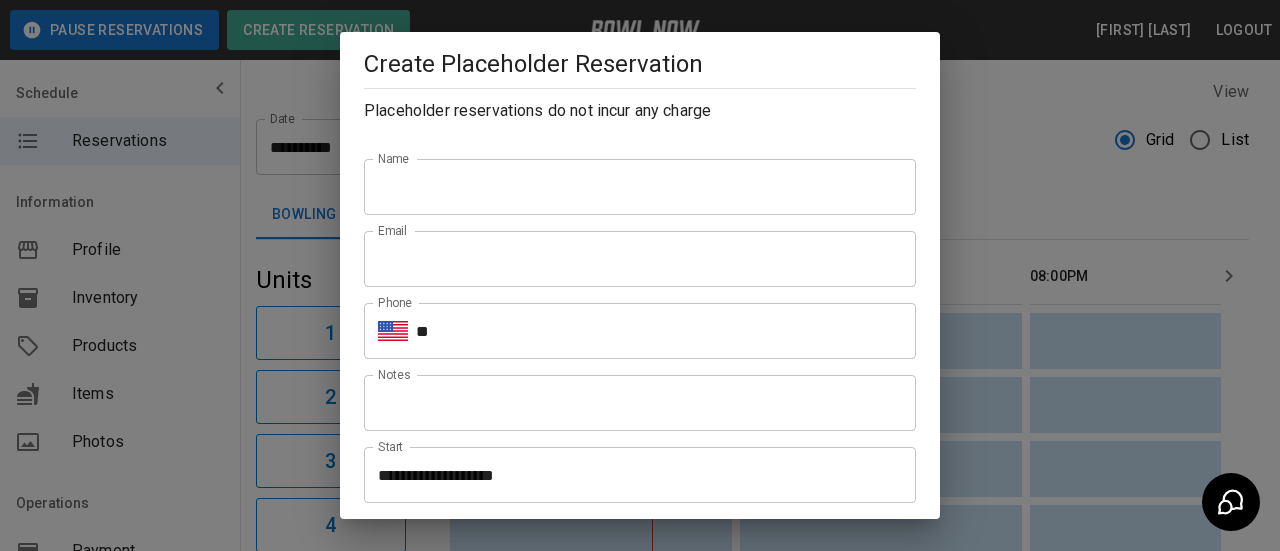 click on "Name" at bounding box center (640, 187) 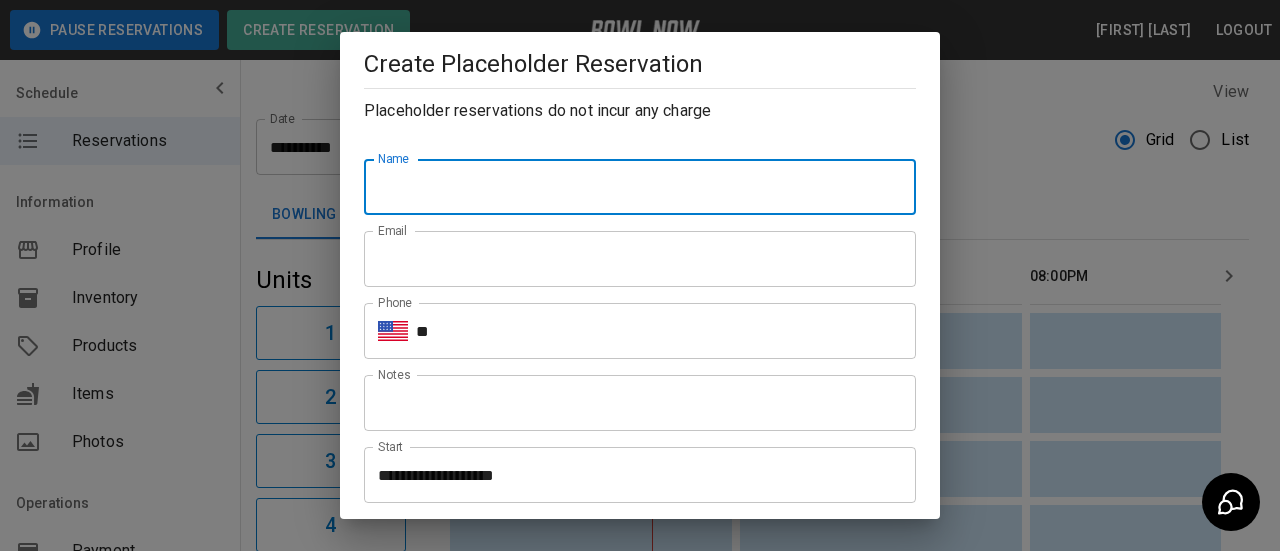 type on "*" 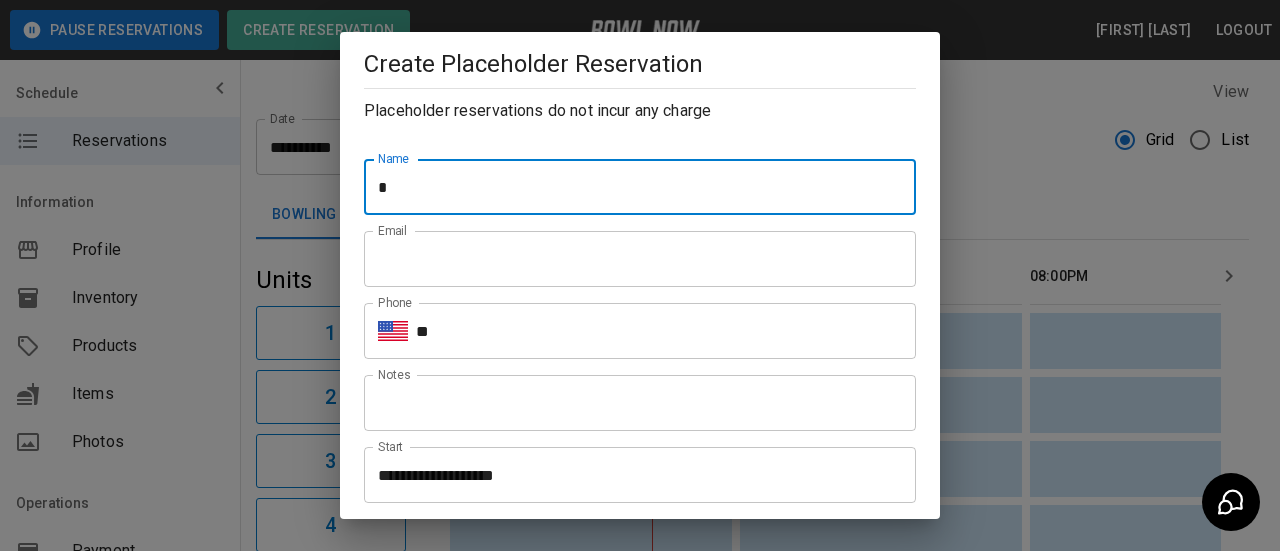 type on "**********" 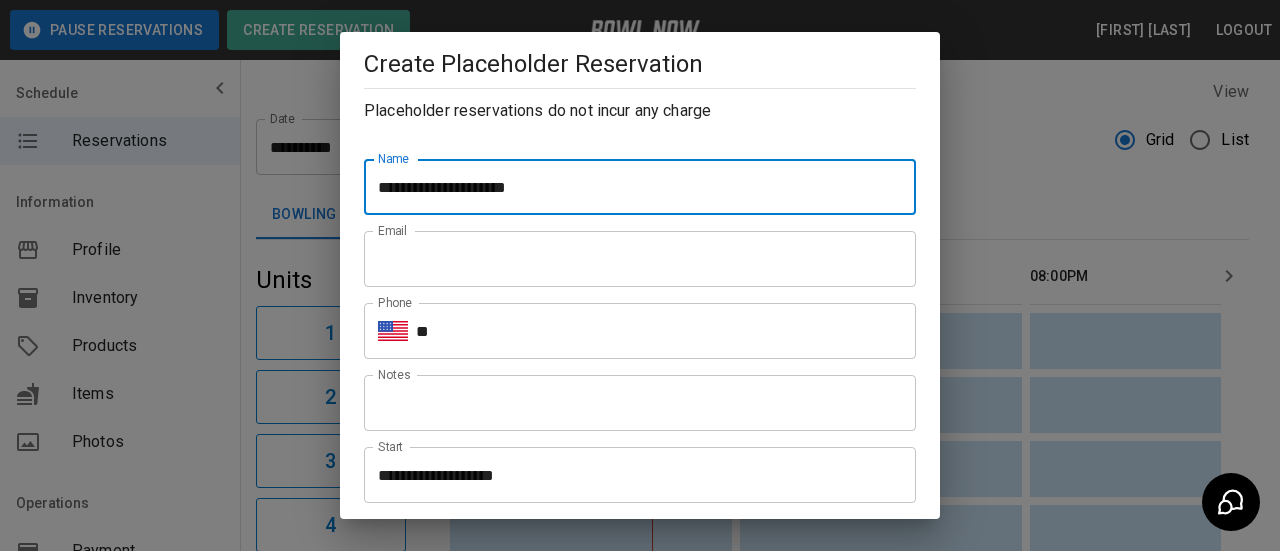 click on "Email" at bounding box center (640, 259) 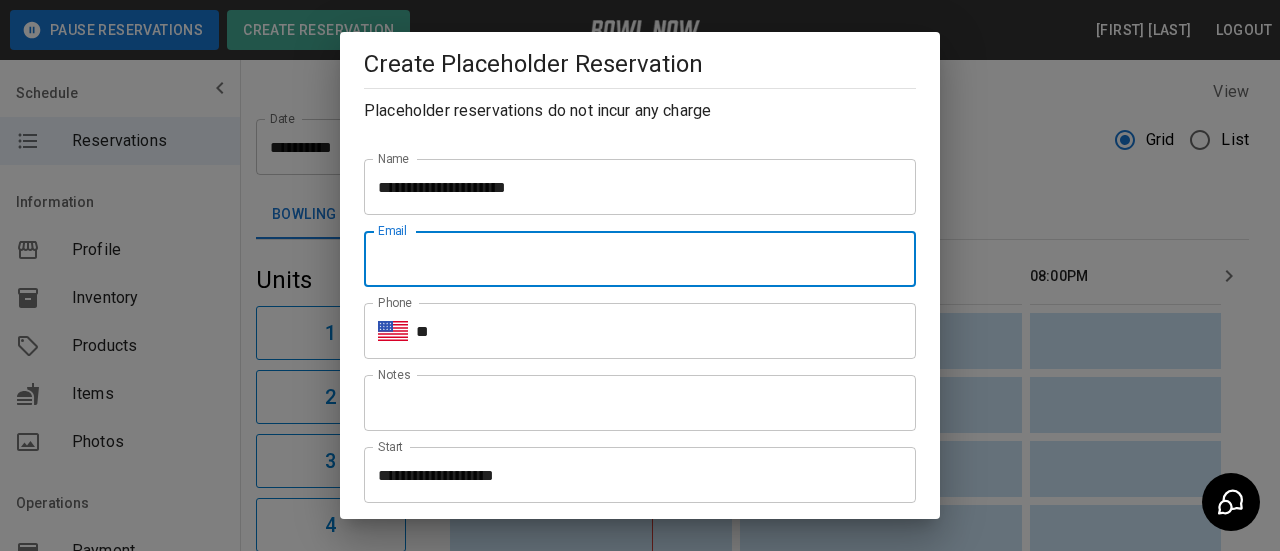type on "**********" 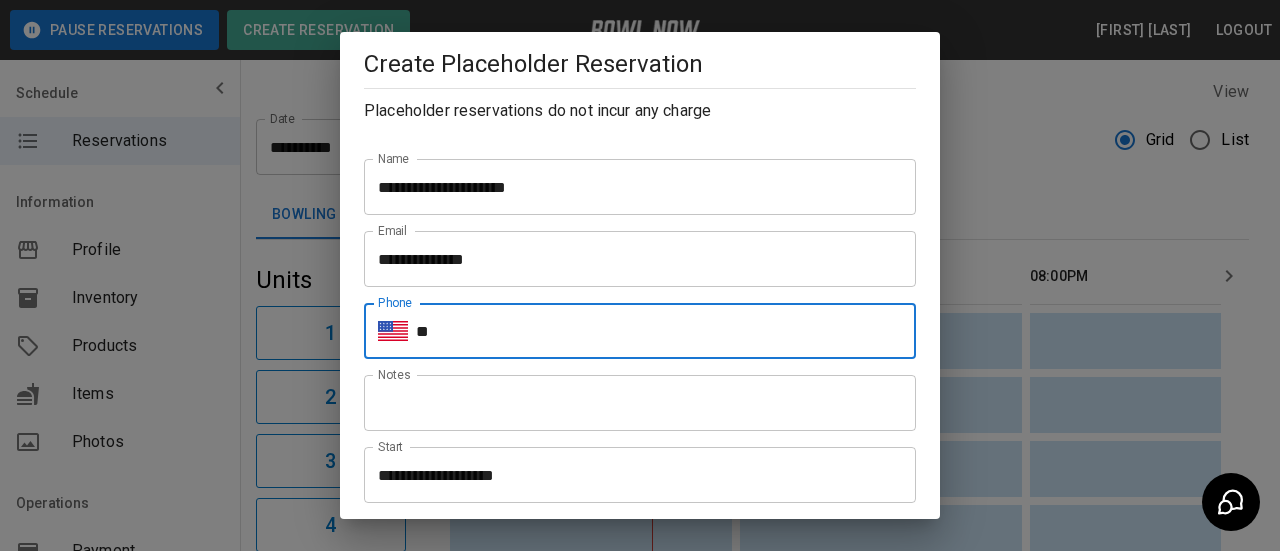 click on "**" at bounding box center [666, 331] 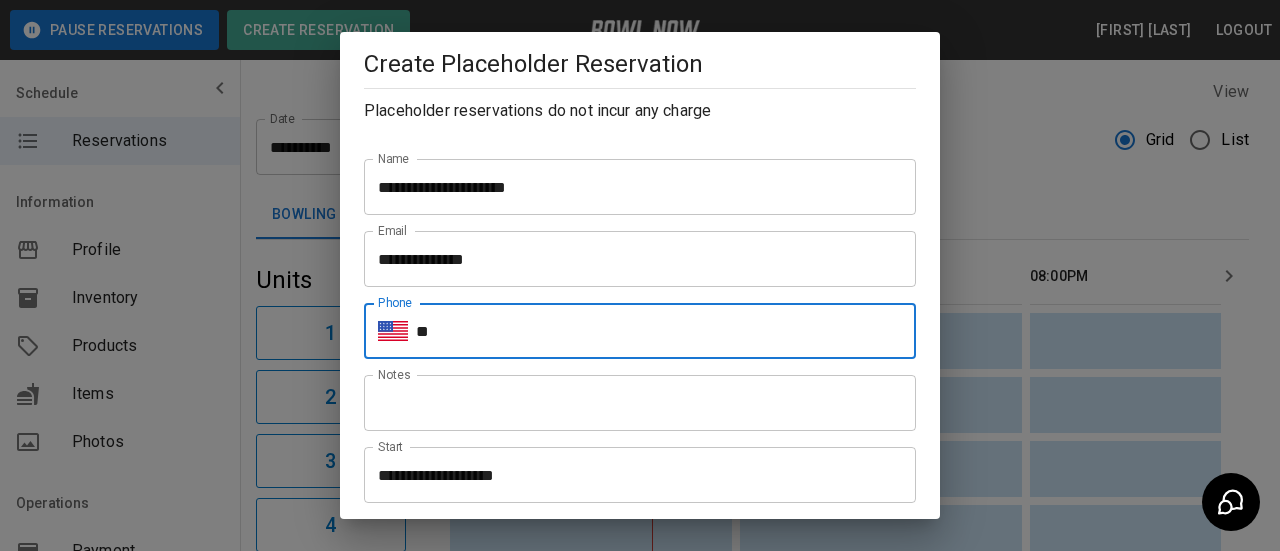 type on "**********" 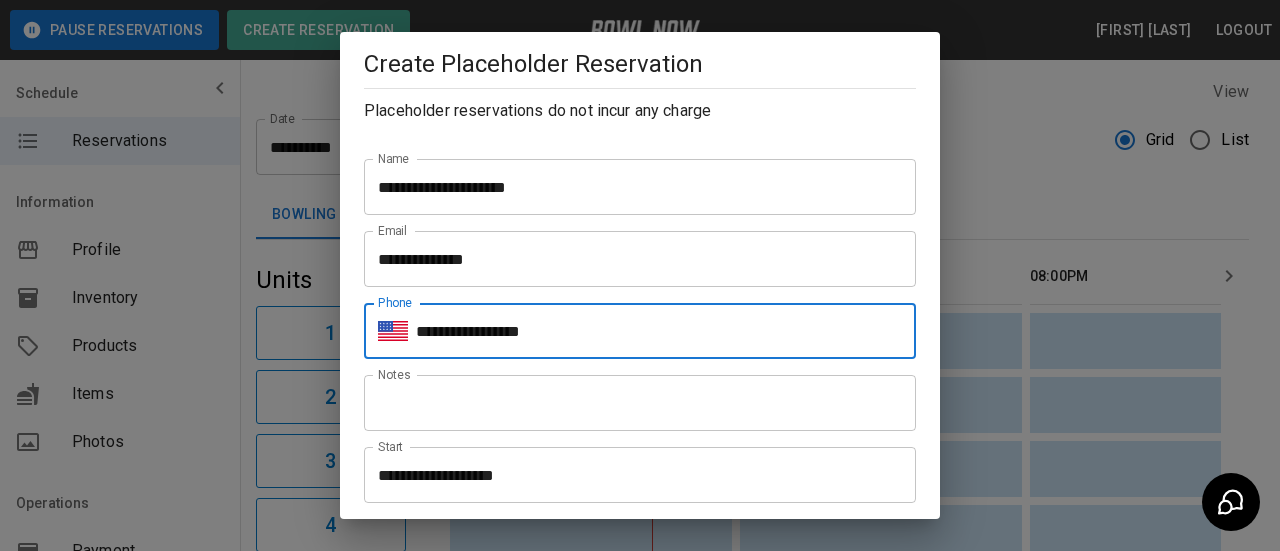 click on "**********" at bounding box center (633, 475) 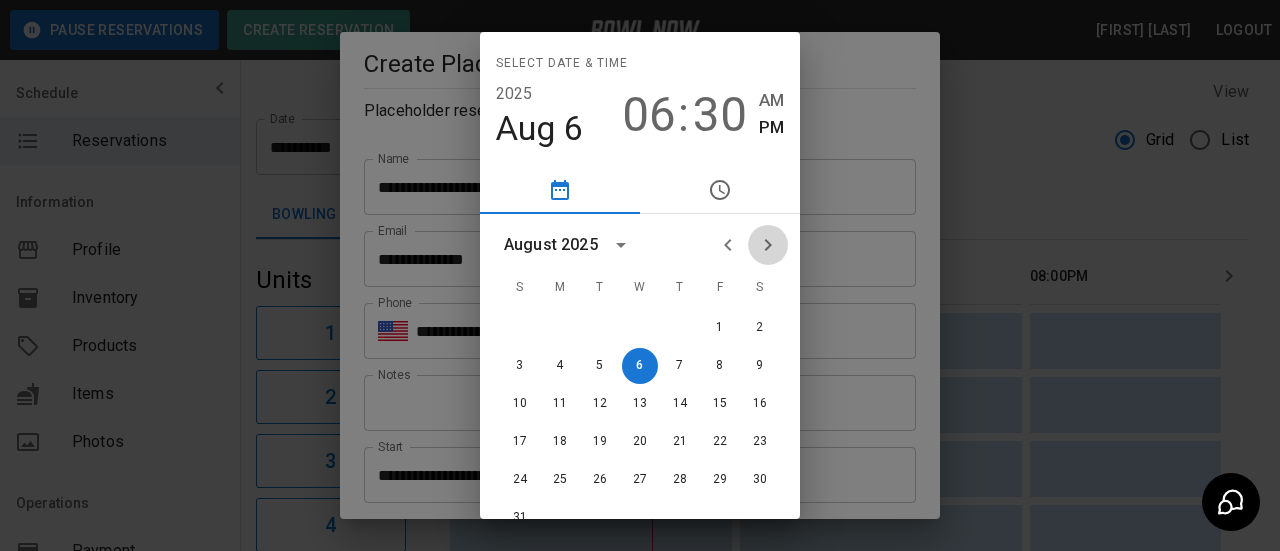 click 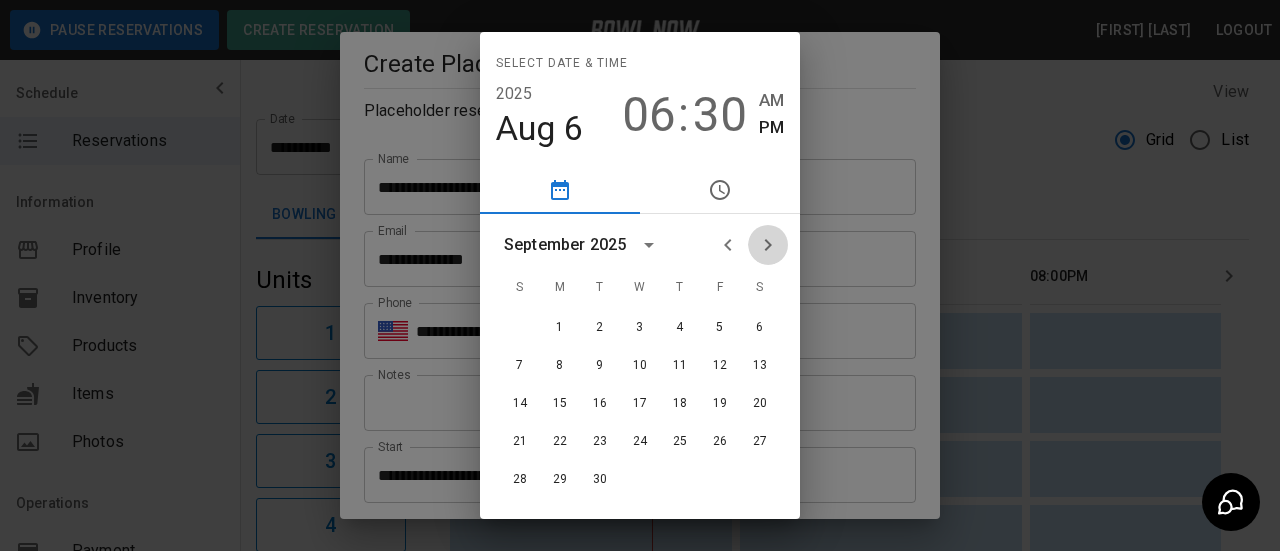 click 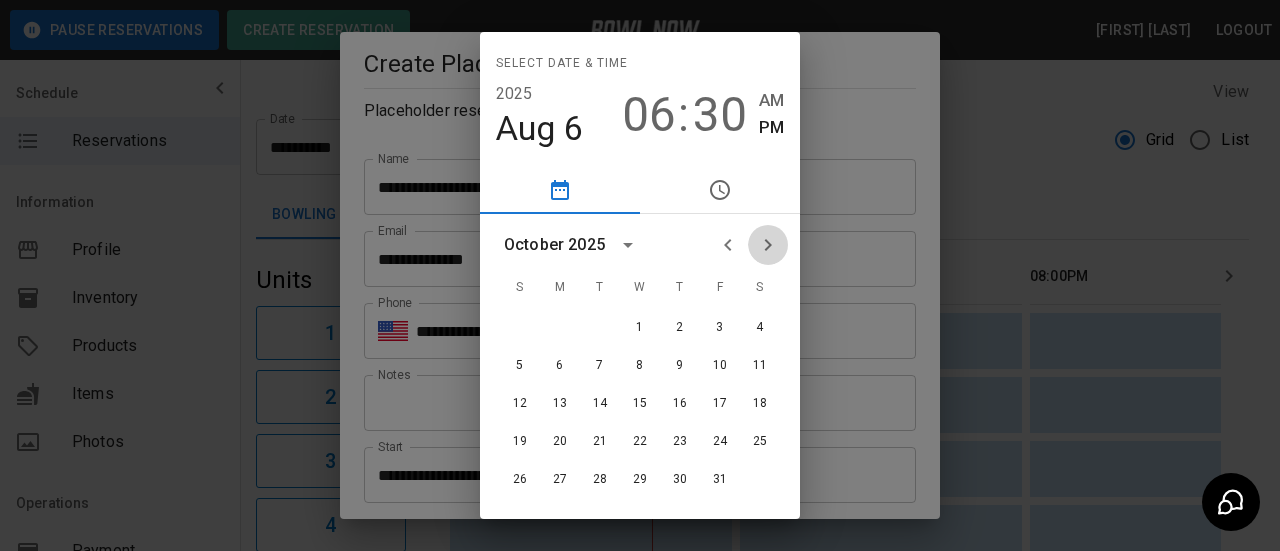 click 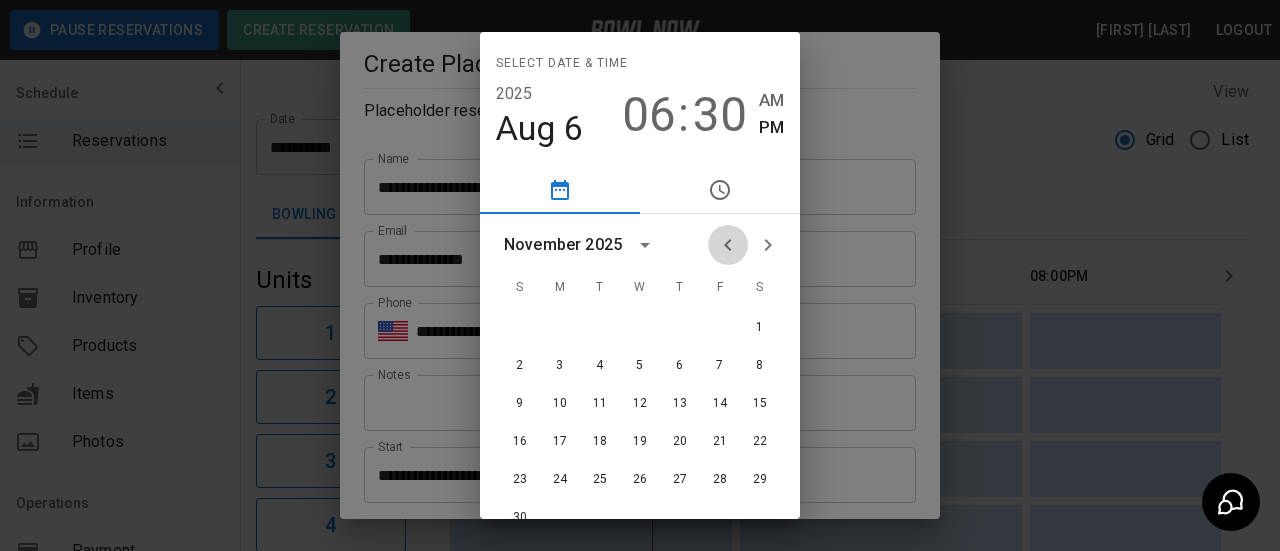 click 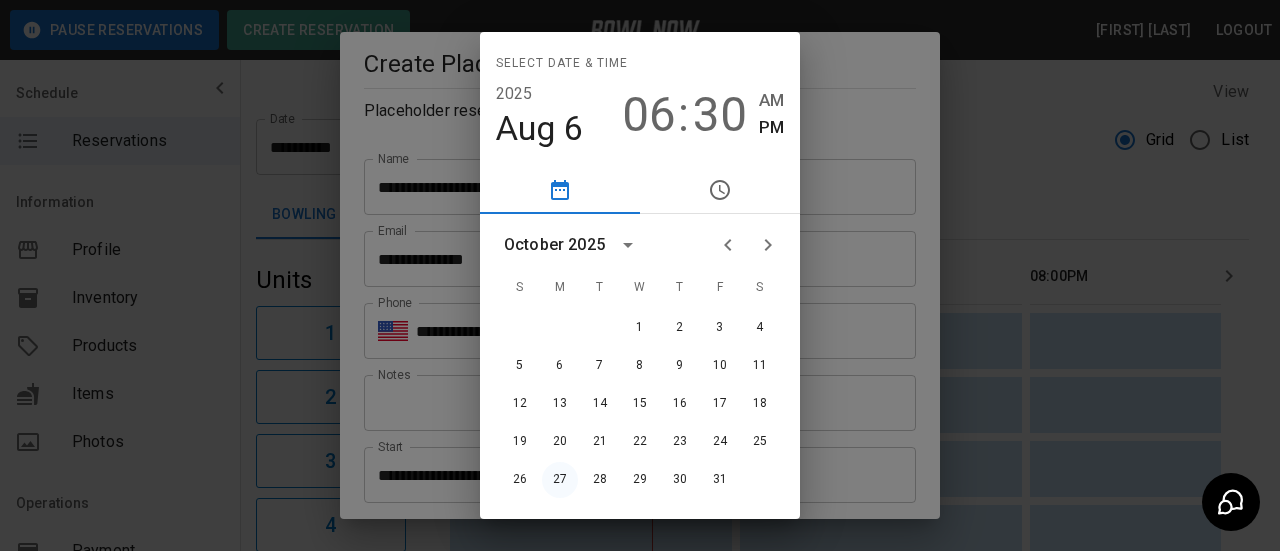 click on "27" at bounding box center (560, 480) 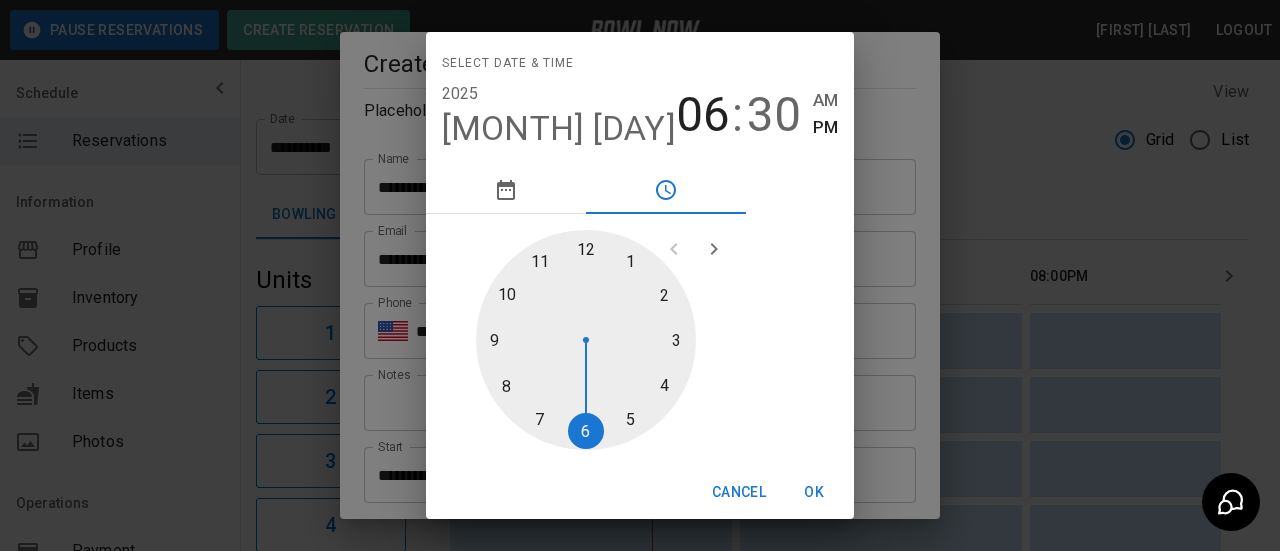 click at bounding box center [586, 340] 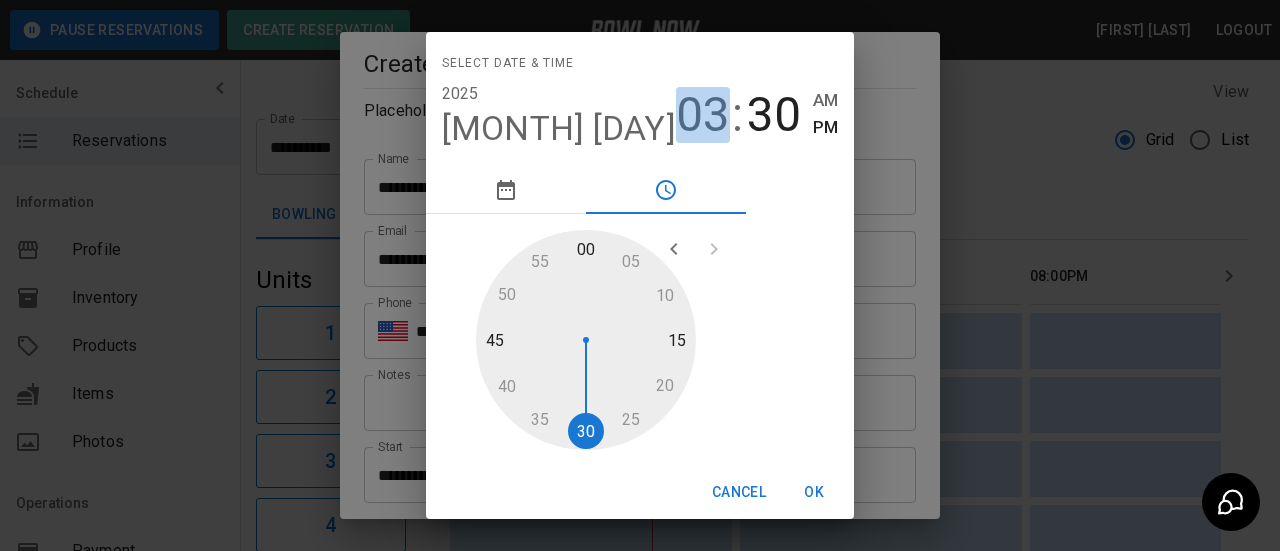 click on "03" at bounding box center (703, 115) 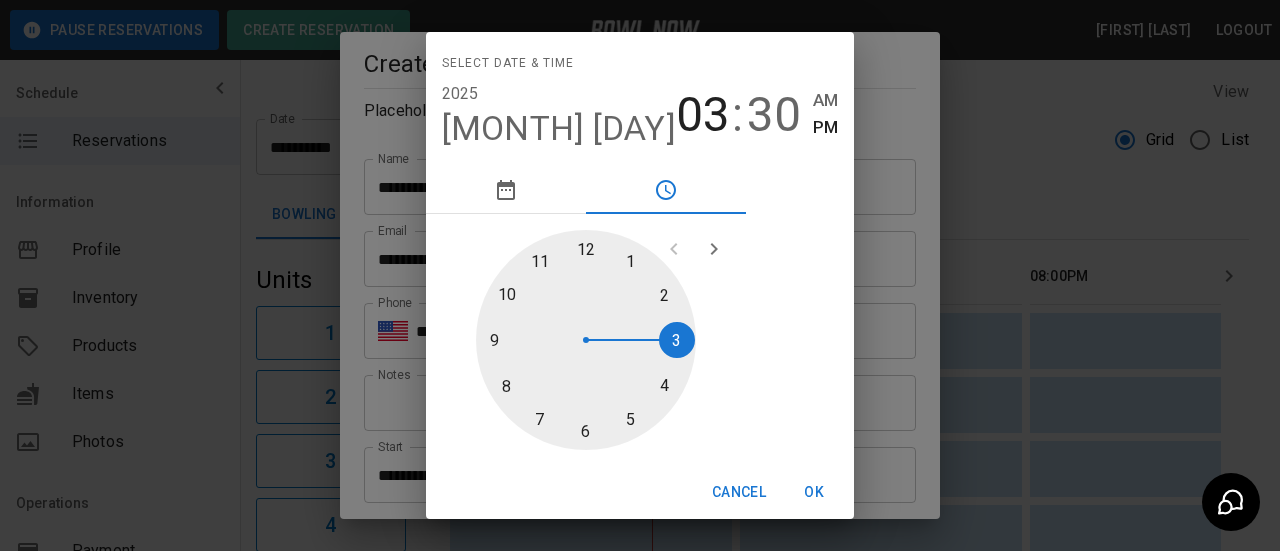click at bounding box center [586, 340] 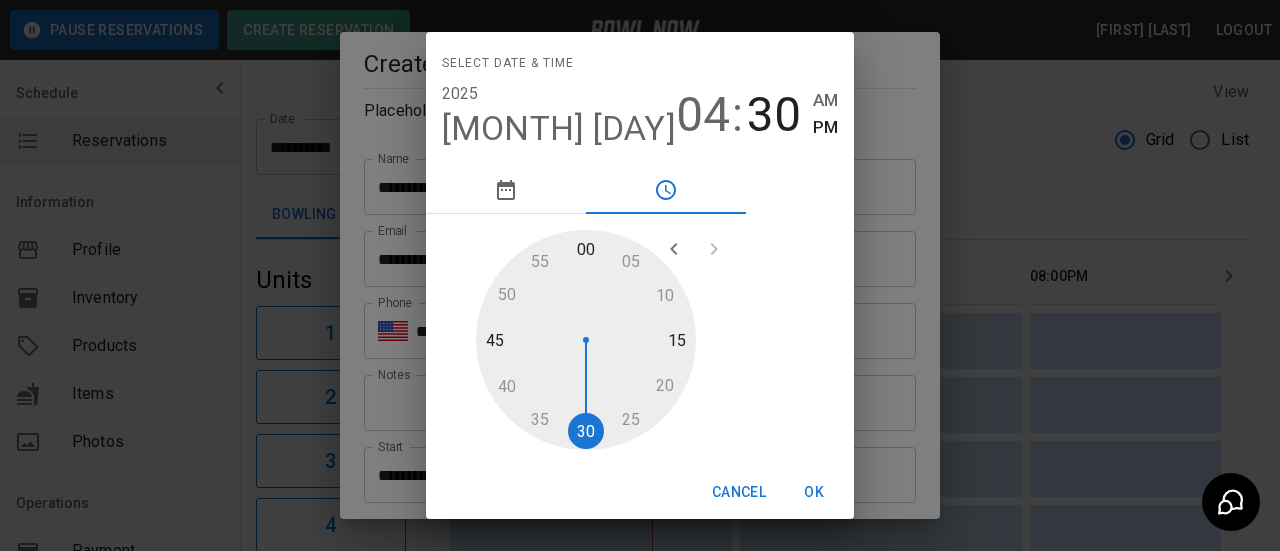 click at bounding box center (586, 340) 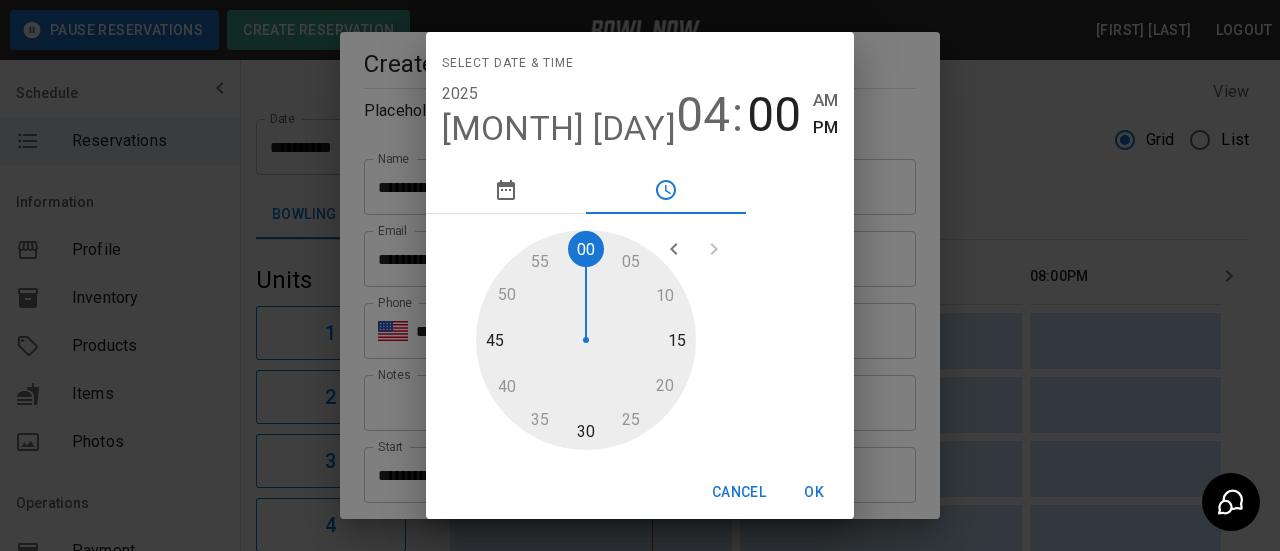 click on "OK" at bounding box center [814, 492] 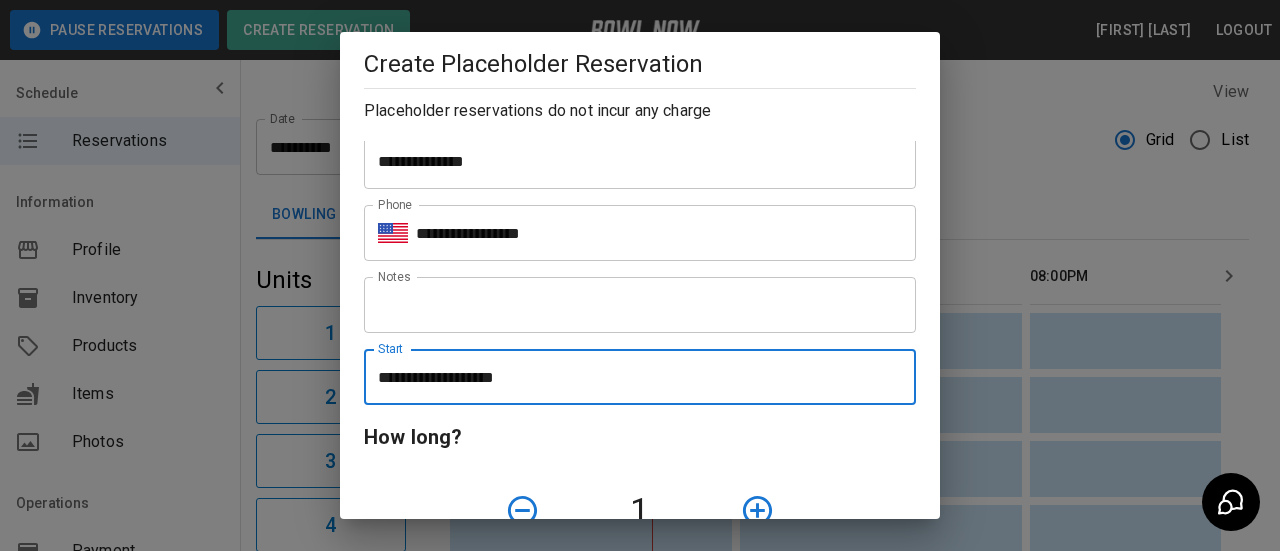 scroll, scrollTop: 300, scrollLeft: 0, axis: vertical 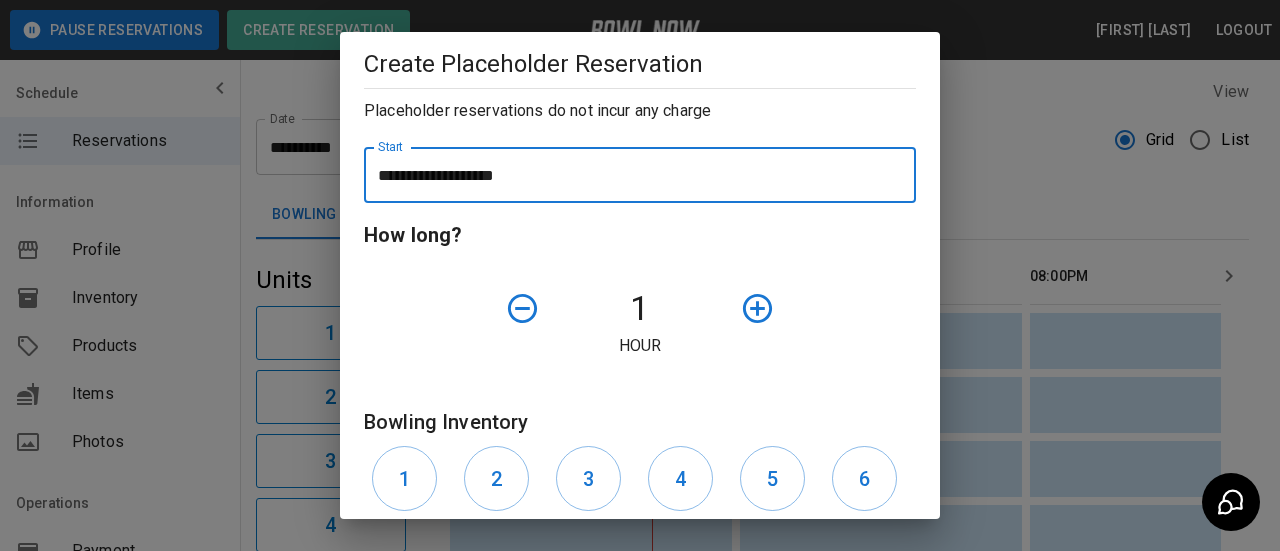 click 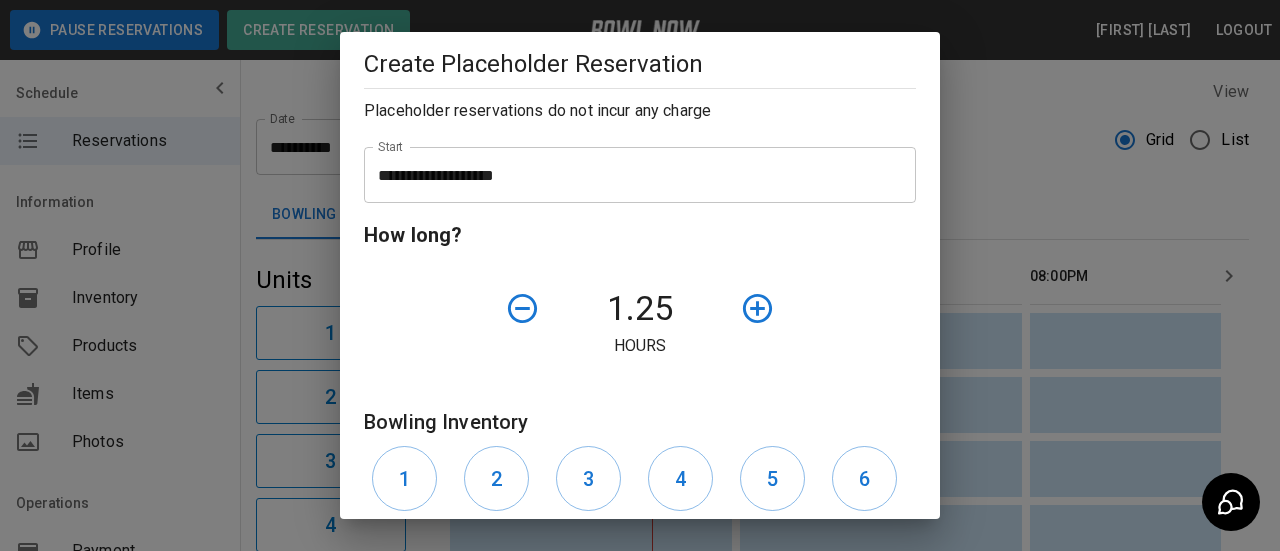 click 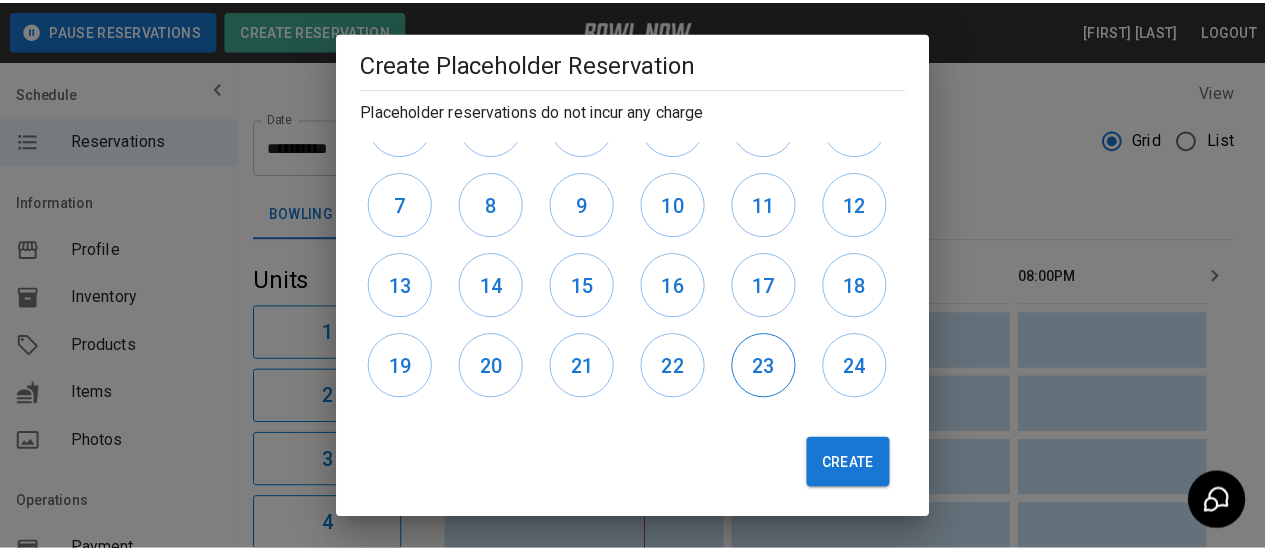 scroll, scrollTop: 661, scrollLeft: 0, axis: vertical 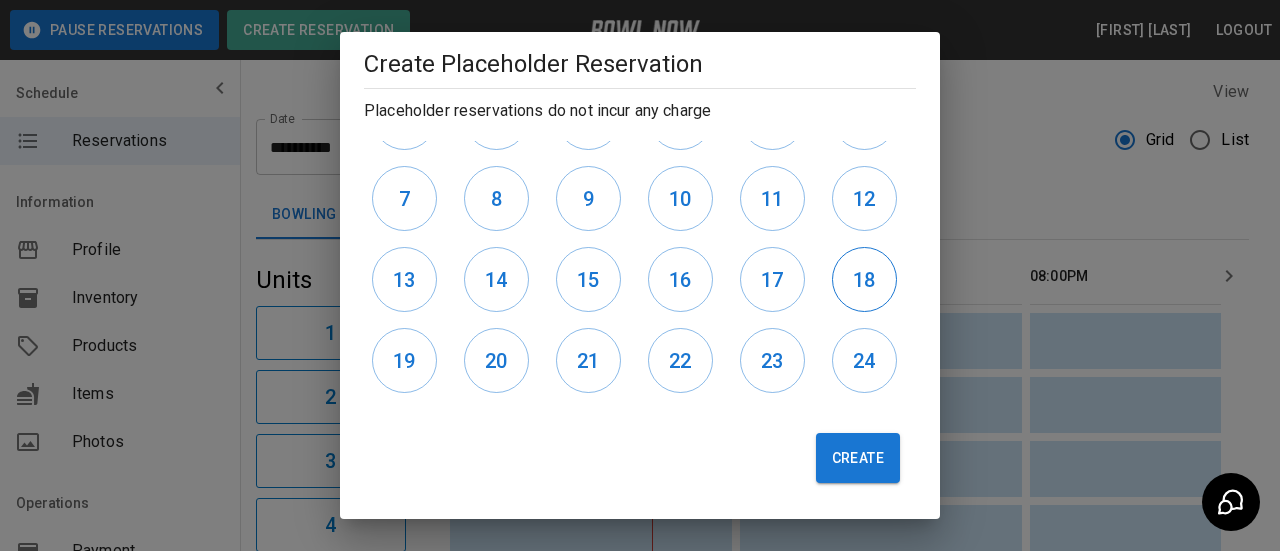 drag, startPoint x: 762, startPoint y: 294, endPoint x: 884, endPoint y: 276, distance: 123.32072 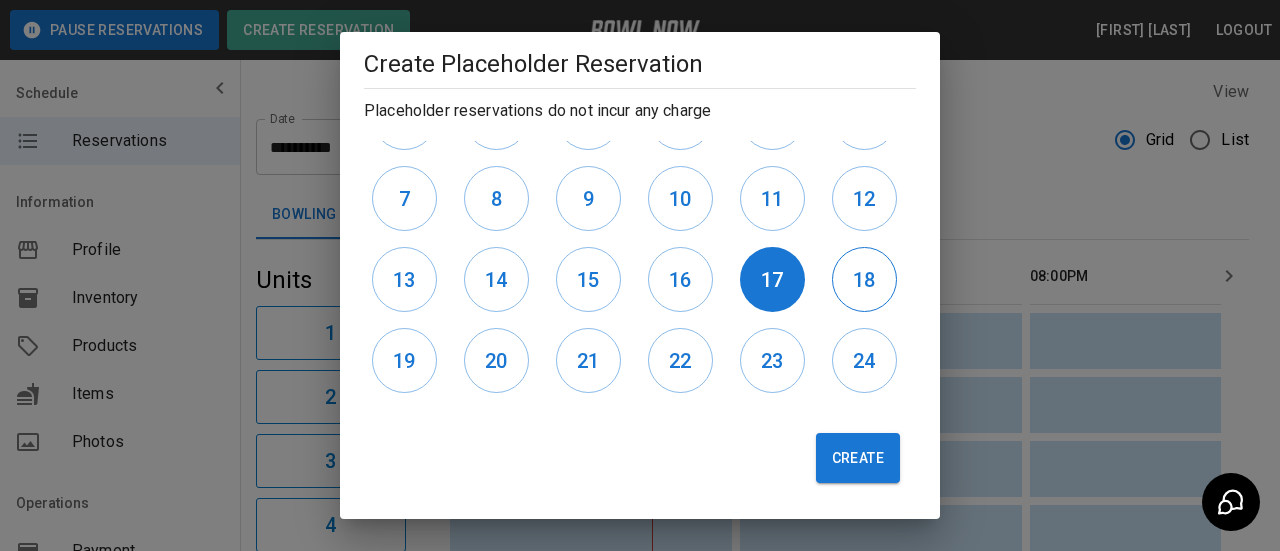 click on "18" at bounding box center [864, 279] 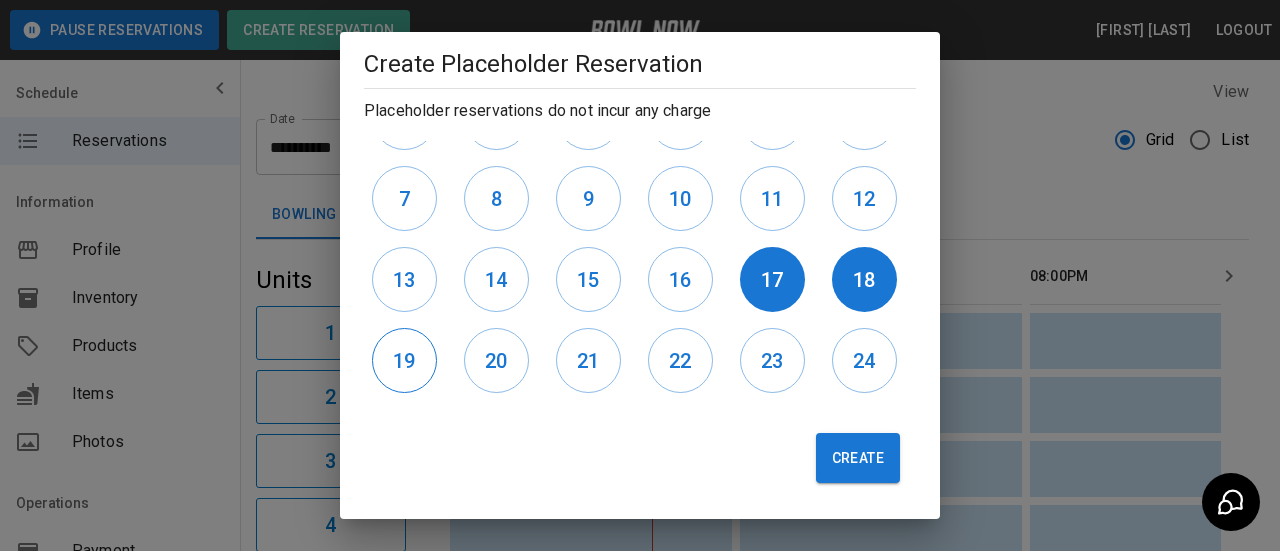 click on "19" at bounding box center [404, 360] 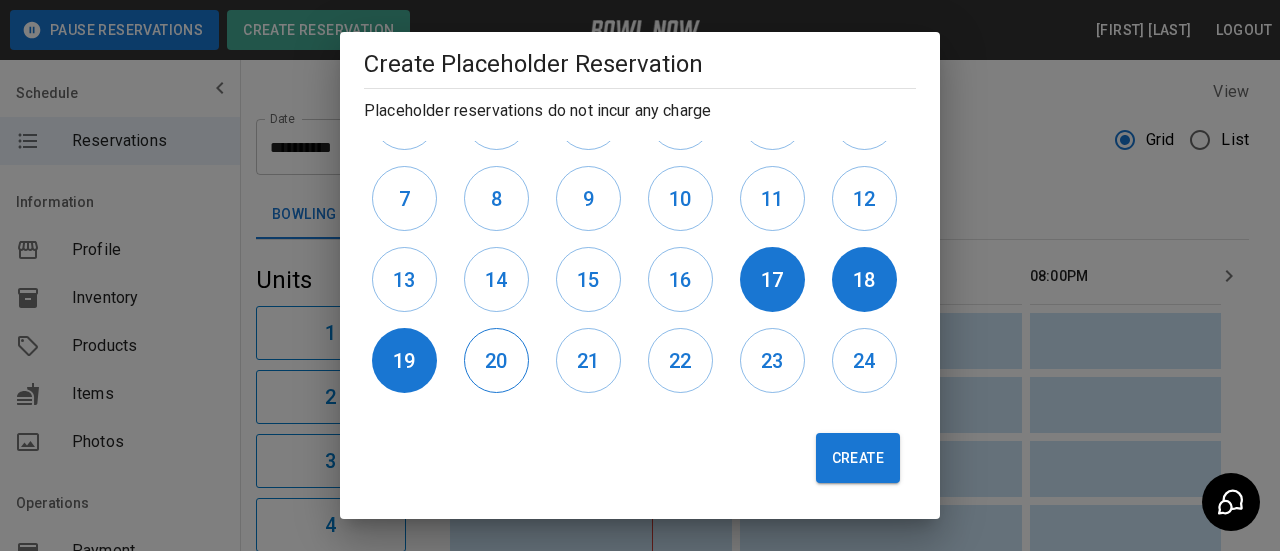 click on "20" at bounding box center [496, 361] 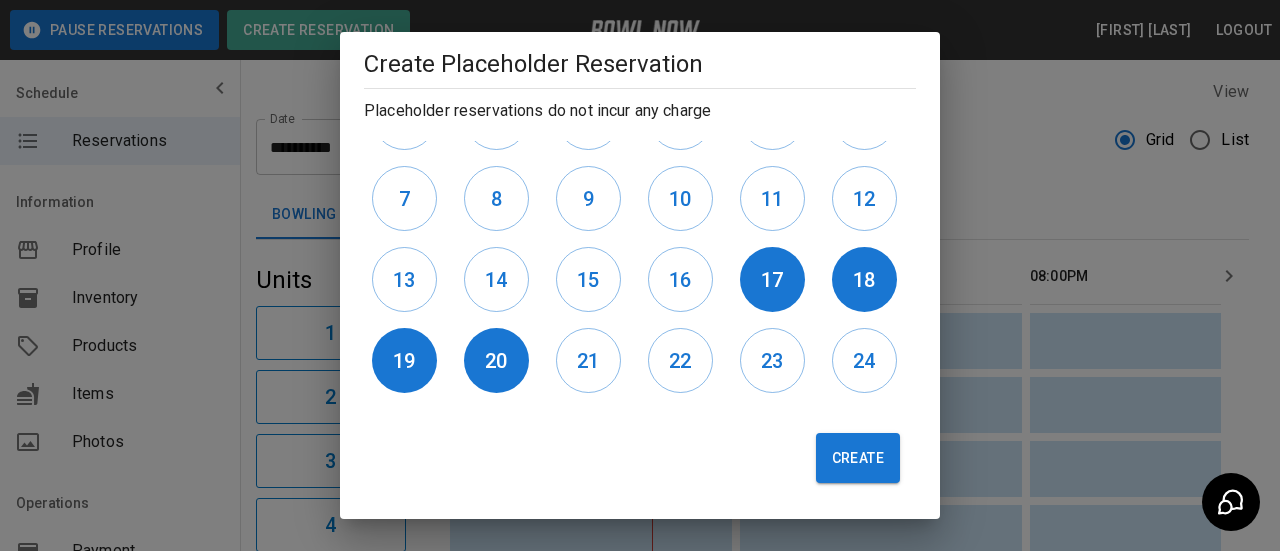 click on "Create" at bounding box center [858, 458] 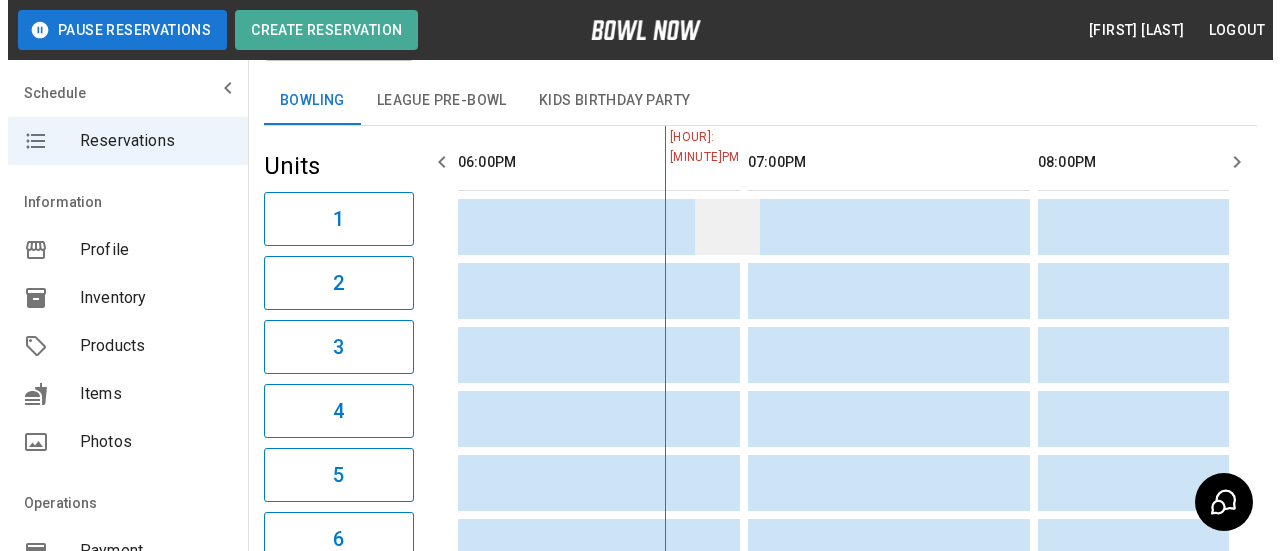 scroll, scrollTop: 0, scrollLeft: 0, axis: both 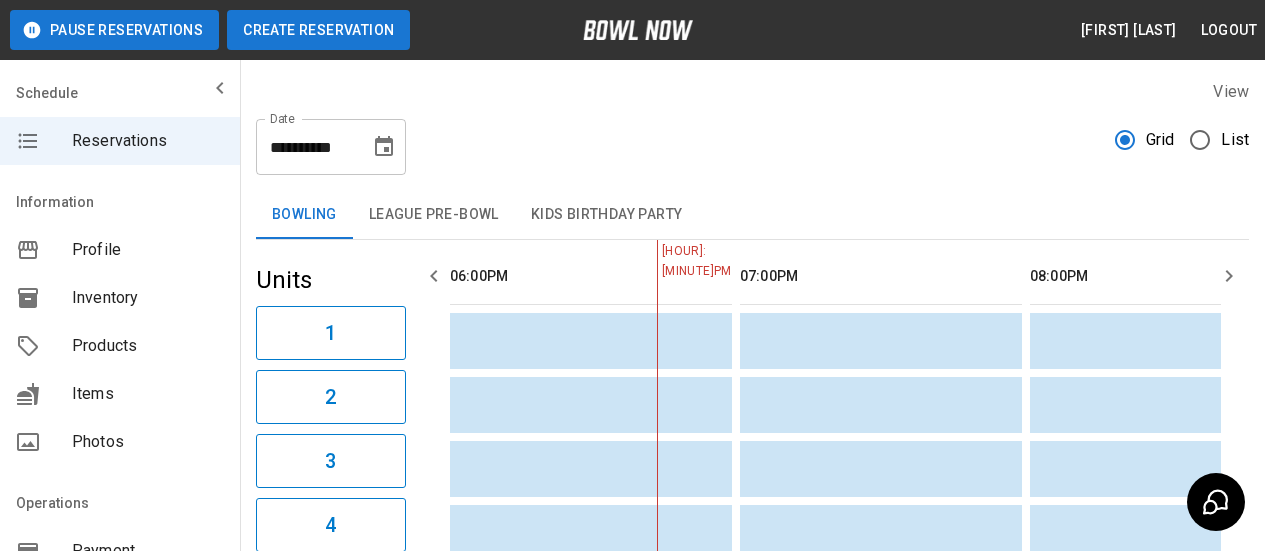 click on "Create Reservation" at bounding box center (318, 30) 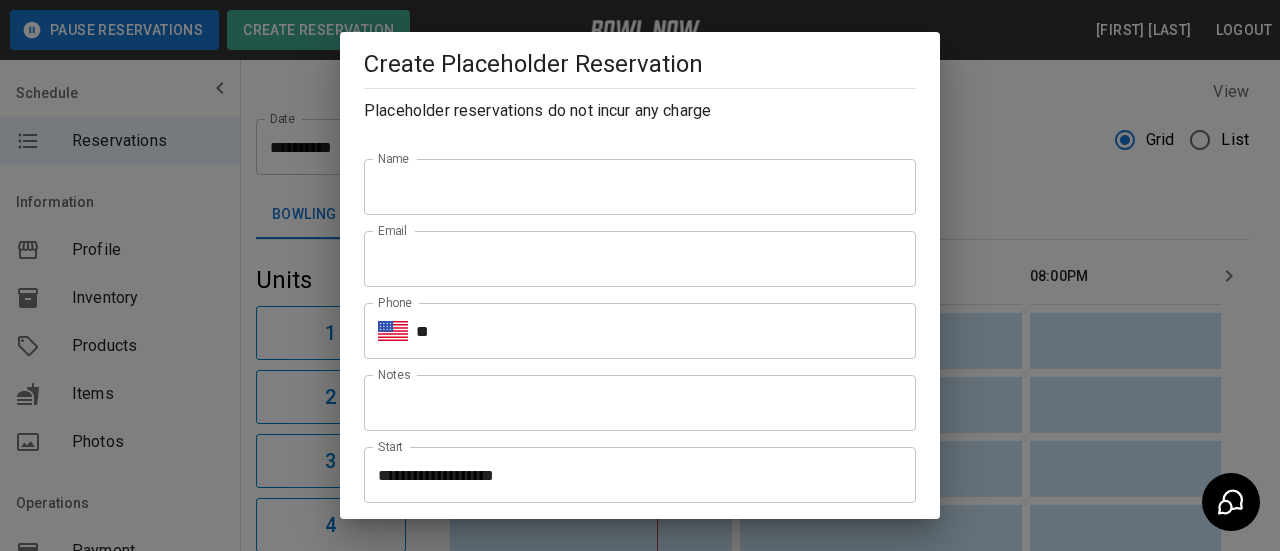 click on "Name" at bounding box center (640, 187) 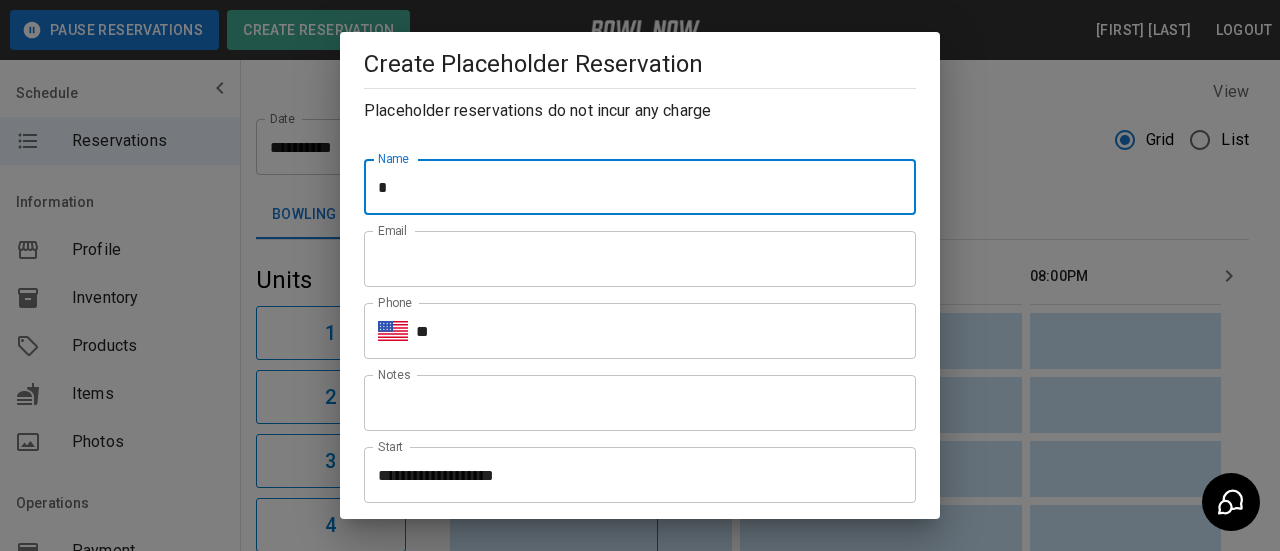type on "**********" 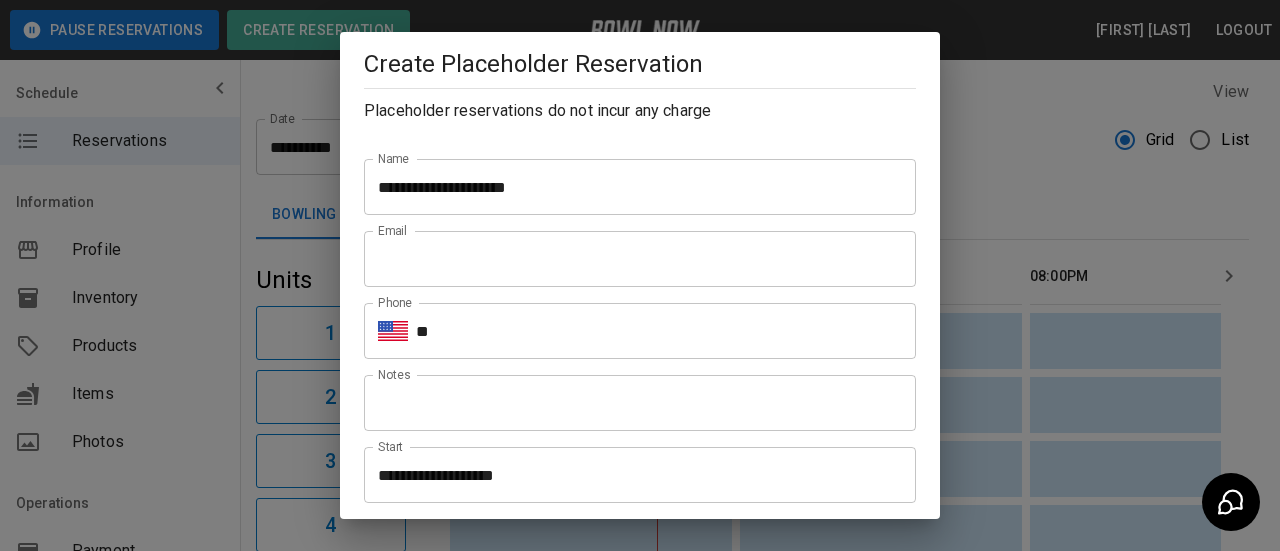 click on "Email Email" at bounding box center (632, 251) 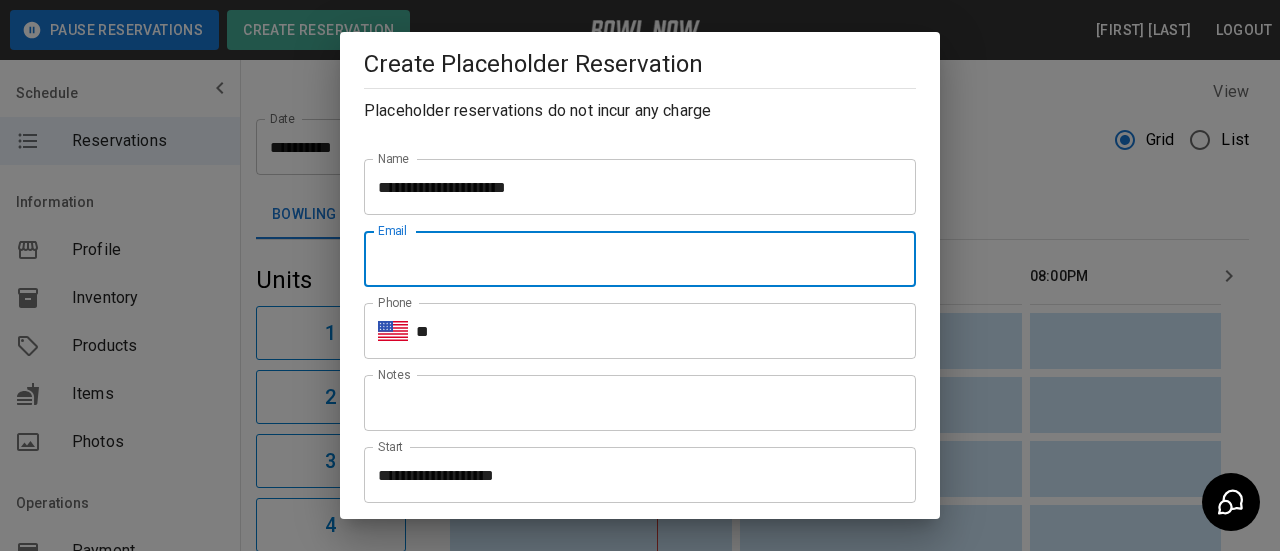 click on "Email" at bounding box center [640, 259] 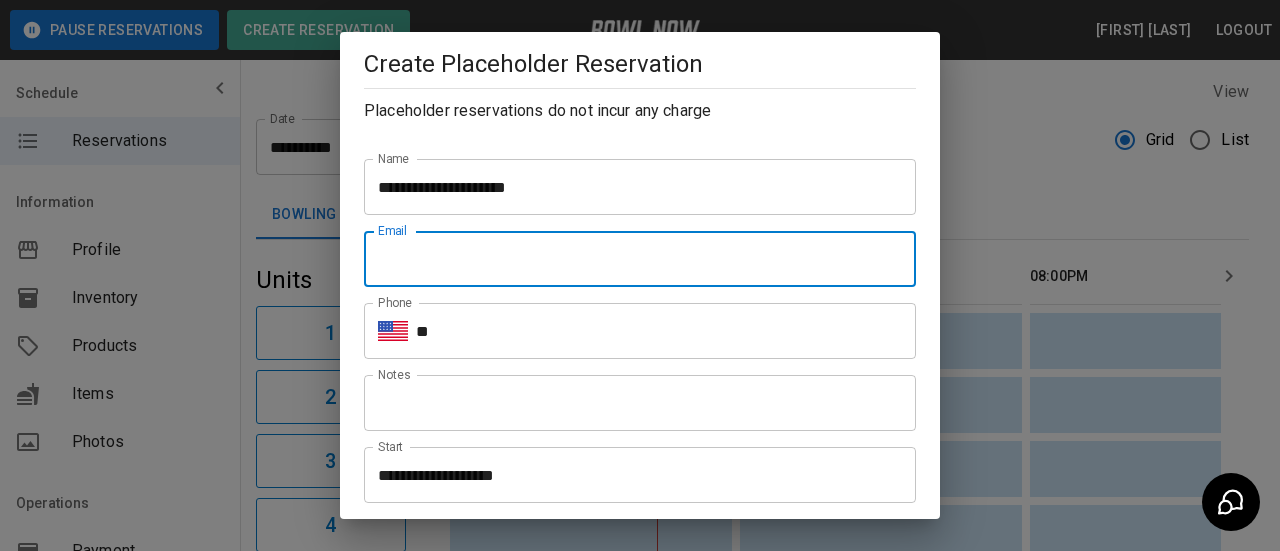 type on "**********" 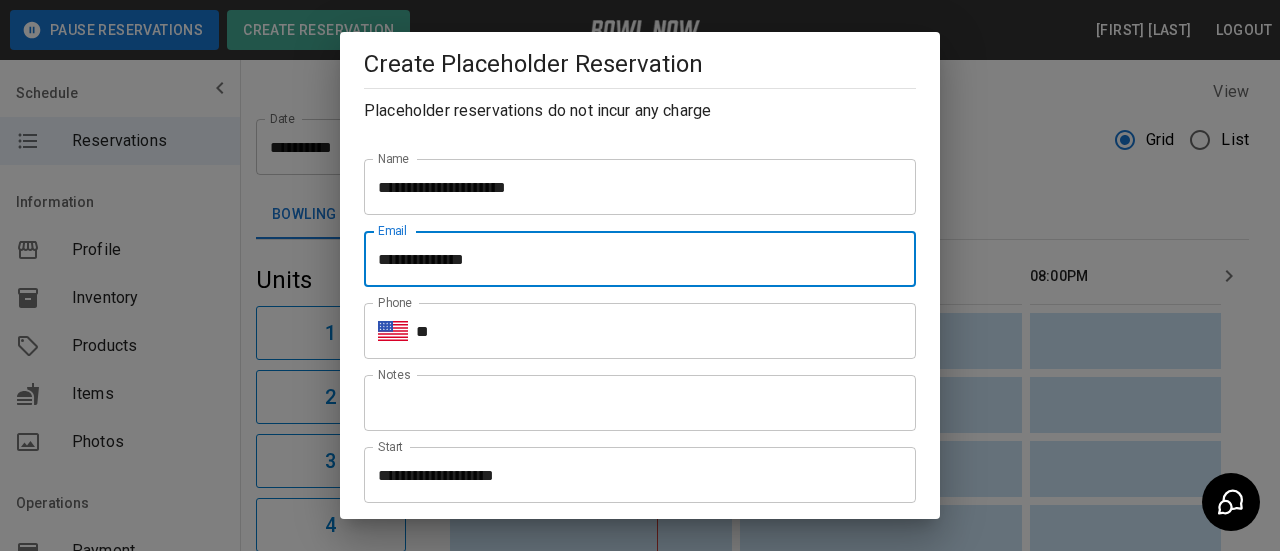click on "**" at bounding box center [666, 331] 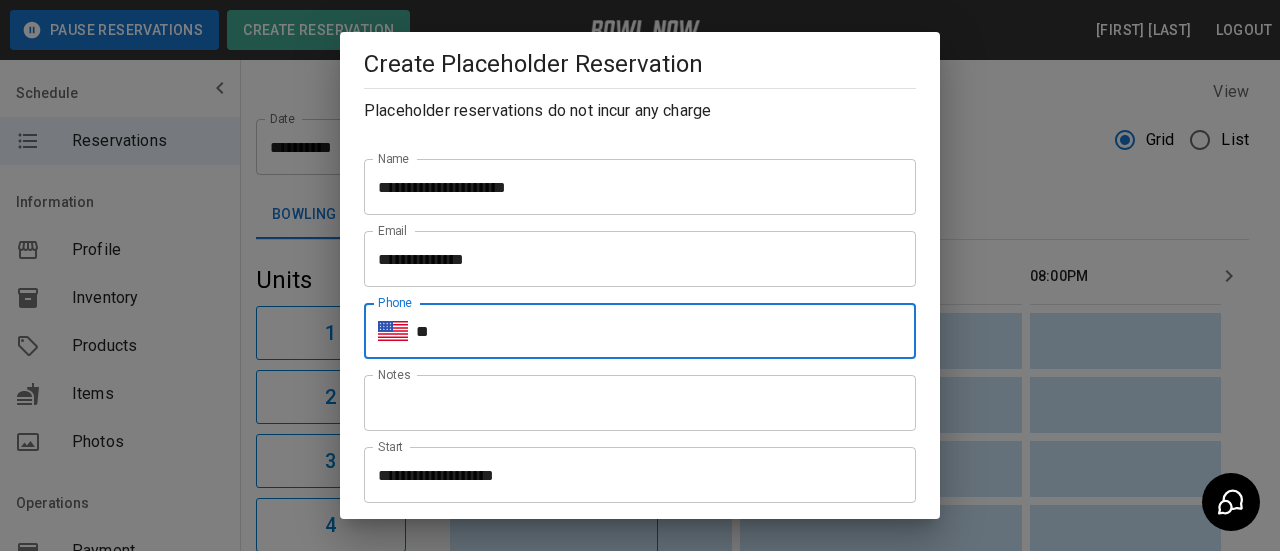 type on "**********" 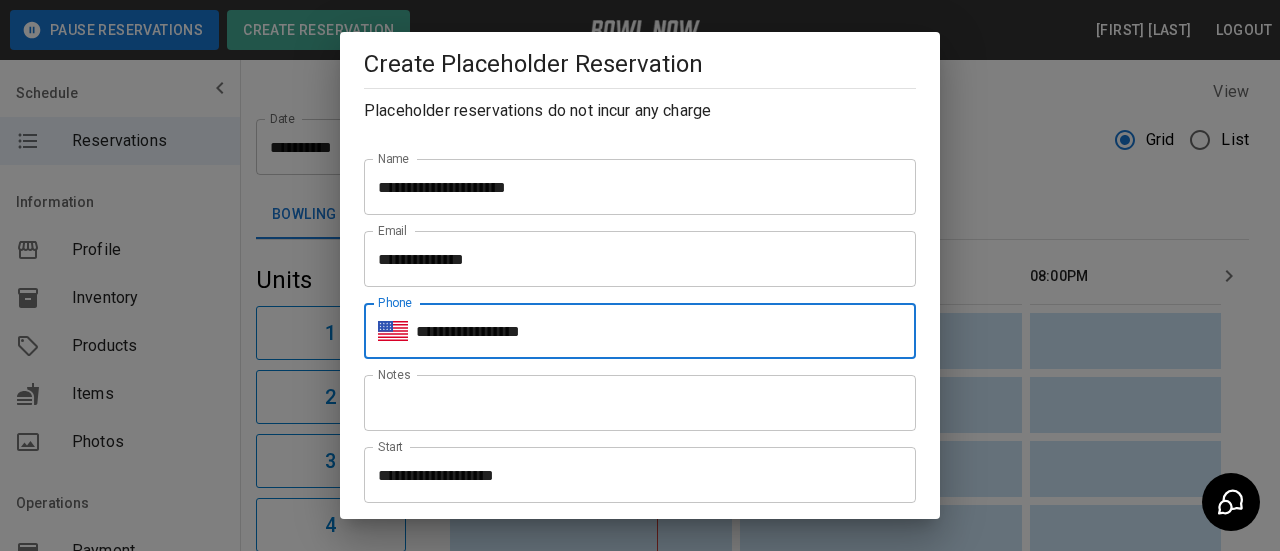 click on "**********" at bounding box center (633, 475) 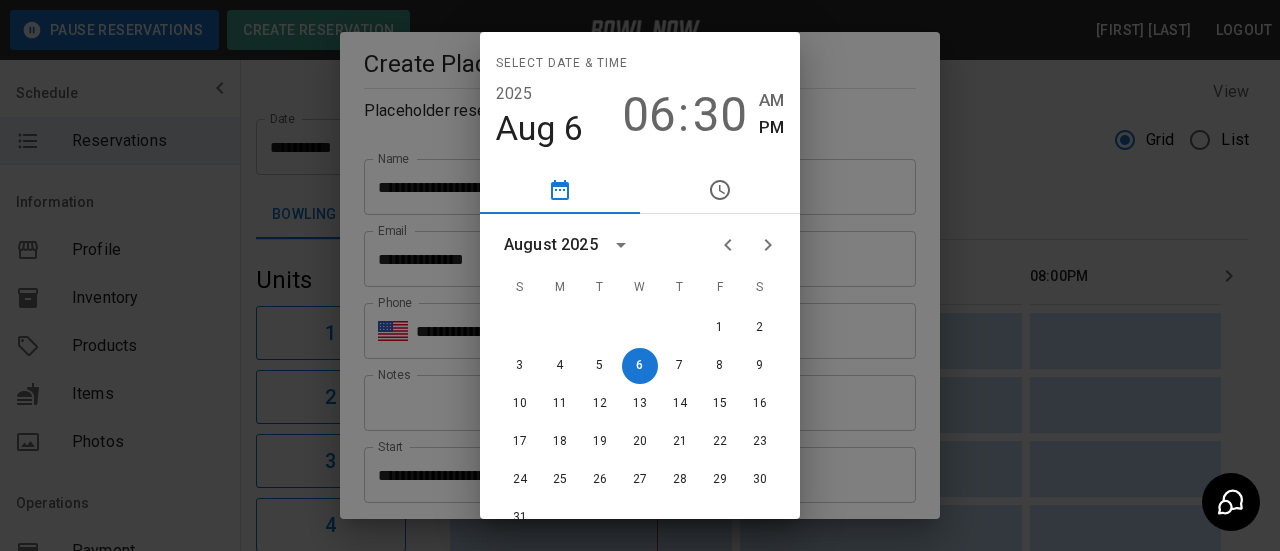 click 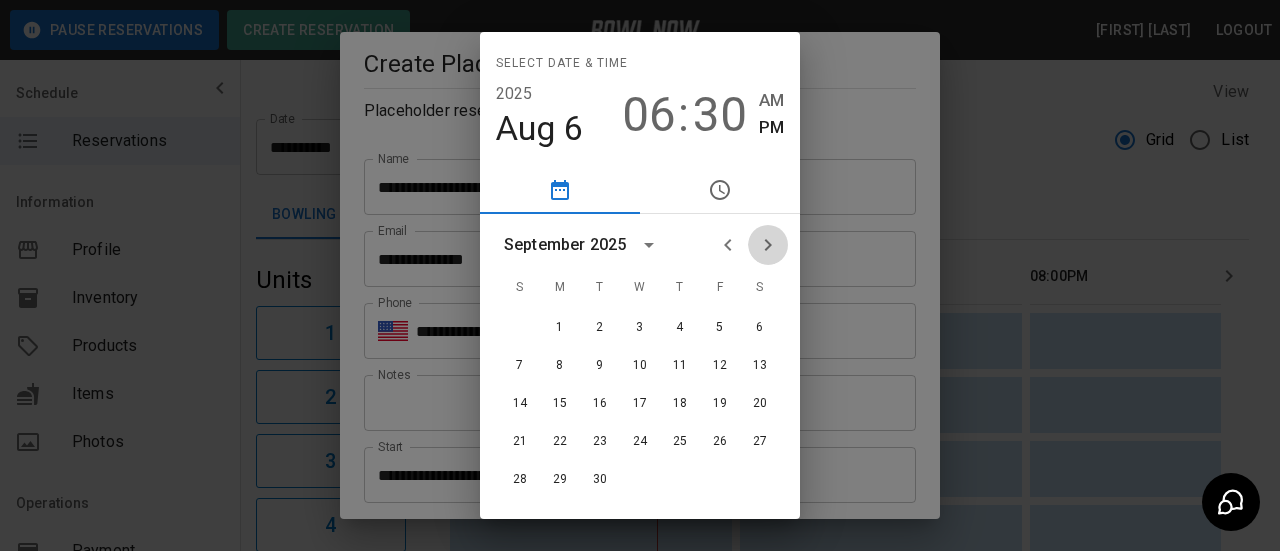 click 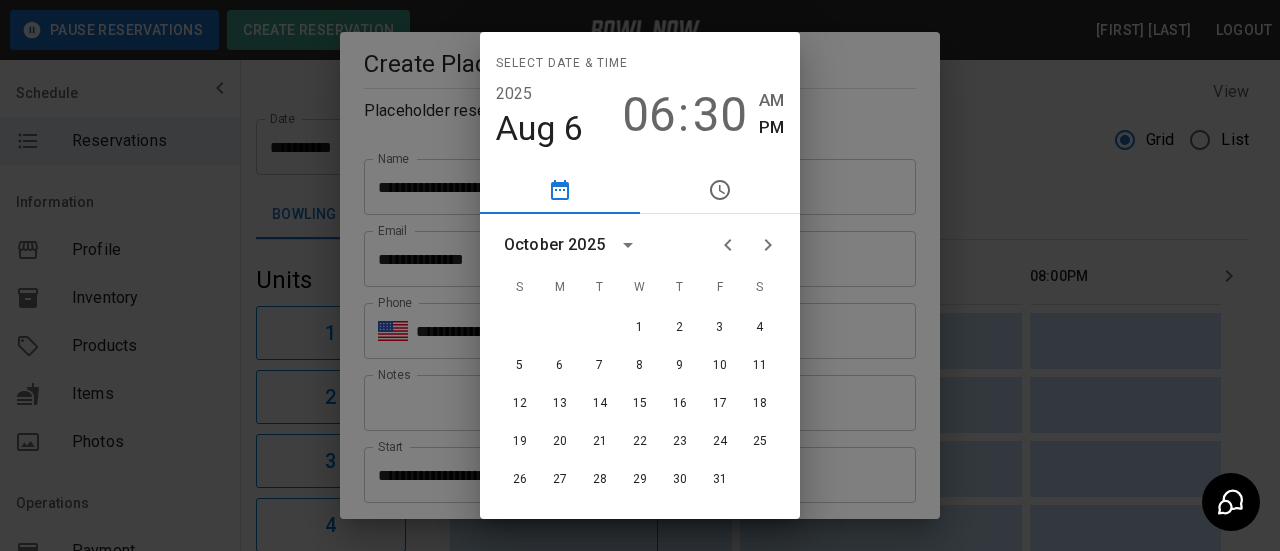 click 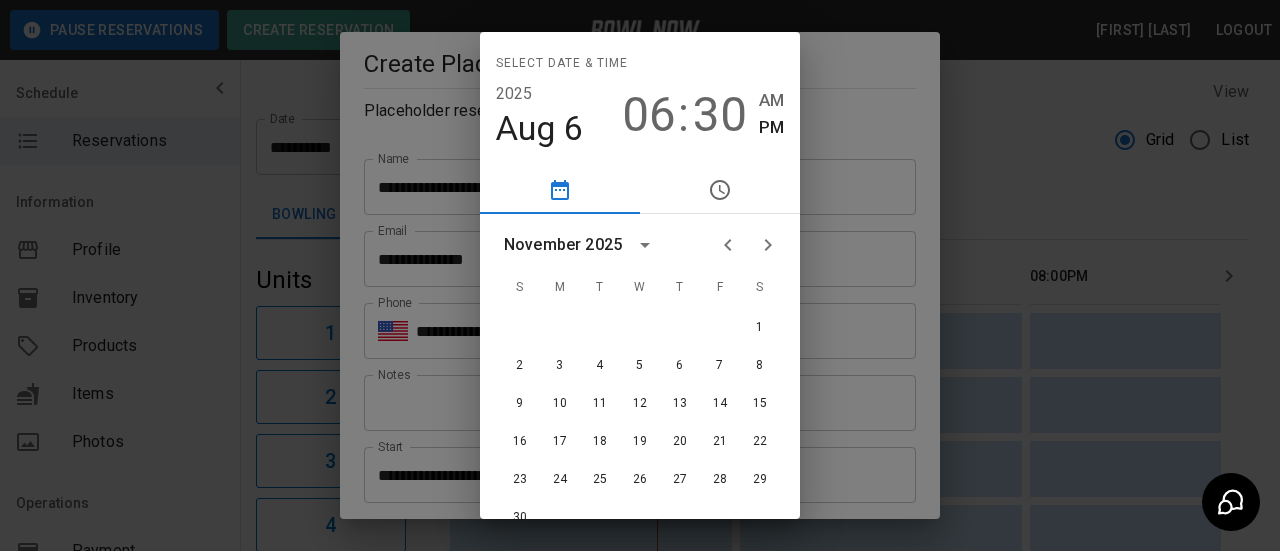 click 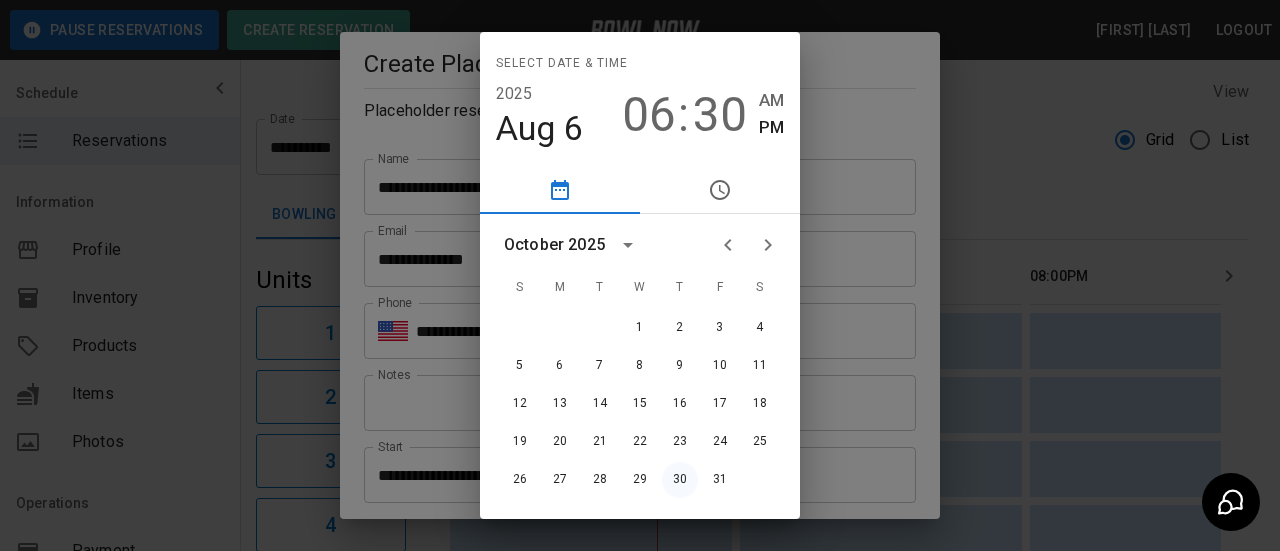 click on "30" at bounding box center (680, 480) 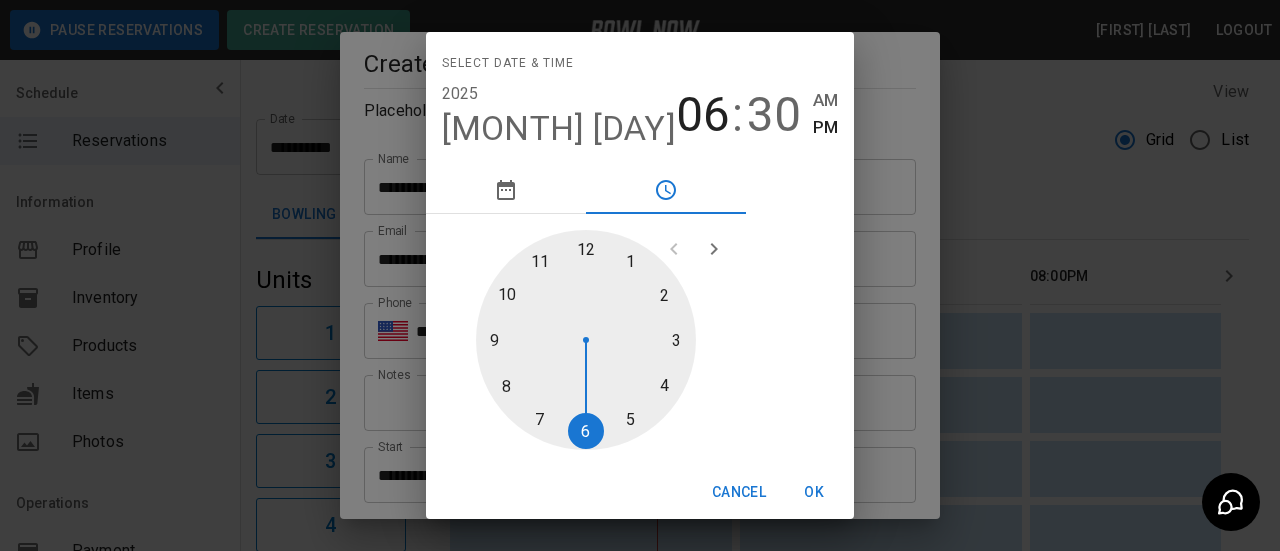 click at bounding box center (586, 340) 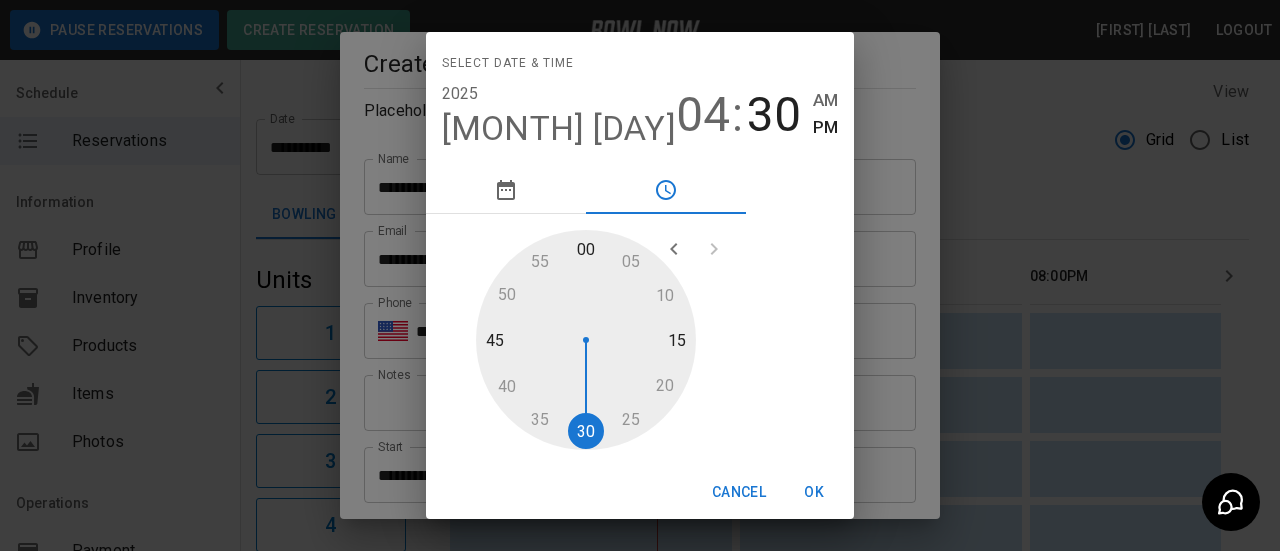 click at bounding box center [586, 340] 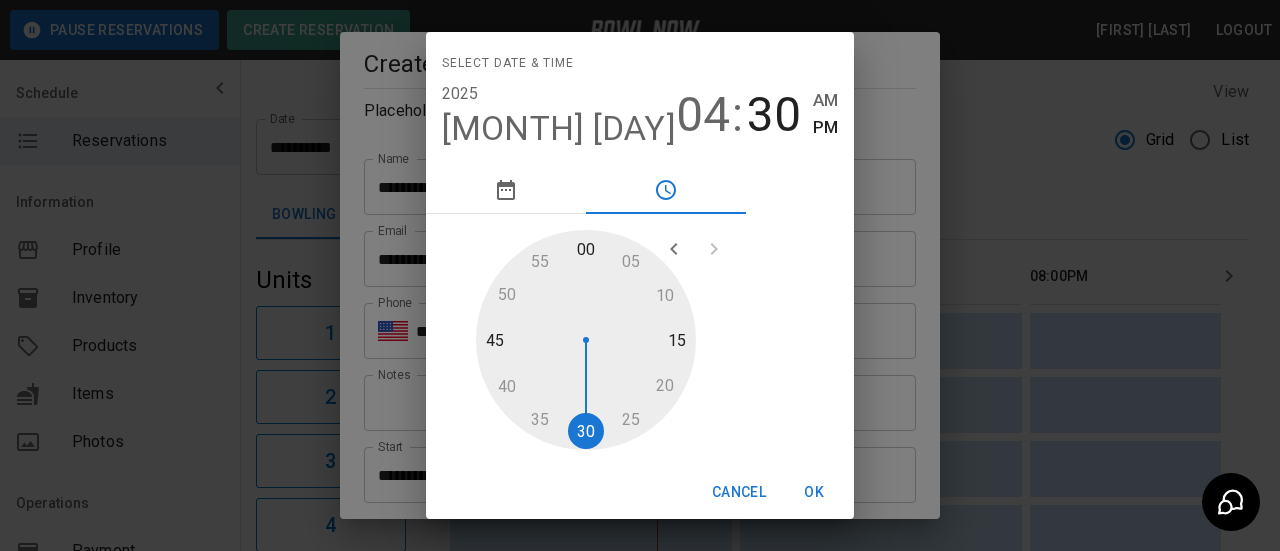 type on "**********" 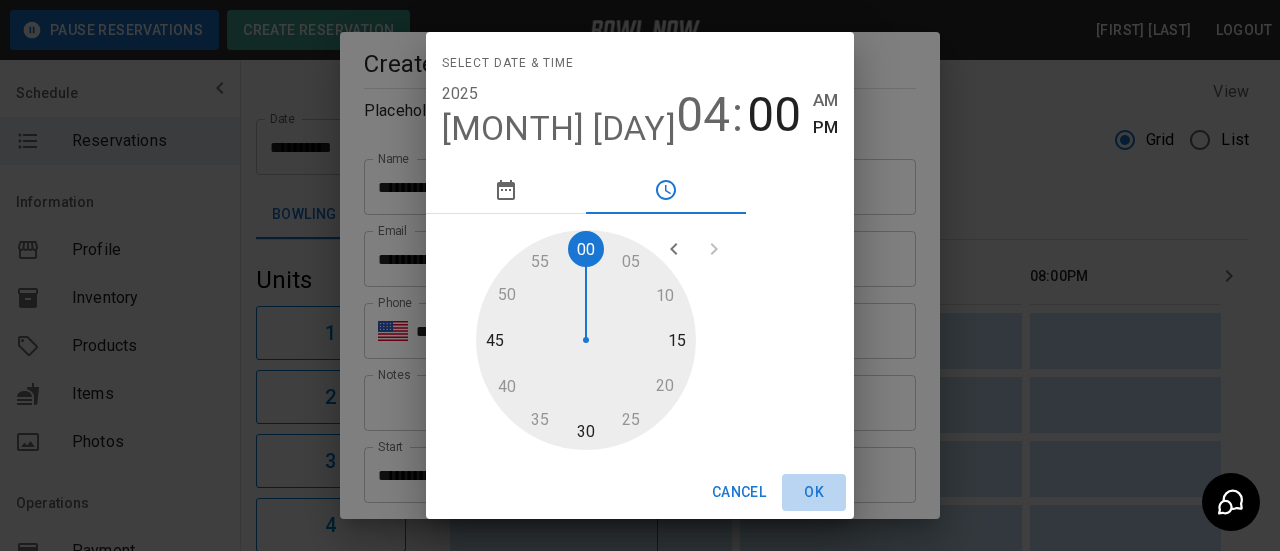 click on "OK" at bounding box center [814, 492] 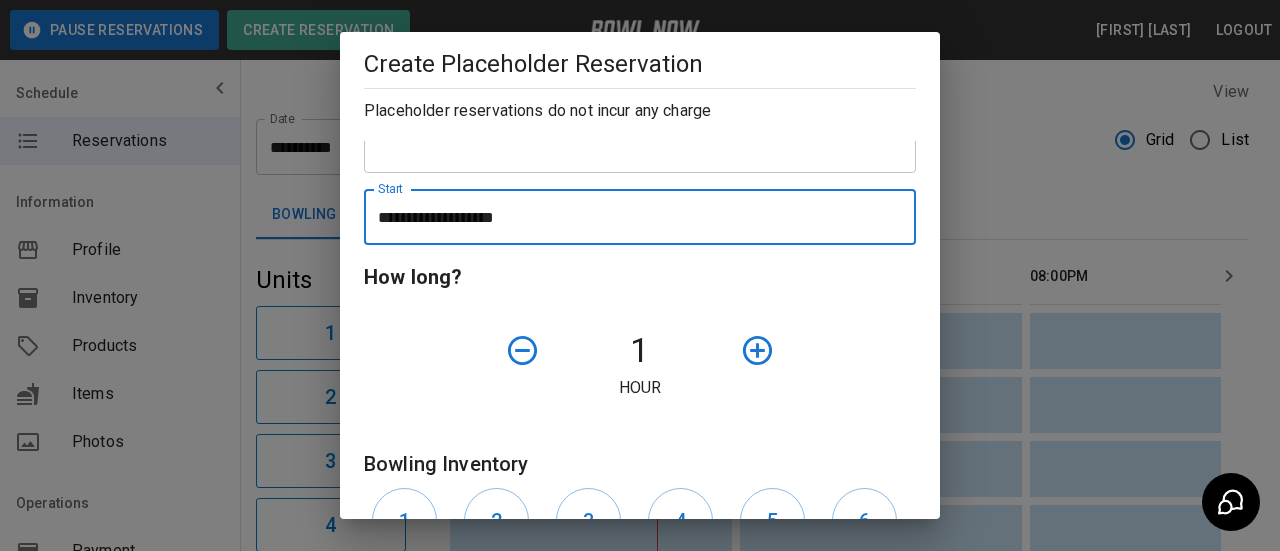 scroll, scrollTop: 300, scrollLeft: 0, axis: vertical 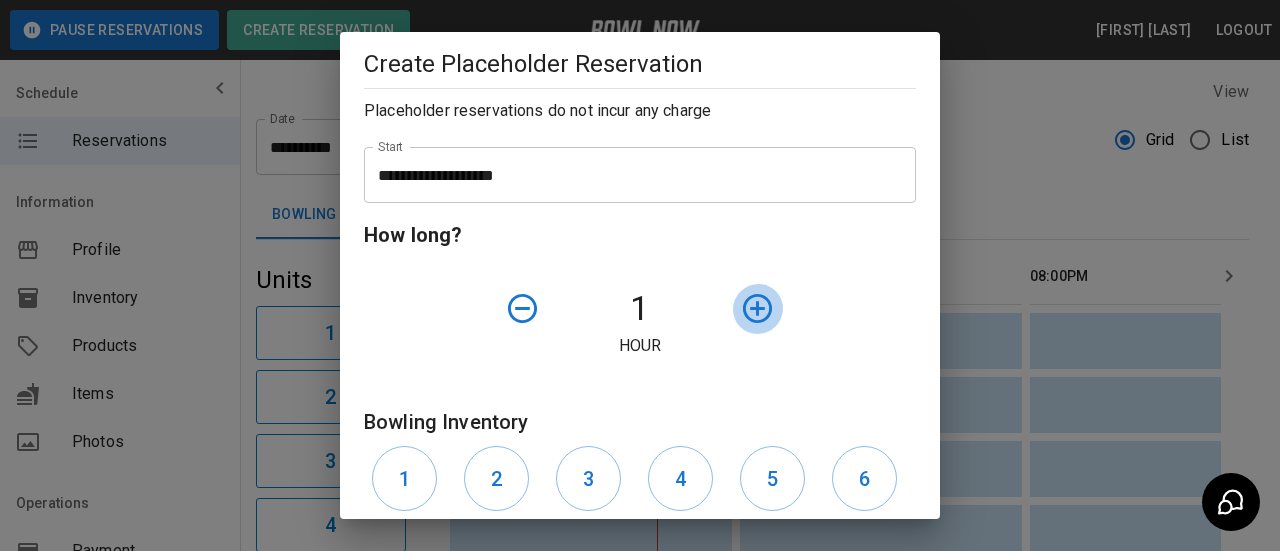 click 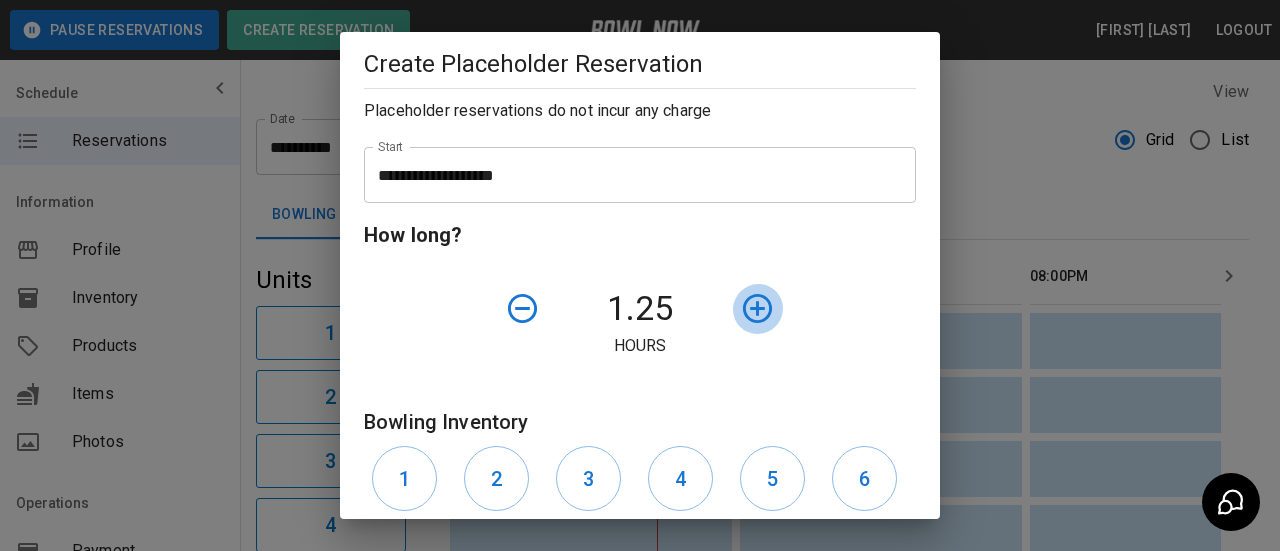 click 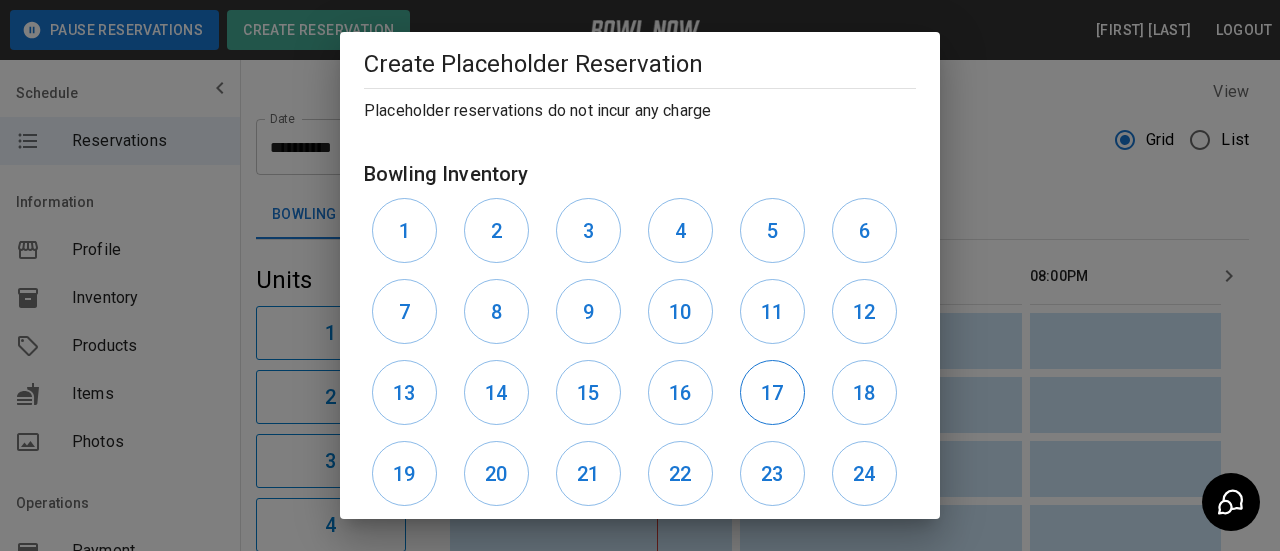 scroll, scrollTop: 661, scrollLeft: 0, axis: vertical 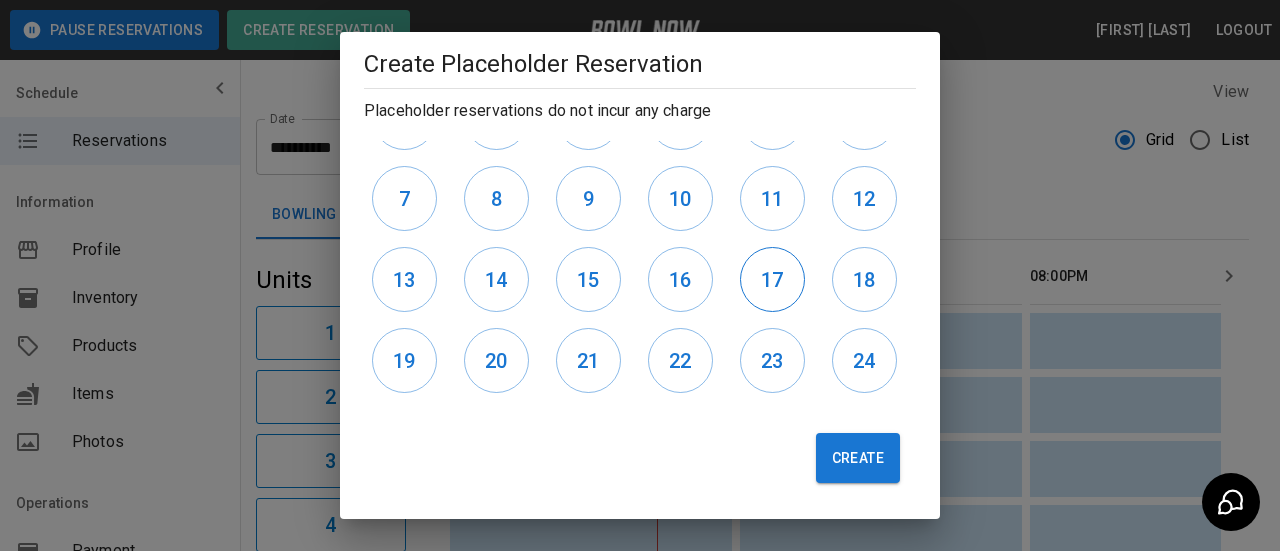 click on "17" at bounding box center (772, 280) 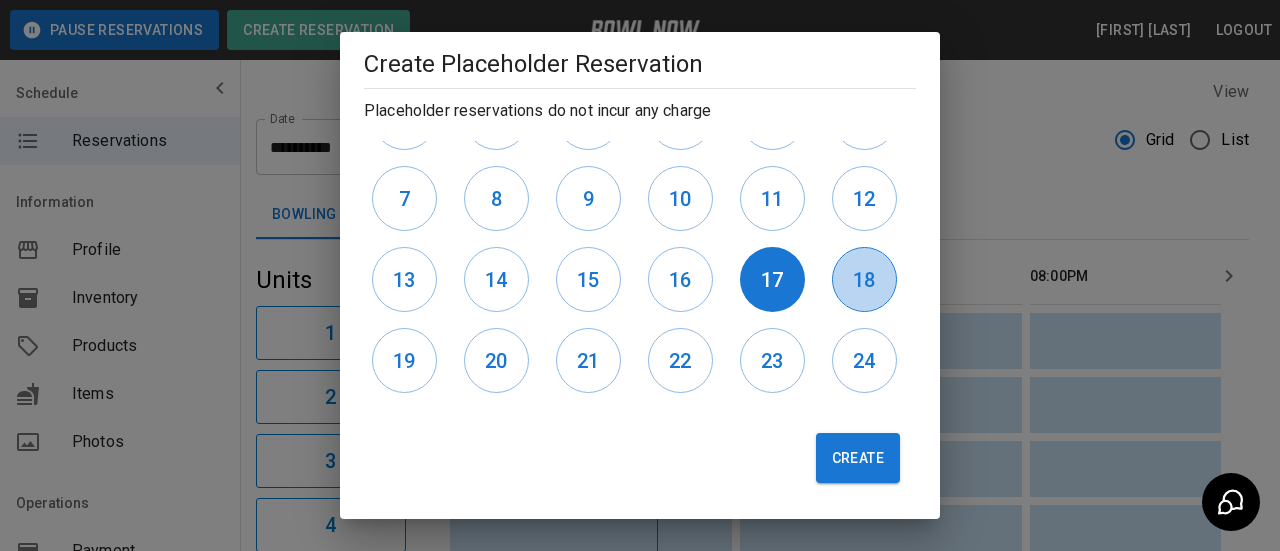 drag, startPoint x: 854, startPoint y: 284, endPoint x: 540, endPoint y: 391, distance: 331.73032 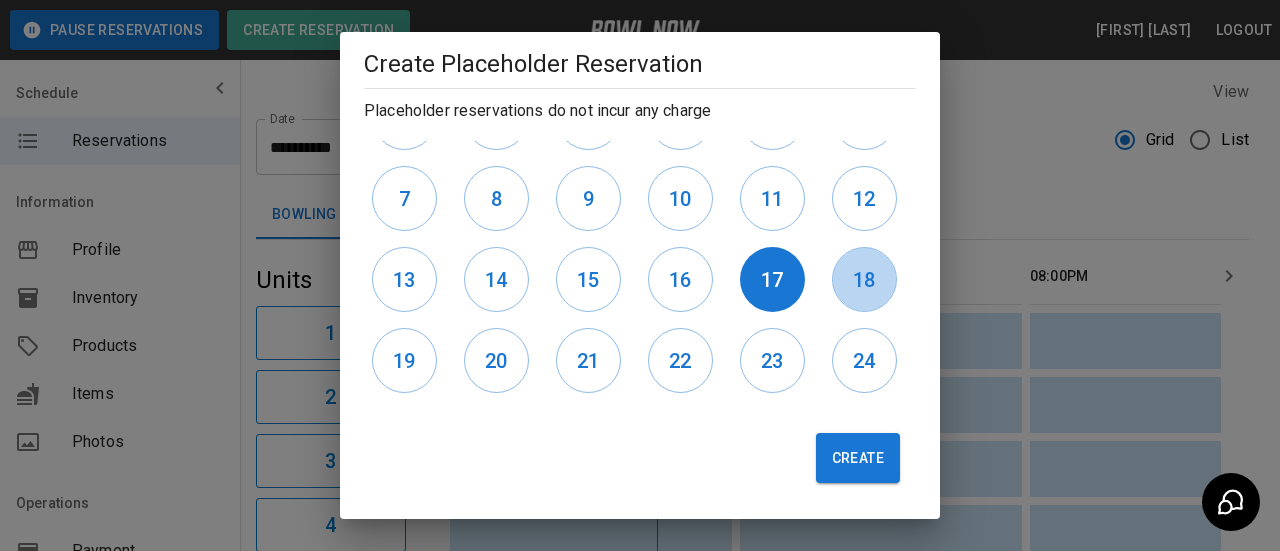 click on "18" at bounding box center (864, 280) 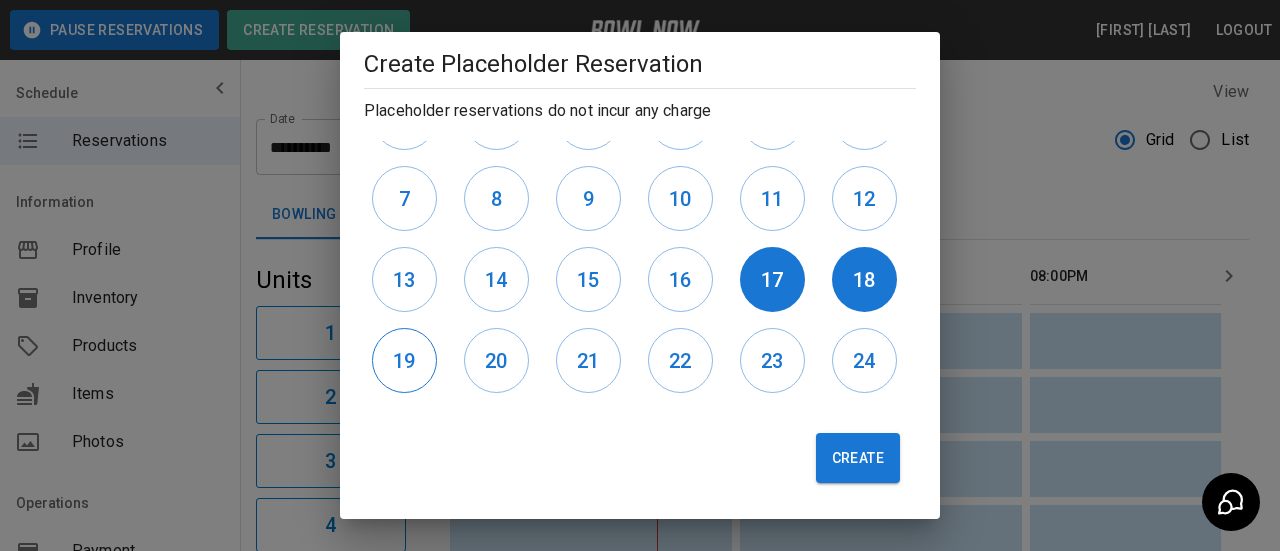 click on "19" at bounding box center [404, 360] 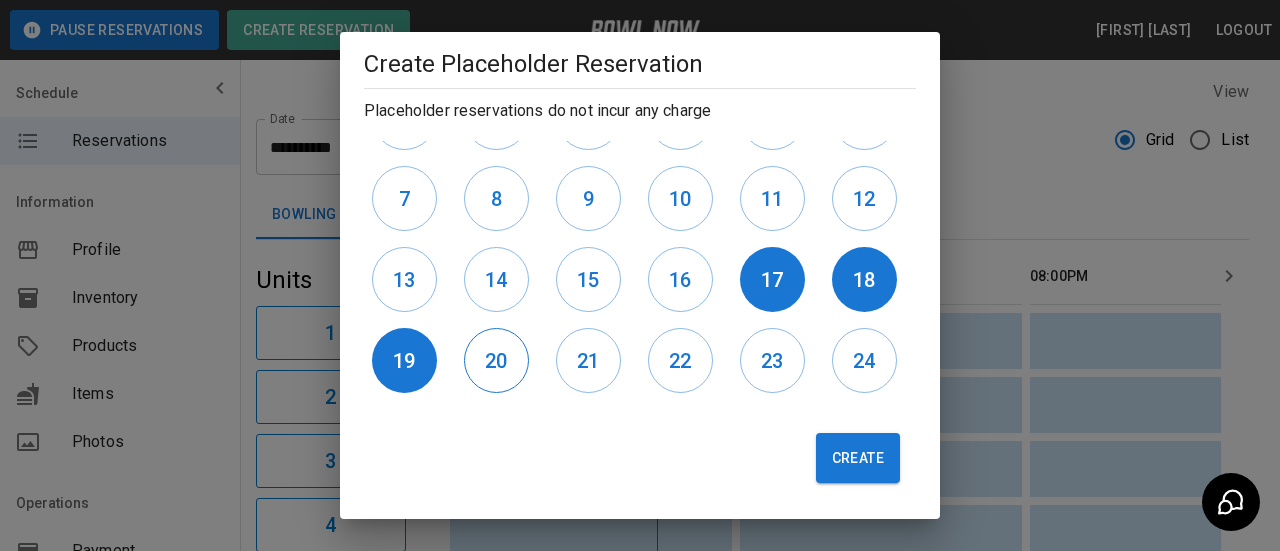 click on "20" at bounding box center [496, 360] 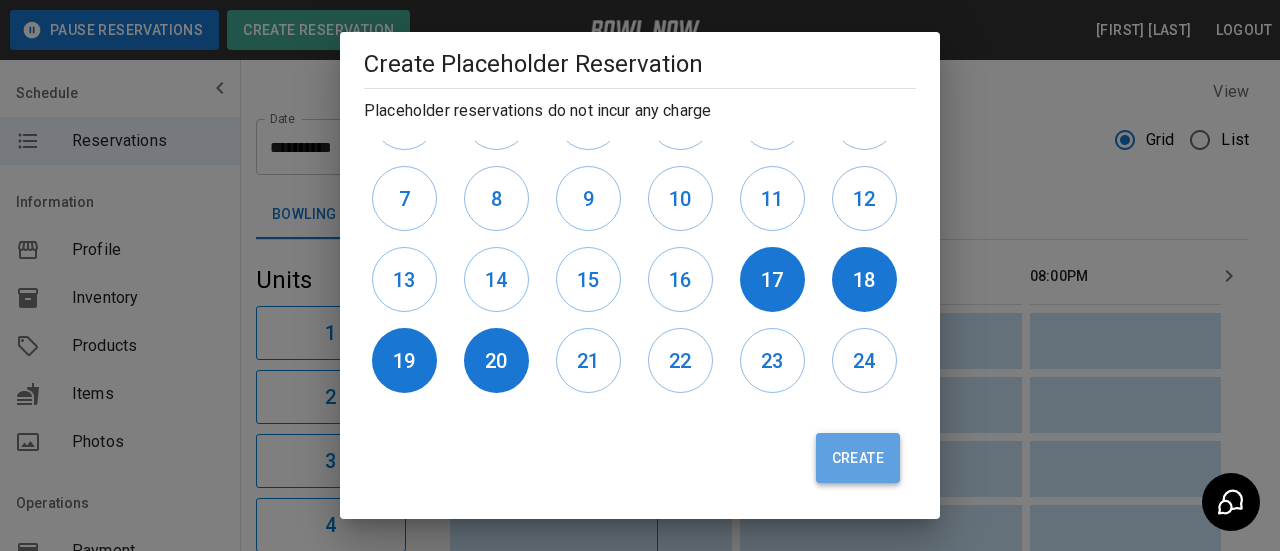 click on "Create" at bounding box center [858, 458] 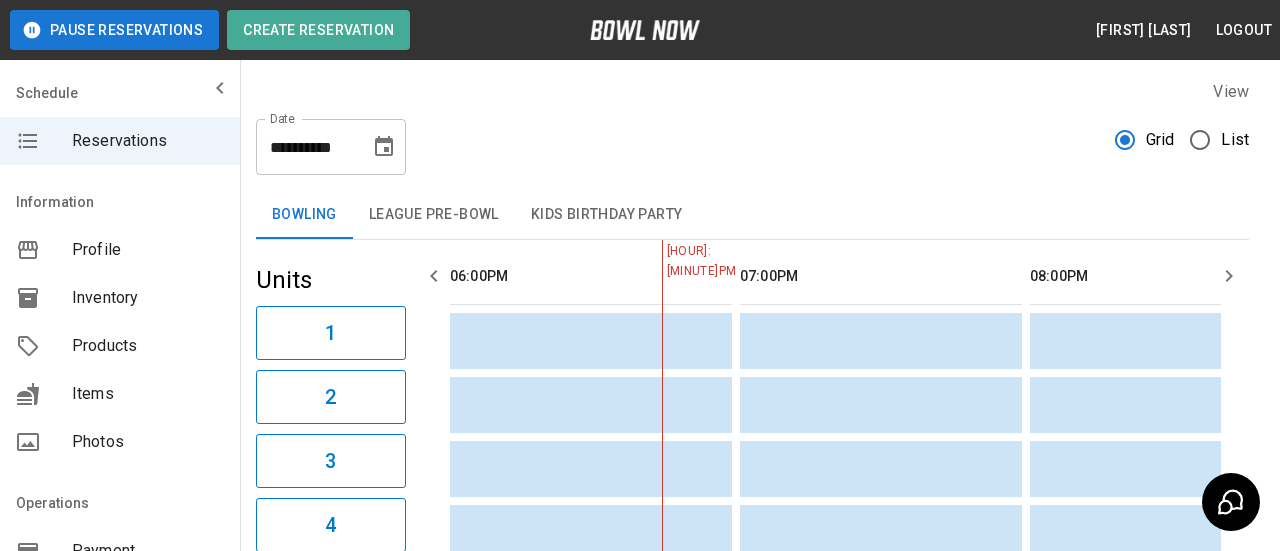 type 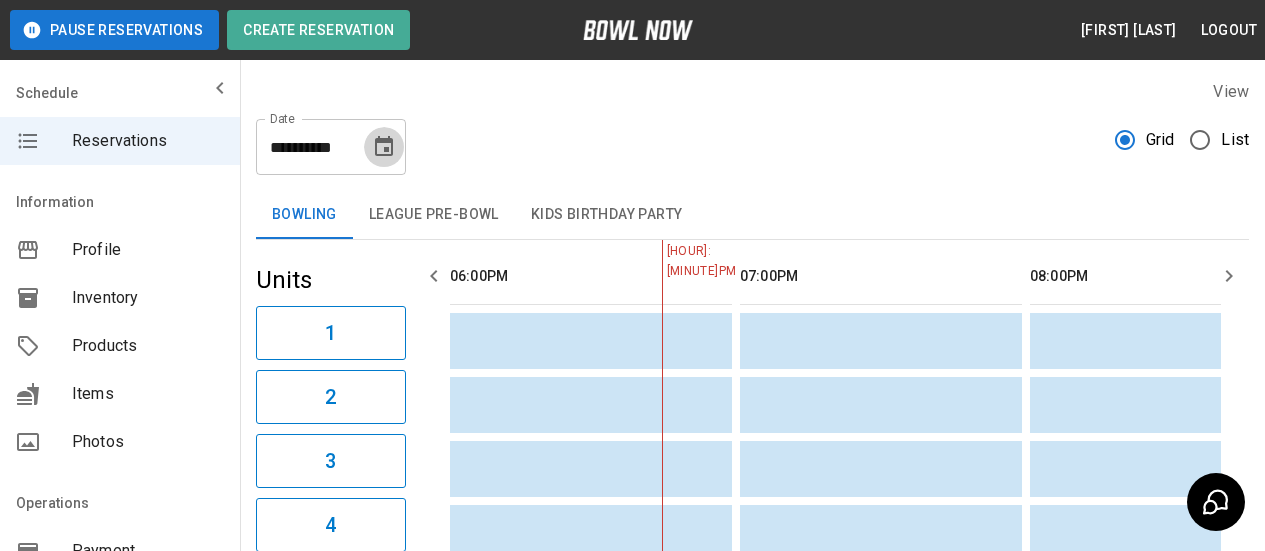 click 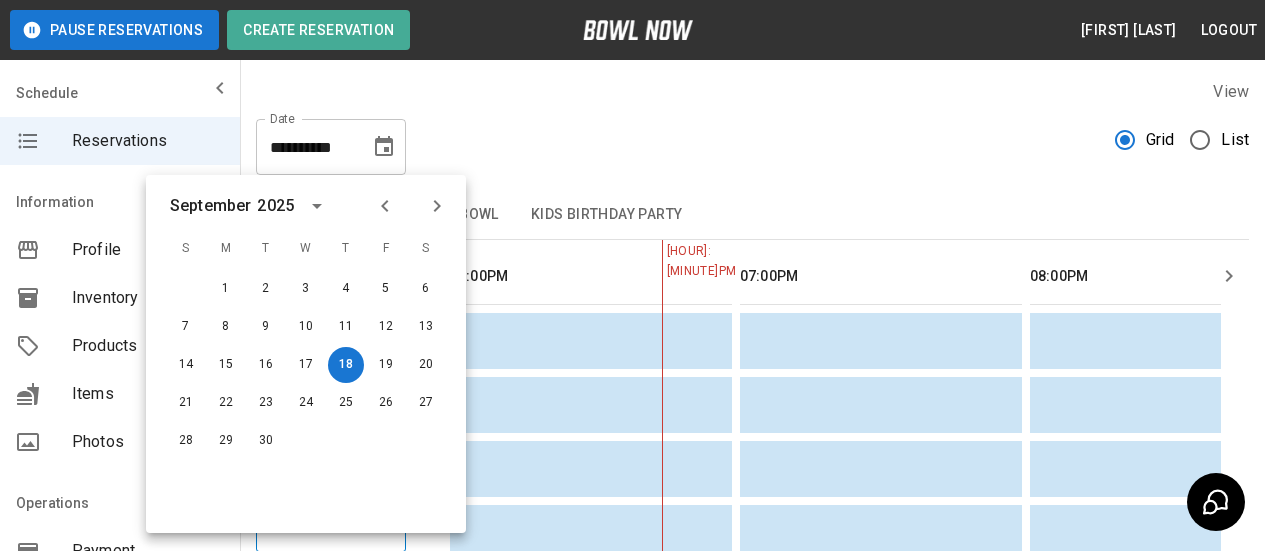 click 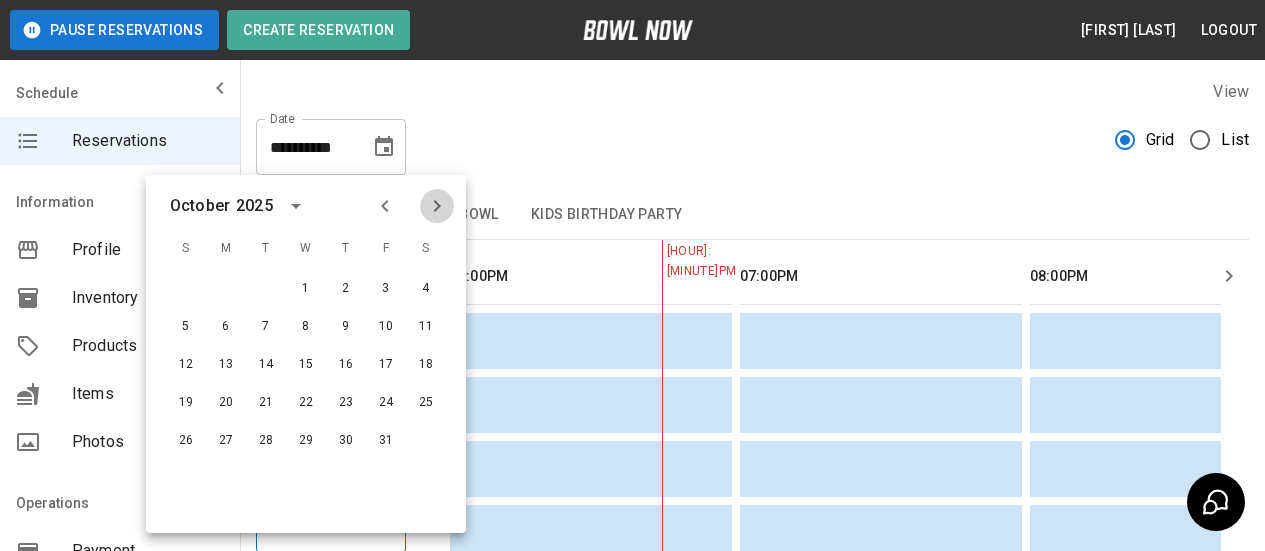 click 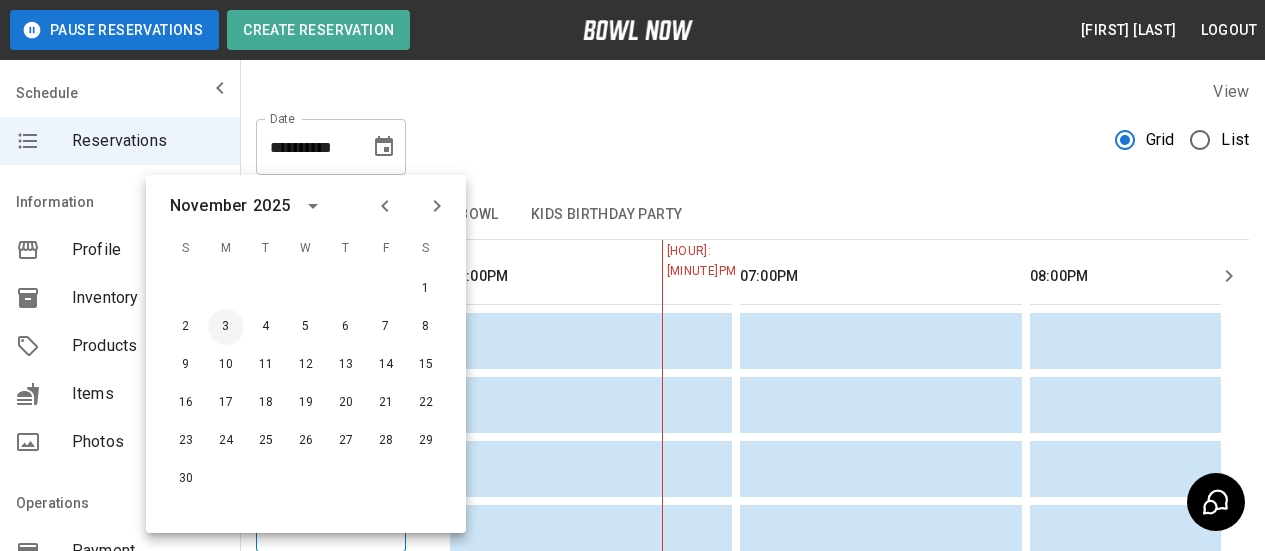 click on "3" at bounding box center [226, 327] 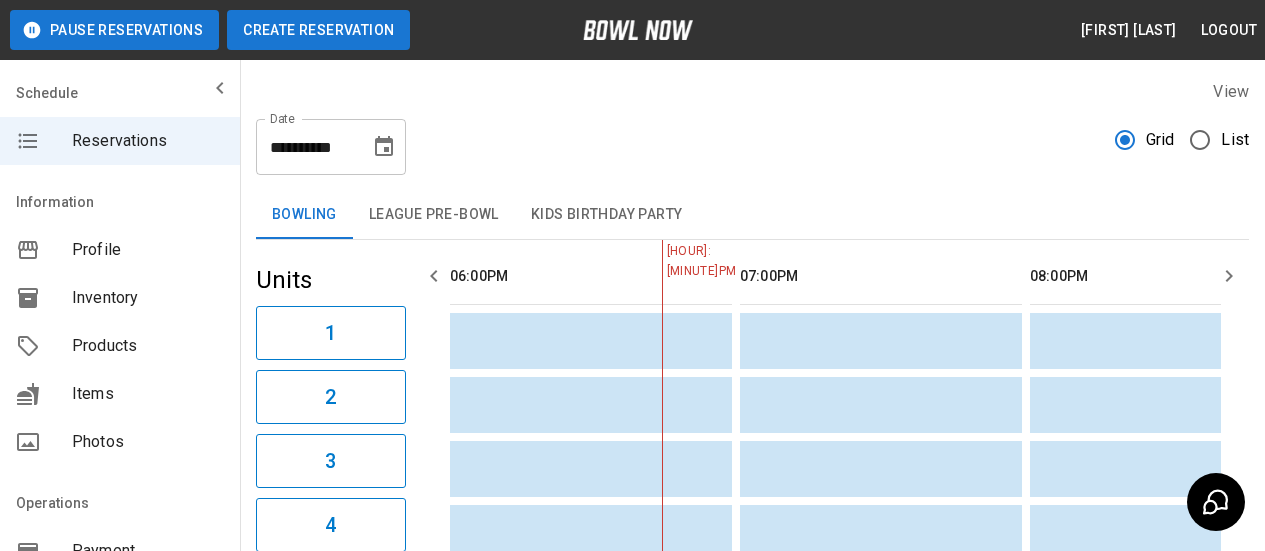 click on "Create Reservation" at bounding box center (318, 30) 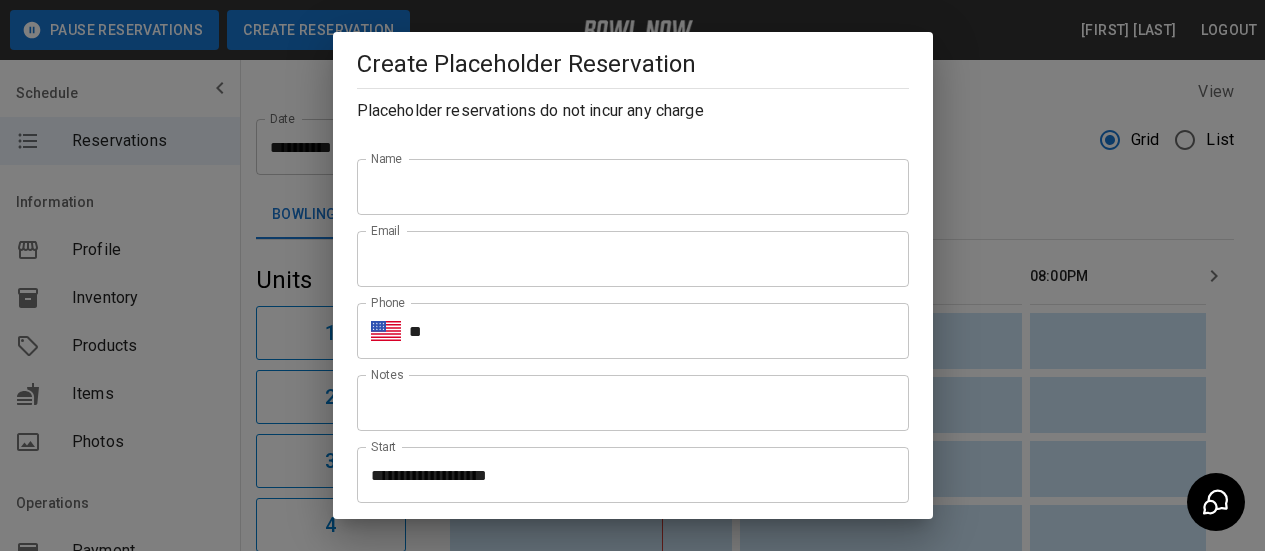 type on "**********" 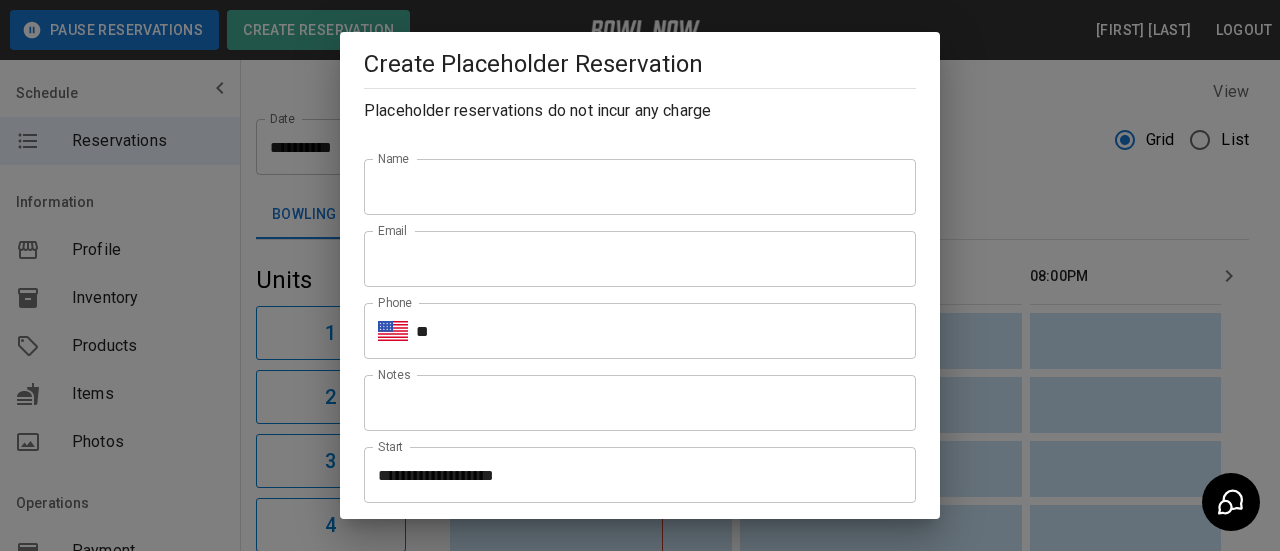 click on "Name" at bounding box center (640, 187) 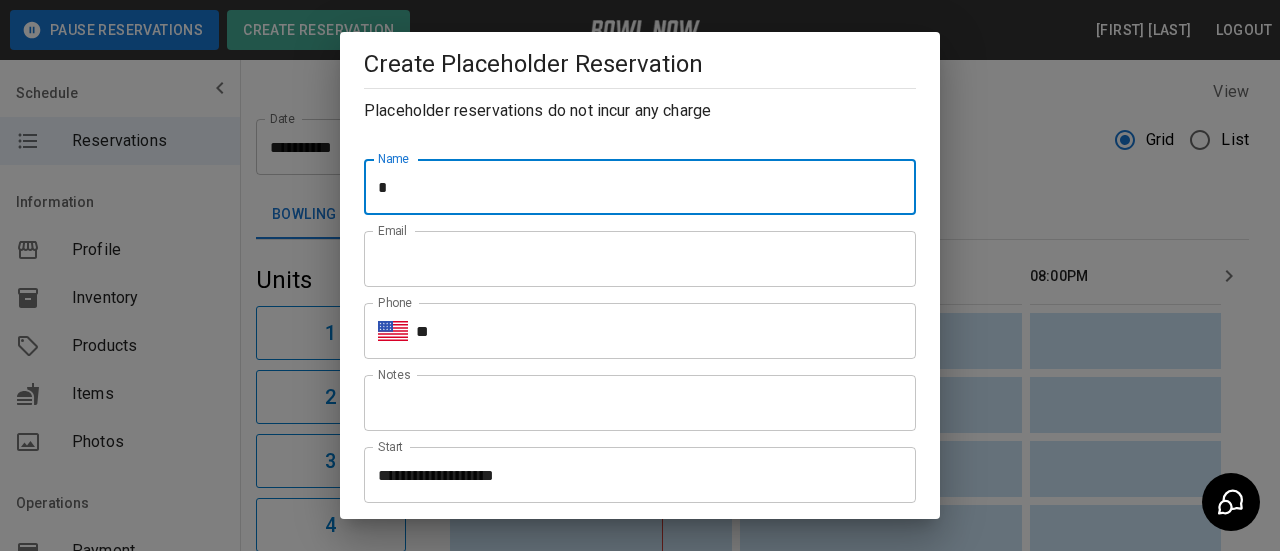 type on "**********" 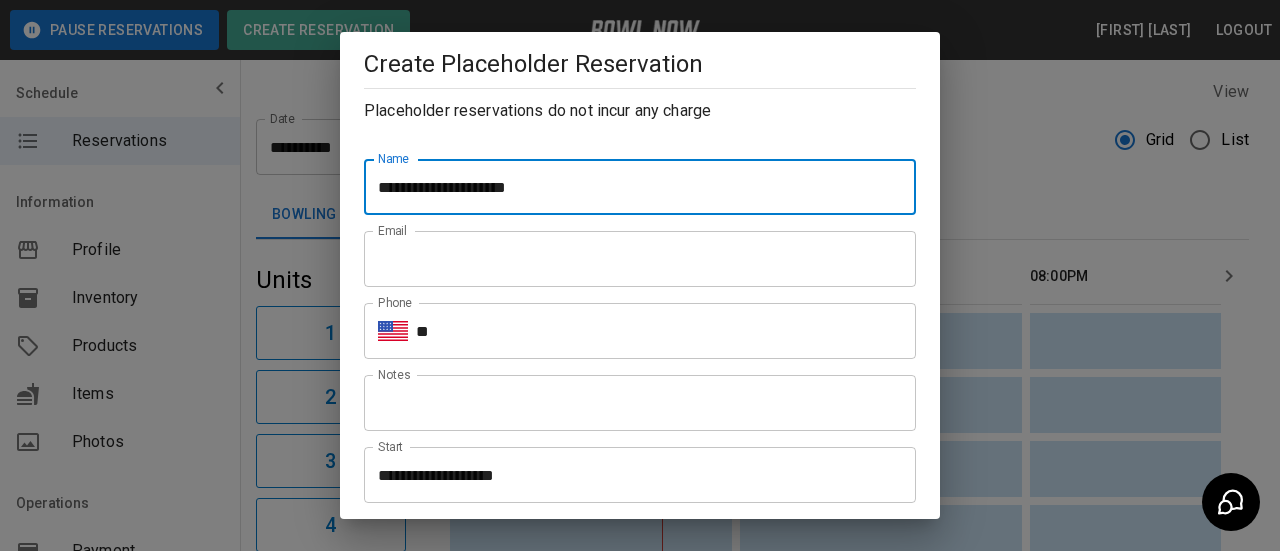 click on "Email" at bounding box center [640, 259] 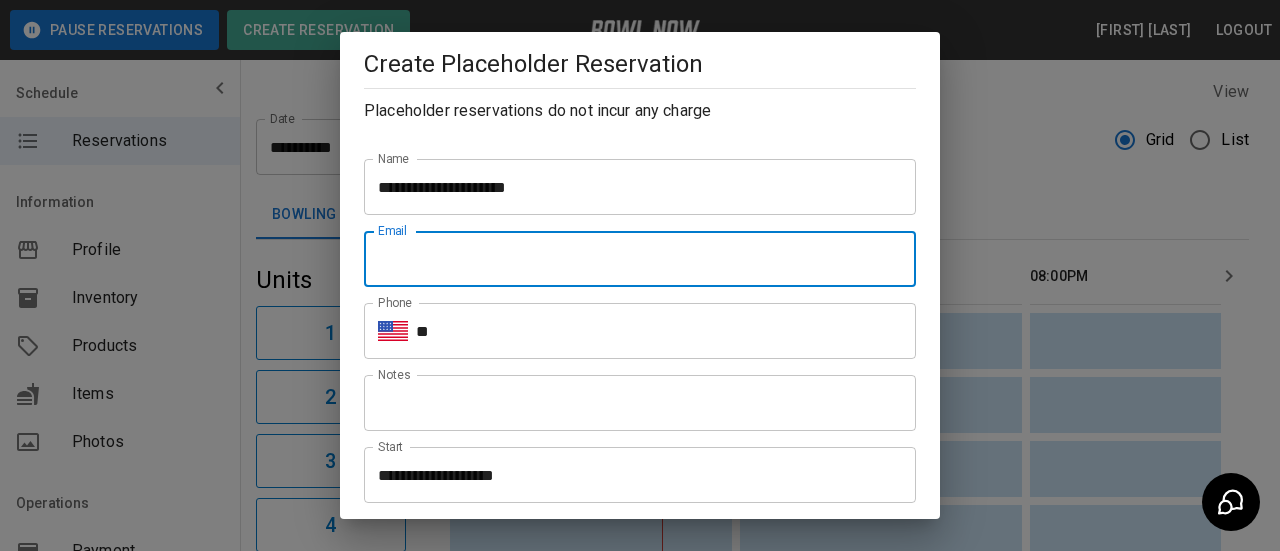 type on "**********" 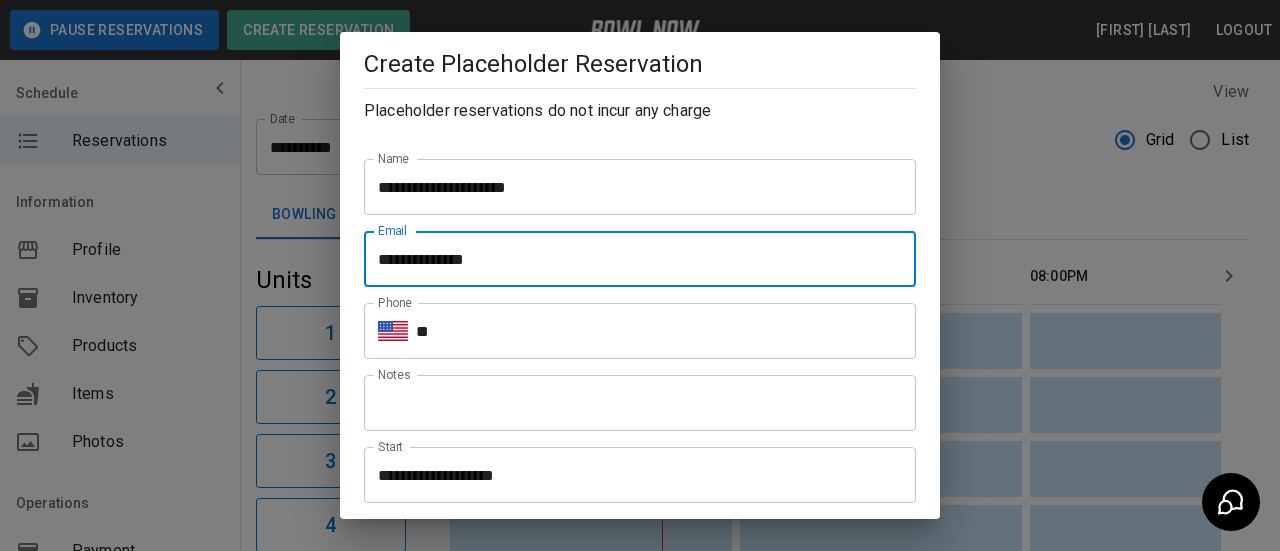 click on "**" at bounding box center (666, 331) 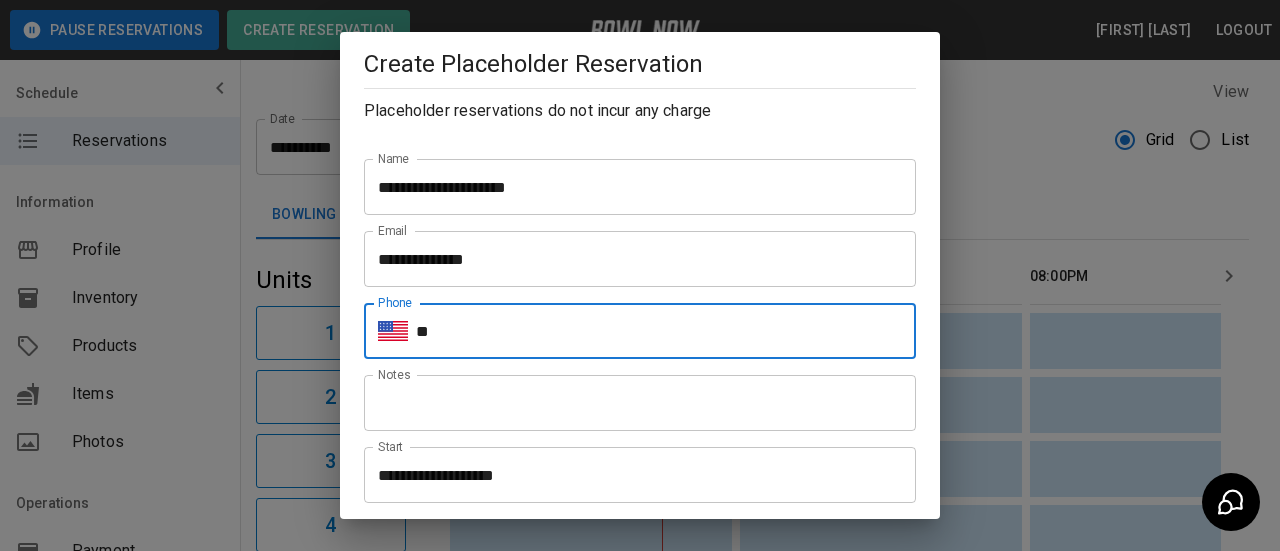 type on "**********" 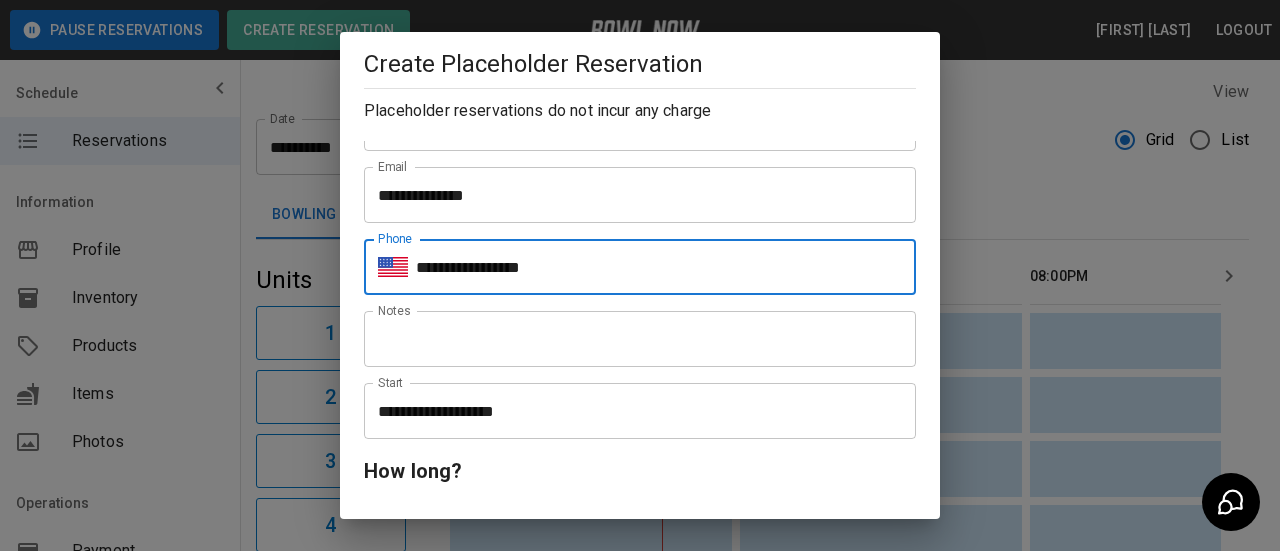 scroll, scrollTop: 100, scrollLeft: 0, axis: vertical 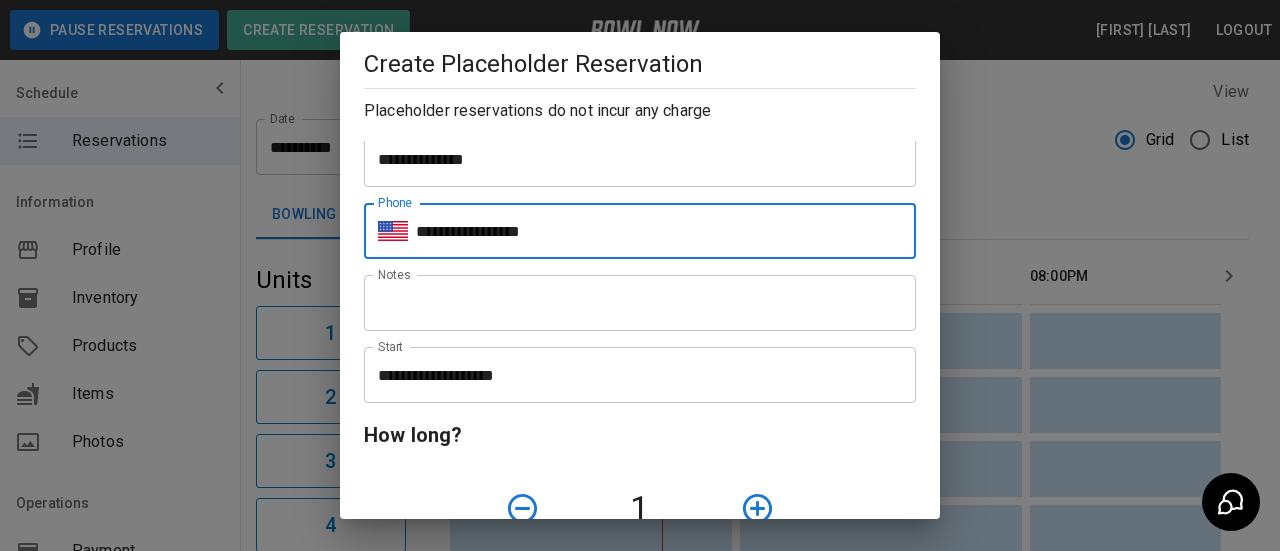 click on "**********" at bounding box center [633, 375] 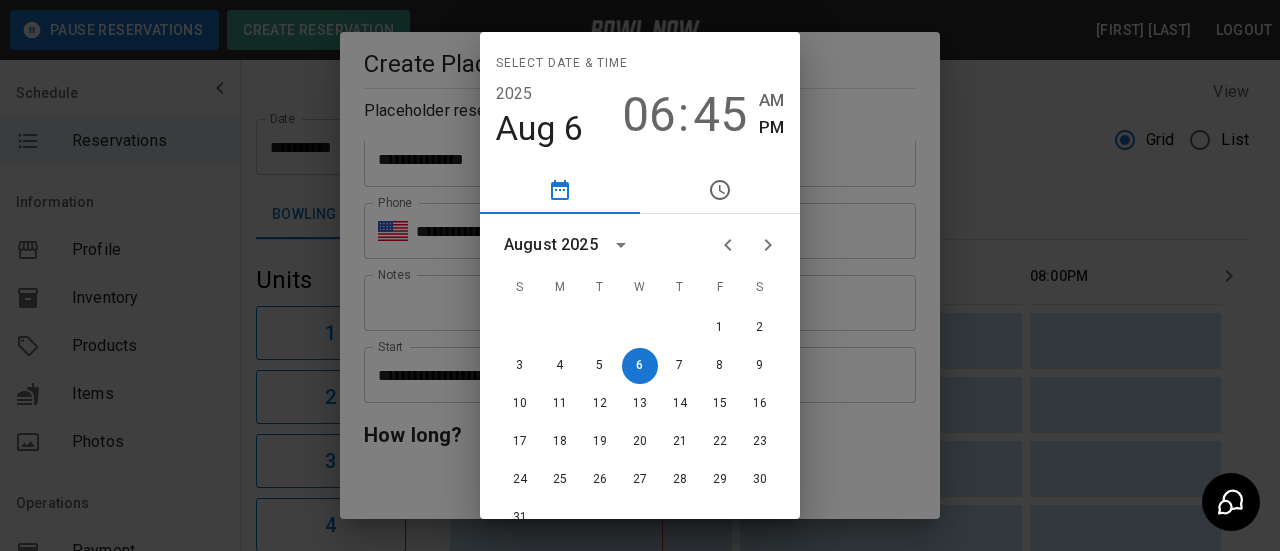 click 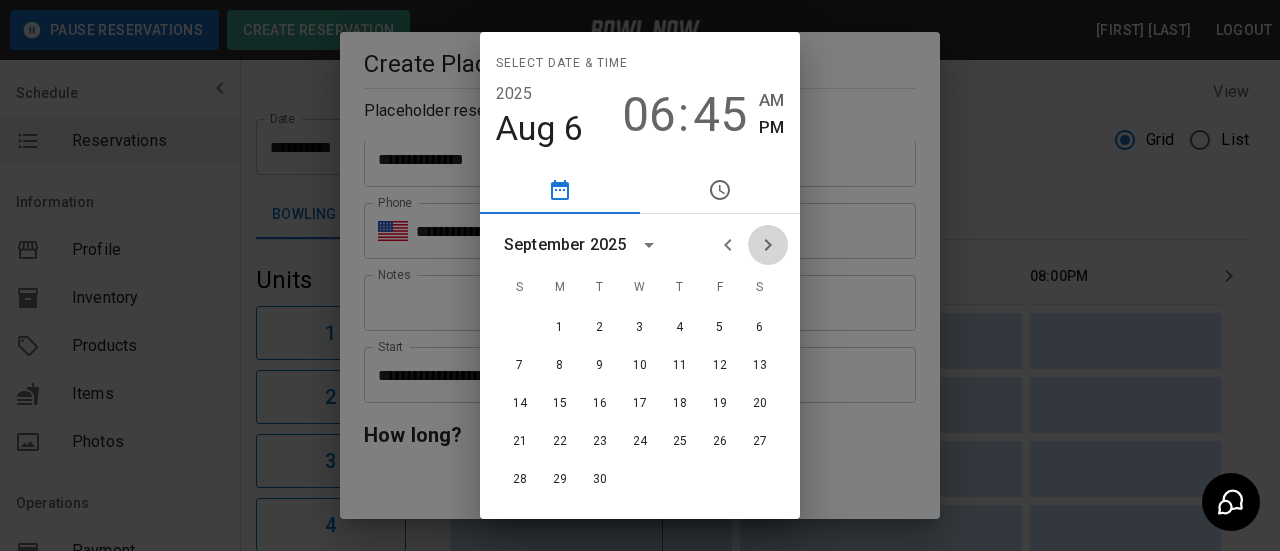 click 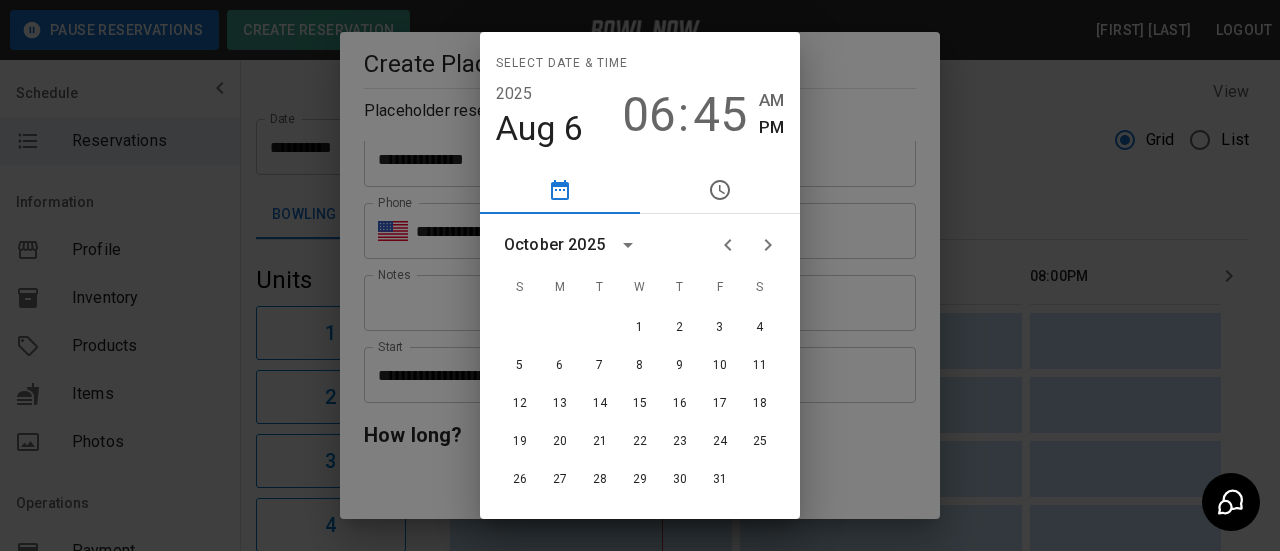 click 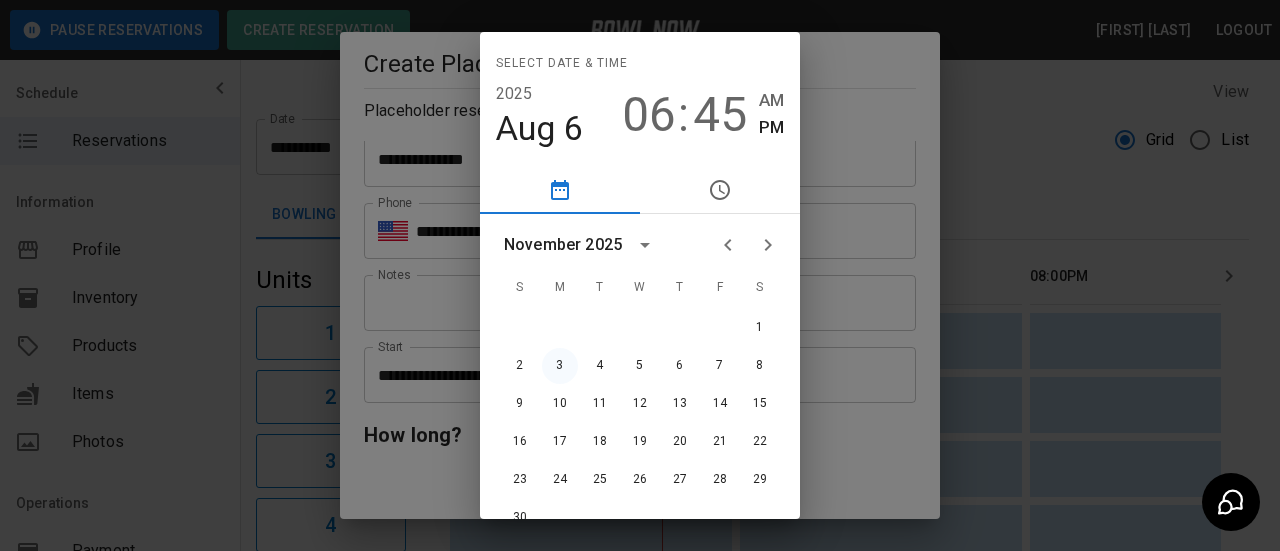 click on "3" at bounding box center [560, 366] 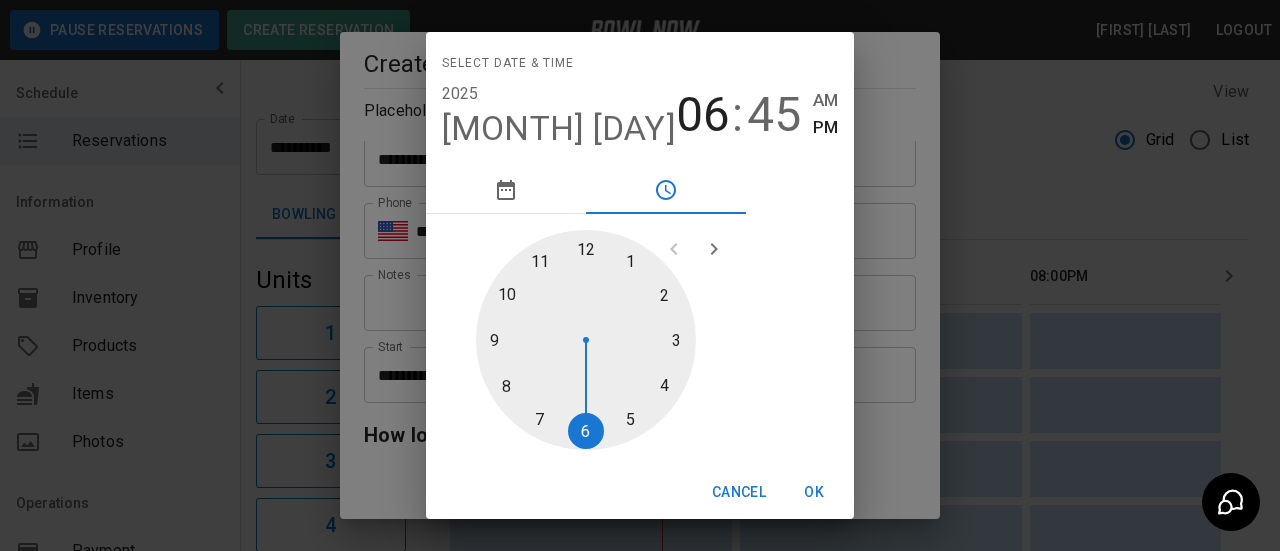 click at bounding box center [586, 340] 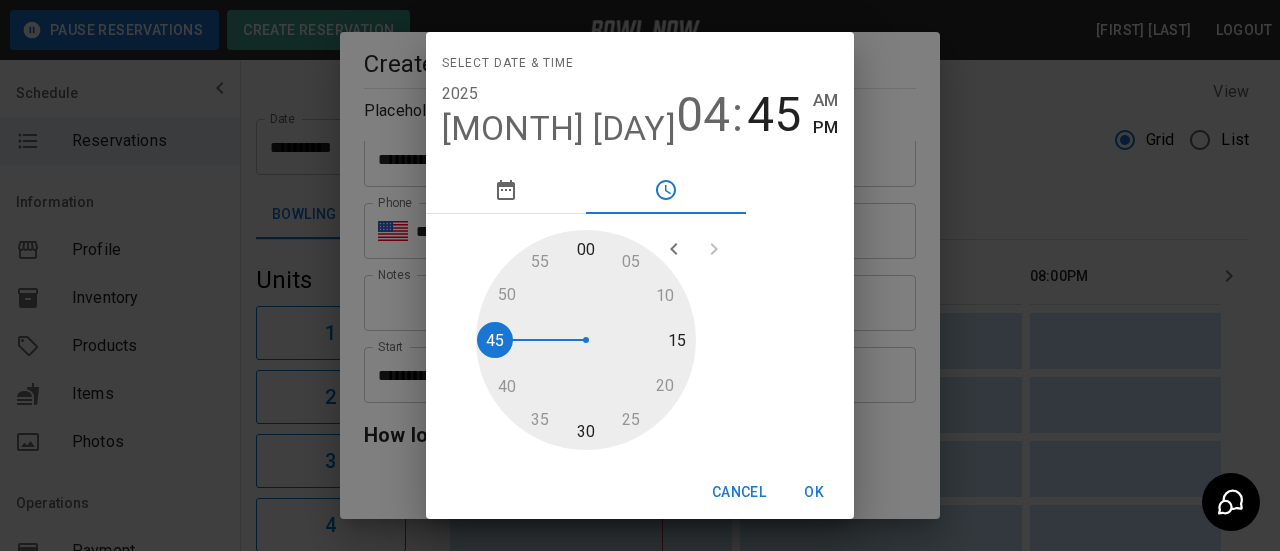 type on "**********" 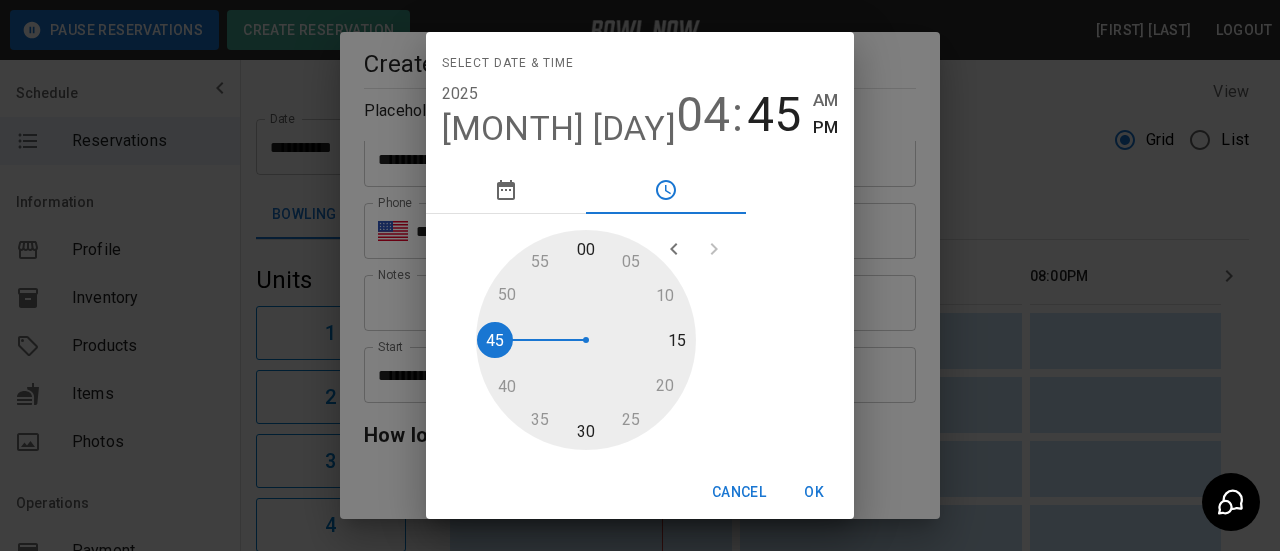 click at bounding box center [586, 340] 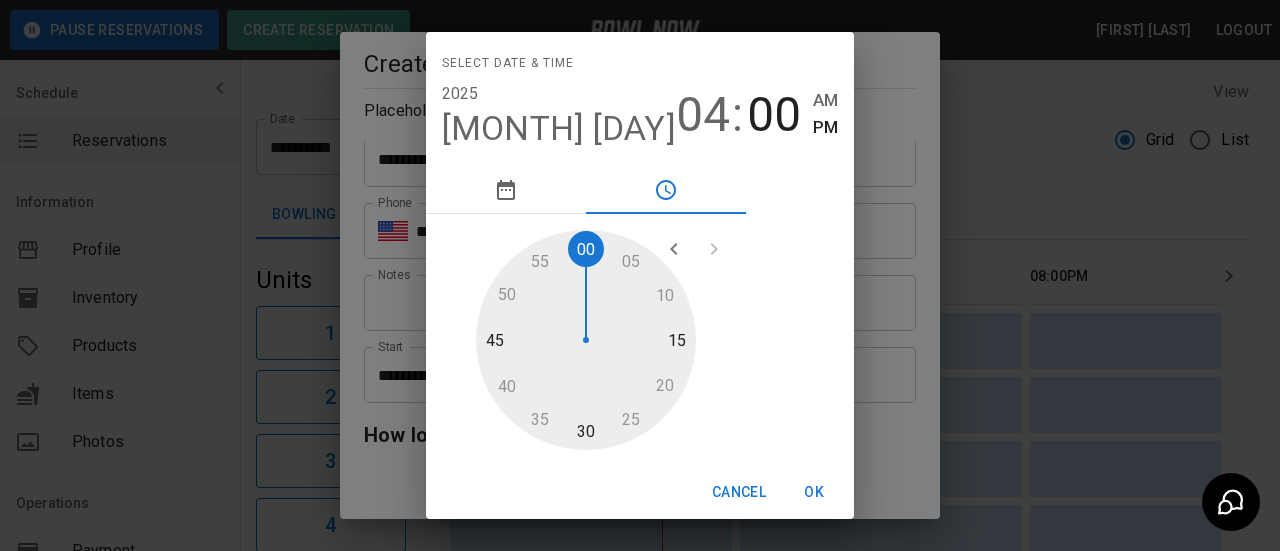 click on "OK" at bounding box center [814, 492] 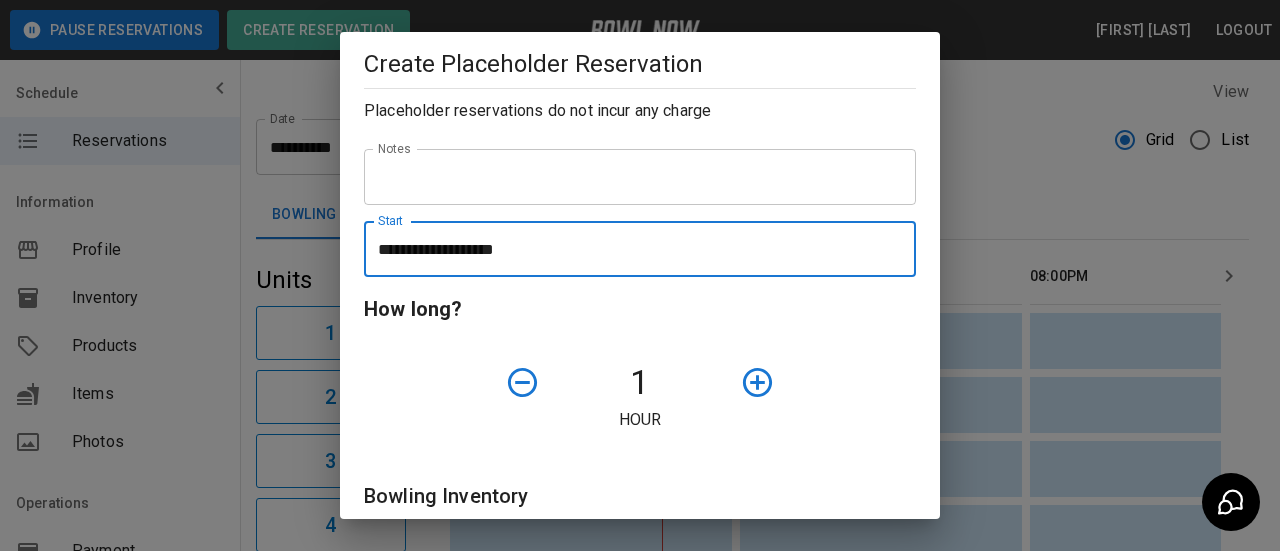 scroll, scrollTop: 300, scrollLeft: 0, axis: vertical 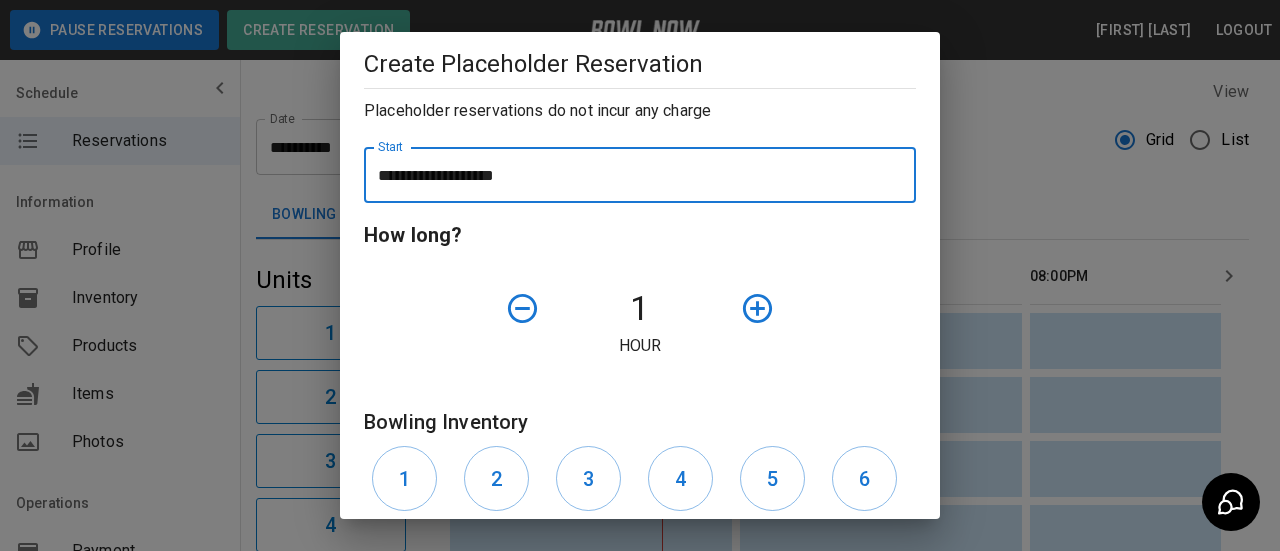 click 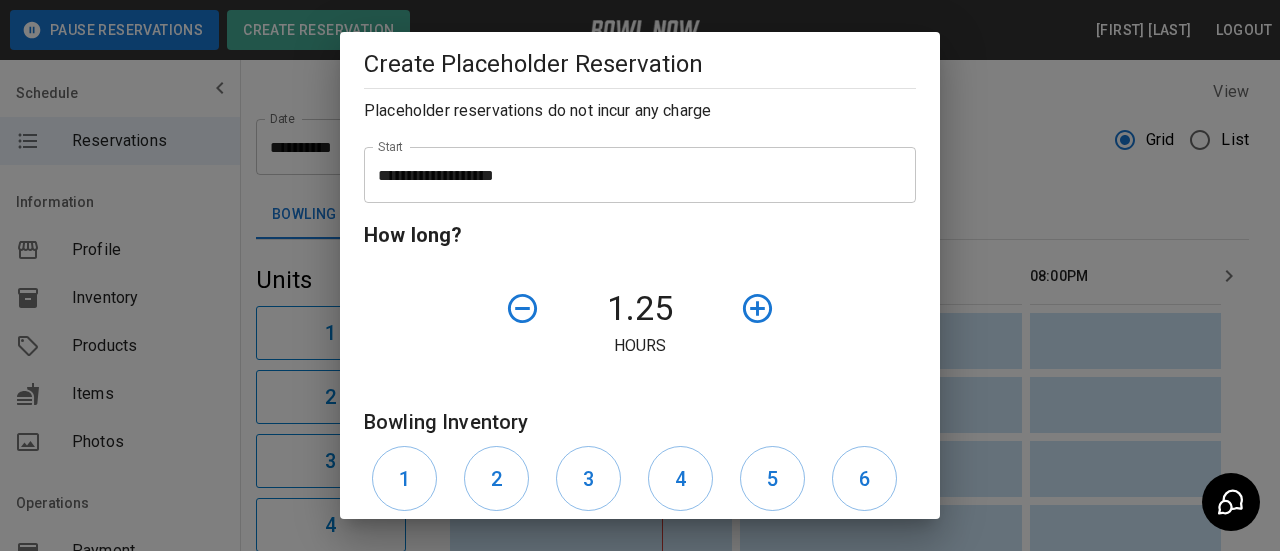 click 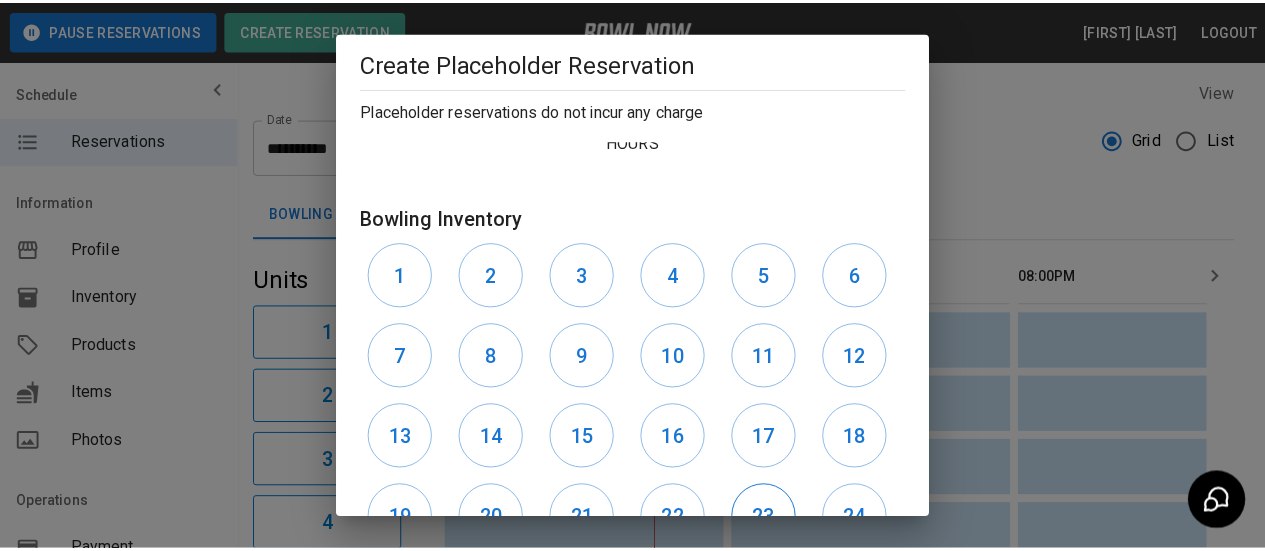 scroll, scrollTop: 661, scrollLeft: 0, axis: vertical 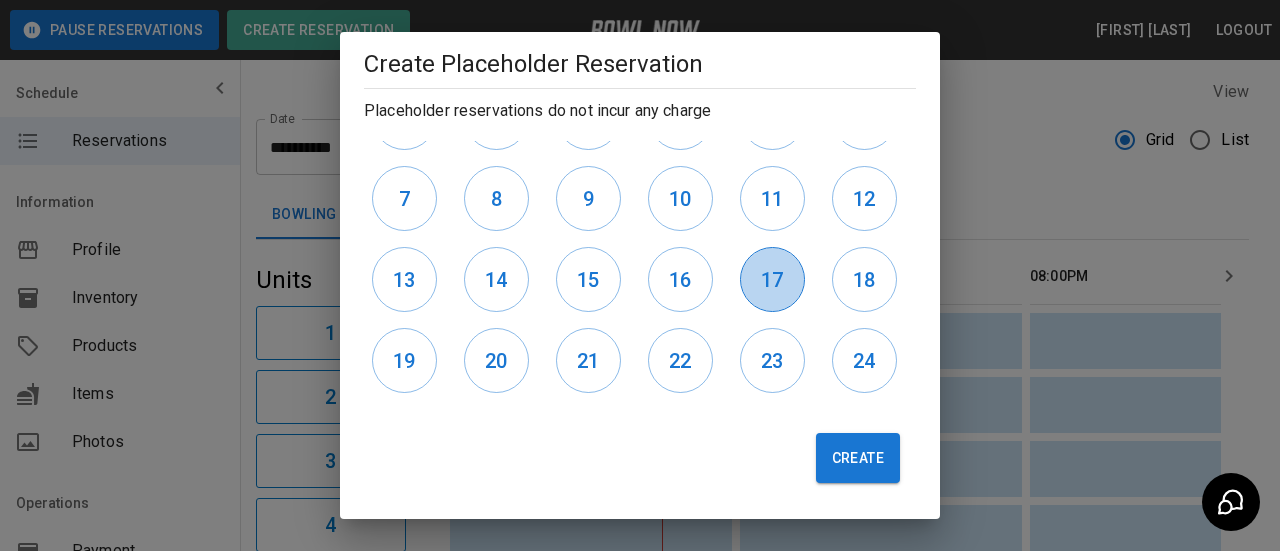 click on "17" at bounding box center (772, 280) 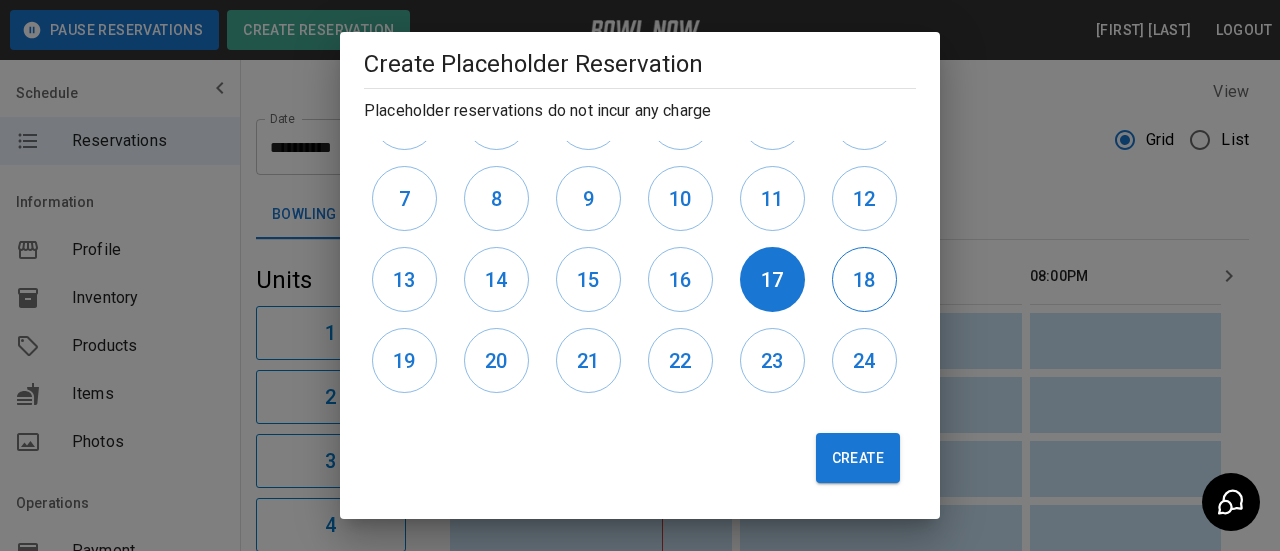 click on "18" at bounding box center (864, 280) 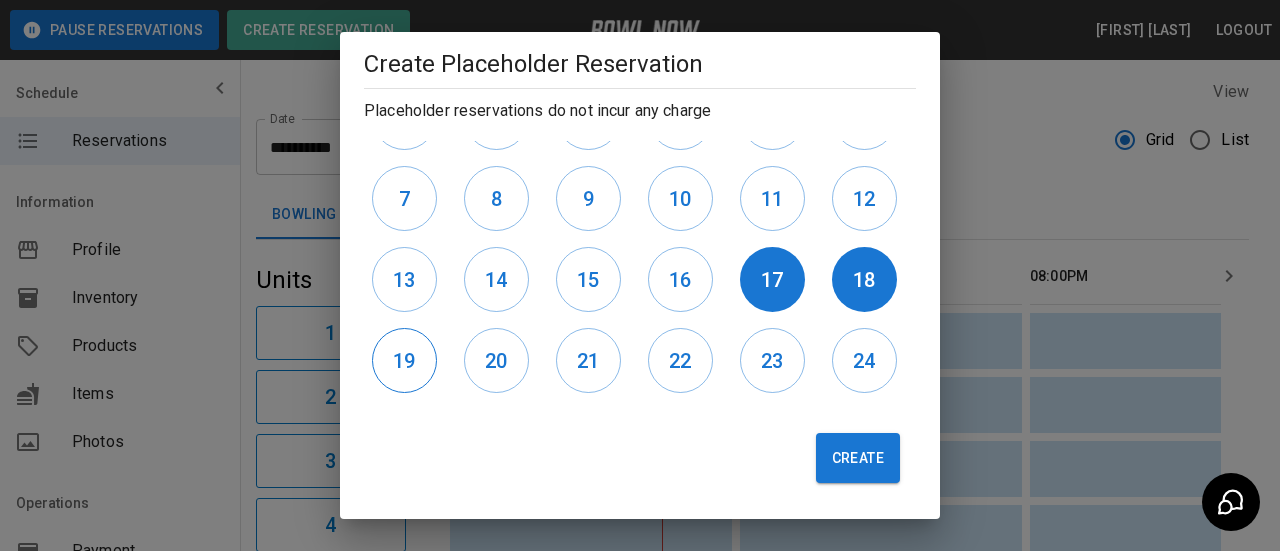 click on "19" at bounding box center (404, 361) 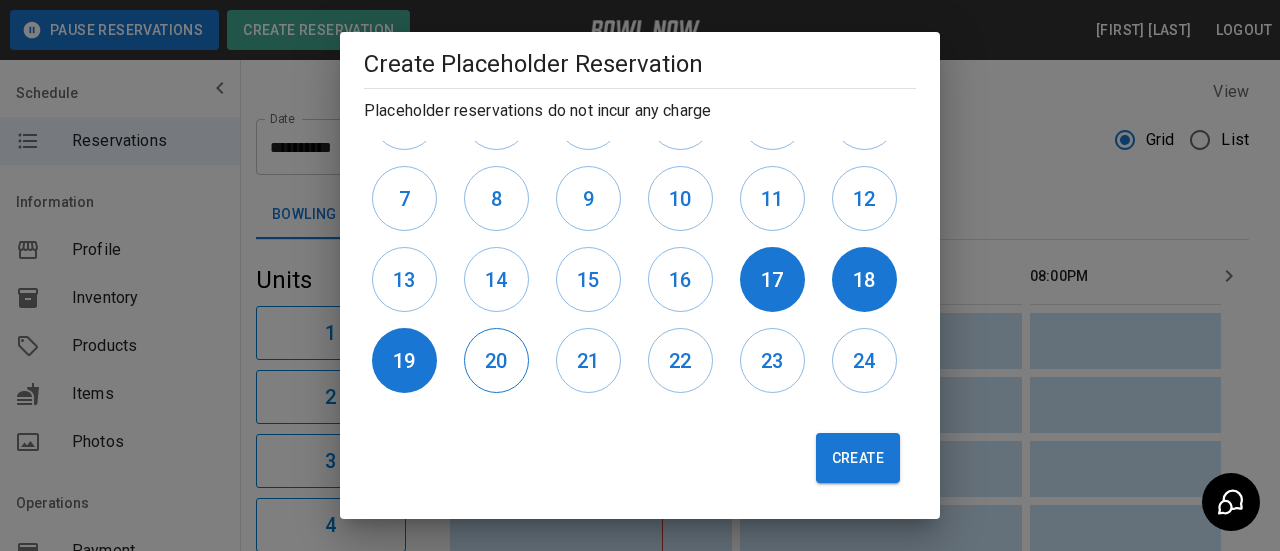 click on "20" at bounding box center (496, 360) 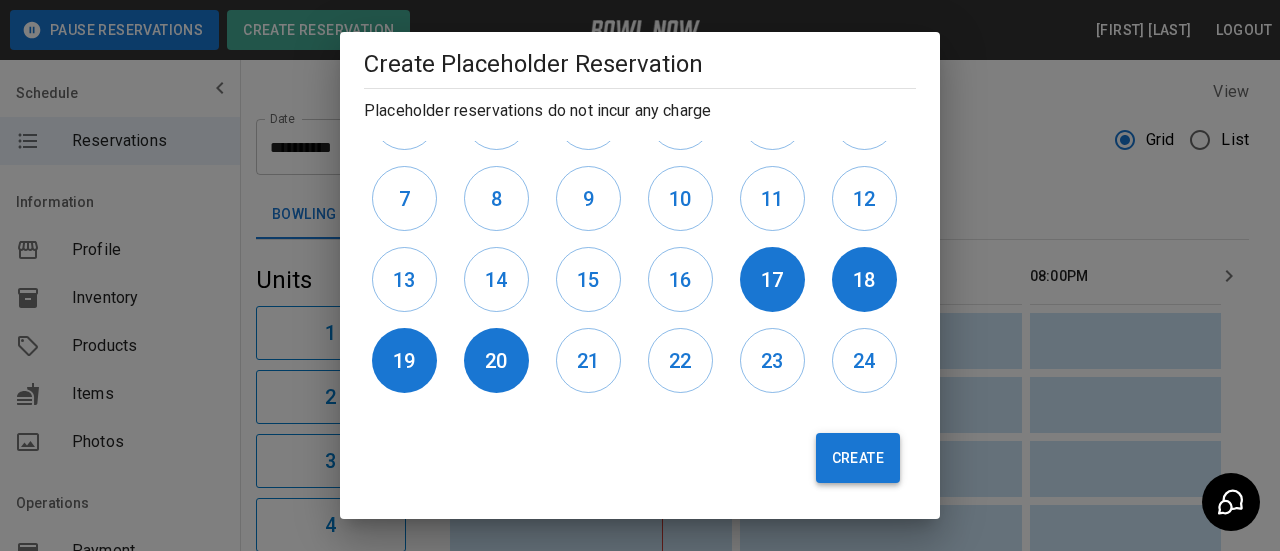 click on "Create" at bounding box center [858, 458] 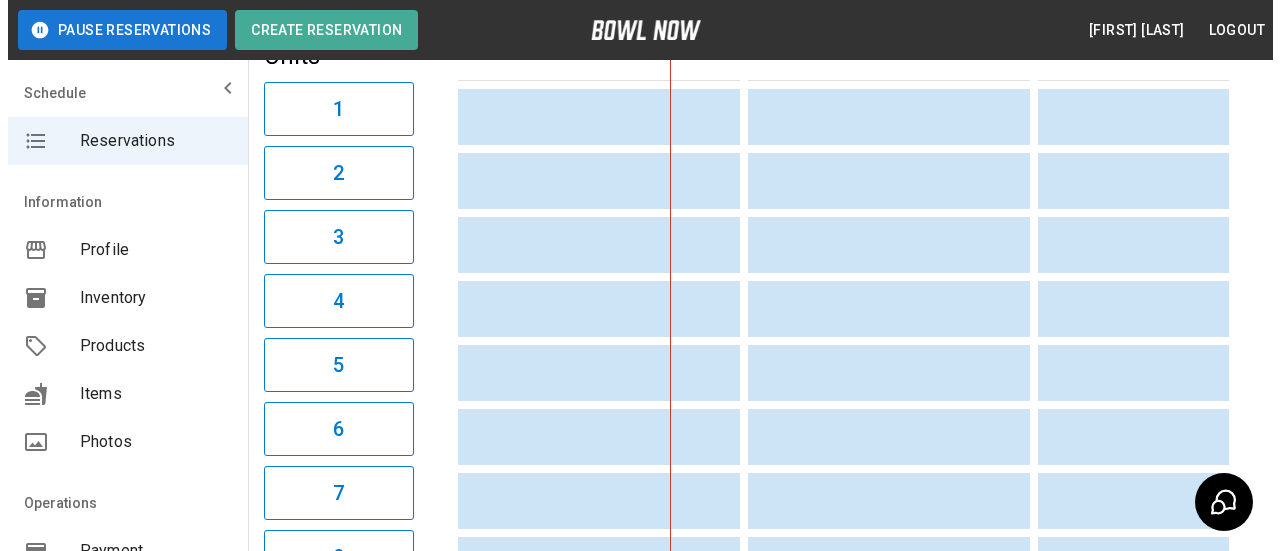 scroll, scrollTop: 0, scrollLeft: 0, axis: both 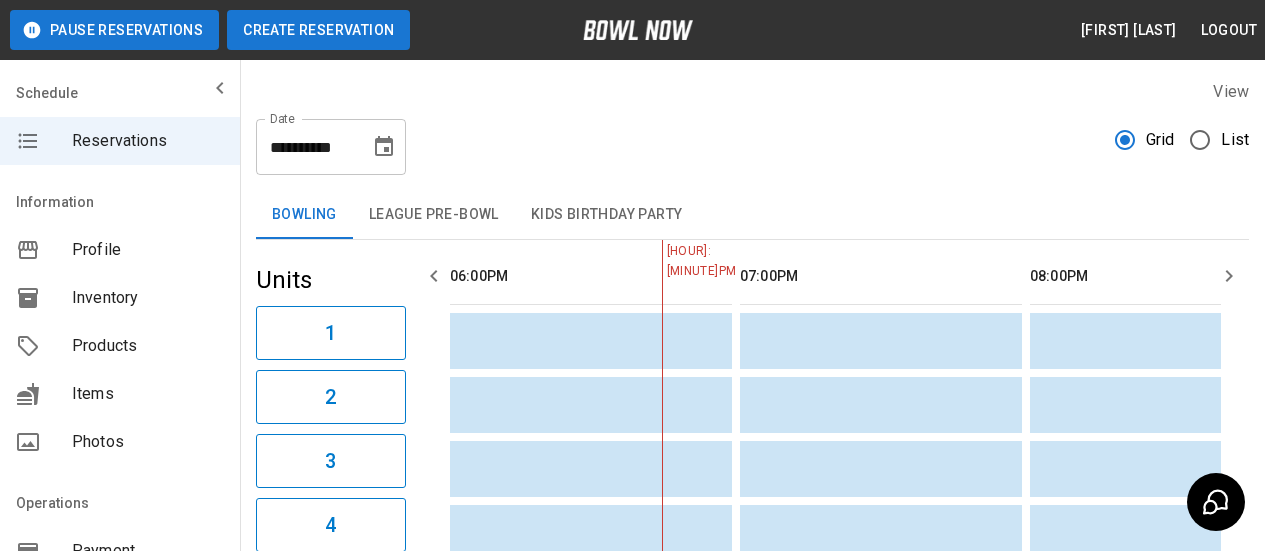 click on "Create Reservation" at bounding box center (318, 30) 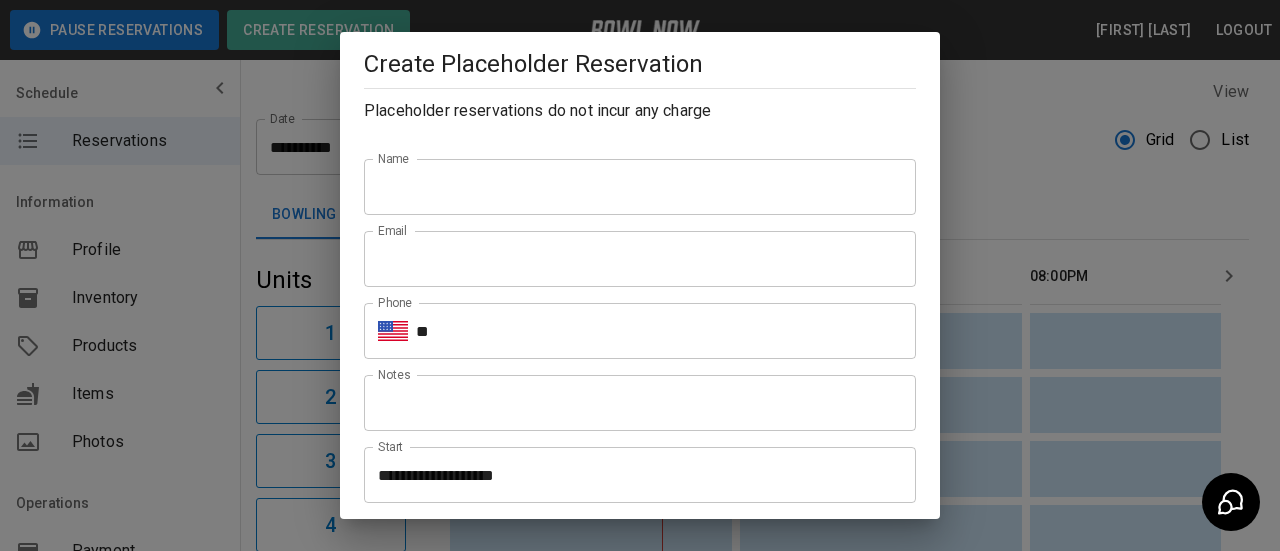 click on "Name" at bounding box center [640, 187] 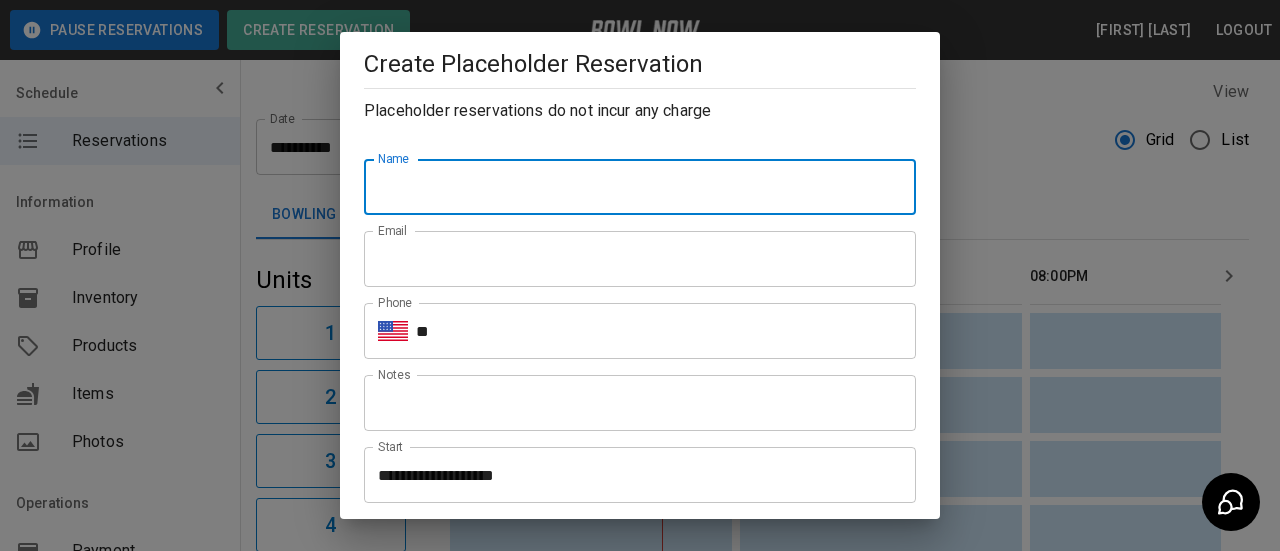 type on "**********" 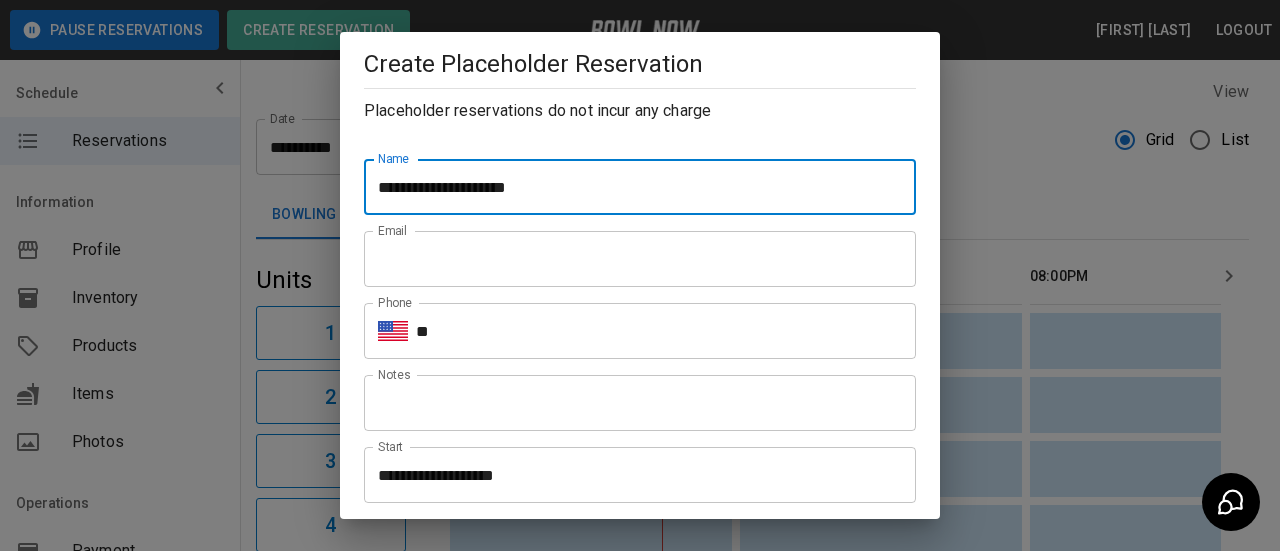 click on "Email" at bounding box center [640, 259] 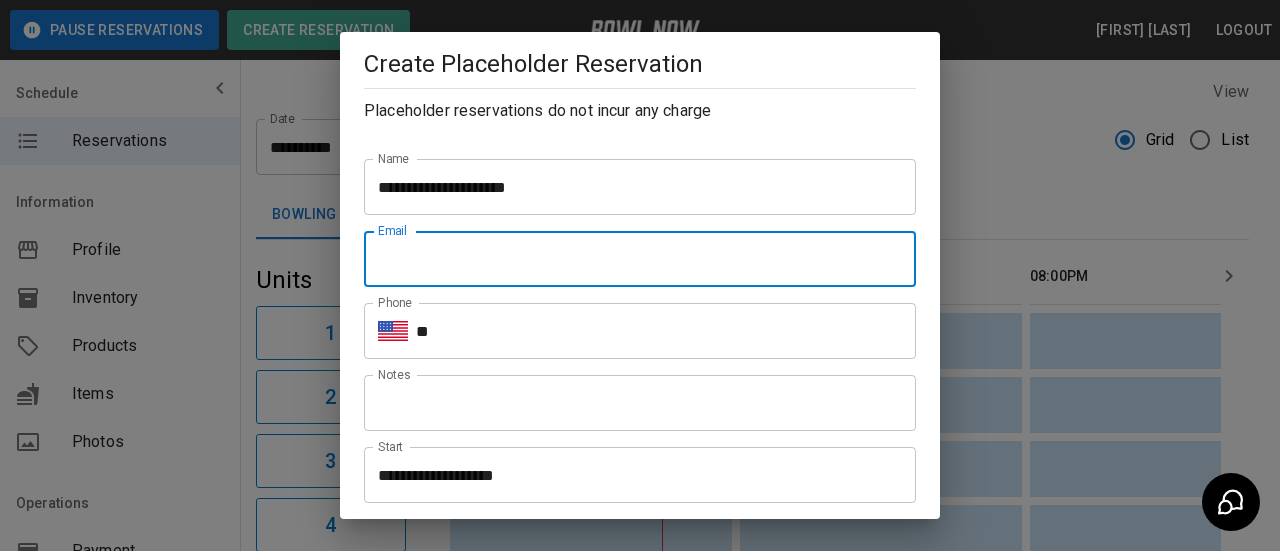 type on "**********" 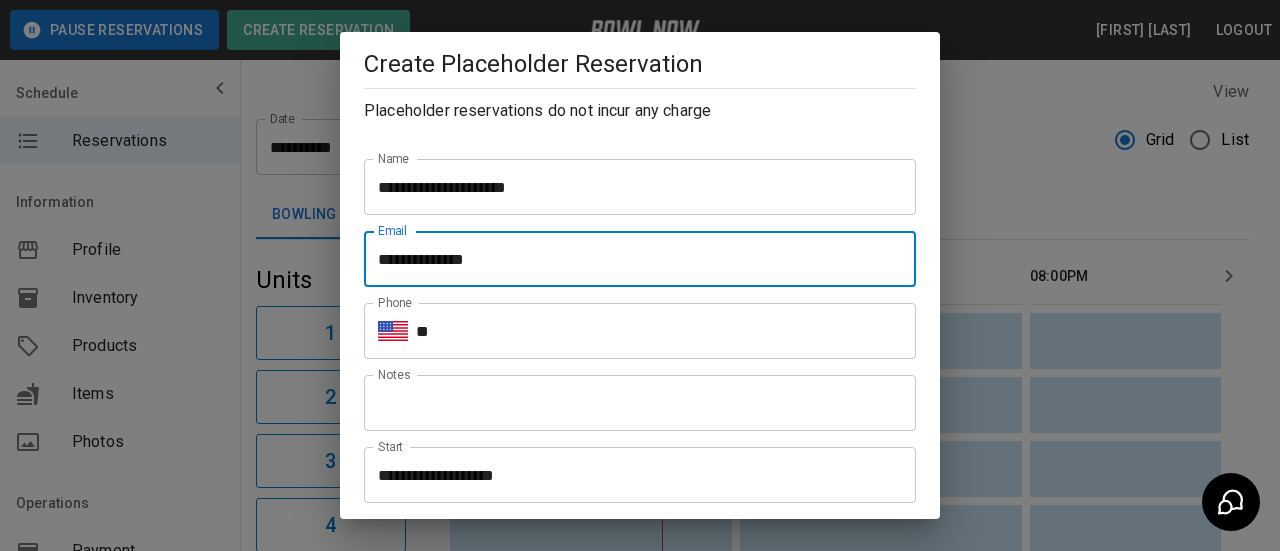 click on "**" at bounding box center (666, 331) 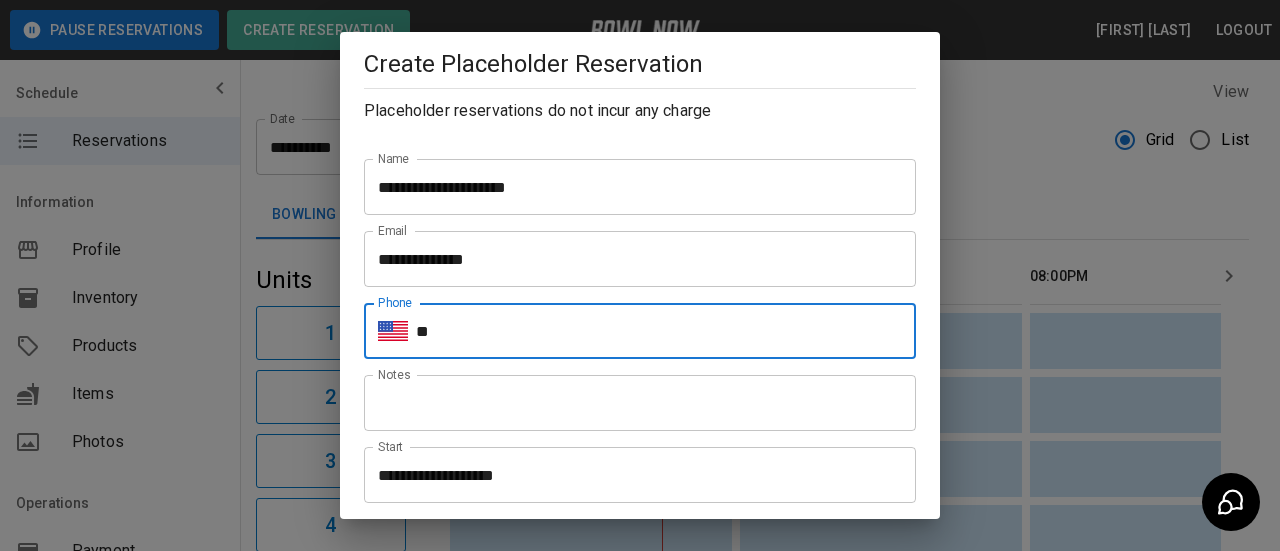 type on "**********" 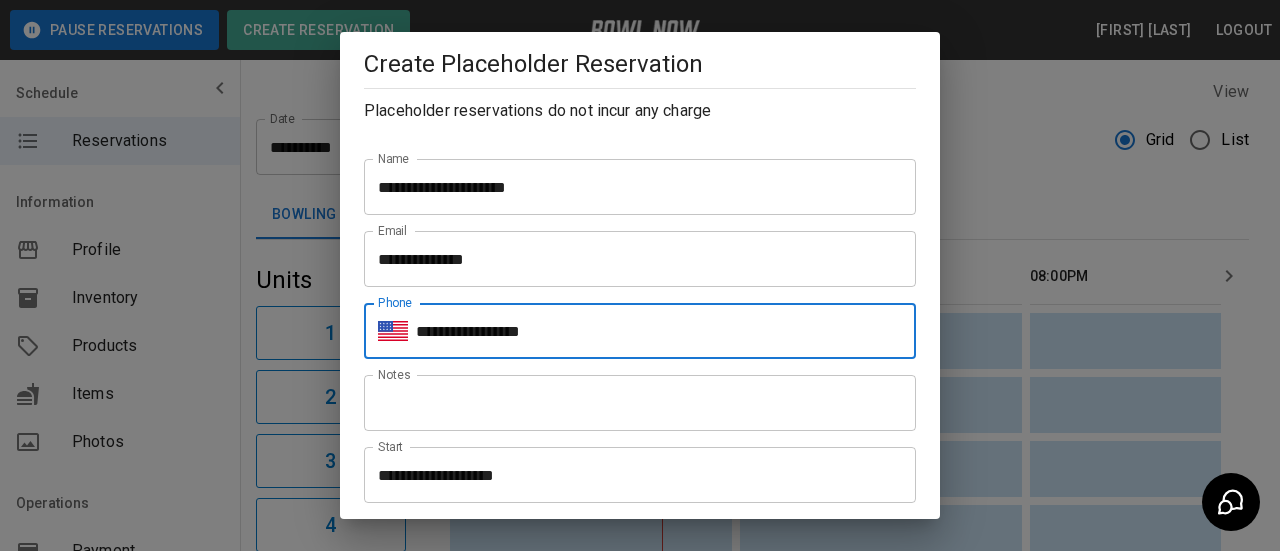 click on "Notes" at bounding box center [640, 403] 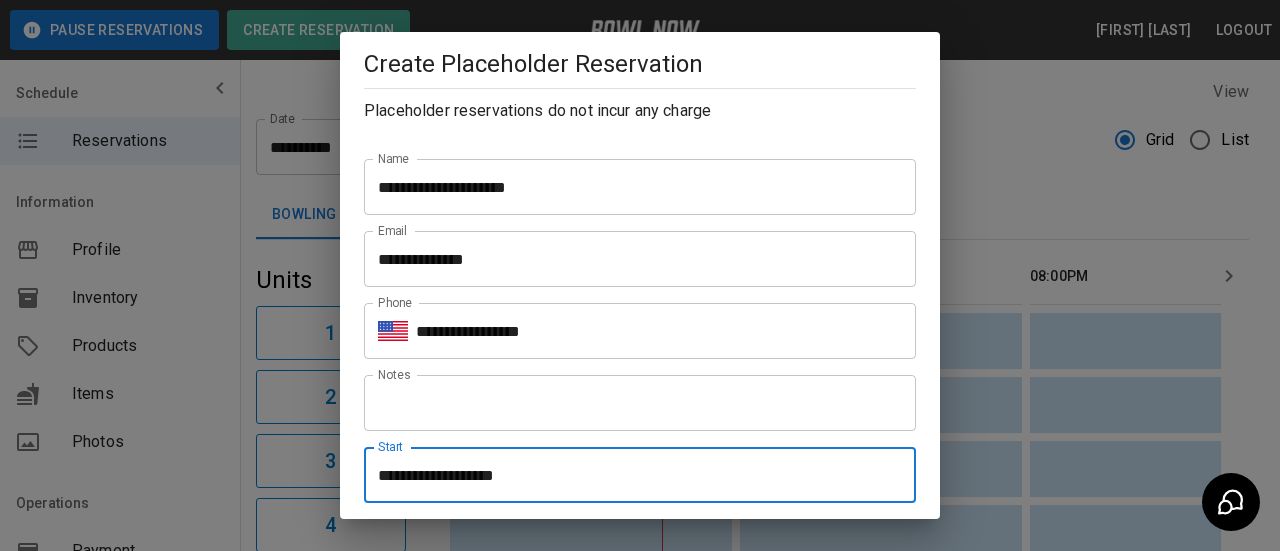 click on "**********" at bounding box center [633, 475] 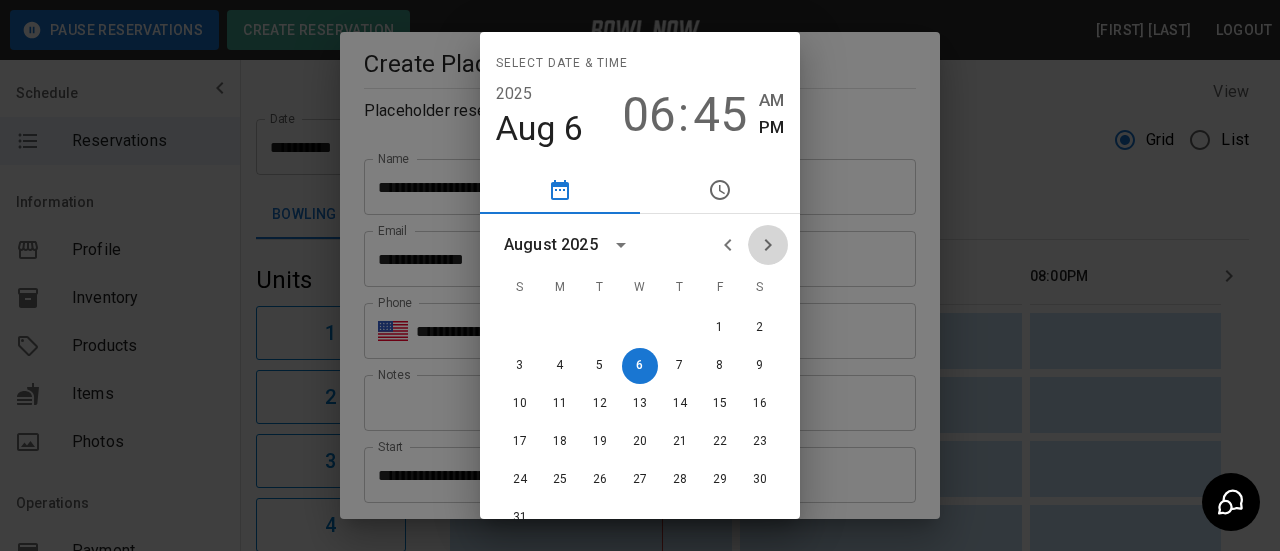 click 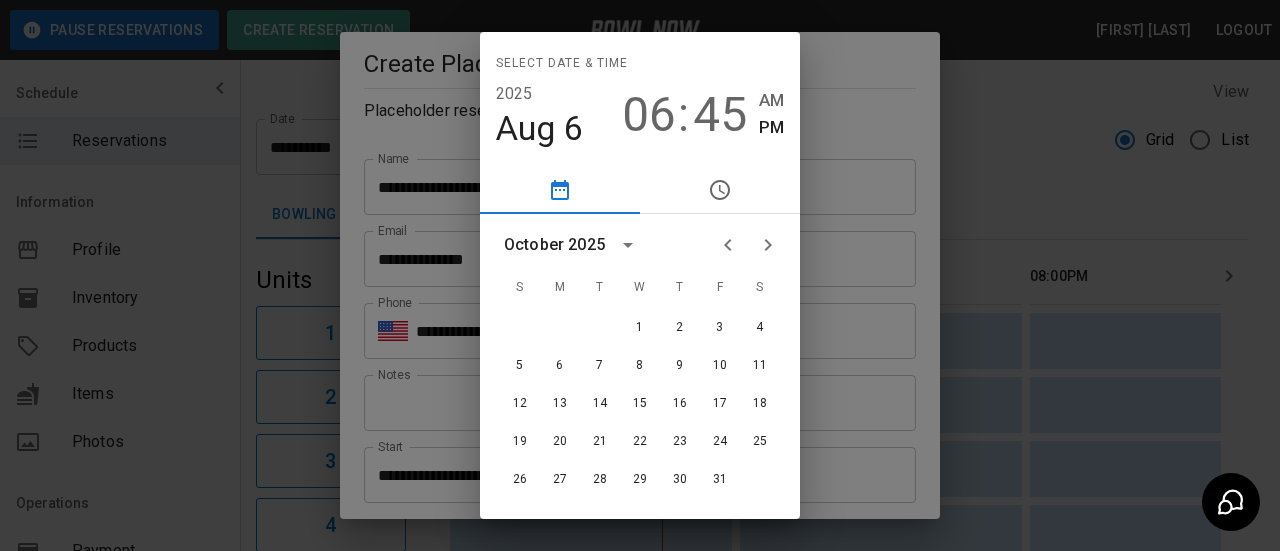 click 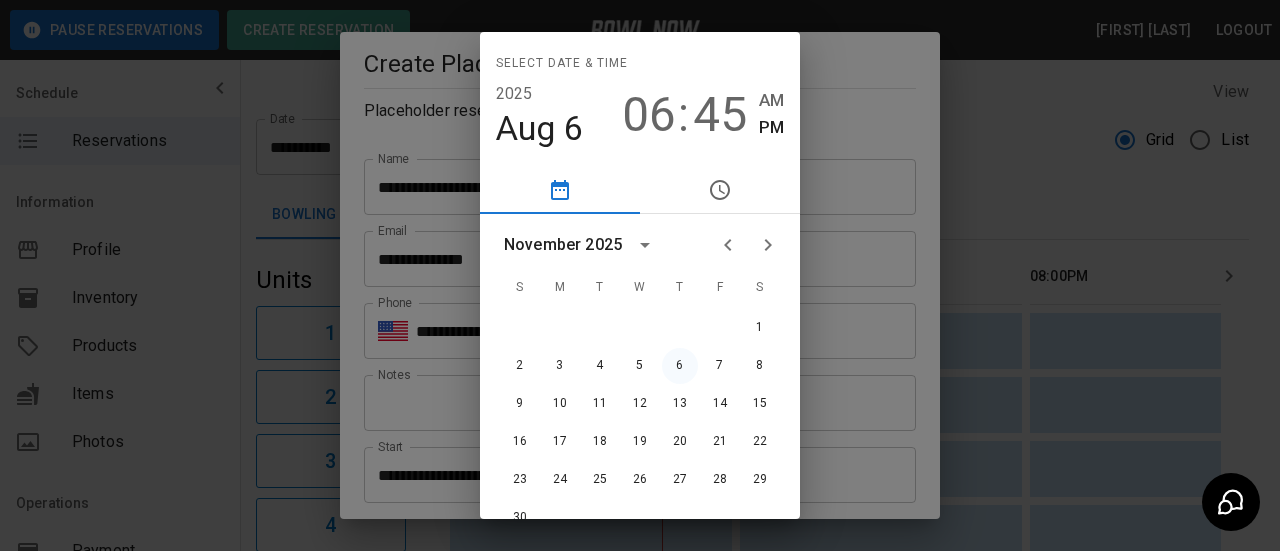 click on "6" at bounding box center [680, 366] 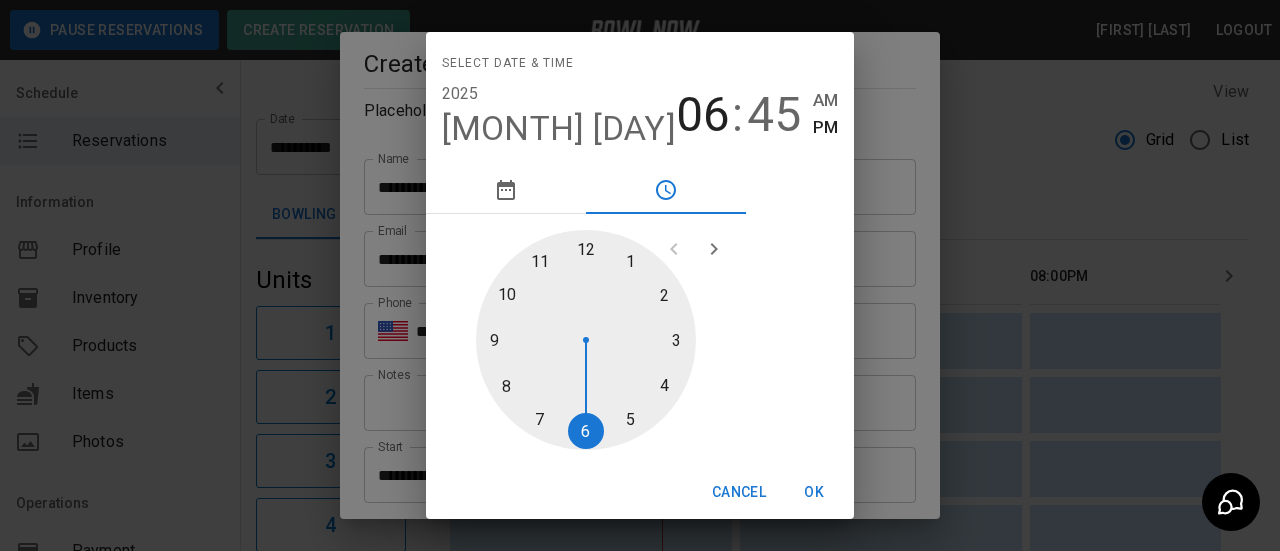 click at bounding box center (586, 340) 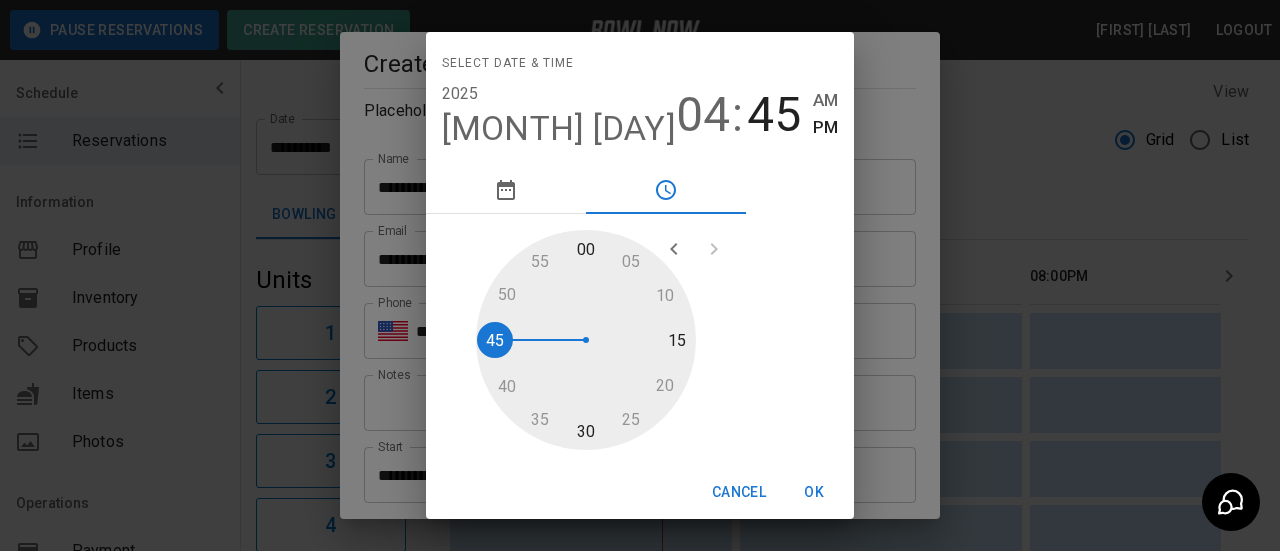 click at bounding box center [586, 340] 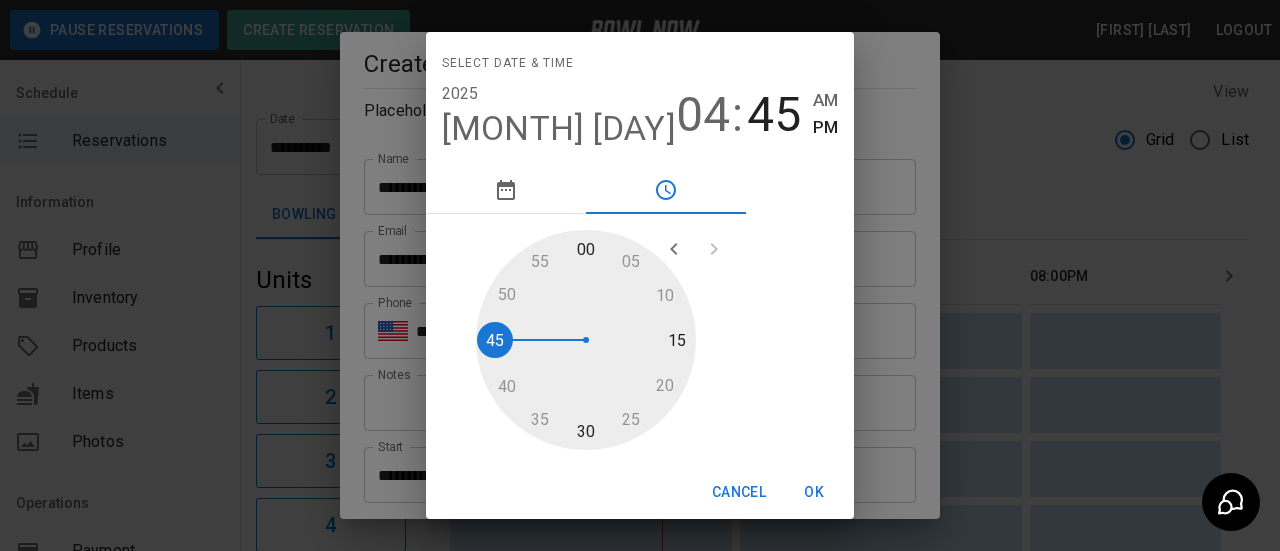 type on "**********" 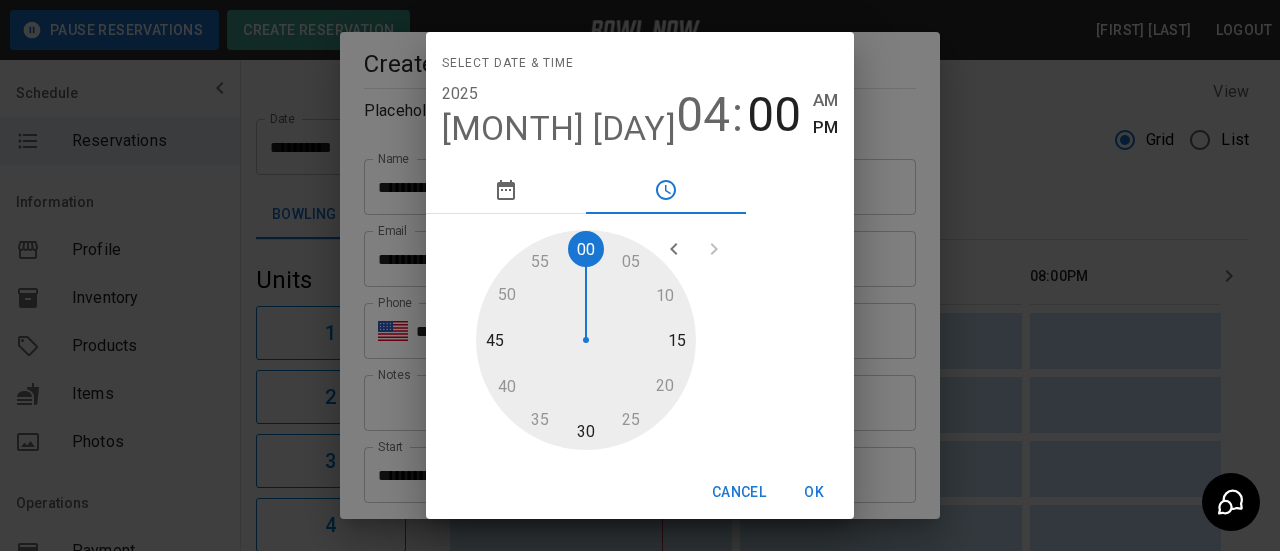 click on "OK" at bounding box center (814, 492) 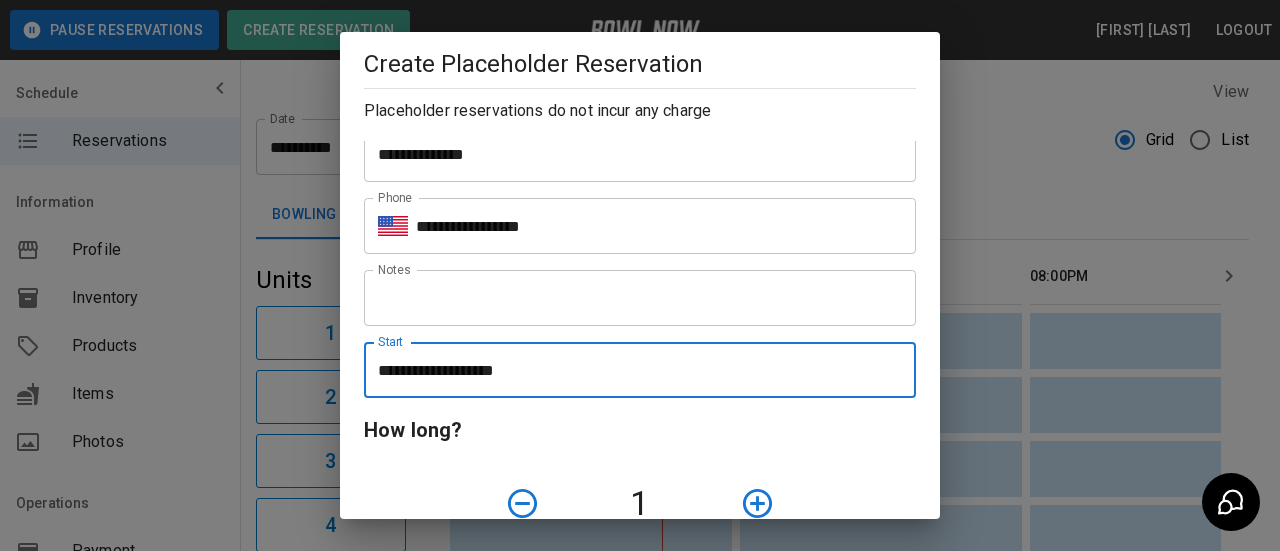 scroll, scrollTop: 200, scrollLeft: 0, axis: vertical 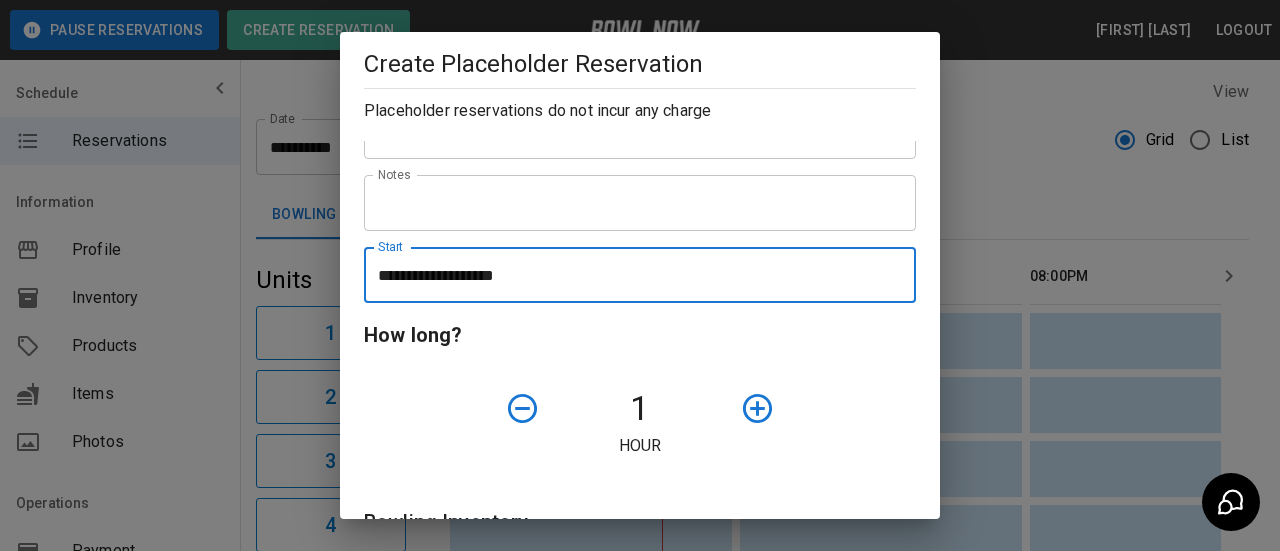 click 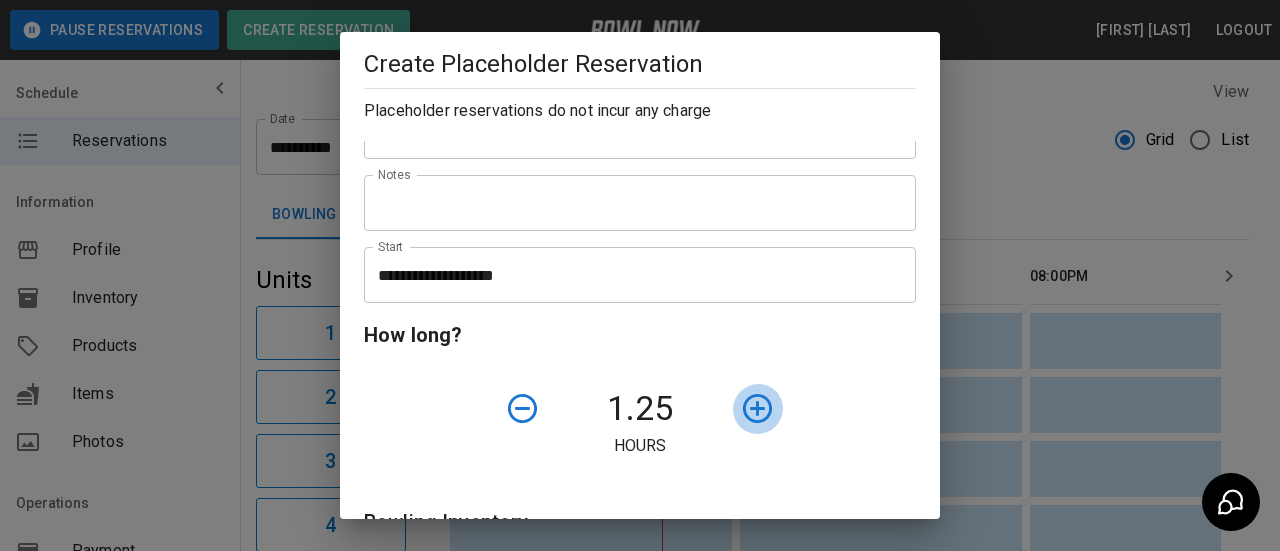 drag, startPoint x: 741, startPoint y: 401, endPoint x: 720, endPoint y: 401, distance: 21 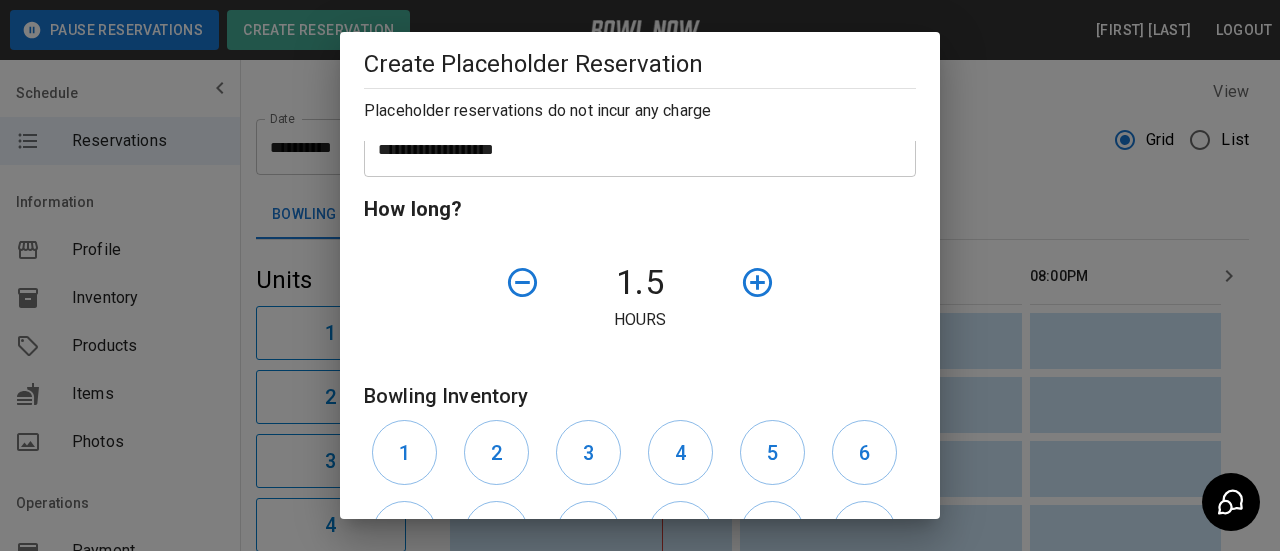 scroll, scrollTop: 500, scrollLeft: 0, axis: vertical 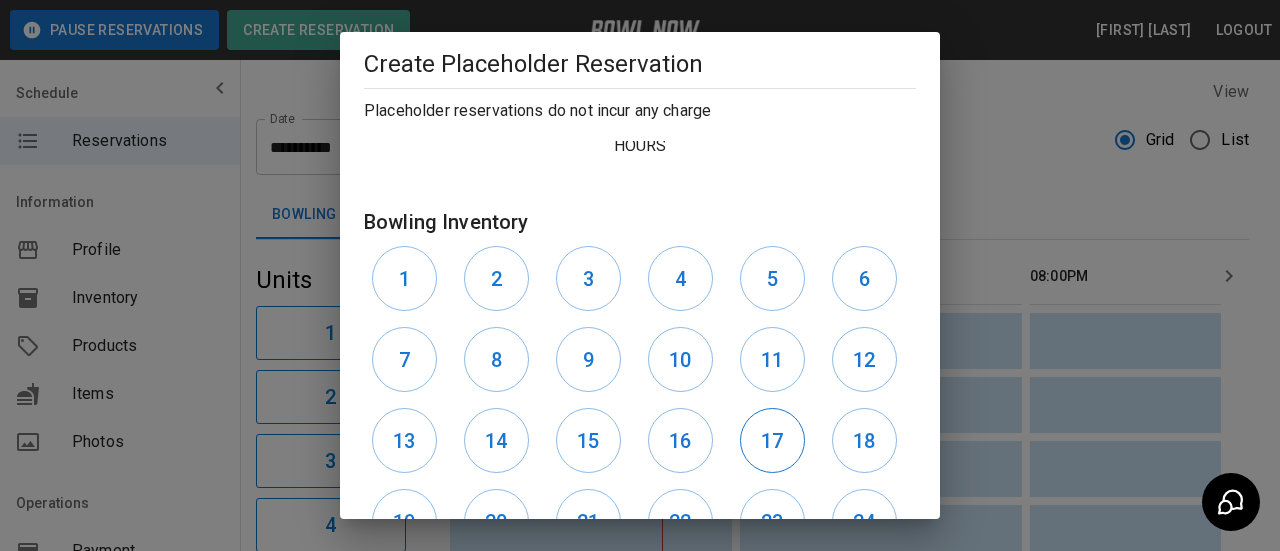 click on "17" at bounding box center (772, 440) 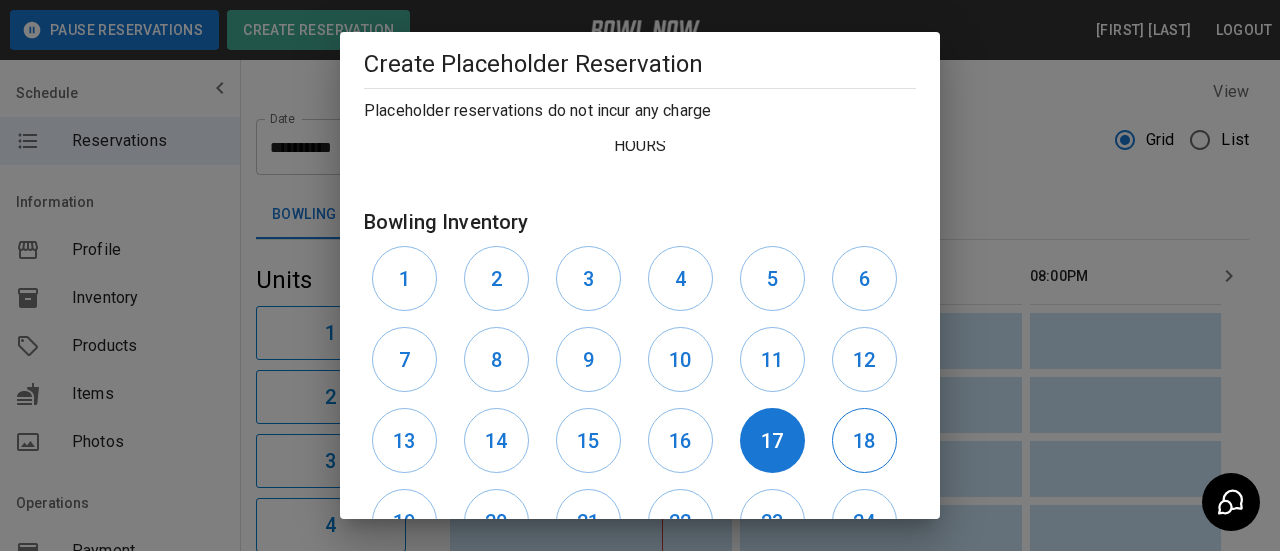 click on "18" at bounding box center (864, 440) 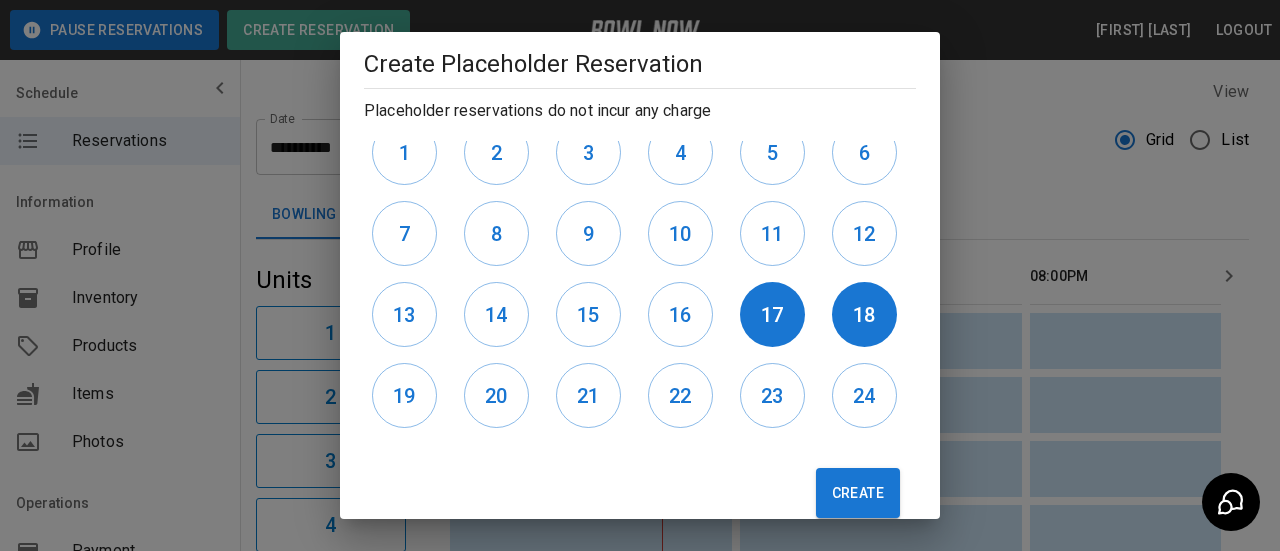 scroll, scrollTop: 661, scrollLeft: 0, axis: vertical 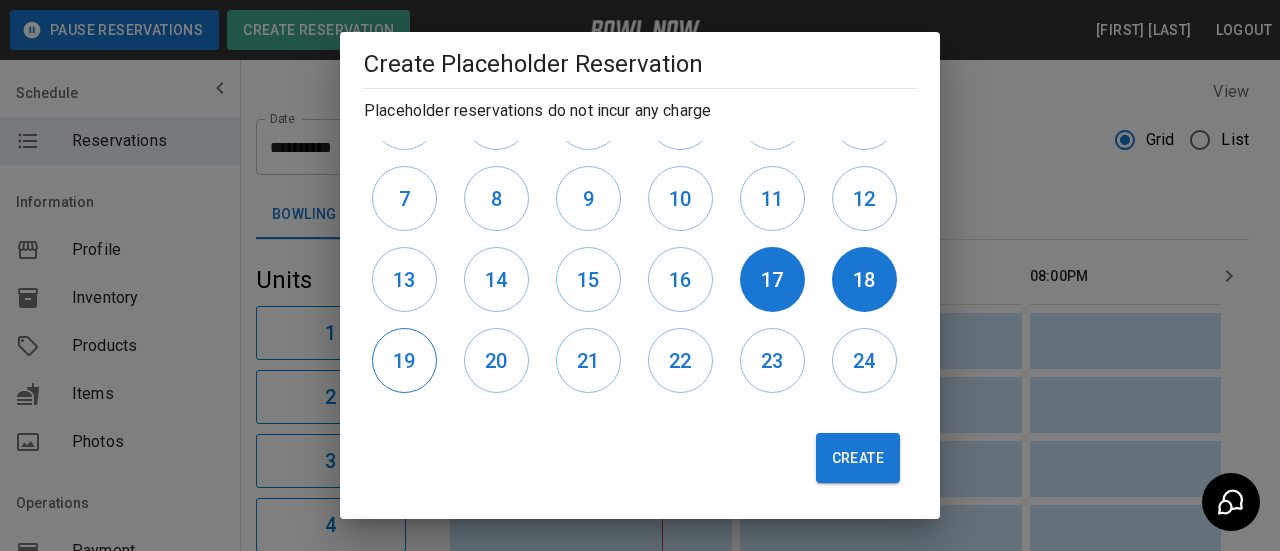 click on "19" at bounding box center (404, 360) 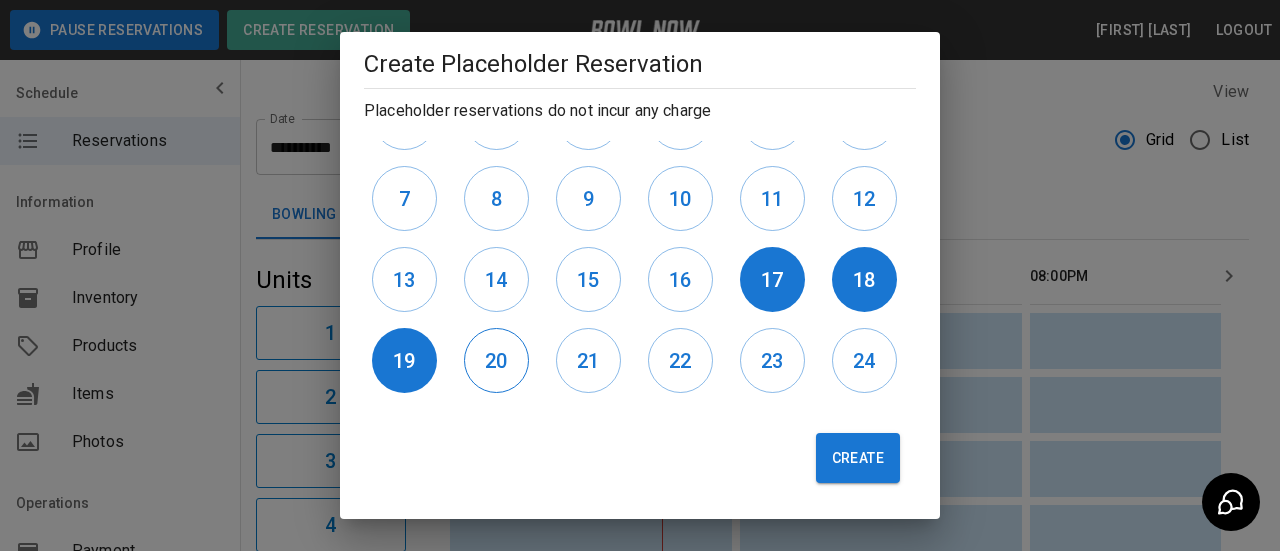 click on "20" at bounding box center [496, 361] 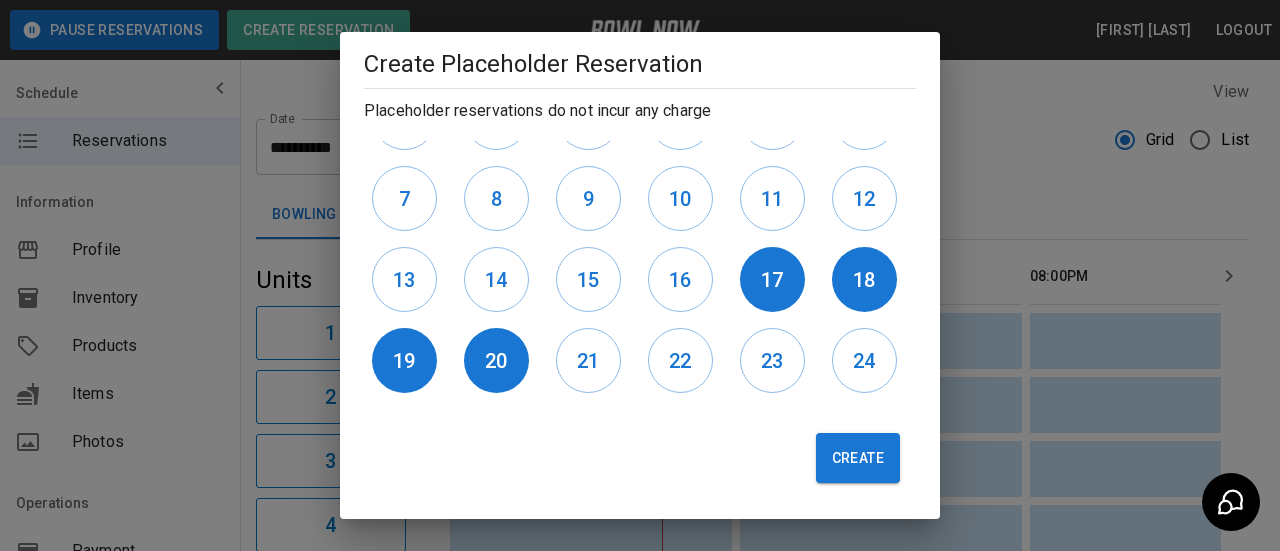 click on "Create" at bounding box center (858, 458) 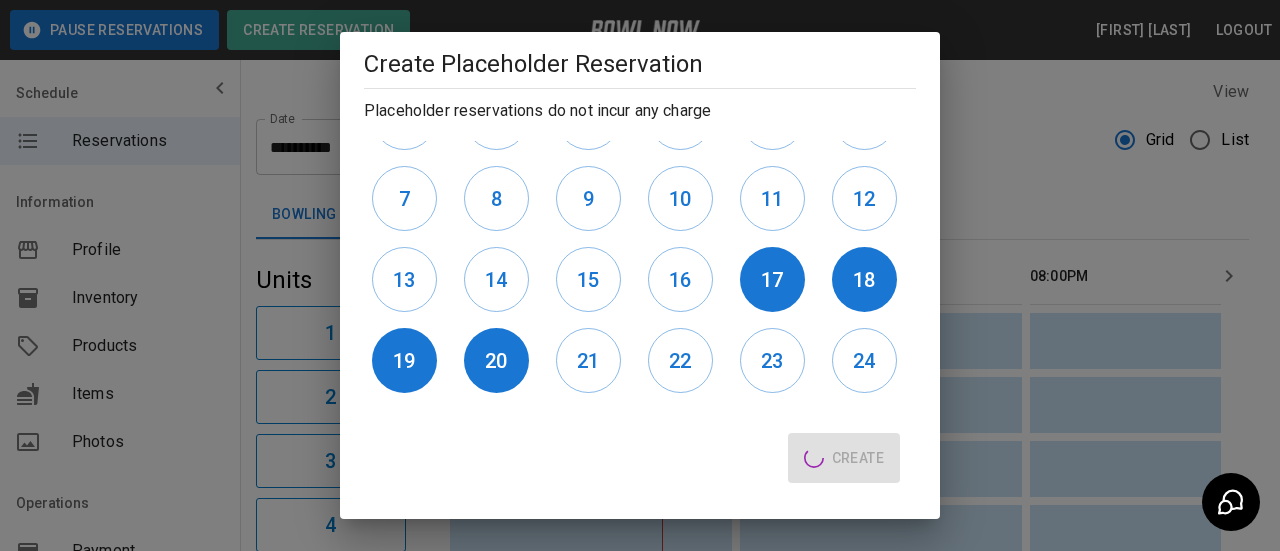 type 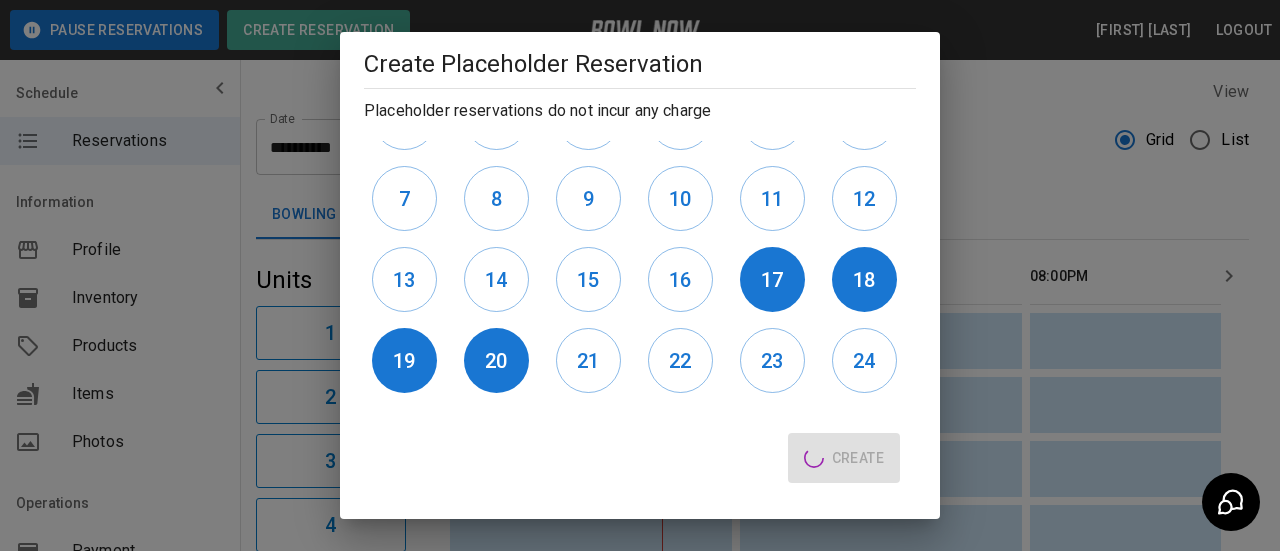 type 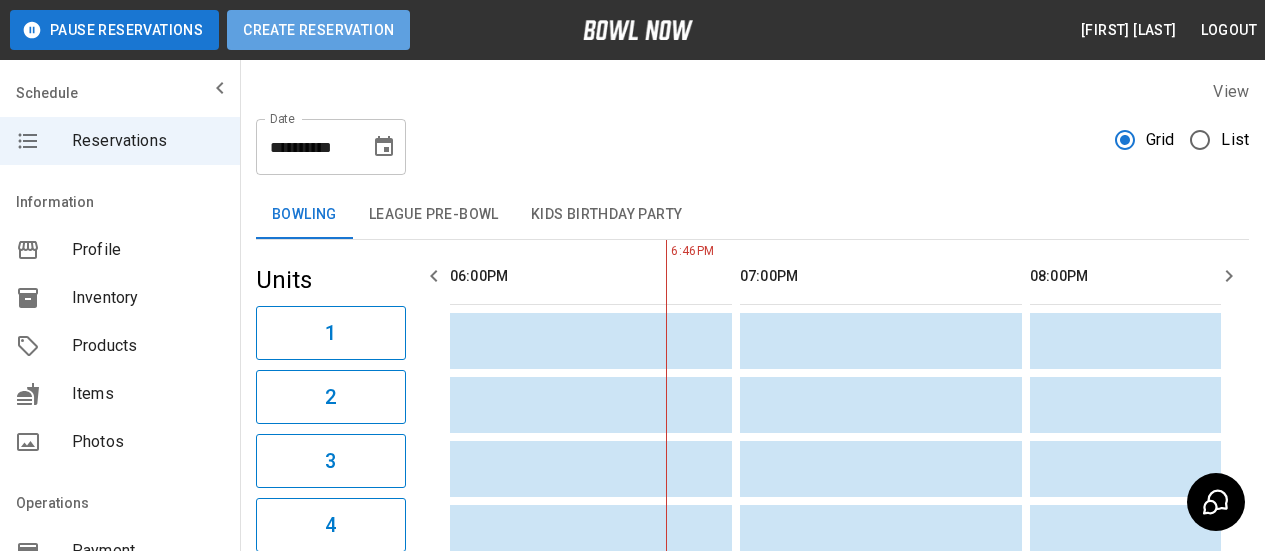 click on "Create Reservation" at bounding box center [318, 30] 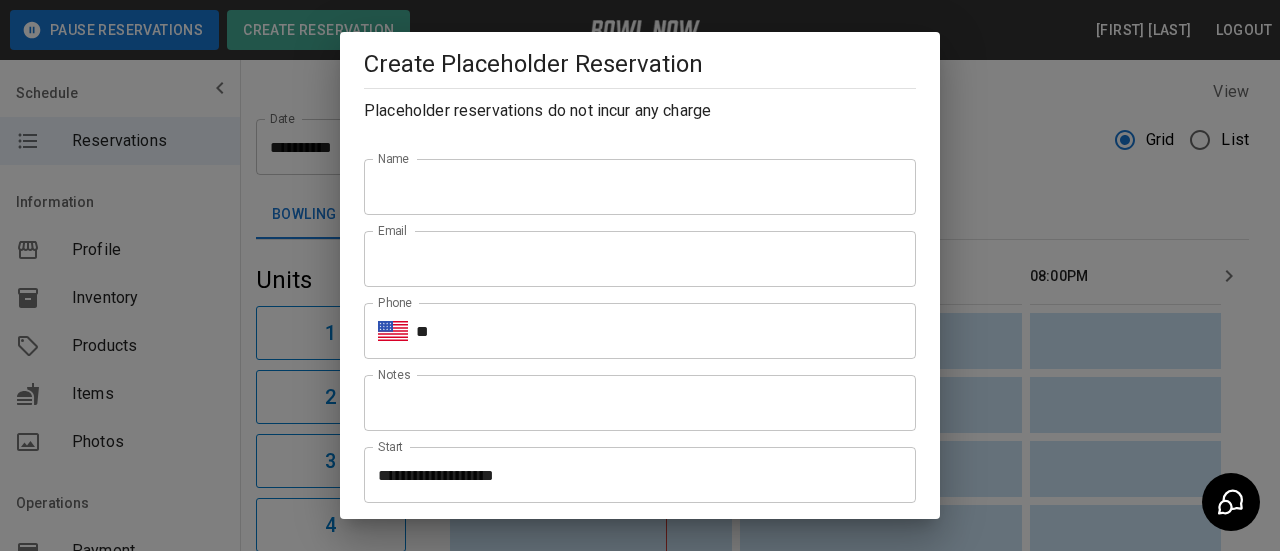 click on "Name" at bounding box center [640, 187] 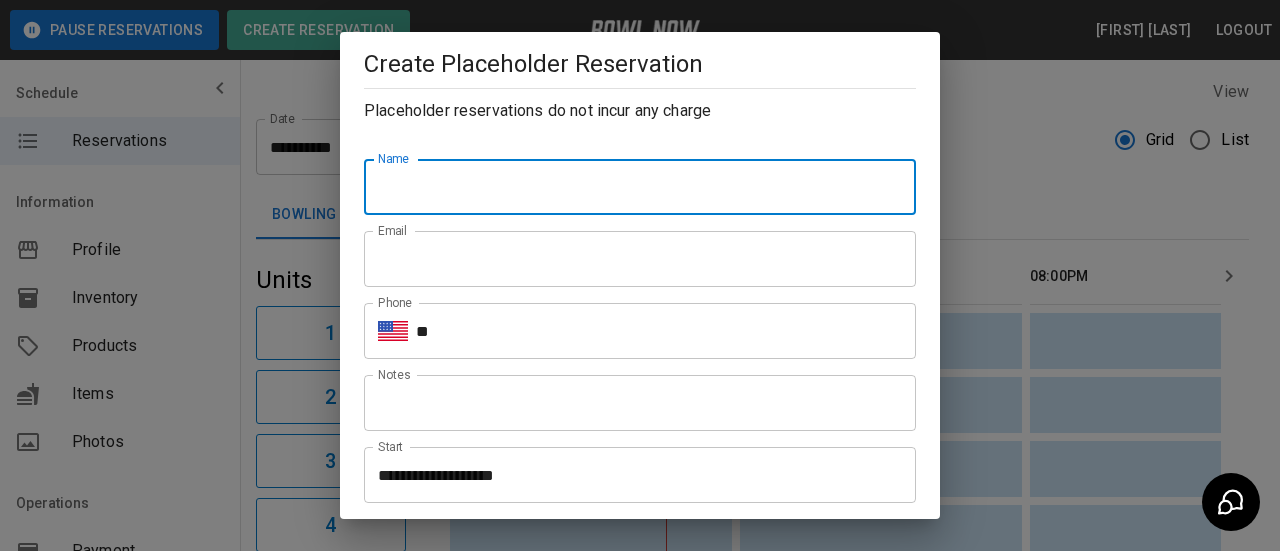 type on "**********" 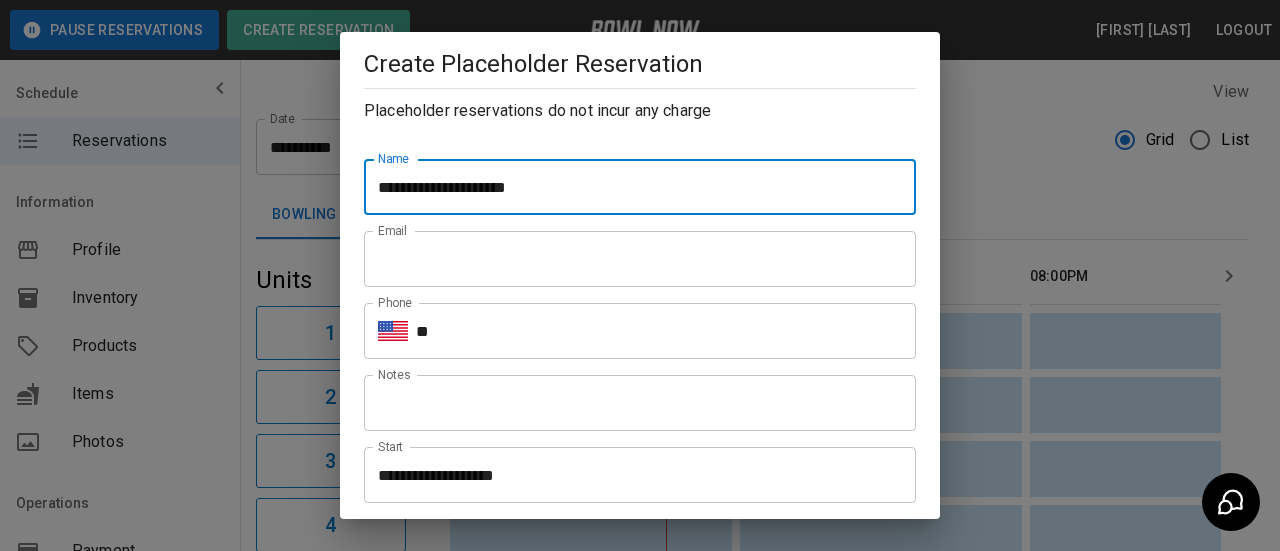 click on "Email" at bounding box center (640, 259) 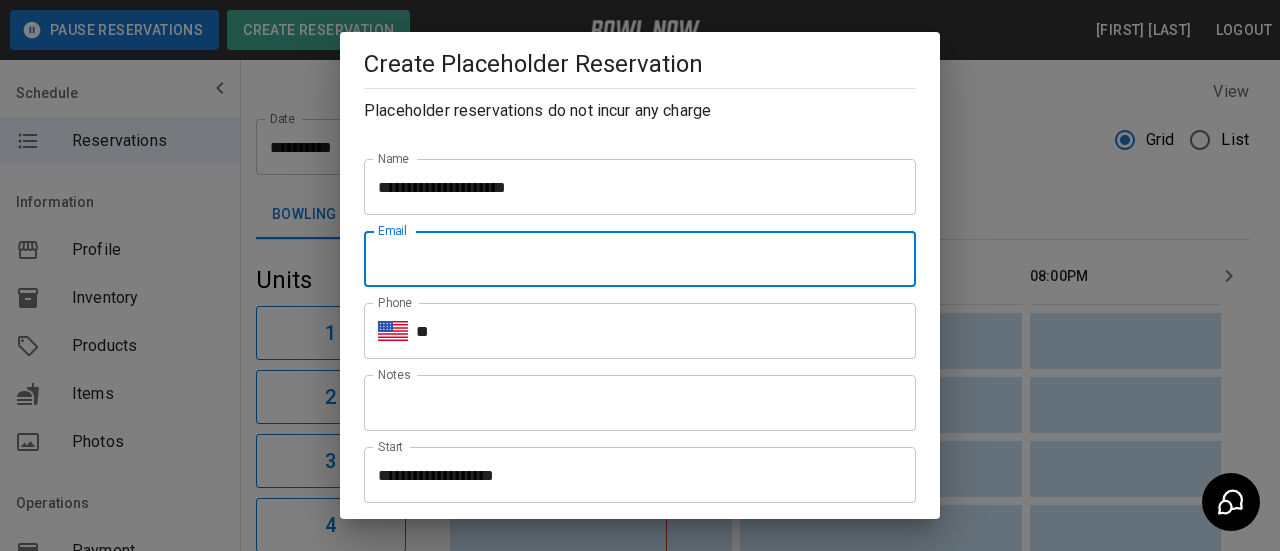 type on "**********" 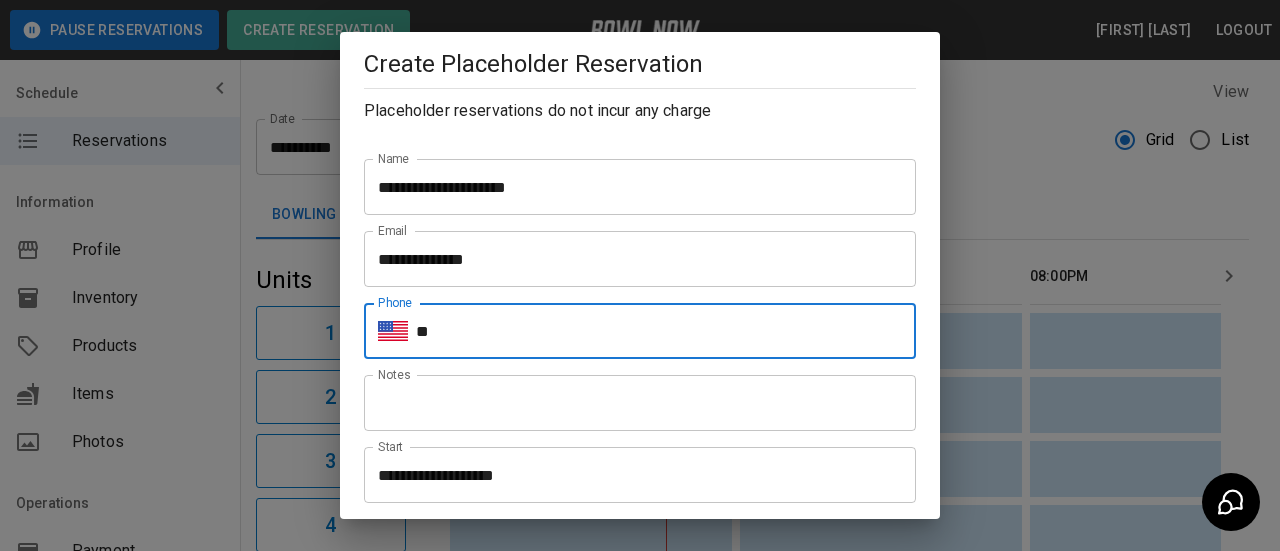 click on "**" at bounding box center [666, 331] 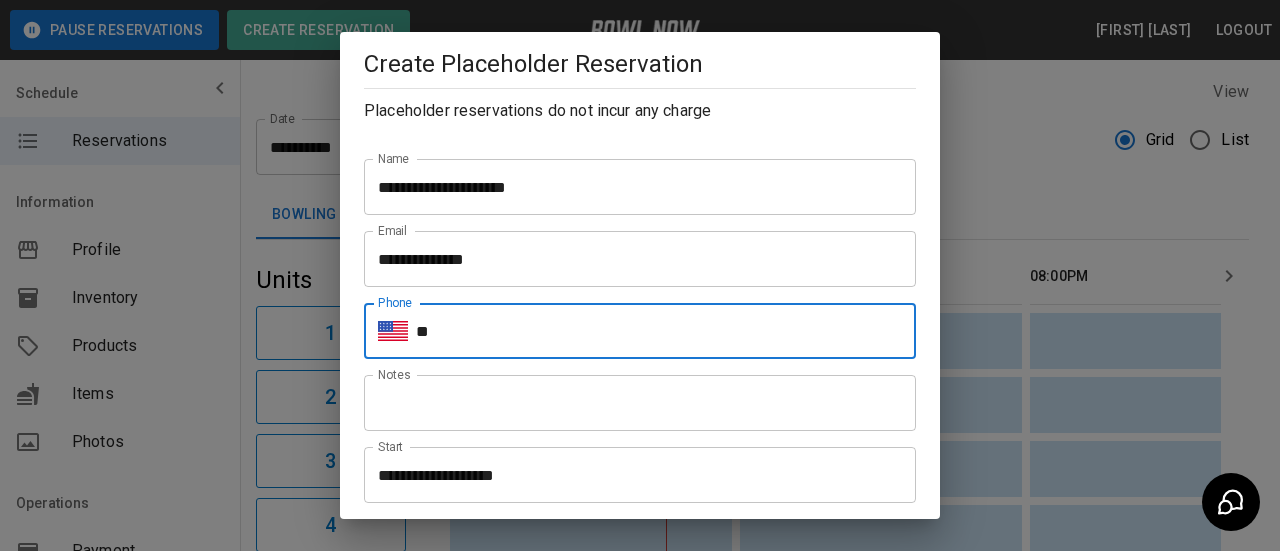 type on "**********" 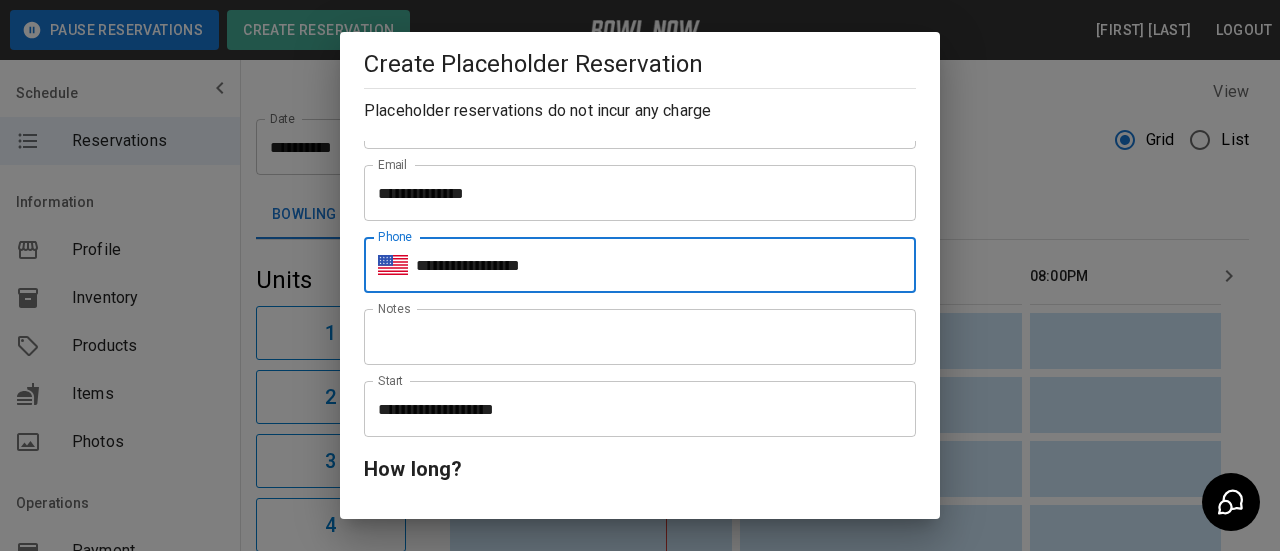 scroll, scrollTop: 100, scrollLeft: 0, axis: vertical 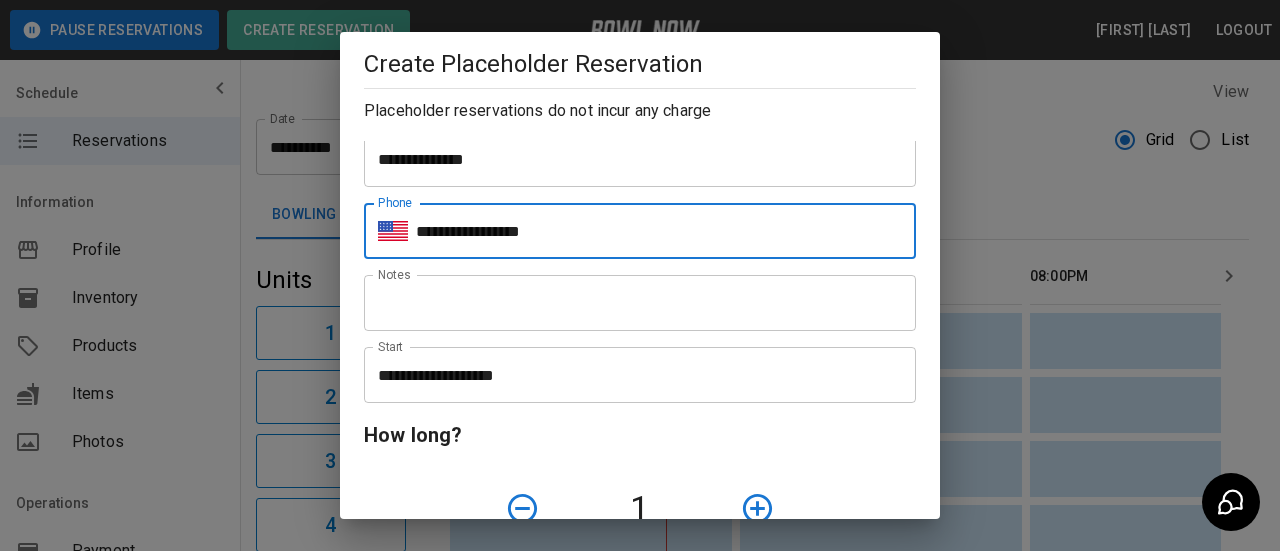 click on "**********" at bounding box center [633, 375] 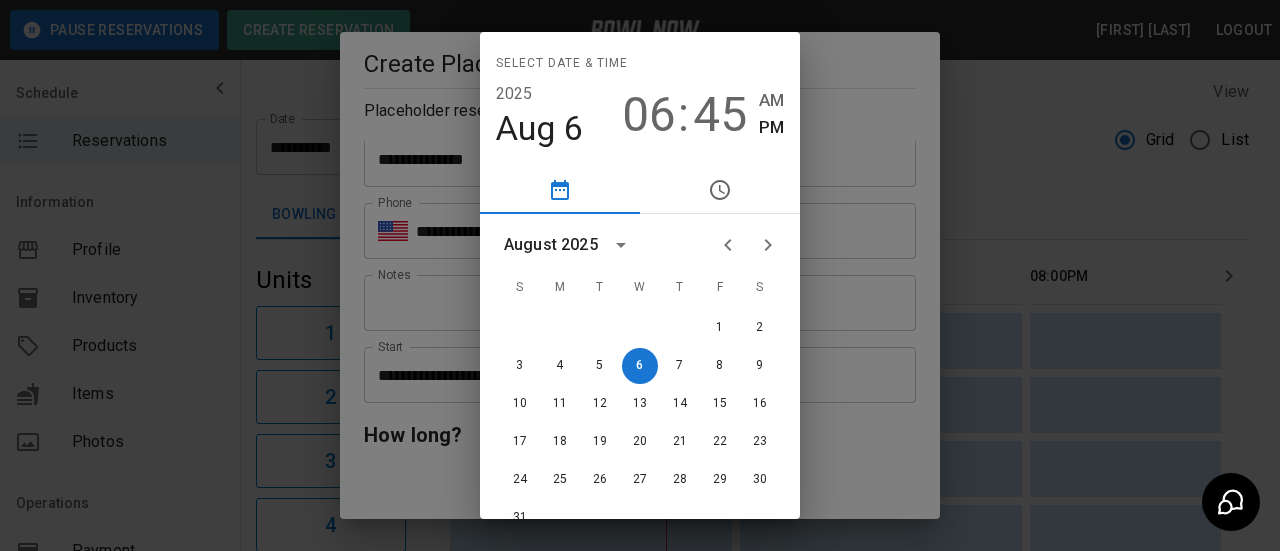 click 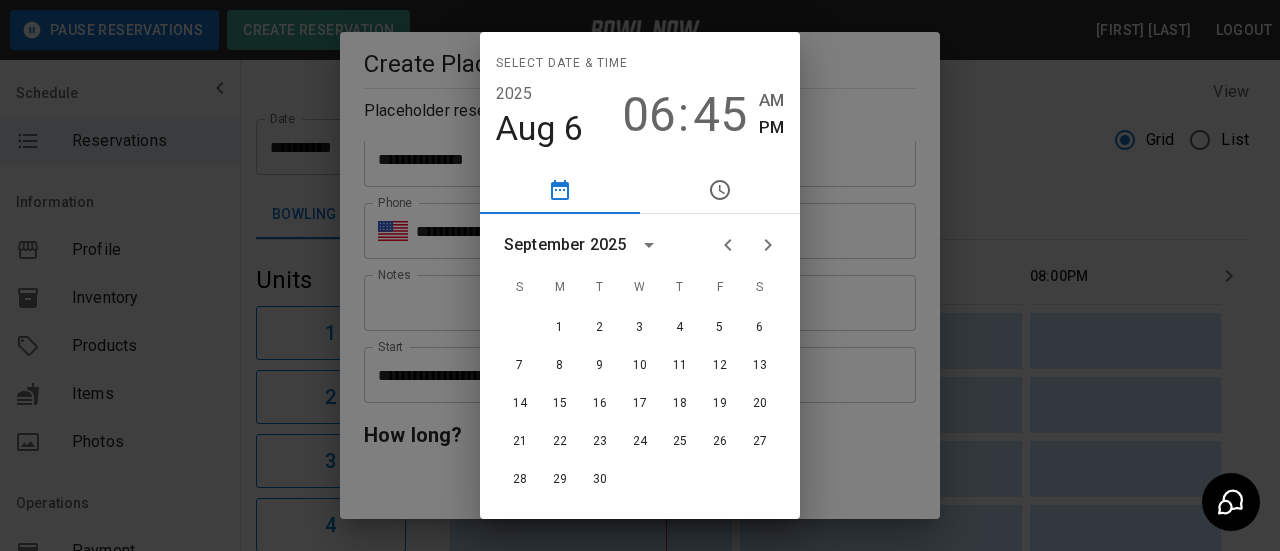 click 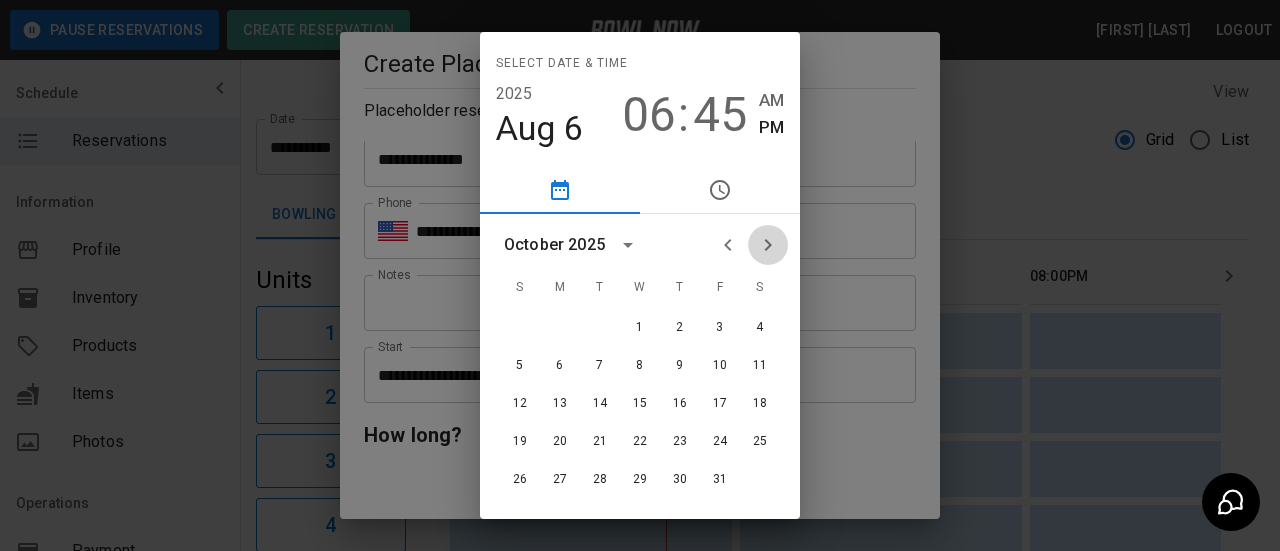 click 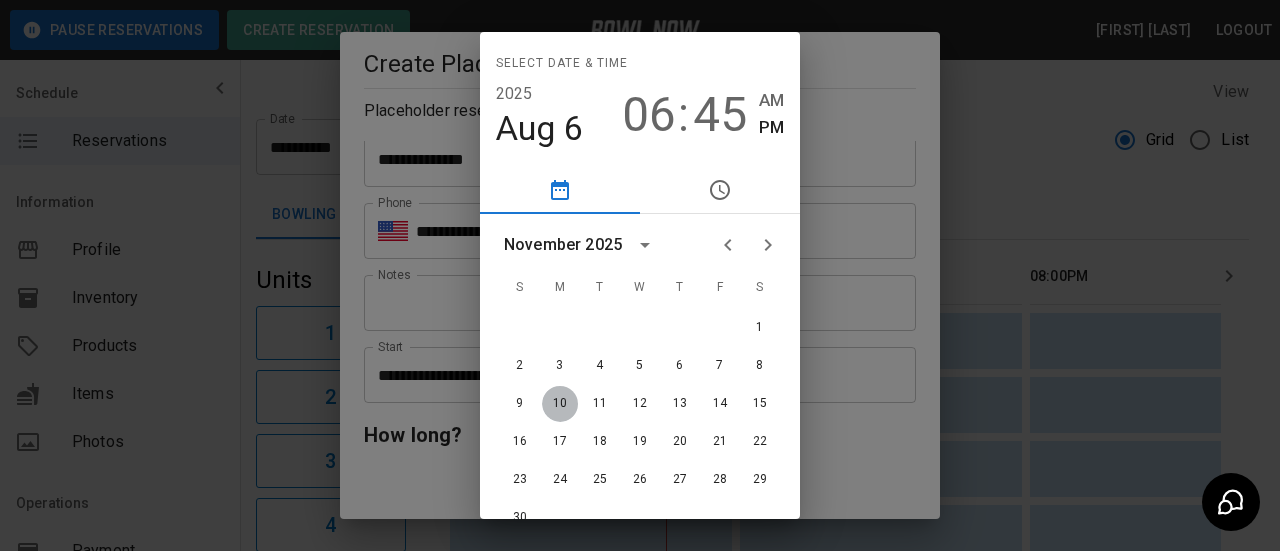 click on "10" at bounding box center [560, 404] 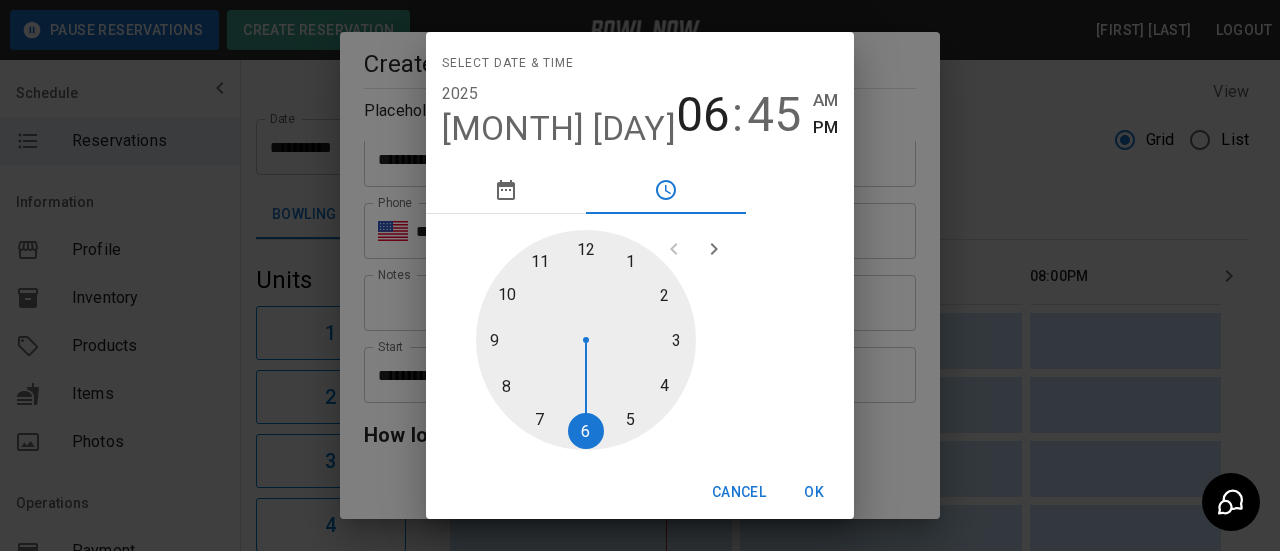 click at bounding box center (586, 340) 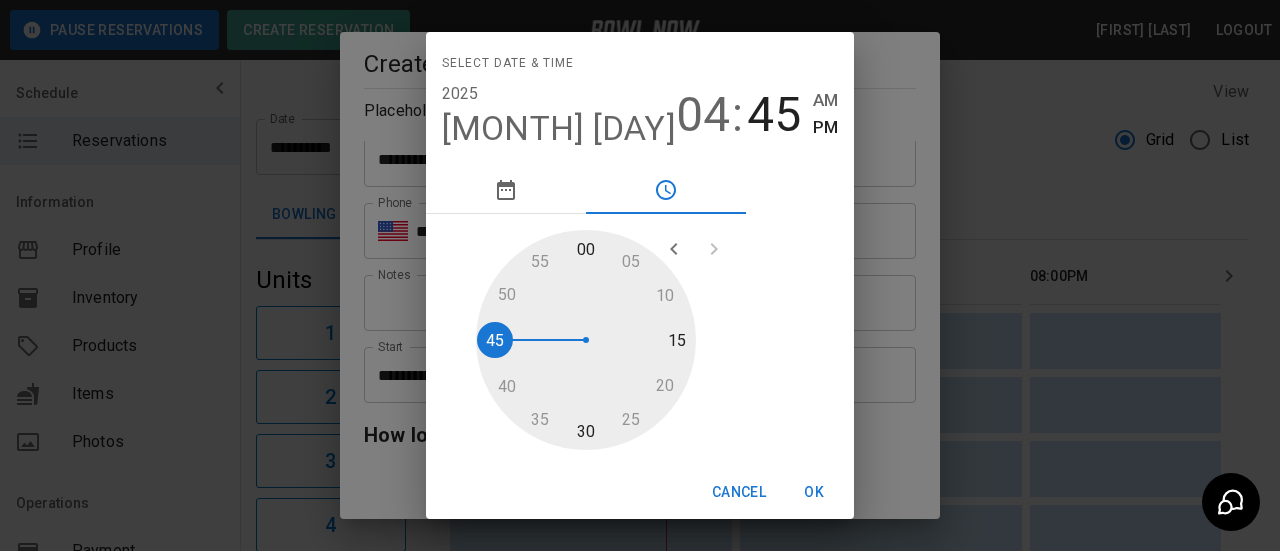 type on "**********" 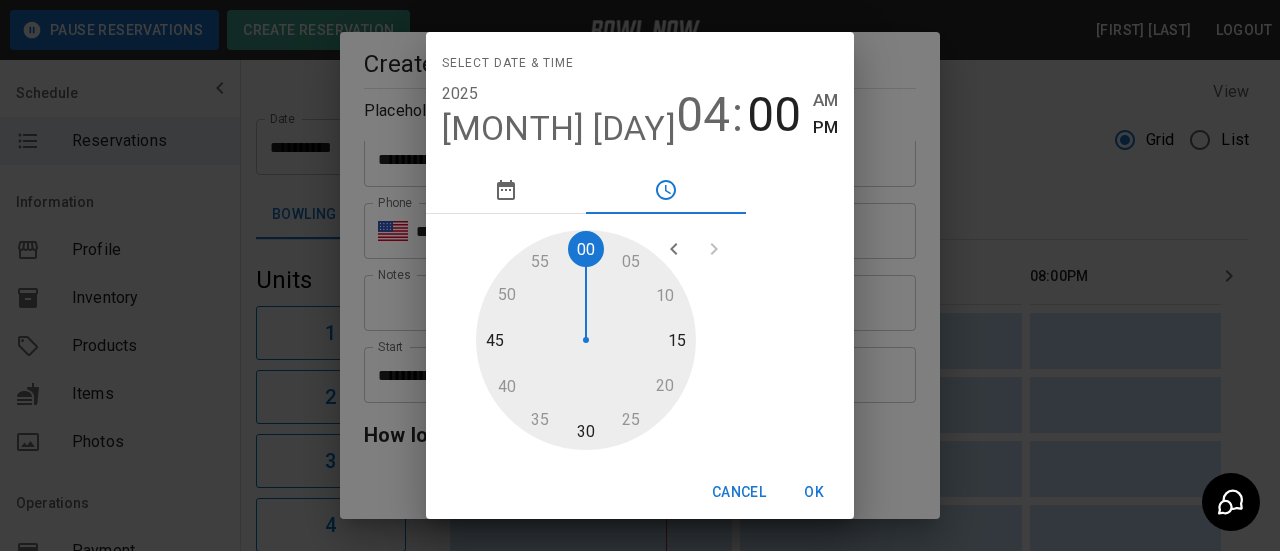click on "OK" at bounding box center (814, 492) 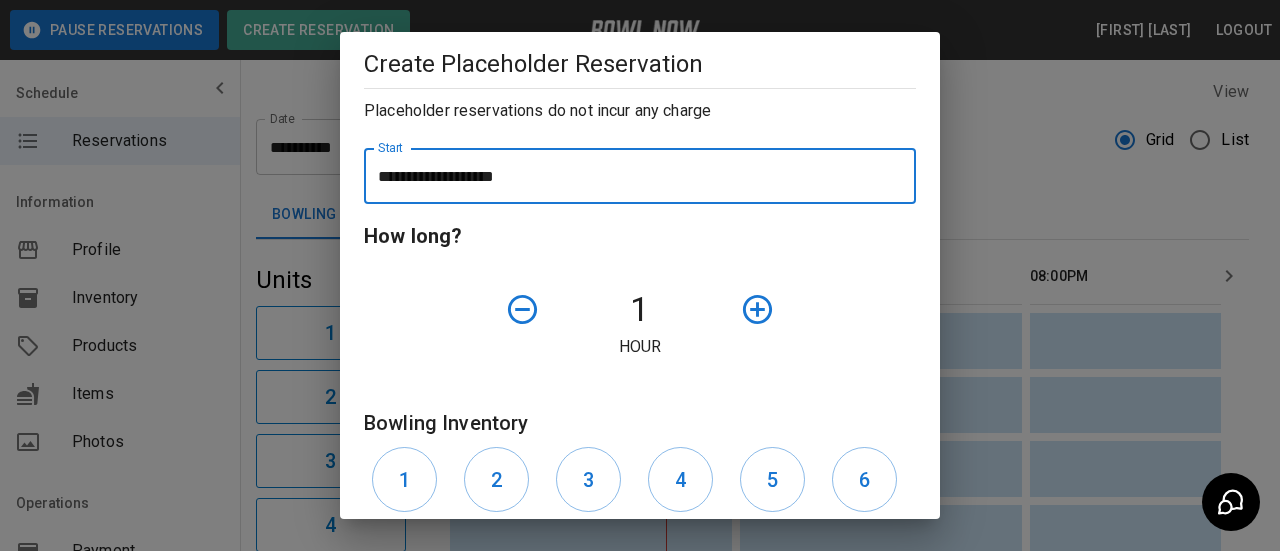scroll, scrollTop: 300, scrollLeft: 0, axis: vertical 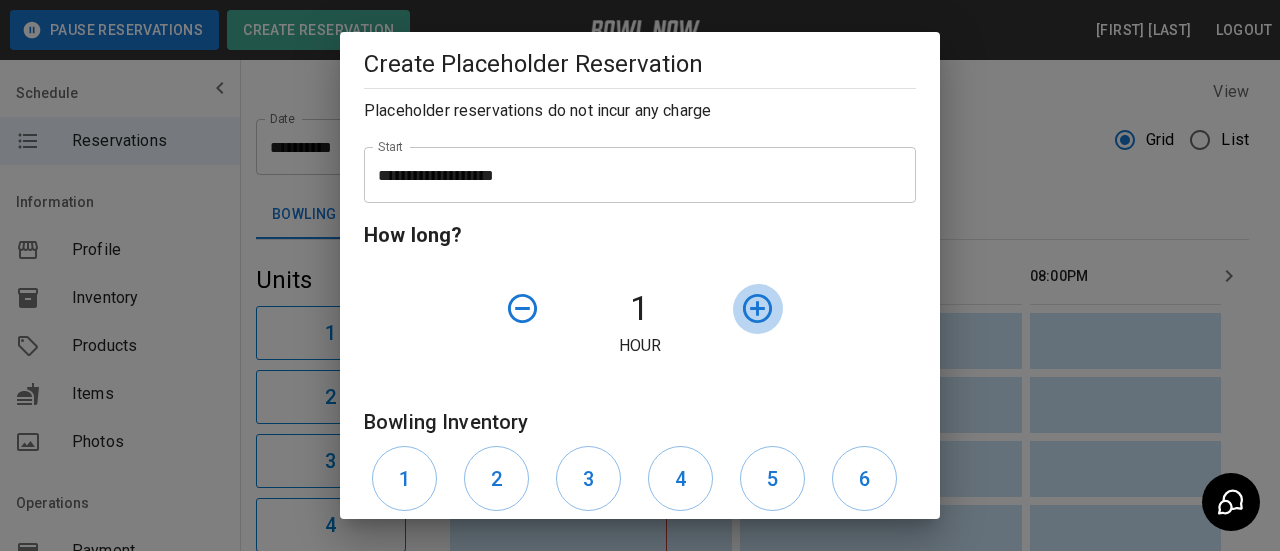 click 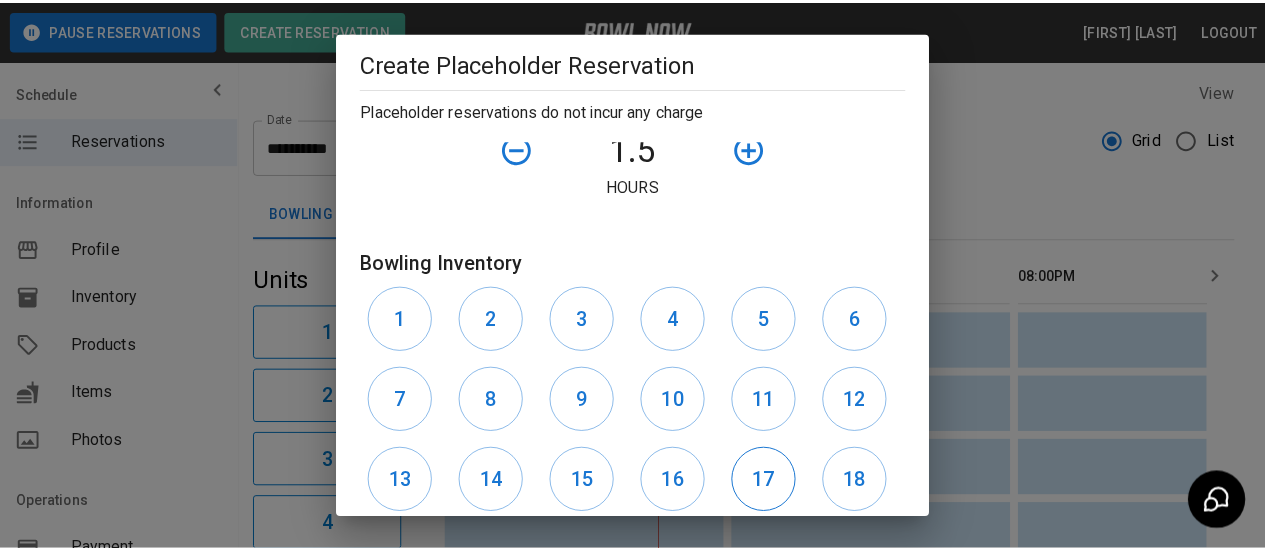 scroll, scrollTop: 600, scrollLeft: 0, axis: vertical 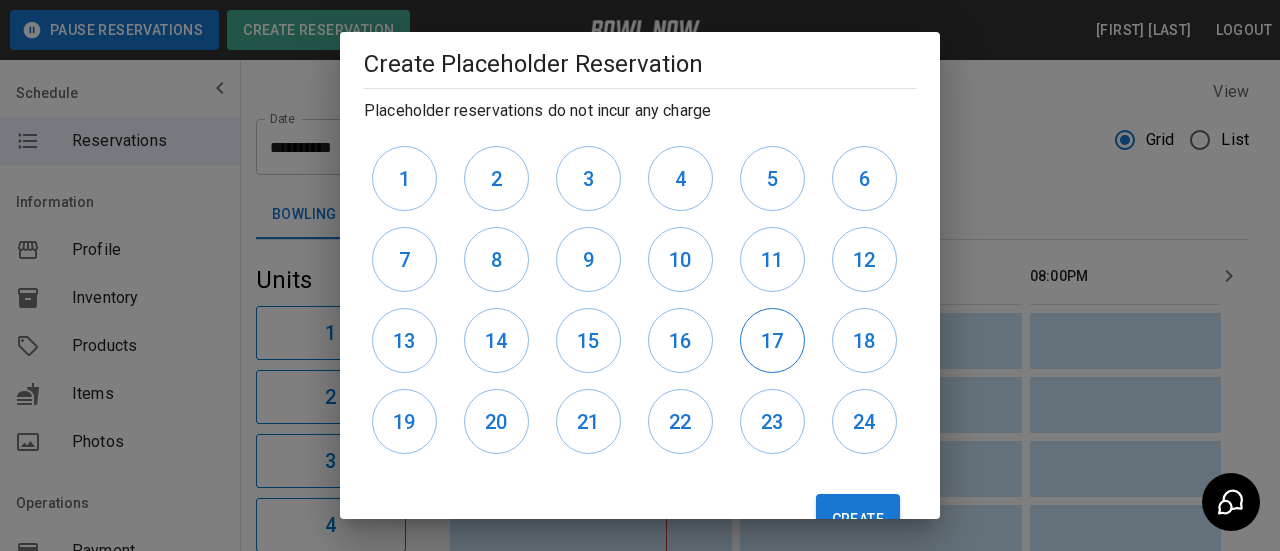 click on "17" at bounding box center [772, 341] 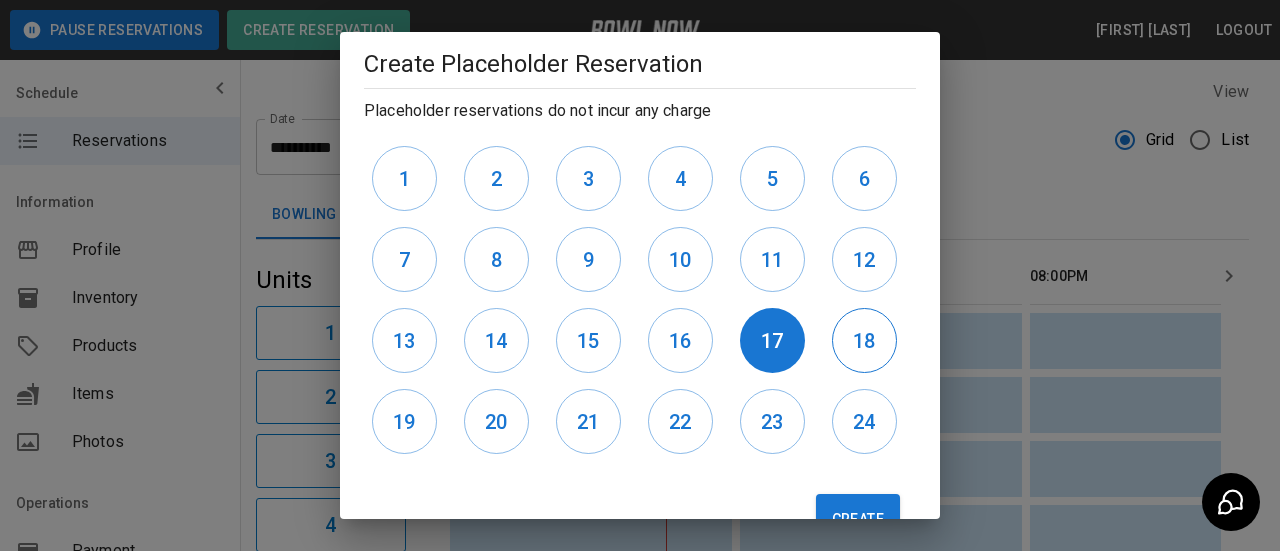 click on "18" at bounding box center (864, 340) 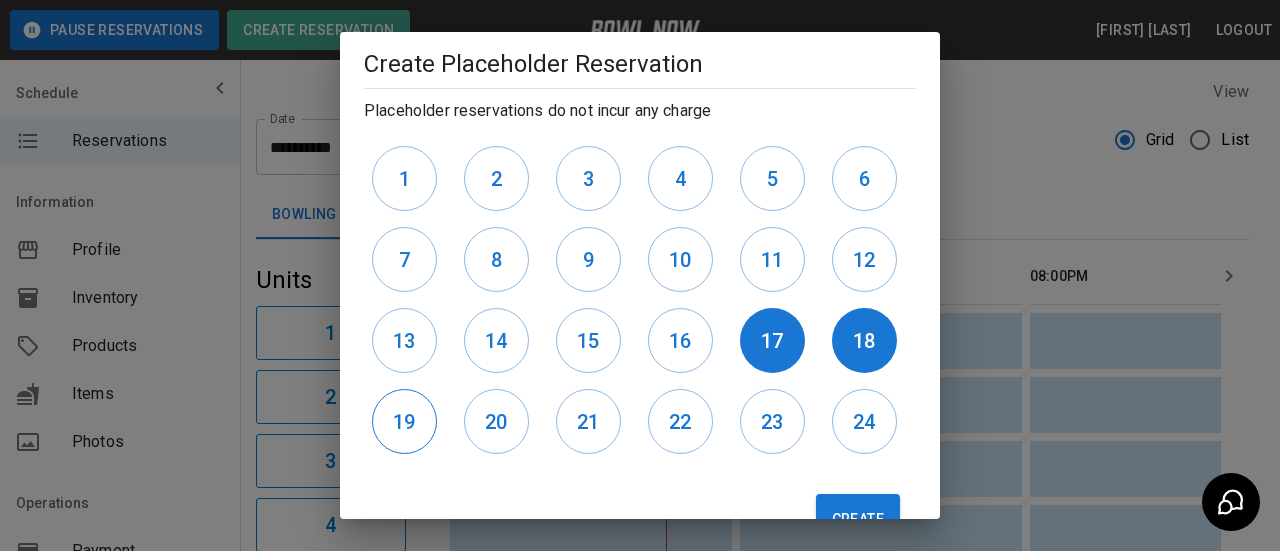click on "19" at bounding box center [404, 421] 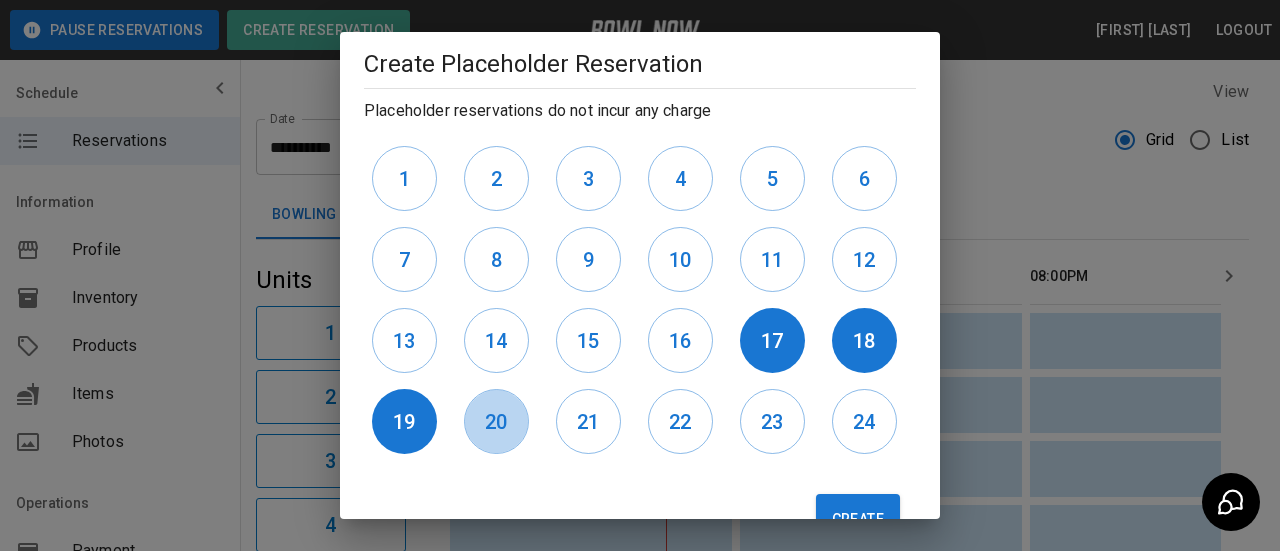 drag, startPoint x: 486, startPoint y: 421, endPoint x: 535, endPoint y: 438, distance: 51.86521 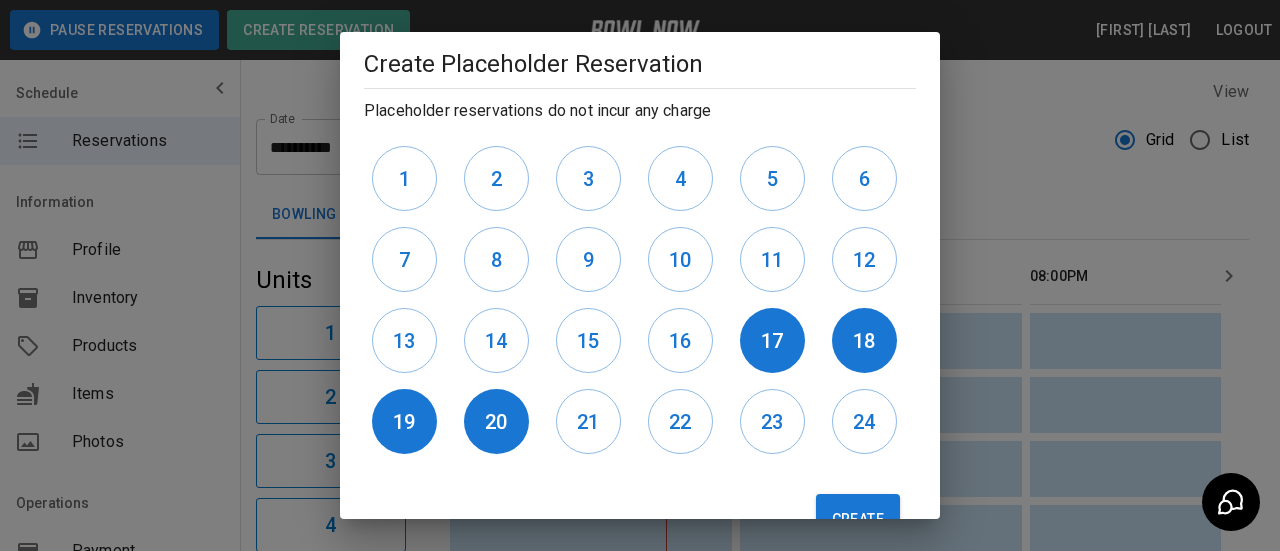 click on "Create" at bounding box center [858, 519] 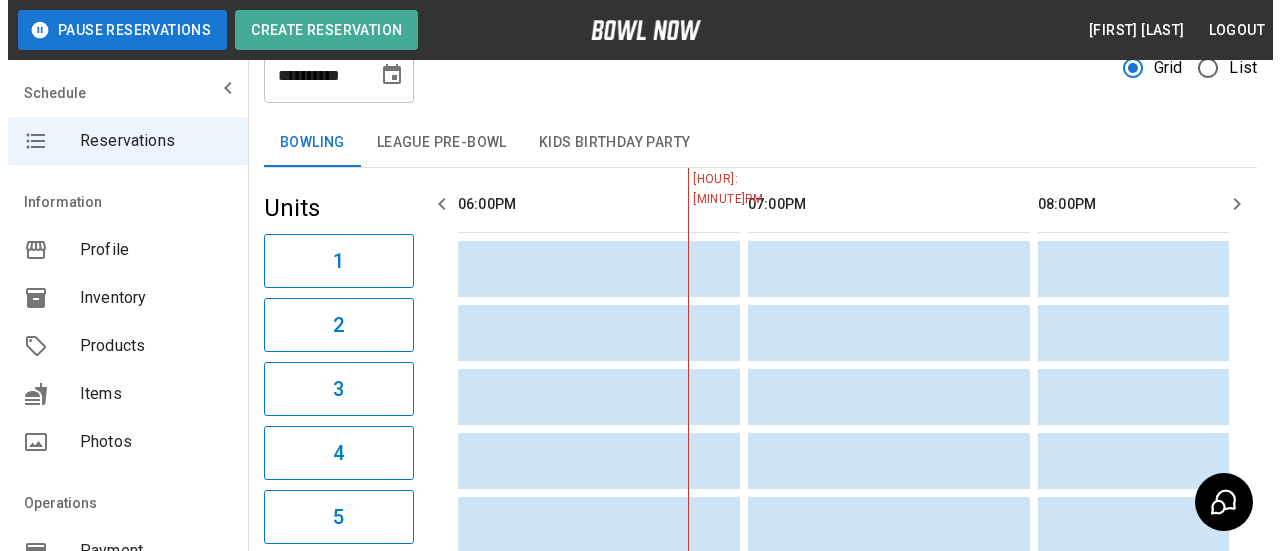 scroll, scrollTop: 0, scrollLeft: 0, axis: both 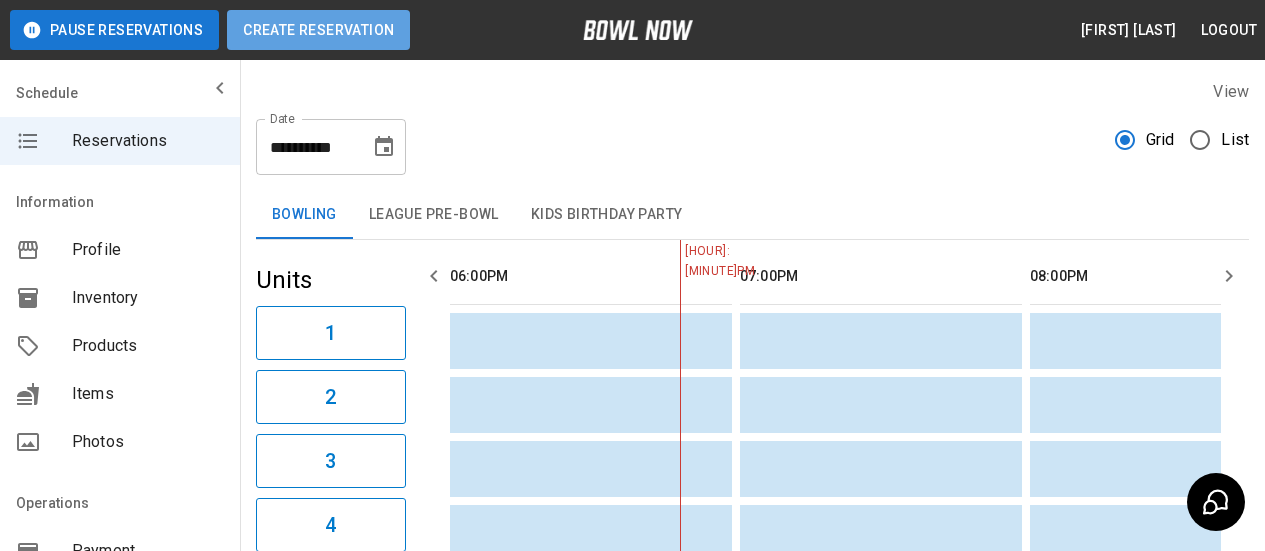 click on "Create Reservation" at bounding box center [318, 30] 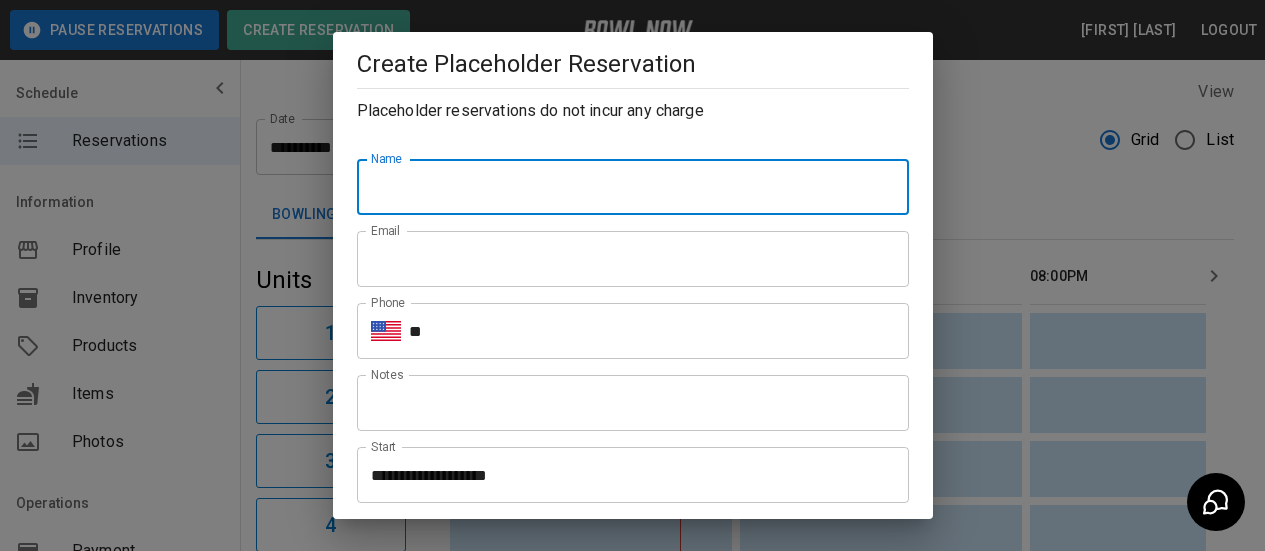 click on "Name" at bounding box center (633, 187) 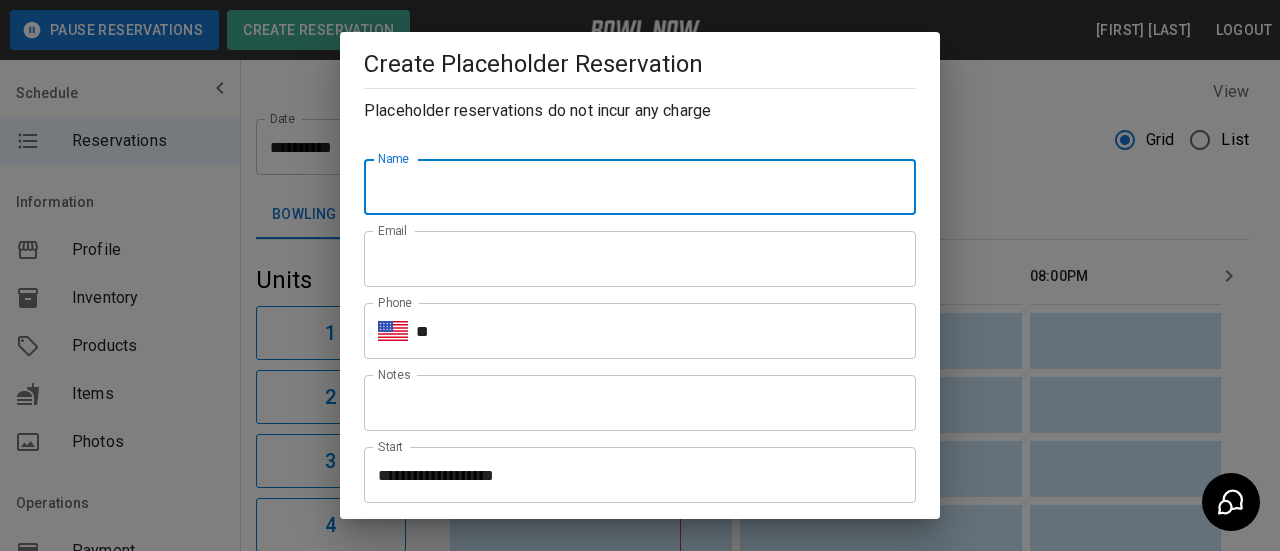 type on "**********" 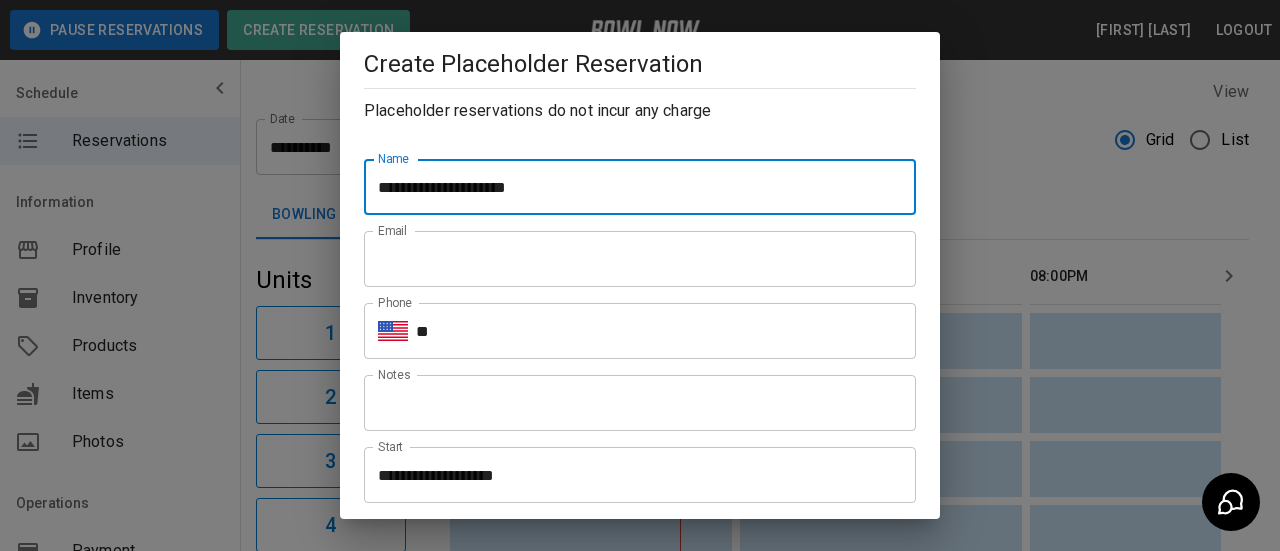click on "Email" at bounding box center [640, 259] 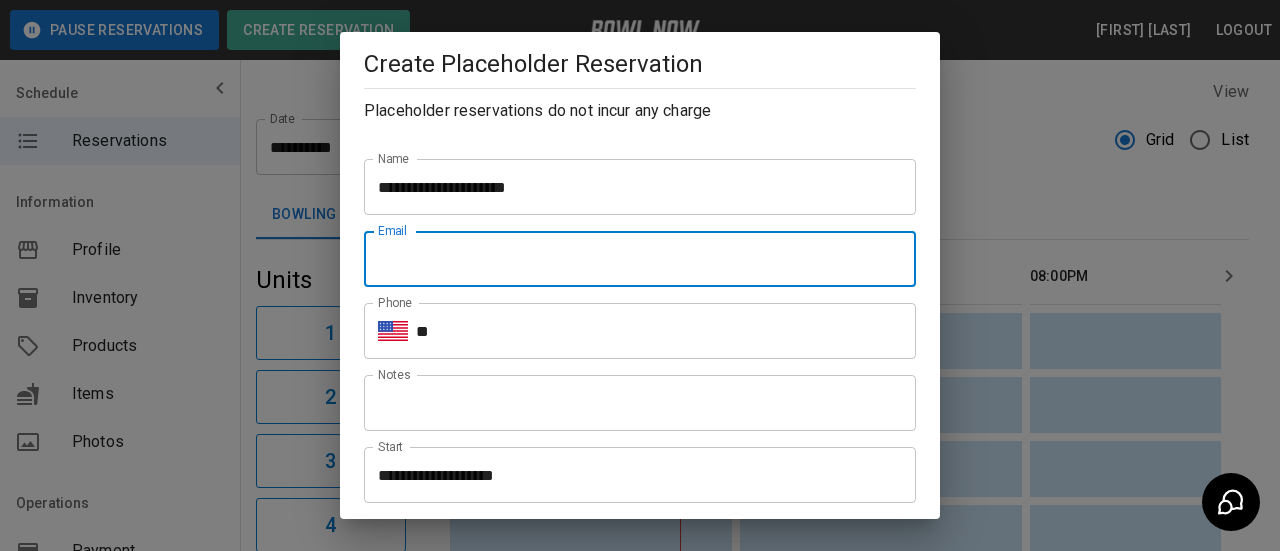 type on "**********" 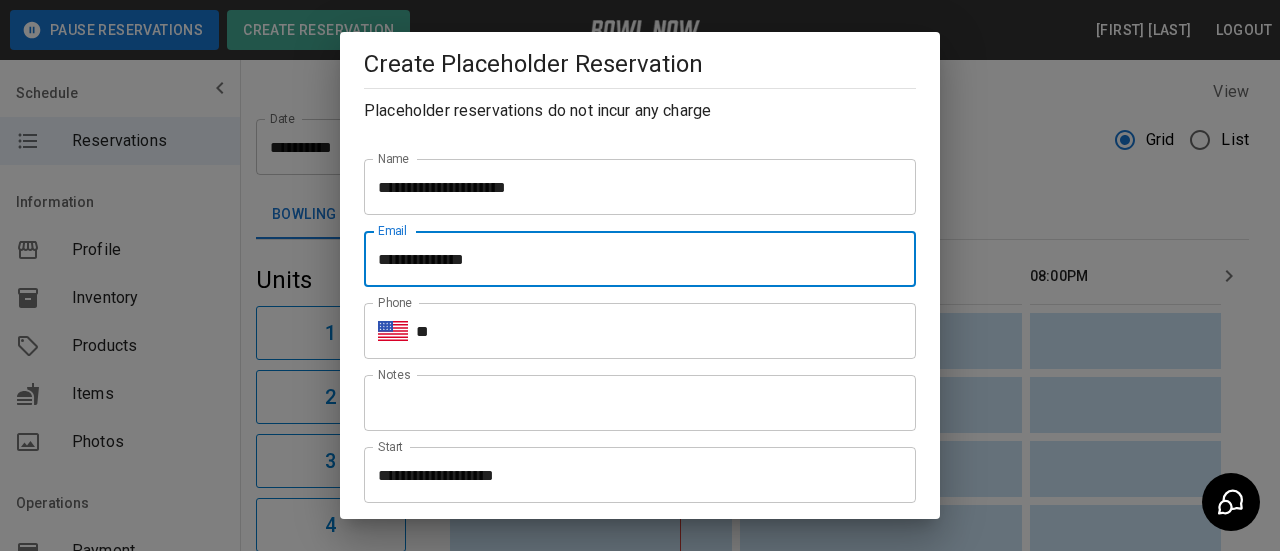 click on "**" at bounding box center [666, 331] 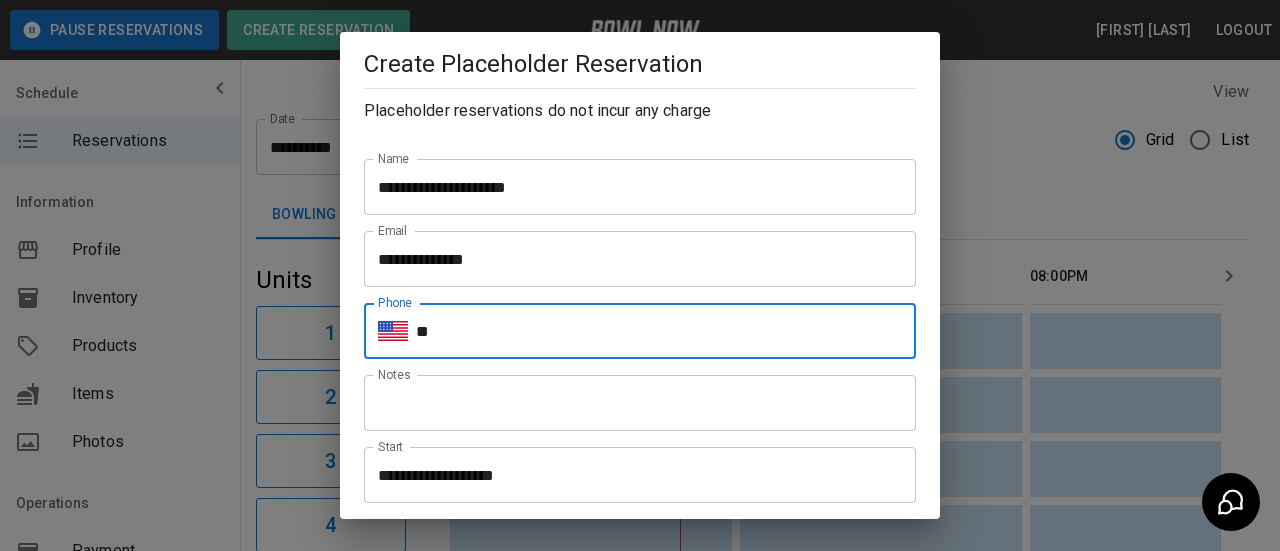 type on "**********" 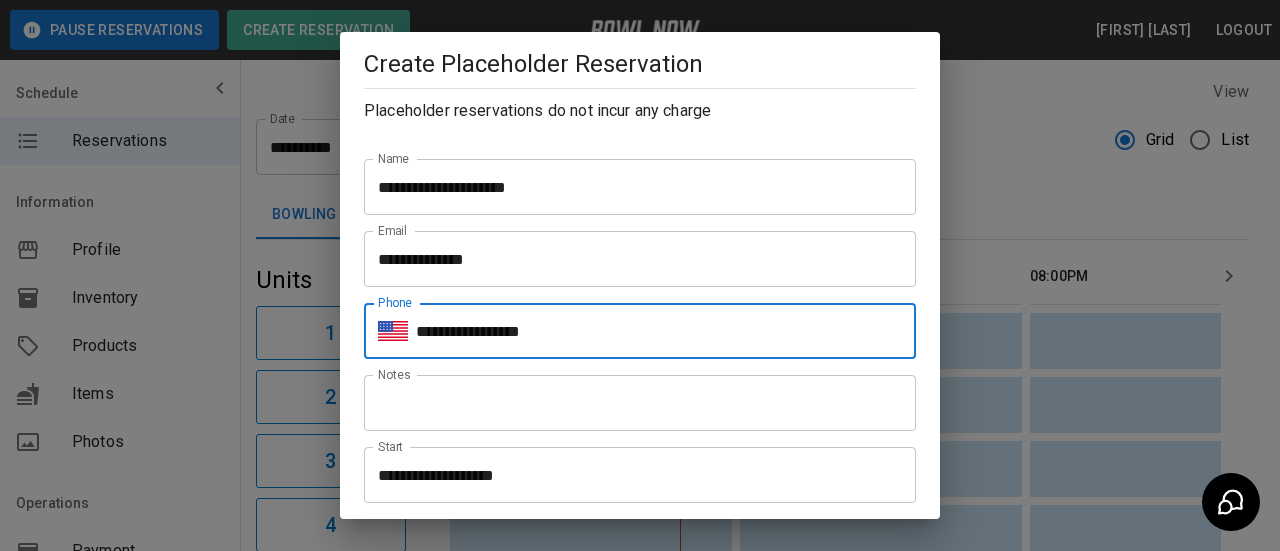 click on "**********" at bounding box center [633, 475] 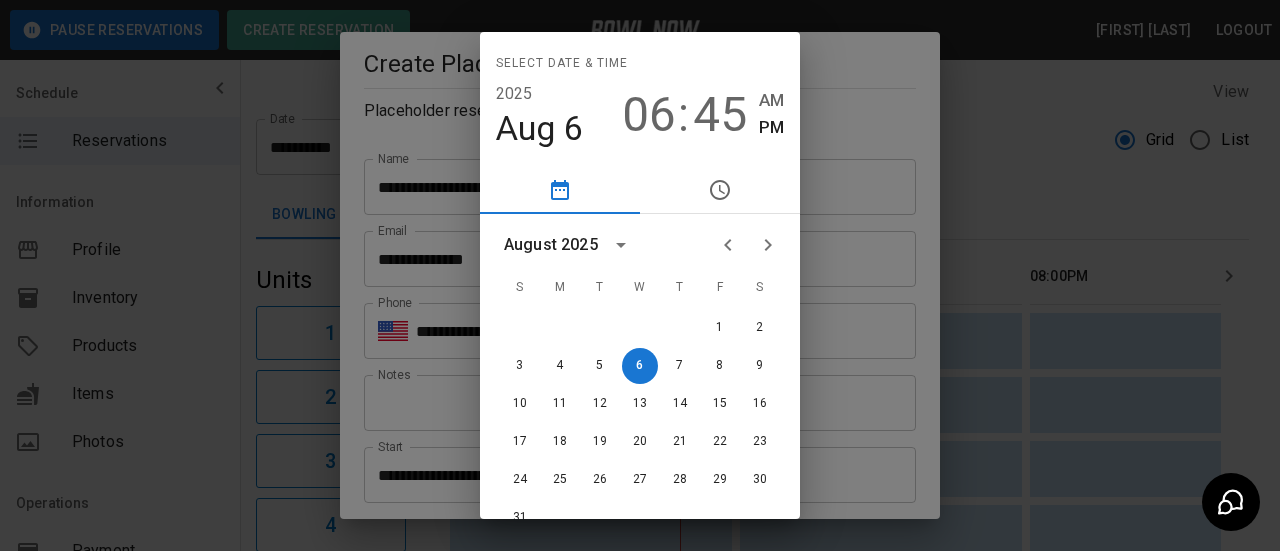 click 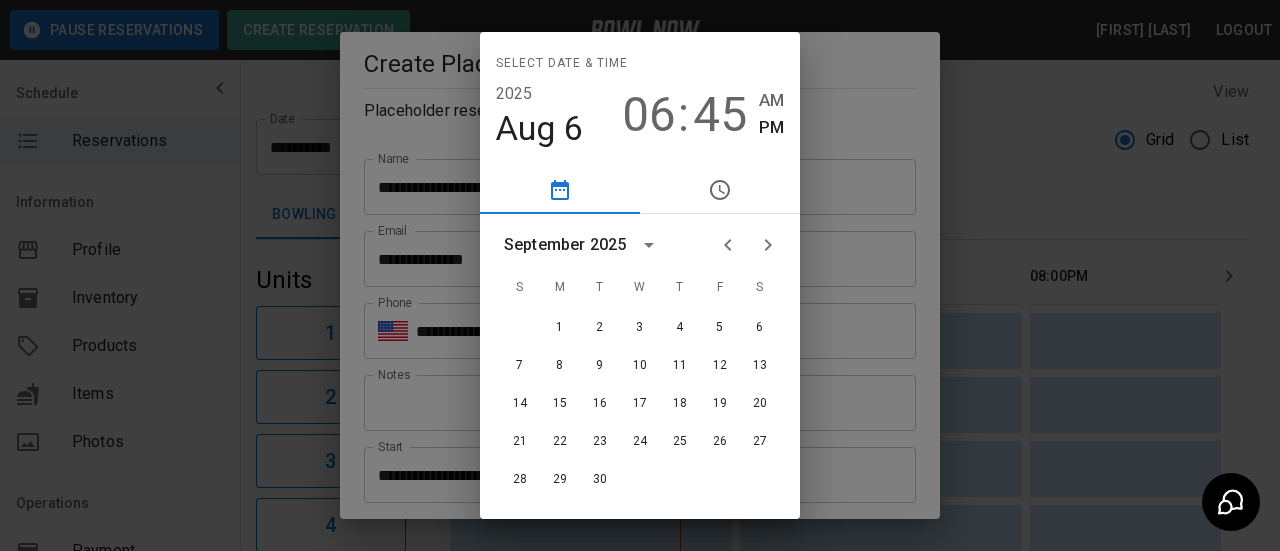 click 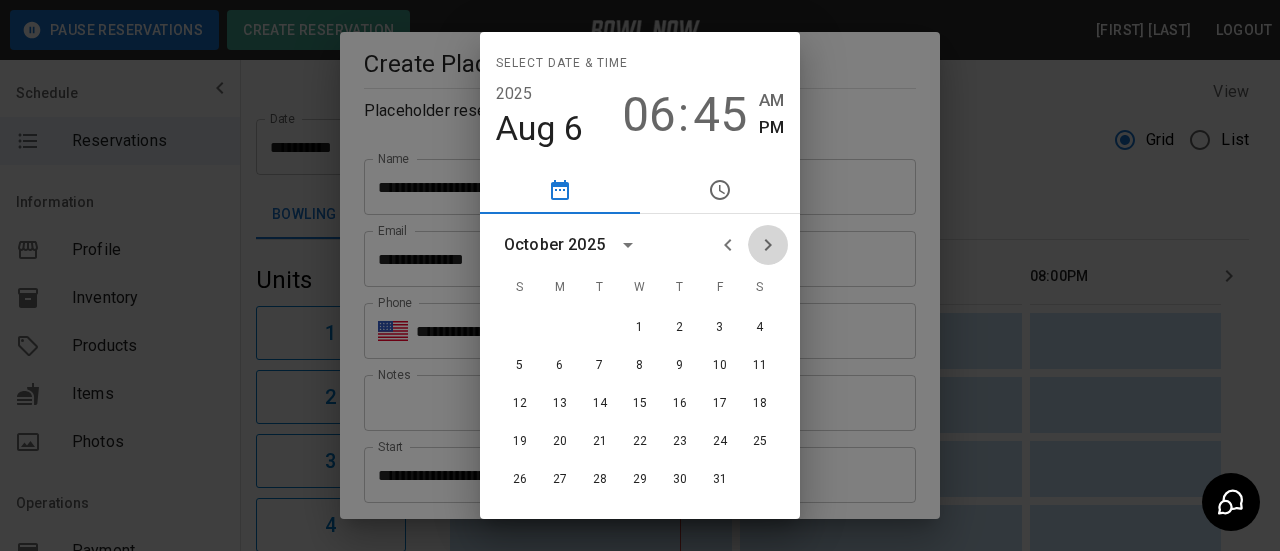 click 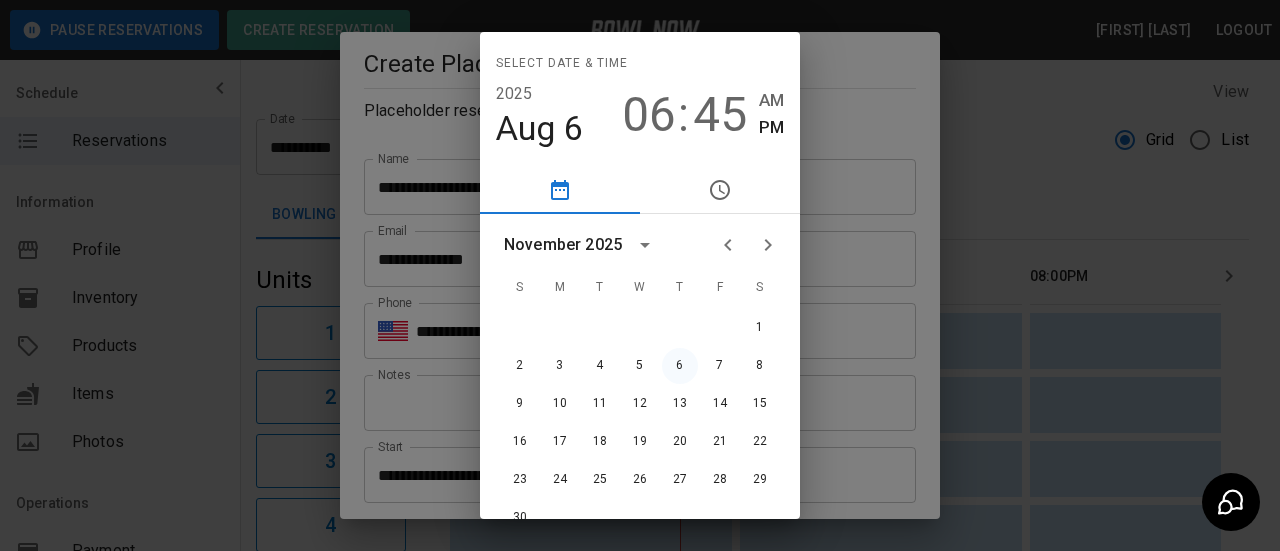 click on "6" at bounding box center (680, 366) 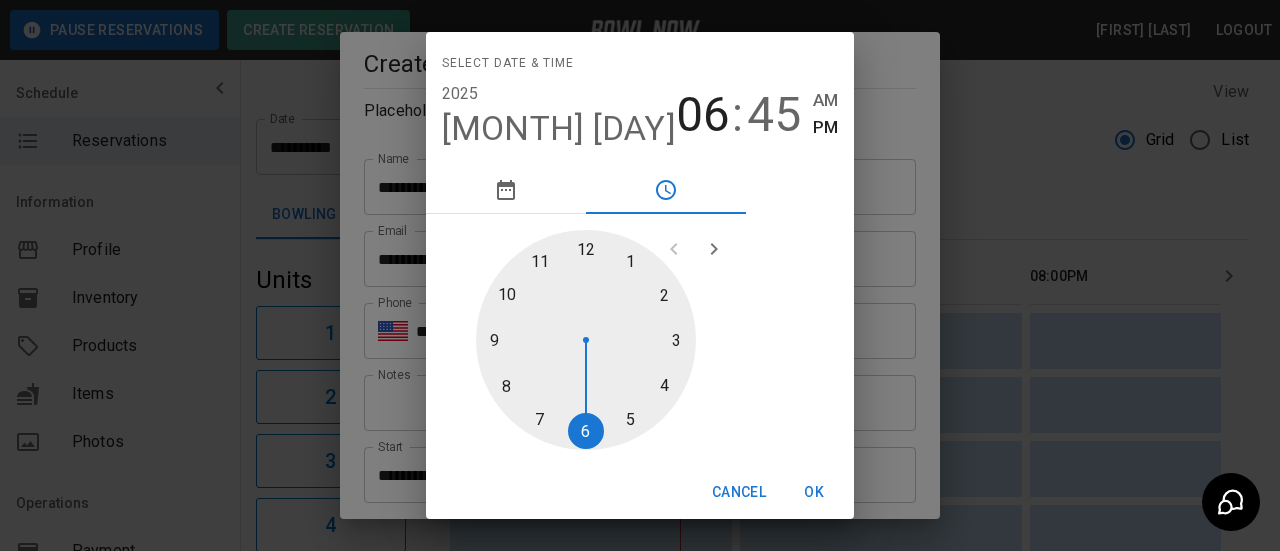 click at bounding box center (586, 340) 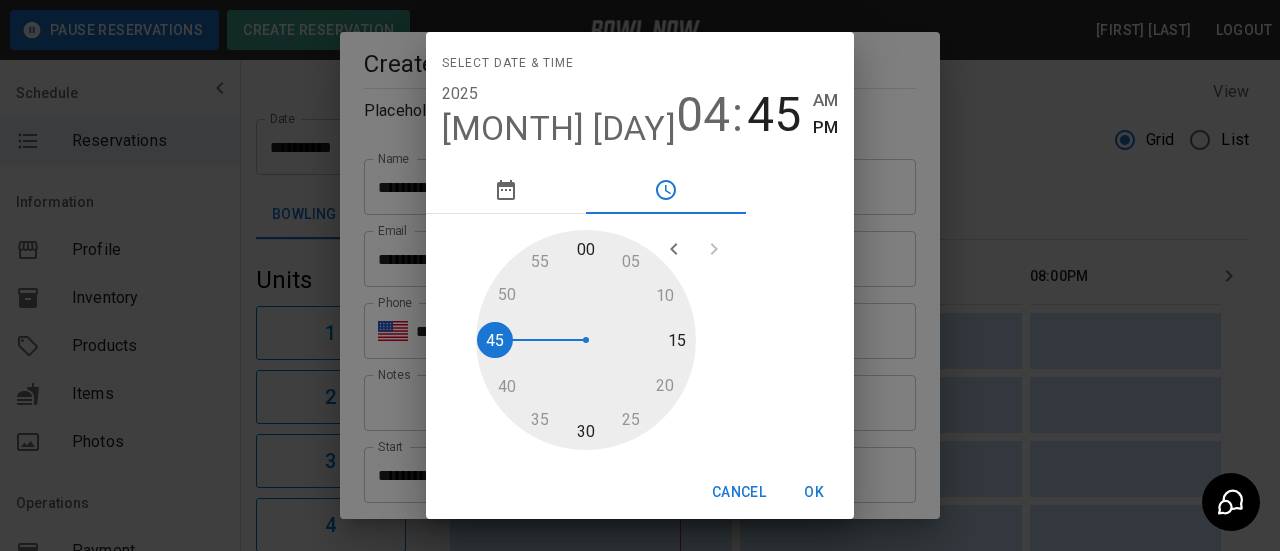 click at bounding box center [586, 340] 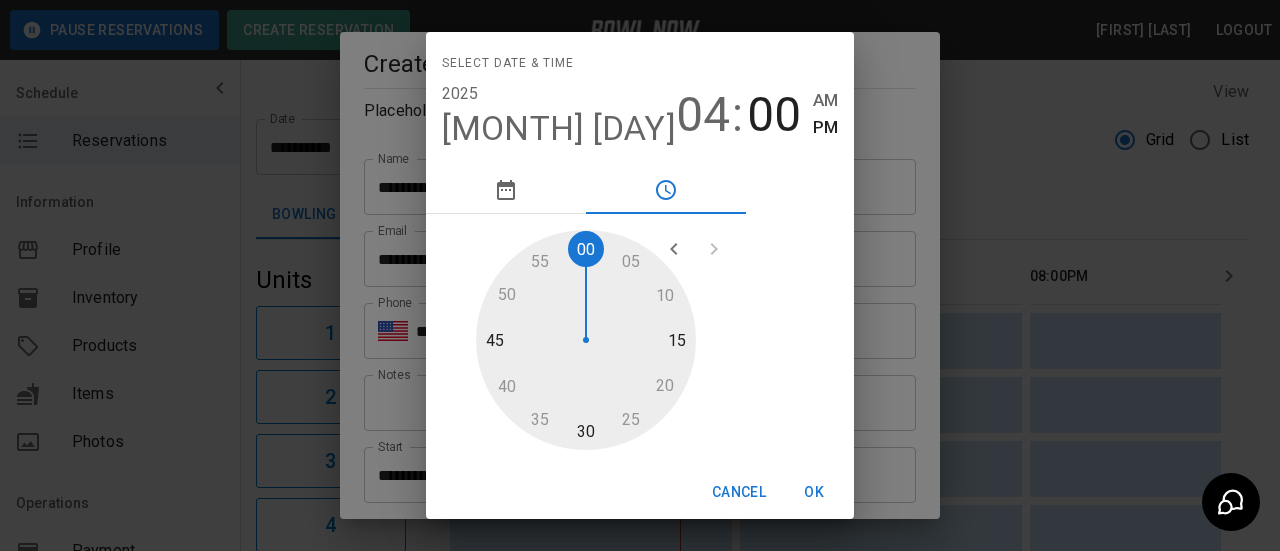click on "OK" at bounding box center (814, 492) 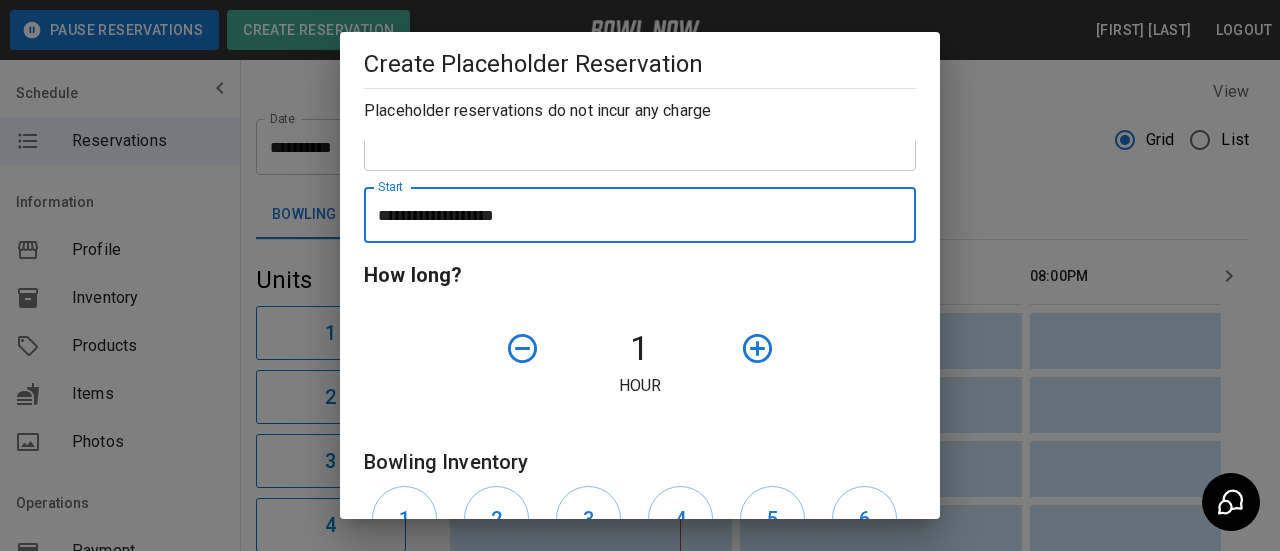 scroll, scrollTop: 400, scrollLeft: 0, axis: vertical 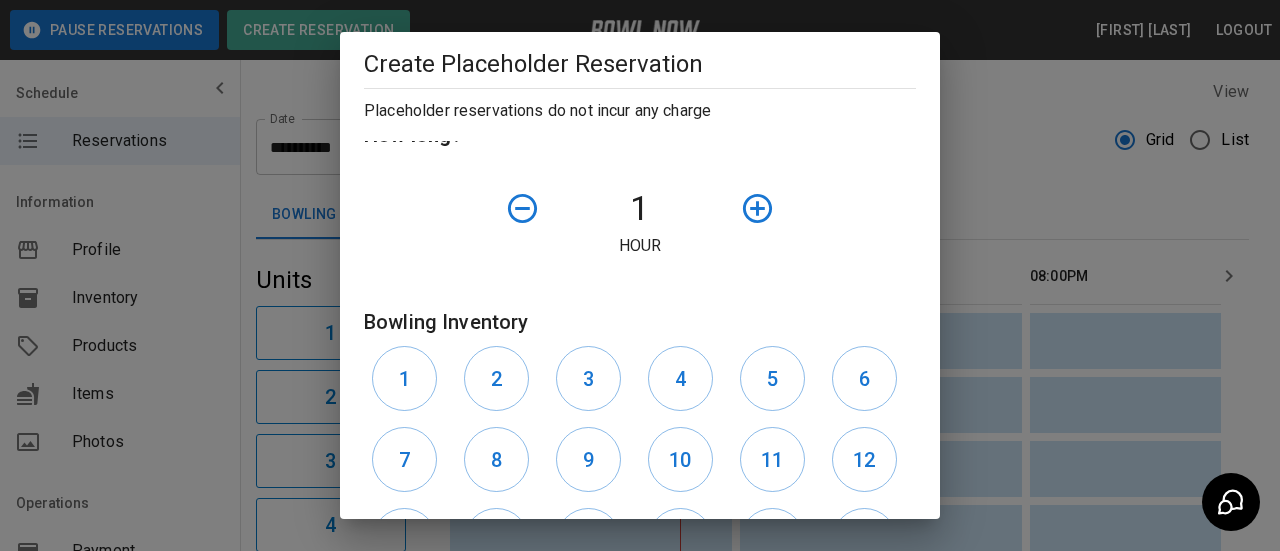 click 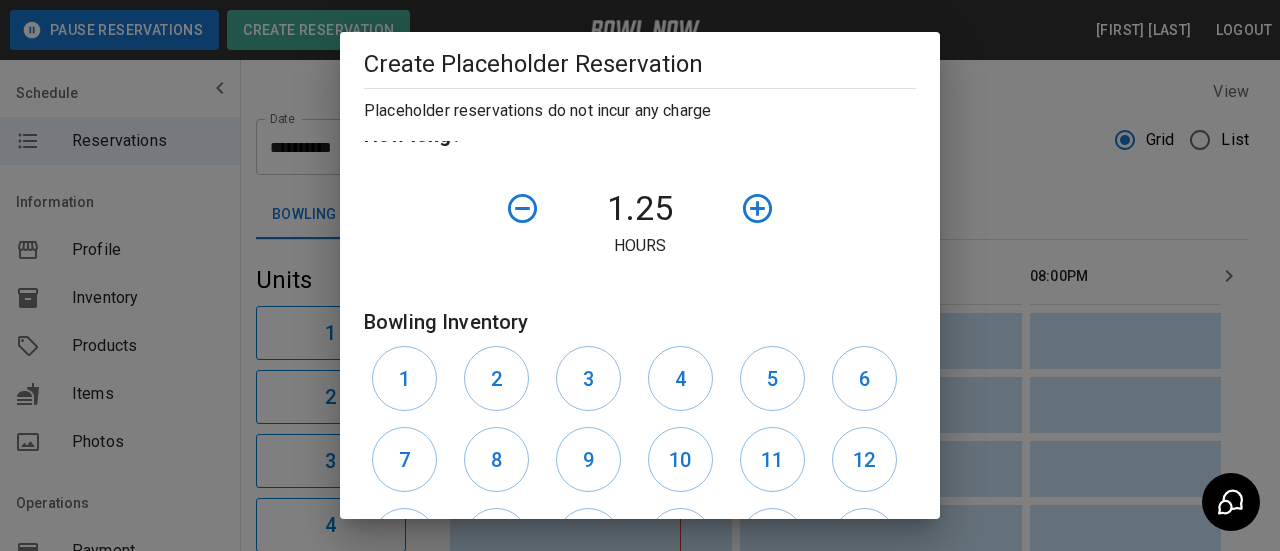 click 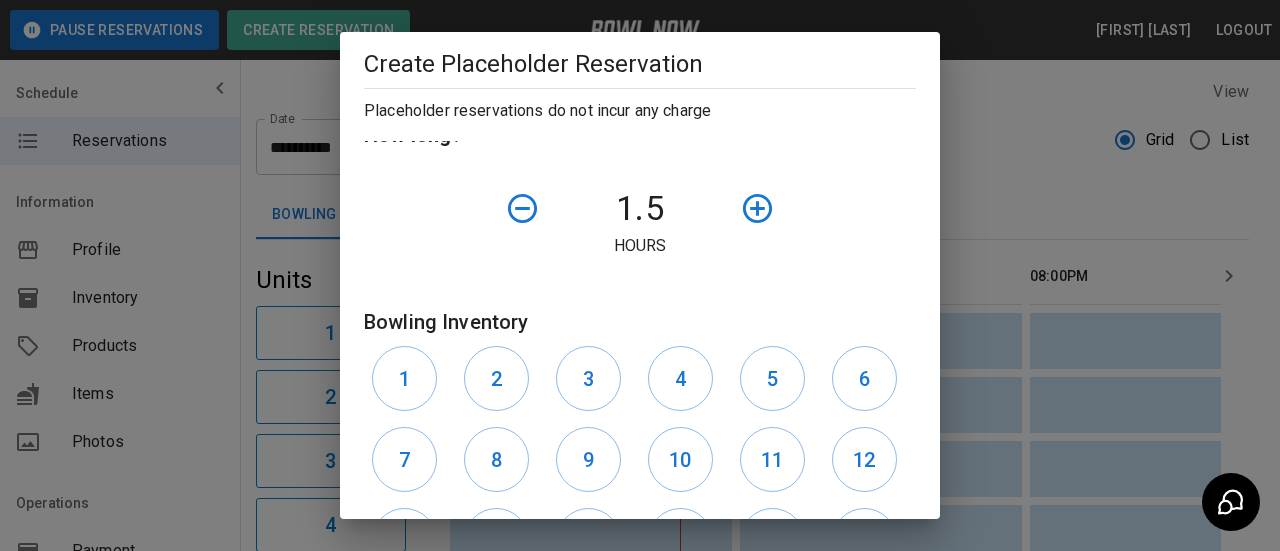 click on "How long? [NUM].[NUM] Hours" at bounding box center (632, 196) 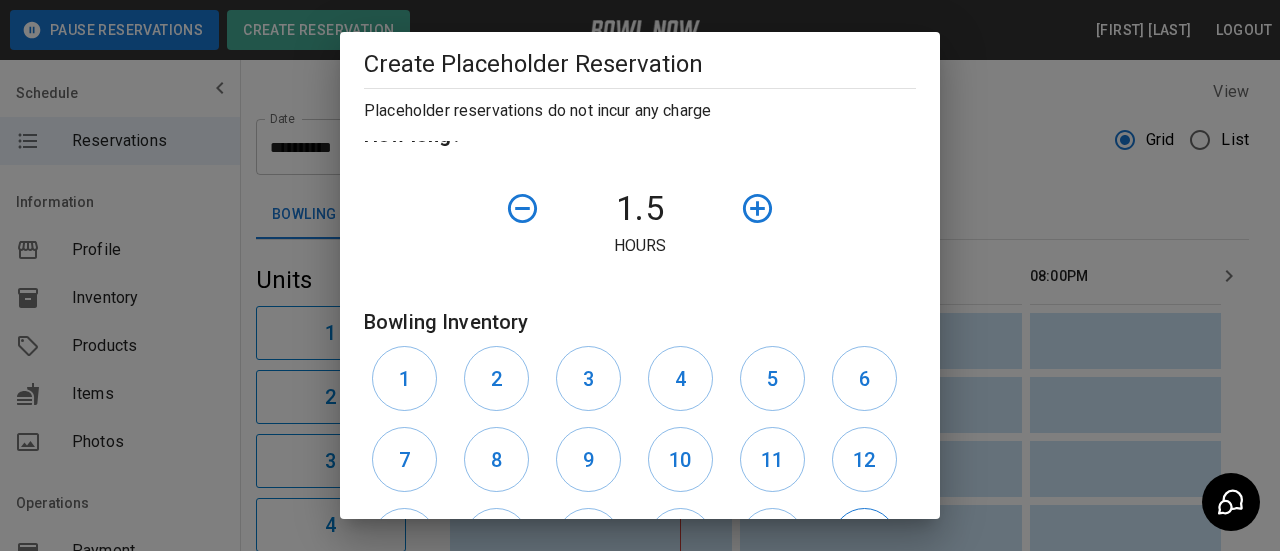 scroll, scrollTop: 661, scrollLeft: 0, axis: vertical 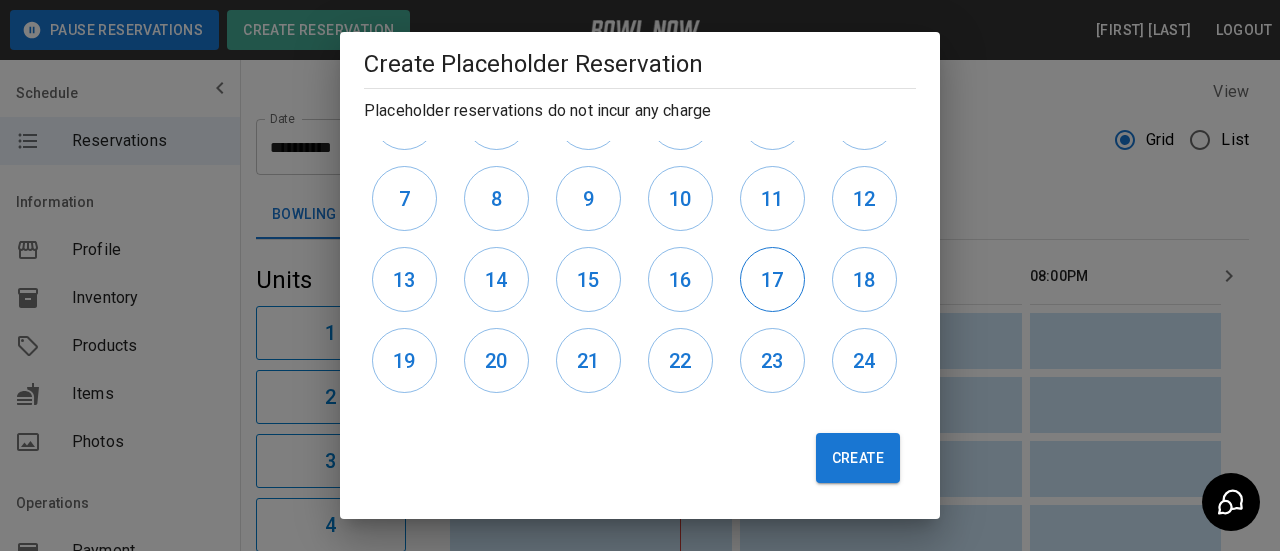 click on "17" at bounding box center (772, 279) 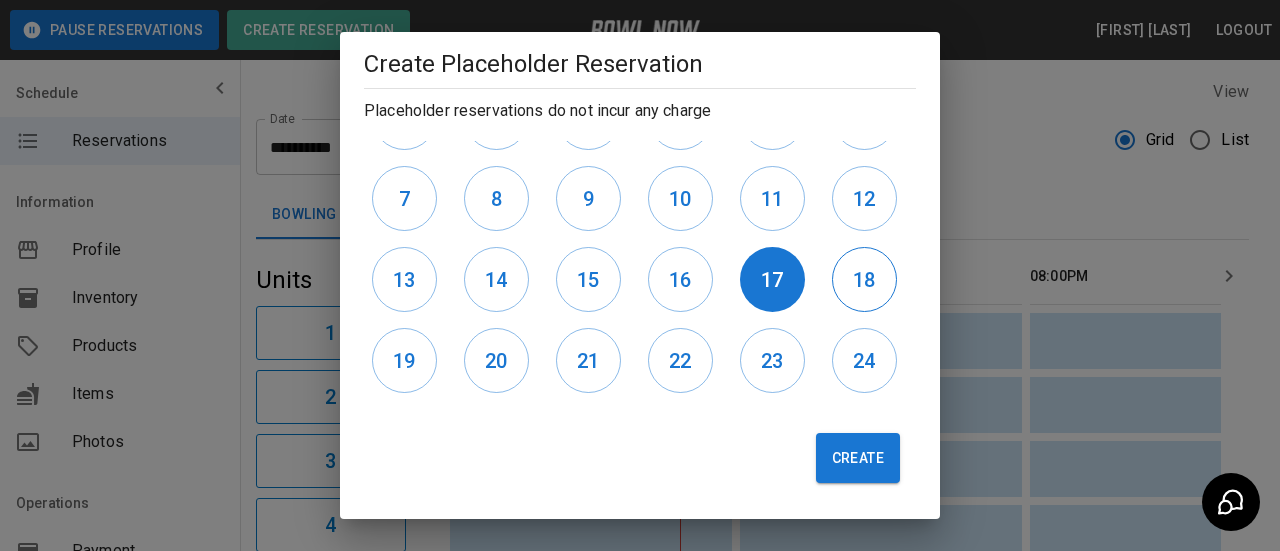 click on "18" at bounding box center (864, 279) 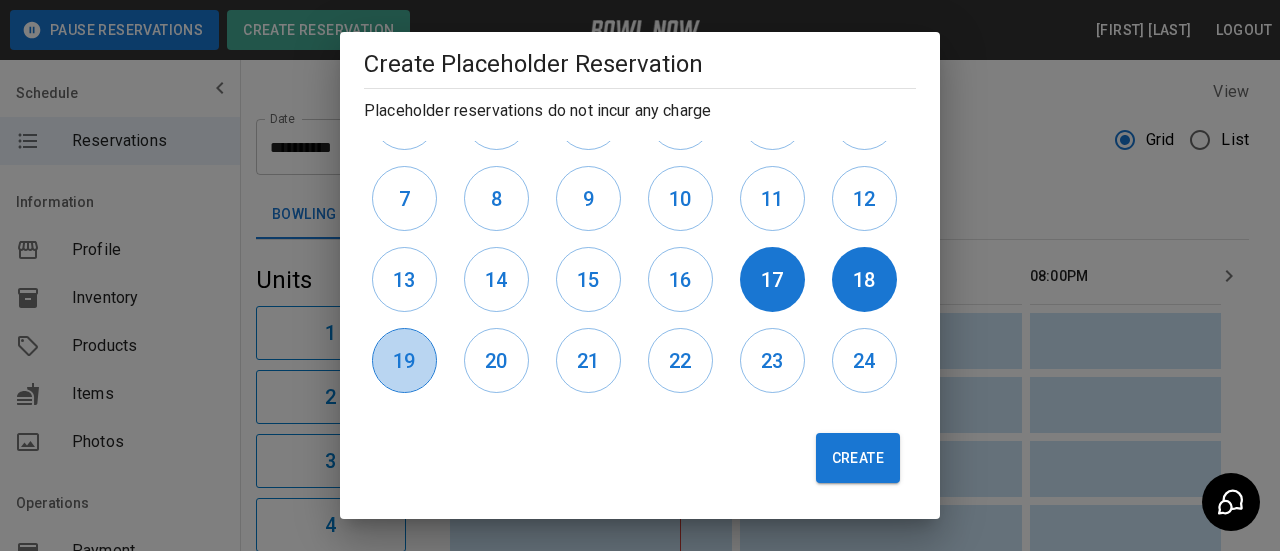 drag, startPoint x: 393, startPoint y: 364, endPoint x: 466, endPoint y: 360, distance: 73.109505 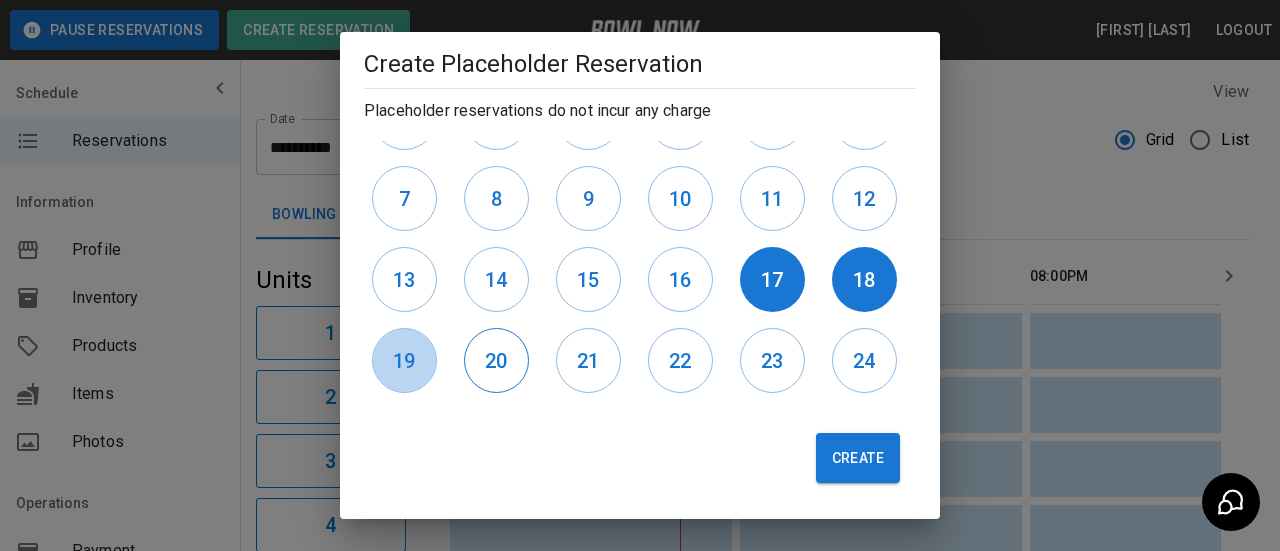 click on "19" at bounding box center [404, 361] 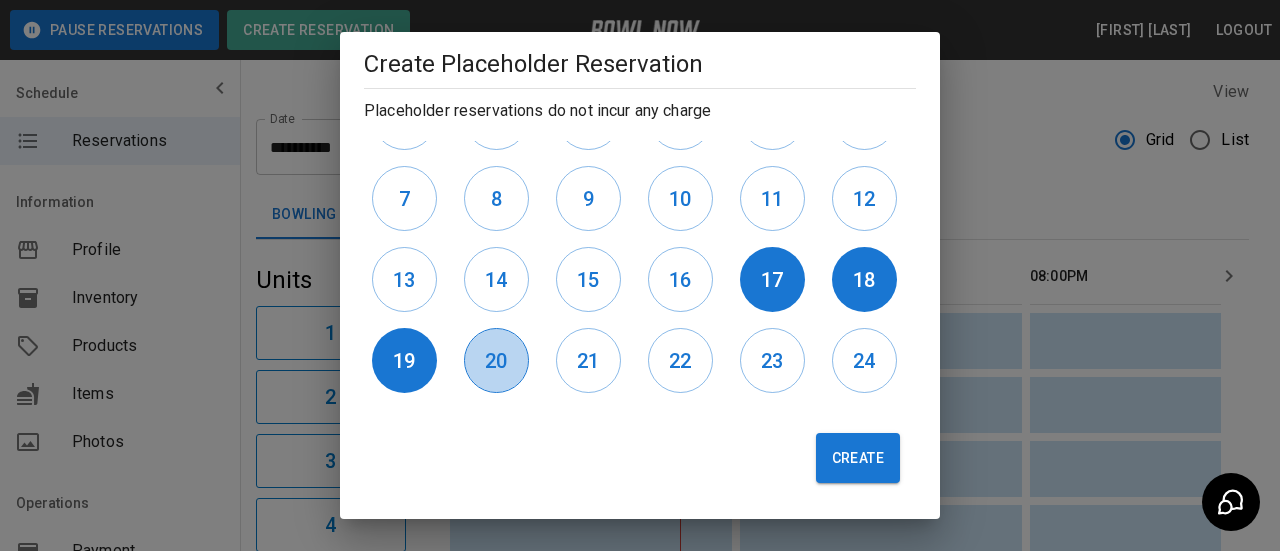 drag, startPoint x: 471, startPoint y: 359, endPoint x: 488, endPoint y: 345, distance: 22.022715 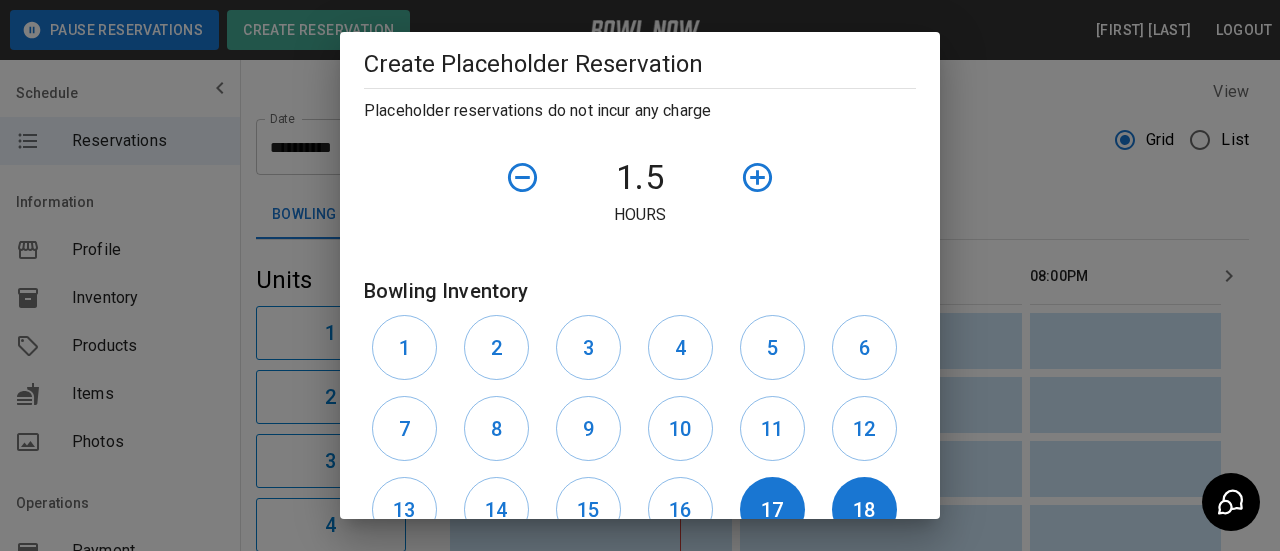 scroll, scrollTop: 661, scrollLeft: 0, axis: vertical 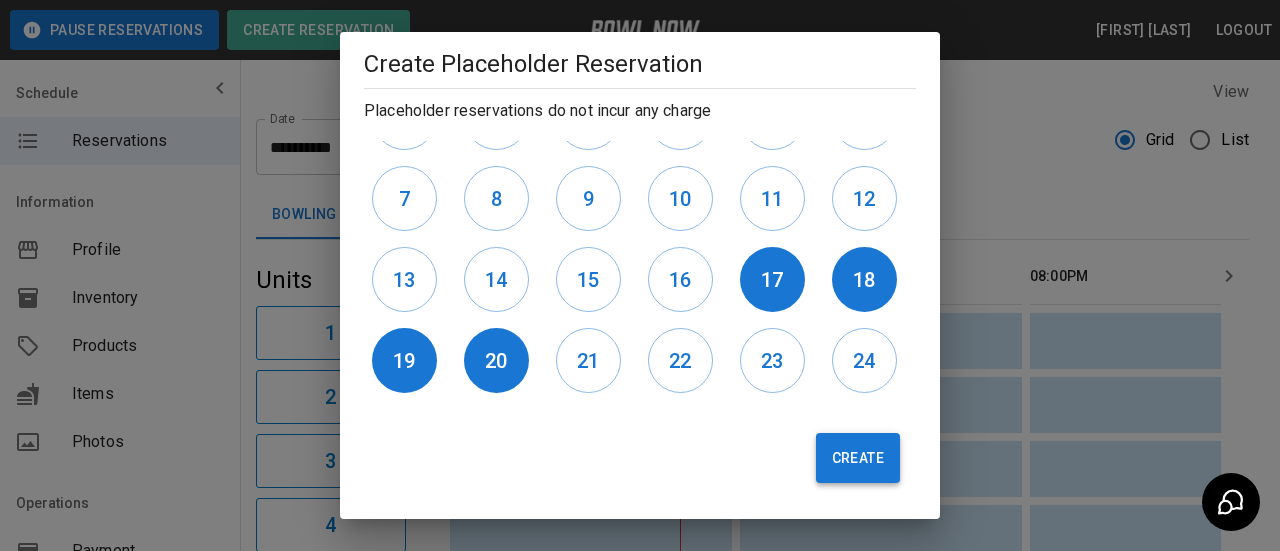 click on "Create" at bounding box center [858, 458] 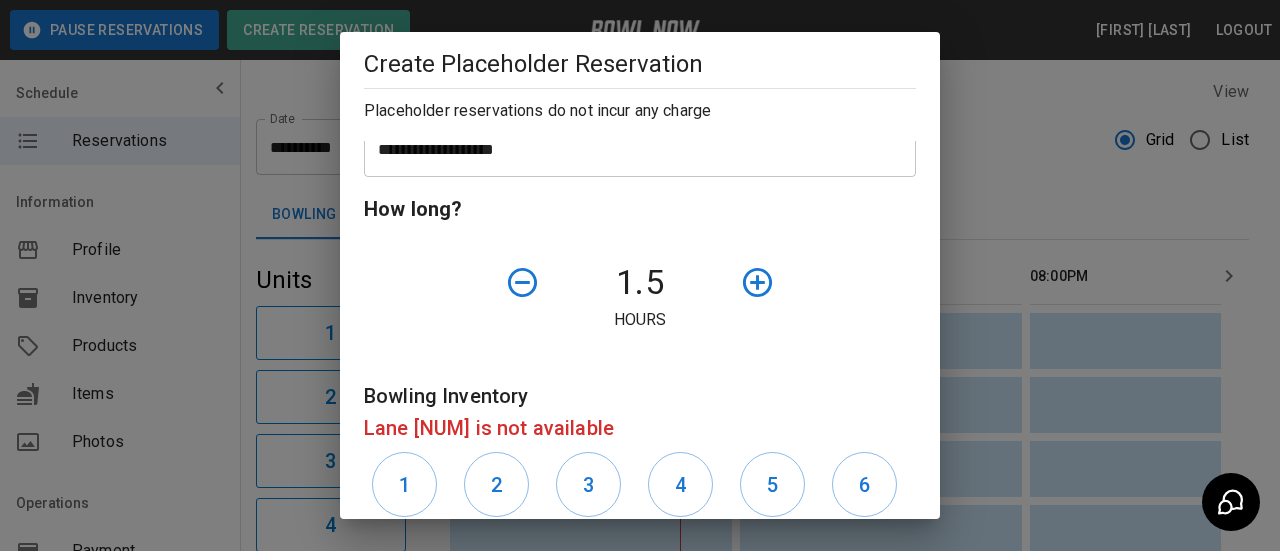 scroll, scrollTop: 293, scrollLeft: 0, axis: vertical 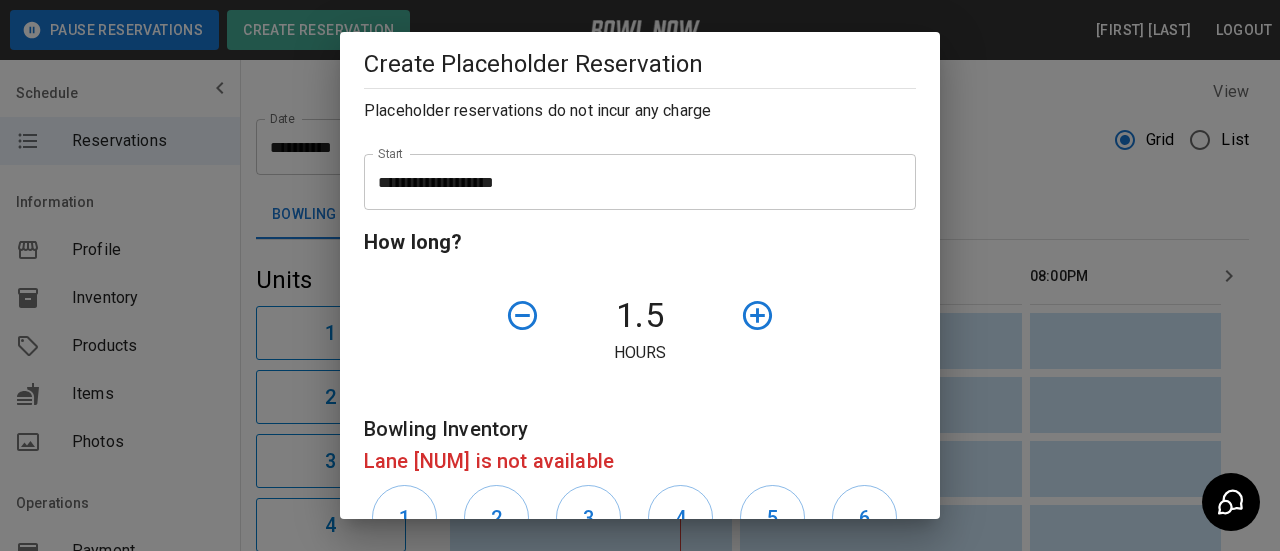 click on "**********" at bounding box center [633, 182] 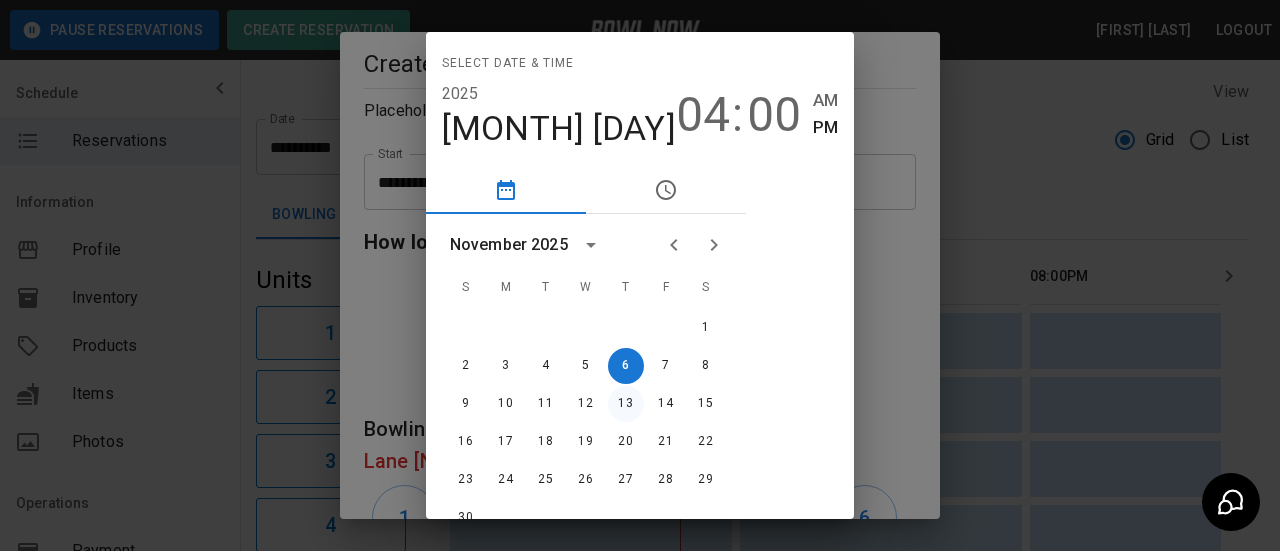 click on "13" at bounding box center (626, 404) 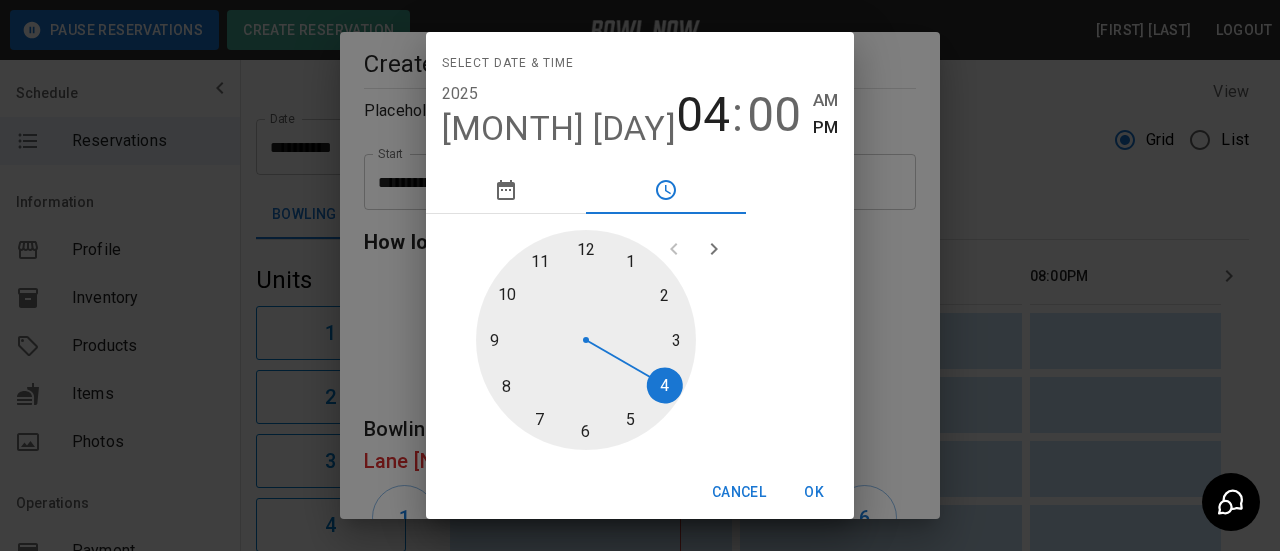 type on "**********" 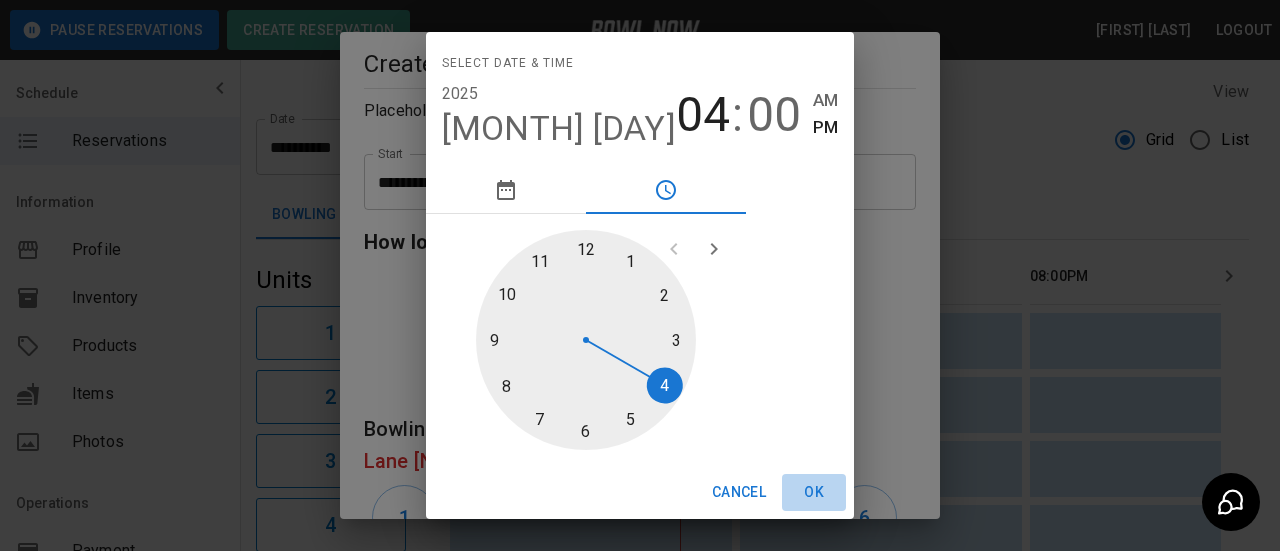 click on "OK" at bounding box center [814, 492] 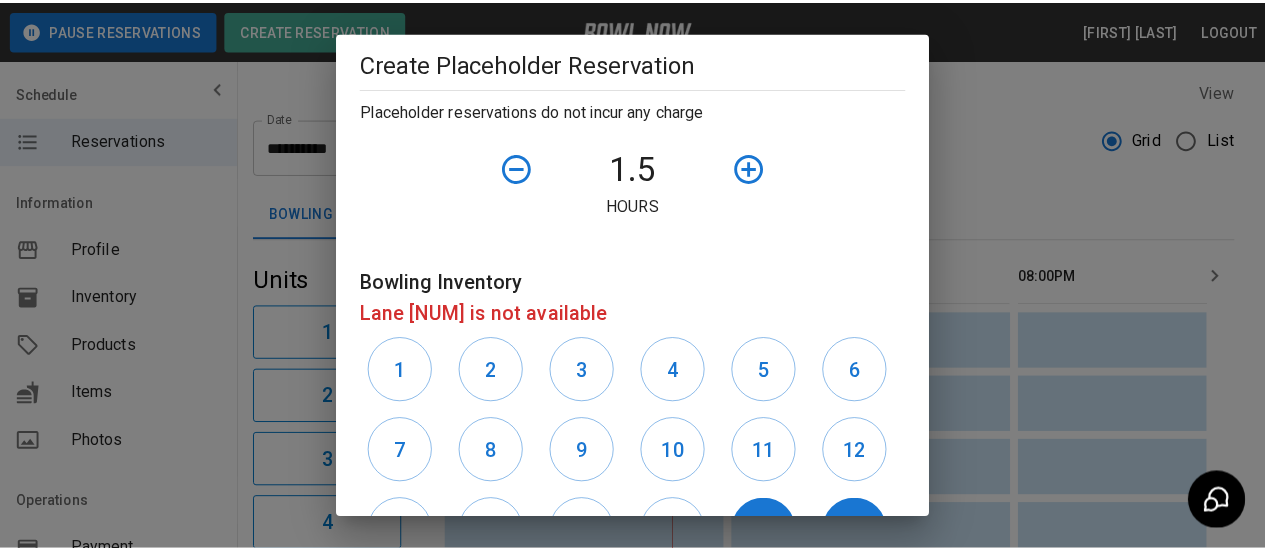 scroll, scrollTop: 693, scrollLeft: 0, axis: vertical 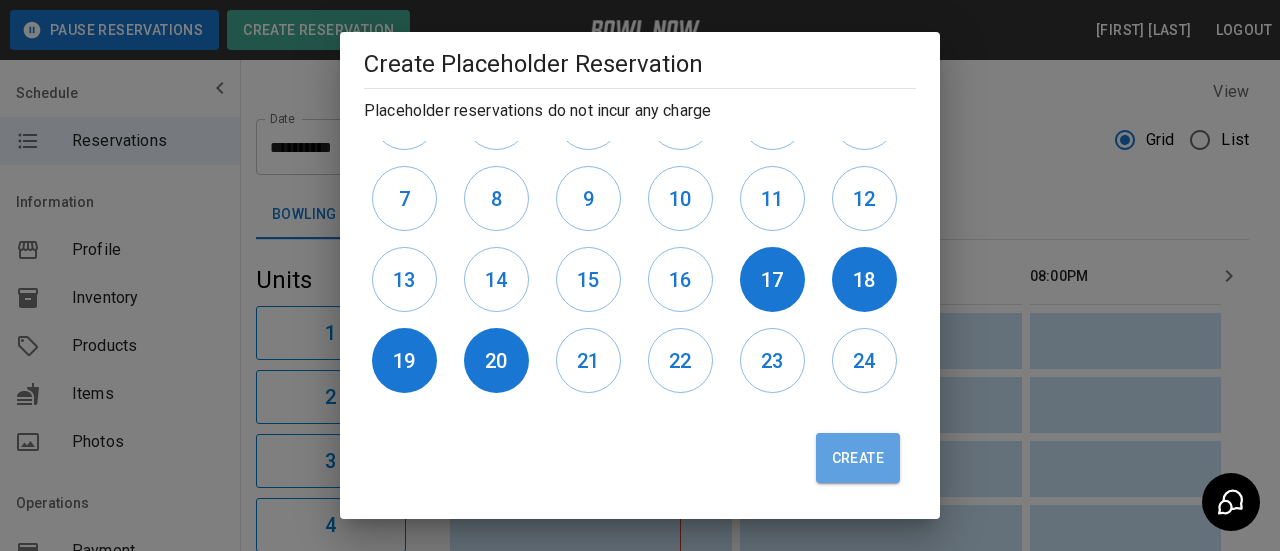 click on "Create" at bounding box center (858, 458) 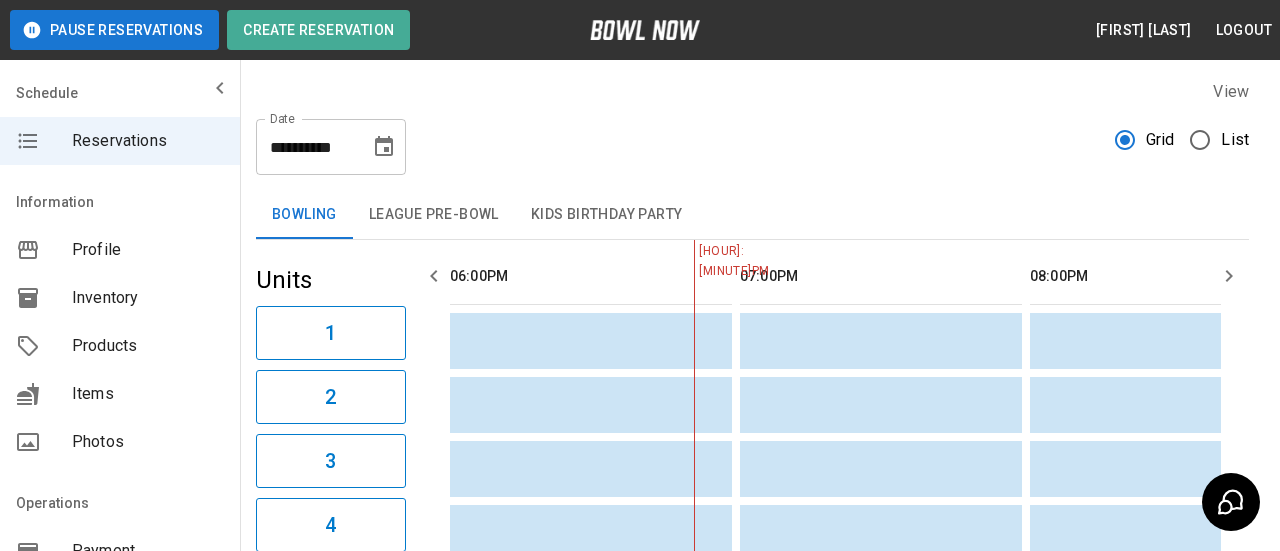 scroll, scrollTop: 0, scrollLeft: 0, axis: both 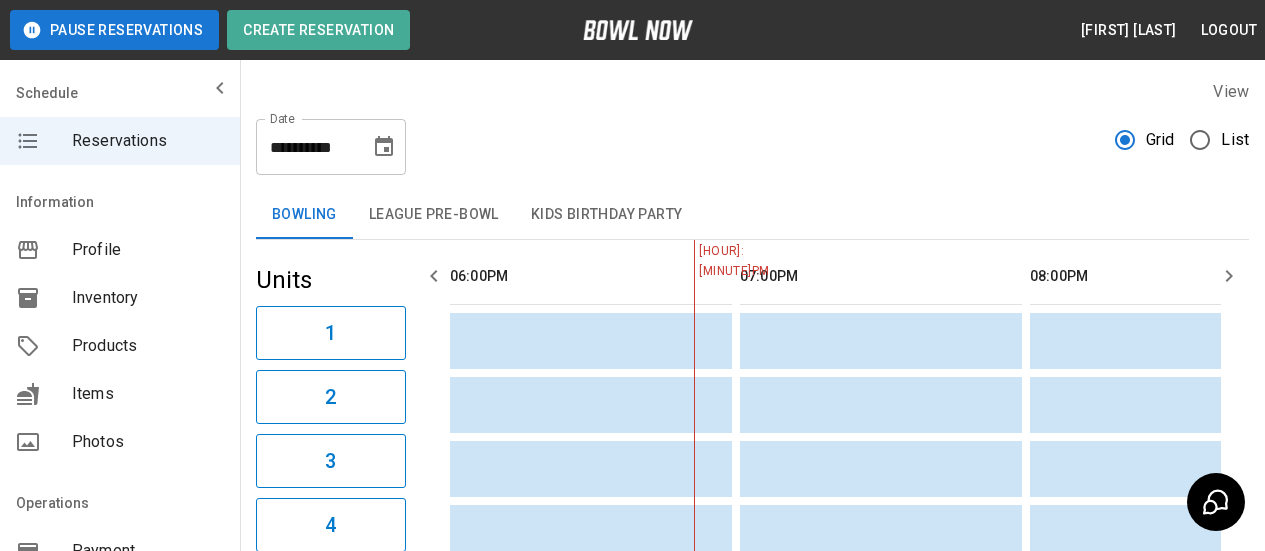click 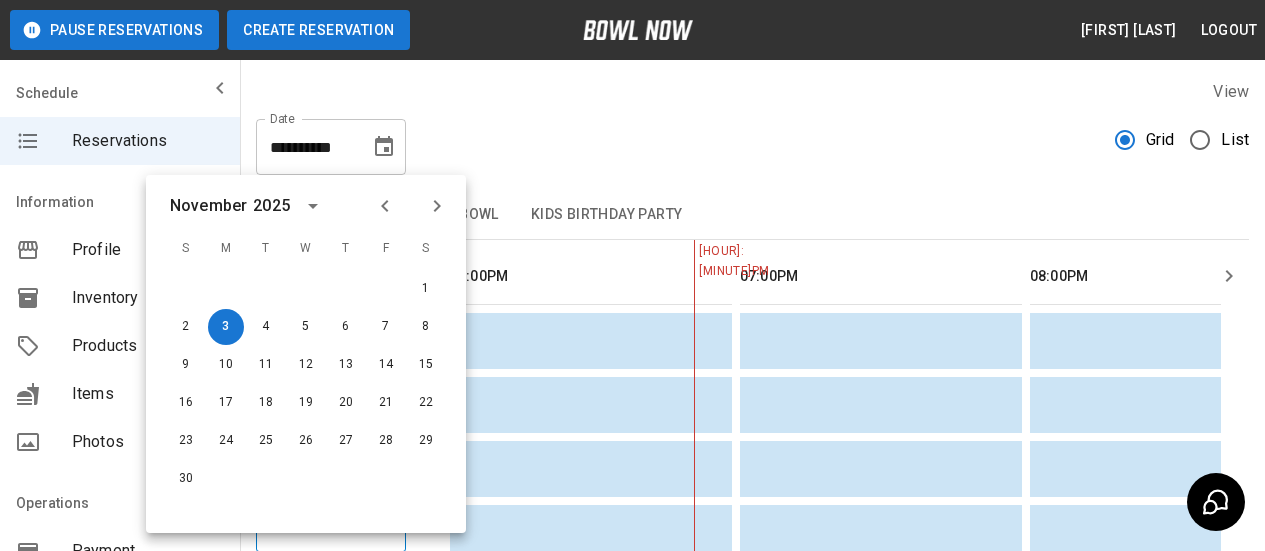 click on "Create Reservation" at bounding box center (318, 30) 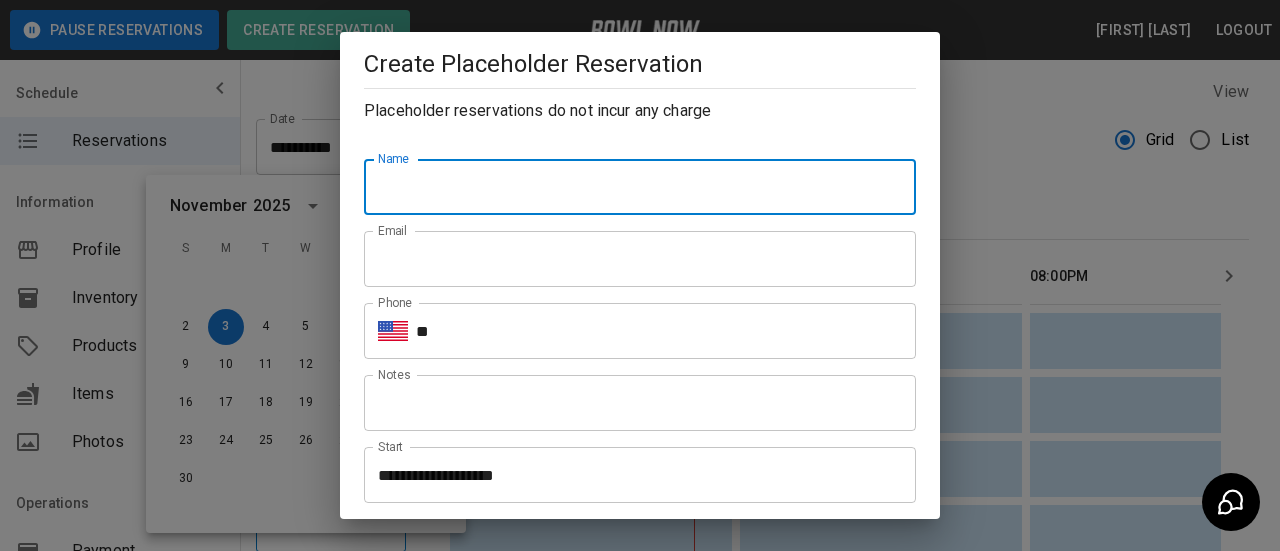 drag, startPoint x: 398, startPoint y: 190, endPoint x: 651, endPoint y: 104, distance: 267.21713 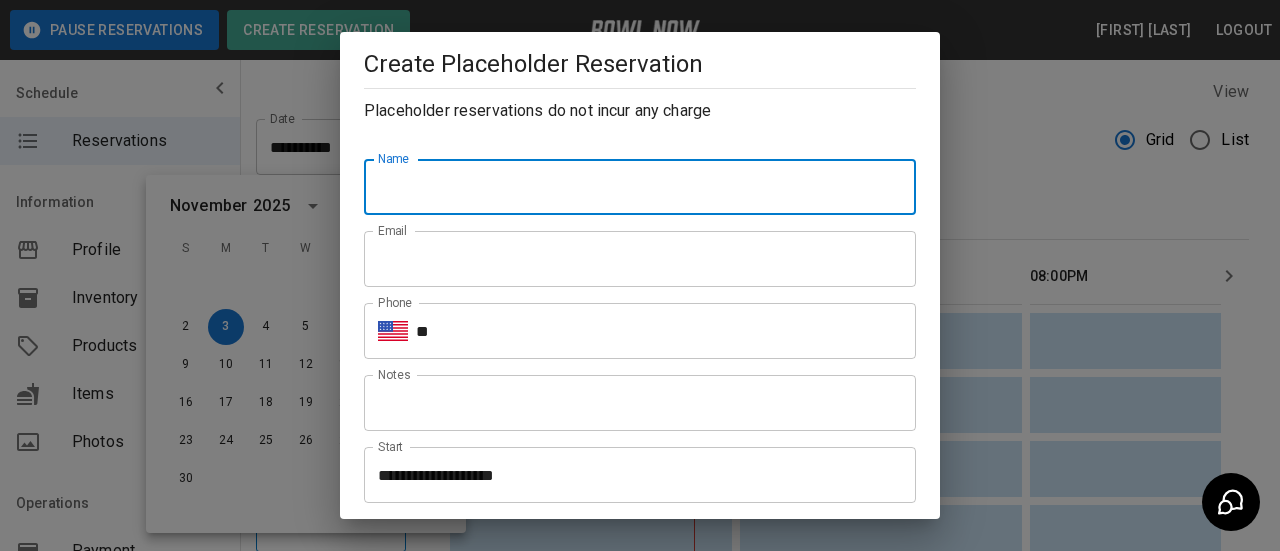 click on "Name" at bounding box center (640, 187) 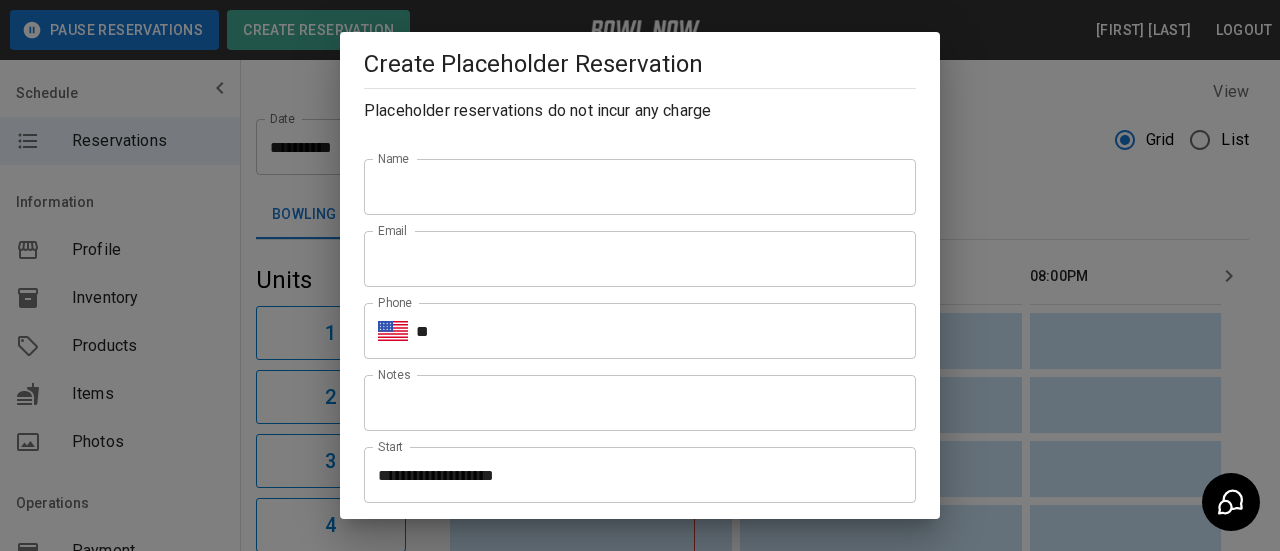 click on "Name" at bounding box center [640, 187] 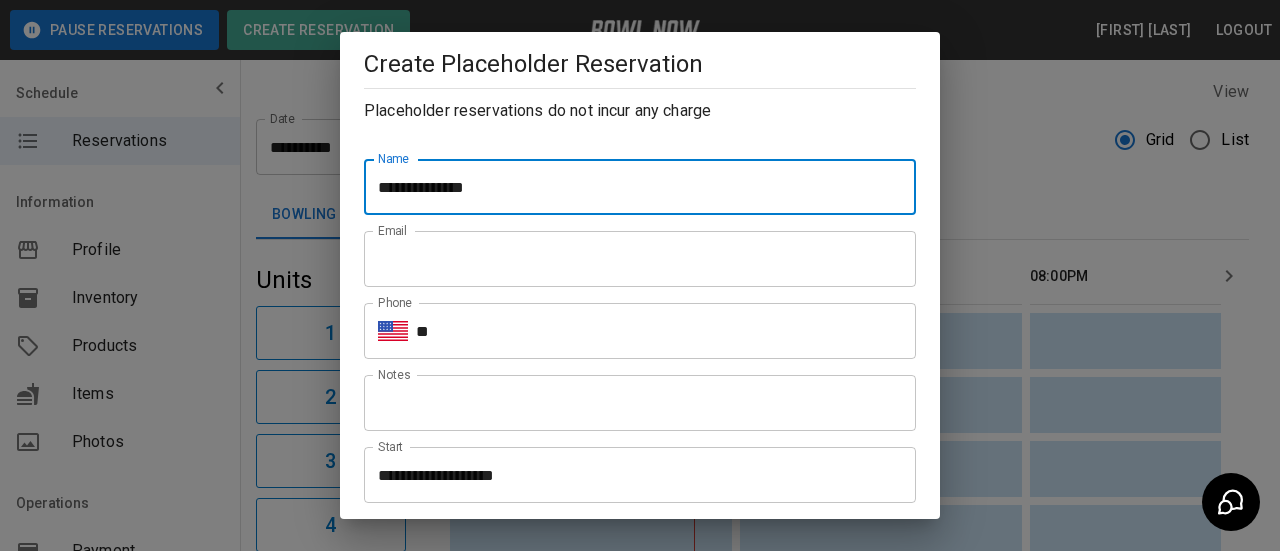 type on "**********" 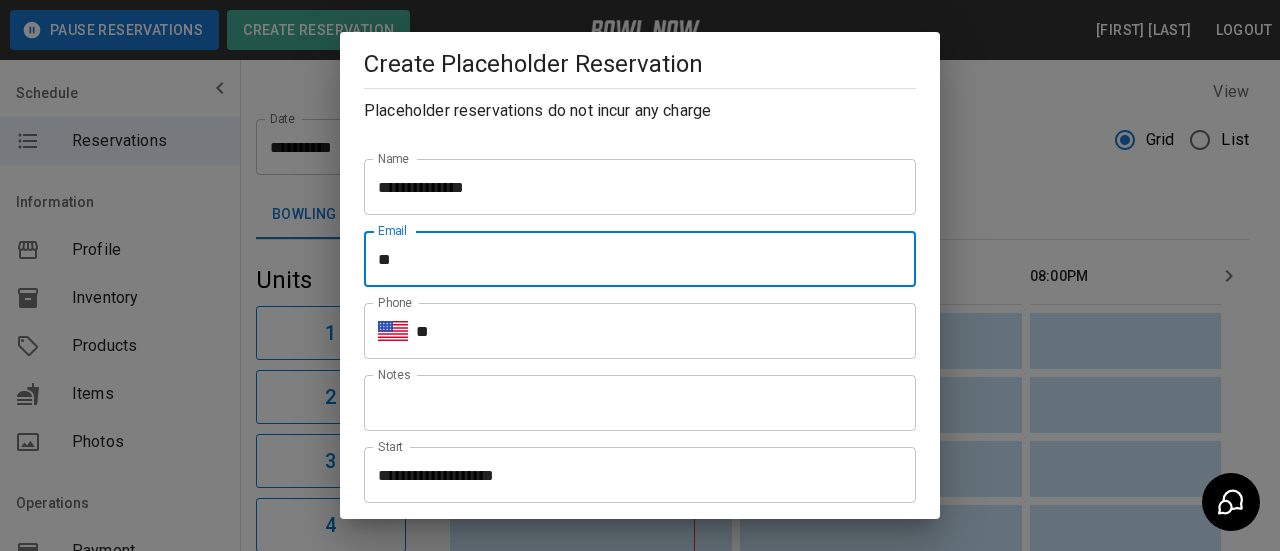 type on "*" 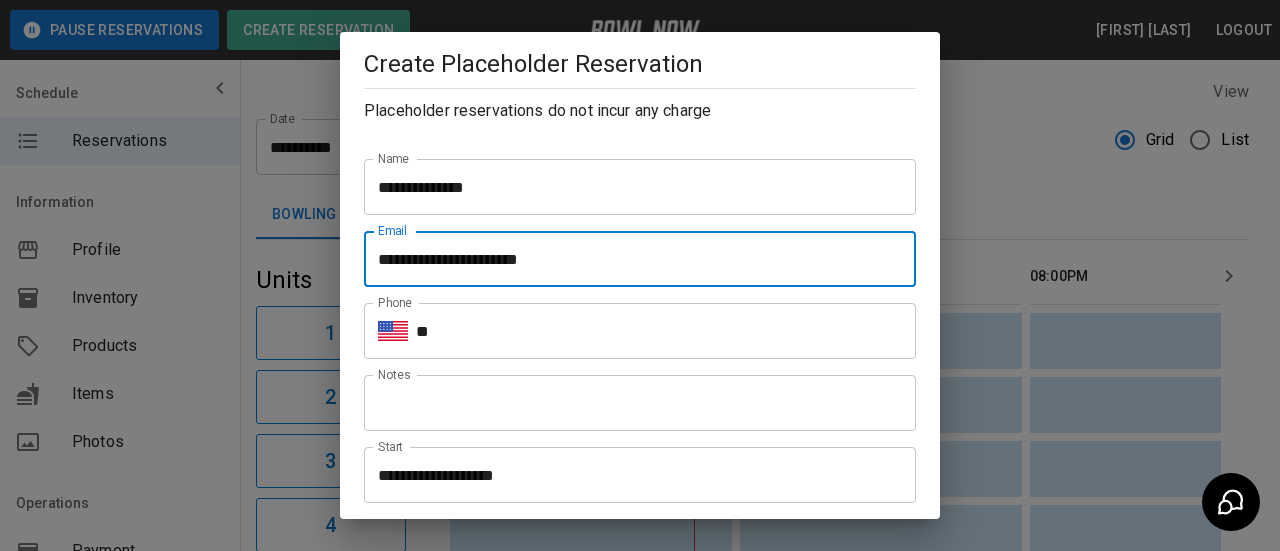 type on "**********" 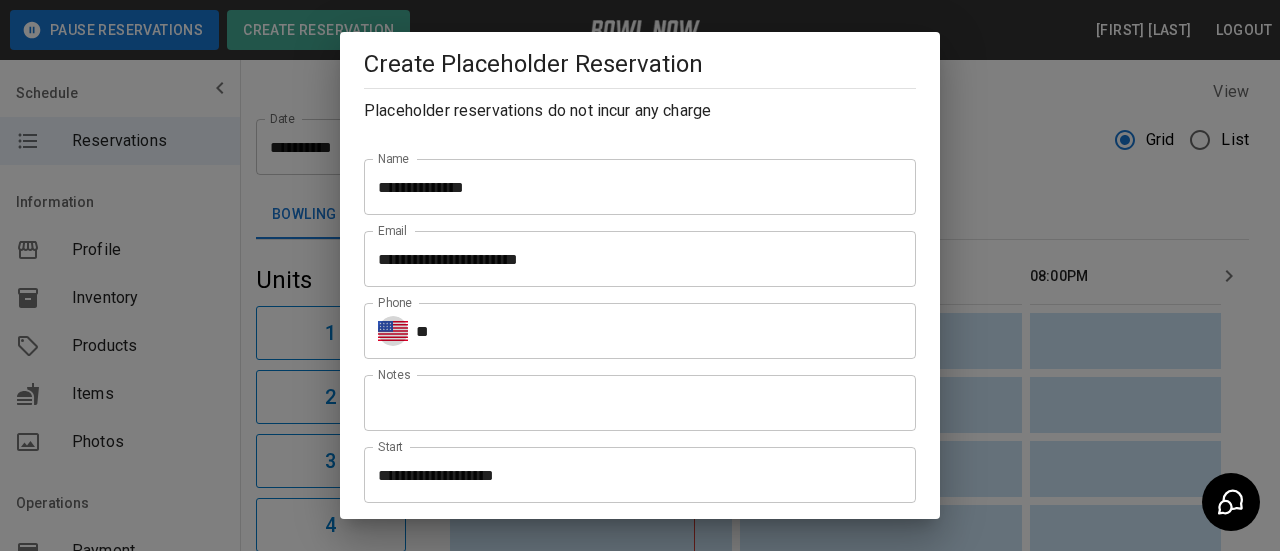 type 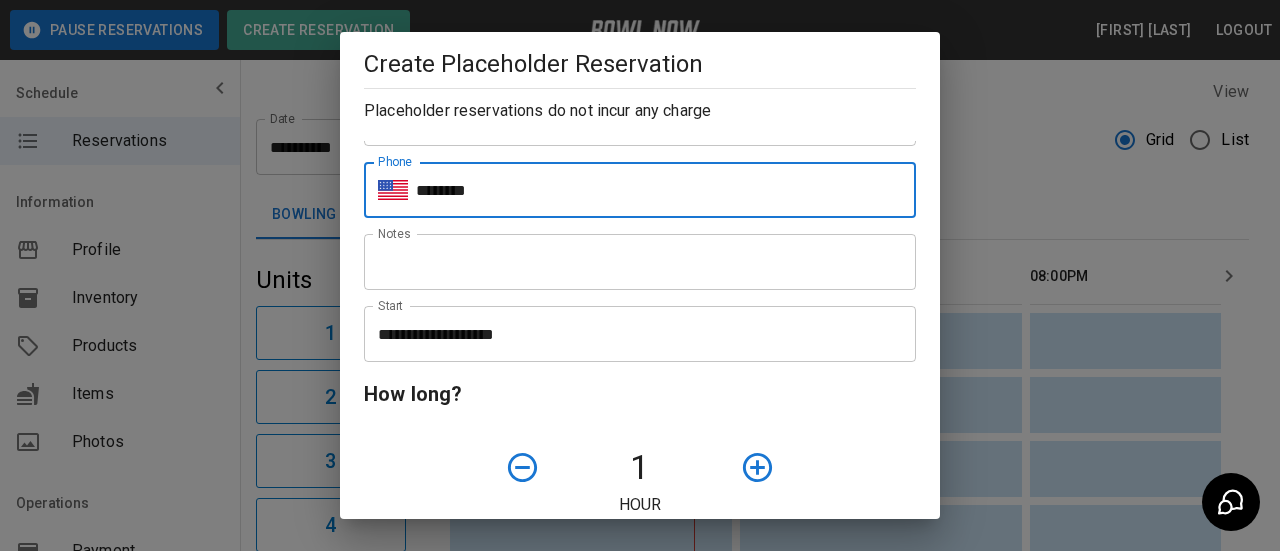 scroll, scrollTop: 0, scrollLeft: 0, axis: both 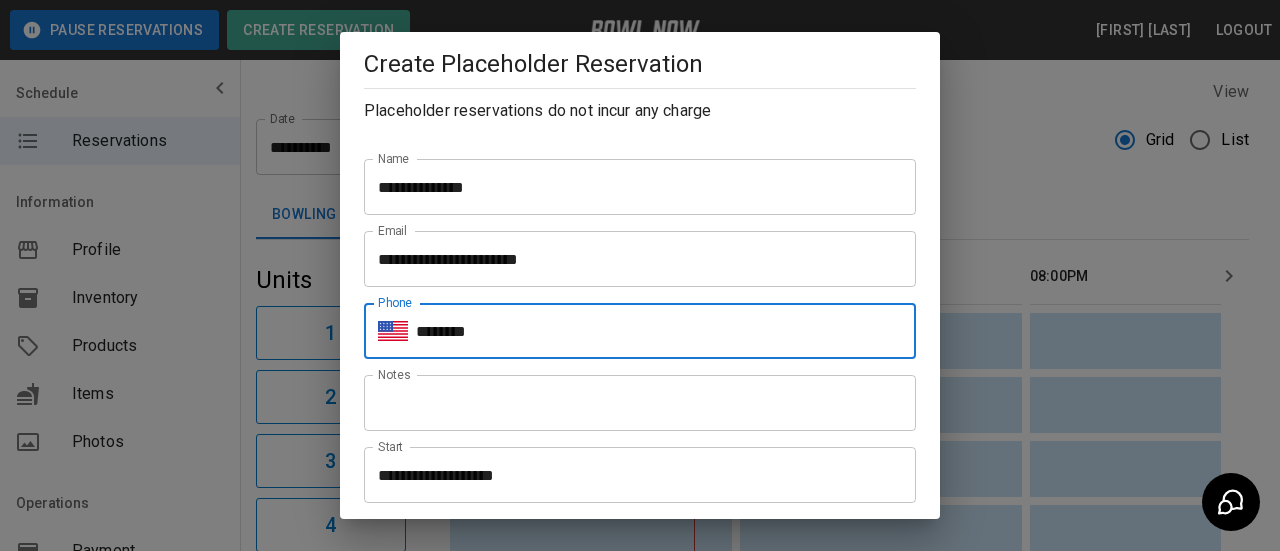 click on "********" at bounding box center (666, 331) 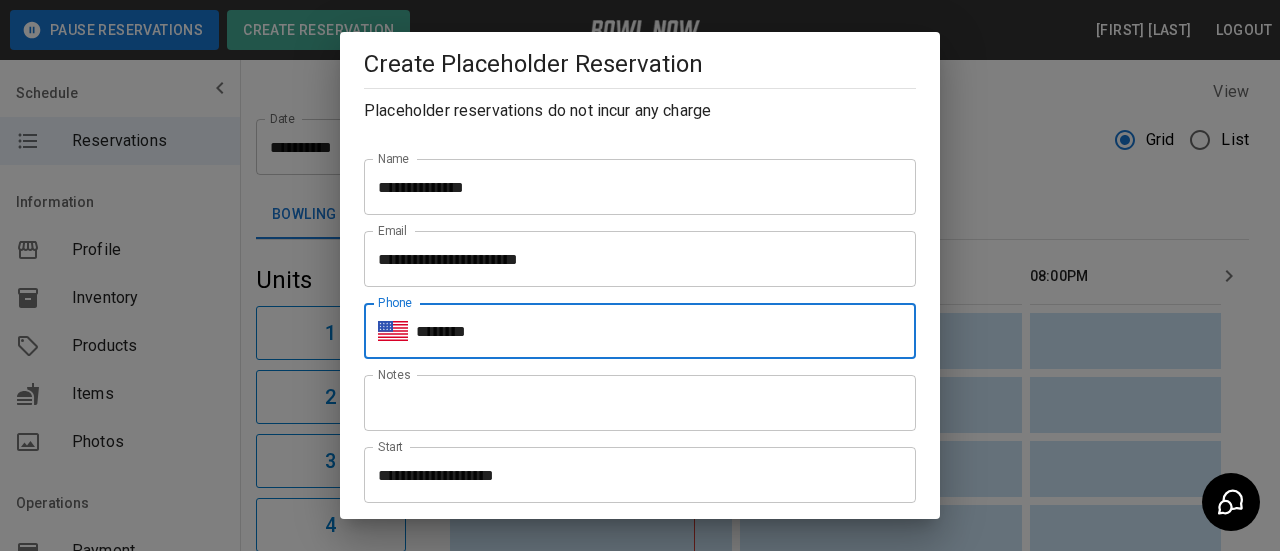 type on "**********" 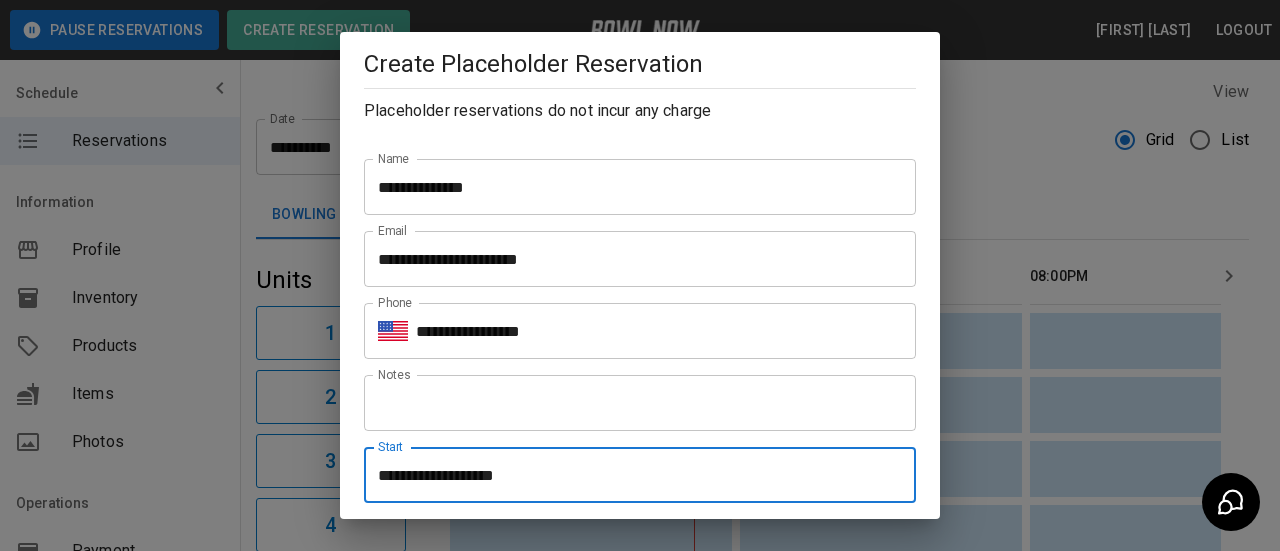 click on "**********" at bounding box center [633, 475] 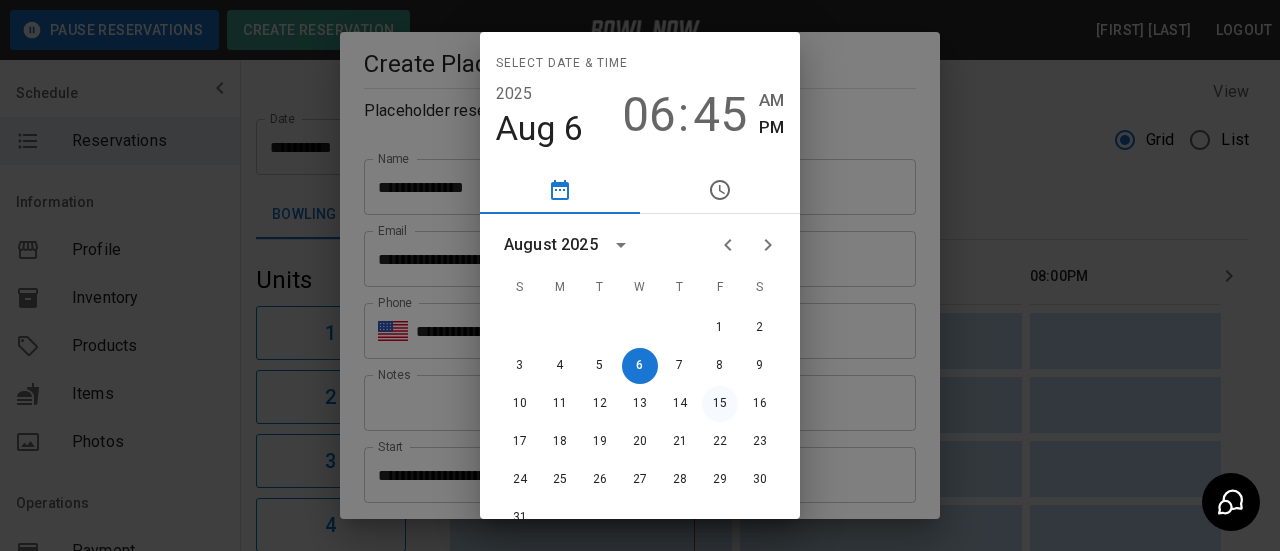click on "15" at bounding box center [720, 404] 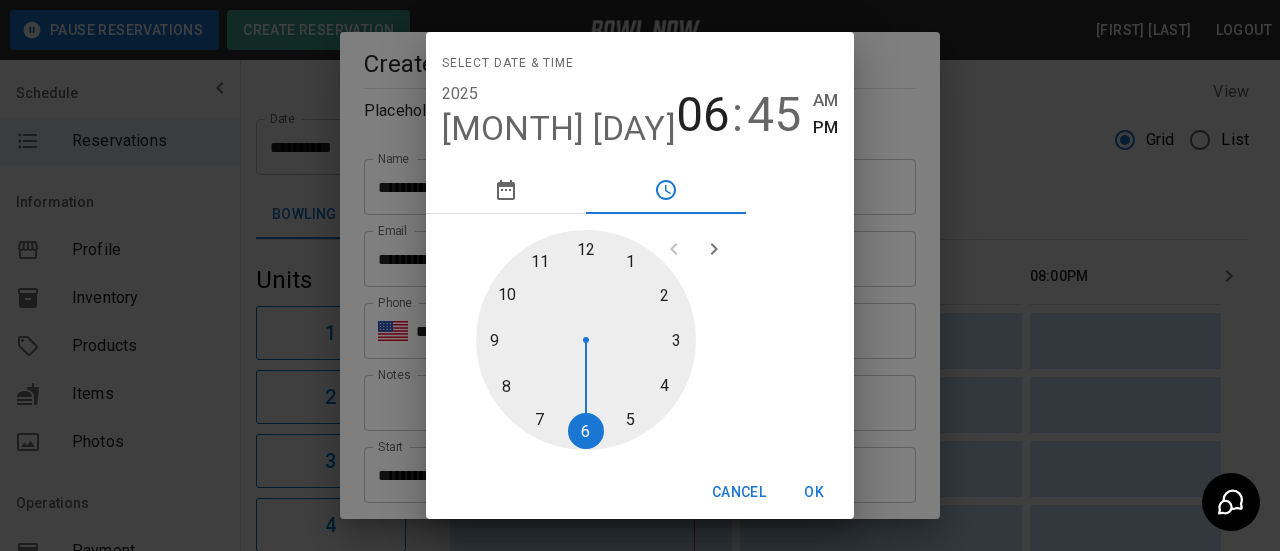 click at bounding box center [586, 340] 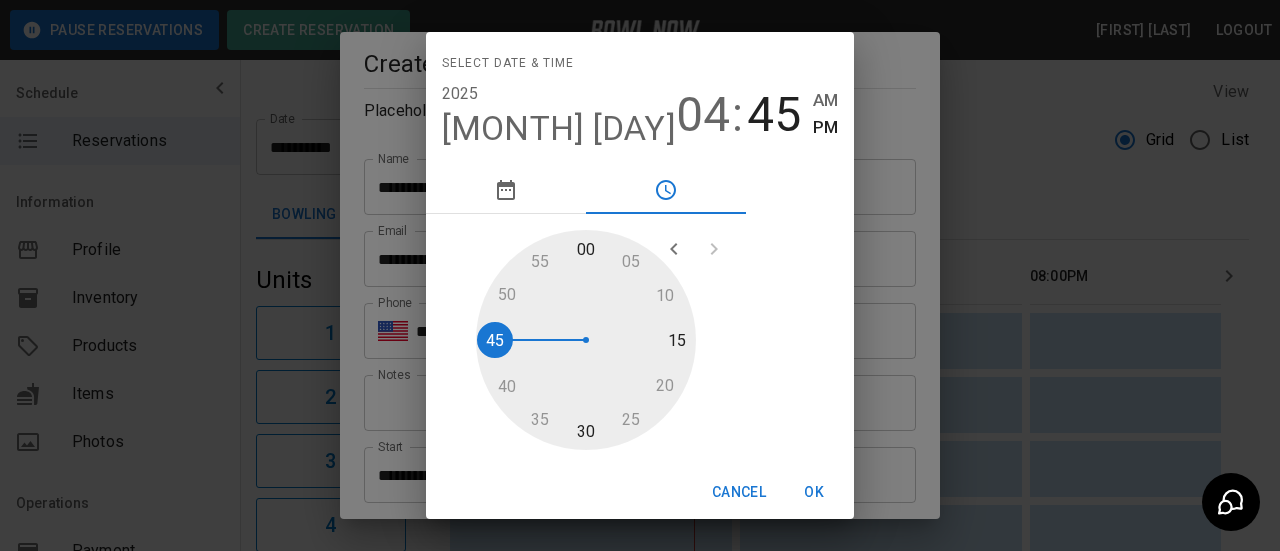 click at bounding box center [586, 340] 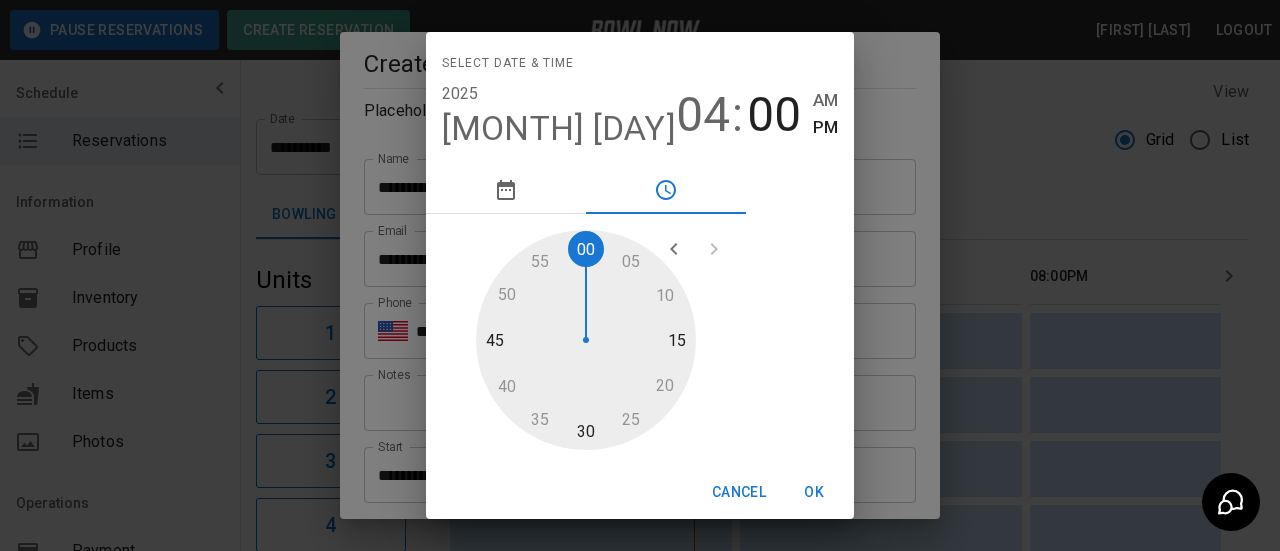 click on "OK" at bounding box center [814, 492] 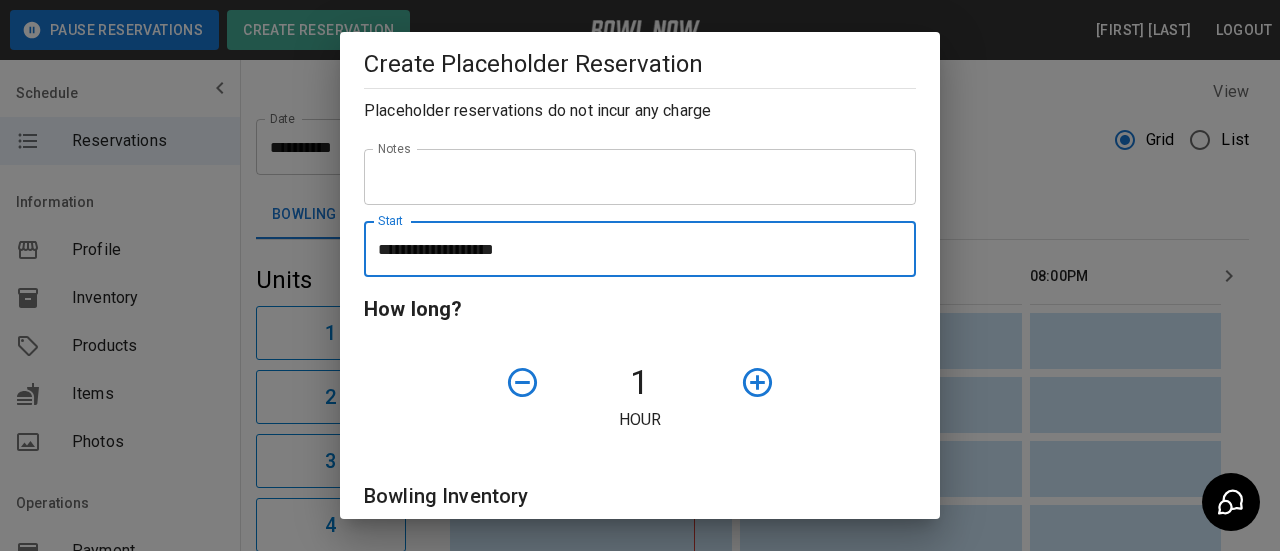 scroll, scrollTop: 400, scrollLeft: 0, axis: vertical 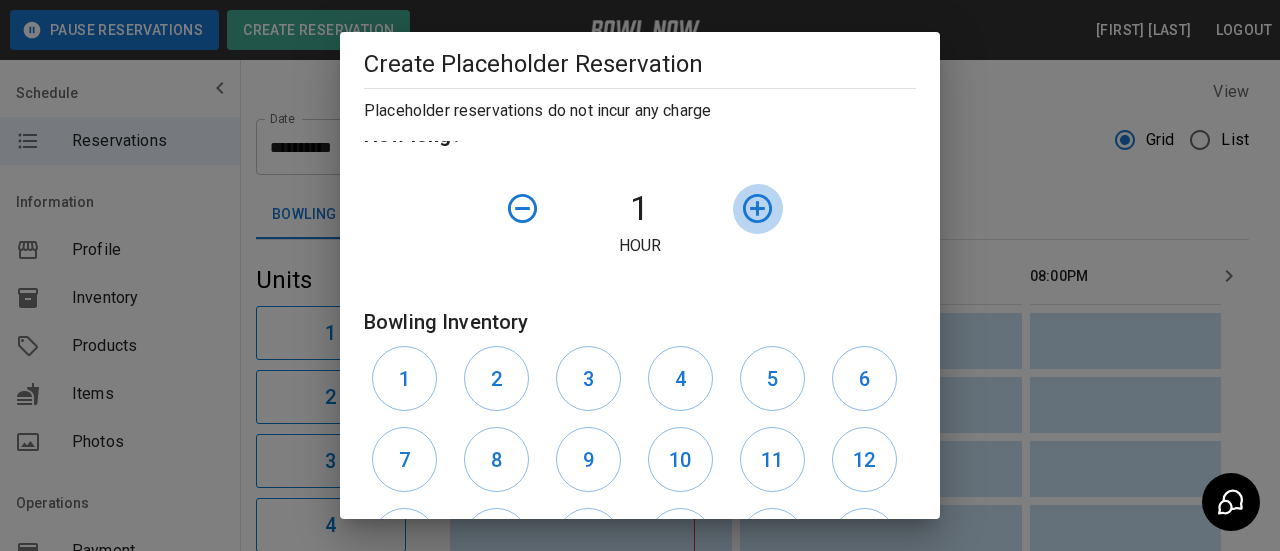 click 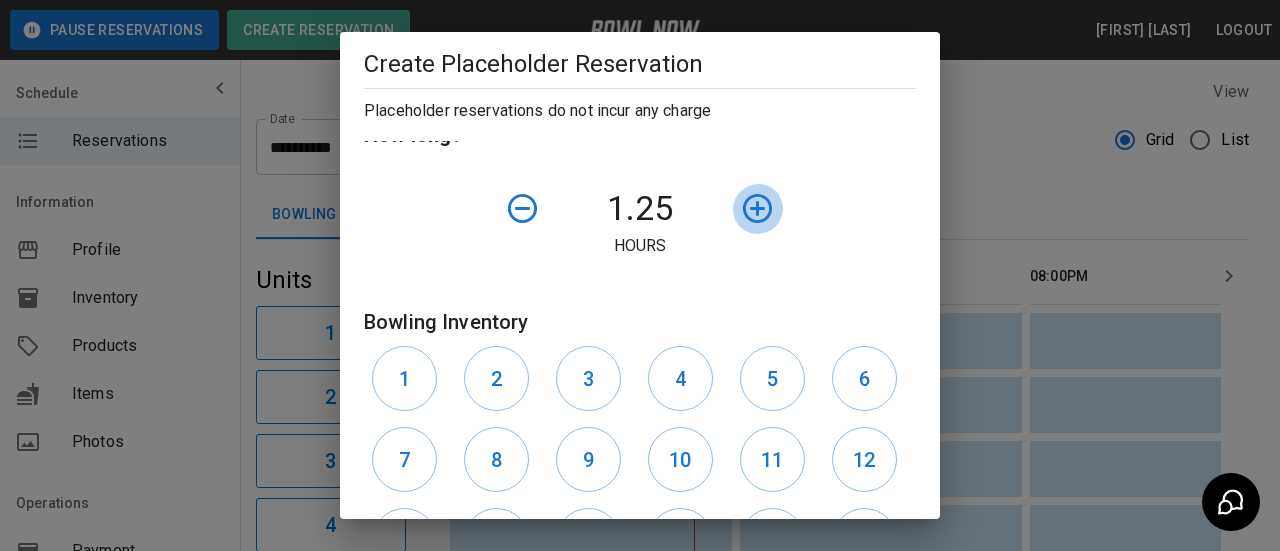 click 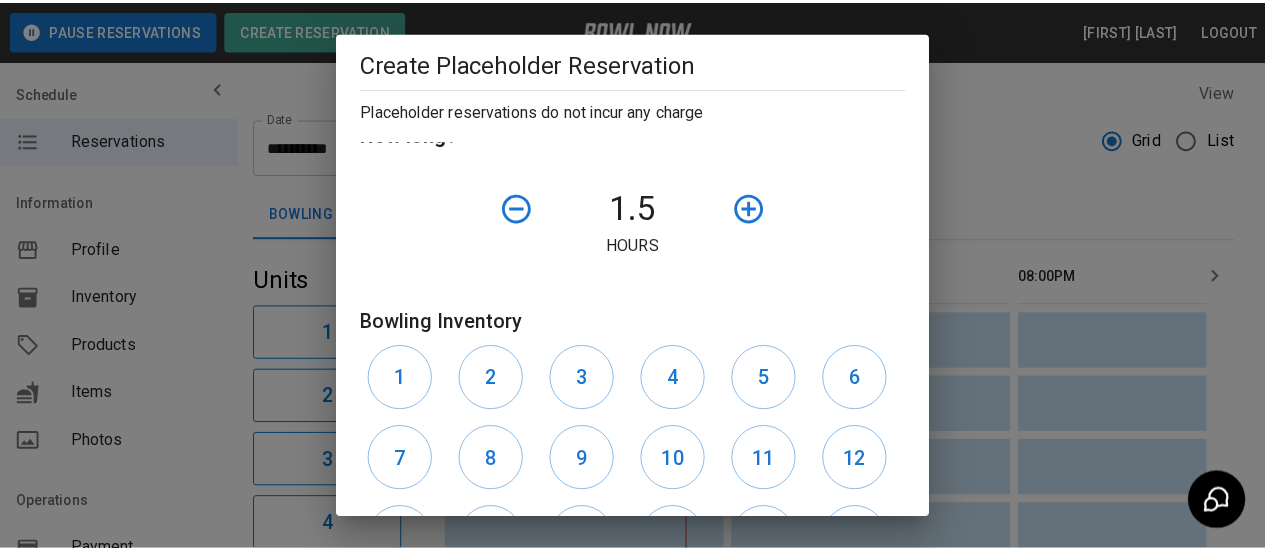 scroll, scrollTop: 661, scrollLeft: 0, axis: vertical 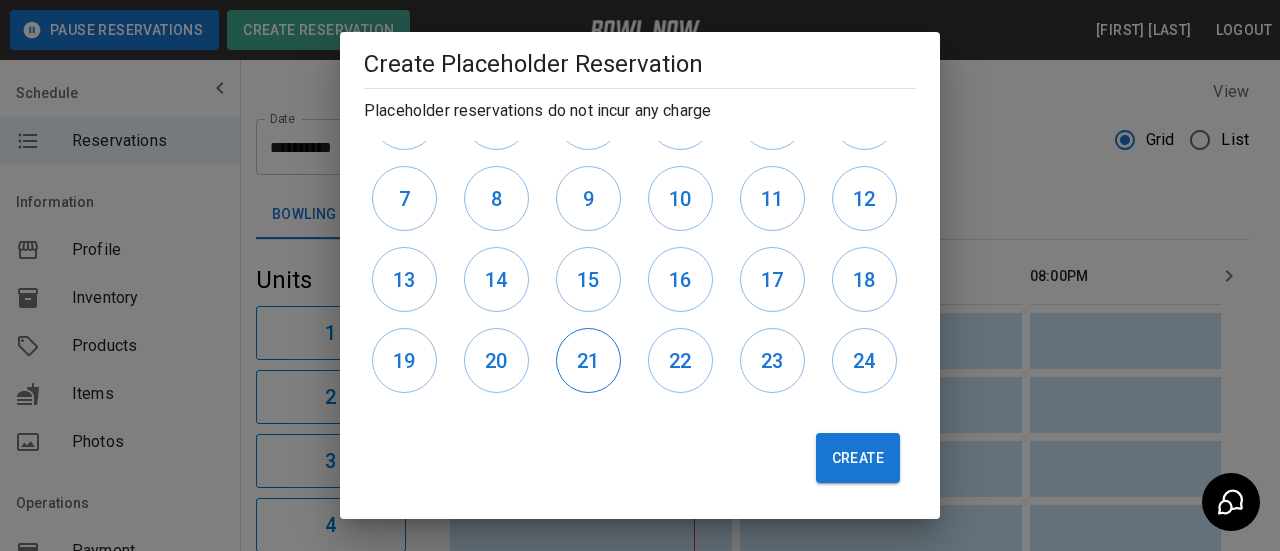 click on "21" at bounding box center (588, 361) 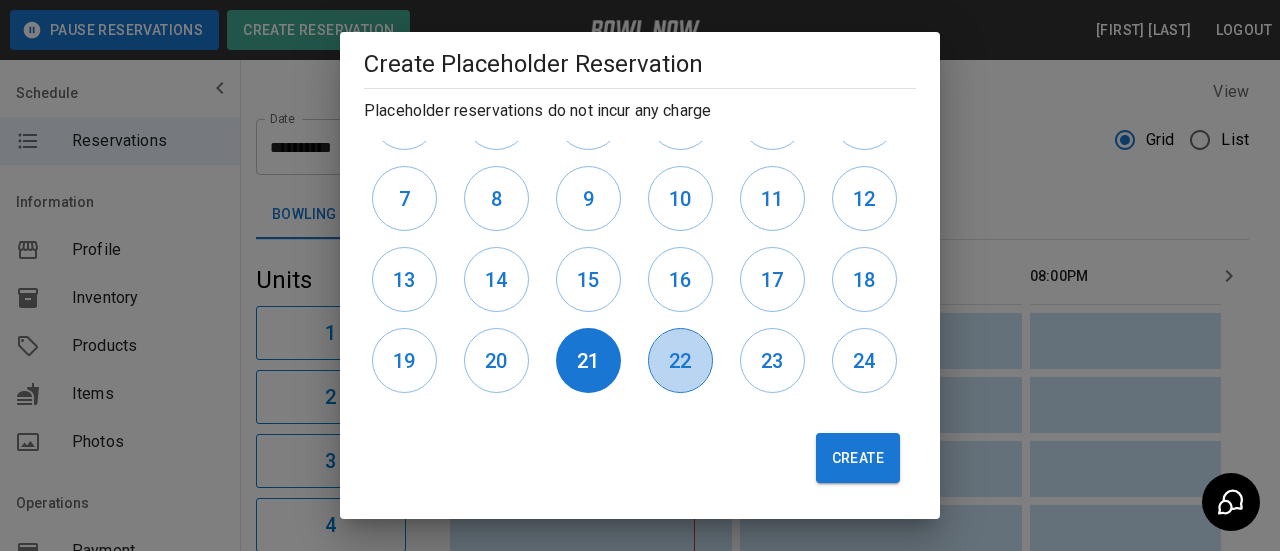 click on "22" at bounding box center [680, 361] 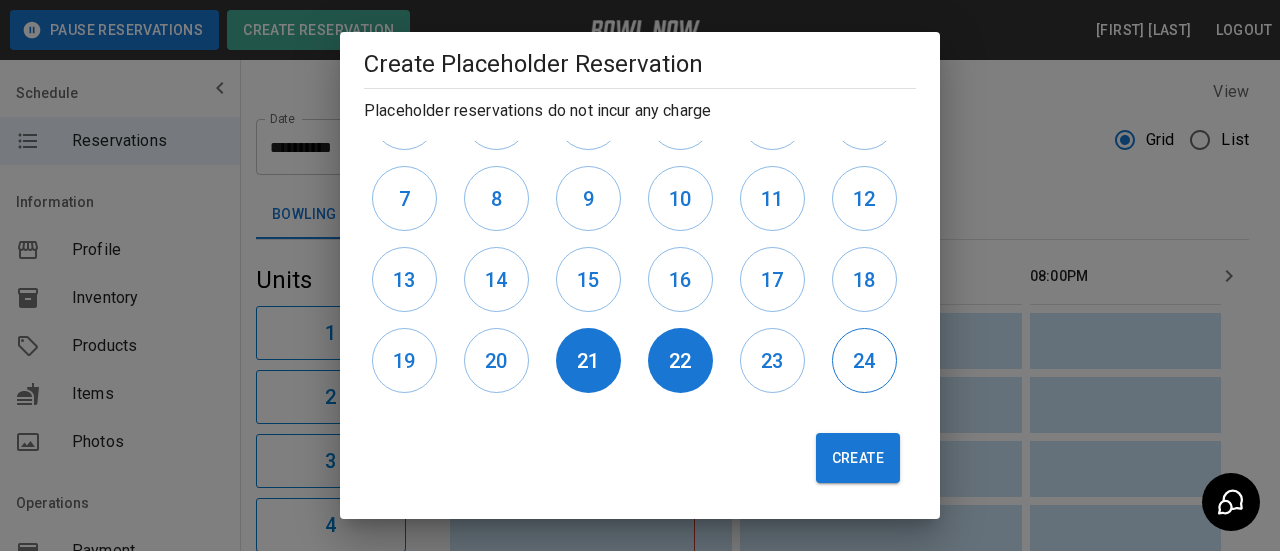drag, startPoint x: 752, startPoint y: 369, endPoint x: 852, endPoint y: 350, distance: 101.788994 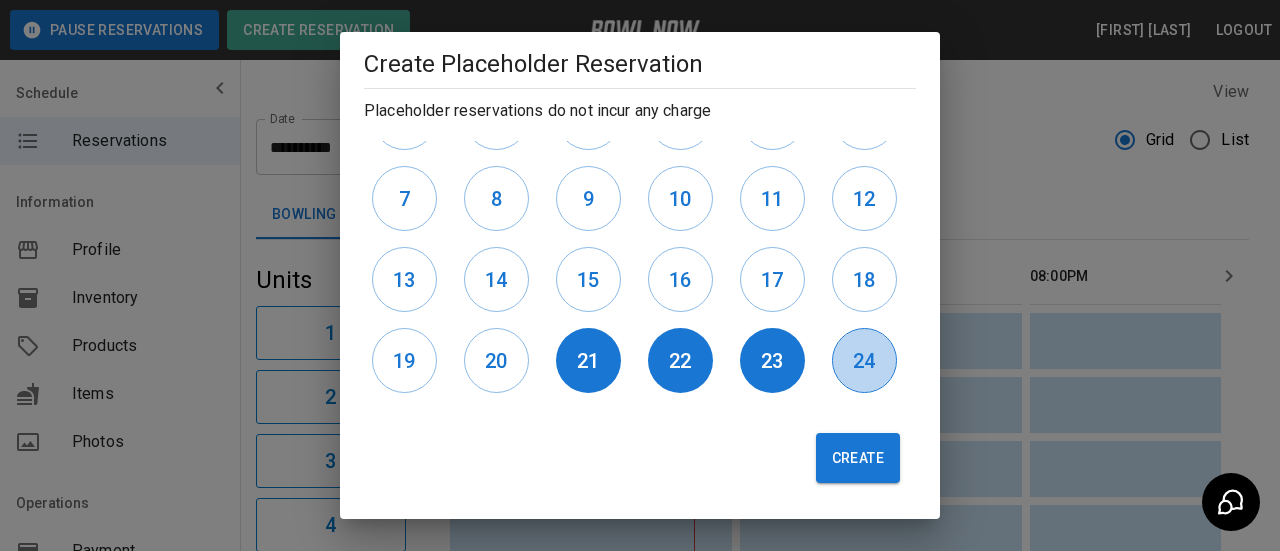 click on "24" at bounding box center [864, 361] 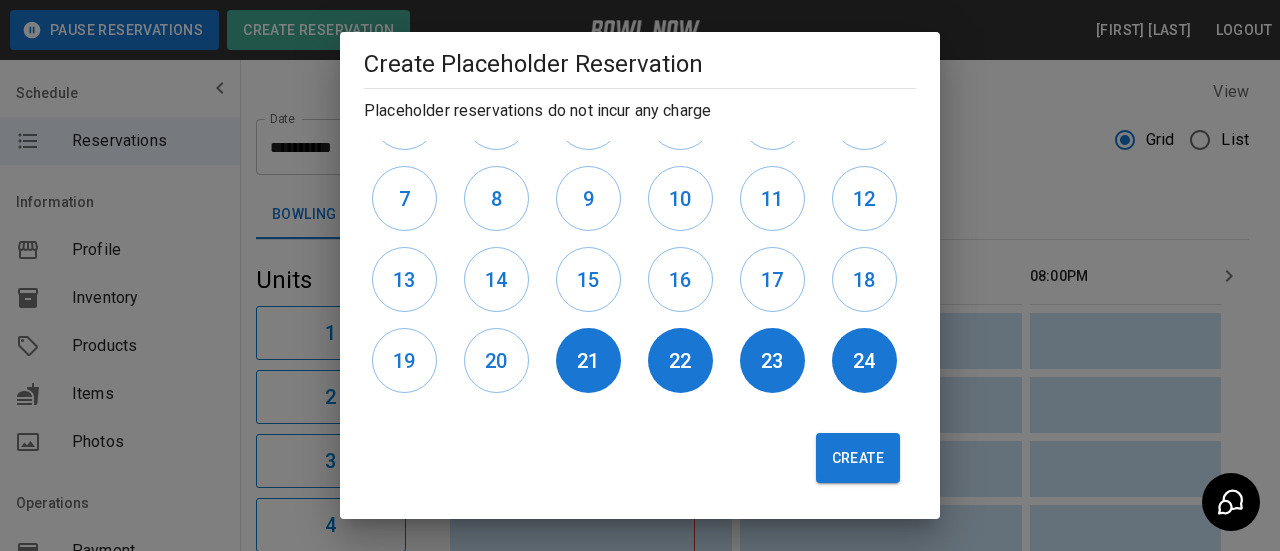 click on "Create" at bounding box center (858, 458) 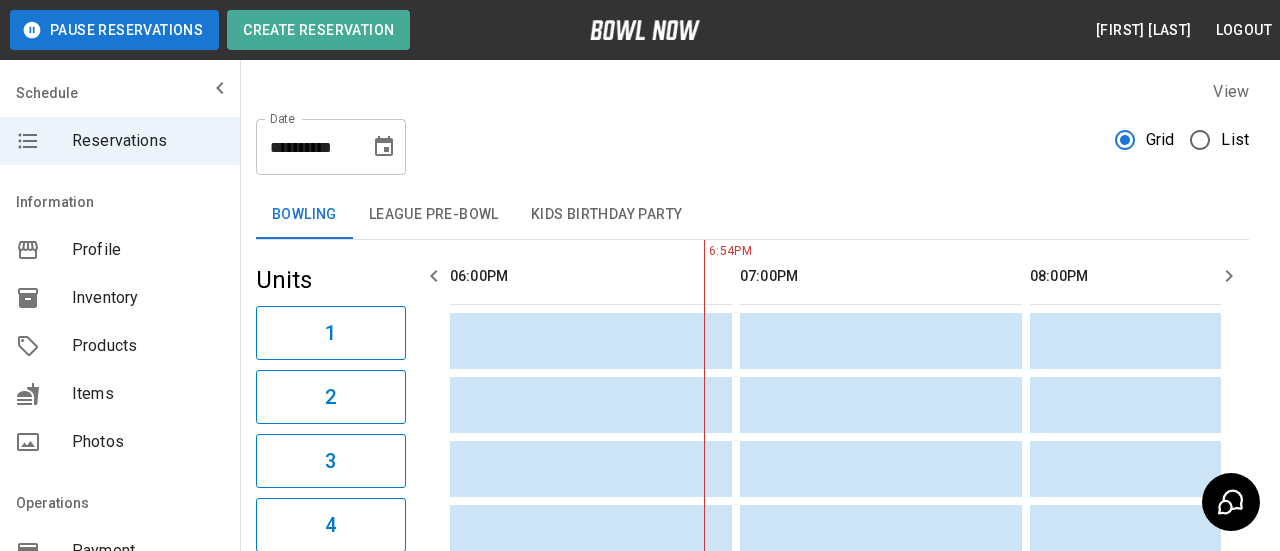 type 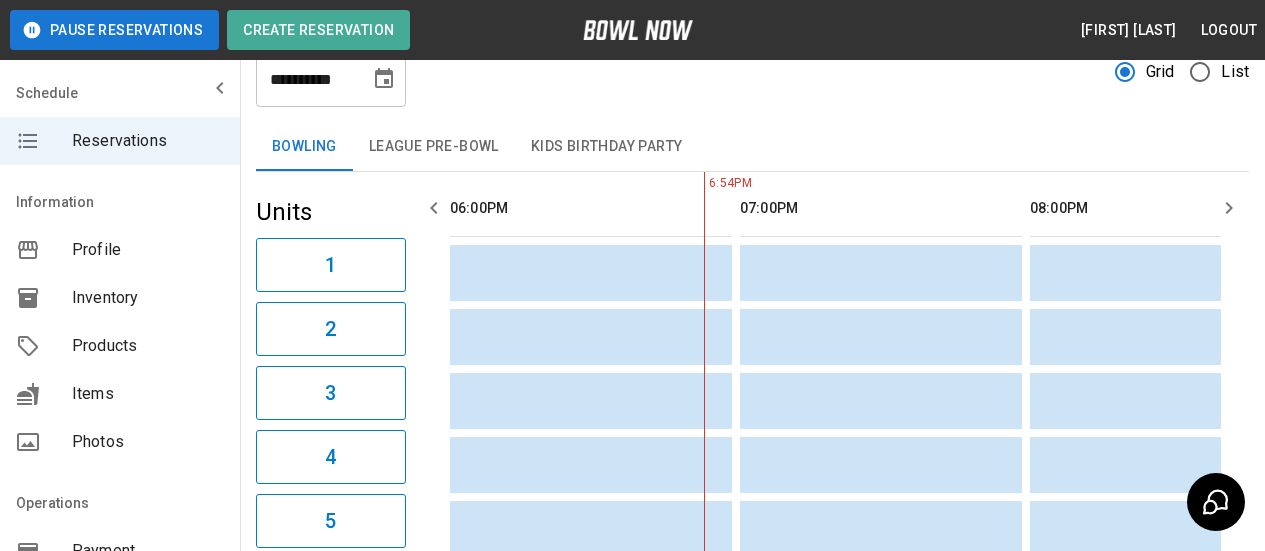 scroll, scrollTop: 0, scrollLeft: 0, axis: both 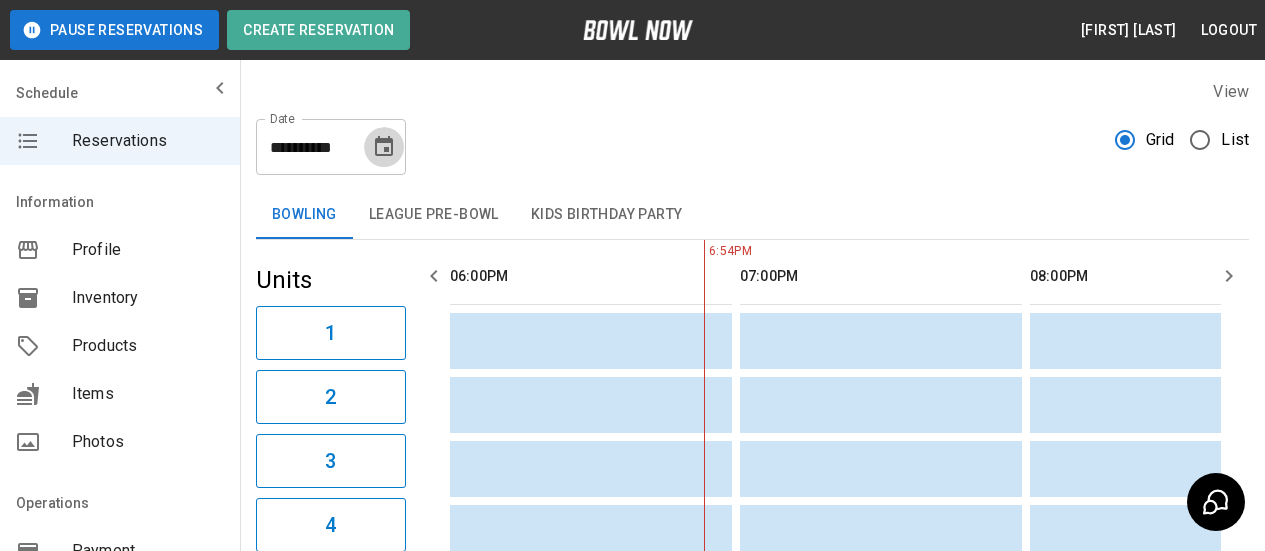 click at bounding box center (384, 147) 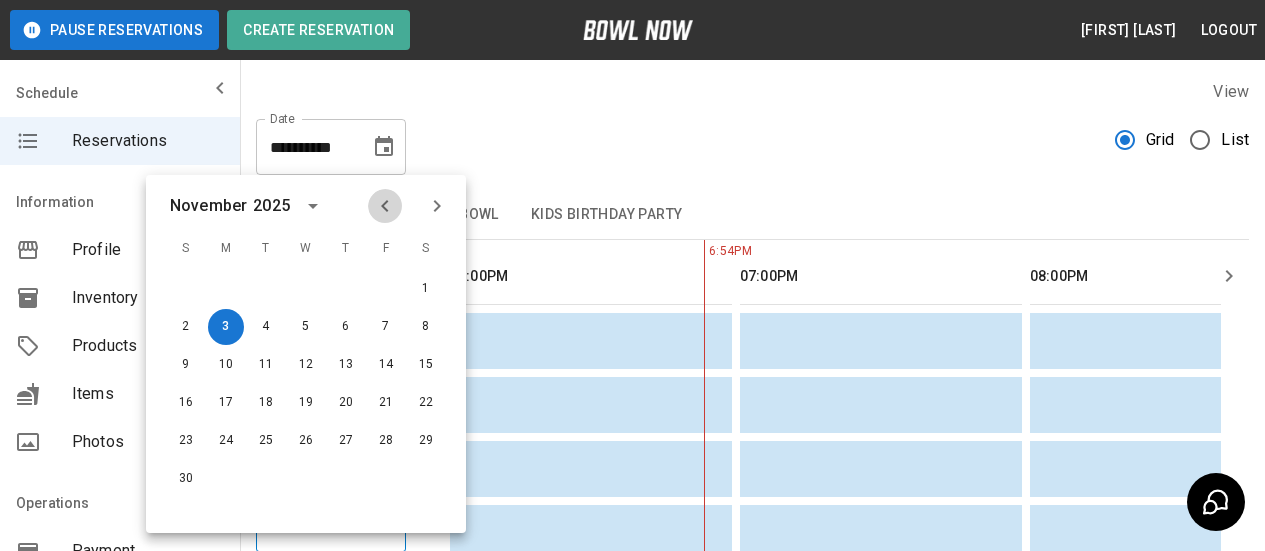 click 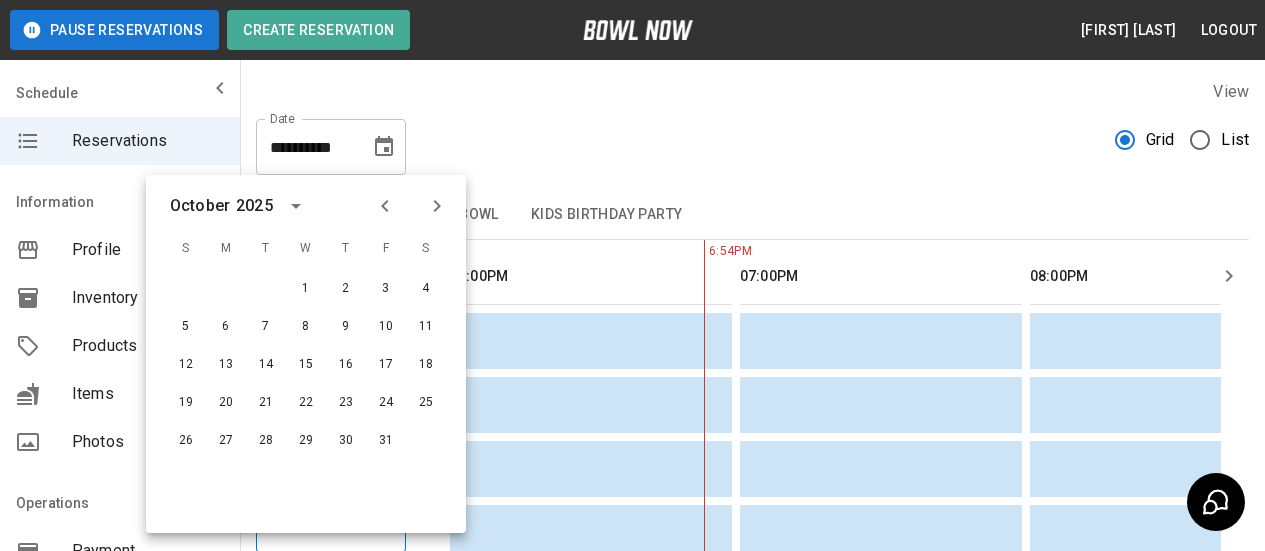 click 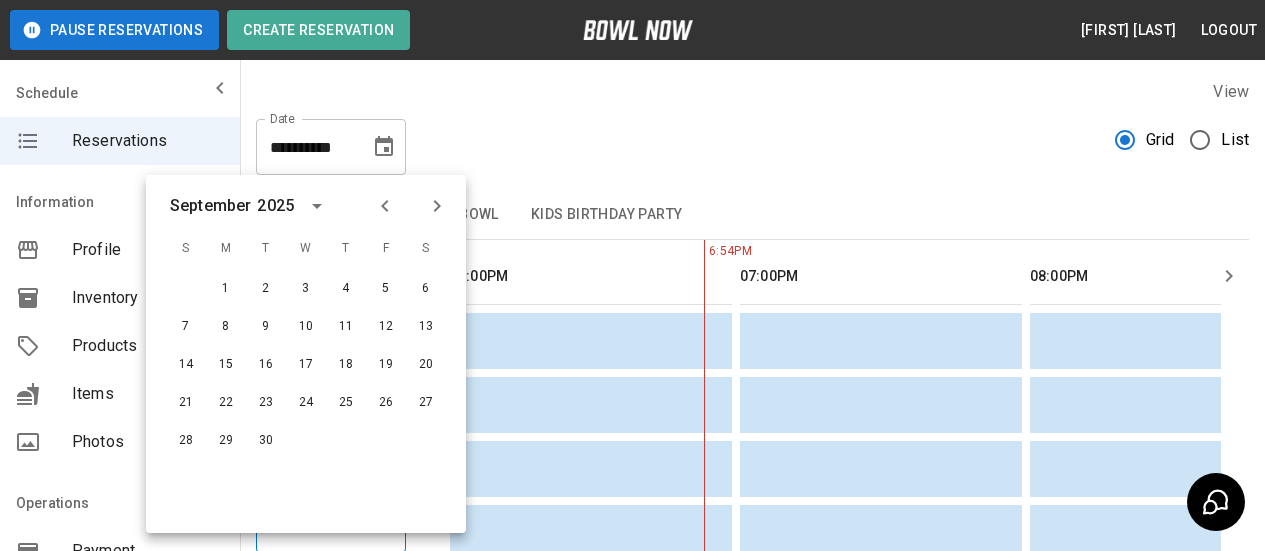 click 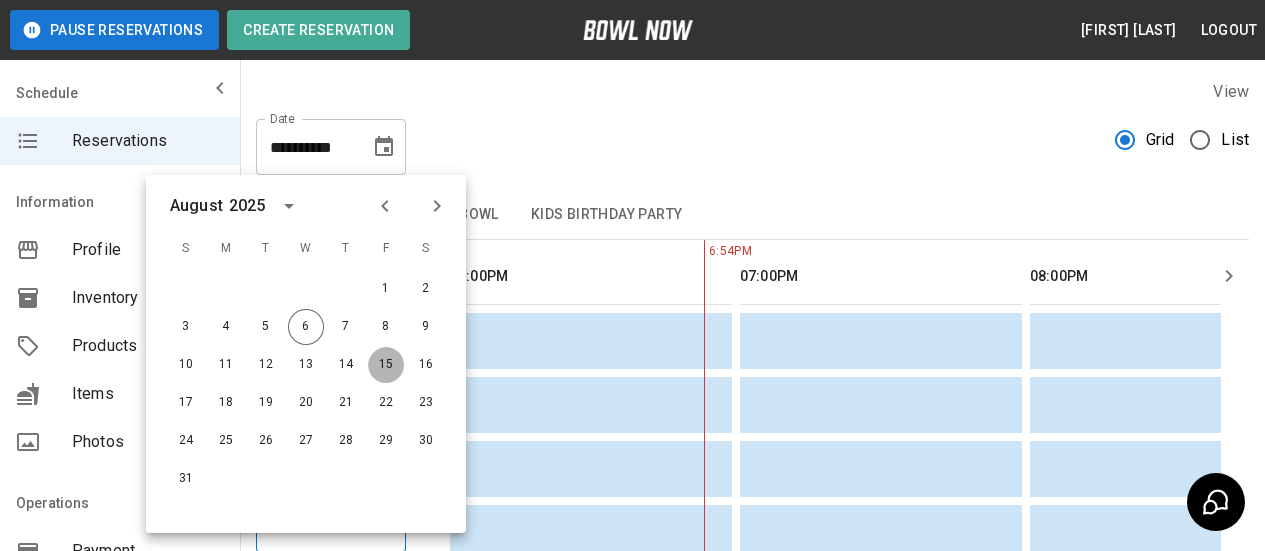 click on "15" at bounding box center [386, 365] 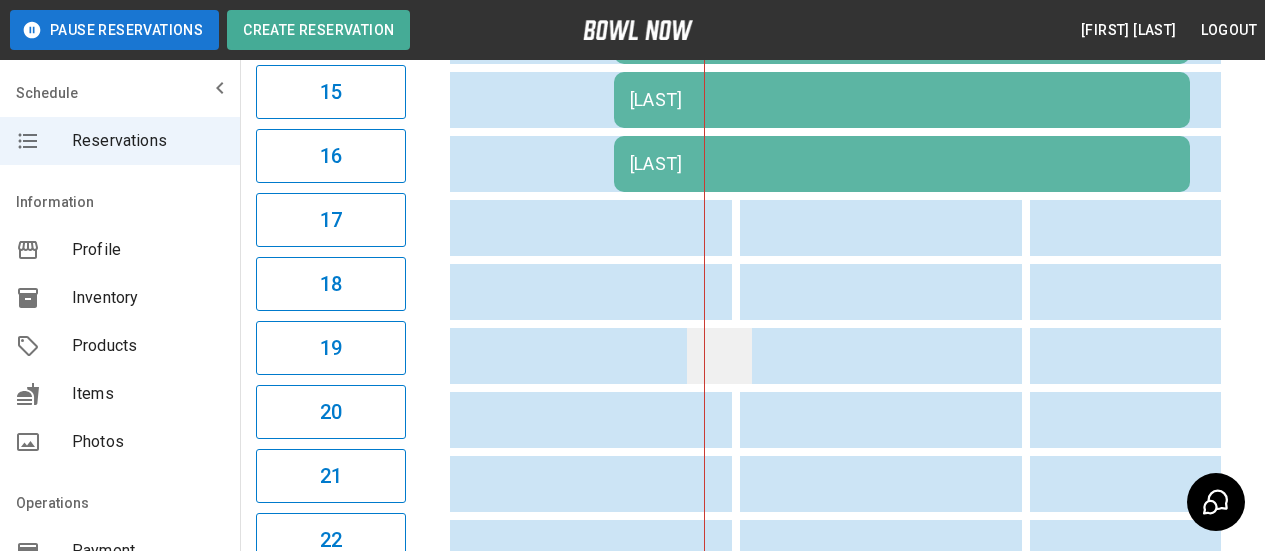 scroll, scrollTop: 1437, scrollLeft: 0, axis: vertical 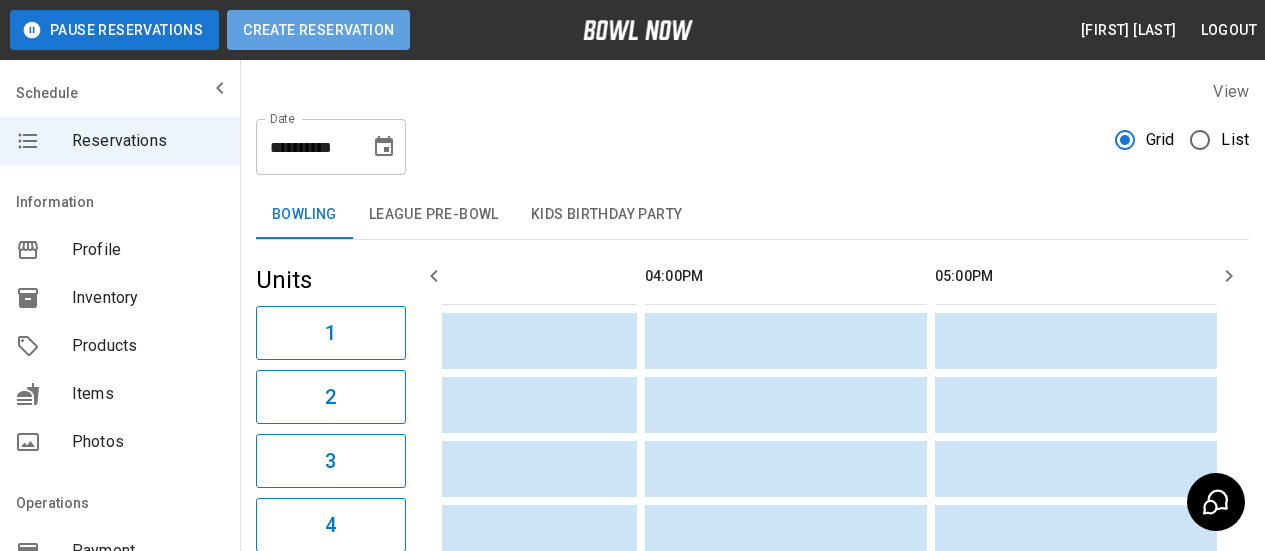 click on "Create Reservation" at bounding box center (318, 30) 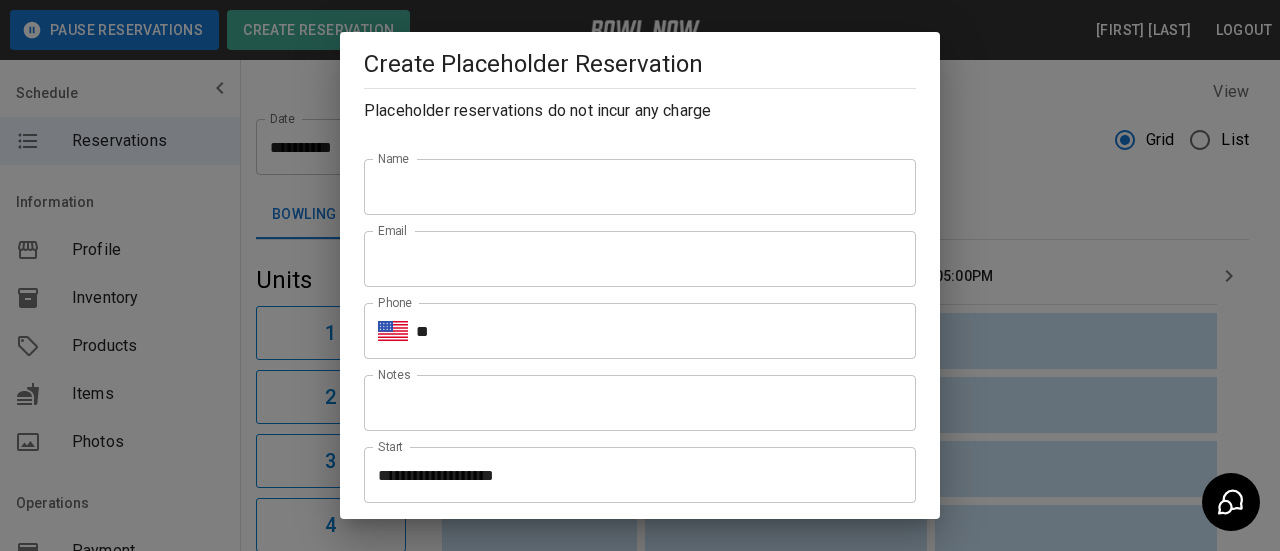 click on "Name" at bounding box center (640, 187) 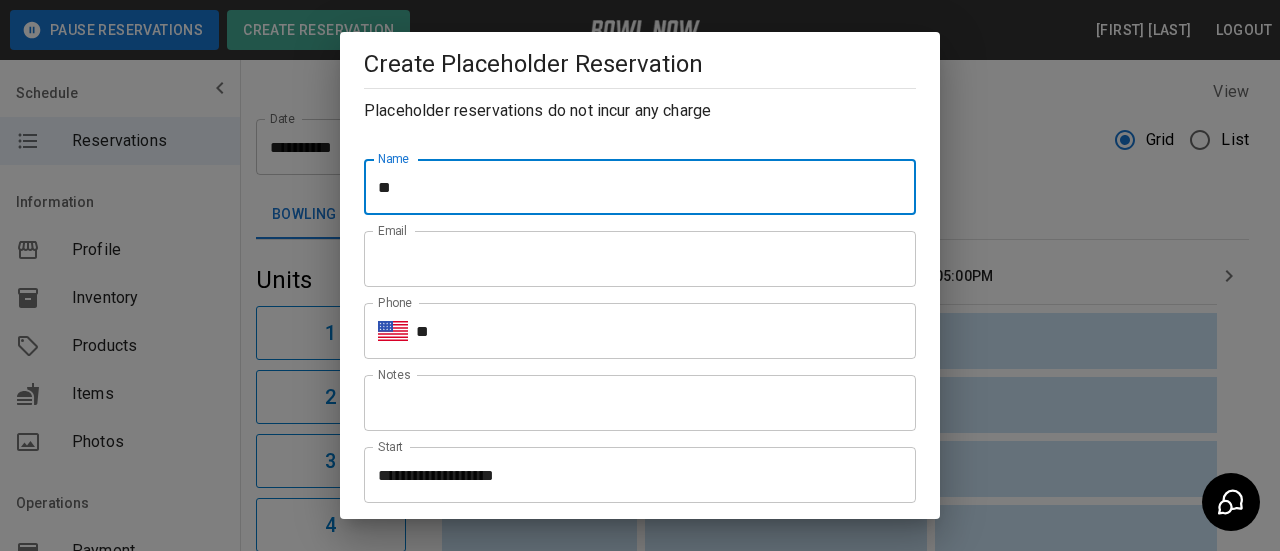 type on "**********" 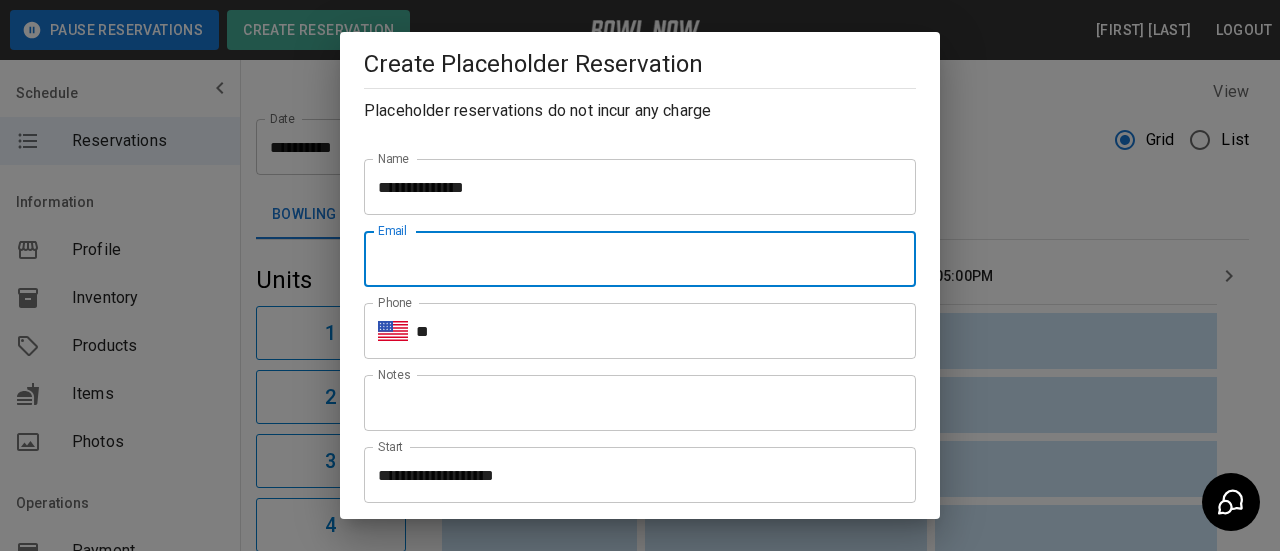 click on "Email" at bounding box center [640, 259] 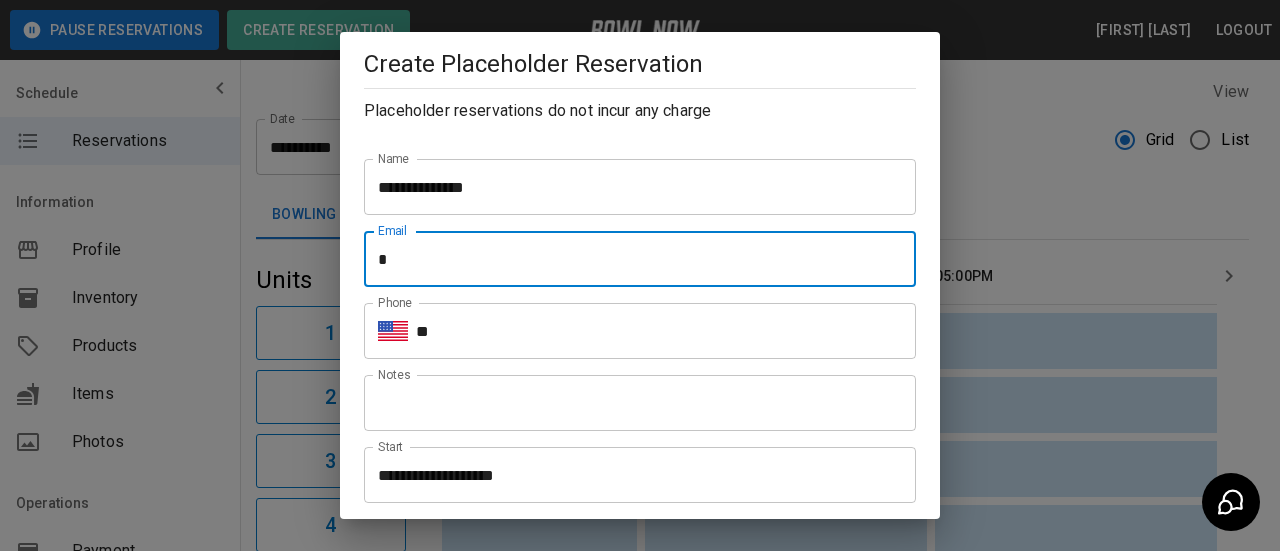 type on "**********" 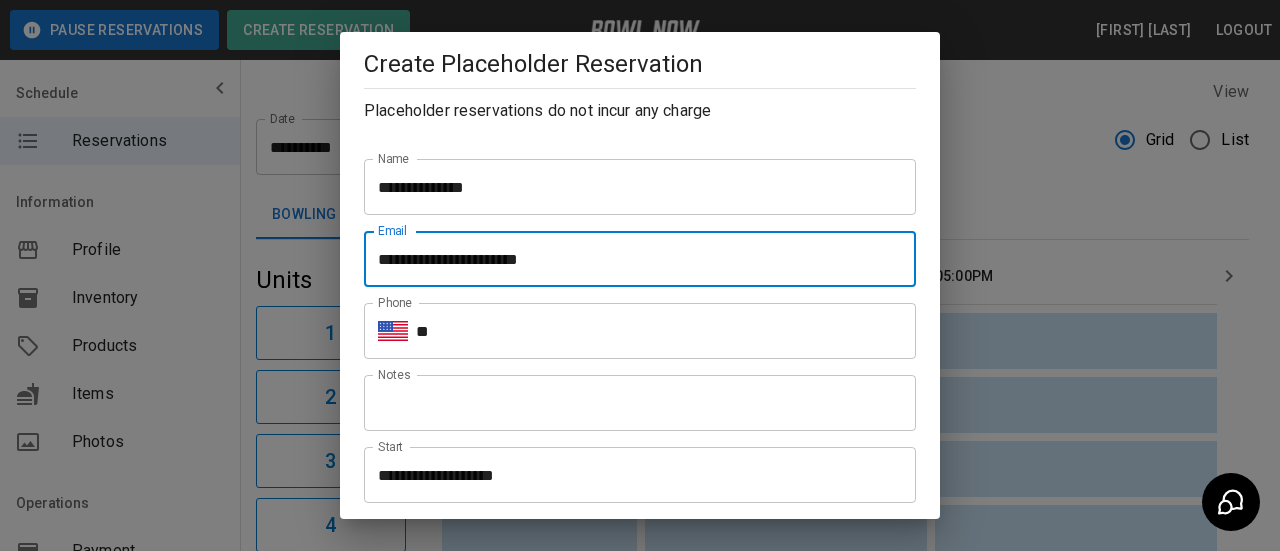 click on "**" at bounding box center [666, 331] 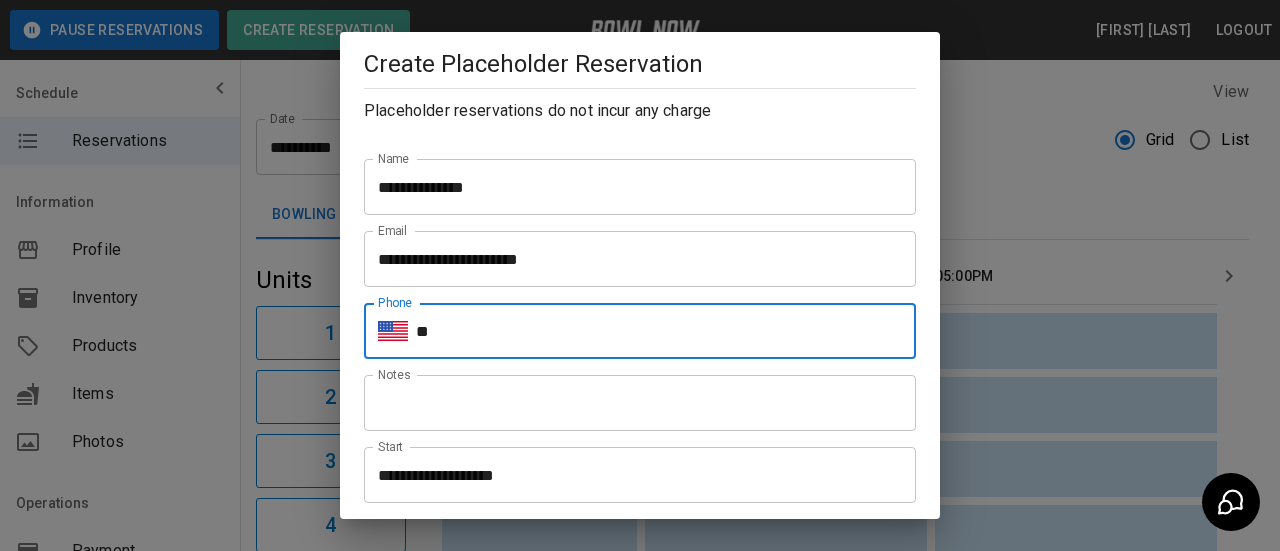 click on "Create Placeholder Reservation" at bounding box center [640, 64] 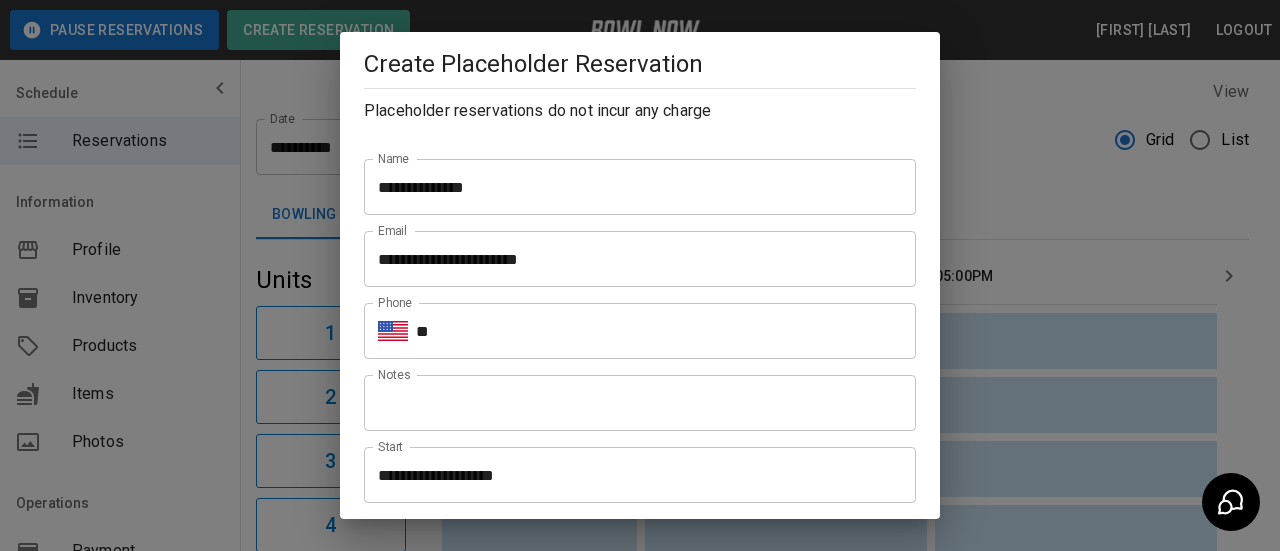 click on "**" at bounding box center [666, 331] 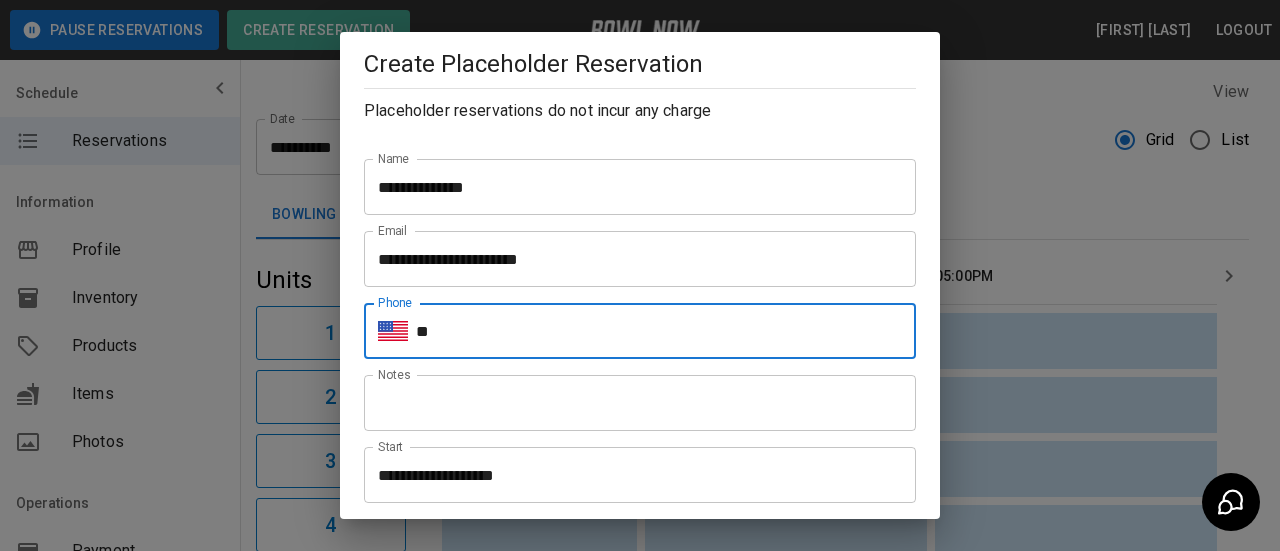 type on "**********" 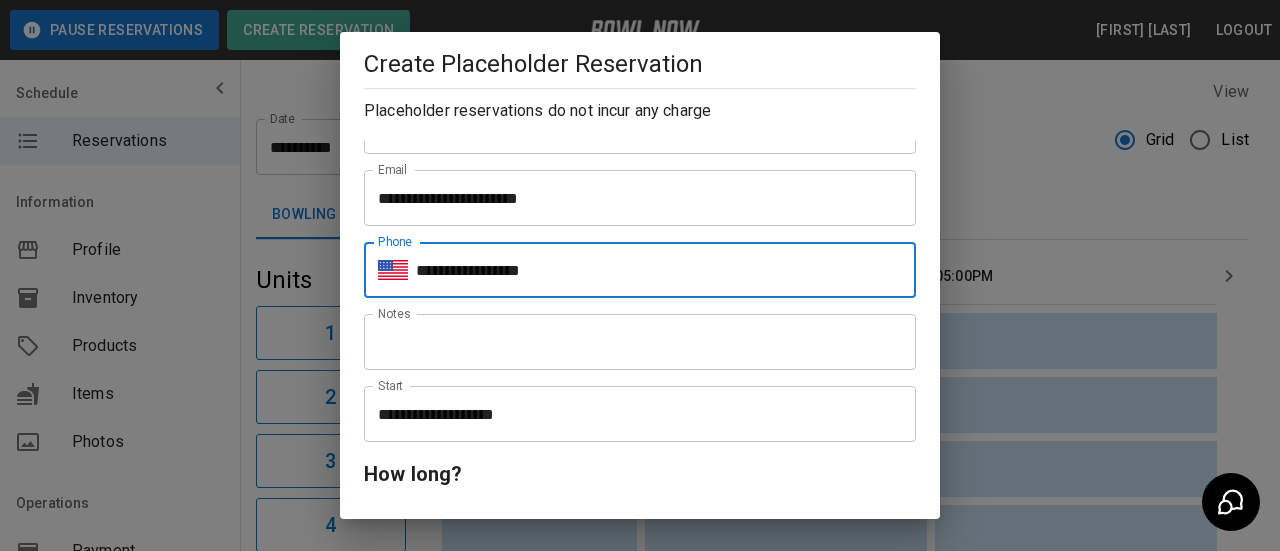 scroll, scrollTop: 200, scrollLeft: 0, axis: vertical 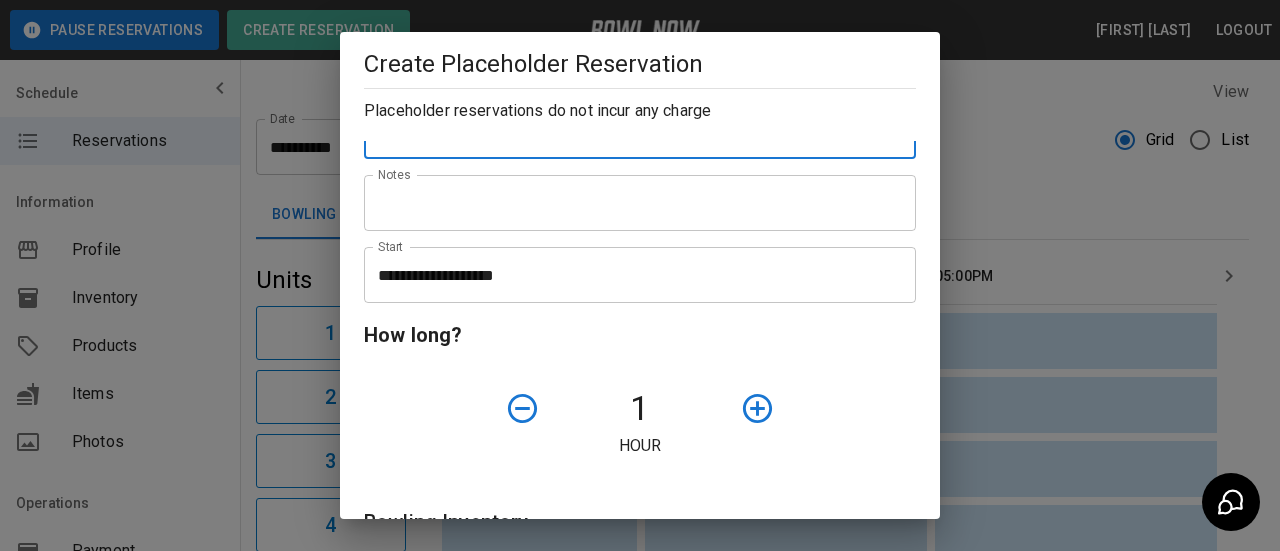 click on "**********" at bounding box center (633, 275) 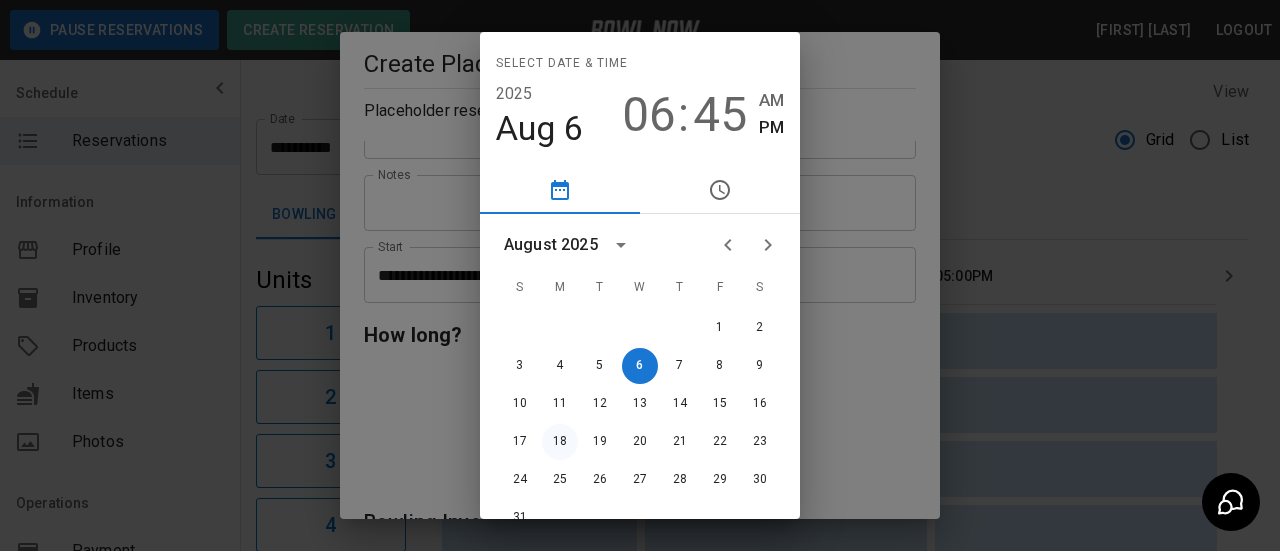 click on "18" at bounding box center (560, 442) 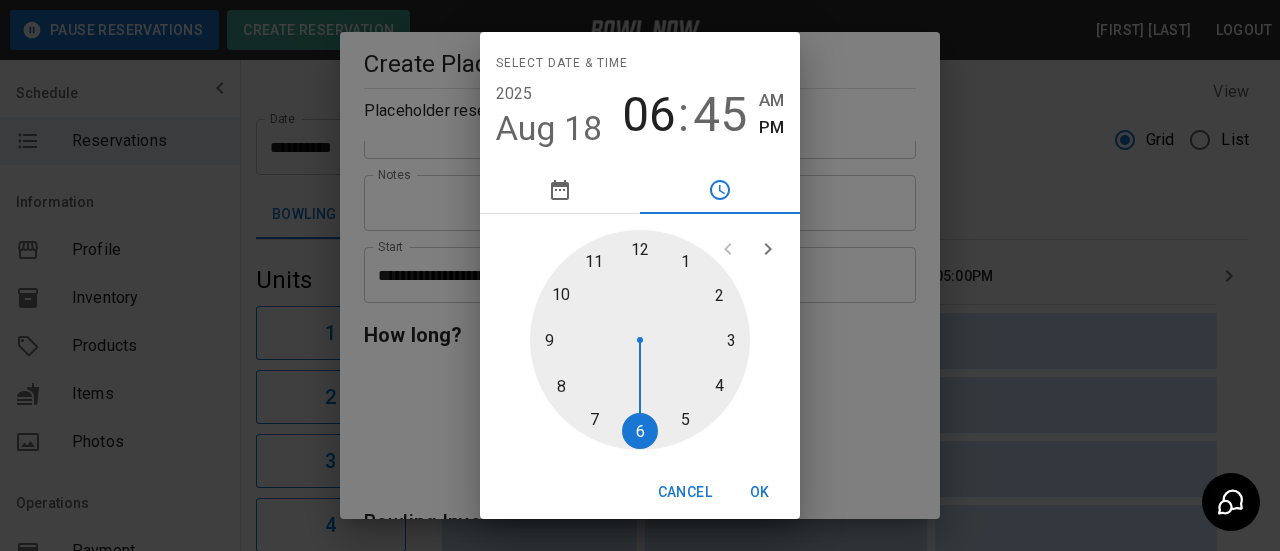 drag, startPoint x: 724, startPoint y: 389, endPoint x: 645, endPoint y: 284, distance: 131.40015 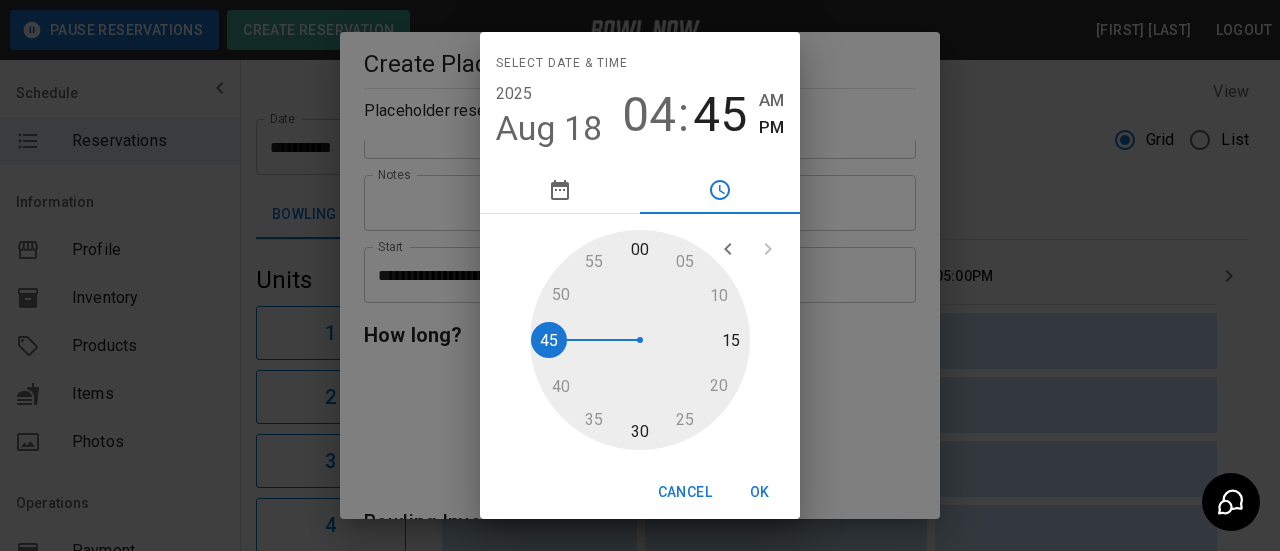 click at bounding box center (640, 340) 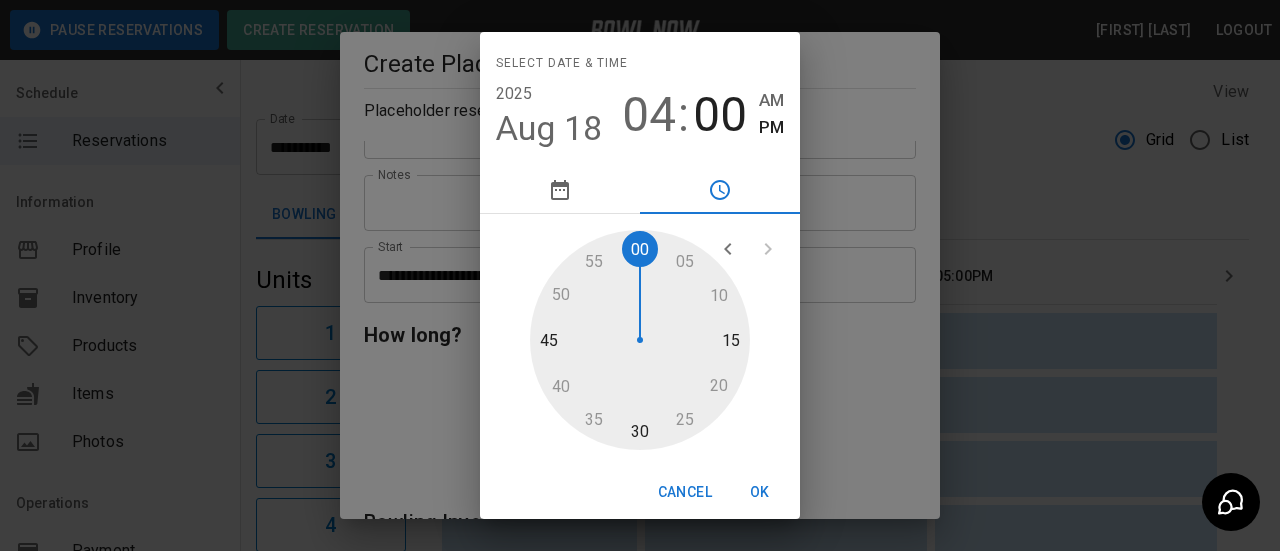 click on "OK" at bounding box center (760, 492) 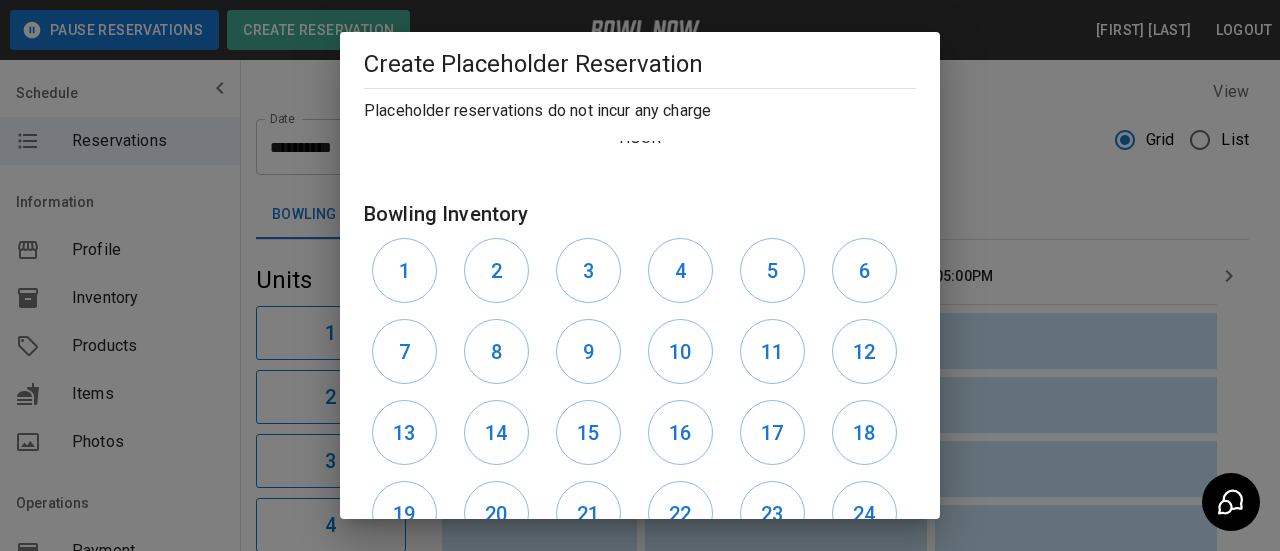 scroll, scrollTop: 400, scrollLeft: 0, axis: vertical 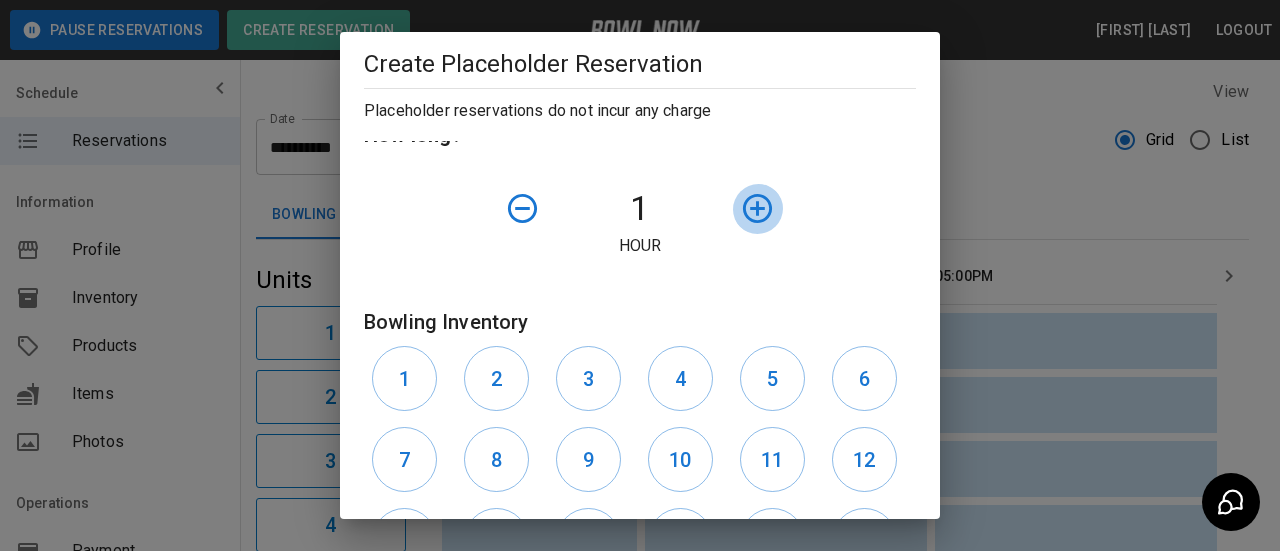 click 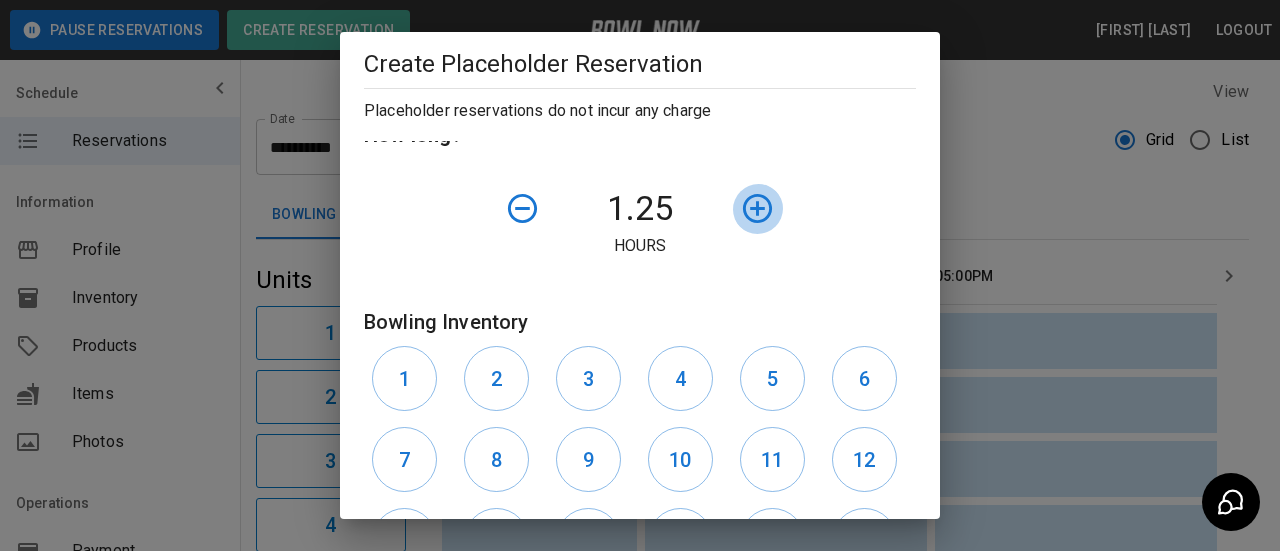 click 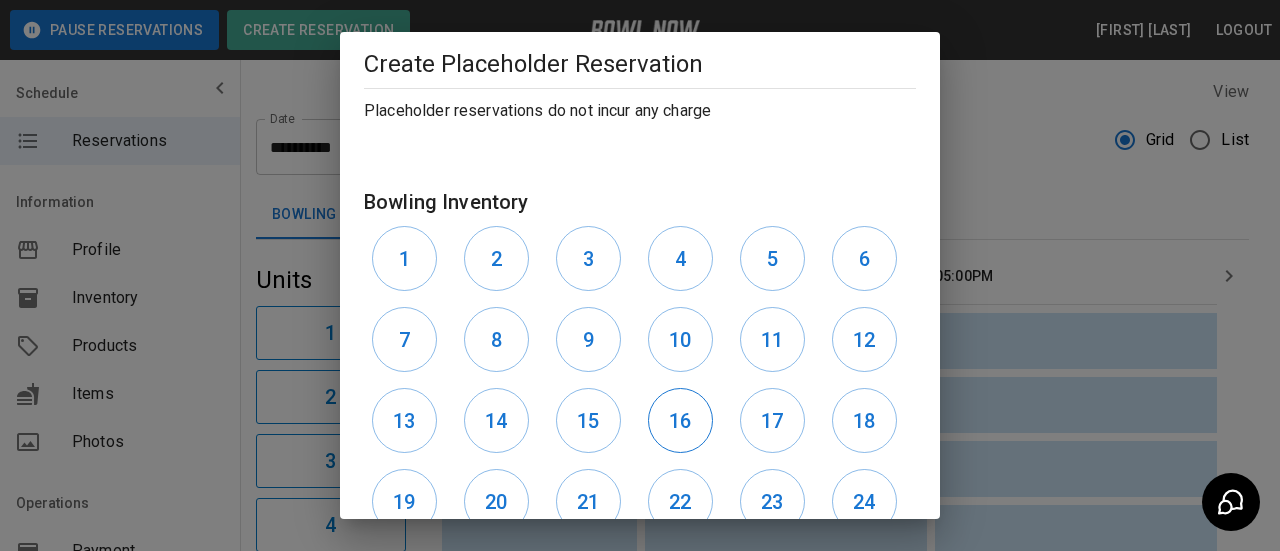 scroll, scrollTop: 661, scrollLeft: 0, axis: vertical 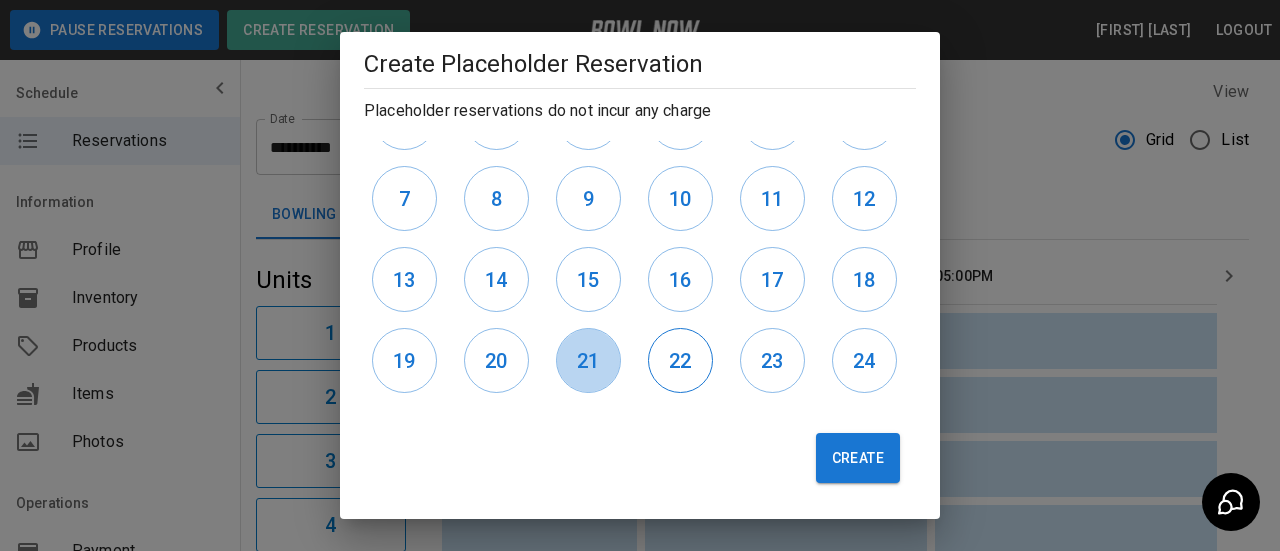 drag, startPoint x: 578, startPoint y: 369, endPoint x: 662, endPoint y: 362, distance: 84.29116 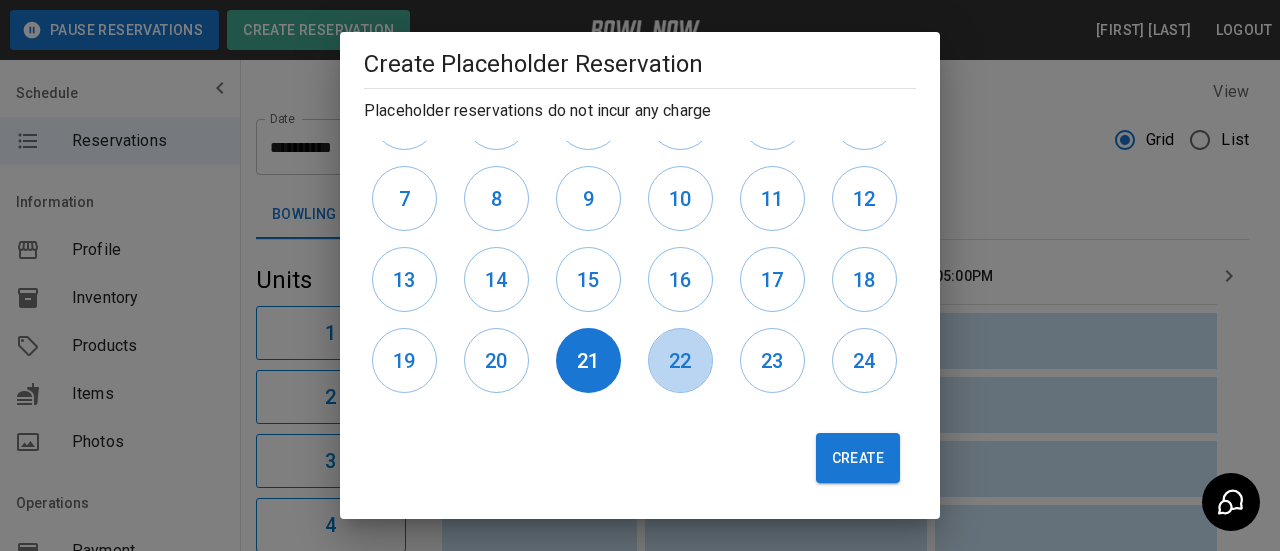 drag, startPoint x: 666, startPoint y: 362, endPoint x: 716, endPoint y: 363, distance: 50.01 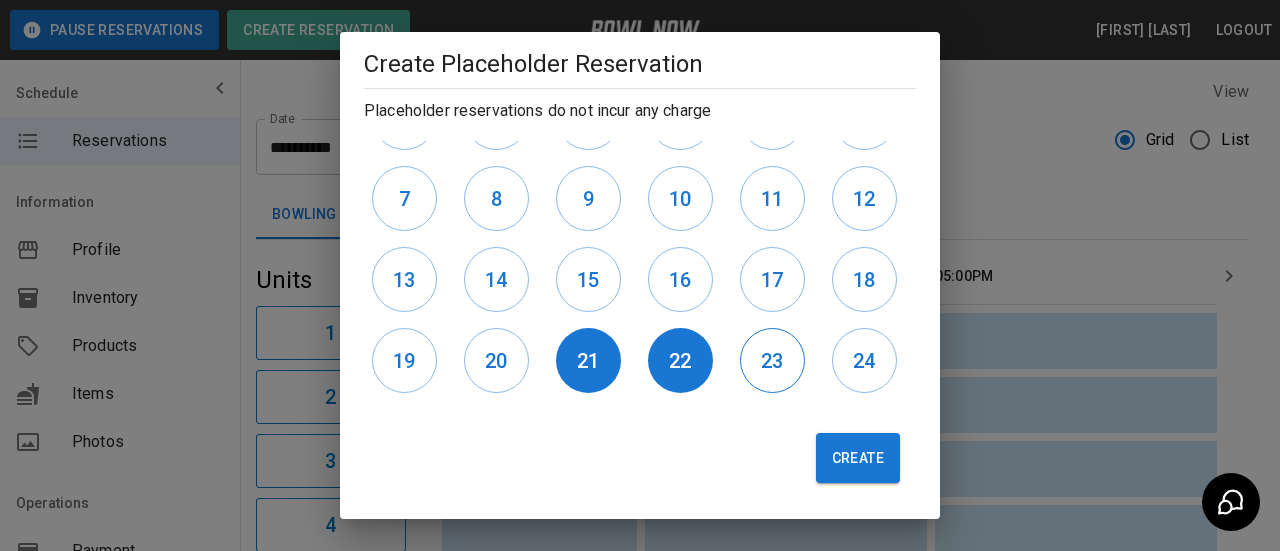 drag, startPoint x: 764, startPoint y: 364, endPoint x: 785, endPoint y: 364, distance: 21 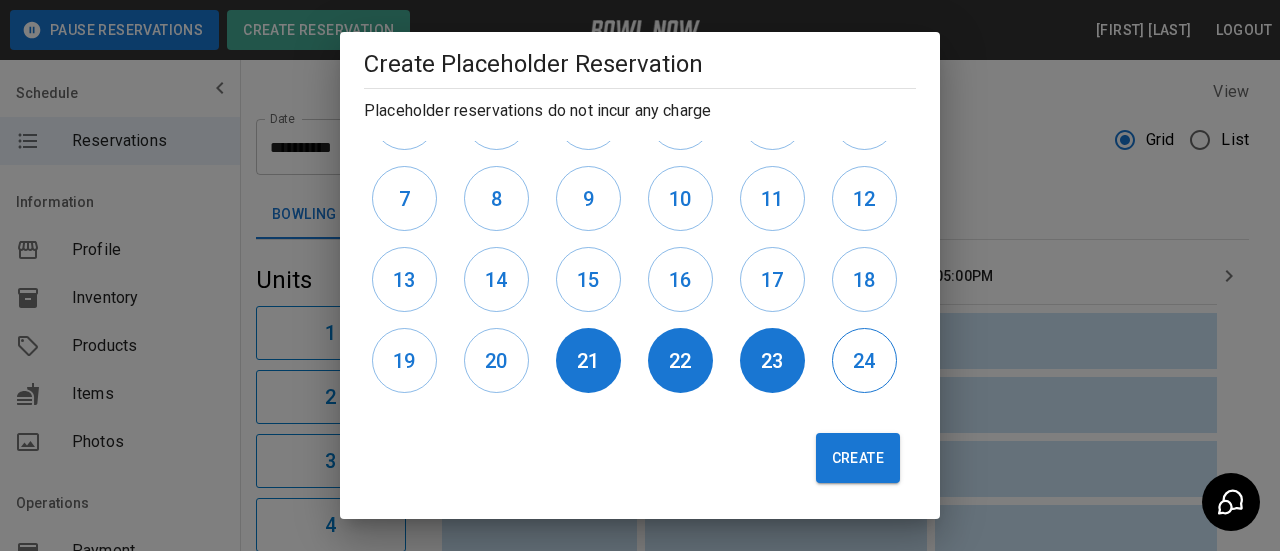 click on "24" at bounding box center (864, 360) 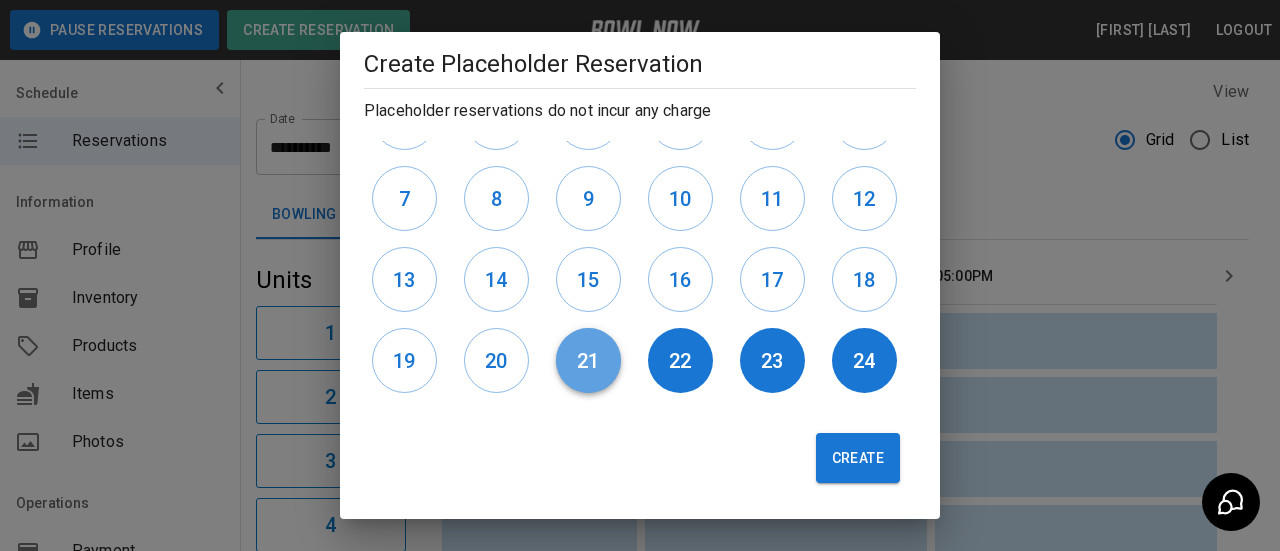 click on "21" at bounding box center [588, 361] 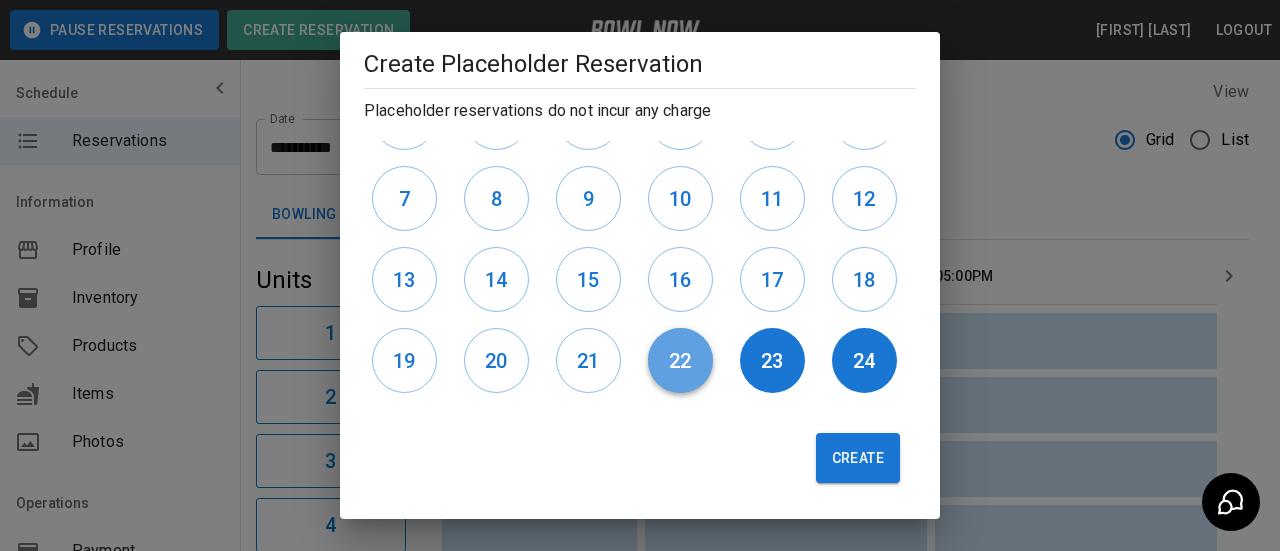 click on "22" at bounding box center [680, 360] 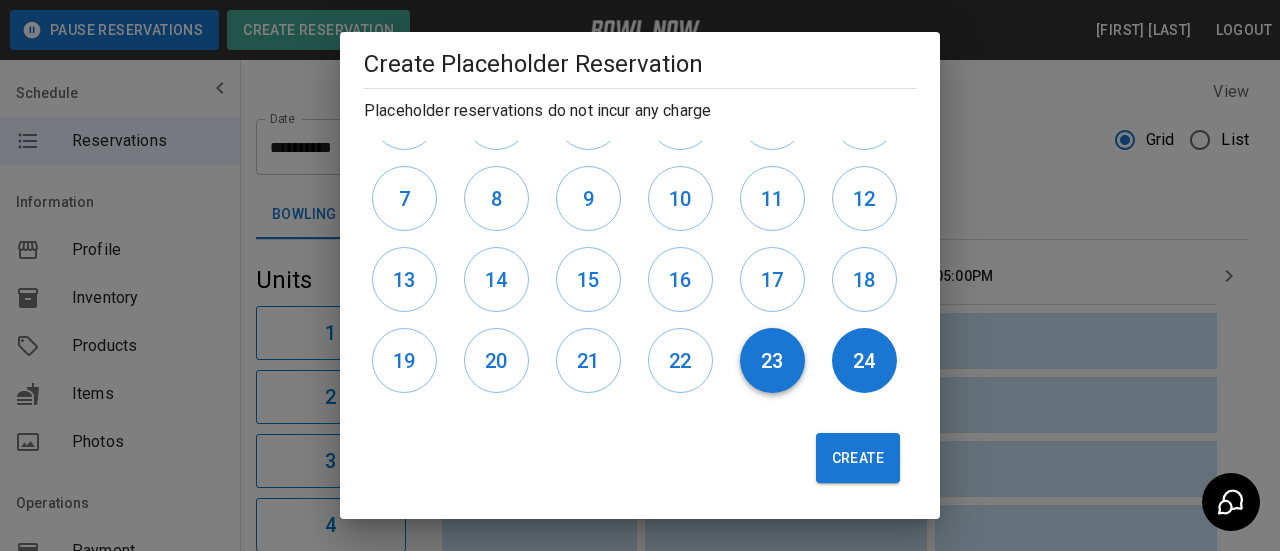 click on "23" at bounding box center [772, 360] 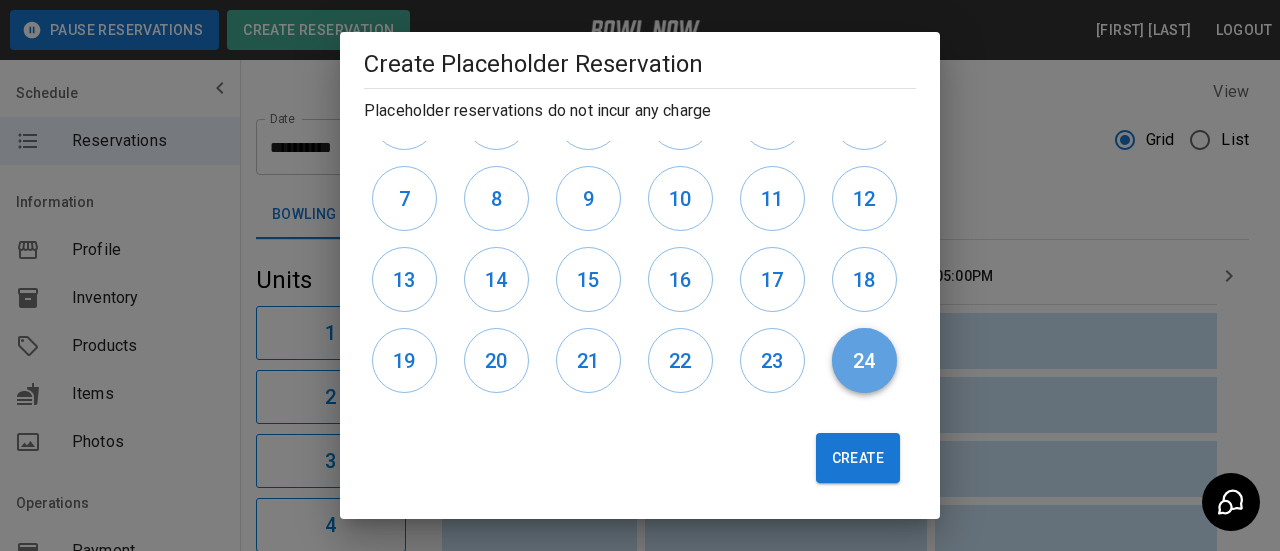 click on "24" at bounding box center [864, 361] 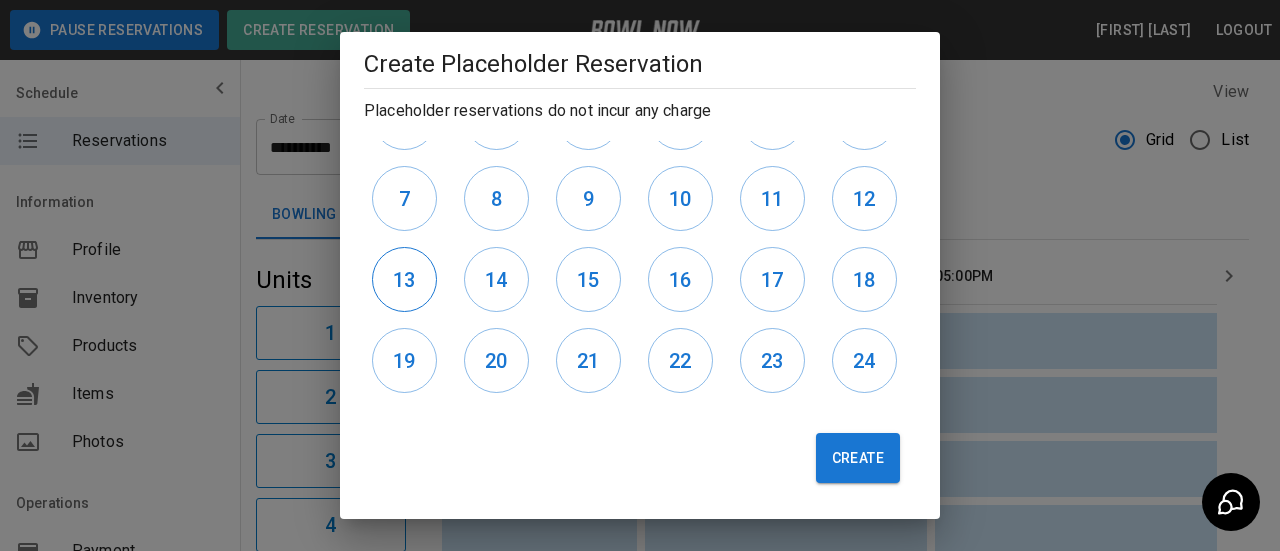 click on "13" at bounding box center [404, 280] 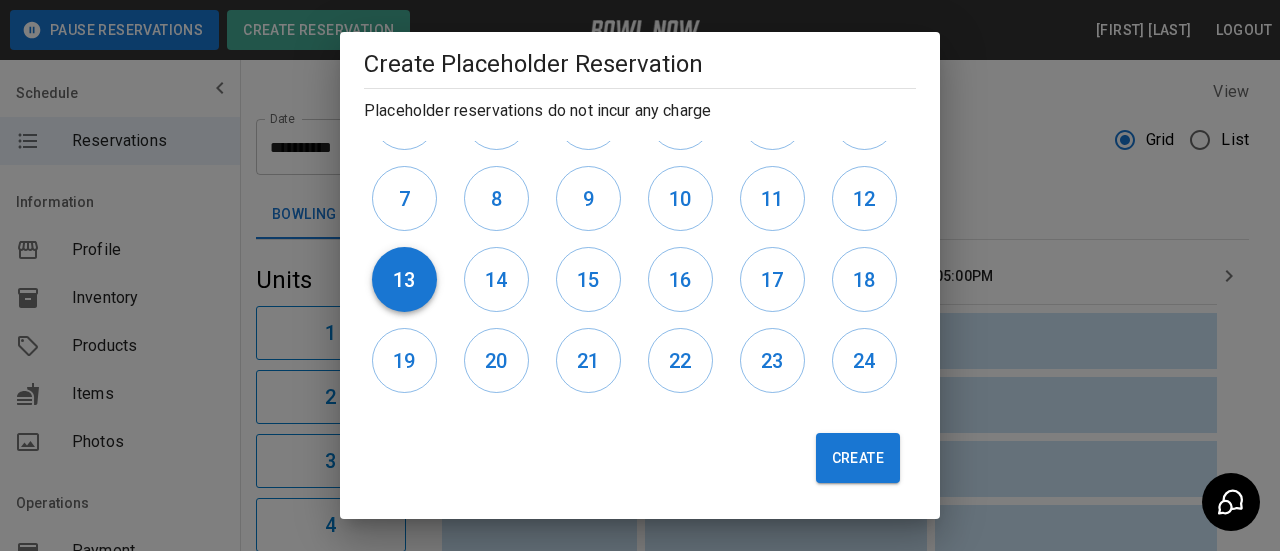 click on "13" at bounding box center [404, 279] 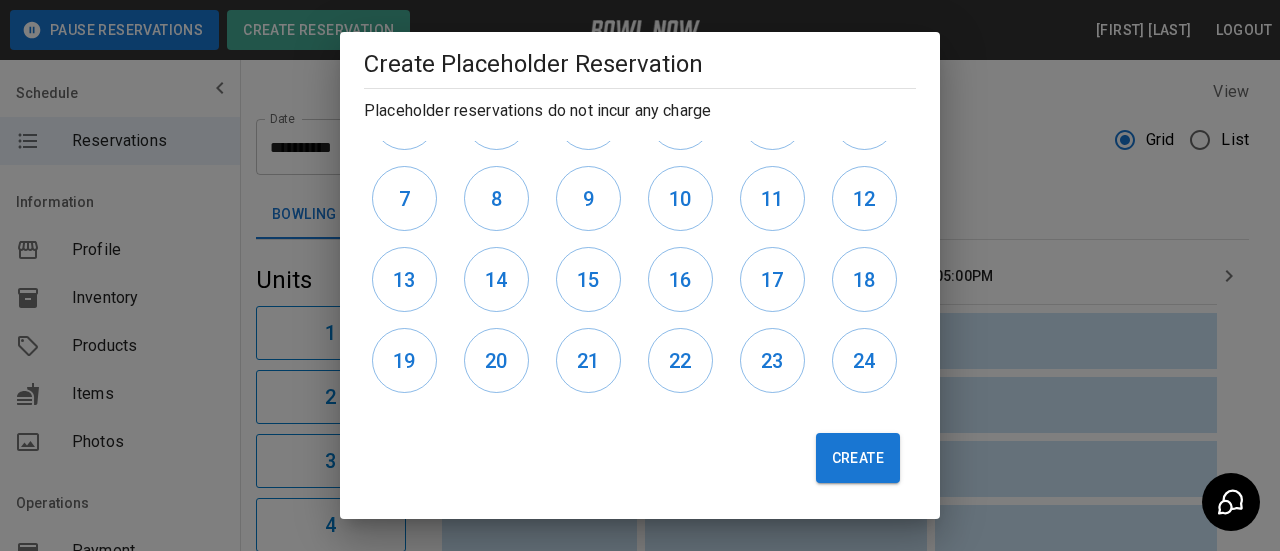 click on "21" at bounding box center (594, 360) 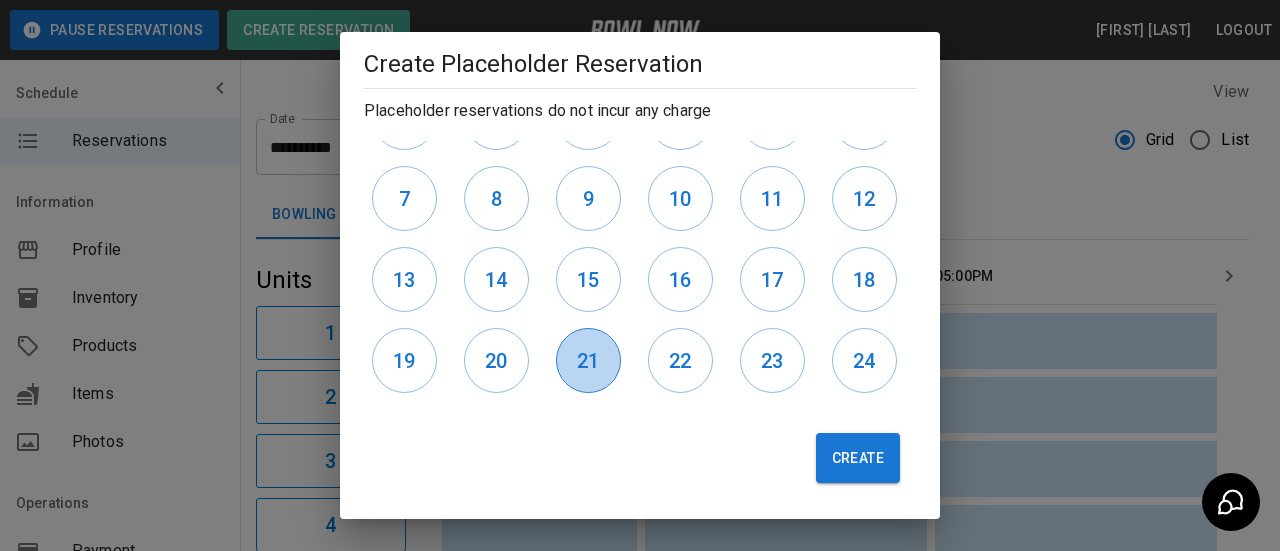 click on "21" at bounding box center (588, 360) 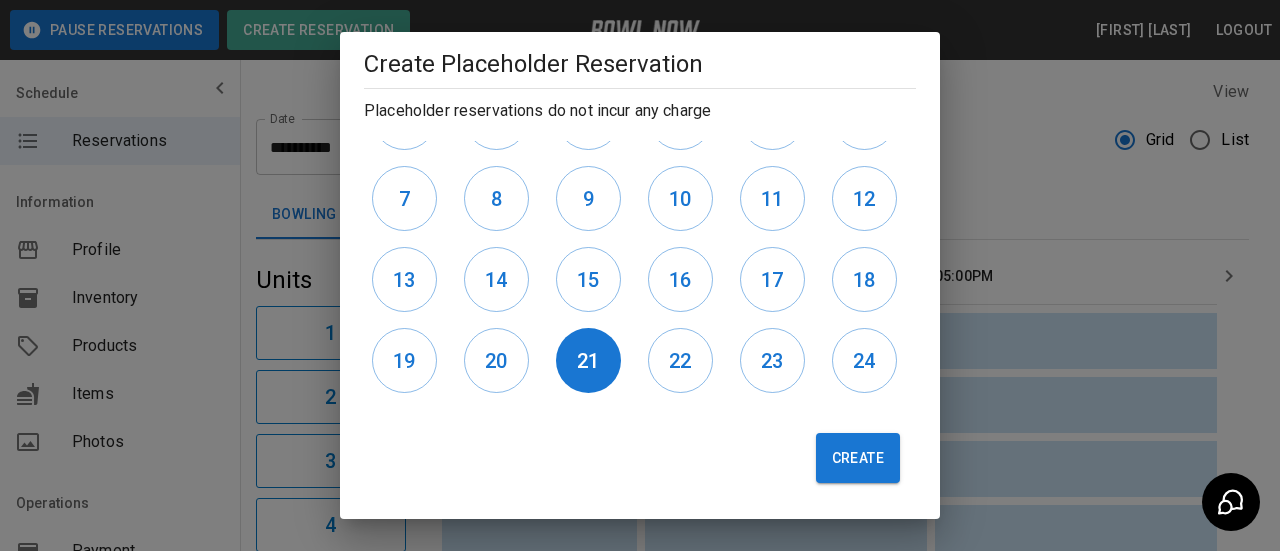drag, startPoint x: 686, startPoint y: 366, endPoint x: 711, endPoint y: 365, distance: 25.019993 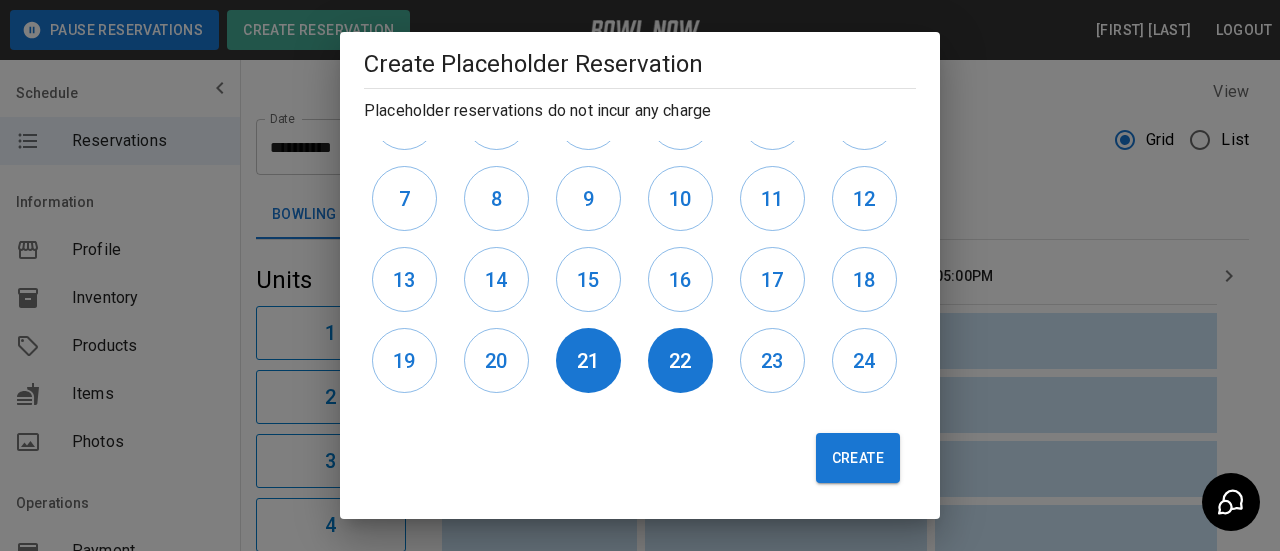 drag, startPoint x: 768, startPoint y: 362, endPoint x: 815, endPoint y: 362, distance: 47 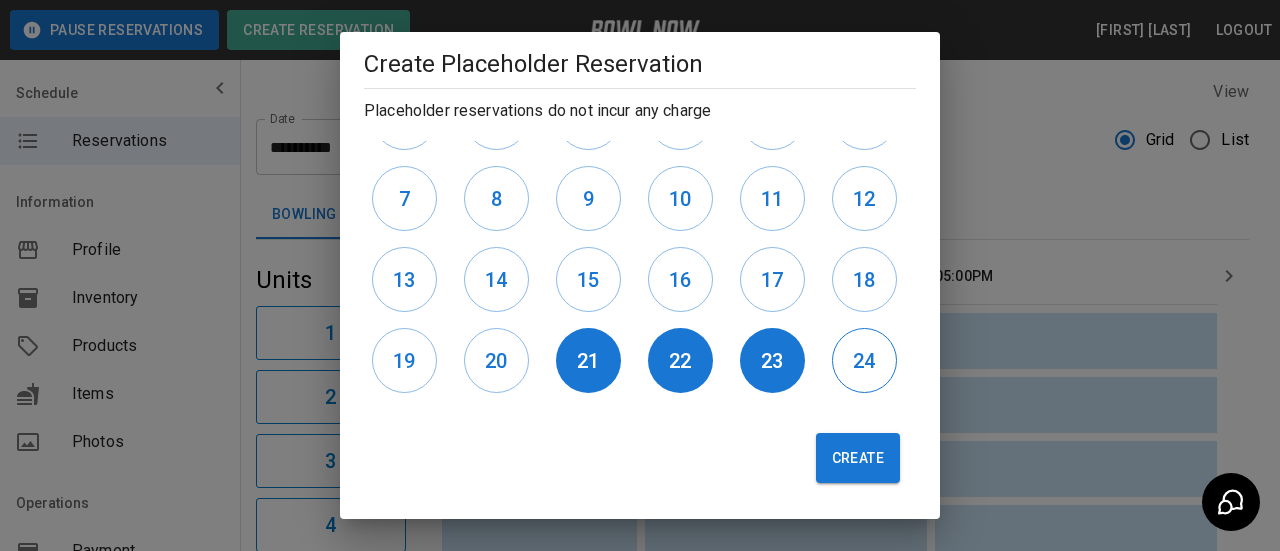 click on "24" at bounding box center [864, 361] 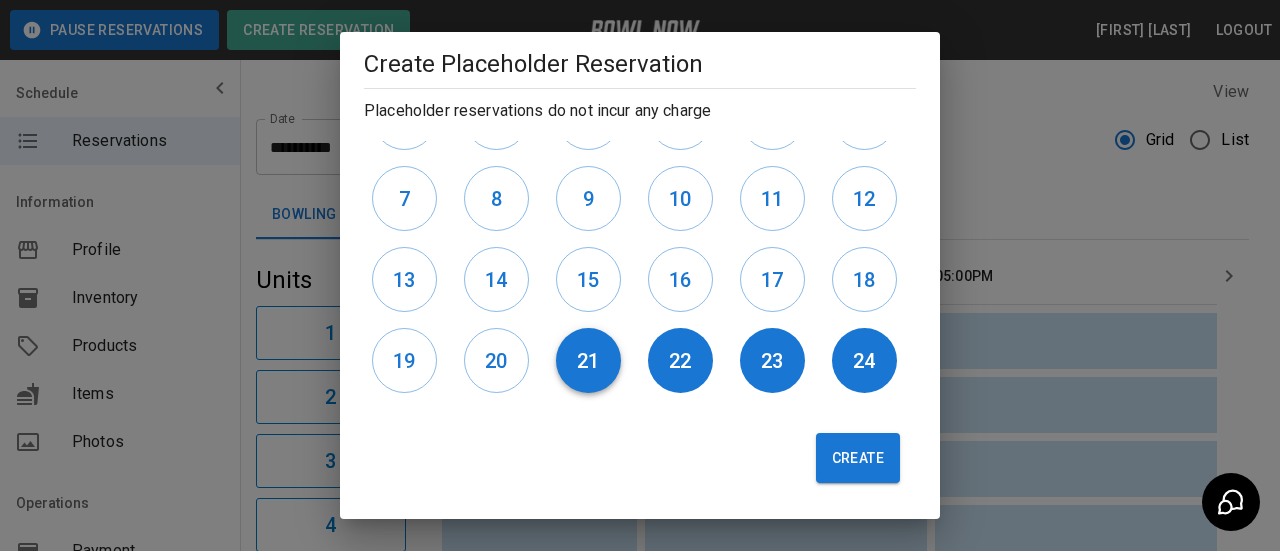 click on "21" at bounding box center (588, 361) 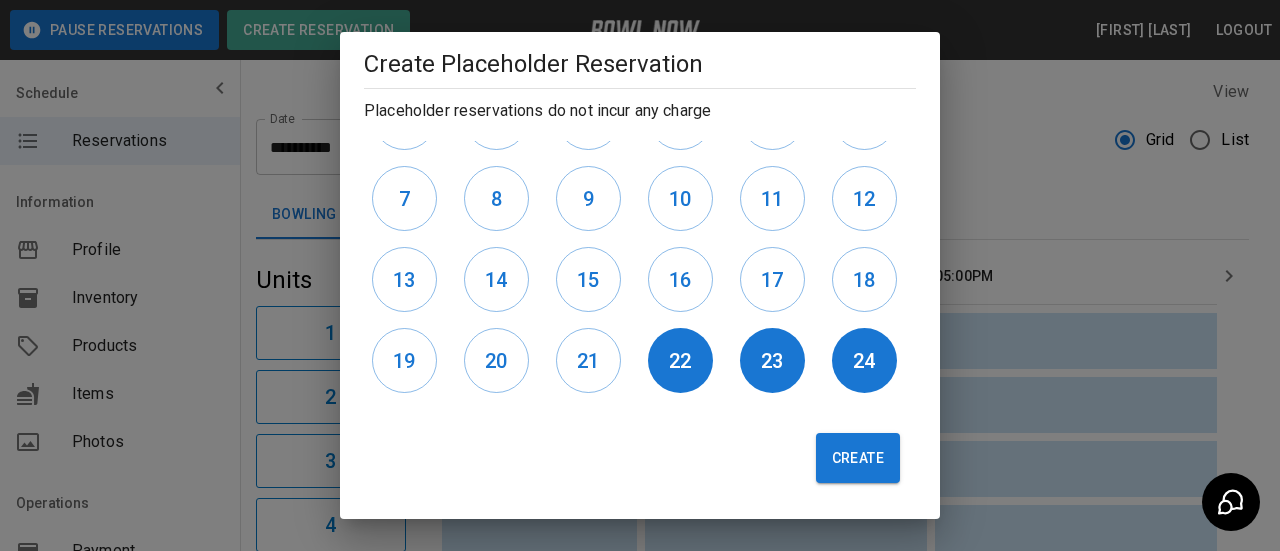 drag, startPoint x: 665, startPoint y: 347, endPoint x: 811, endPoint y: 359, distance: 146.49232 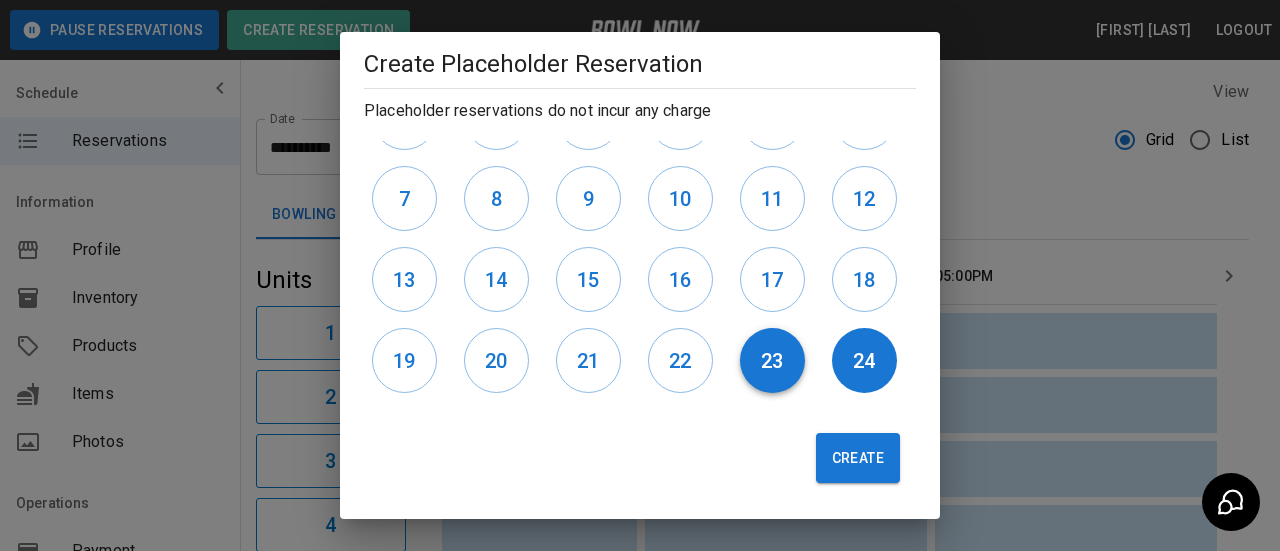 drag, startPoint x: 743, startPoint y: 370, endPoint x: 764, endPoint y: 369, distance: 21.023796 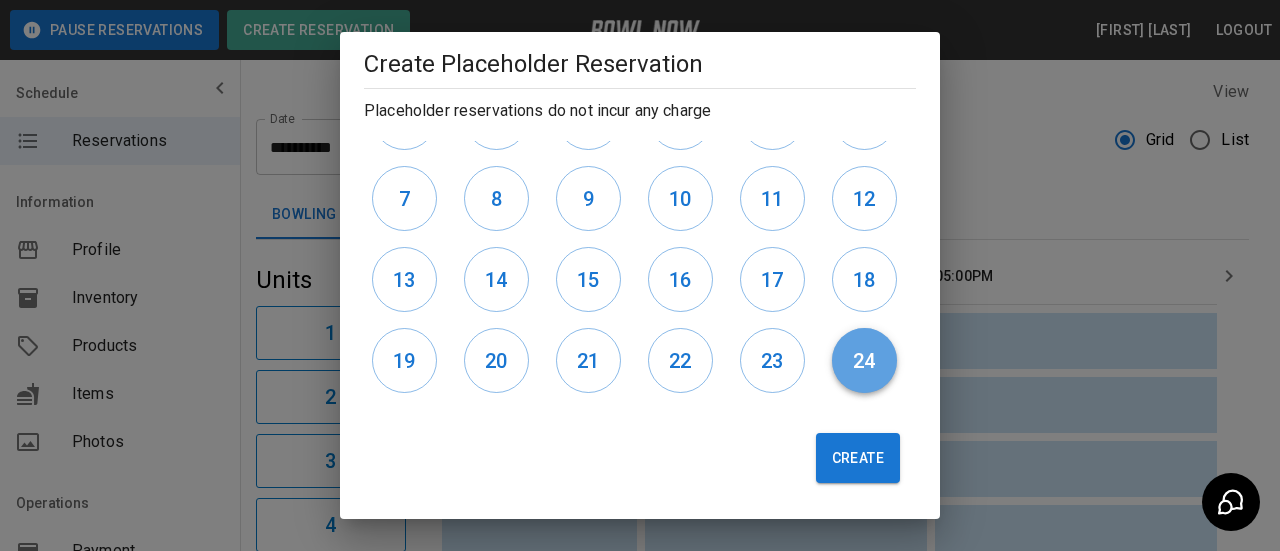 click on "24" at bounding box center [864, 360] 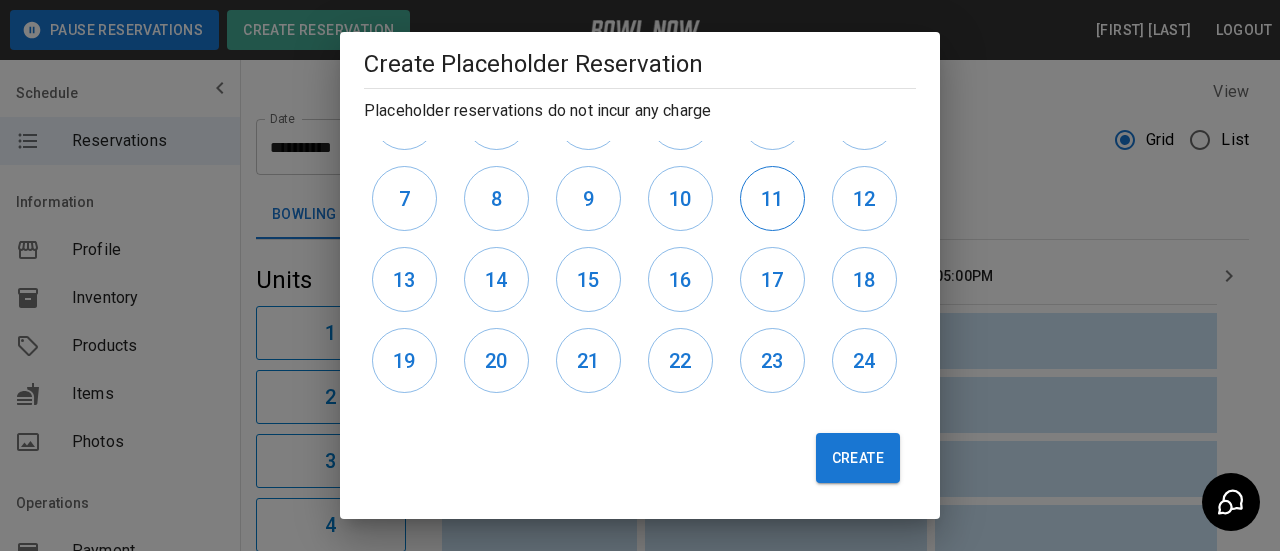 click on "11" at bounding box center [778, 198] 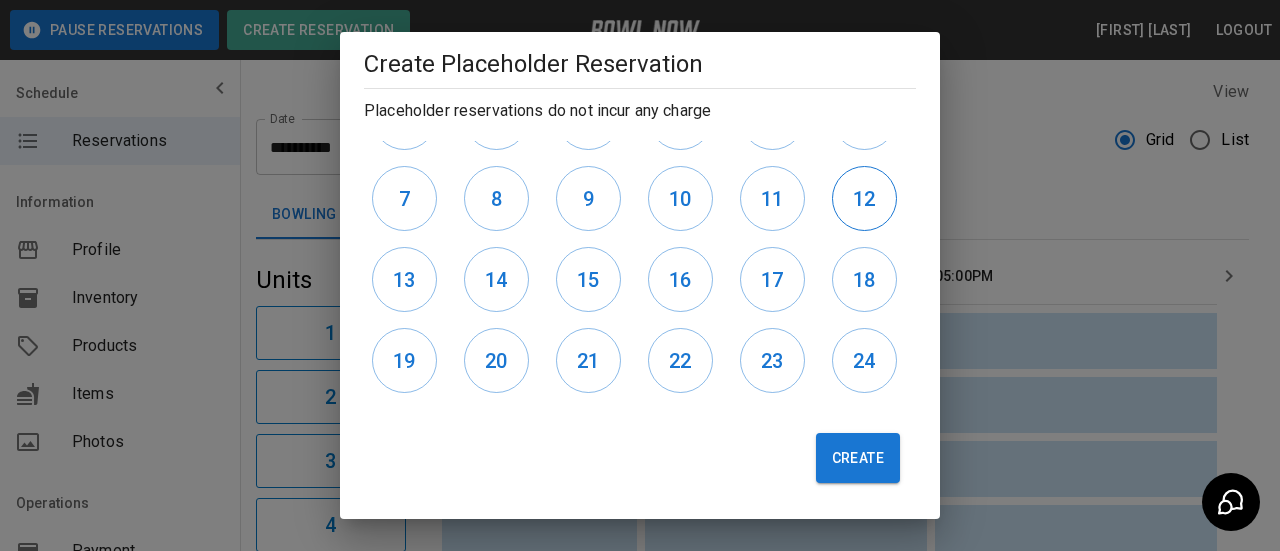 click on "12" at bounding box center [864, 198] 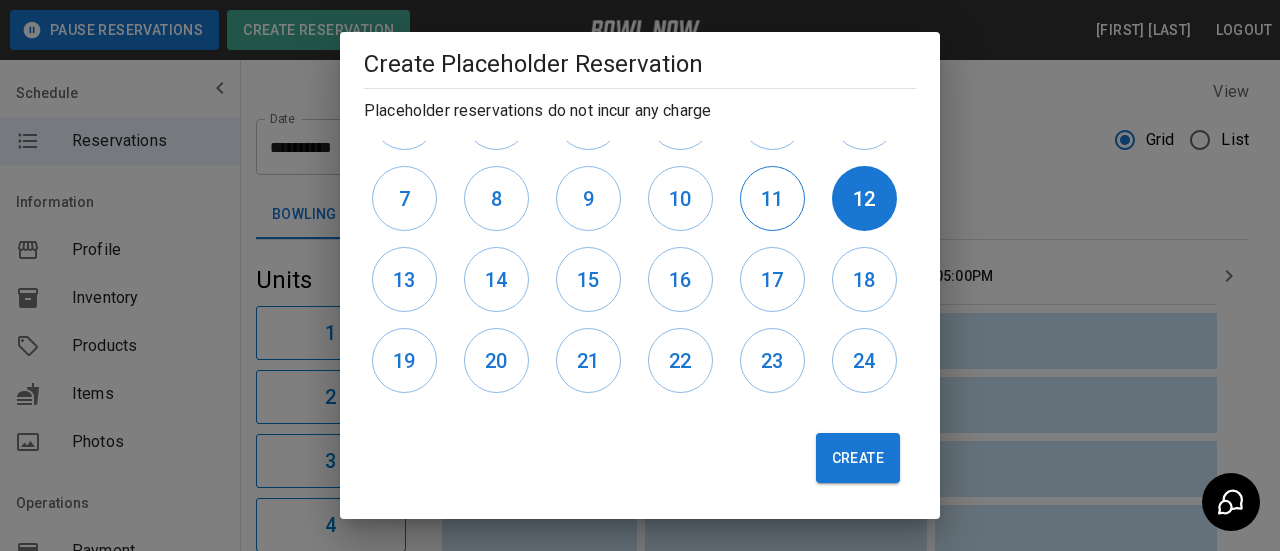 click on "11" at bounding box center (772, 198) 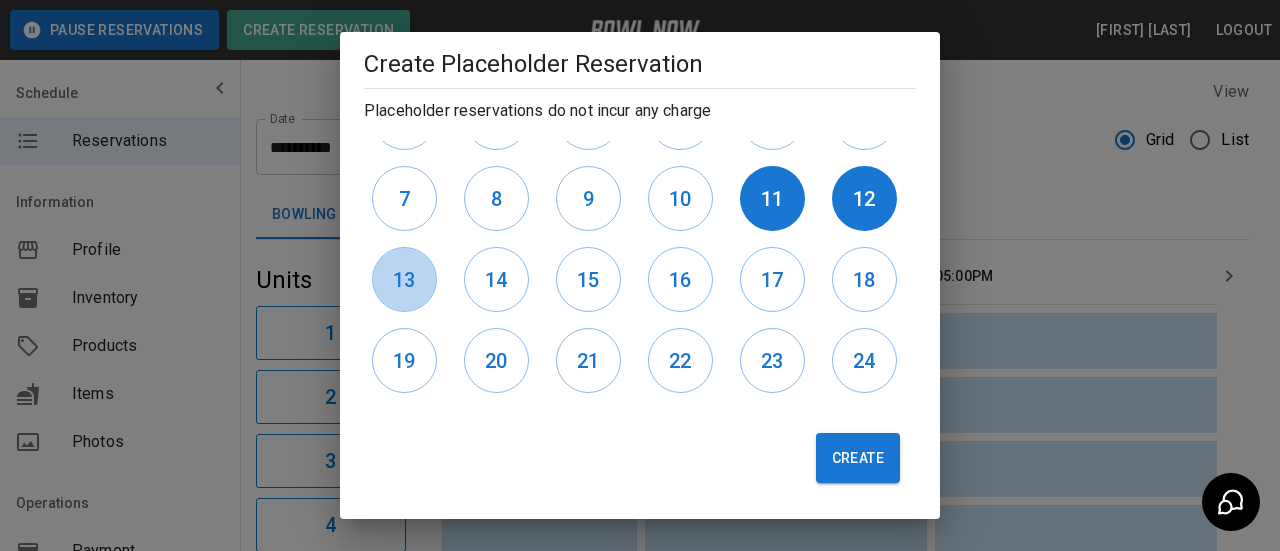 drag, startPoint x: 378, startPoint y: 286, endPoint x: 440, endPoint y: 290, distance: 62.1289 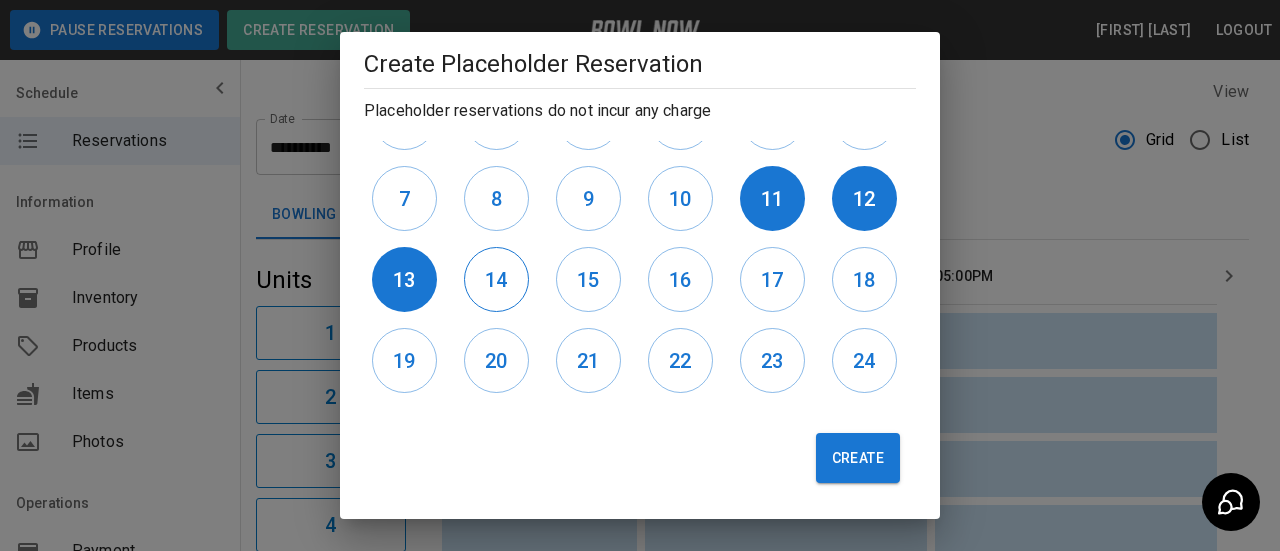 click on "14" at bounding box center [496, 279] 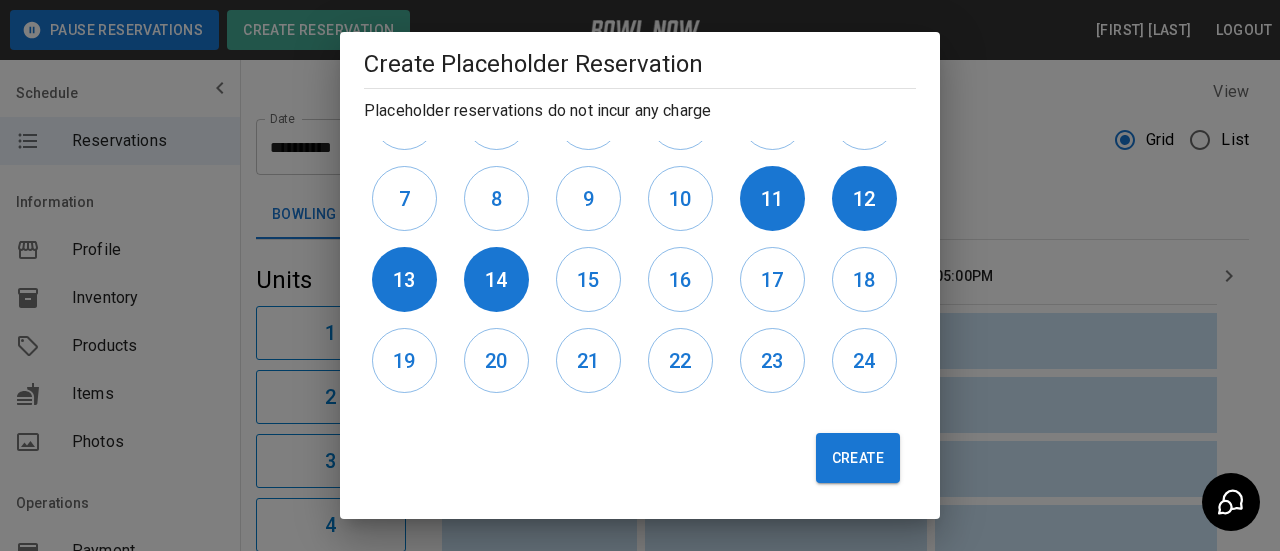 click on "Create" at bounding box center [858, 458] 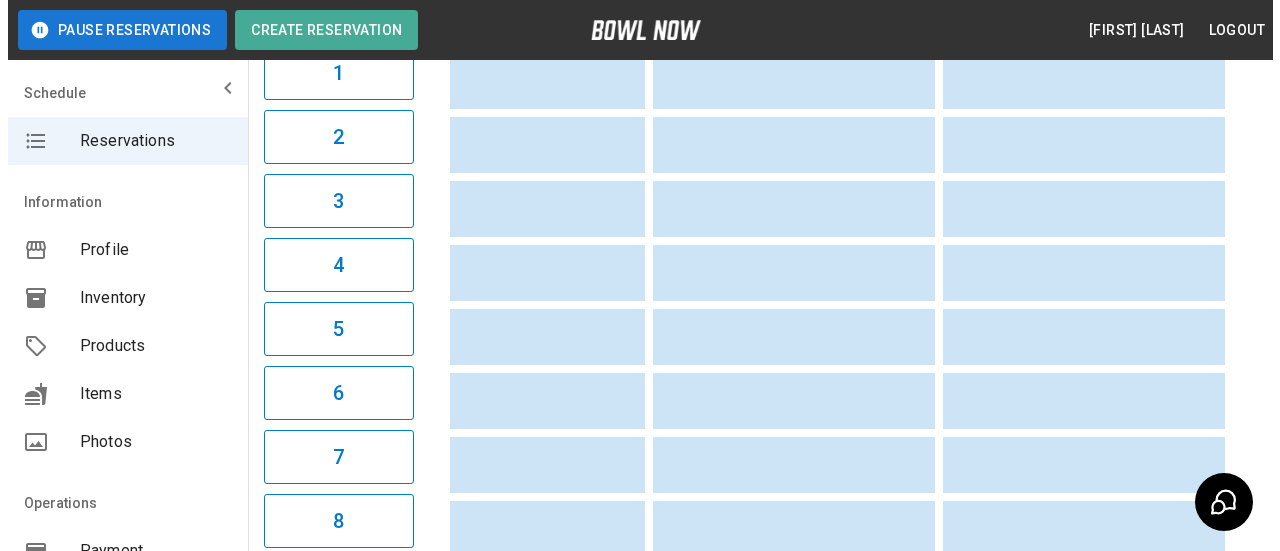 scroll, scrollTop: 0, scrollLeft: 0, axis: both 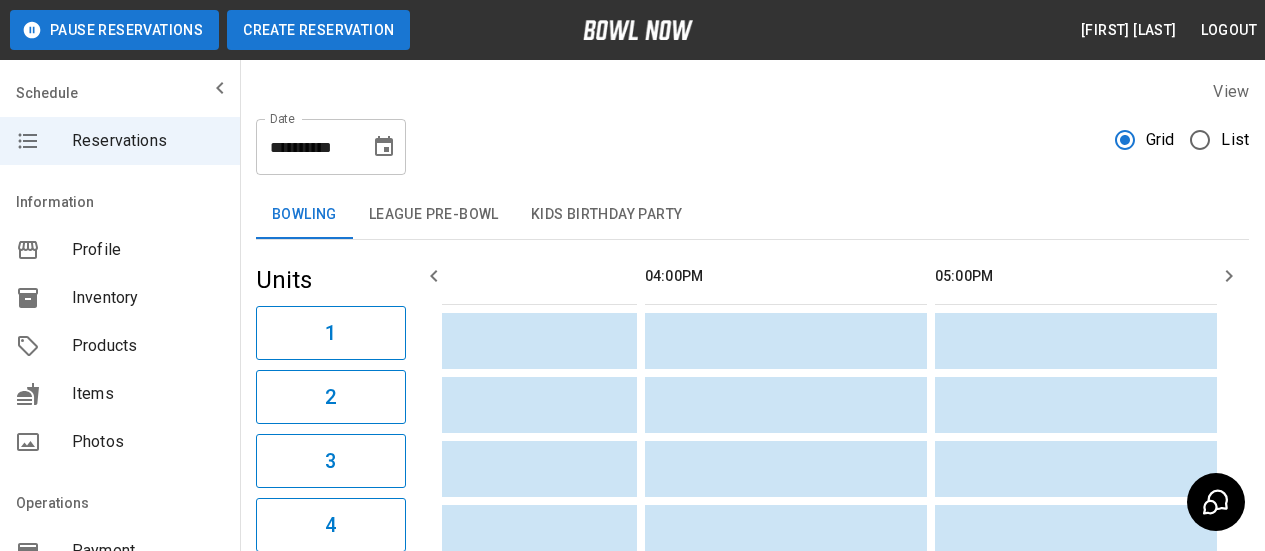 click on "Create Reservation" at bounding box center (318, 30) 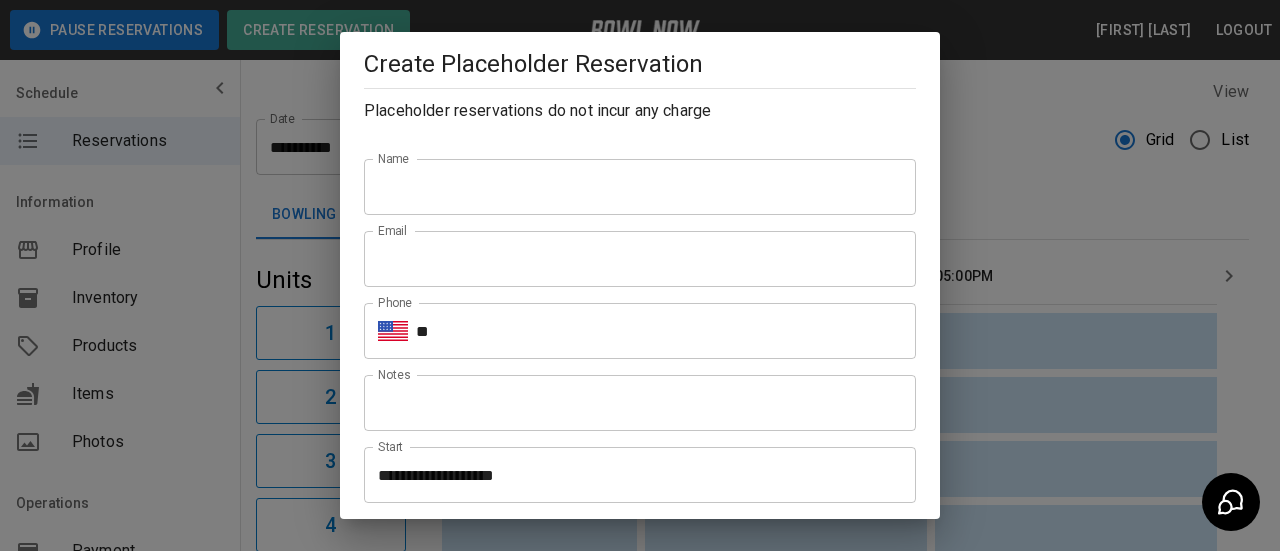 click on "Name" at bounding box center (640, 187) 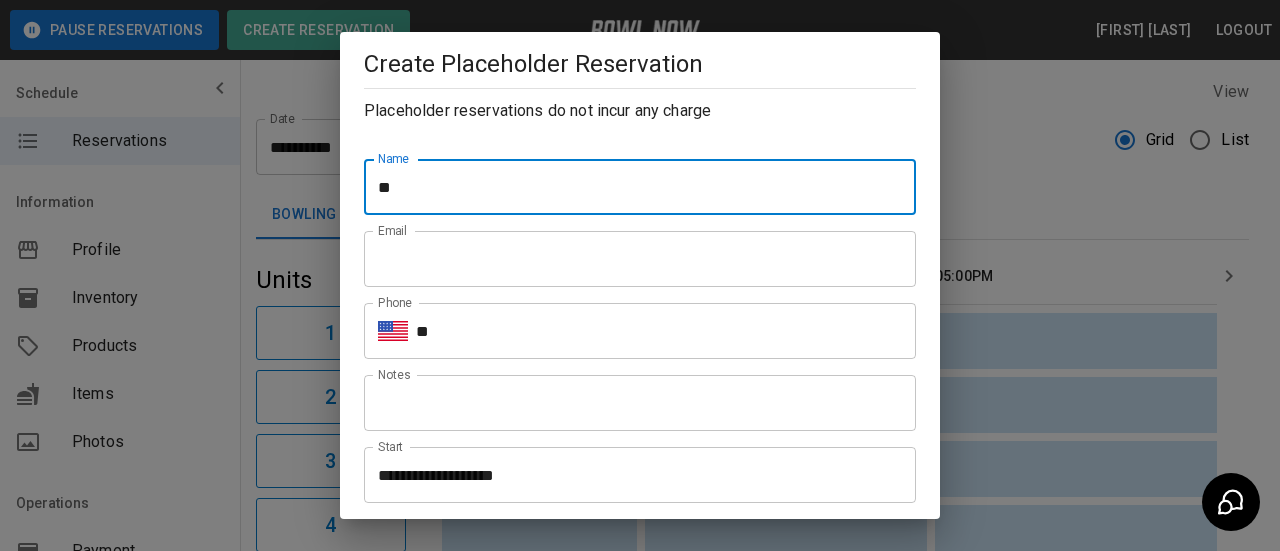 type on "**********" 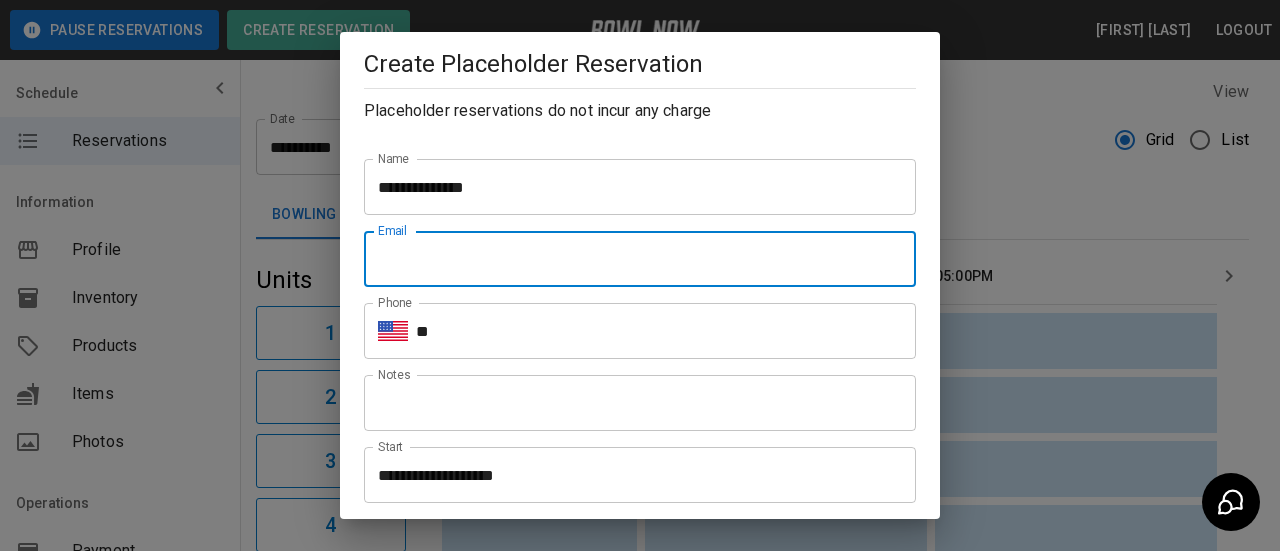 click on "Email" at bounding box center (640, 259) 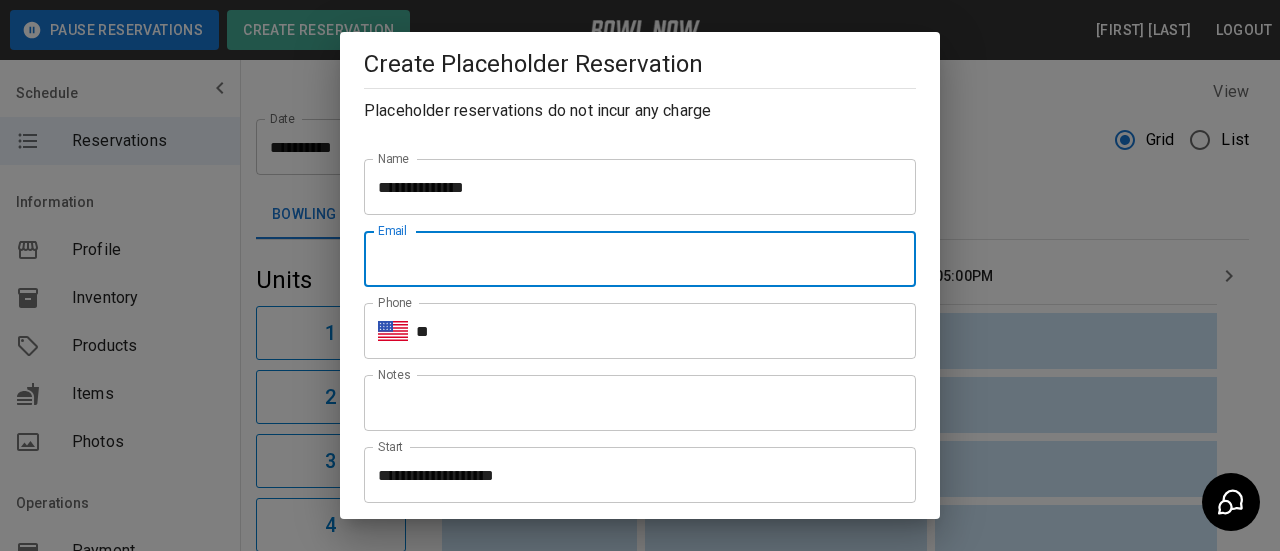 type on "**********" 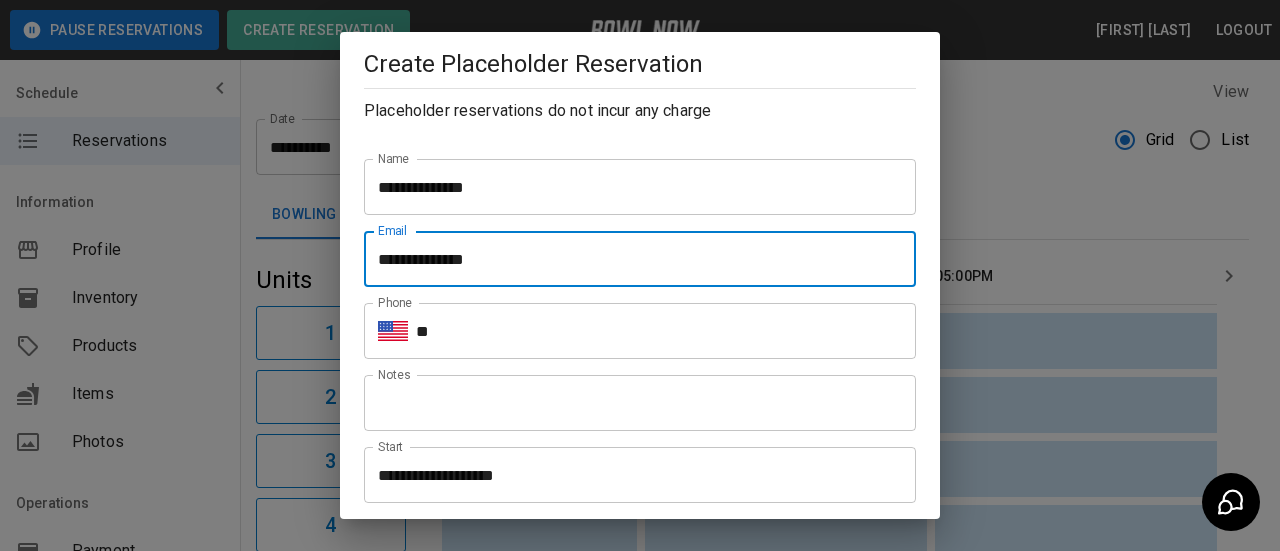 click on "**" at bounding box center (666, 331) 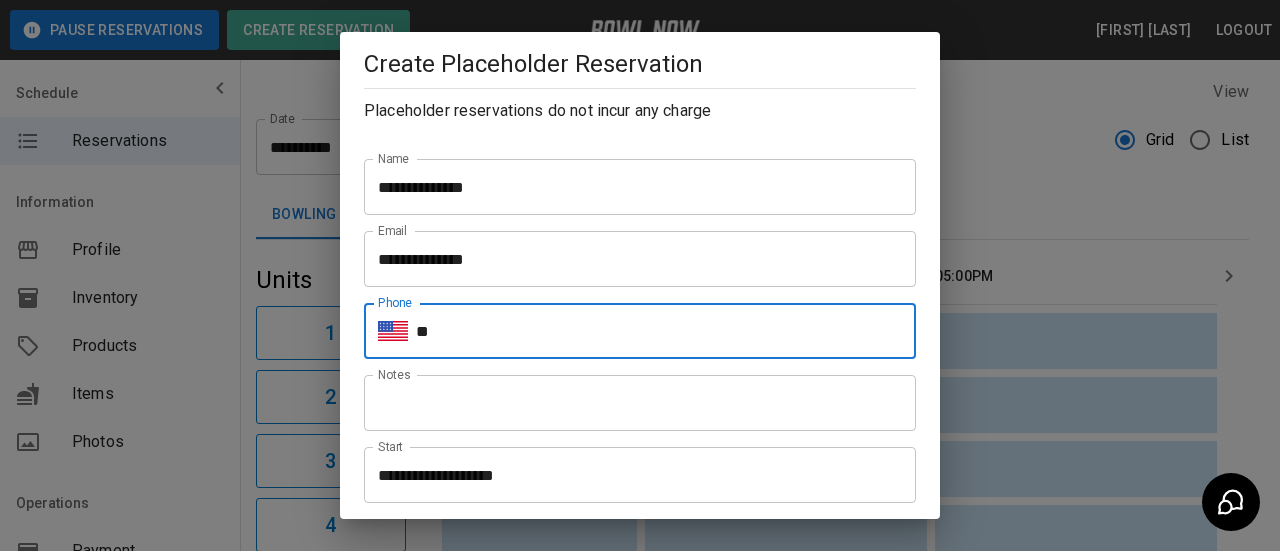 type on "**********" 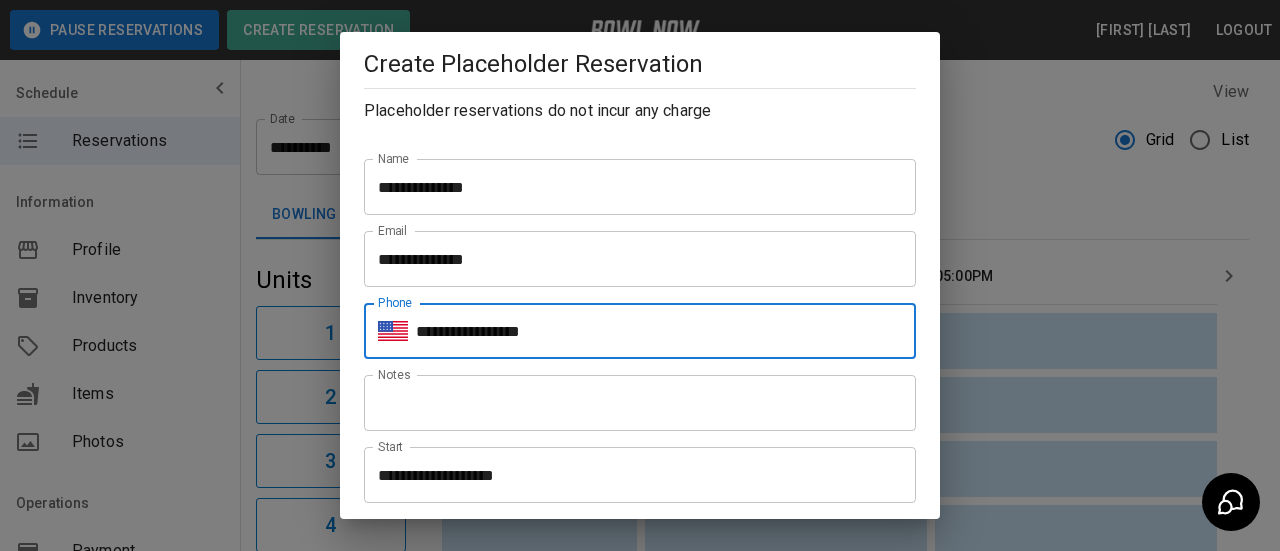 click on "**********" at bounding box center [633, 475] 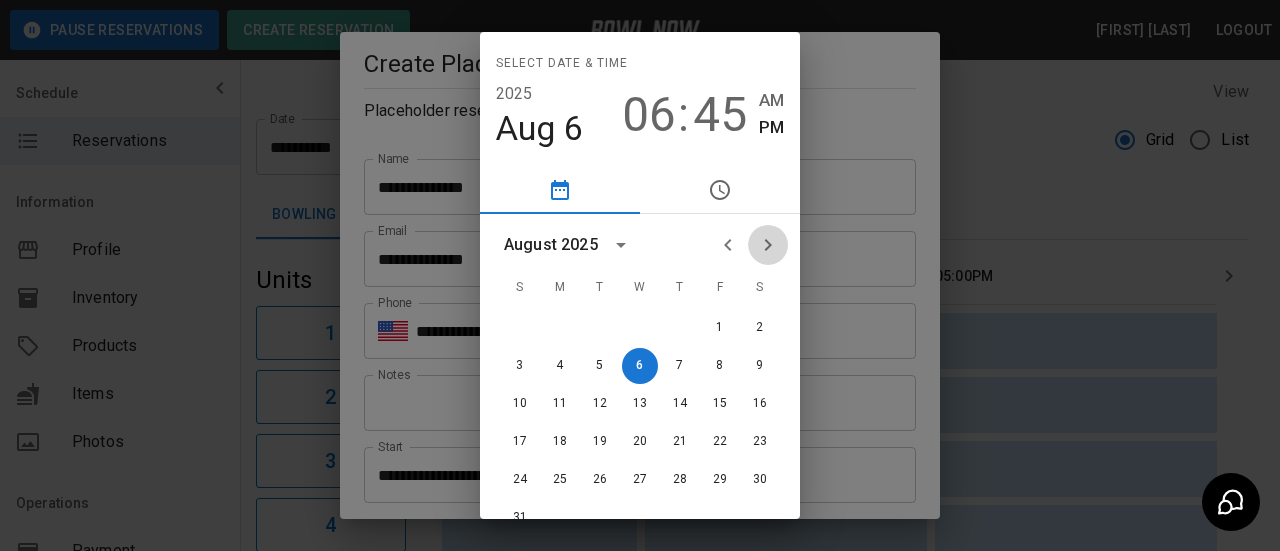 click 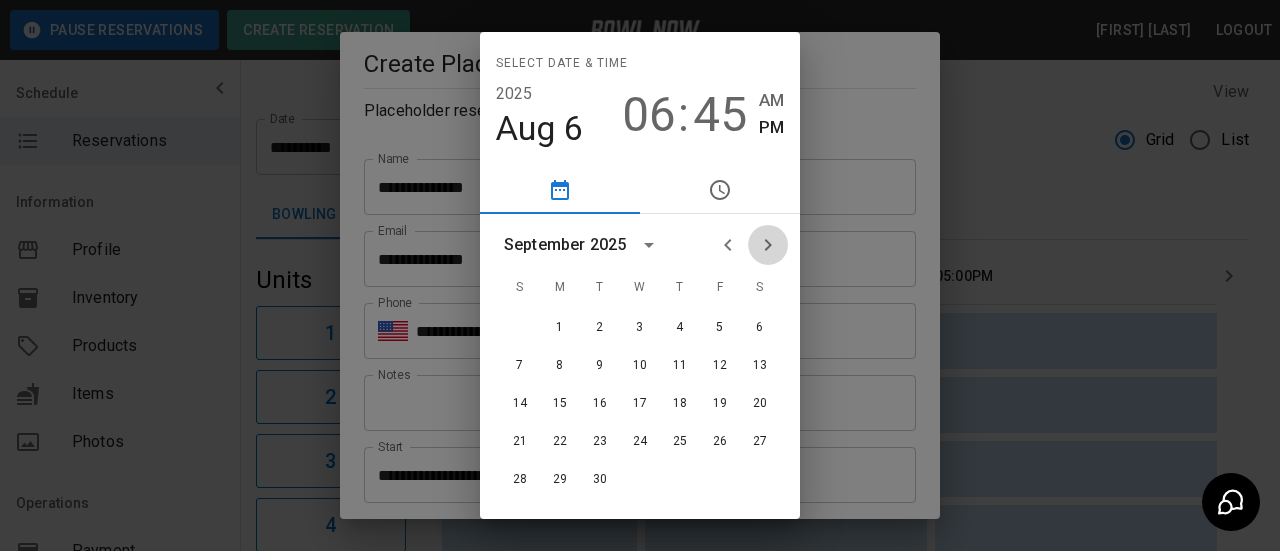 click 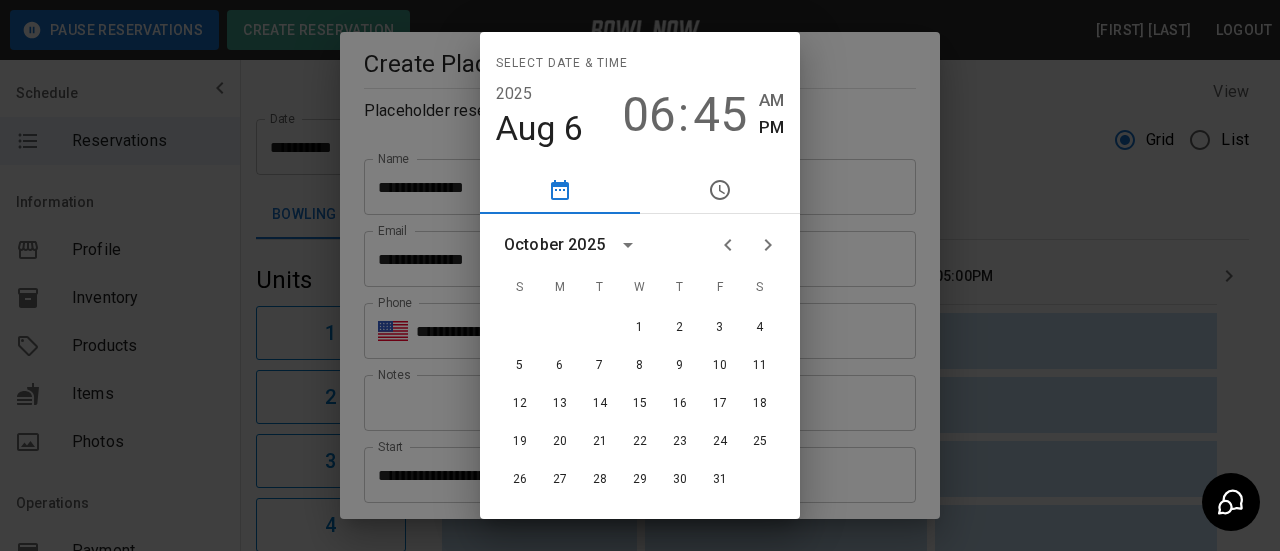click 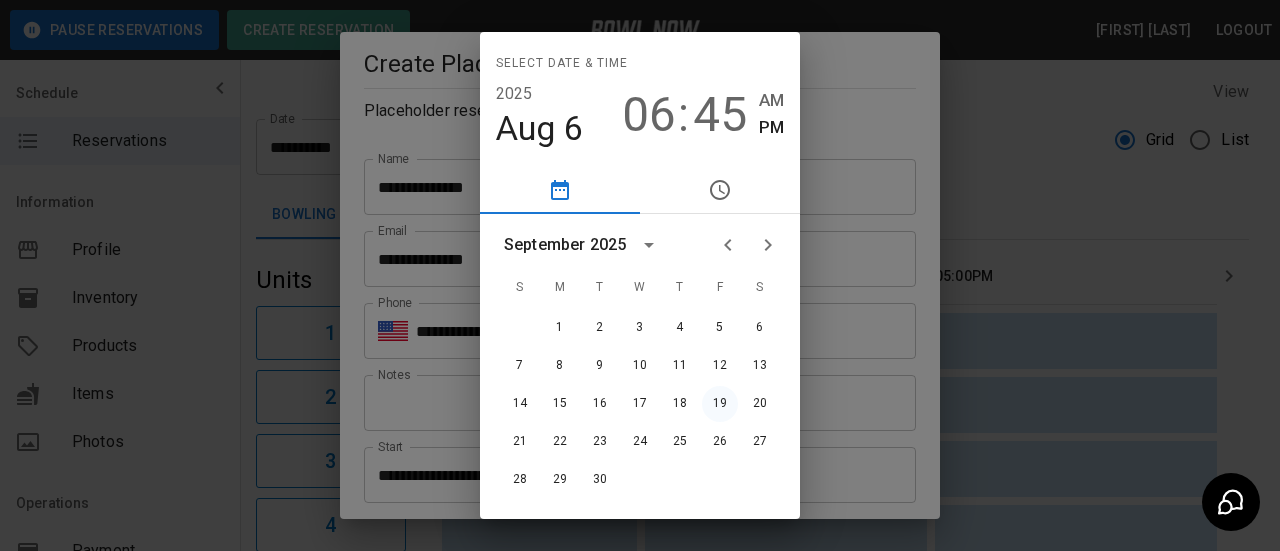 click on "19" at bounding box center (720, 404) 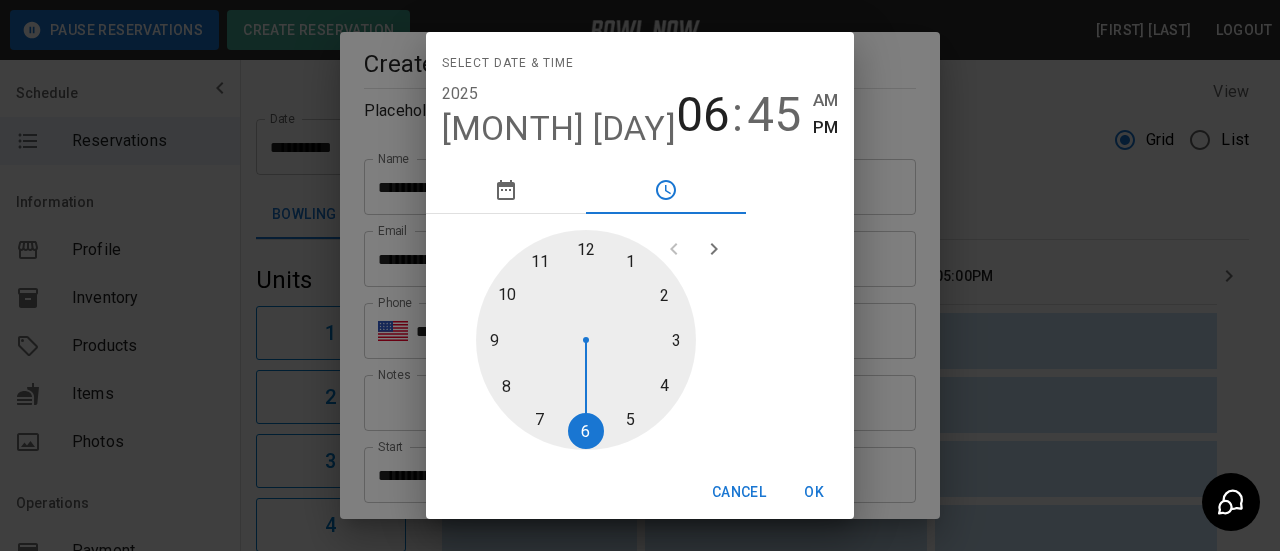 click at bounding box center [586, 340] 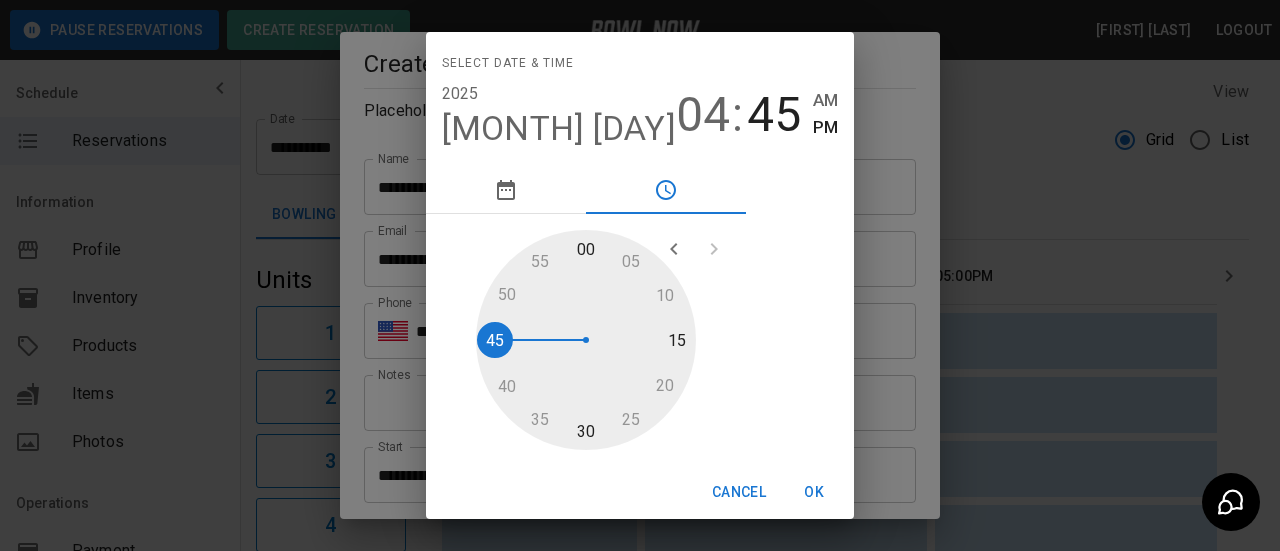 click at bounding box center (586, 340) 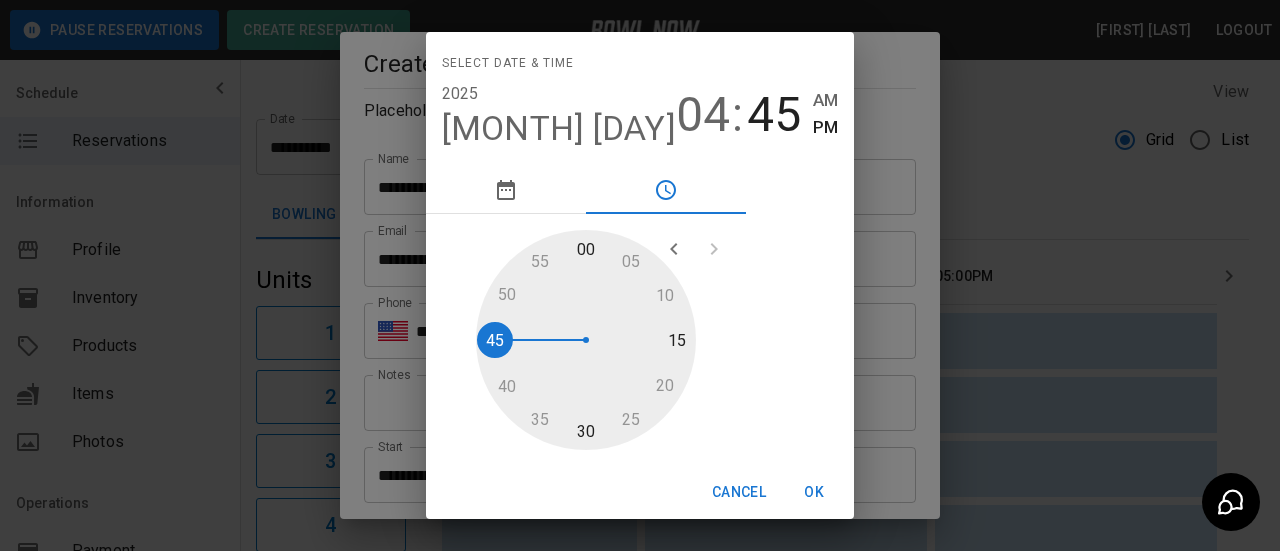 type on "**********" 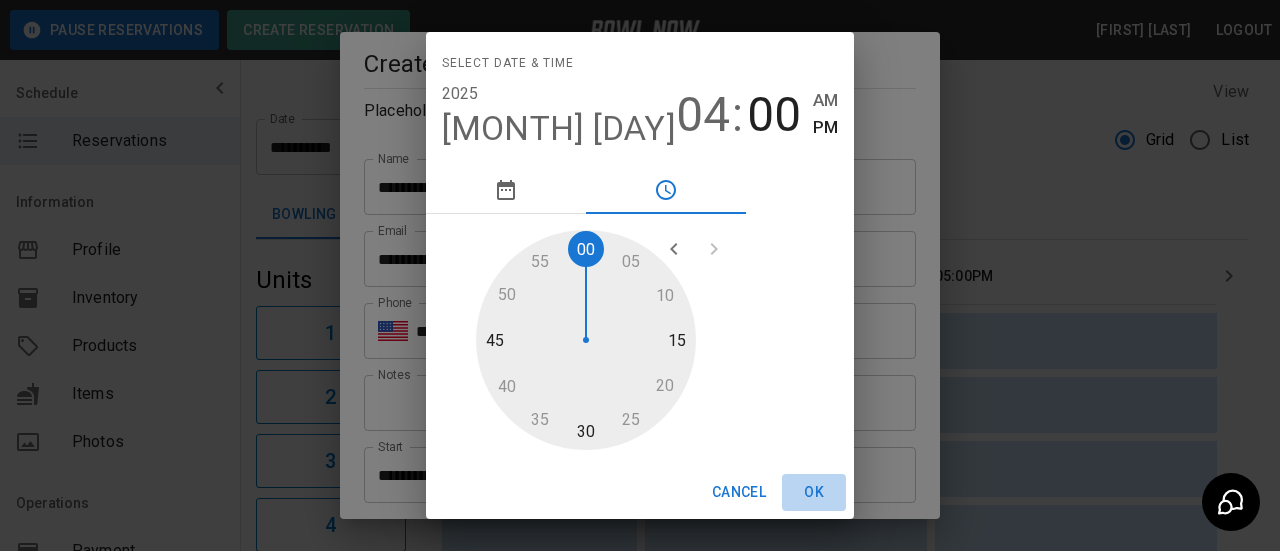 click on "OK" at bounding box center [814, 492] 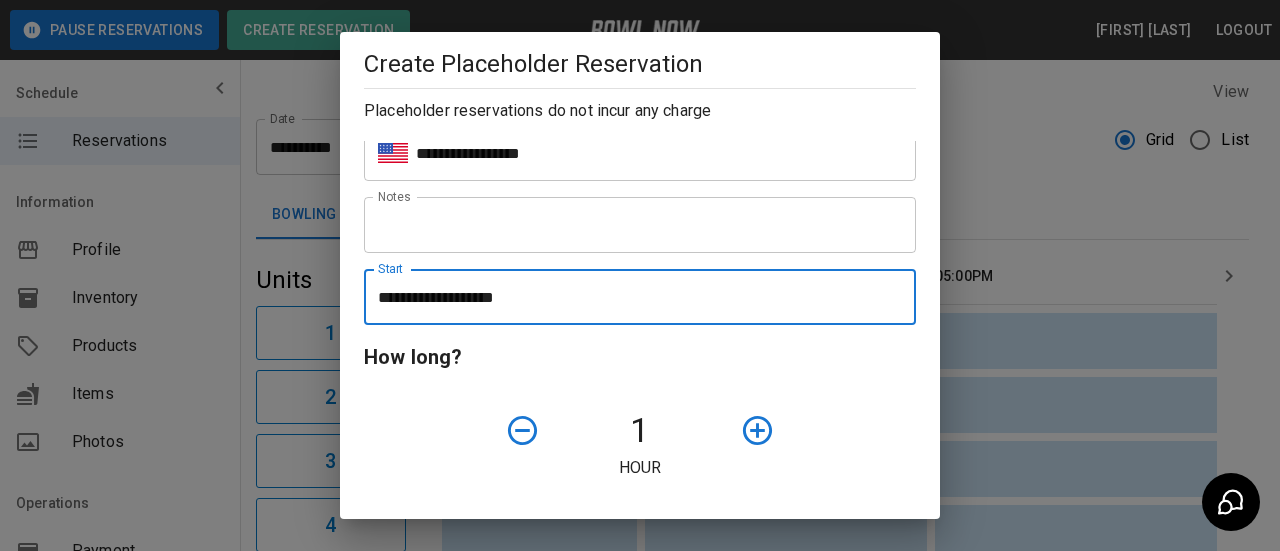 scroll, scrollTop: 300, scrollLeft: 0, axis: vertical 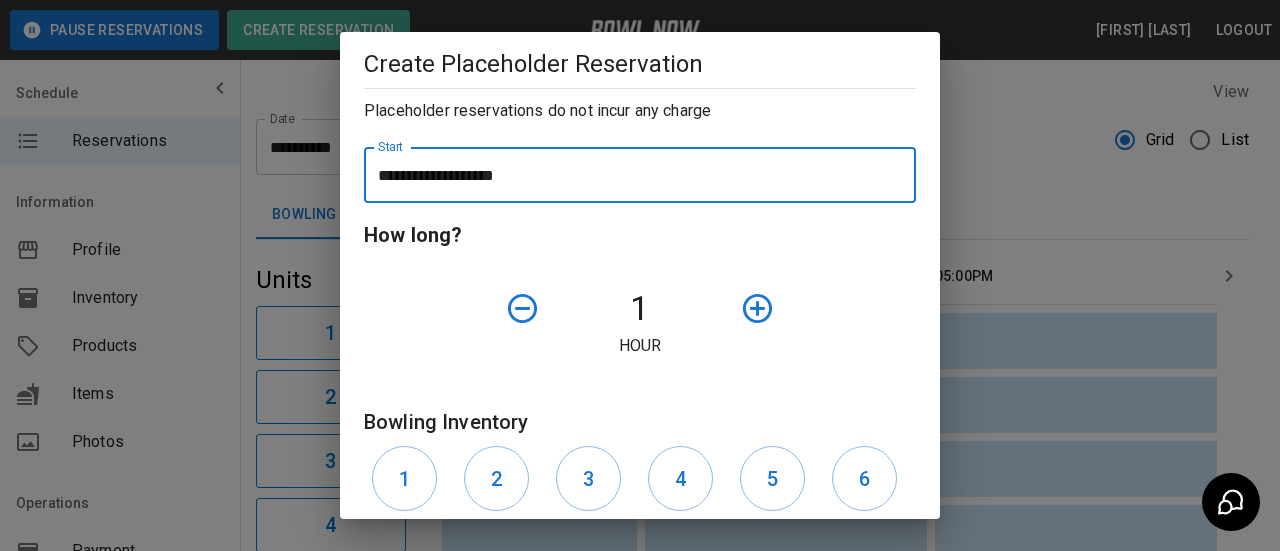 click 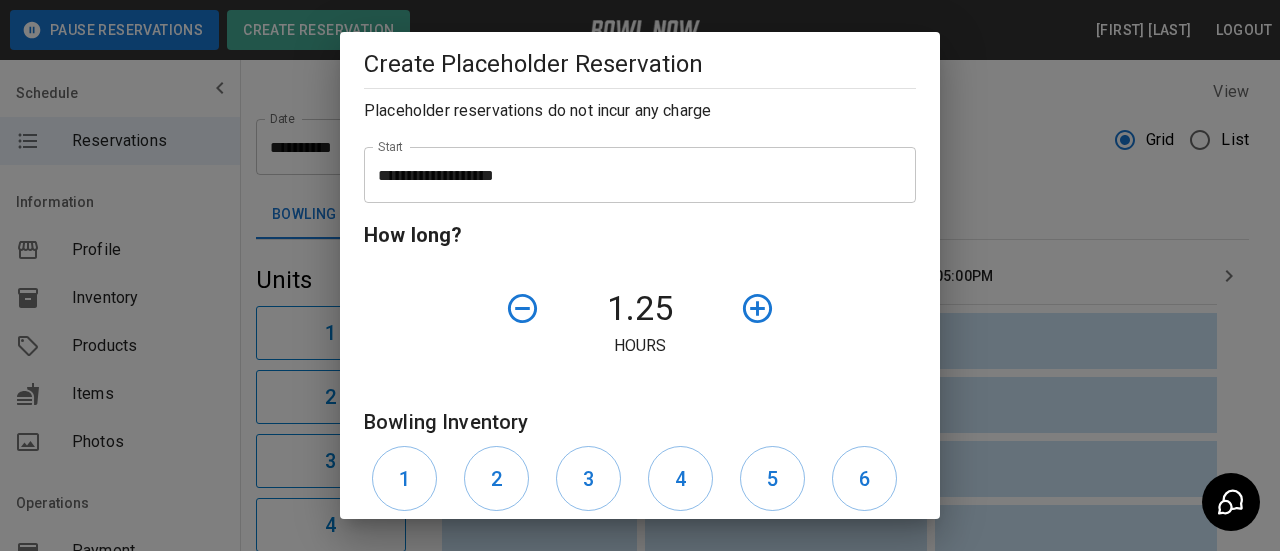 click 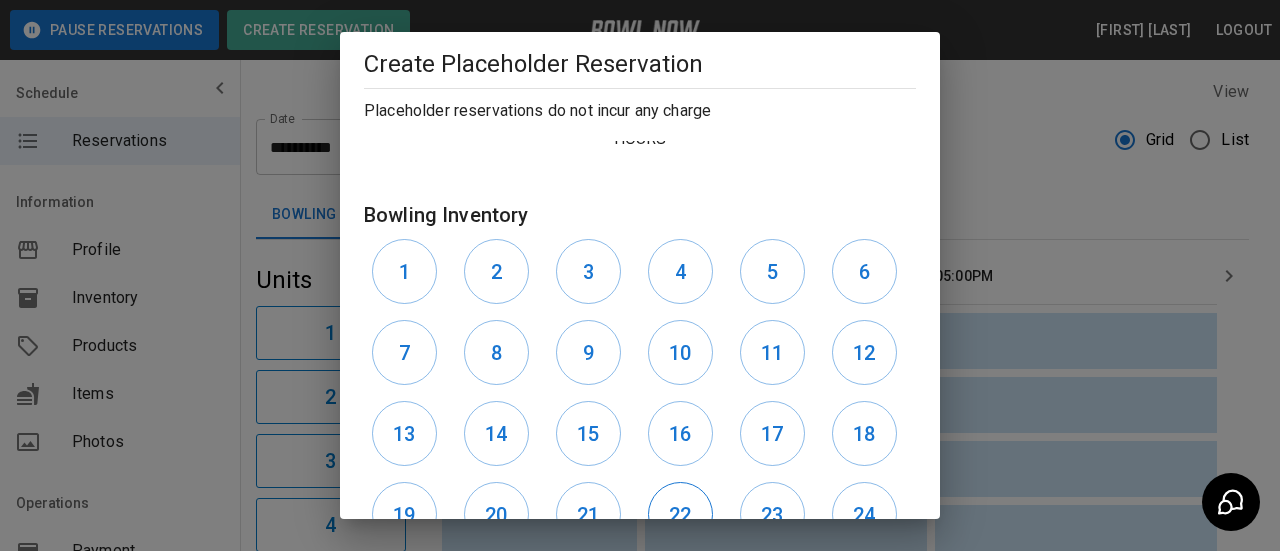 scroll, scrollTop: 661, scrollLeft: 0, axis: vertical 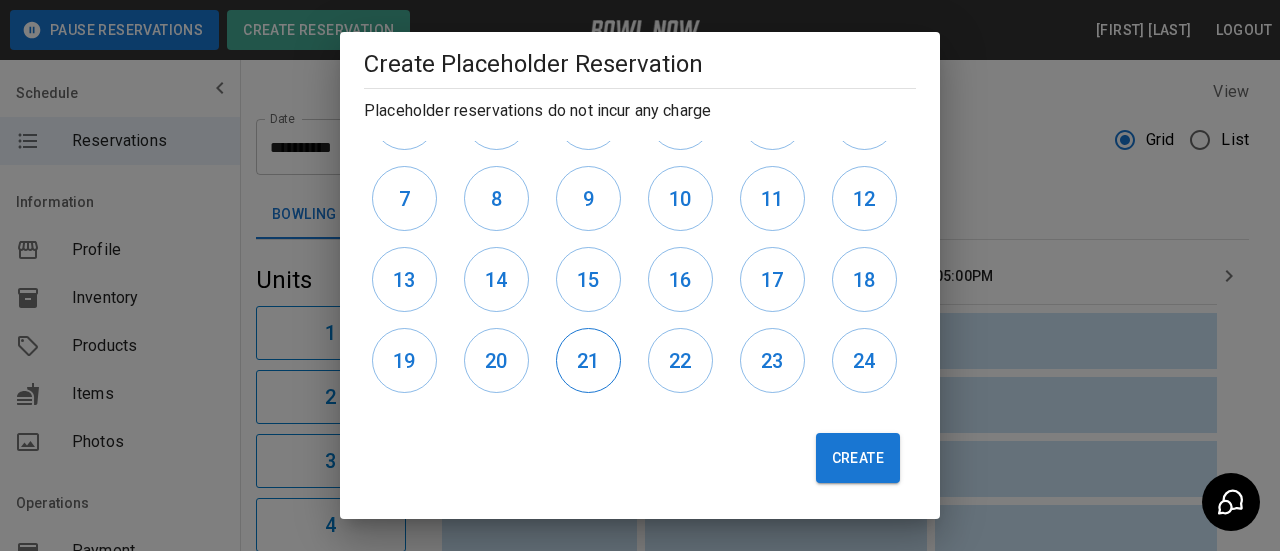 click on "21" at bounding box center (588, 360) 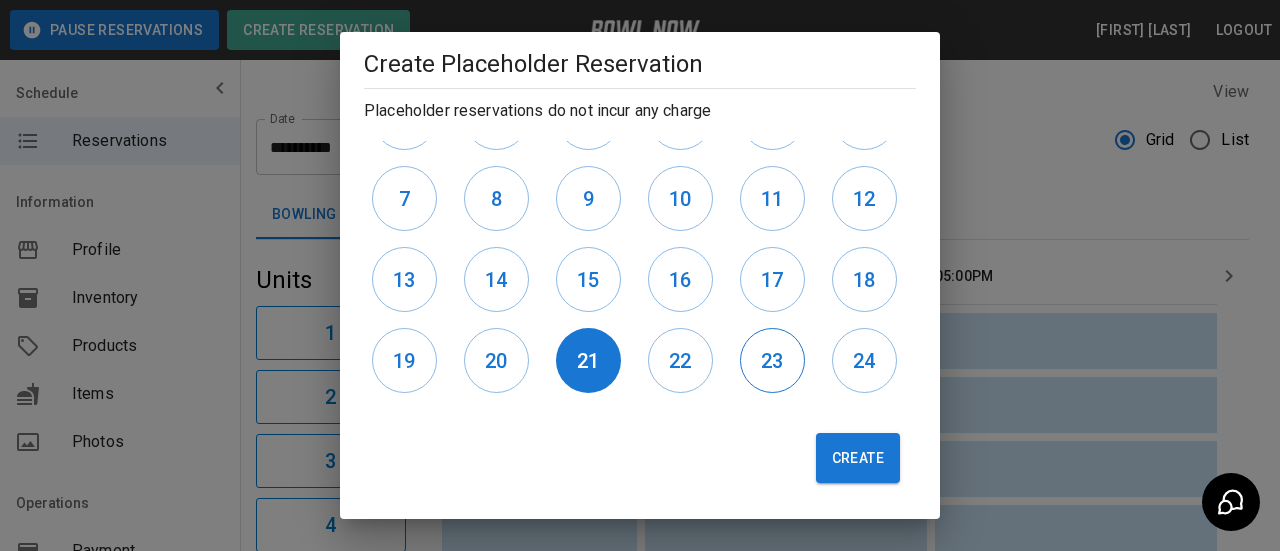 click on "22" at bounding box center [680, 361] 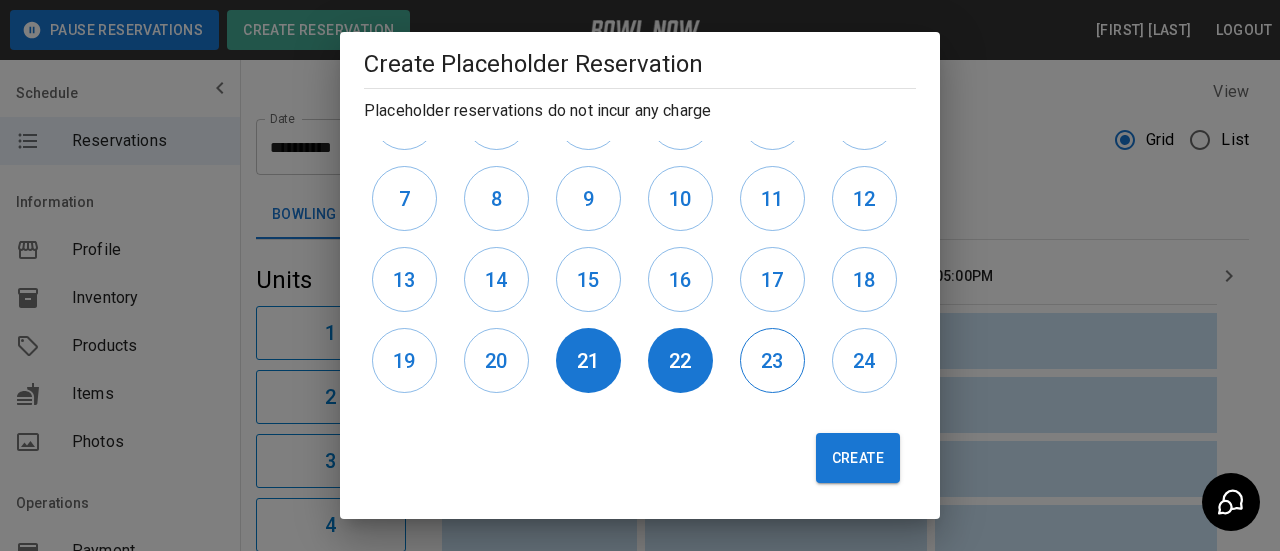 click on "23" at bounding box center (772, 360) 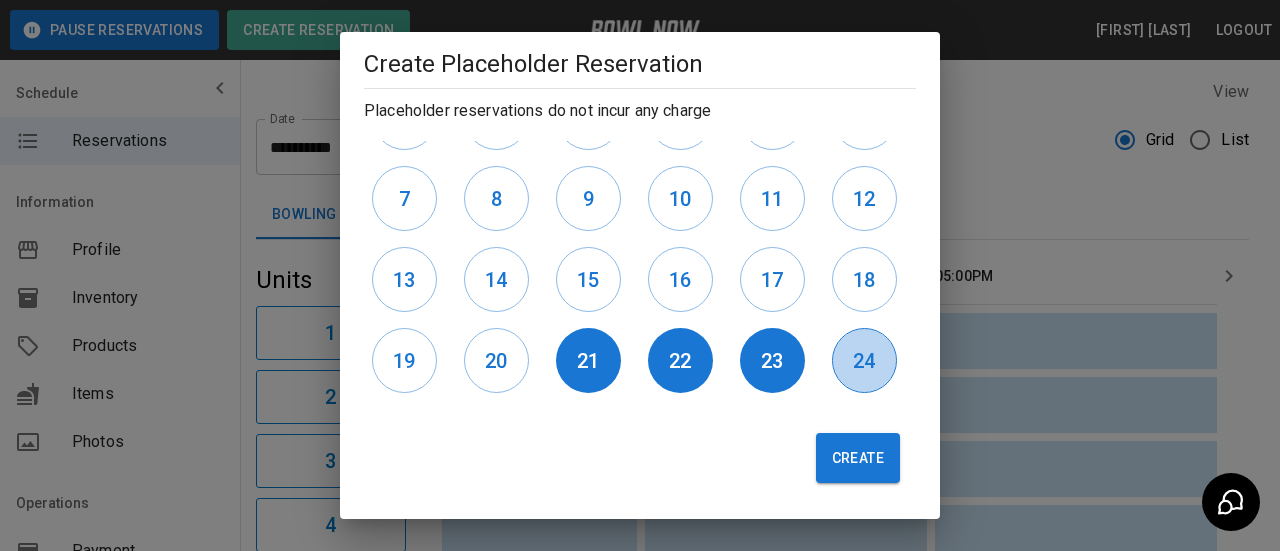 click on "24" at bounding box center (864, 360) 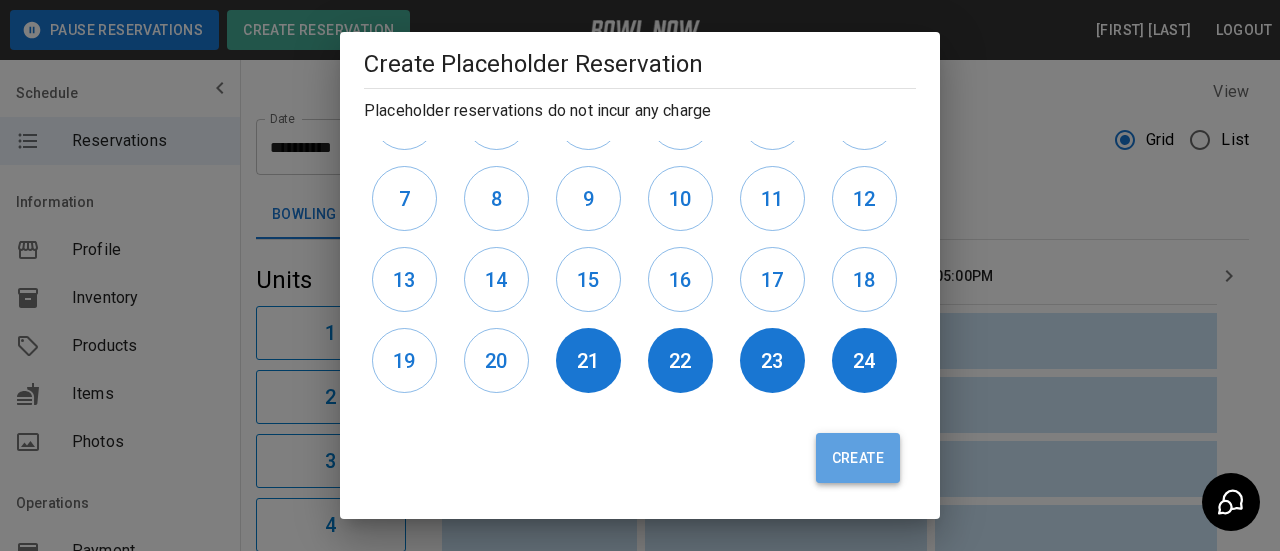 click on "Create" at bounding box center [858, 458] 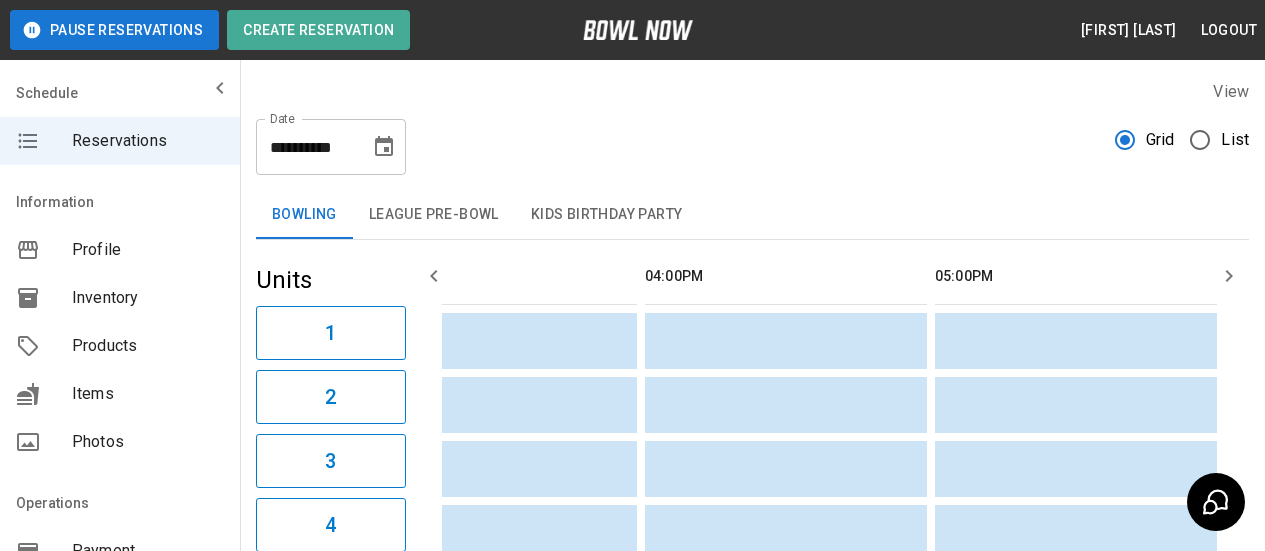click 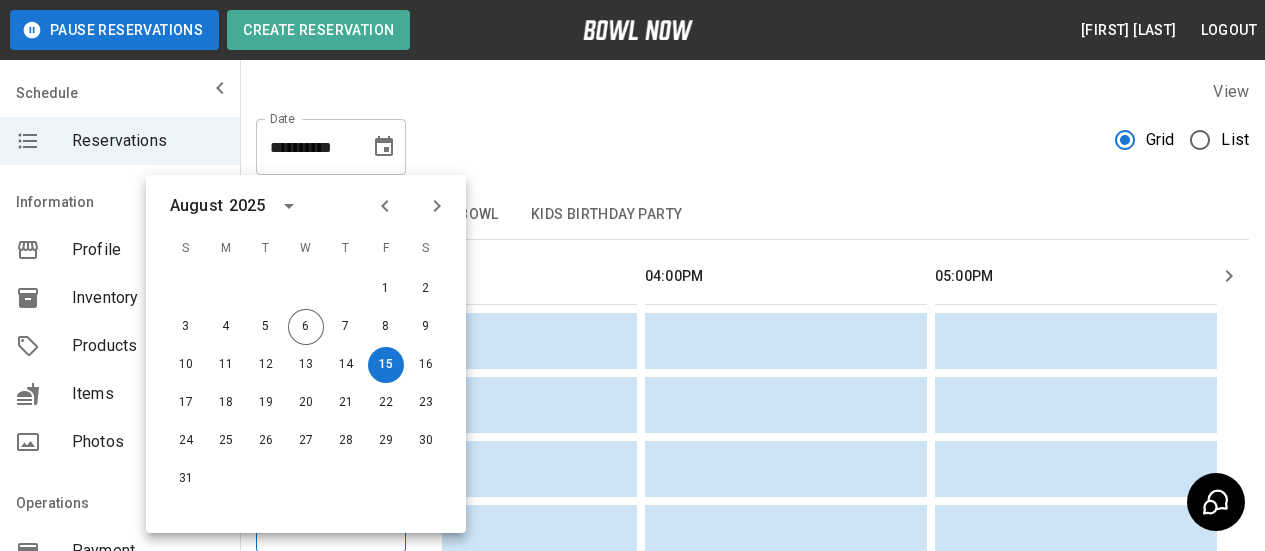 click on "**********" at bounding box center [752, 139] 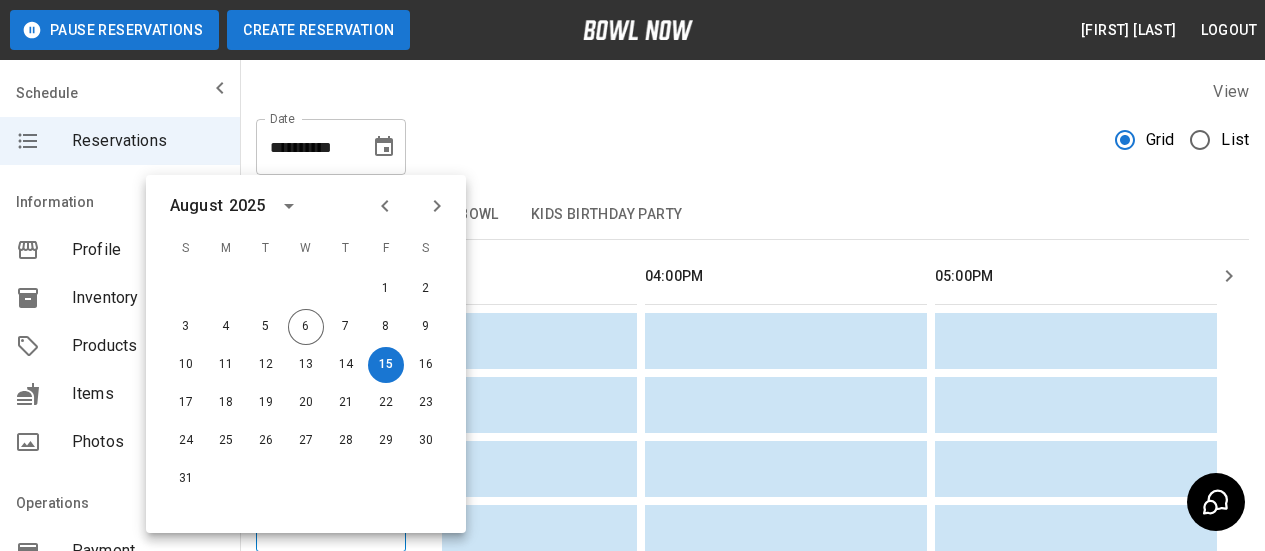 click on "Create Reservation" at bounding box center [318, 30] 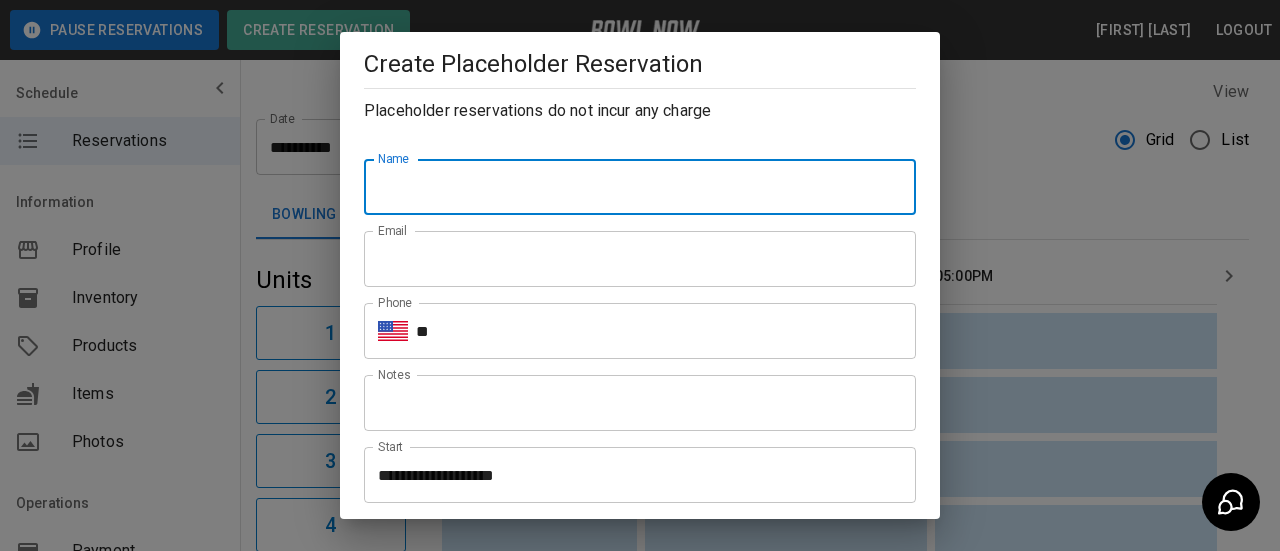 click on "Name" at bounding box center (640, 187) 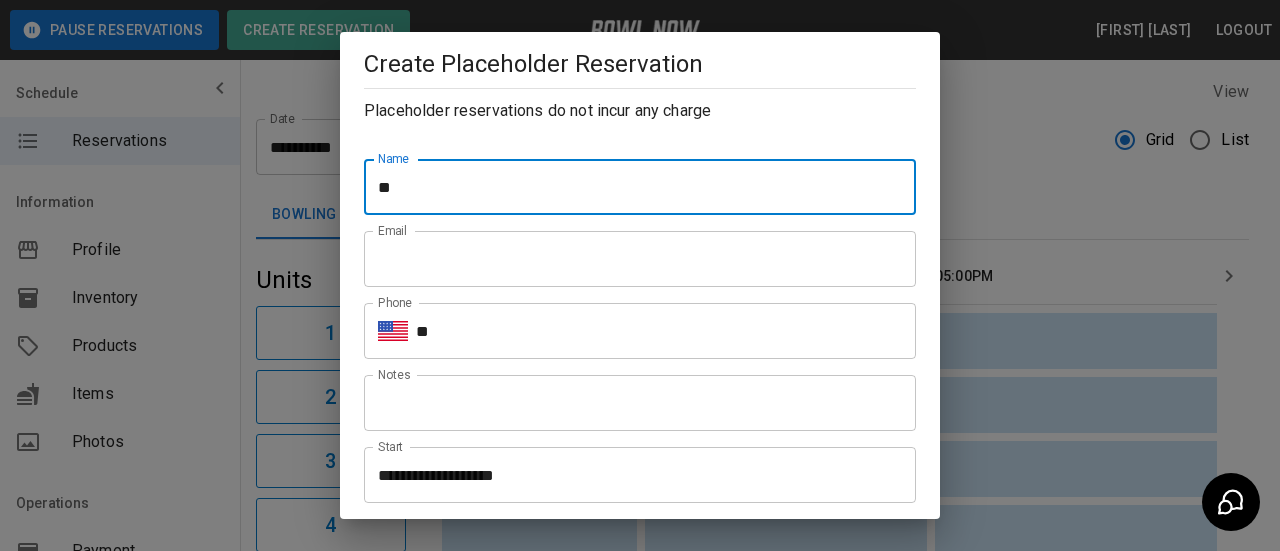 type on "**********" 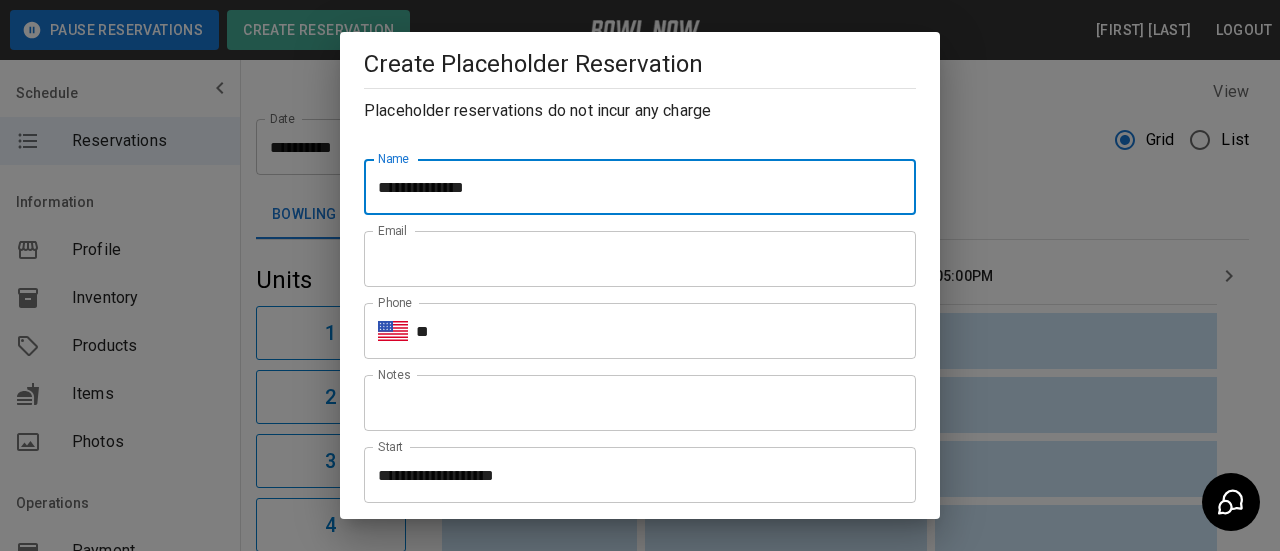 click on "Email" at bounding box center (640, 259) 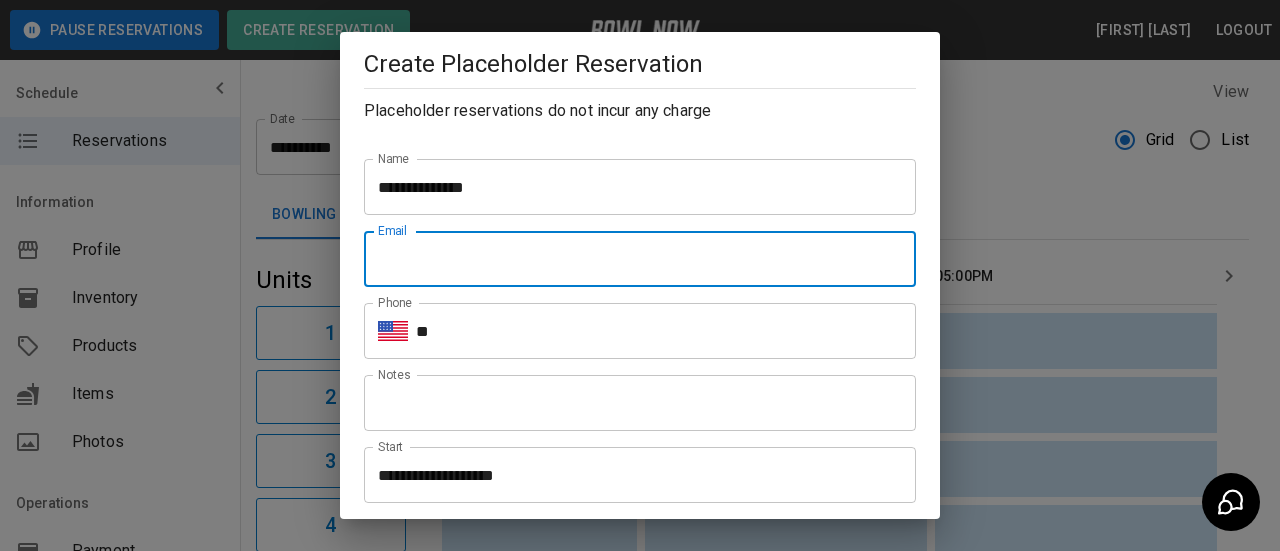 type on "**********" 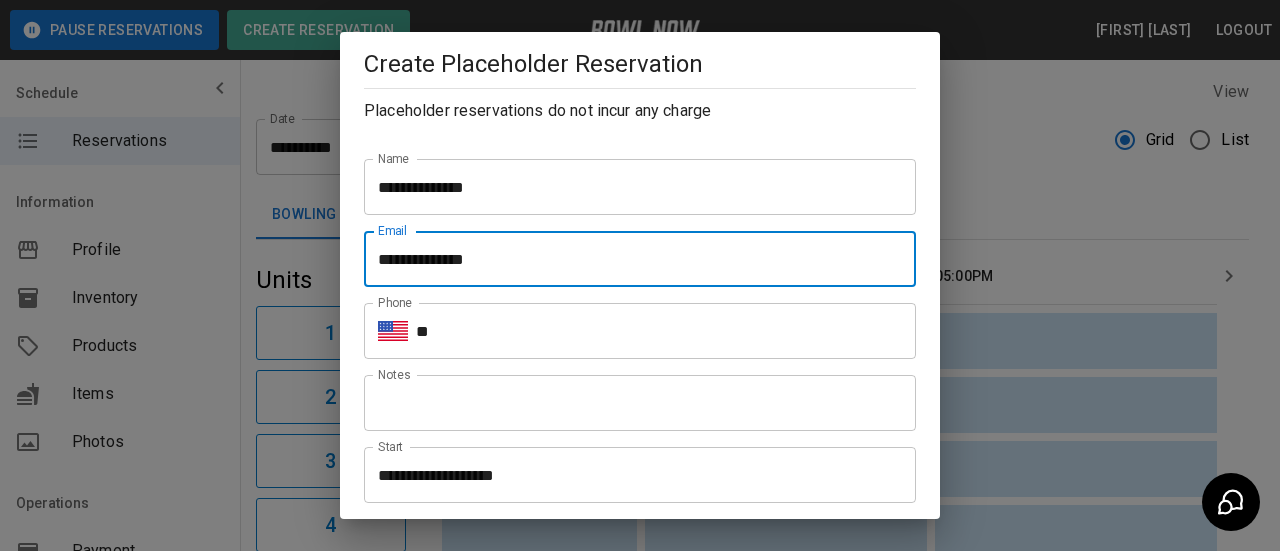 click on "**" at bounding box center [666, 331] 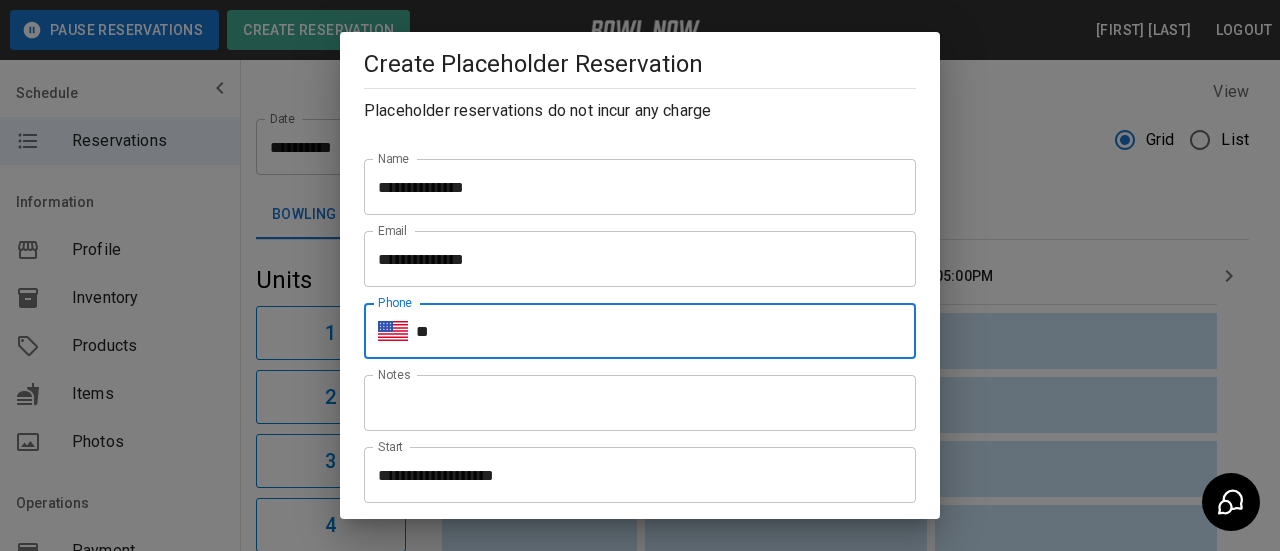 type on "**********" 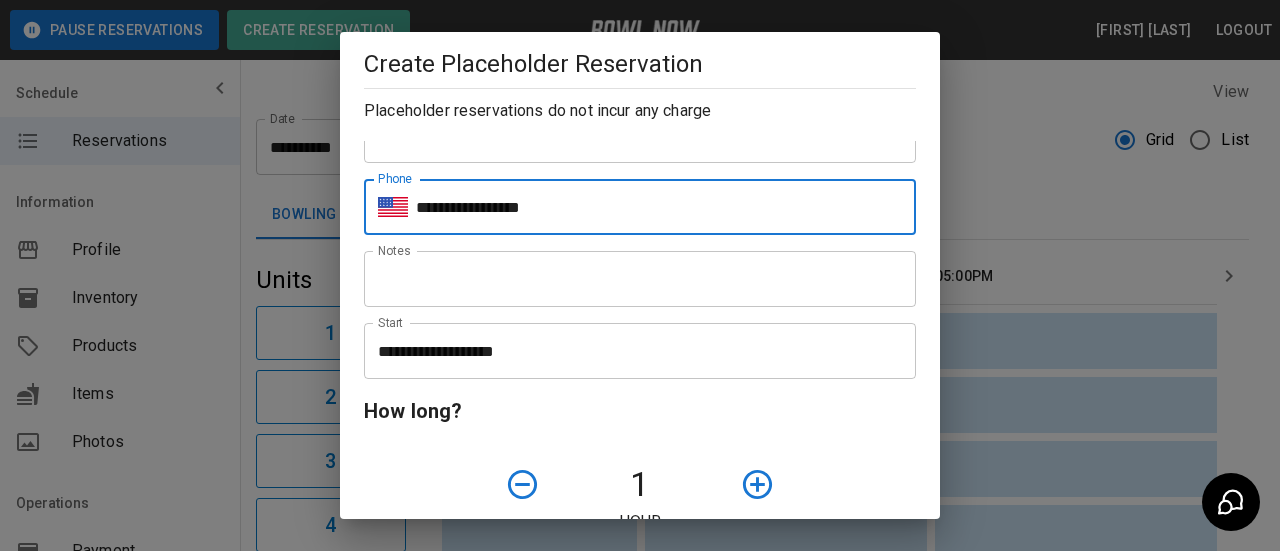 scroll, scrollTop: 300, scrollLeft: 0, axis: vertical 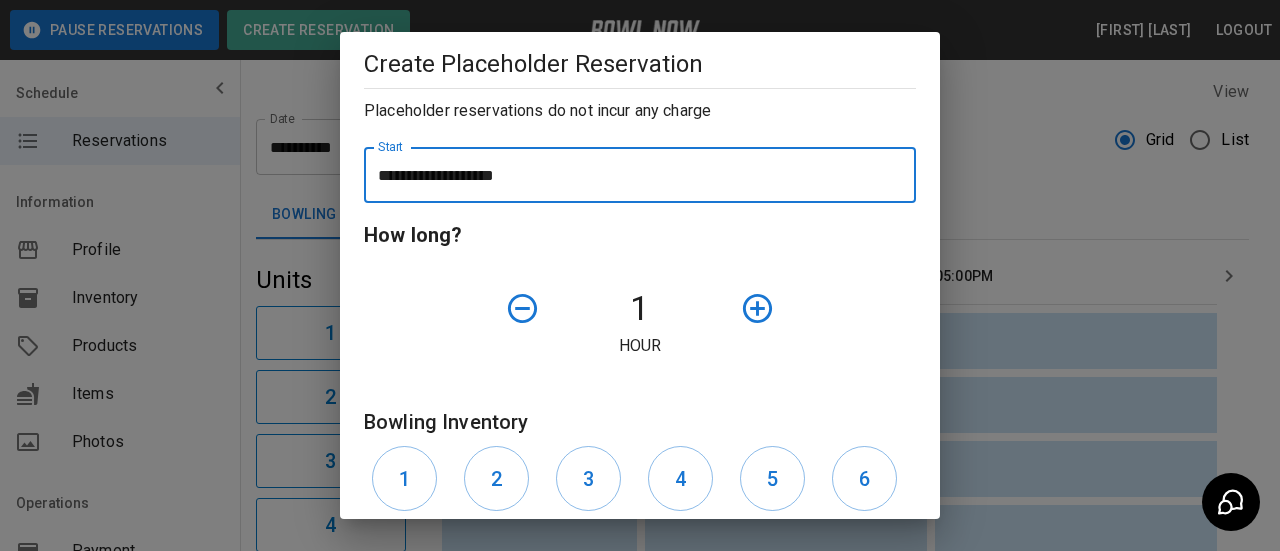 click on "**********" at bounding box center [633, 175] 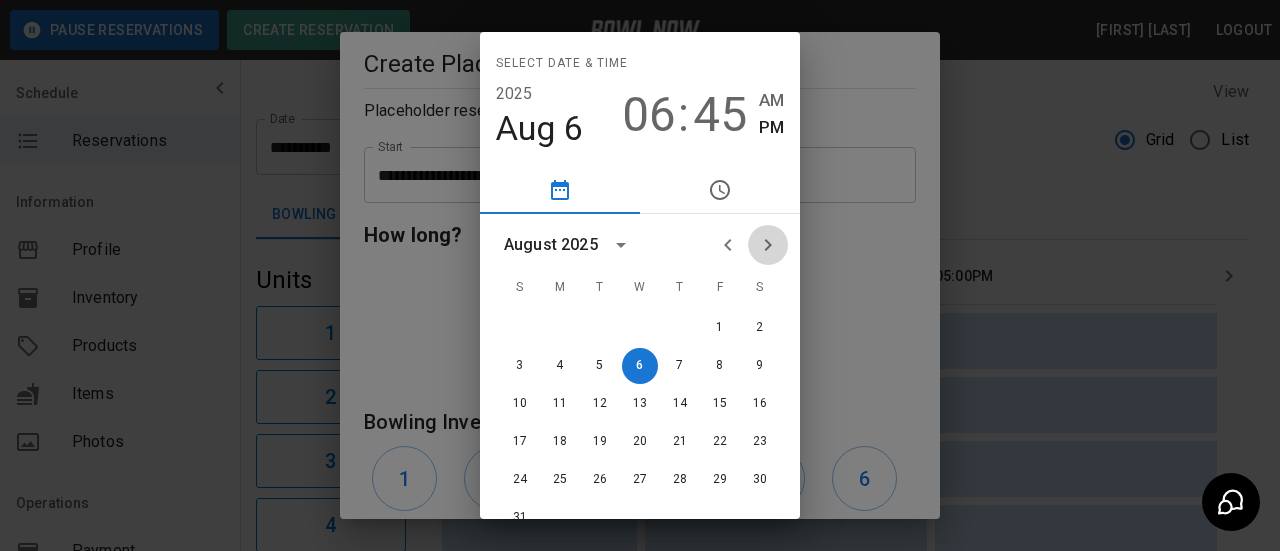 click 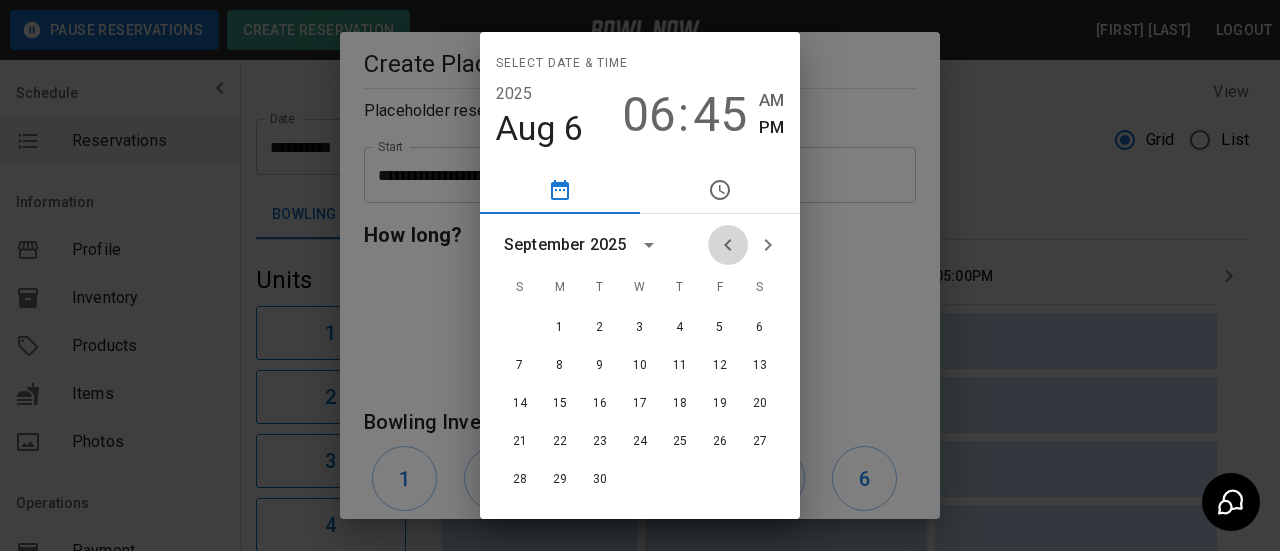 click 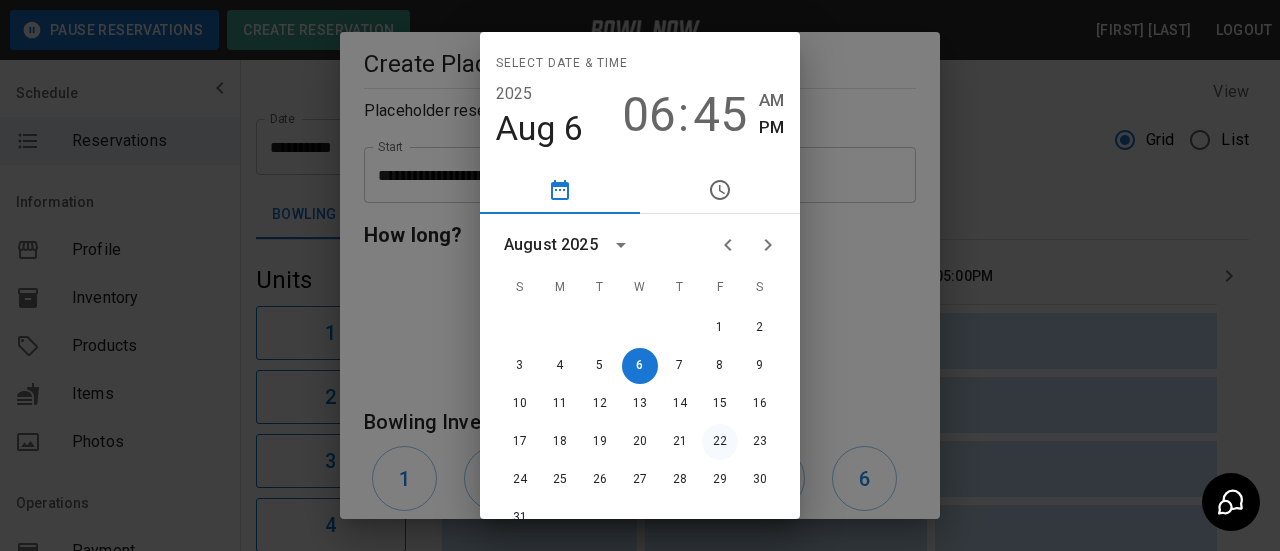 click on "22" at bounding box center [720, 442] 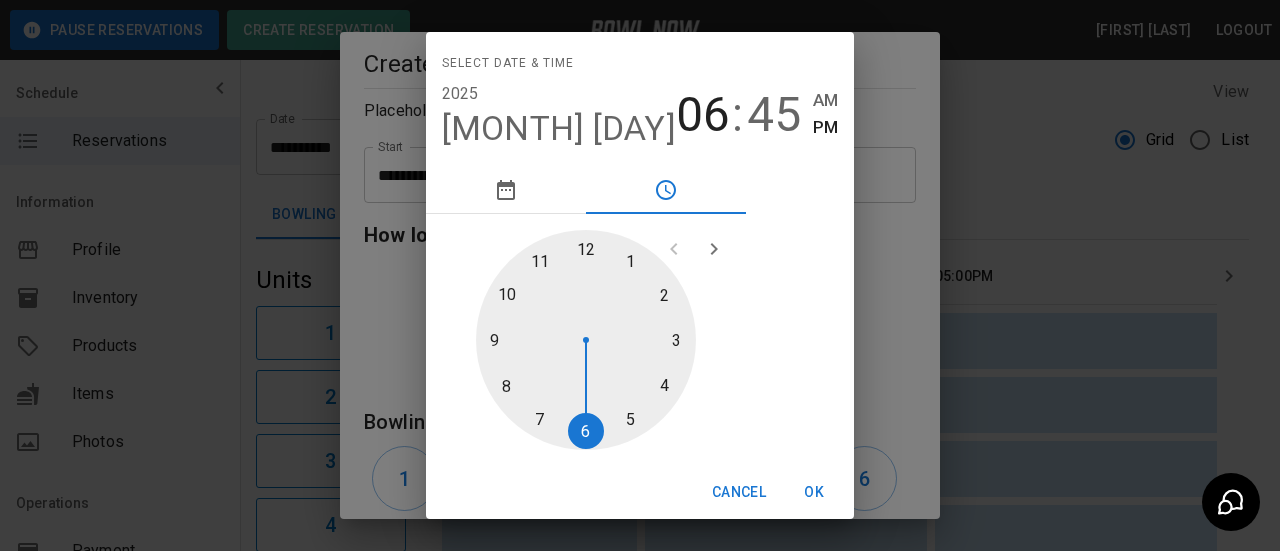 click at bounding box center (586, 340) 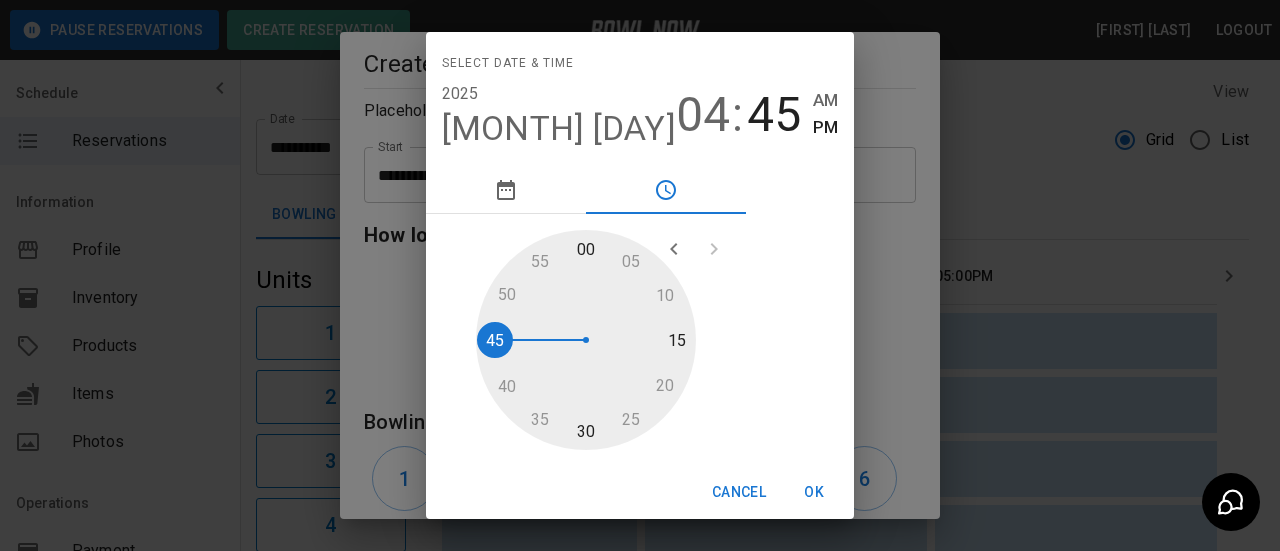 click at bounding box center (586, 340) 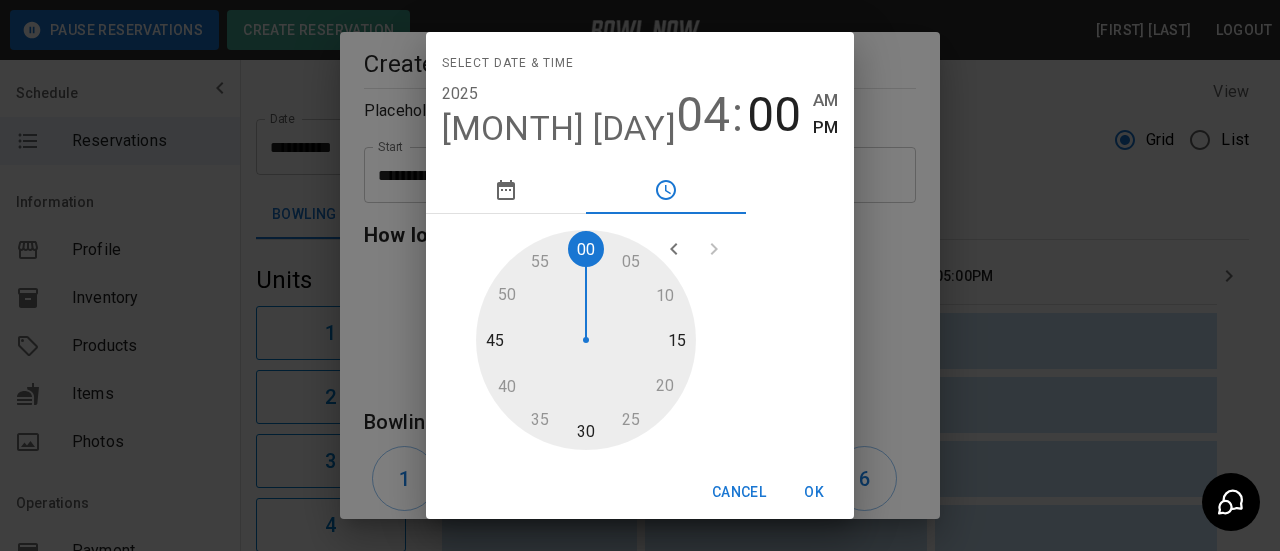 click on "OK" at bounding box center (814, 492) 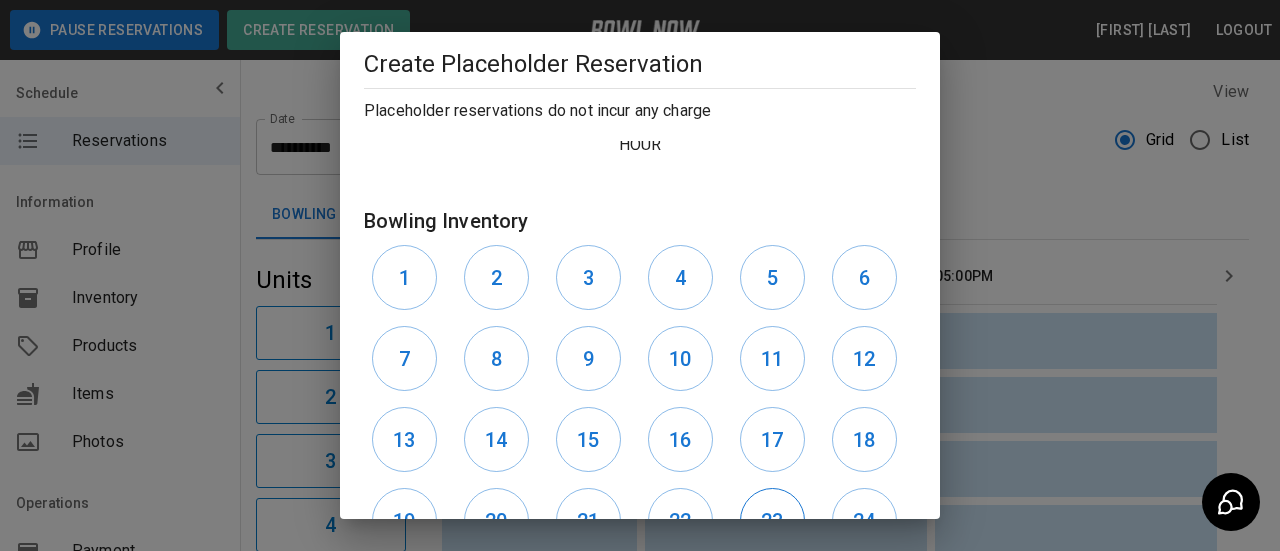 scroll, scrollTop: 661, scrollLeft: 0, axis: vertical 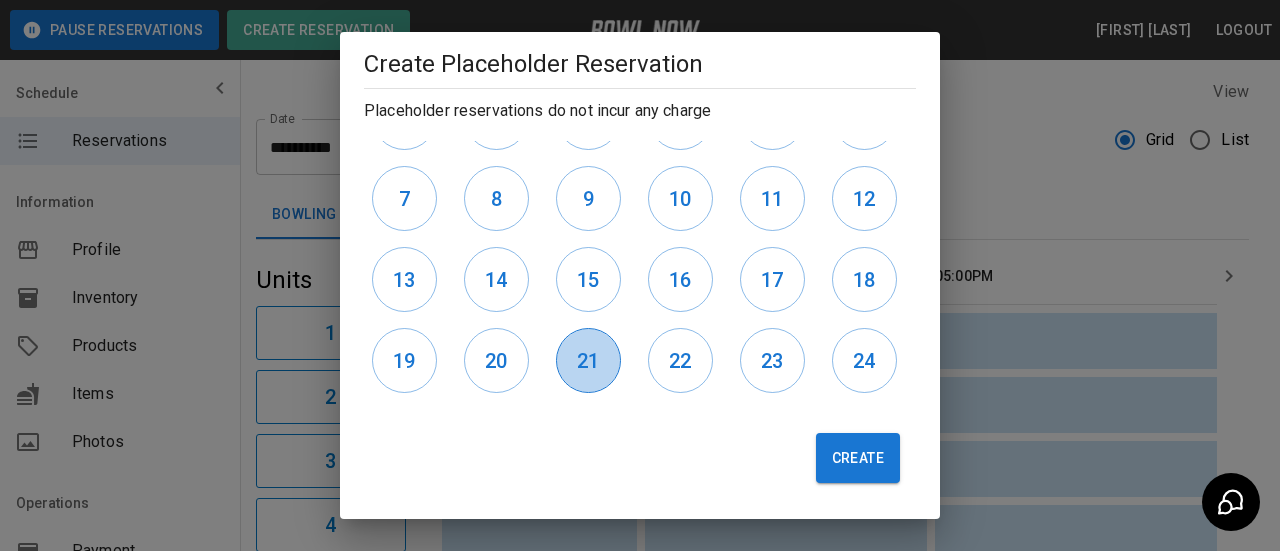 click on "21" at bounding box center [588, 361] 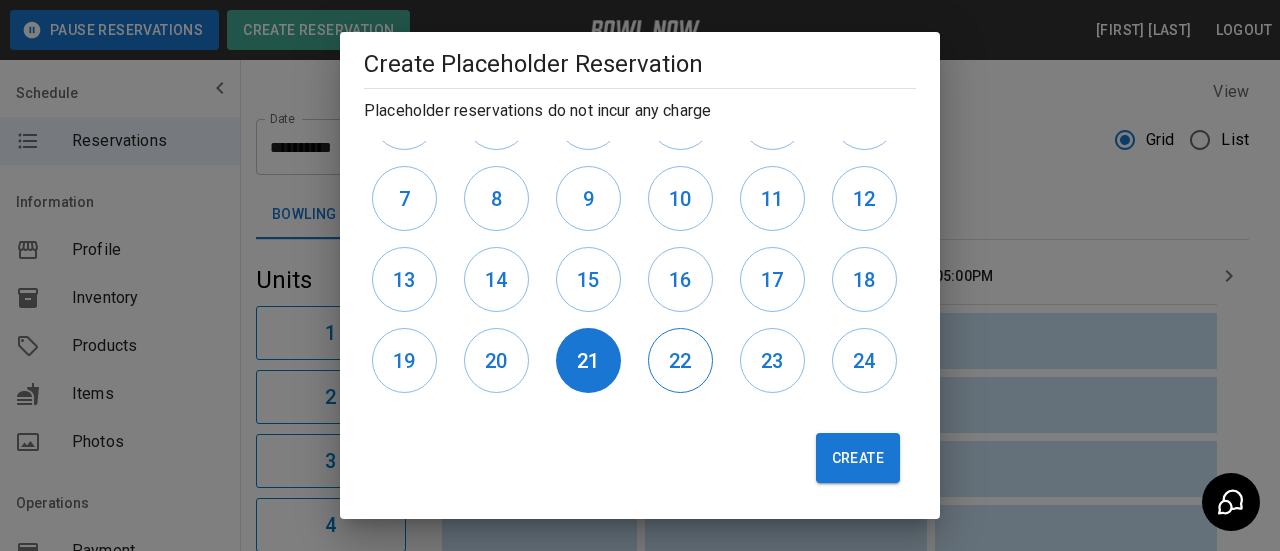 click on "22" at bounding box center [680, 361] 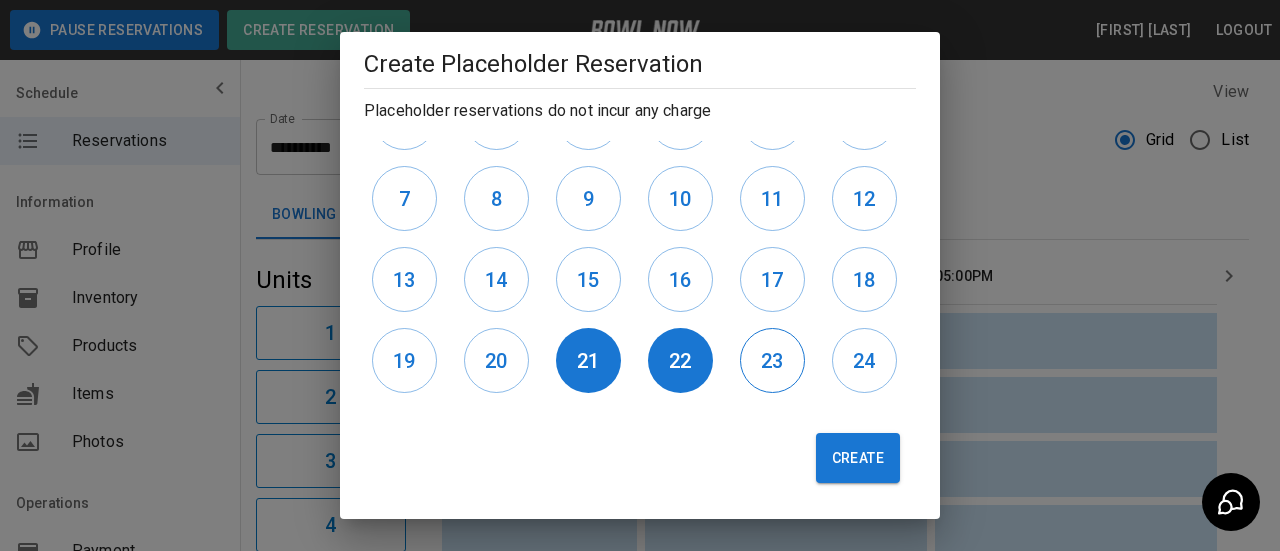click on "23" at bounding box center (772, 361) 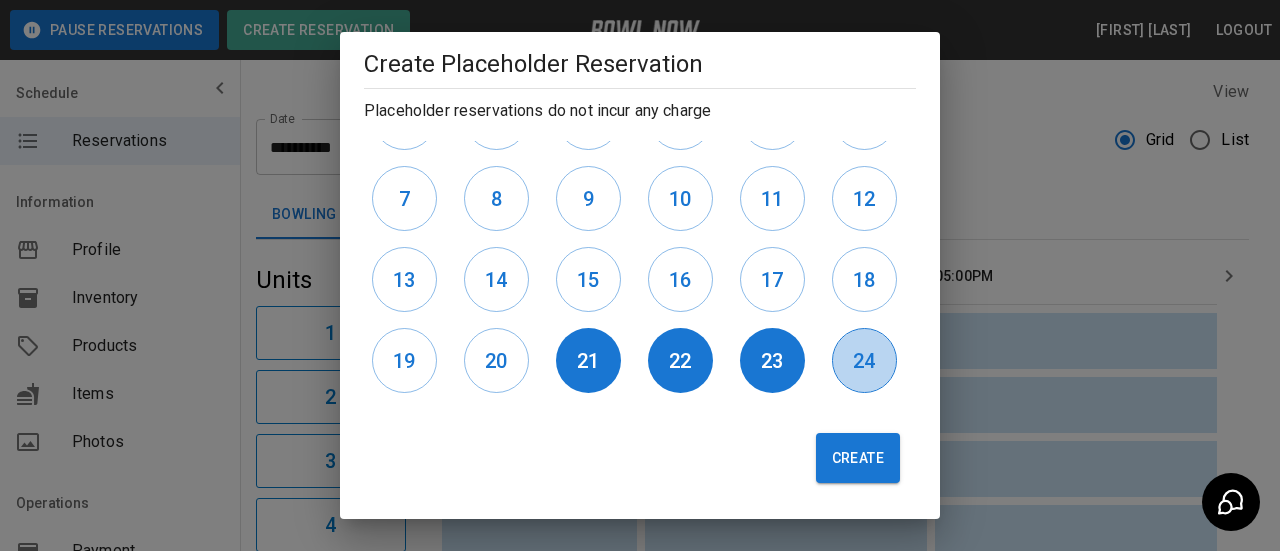 click on "24" at bounding box center [864, 361] 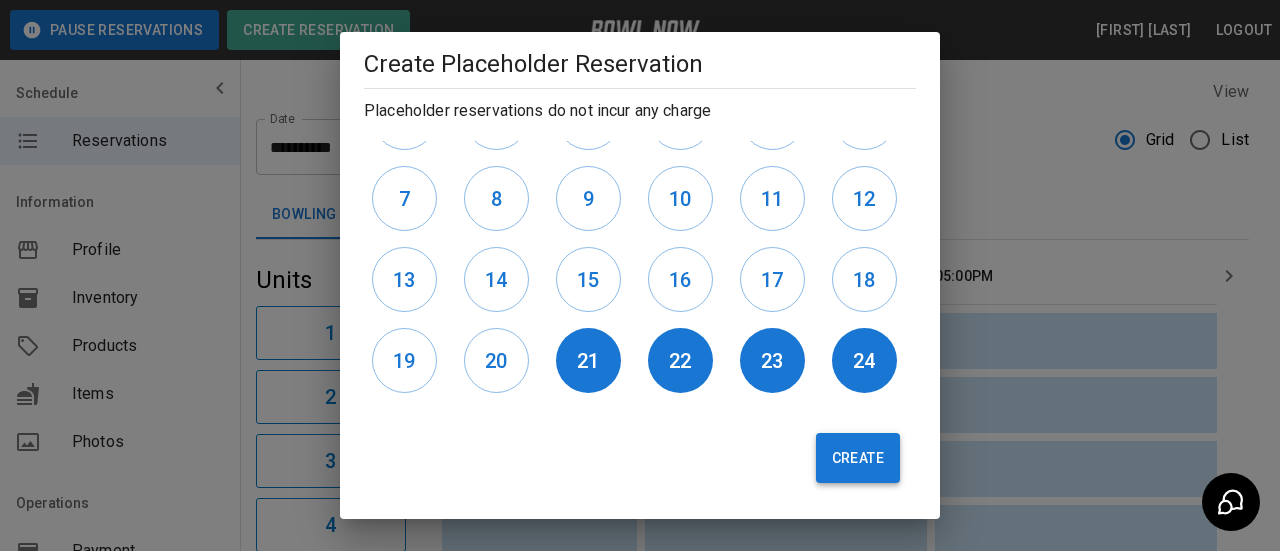 click on "Create" at bounding box center (858, 458) 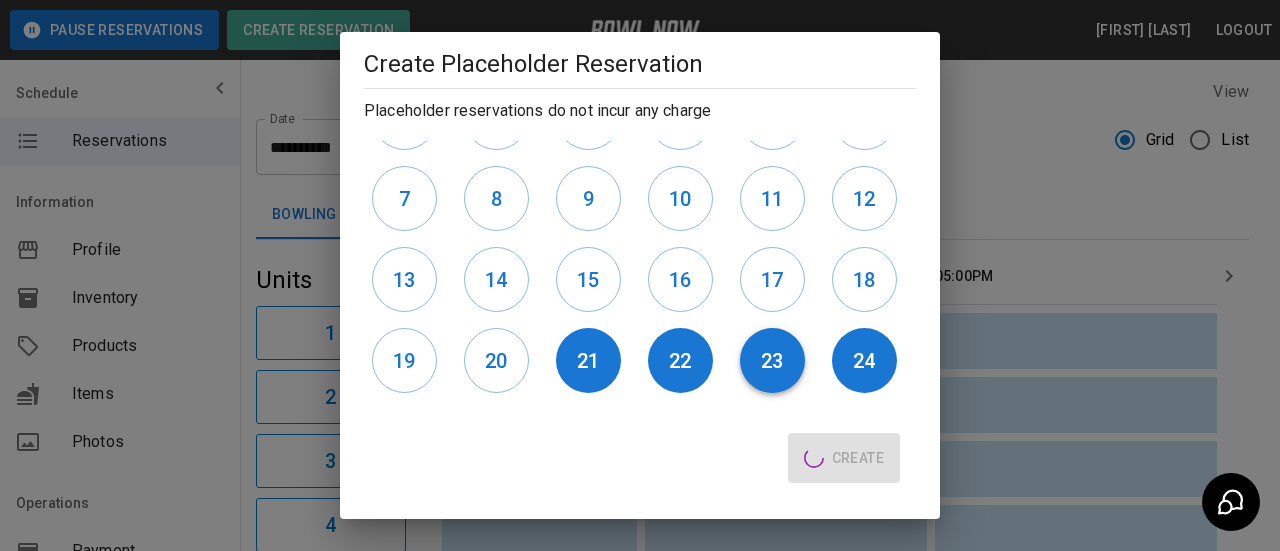 type 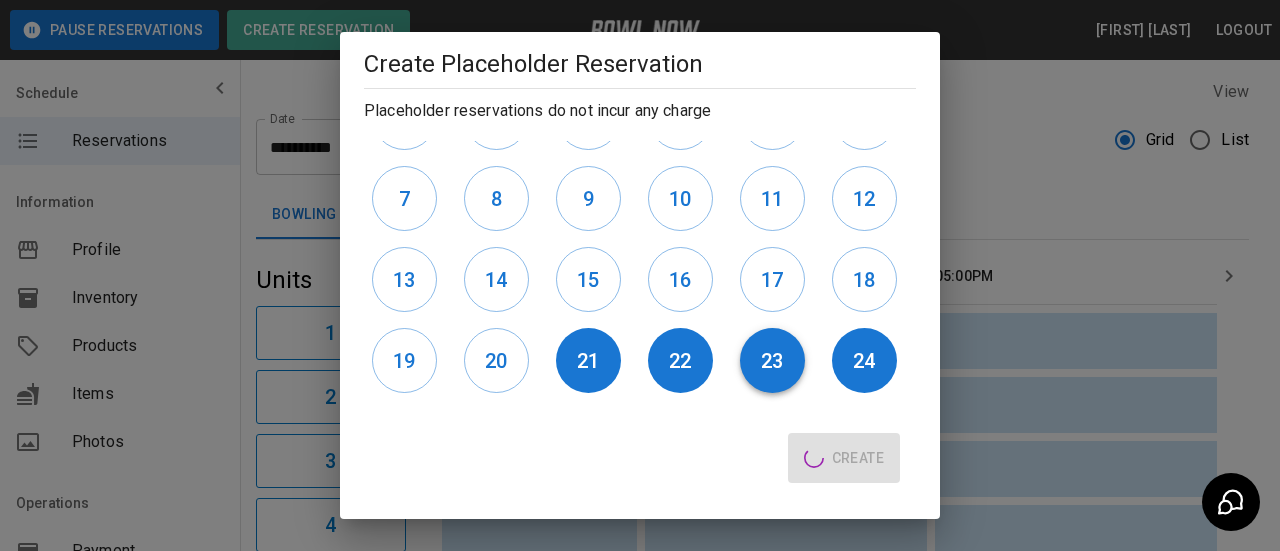 type 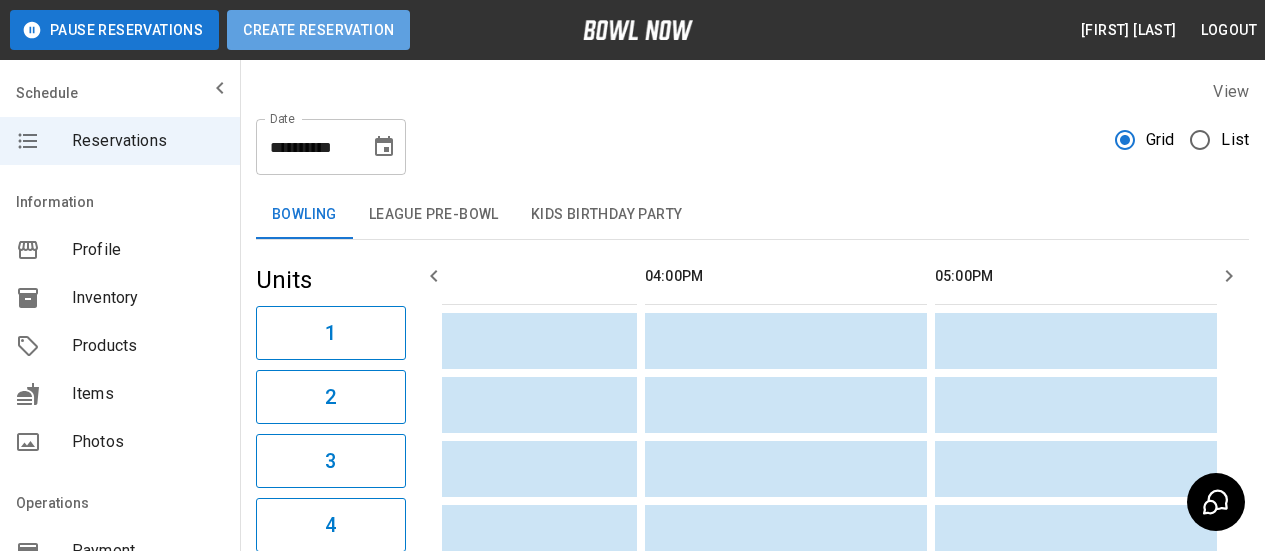 click on "Create Reservation" at bounding box center [318, 30] 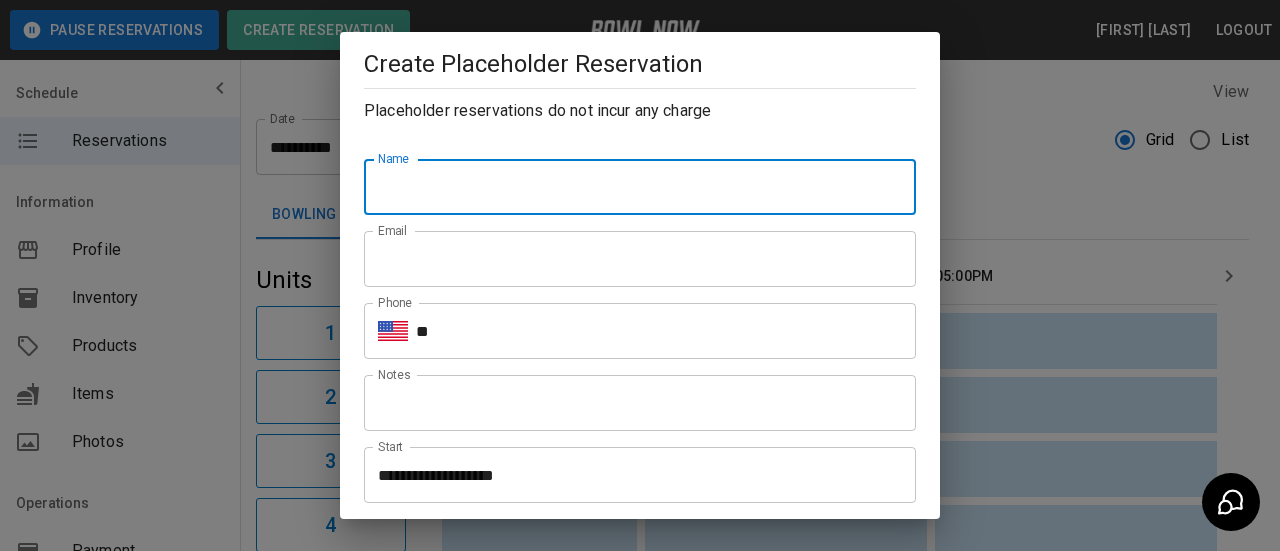 click on "Name" at bounding box center (640, 187) 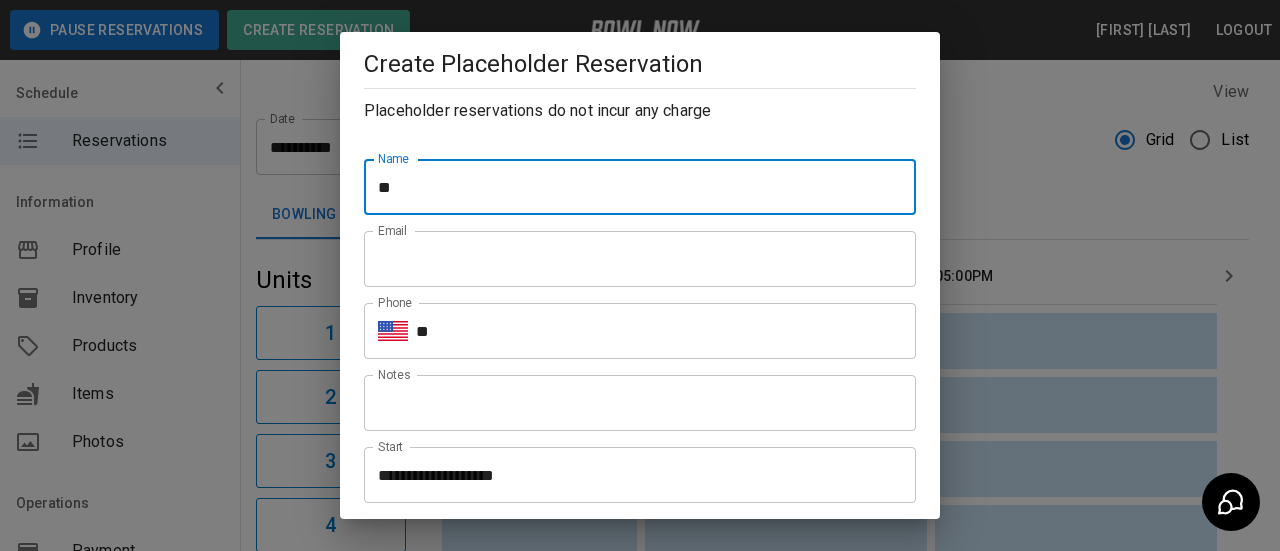 type on "**********" 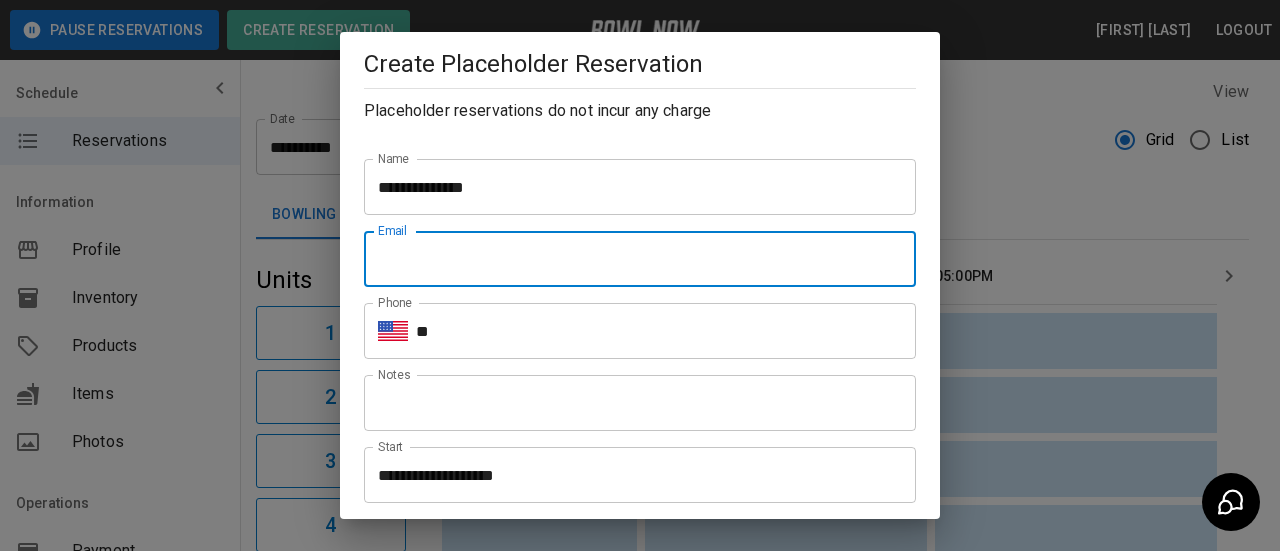 click on "Email" at bounding box center (640, 259) 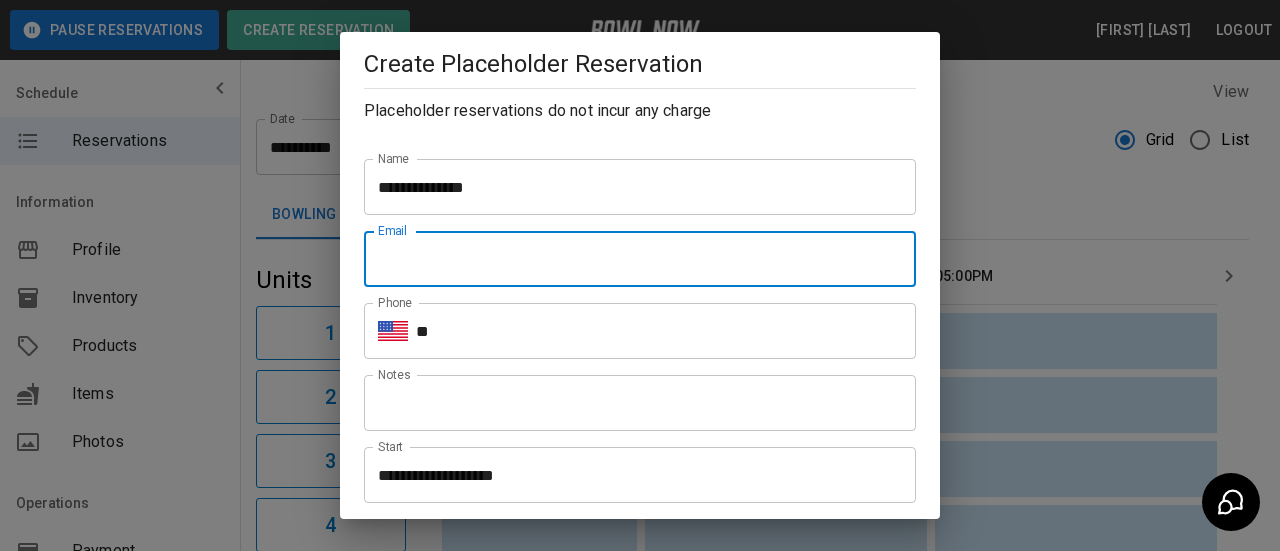 type on "**********" 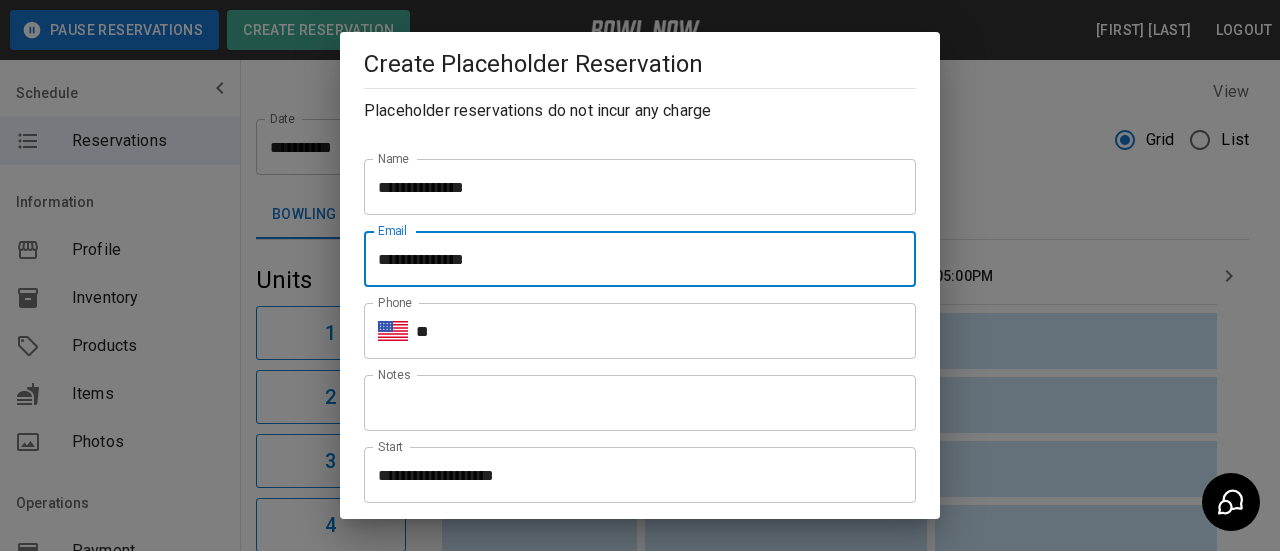 click on "**" at bounding box center [666, 331] 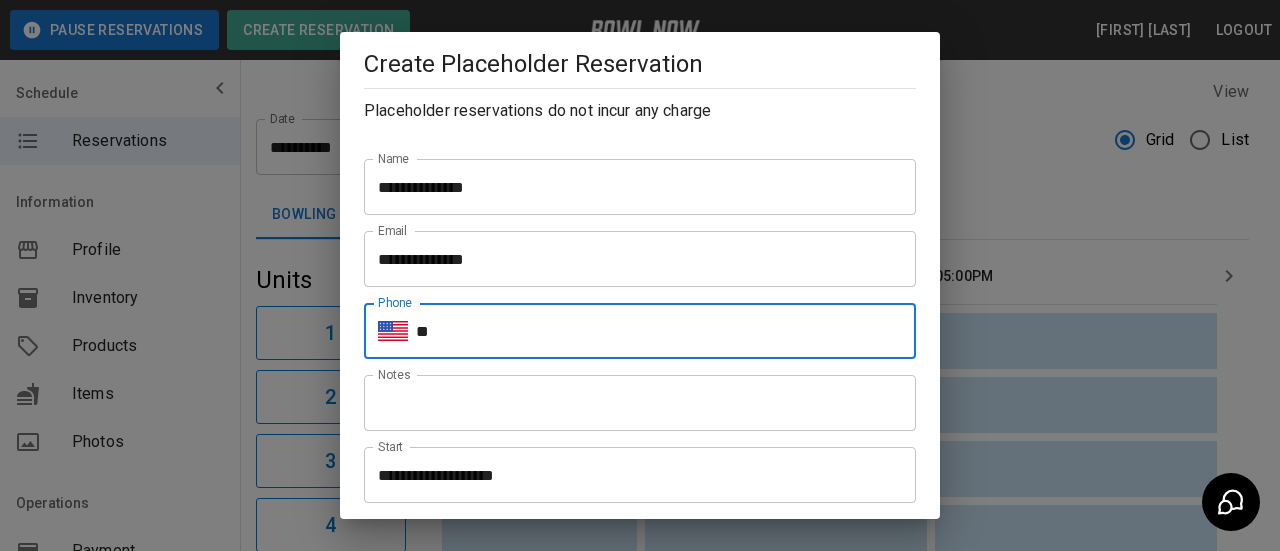 type on "**********" 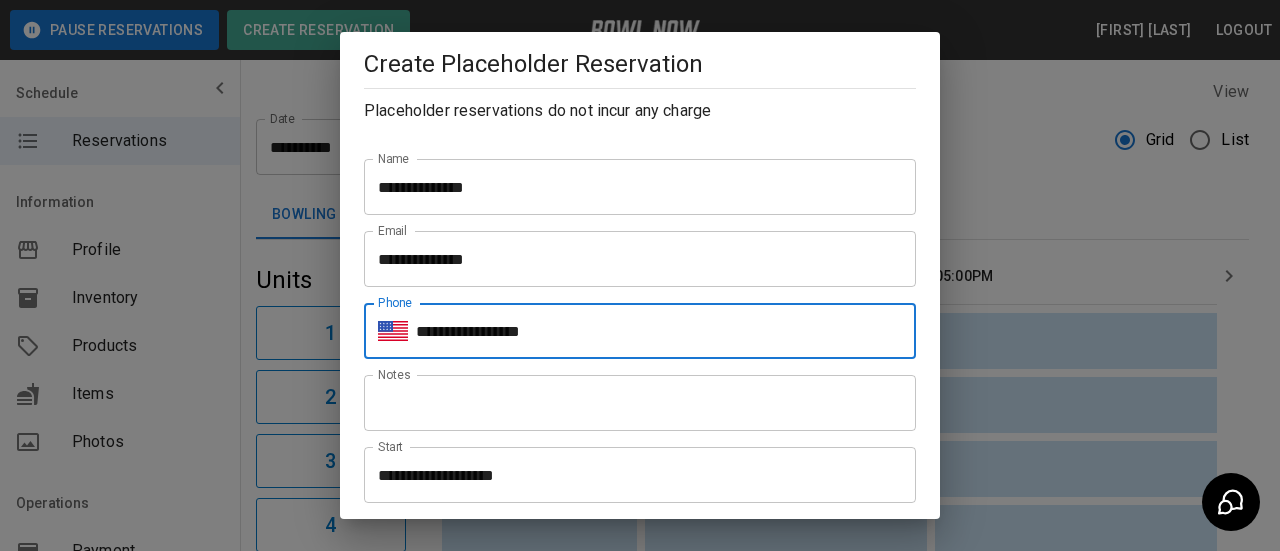 click on "**********" at bounding box center (633, 475) 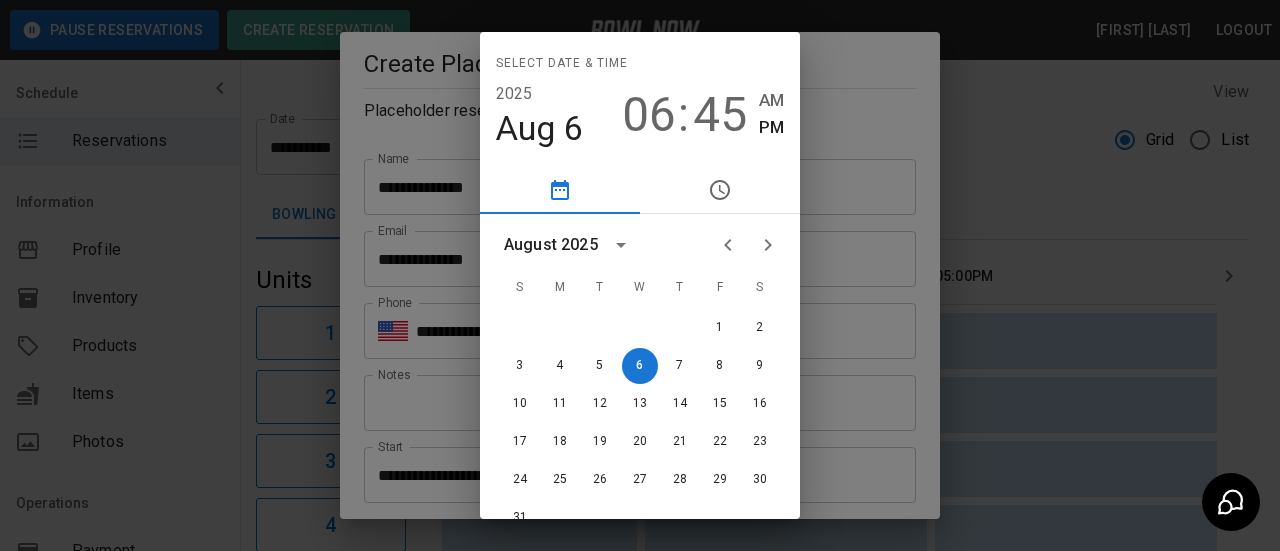 click 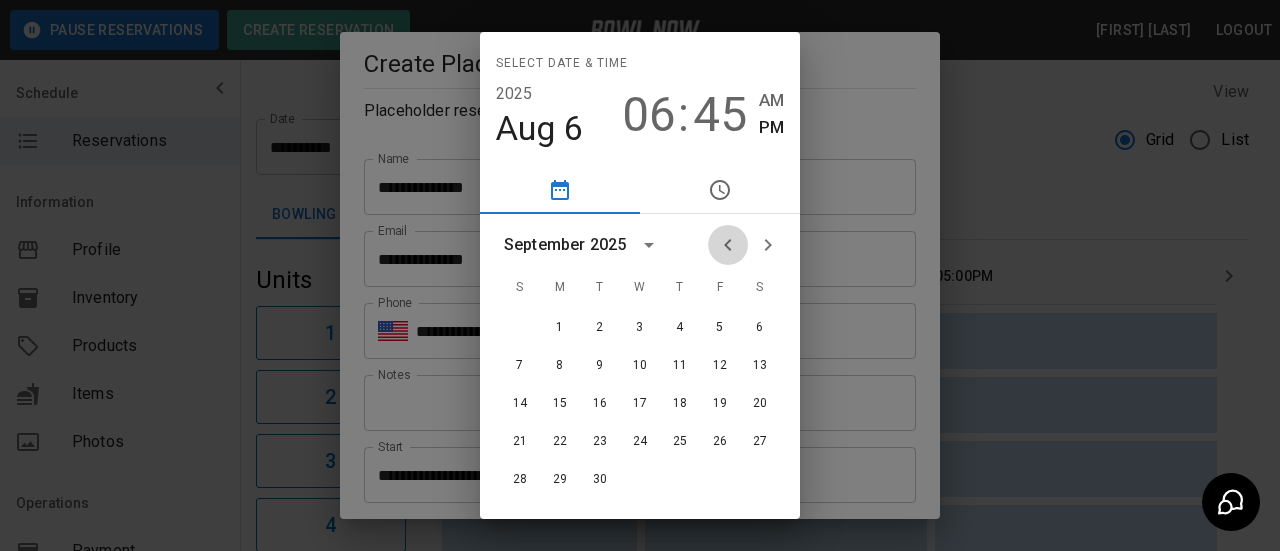 click 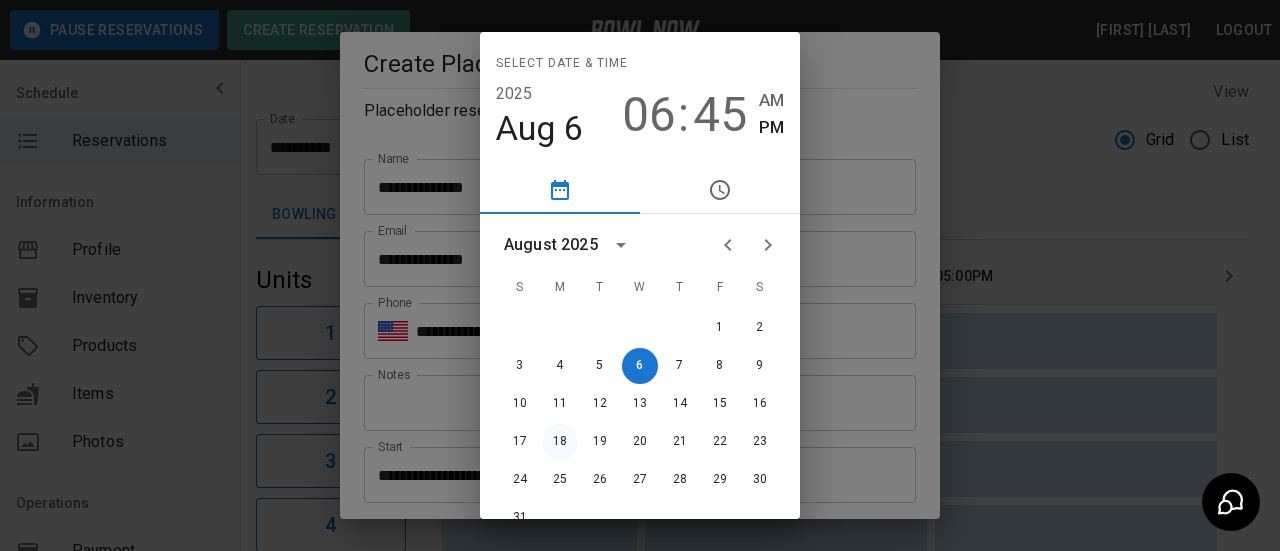 click on "18" at bounding box center (560, 442) 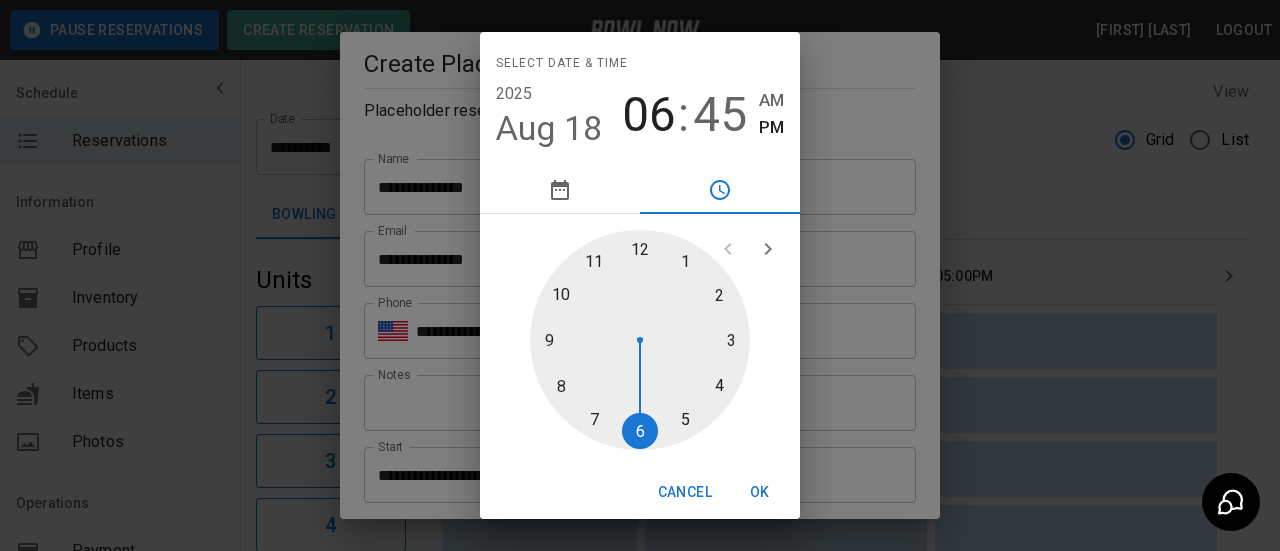 click at bounding box center (640, 340) 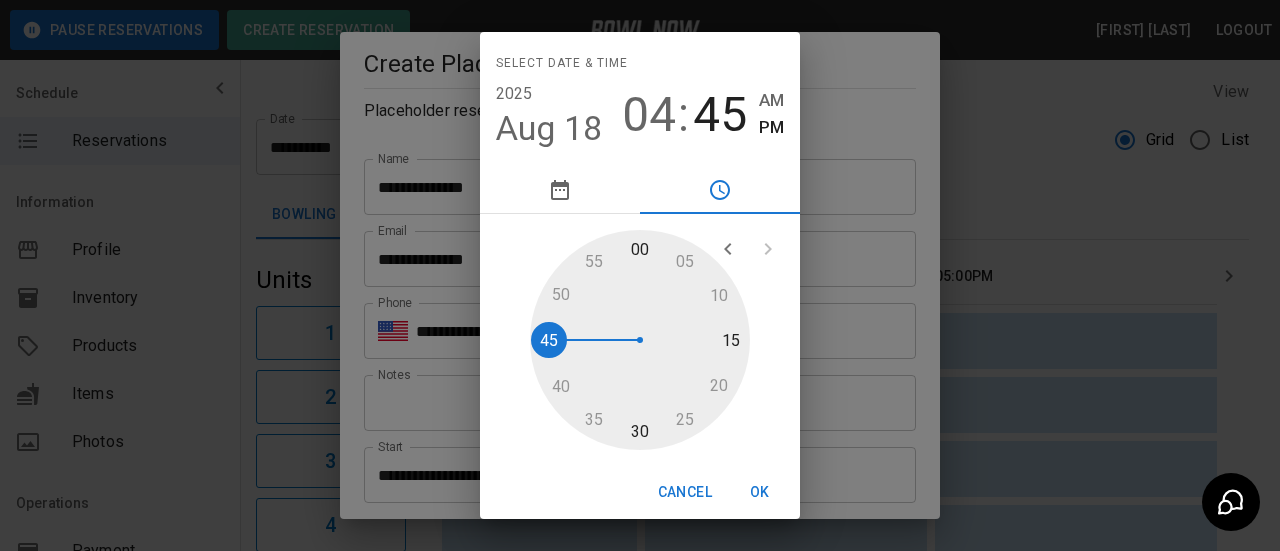 click at bounding box center [640, 340] 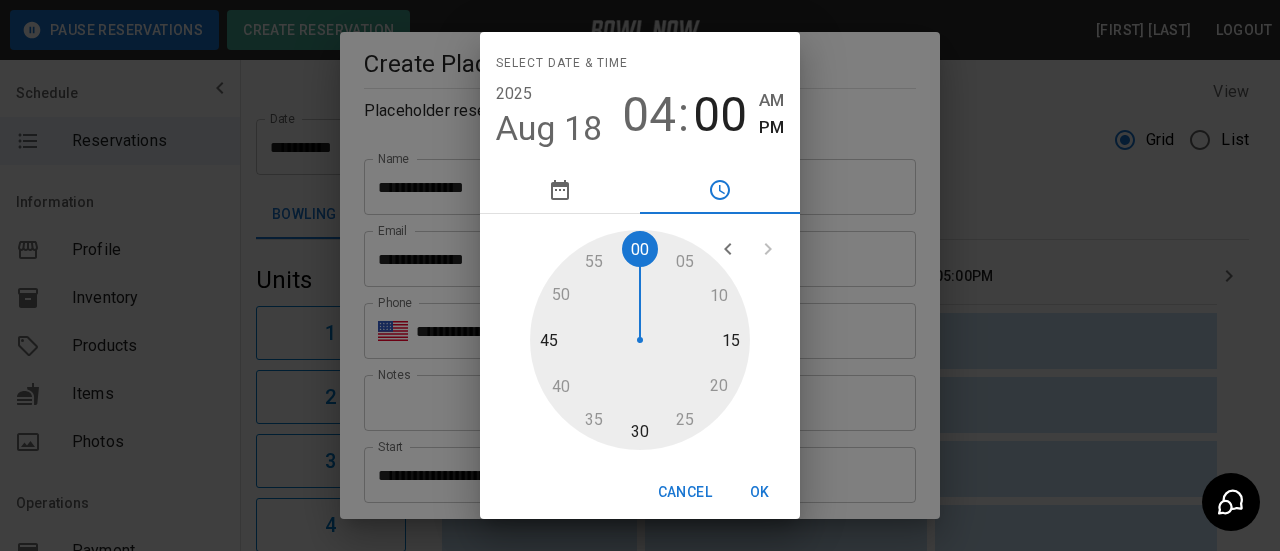 click on "OK" at bounding box center [760, 492] 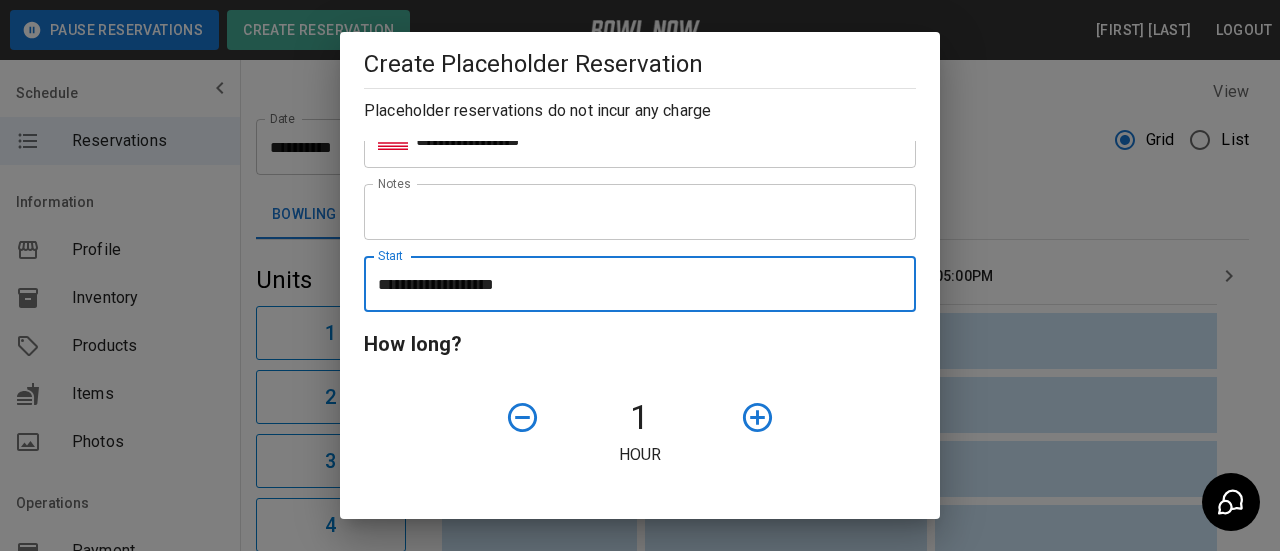 scroll, scrollTop: 200, scrollLeft: 0, axis: vertical 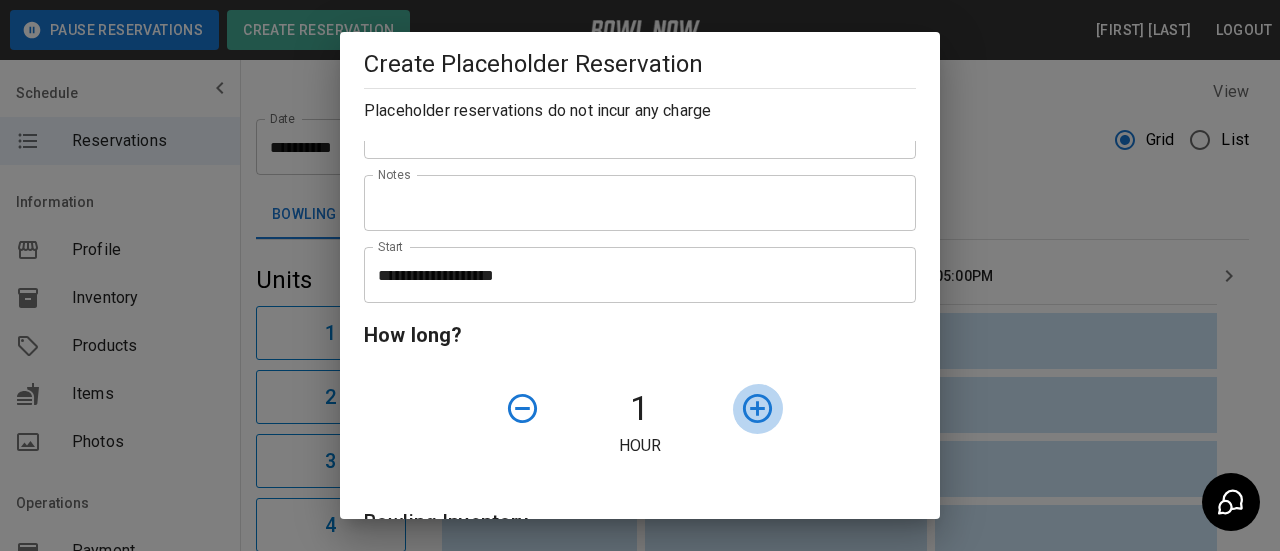 click 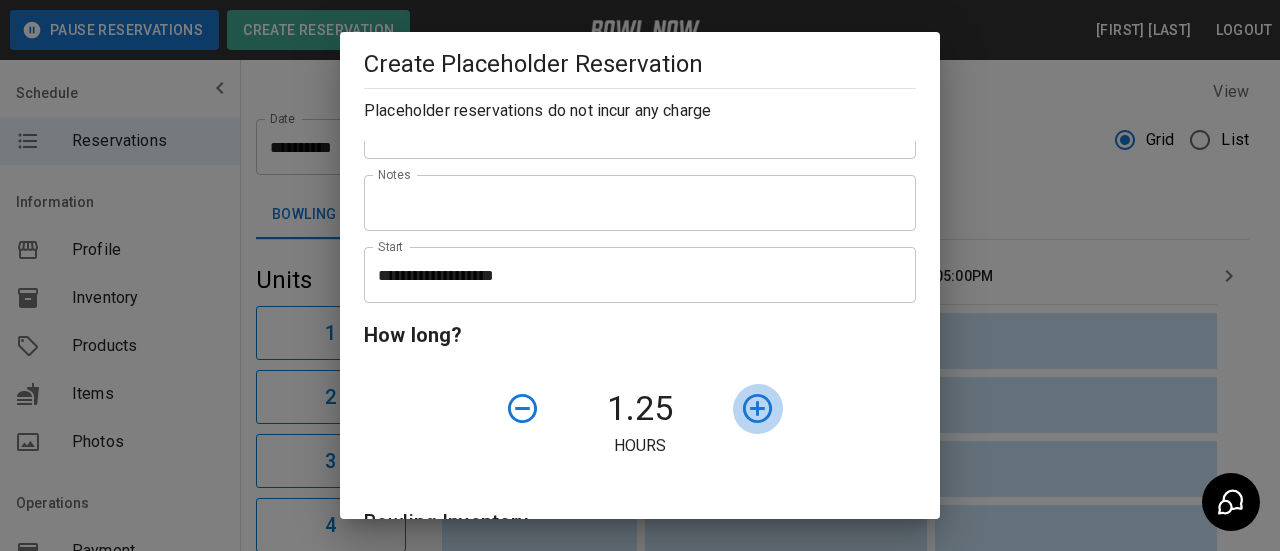 click 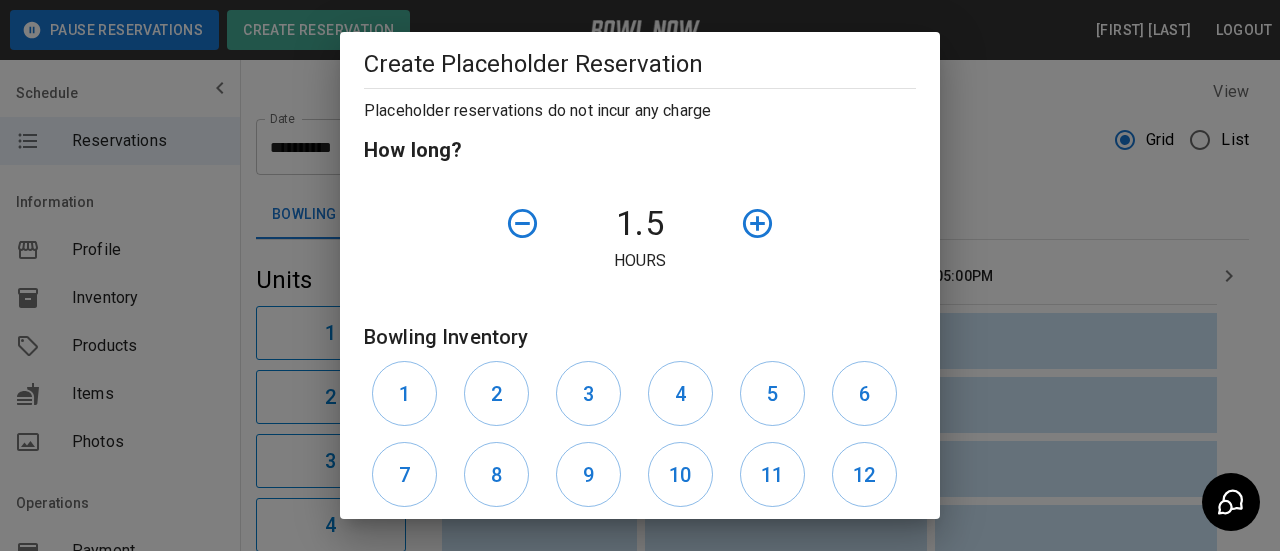 scroll, scrollTop: 600, scrollLeft: 0, axis: vertical 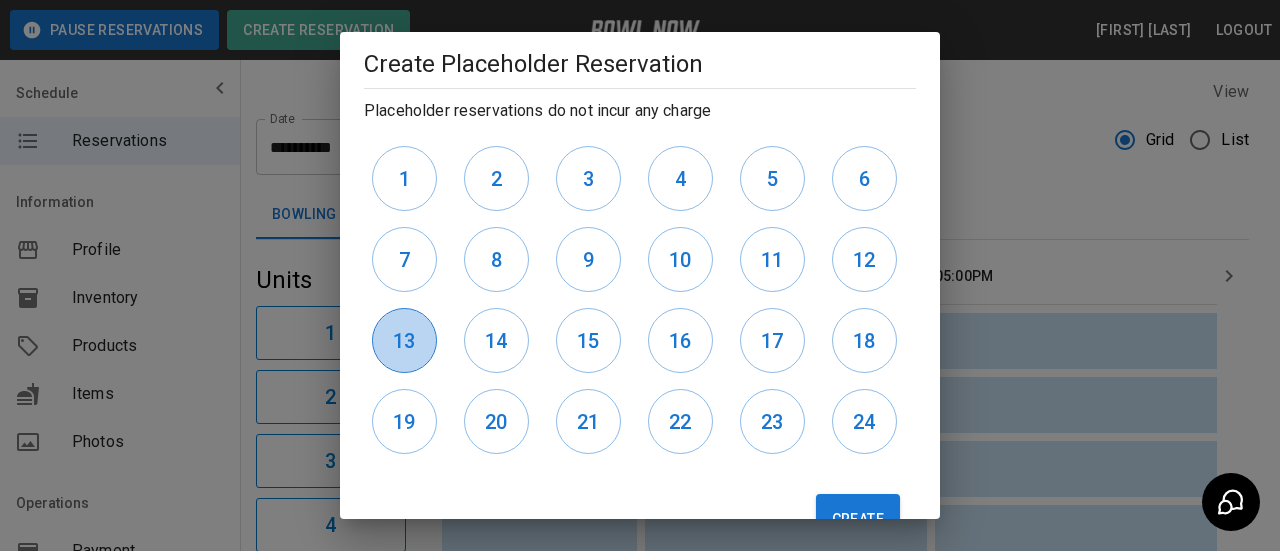 click on "13" at bounding box center (404, 341) 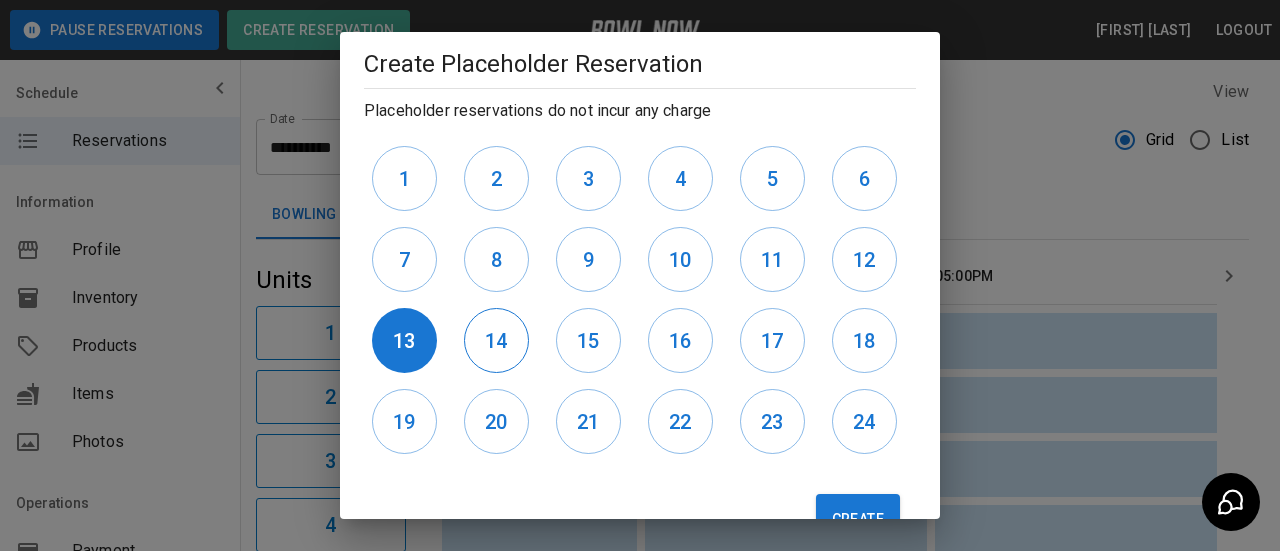 click on "14" at bounding box center [496, 341] 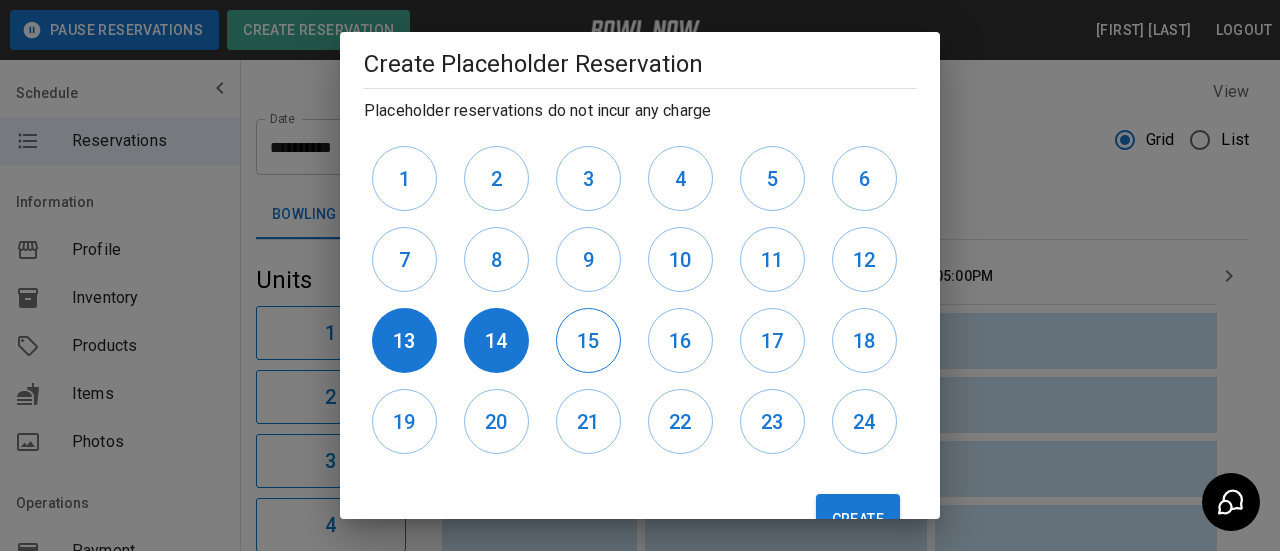 click on "15" at bounding box center [588, 341] 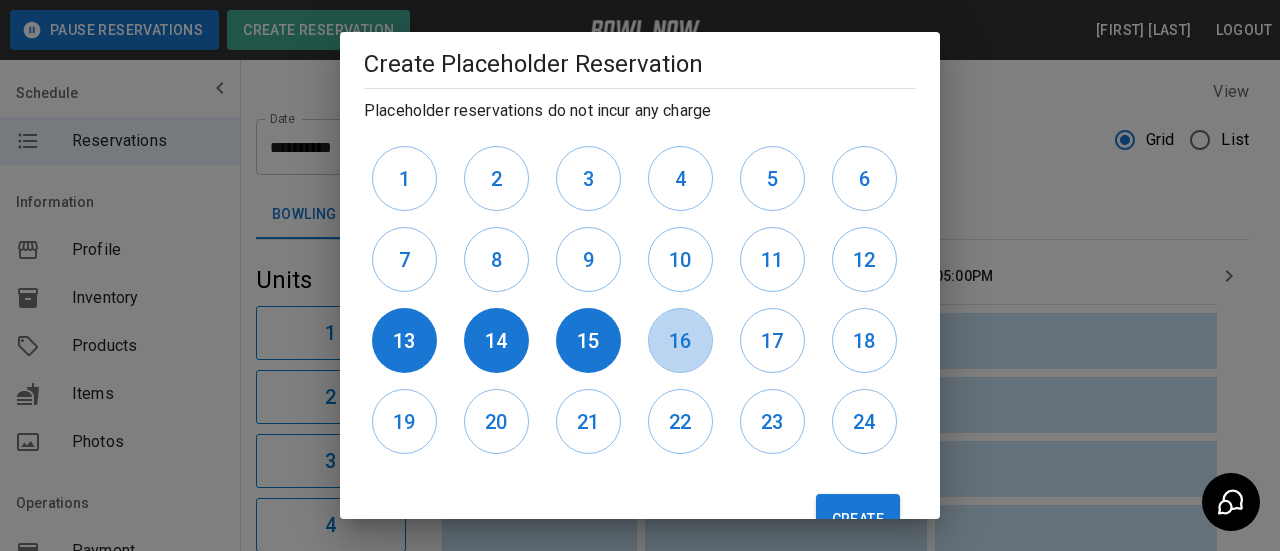 drag, startPoint x: 664, startPoint y: 339, endPoint x: 980, endPoint y: 353, distance: 316.30997 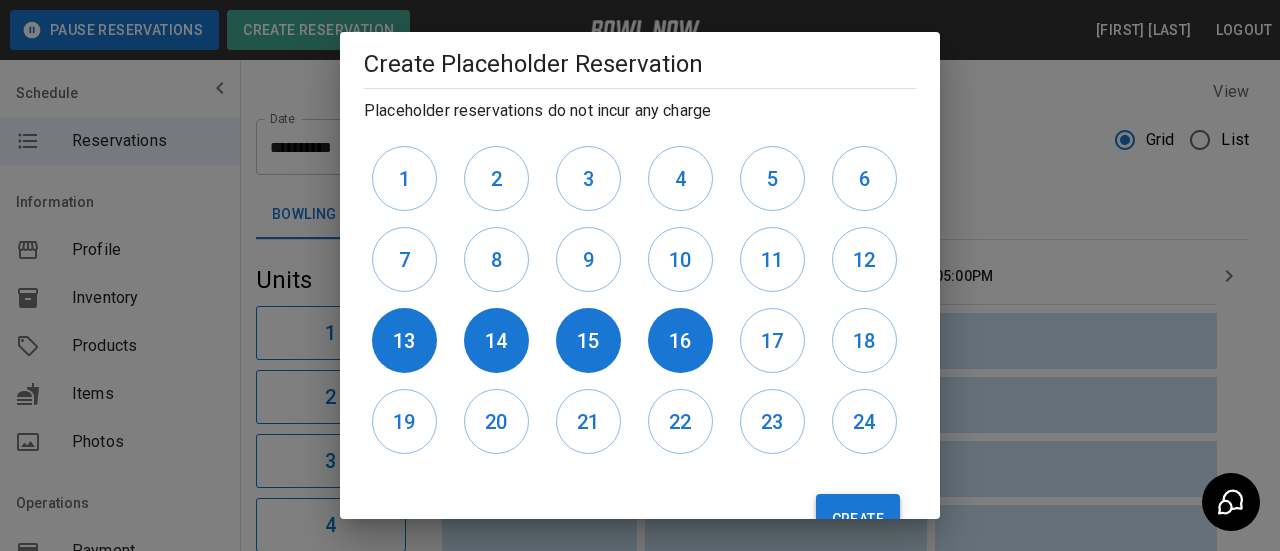 click on "Create" at bounding box center [858, 519] 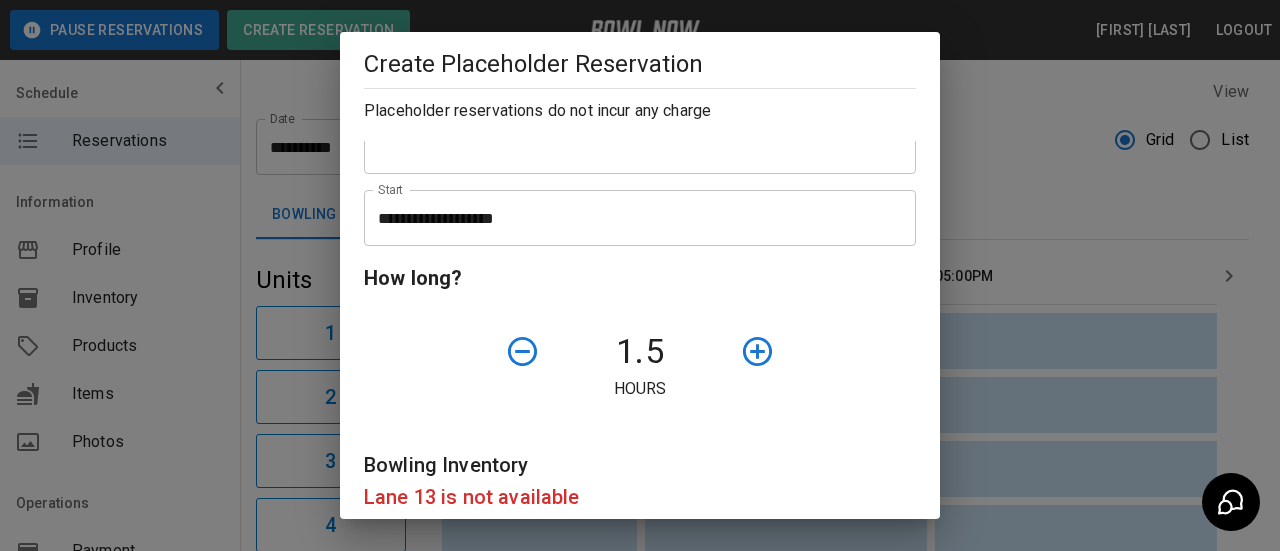 scroll, scrollTop: 193, scrollLeft: 0, axis: vertical 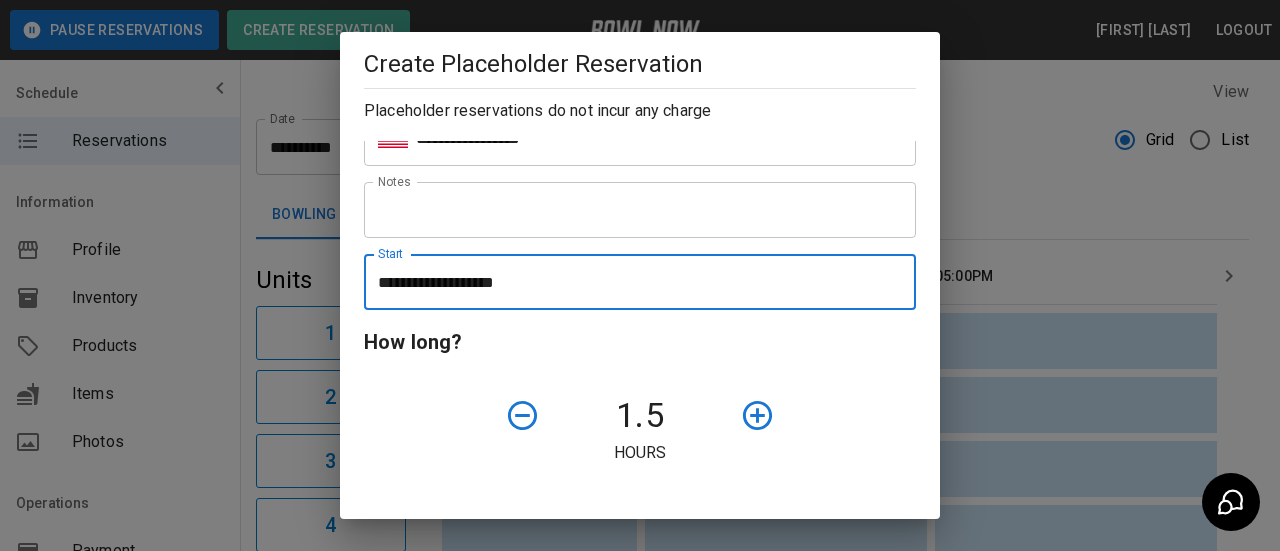 click on "**********" at bounding box center [633, 282] 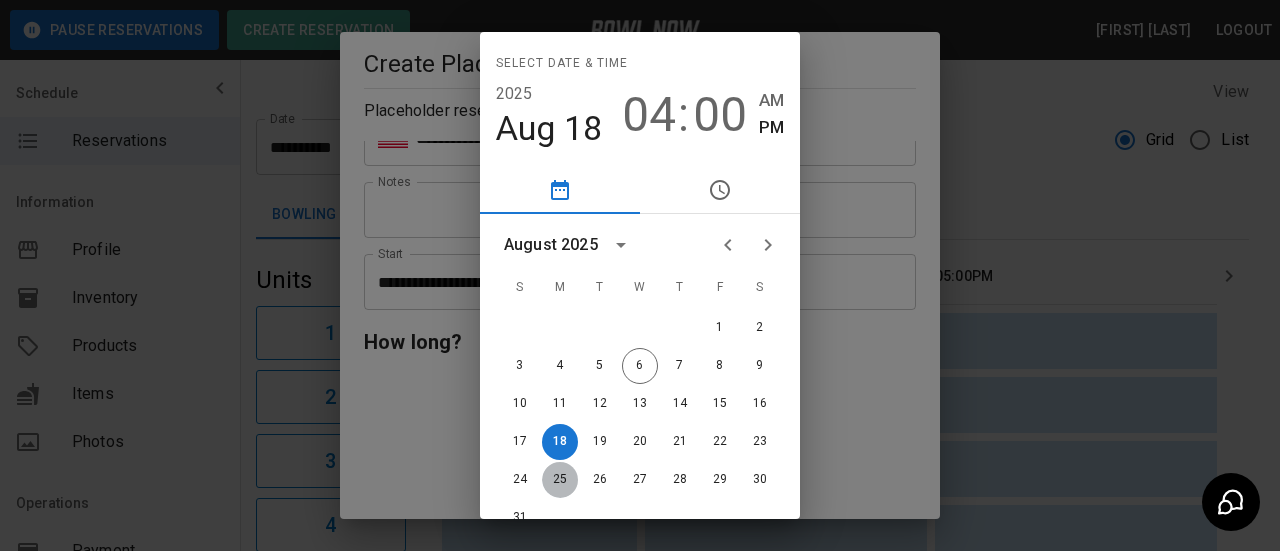 click on "25" at bounding box center [560, 480] 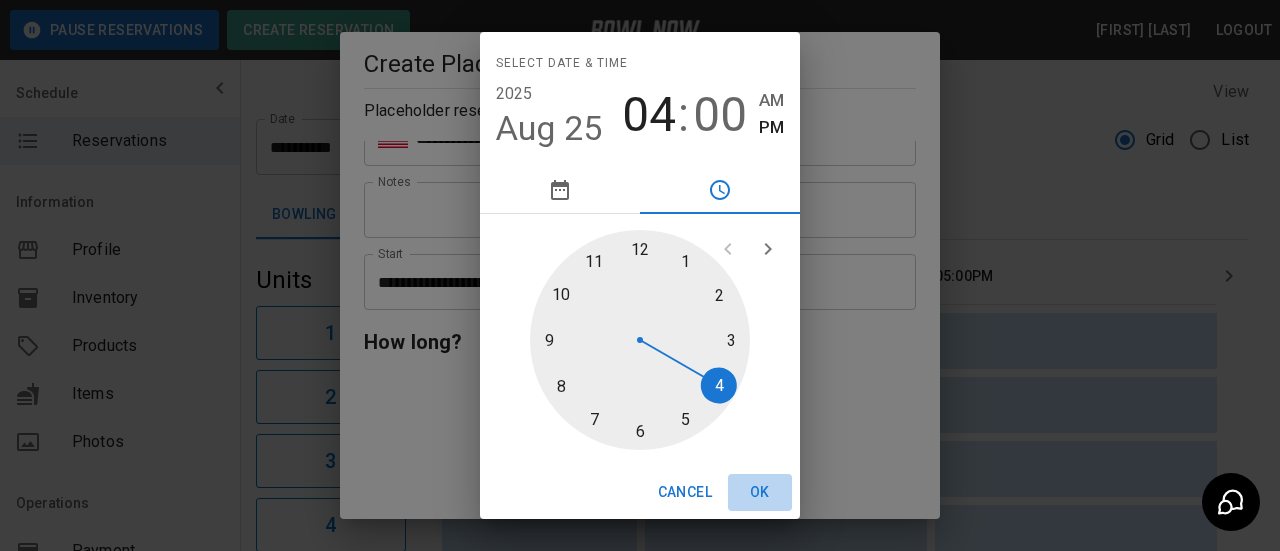 click on "OK" at bounding box center [760, 492] 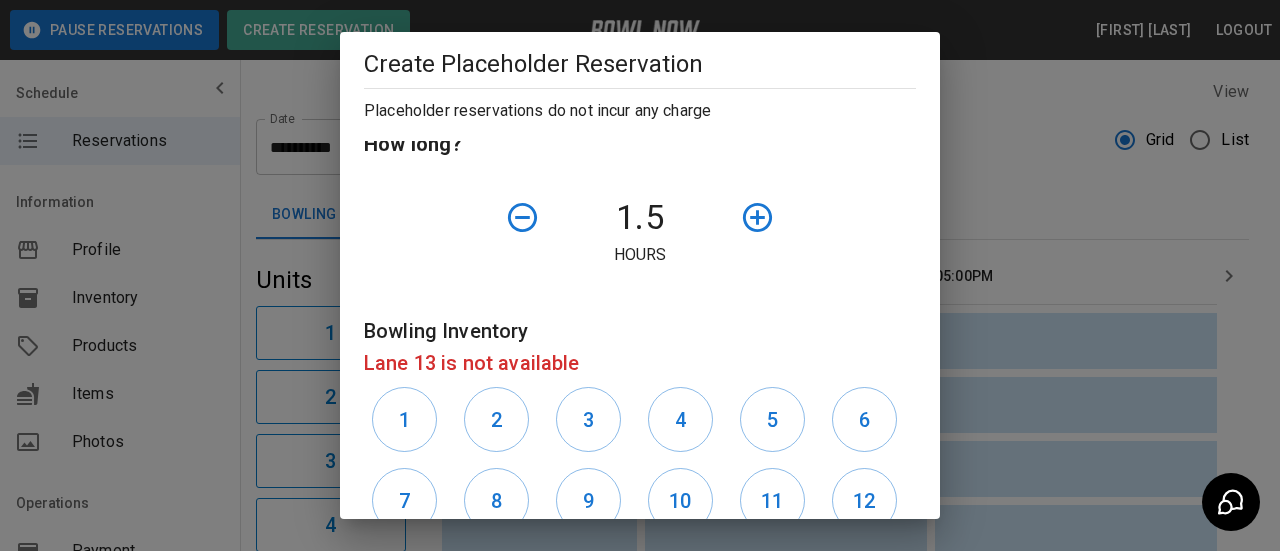 scroll, scrollTop: 693, scrollLeft: 0, axis: vertical 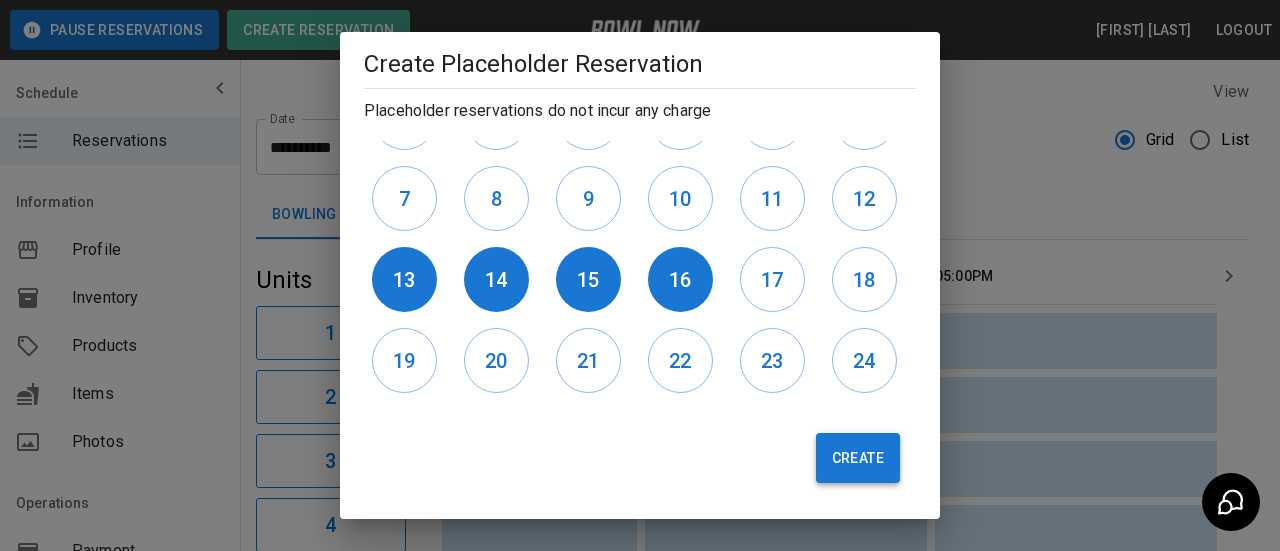 click on "Create" at bounding box center [858, 458] 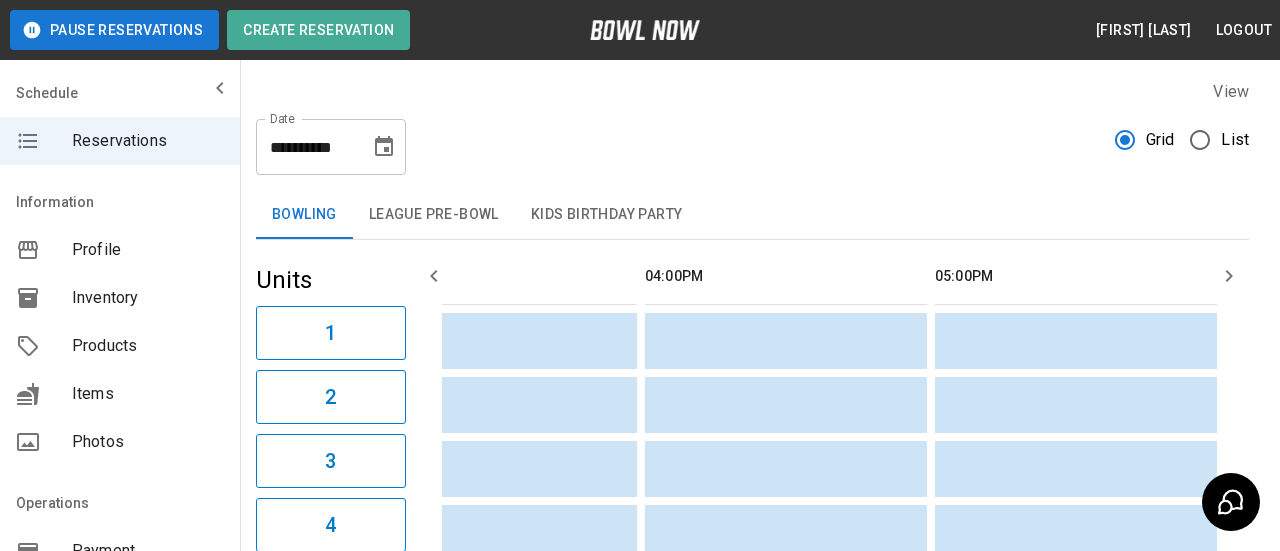 type 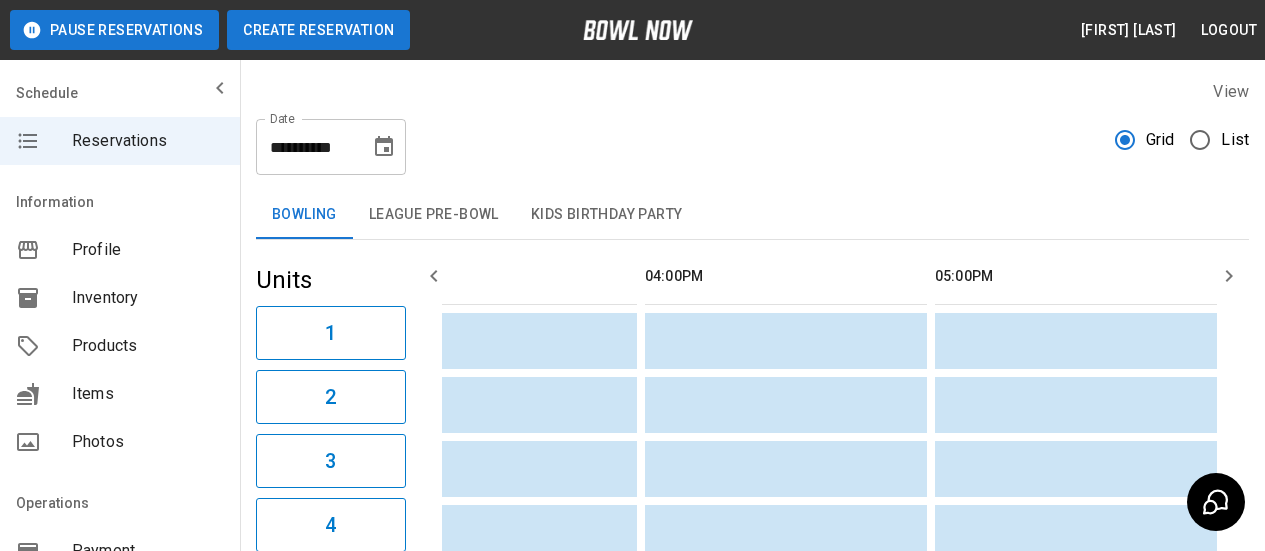 click on "Create Reservation" at bounding box center [318, 30] 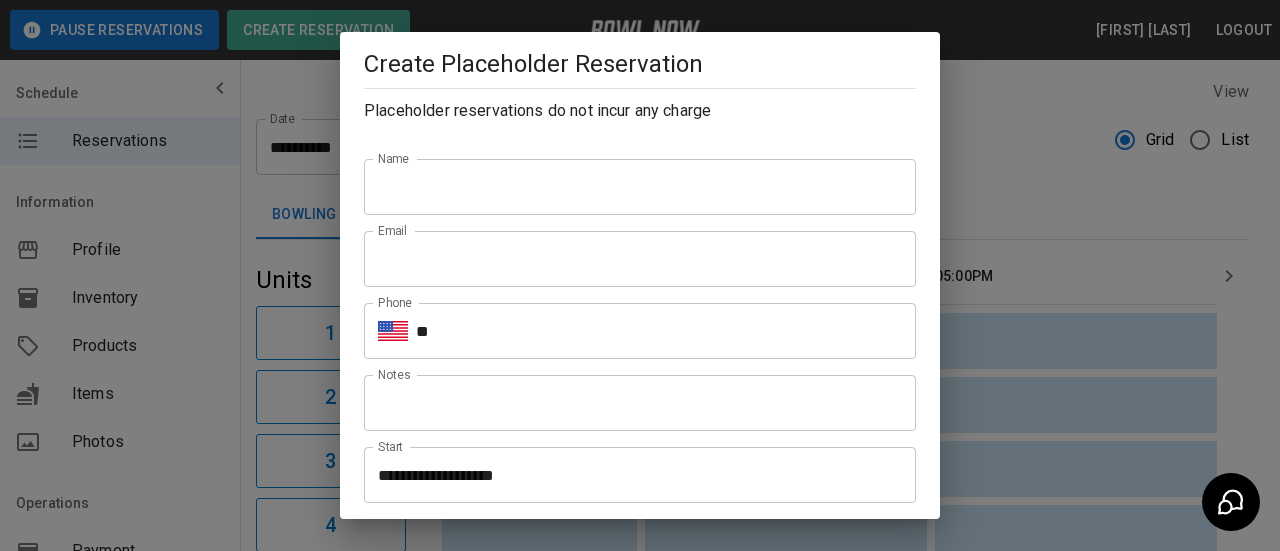 click on "Name" at bounding box center (640, 187) 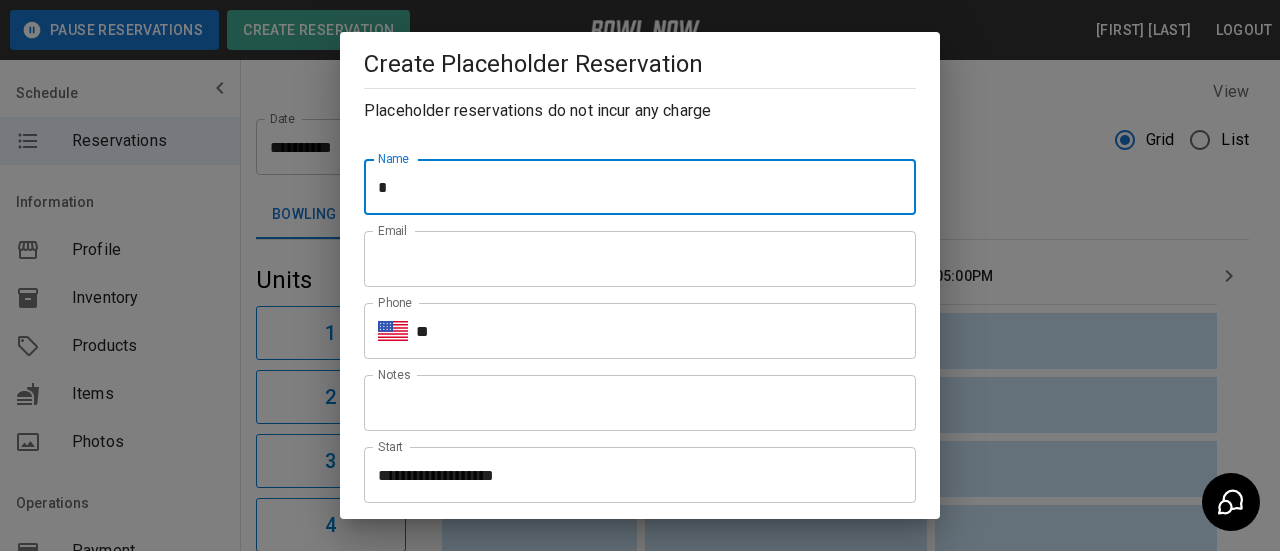 type on "**********" 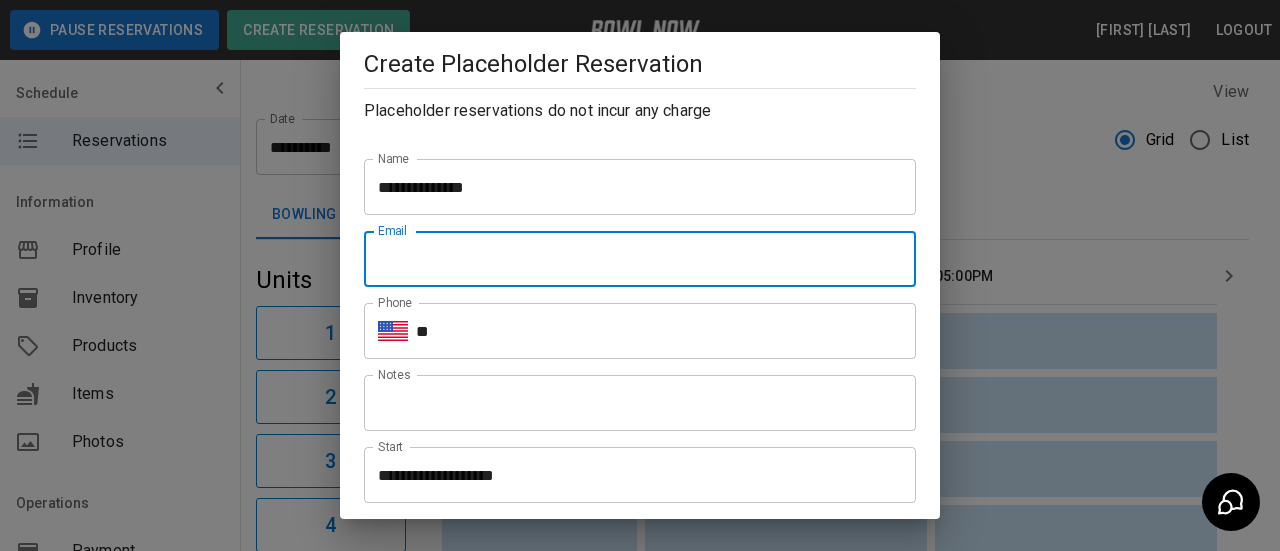 click on "Email" at bounding box center [640, 259] 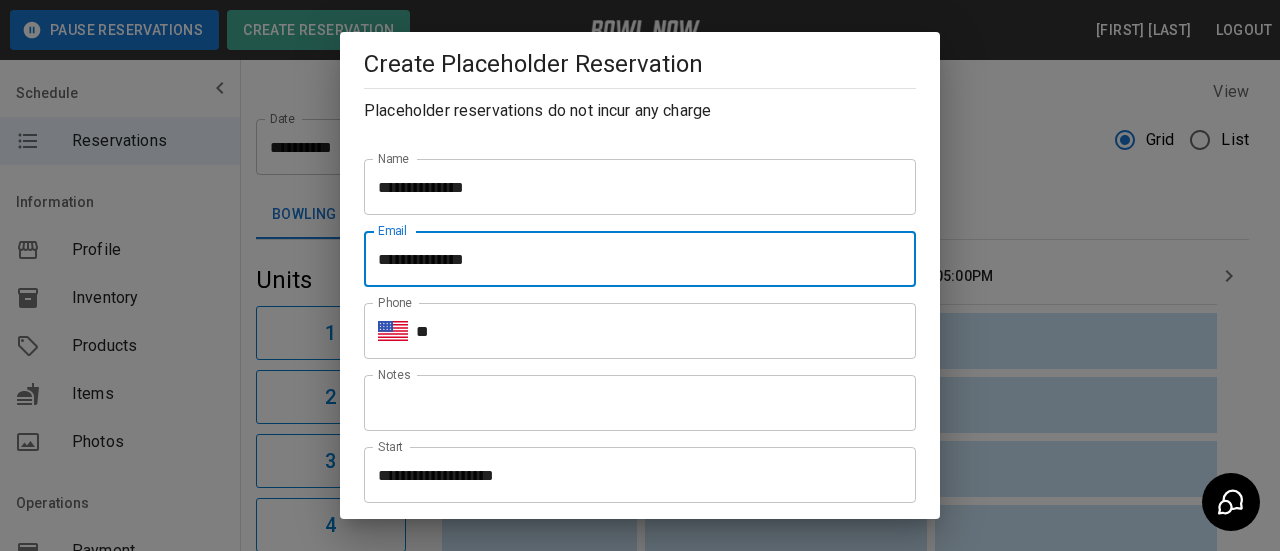 click on "**" at bounding box center (666, 331) 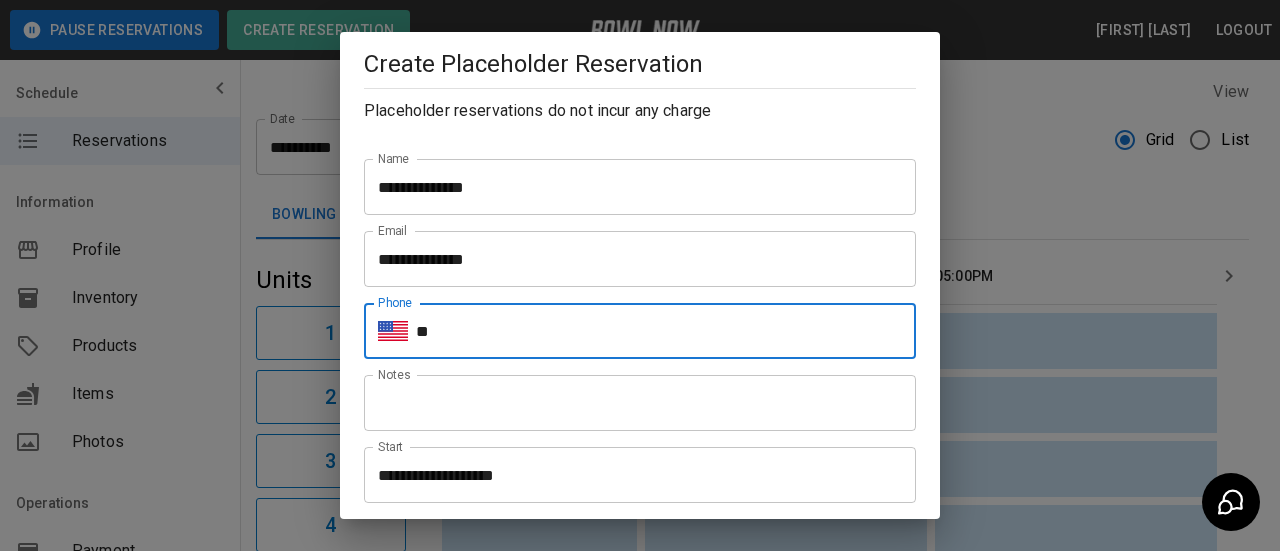 click on "**********" at bounding box center [640, 259] 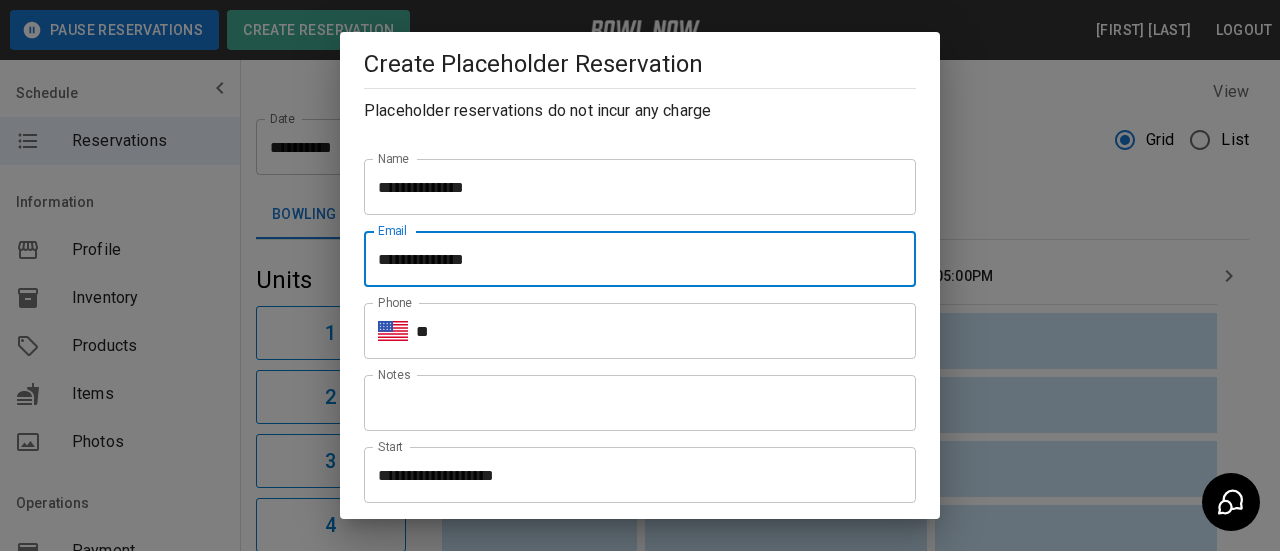 drag, startPoint x: 513, startPoint y: 258, endPoint x: 361, endPoint y: 253, distance: 152.08221 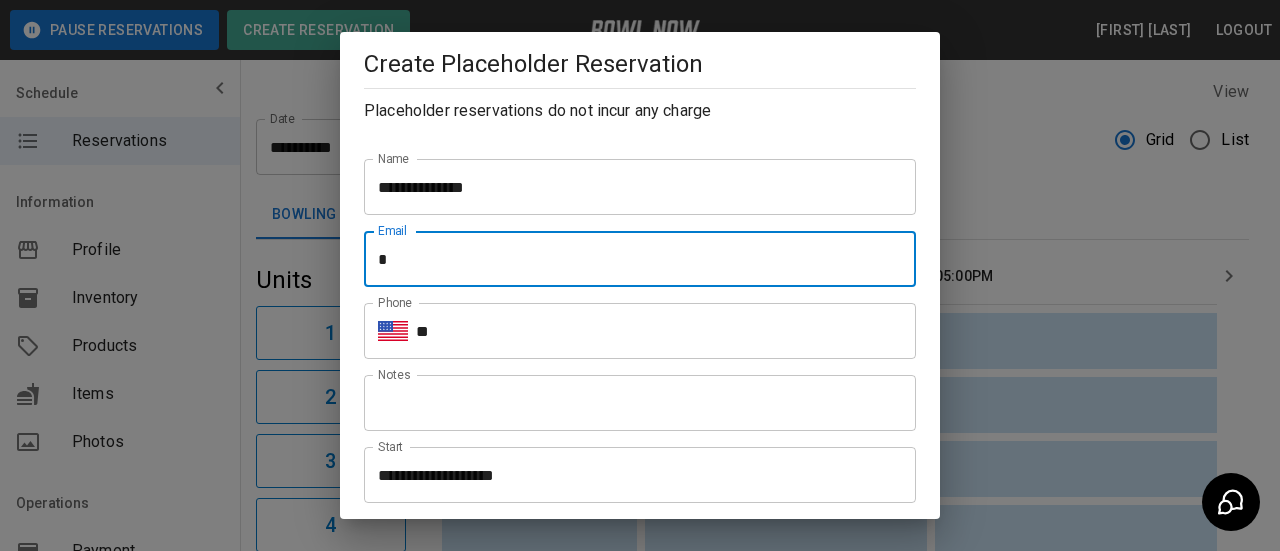 type on "**********" 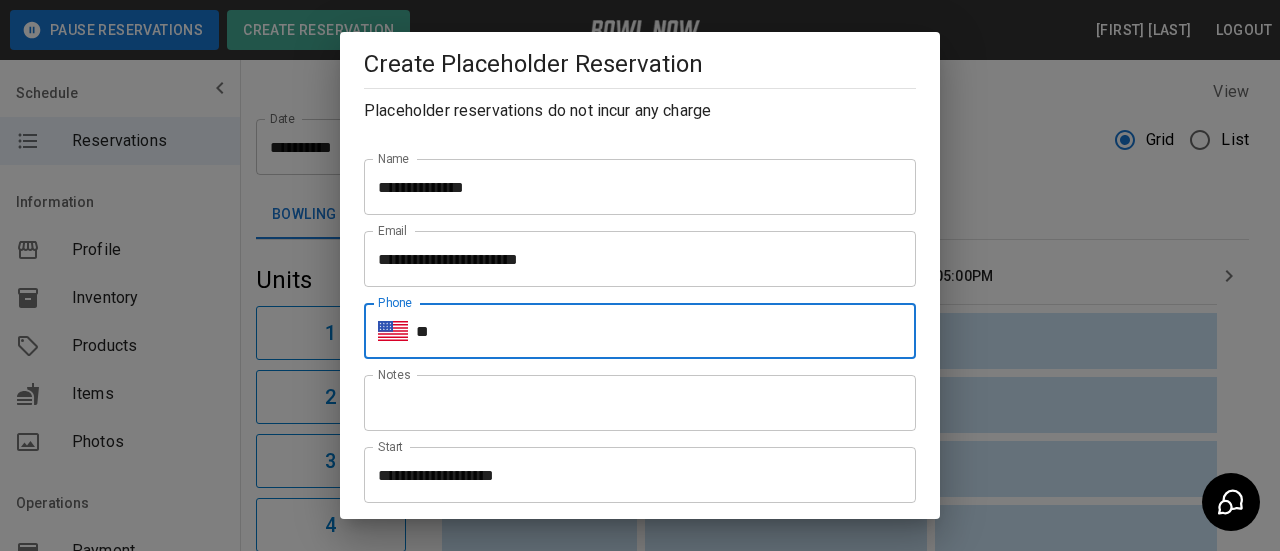 click on "**" at bounding box center [666, 331] 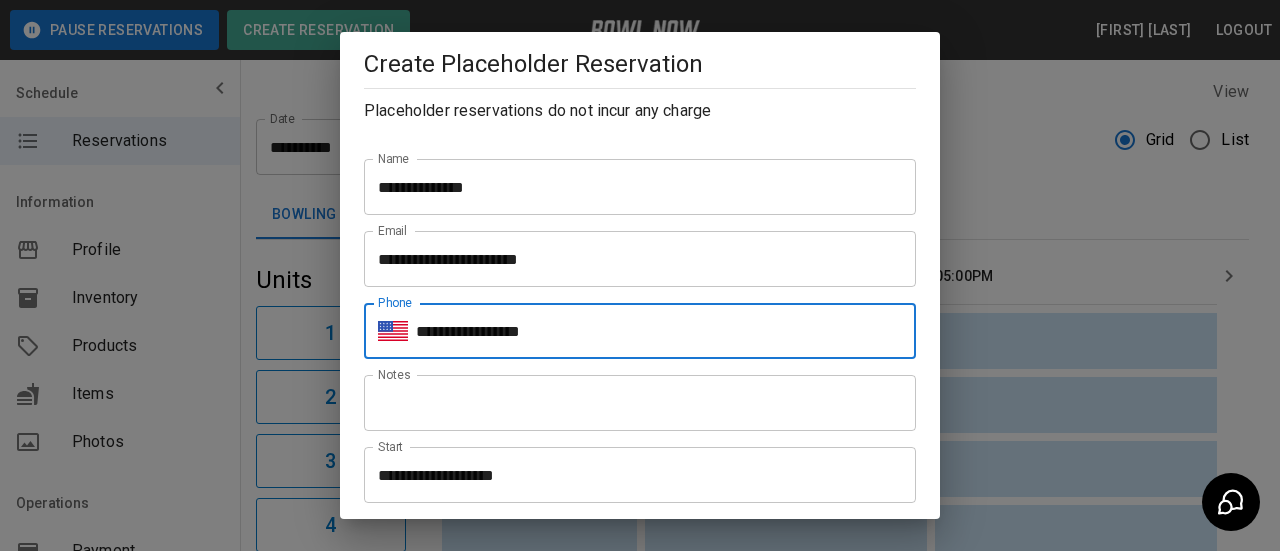 click on "**********" at bounding box center (633, 475) 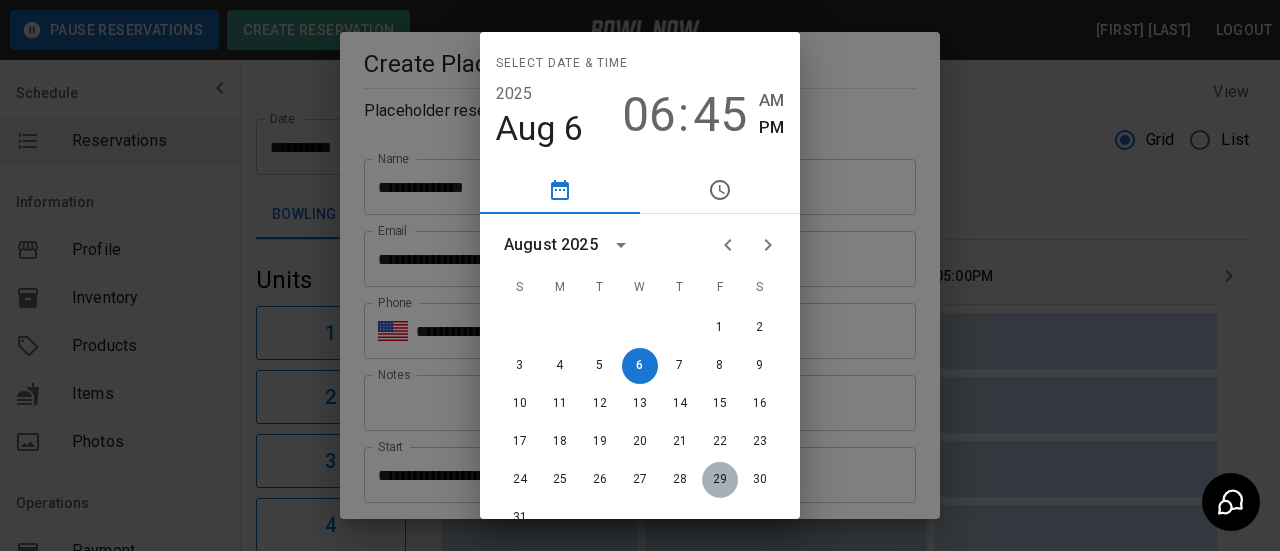 click on "29" at bounding box center [720, 480] 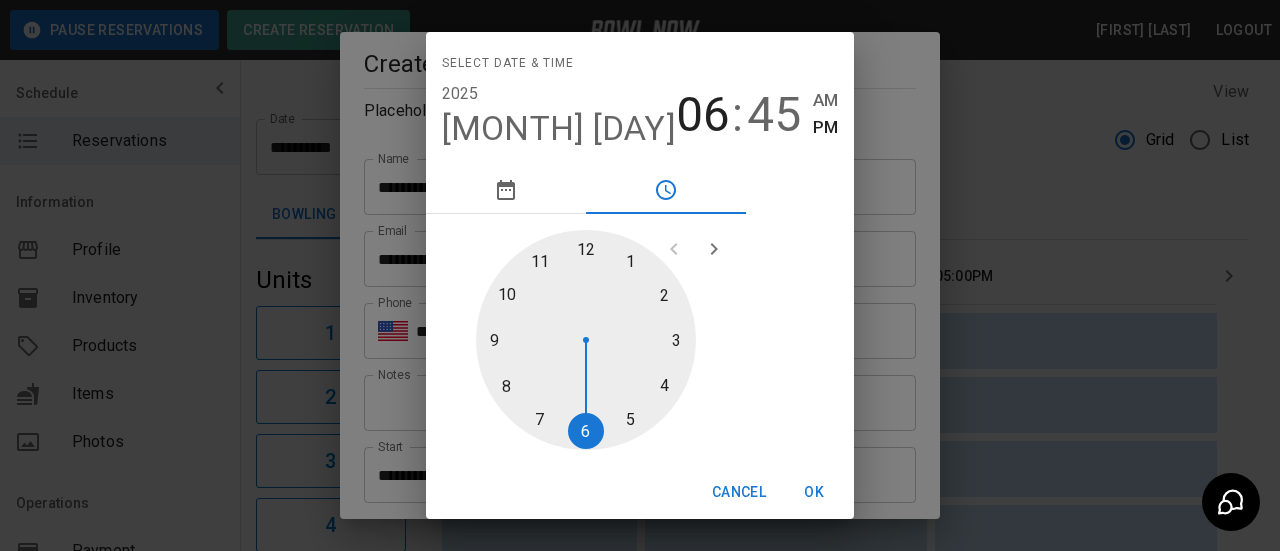 click at bounding box center (586, 340) 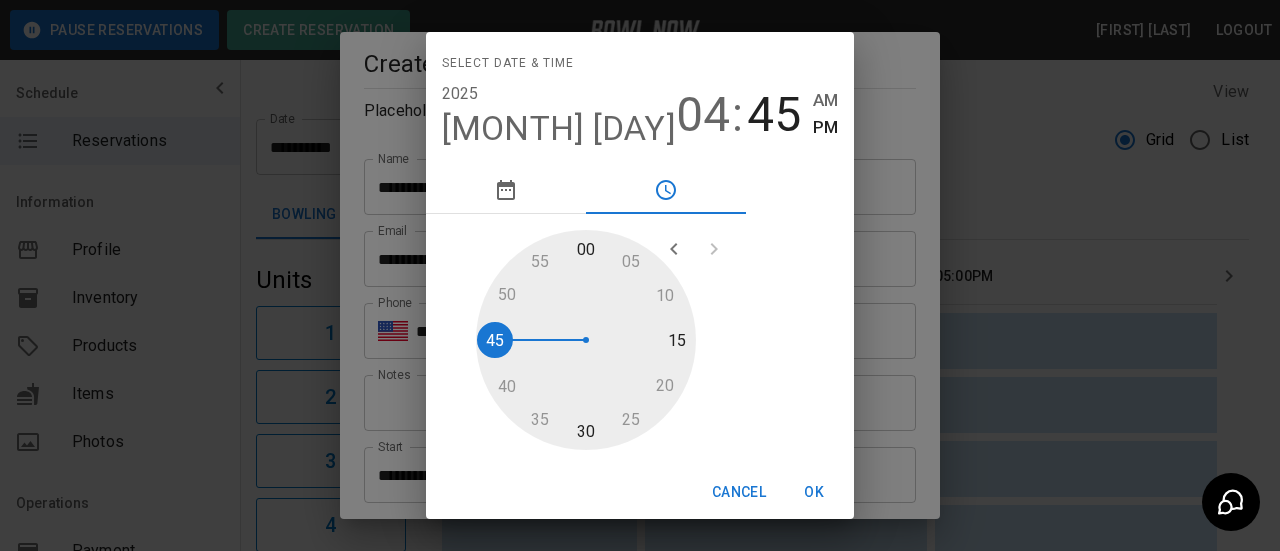 click at bounding box center [586, 340] 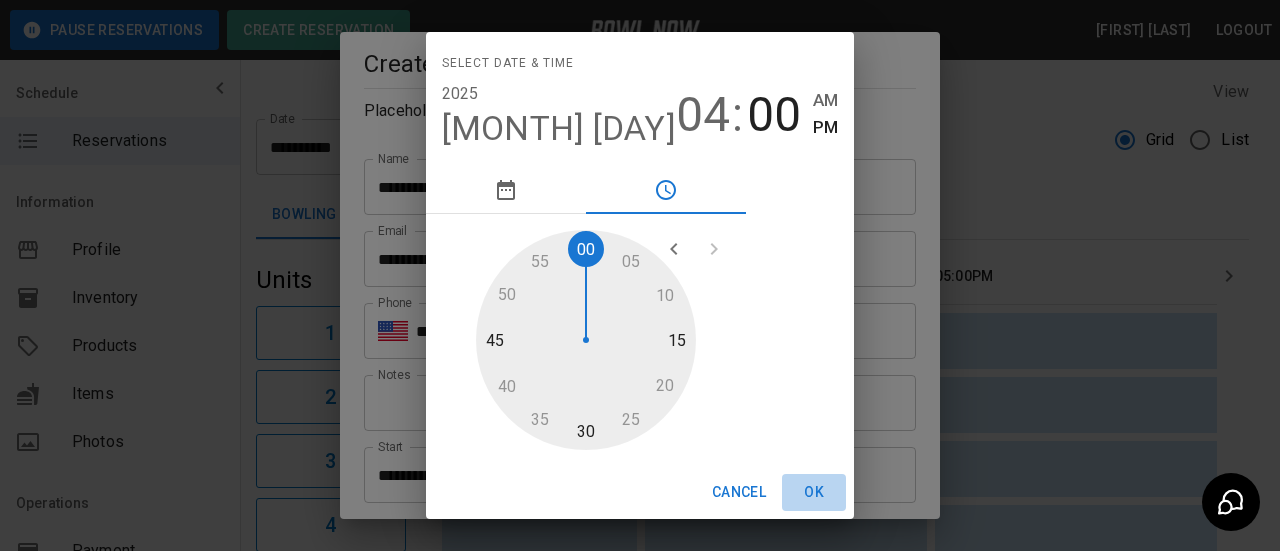 drag, startPoint x: 761, startPoint y: 480, endPoint x: 518, endPoint y: 413, distance: 252.06744 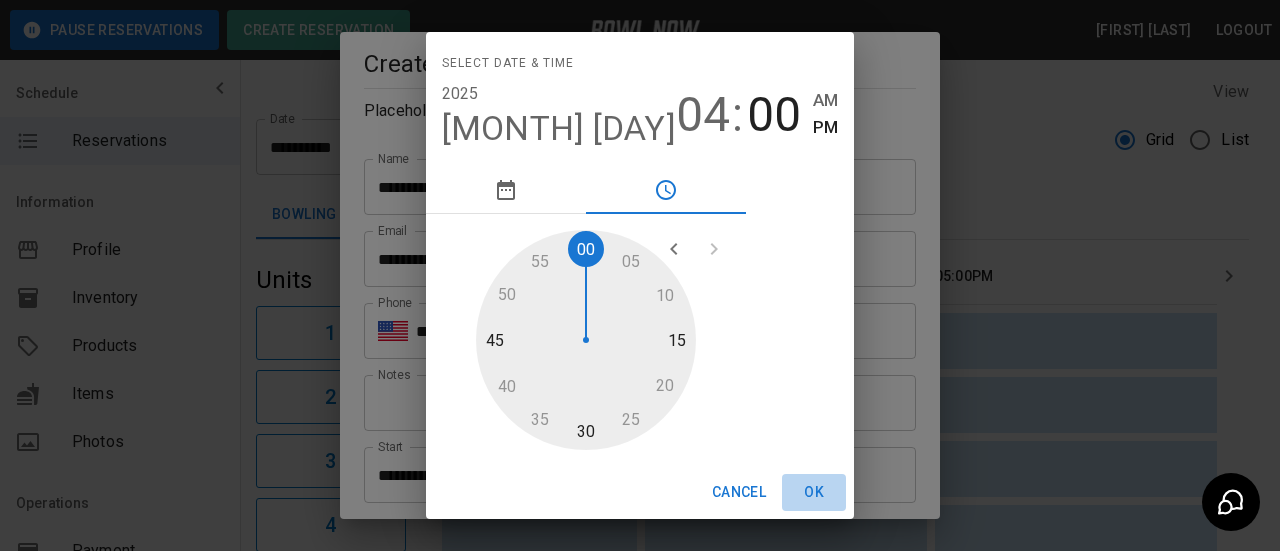 click on "OK" at bounding box center [814, 492] 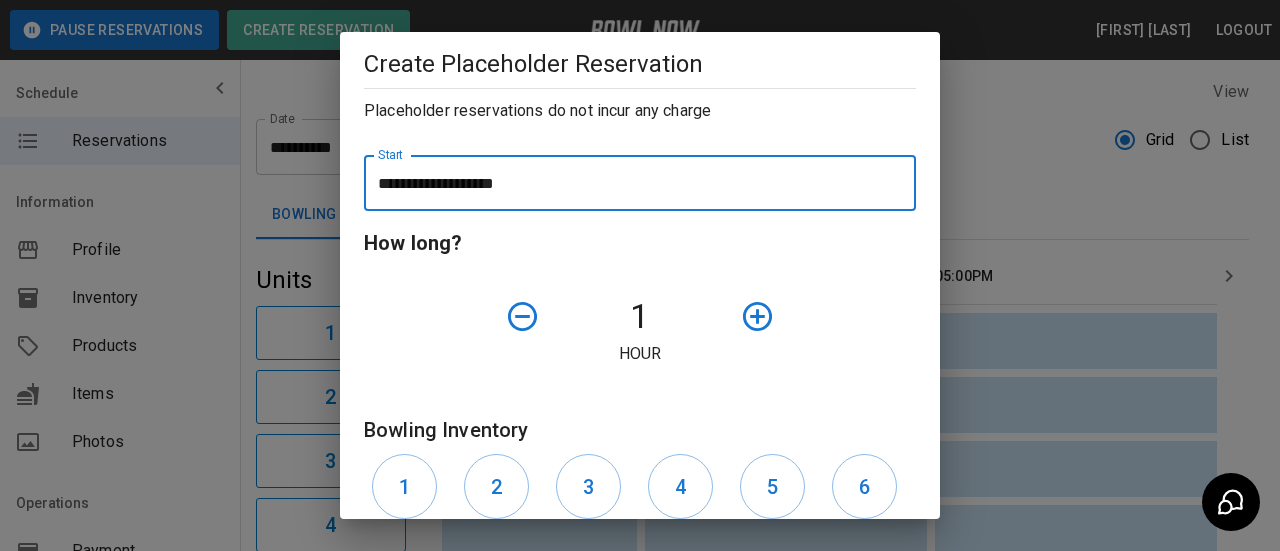 scroll, scrollTop: 300, scrollLeft: 0, axis: vertical 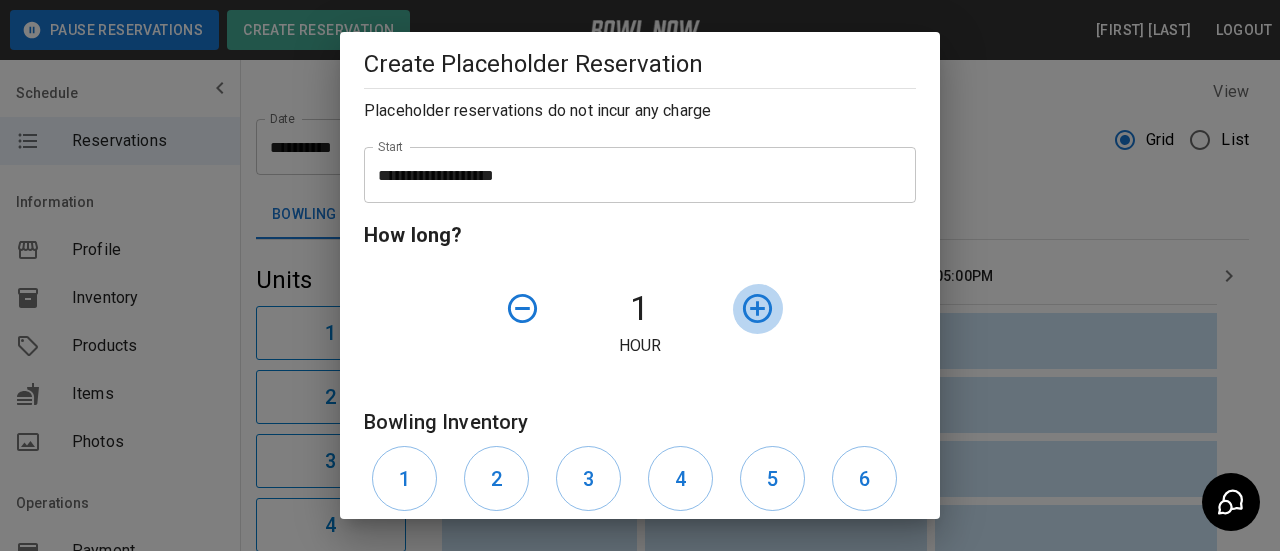 click 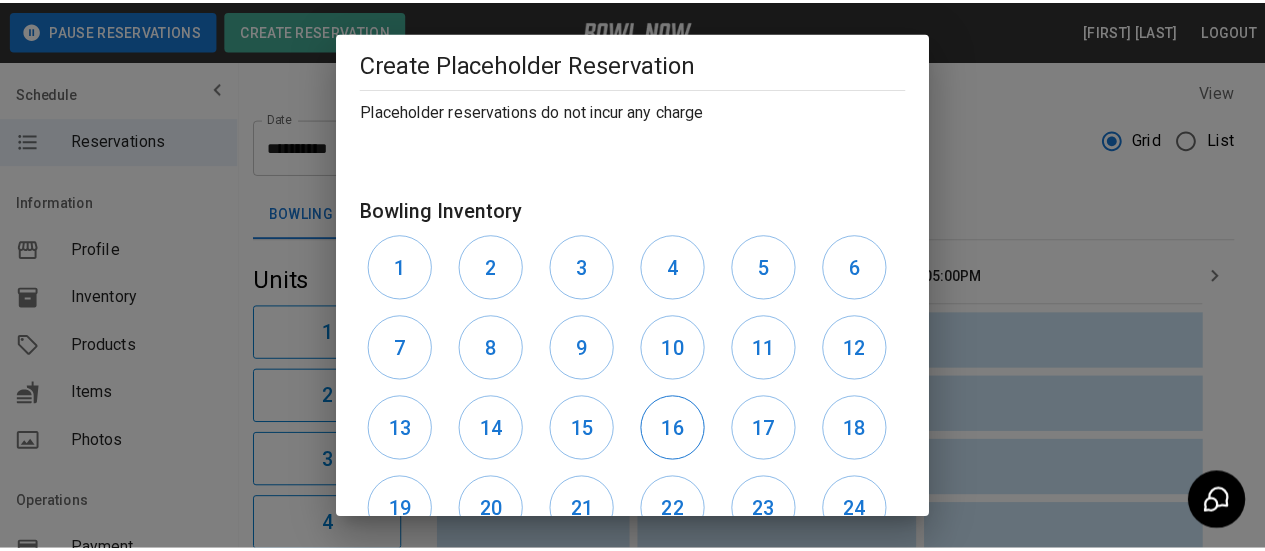 scroll, scrollTop: 661, scrollLeft: 0, axis: vertical 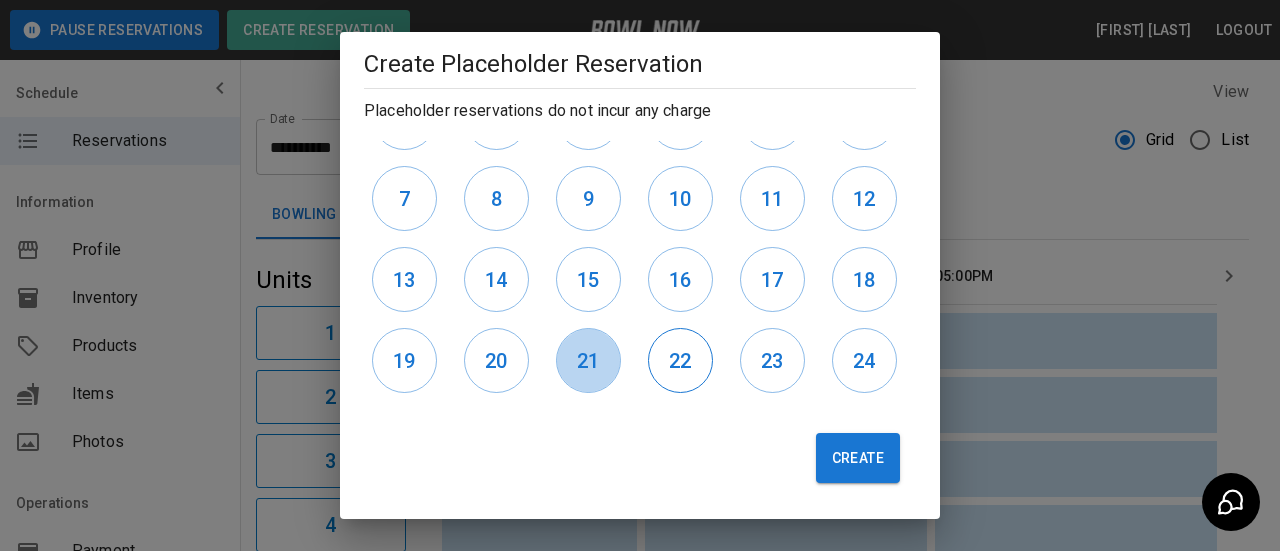 drag, startPoint x: 593, startPoint y: 369, endPoint x: 666, endPoint y: 352, distance: 74.953316 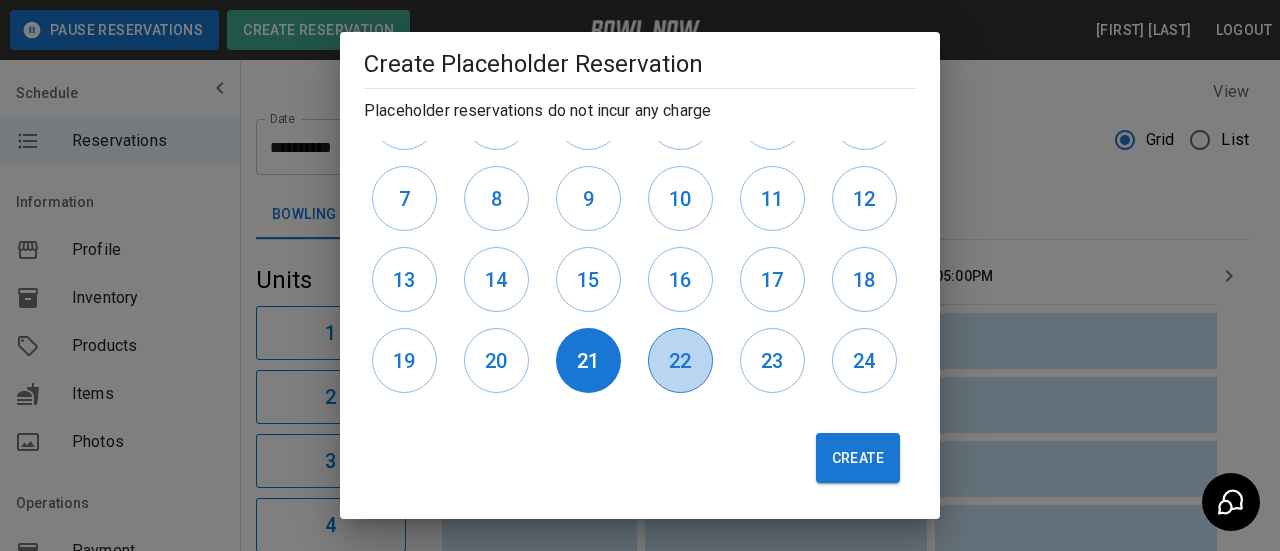 click on "22" at bounding box center (680, 361) 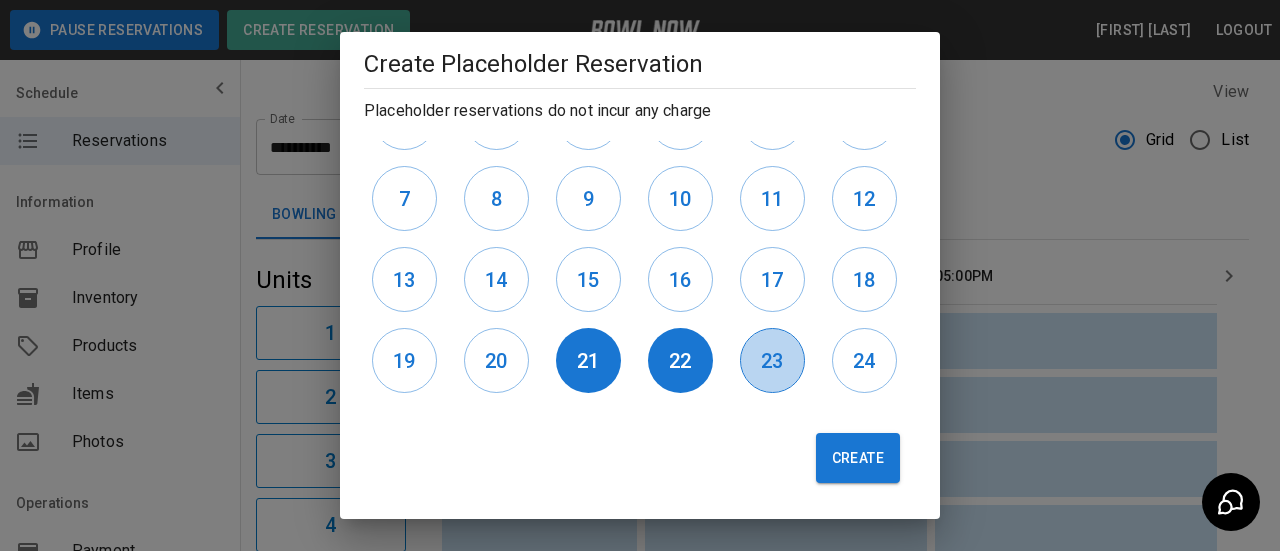 click on "23" at bounding box center [772, 361] 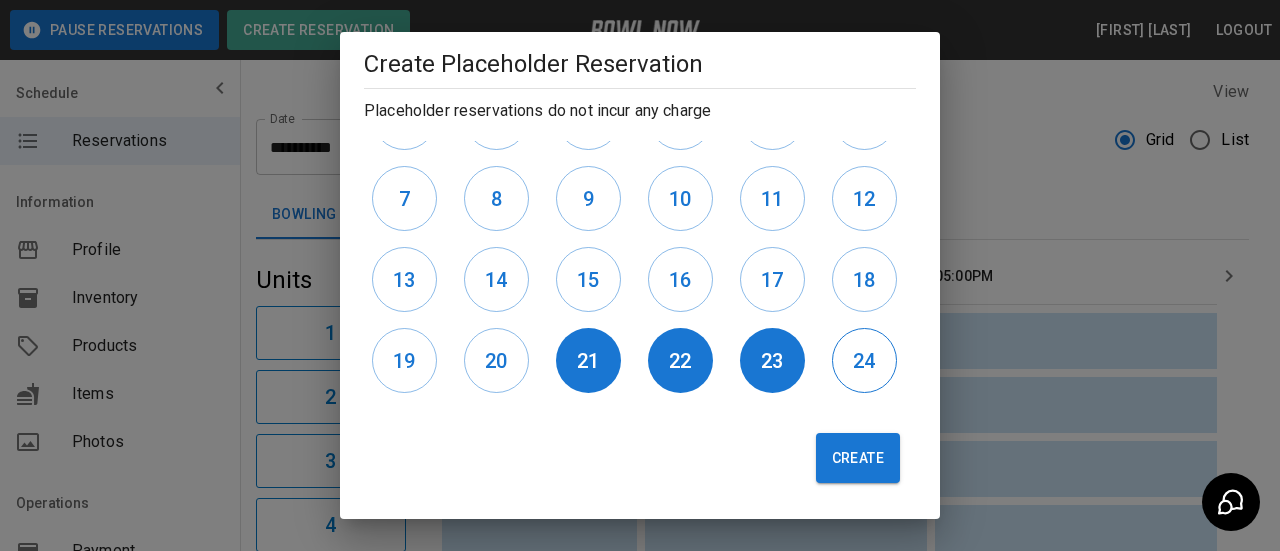 click on "24" at bounding box center (864, 360) 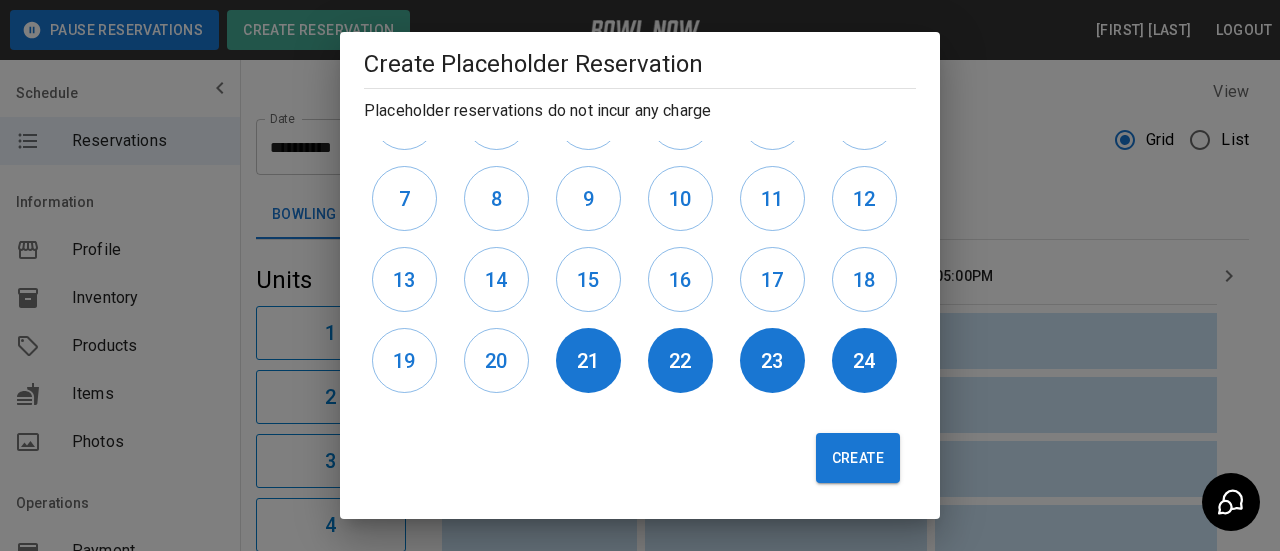click on "Create" at bounding box center [858, 458] 